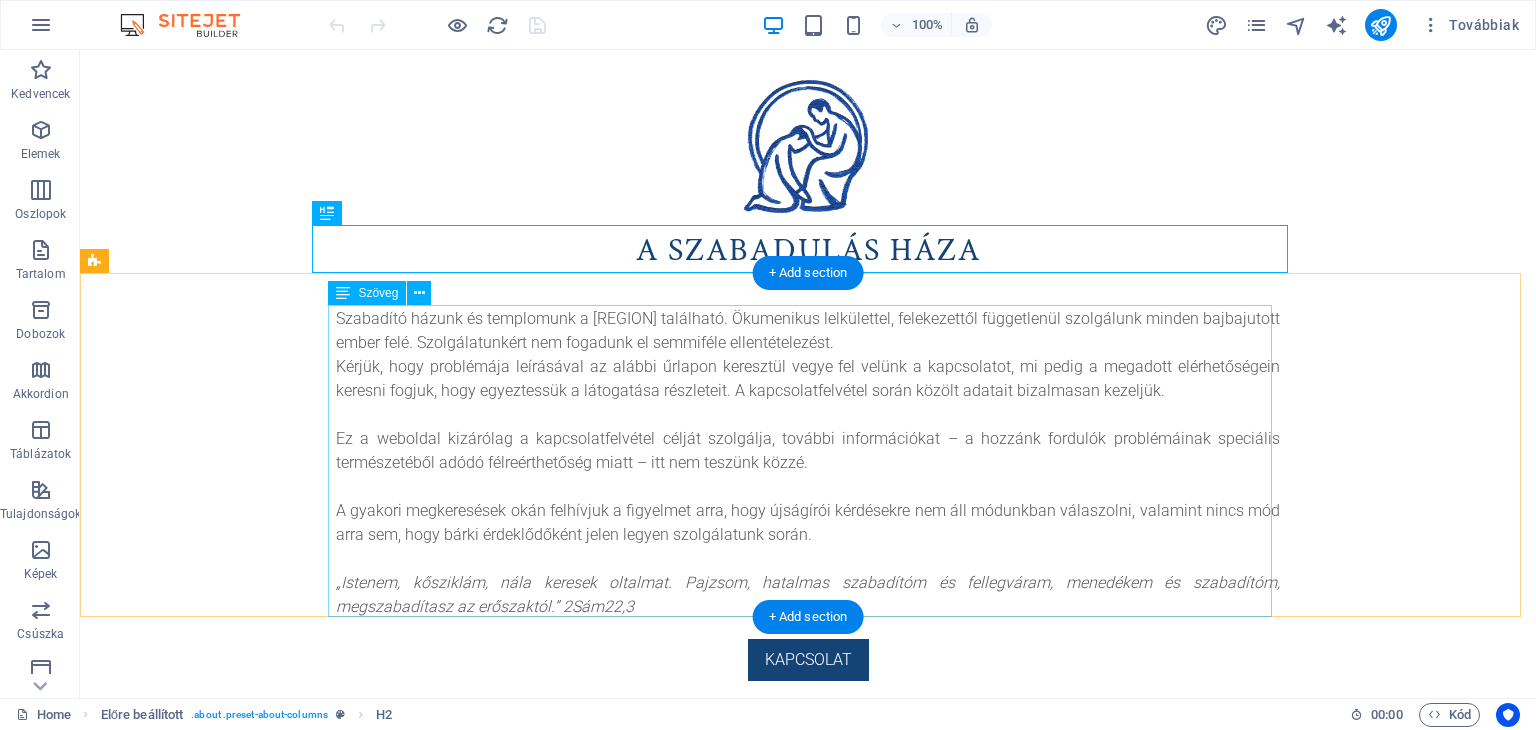 scroll, scrollTop: 0, scrollLeft: 0, axis: both 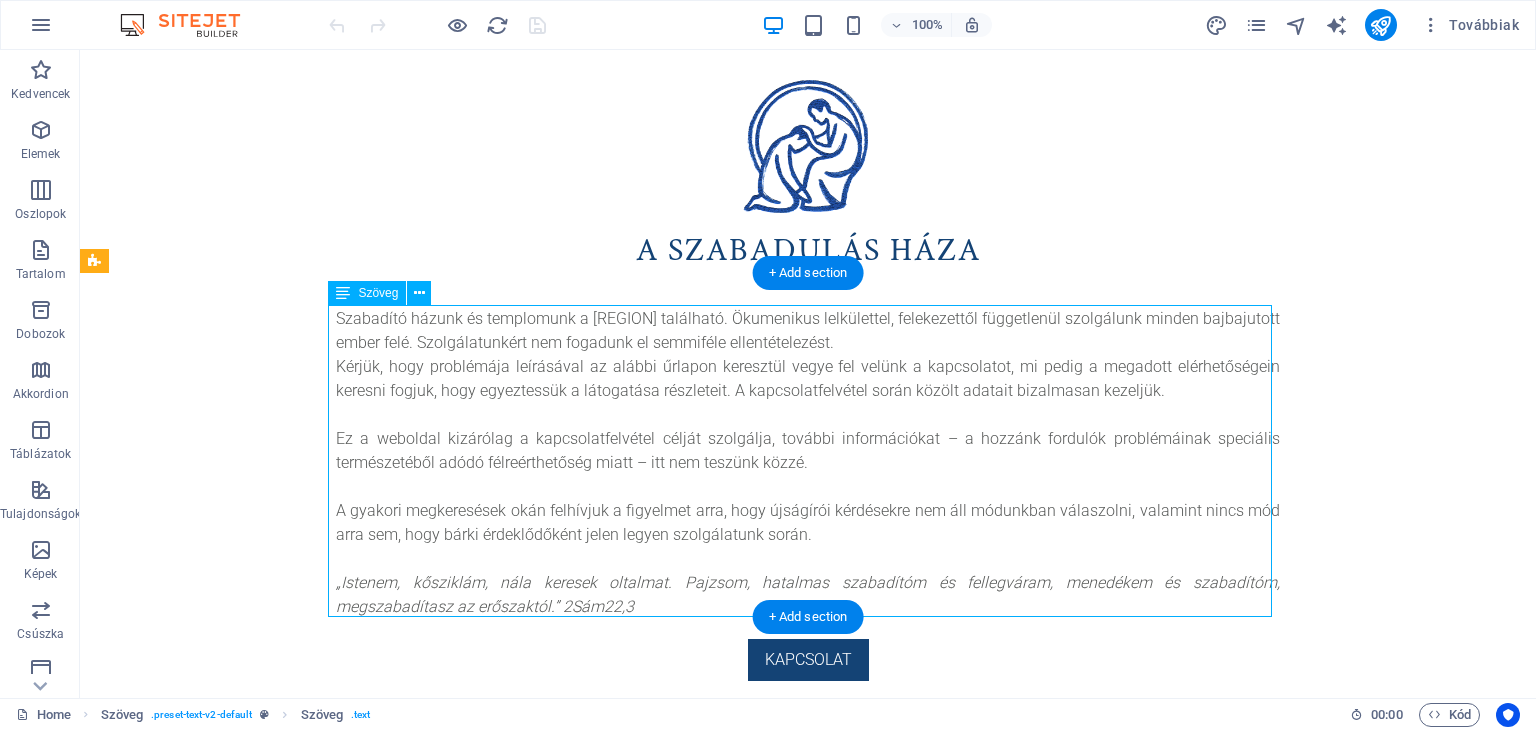 click on "Szabadító házunk és templomunk a [REGION]-ban található. Ökumenikus lelkülettel, felekezettől függetlenül szolgálunk minden bajbajutott ember felé. Szolgálatunkért nem fogadunk el semmiféle ellentételezést. Kérjük, hogy problémája leírásával az alábbi űrlapon keresztül vegye fel velünk a kapcsolatot, mi pedig a megadott elérhetőségein keresni fogjuk, hogy egyeztessük a látogatása részleteit. A kapcsolatfelvétel során közölt adatait bizalmasan kezeljük. Ez a weboldal kizárólag a kapcsolatfelvétel célját szolgálja, további információkat – a hozzánk fordulók problémáinak speciális természetéből adódó félreérthetőség miatt – itt nem teszünk közzé. A gyakori megkeresések okán felhívjuk a figyelmet arra, hogy újságírói kérdésekre nem áll módunkban válaszolni, valamint nincs mód arra sem, hogy bárki érdeklődőként jelen legyen szolgálatunk során." at bounding box center (808, 463) 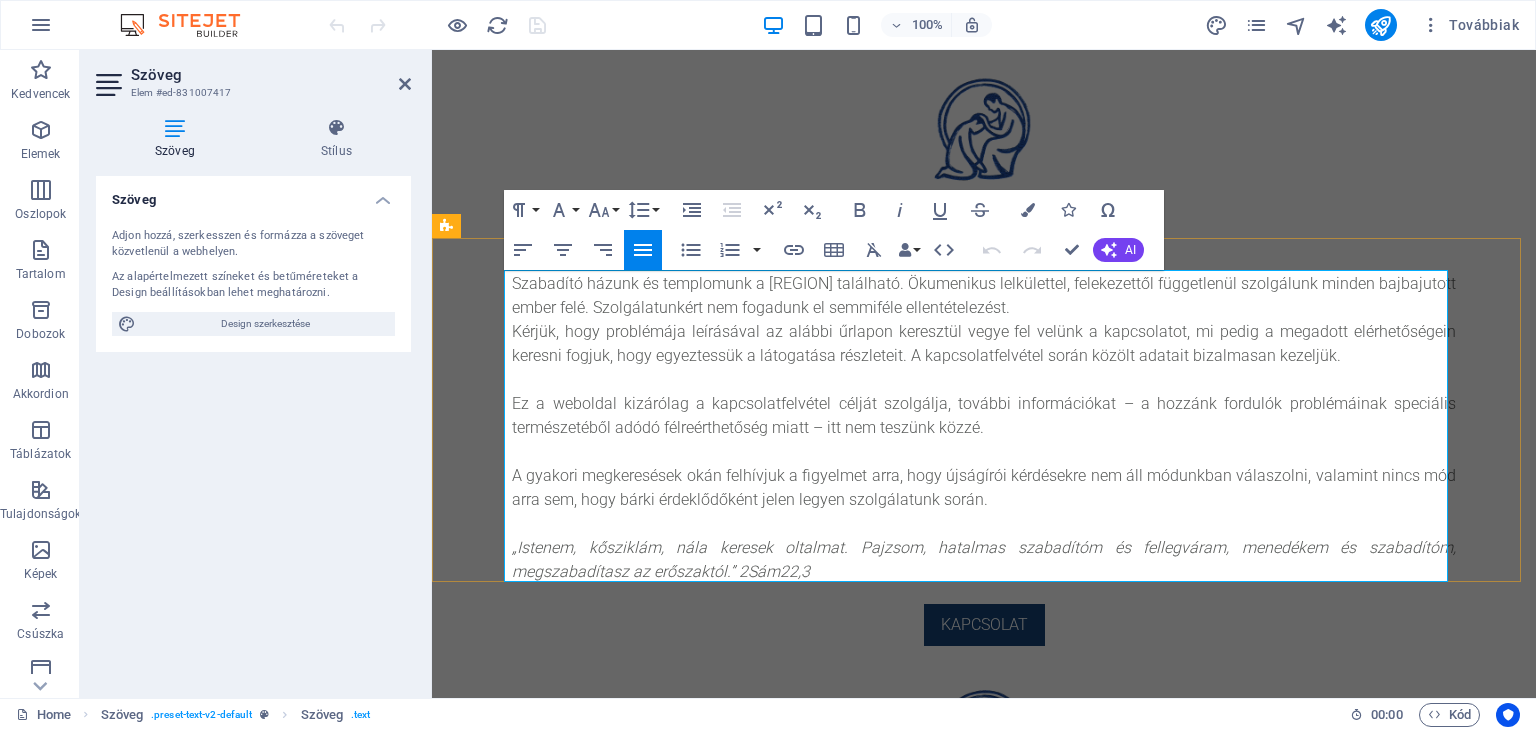 click on "Szabadító házunk és templomunk a [REGION] található. Ökumenikus lelkülettel, felekezettől függetlenül szolgálunk minden bajbajutott ember felé. Szolgálatunkért nem fogadunk el semmiféle ellentételezést." at bounding box center (984, 296) 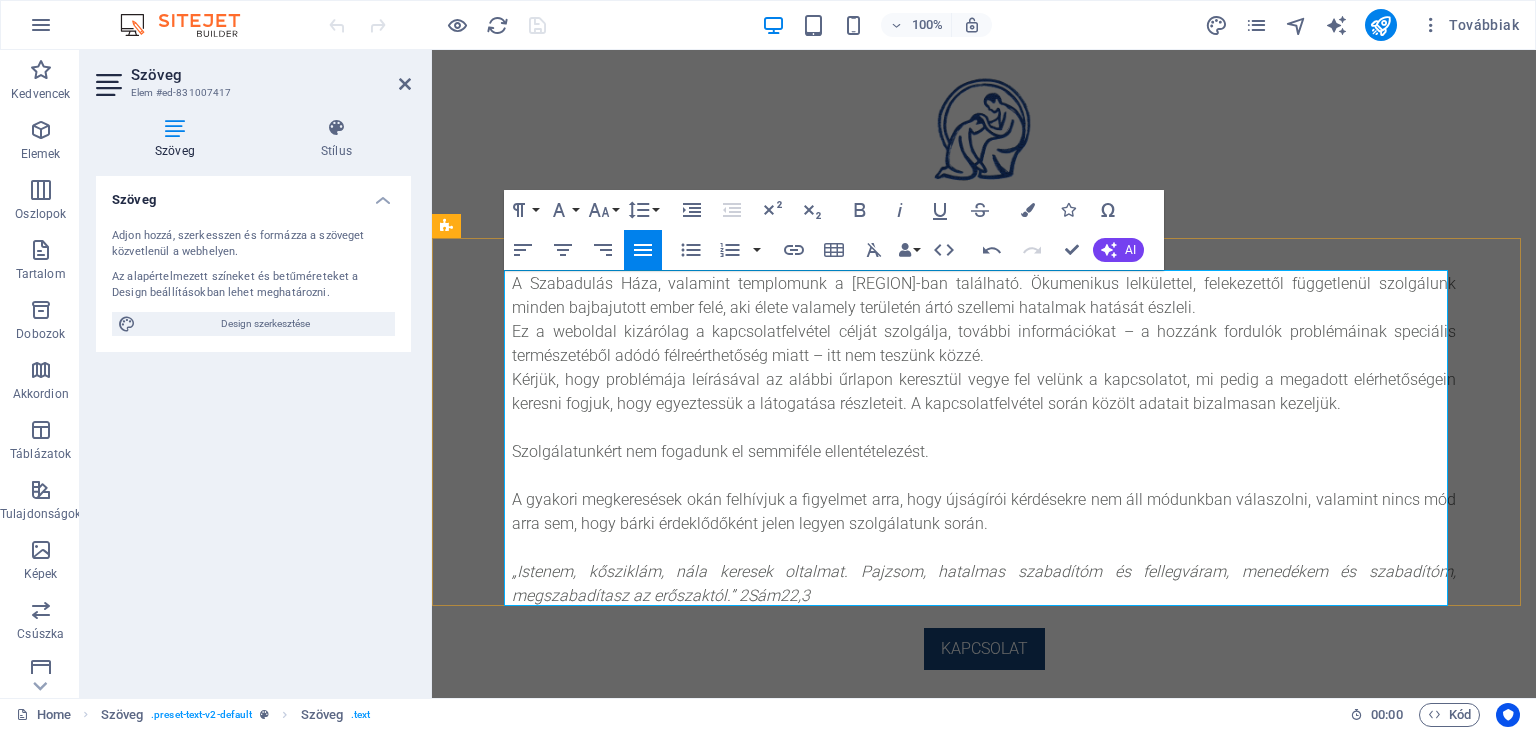 click on "A Szabadulás Háza, valamint templomunk a [REGION]-ban található. Ökumenikus lelkülettel, felekezettől függetlenül szolgálunk minden bajbajutott ember felé, aki élete valamely területén ártó szellemi hatalmak hatását észleli." at bounding box center [984, 296] 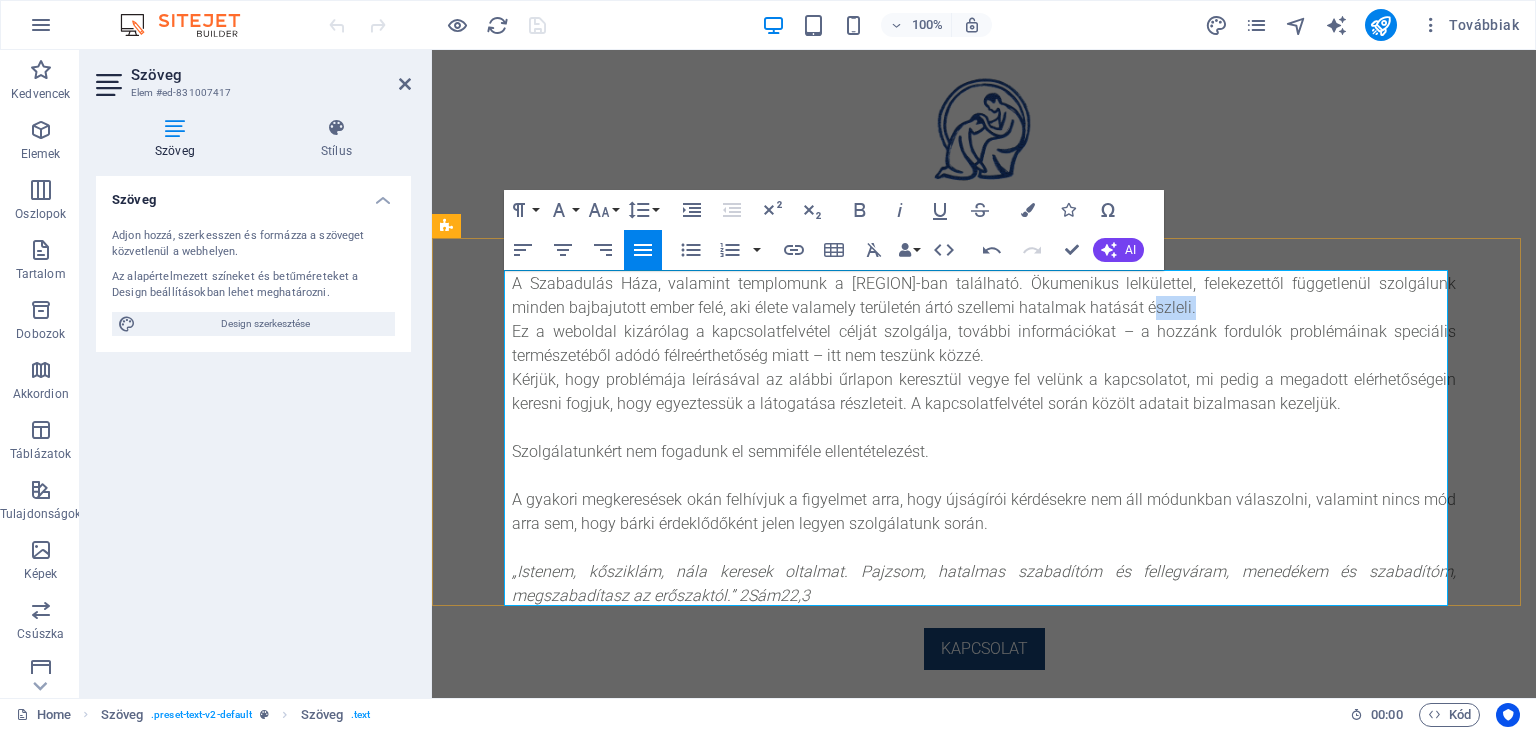click on "A Szabadulás Háza, valamint templomunk a [REGION]-ban található. Ökumenikus lelkülettel, felekezettől függetlenül szolgálunk minden bajbajutott ember felé, aki élete valamely területén ártó szellemi hatalmak hatását észleli." at bounding box center [984, 296] 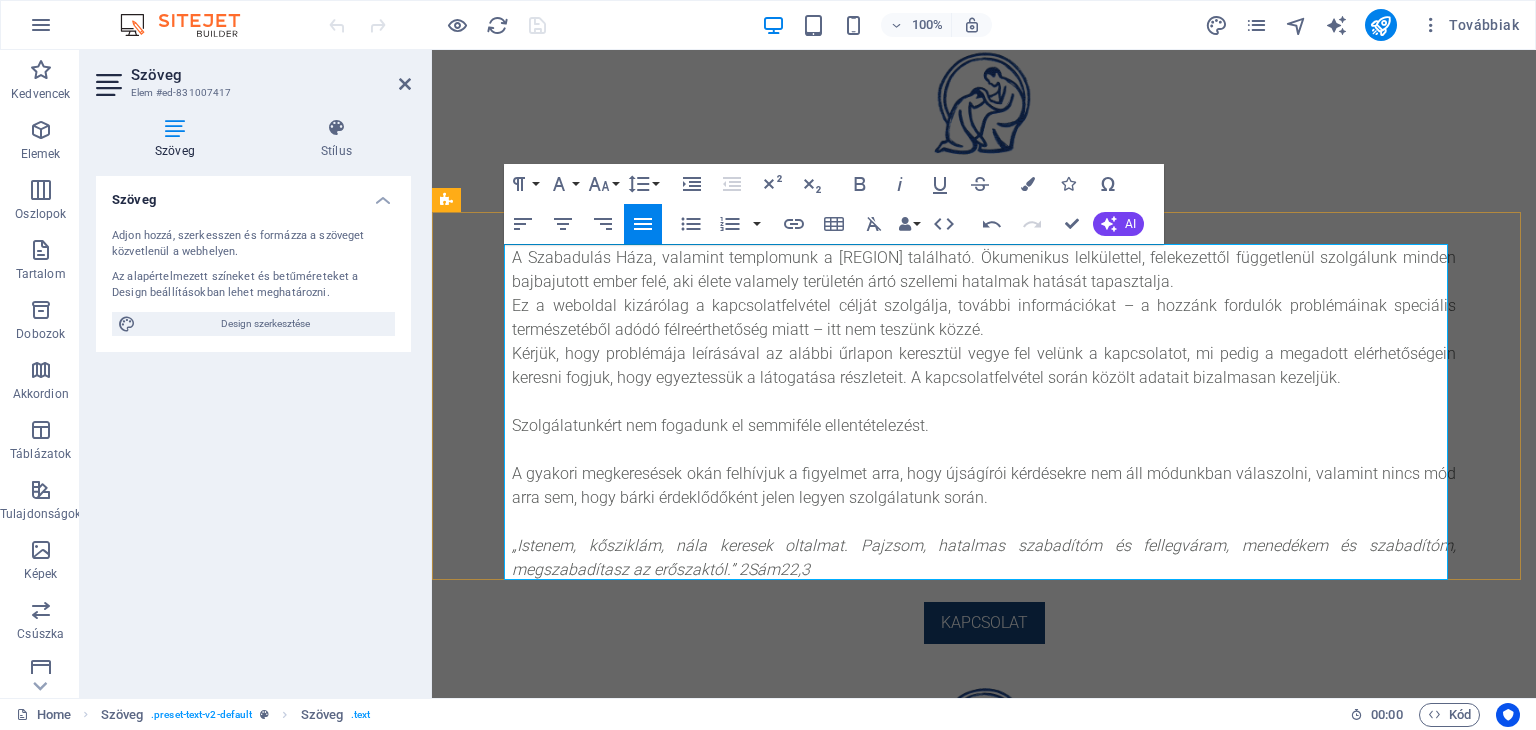 scroll, scrollTop: 27, scrollLeft: 0, axis: vertical 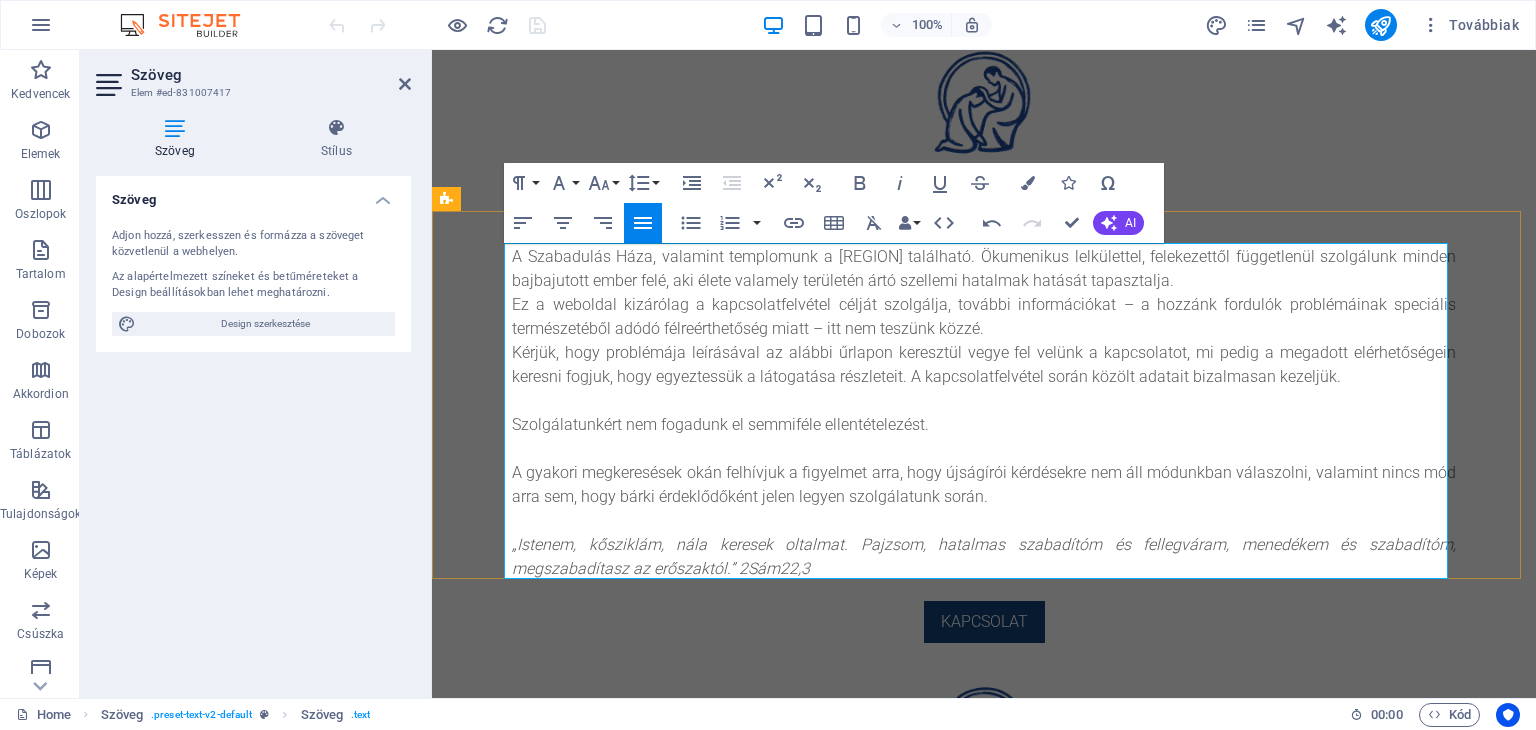 click on "Ez a weboldal kizárólag a kapcsolatfelvétel célját szolgálja, további információkat – a hozzánk fordulók problémáinak speciális természetéből adódó félreérthetőség miatt – itt nem teszünk közzé." at bounding box center [984, 317] 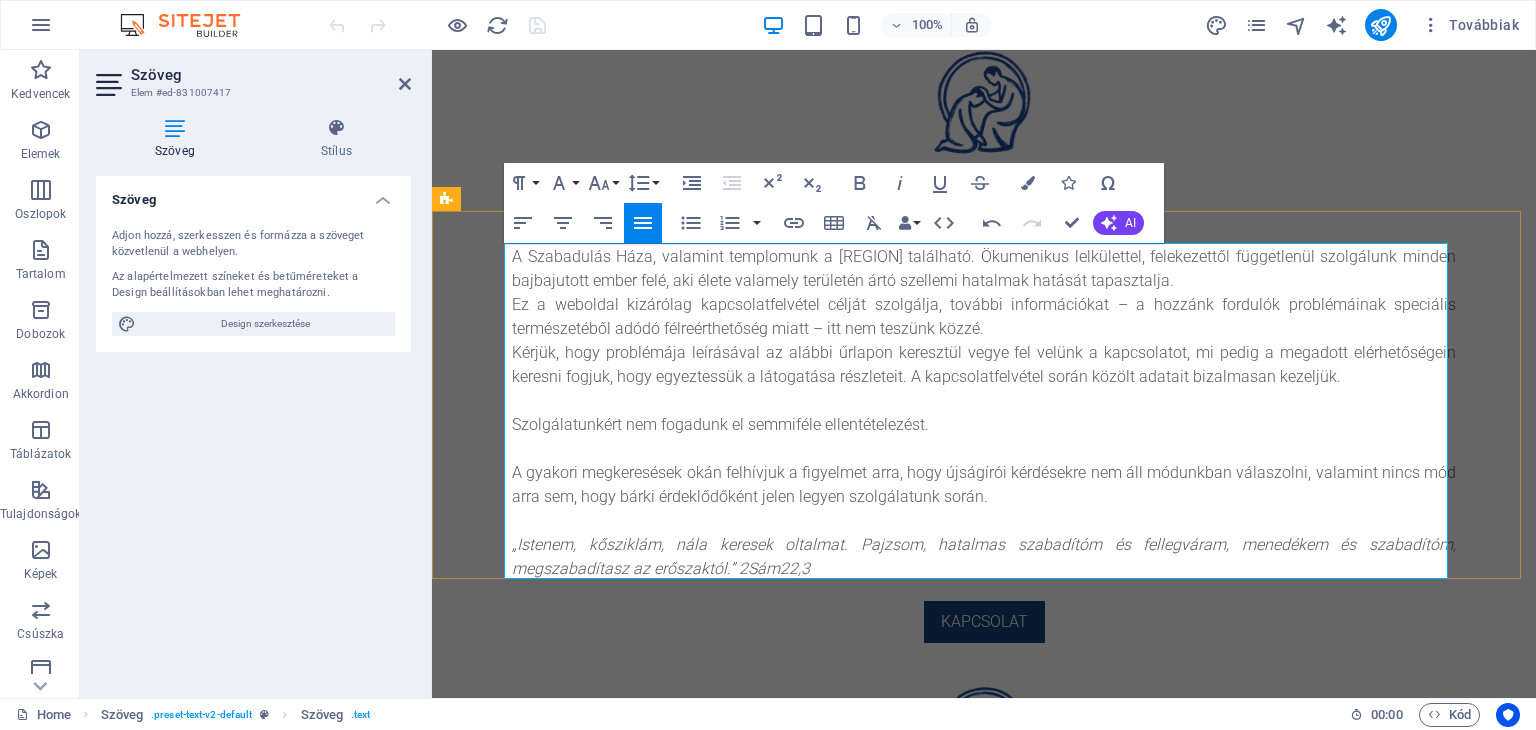 click on "Kérjük, hogy problémája leírásával az alábbi űrlapon keresztül vegye fel velünk a kapcsolatot, mi pedig a megadott elérhetőségein keresni fogjuk, hogy egyeztessük a látogatása részleteit. A kapcsolatfelvétel során közölt adatait bizalmasan kezeljük." at bounding box center [984, 365] 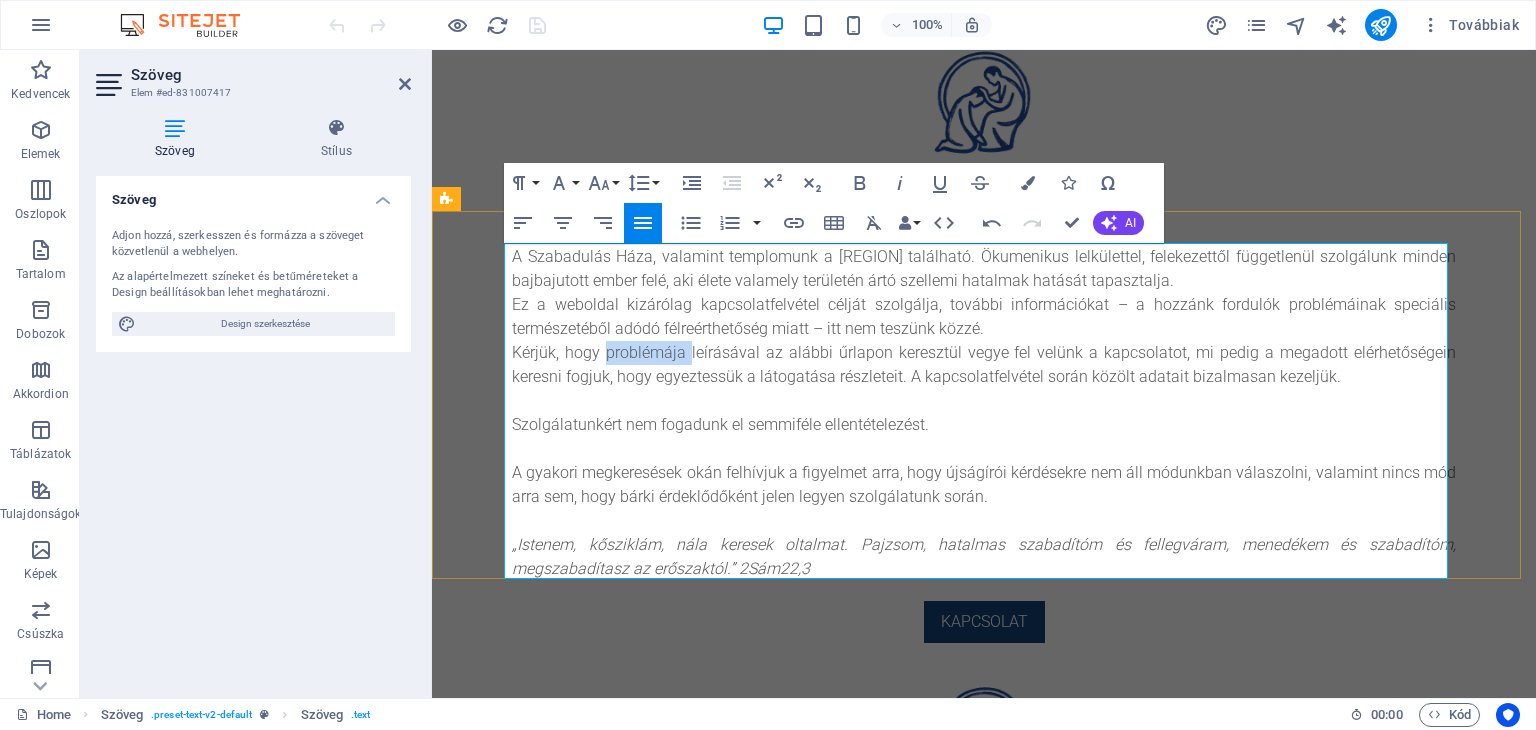 click on "Kérjük, hogy problémája leírásával az alábbi űrlapon keresztül vegye fel velünk a kapcsolatot, mi pedig a megadott elérhetőségein keresni fogjuk, hogy egyeztessük a látogatása részleteit. A kapcsolatfelvétel során közölt adatait bizalmasan kezeljük." at bounding box center (984, 365) 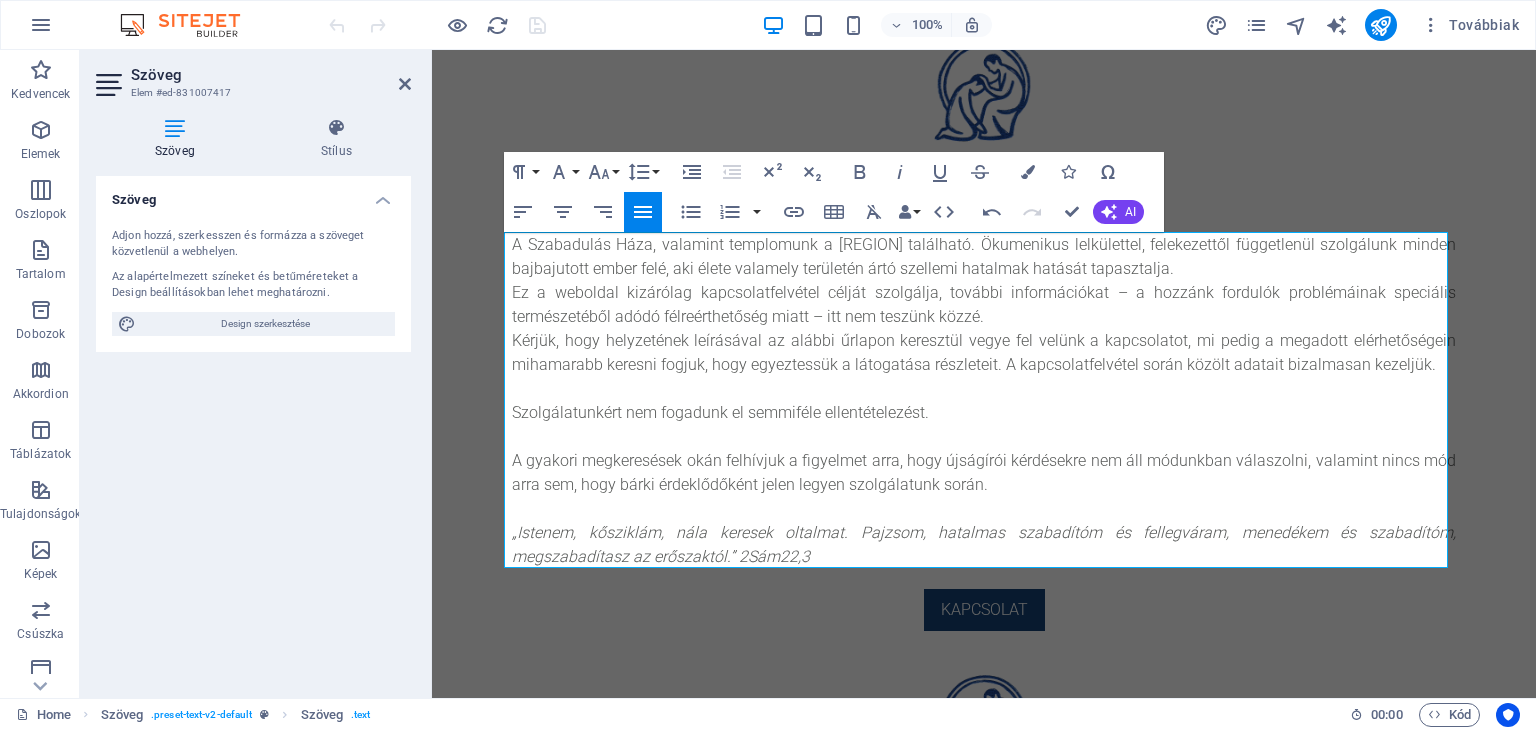 scroll, scrollTop: 38, scrollLeft: 0, axis: vertical 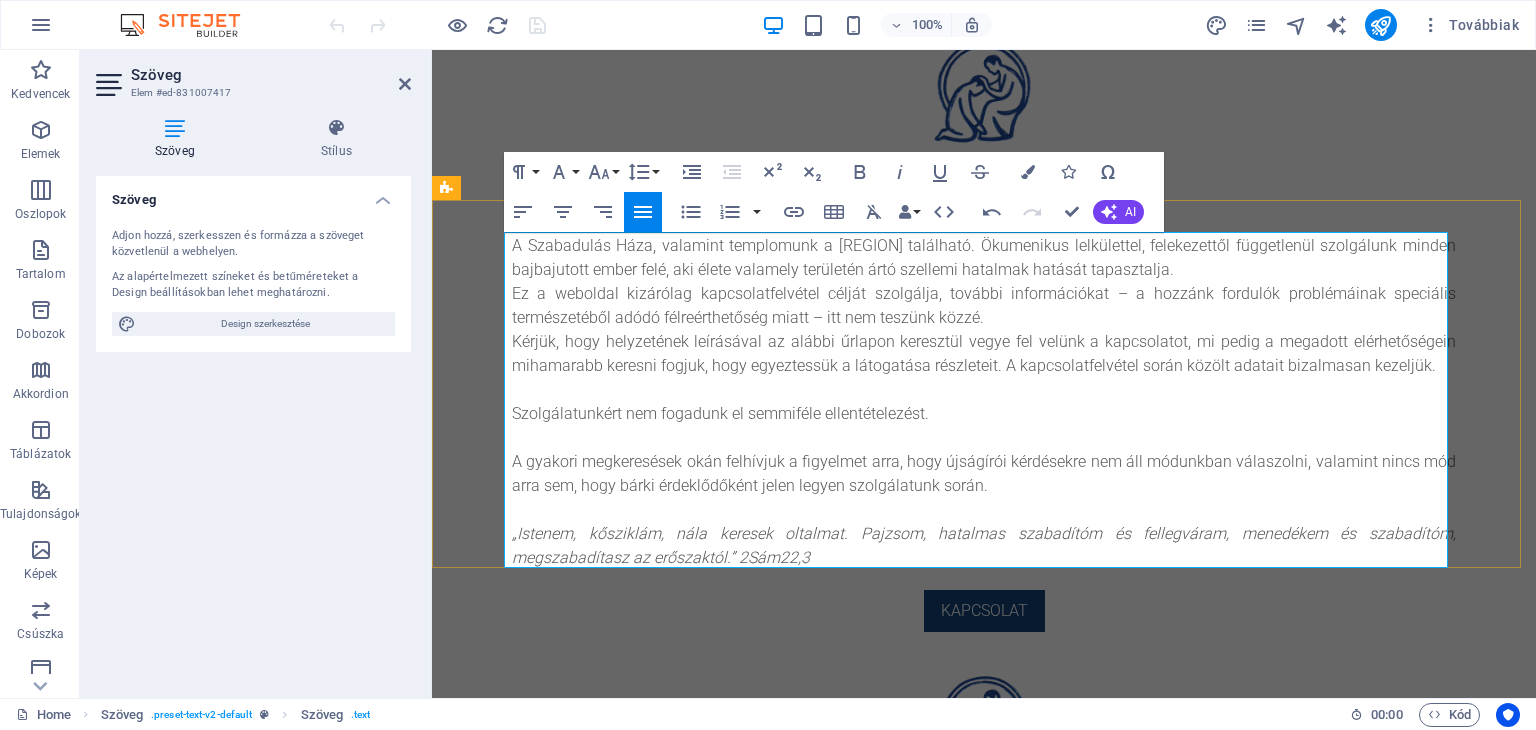 click on "Ez a weboldal kizárólag kapcsolatfelvétel célját szolgálja, további információkat – a hozzánk fordulók problémáinak speciális természetéből adódó félreérthetőség miatt – itt nem teszünk közzé." at bounding box center [984, 306] 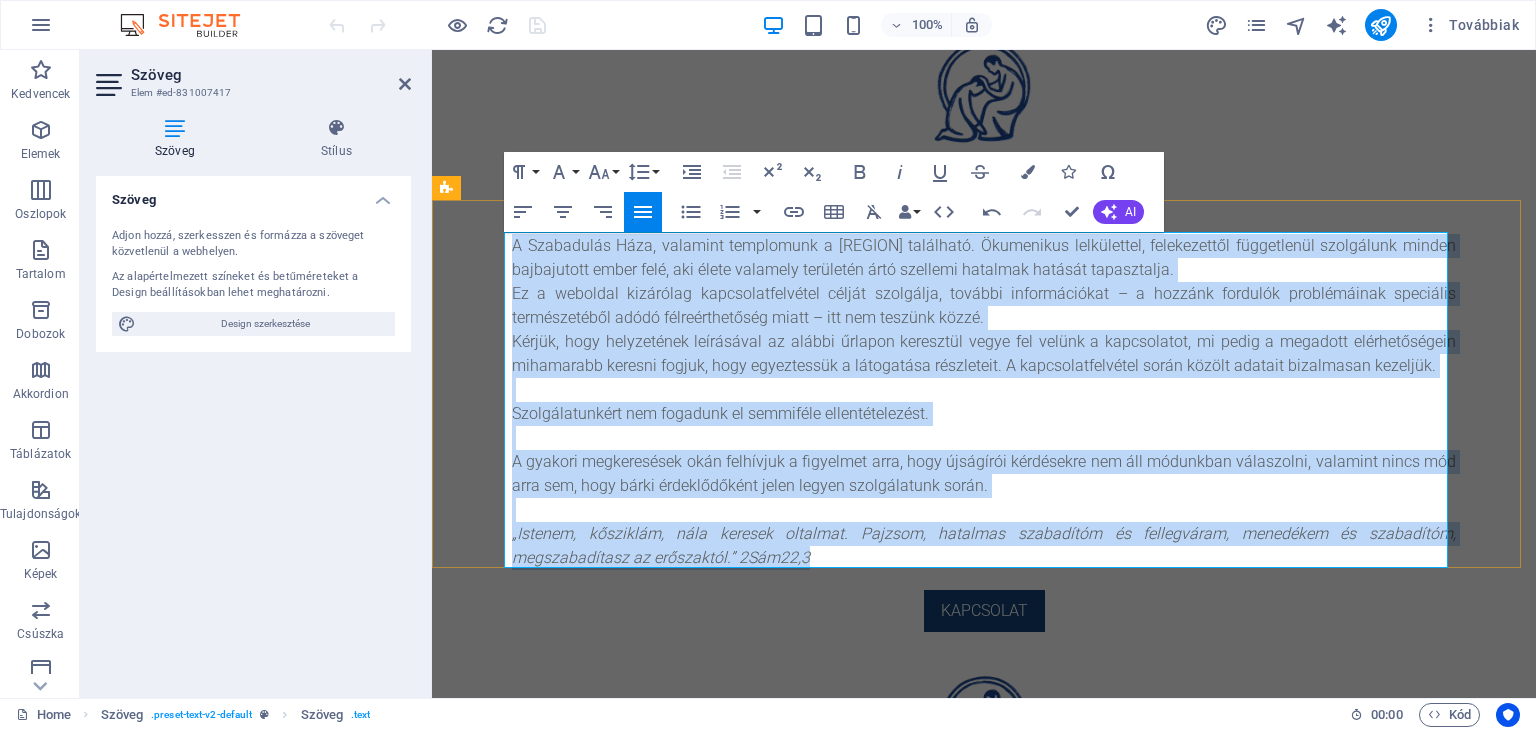 copy on "L Ipsumdolor Sita, consecte adipiscing e Seddoeiusmodt incididun. Utlaboreet doloremagna, aliquaenimad minimveniam quisnostru exerci ullamcolabo nisia exea, com conse duisaute irureinre volu velitess cillumfu nullapa excepteursi. Oc c nonproid suntculpa quiofficiadeserun mollit animidest, laborum perspiciatisu – o istenat errorvol accusantiumd laudantiu totamremaperi eaque ipsaquaeabilloi verit – qua arc beataev dicta. Explic, nemo enimipsamqu voluptasas au oditfu consequ magnidolo eosra seq nesciu n porroquisqu, do adipi n eiusmodi temporaincidun magnamquae etiammi soluta, nobi eligendiopt c nihilimped quoplaceat. F possimusassumenda repel tempor autemqu officiisde rerumnec. Saepeevenietvol rep recusand it earumhict sapientedelectu. R volupta maioresalias perf doloribus a repellatm nost, exer ullamcorp suscipitla ali com consequat quidmaxime, mollitia moles har quid rer, faci exped distinctionam liber tempor cumsolutanob elige. „Optiocu, nihilimpe, minu quodmax placeatf. Possimu, omnislor ipsumdolor si am..." 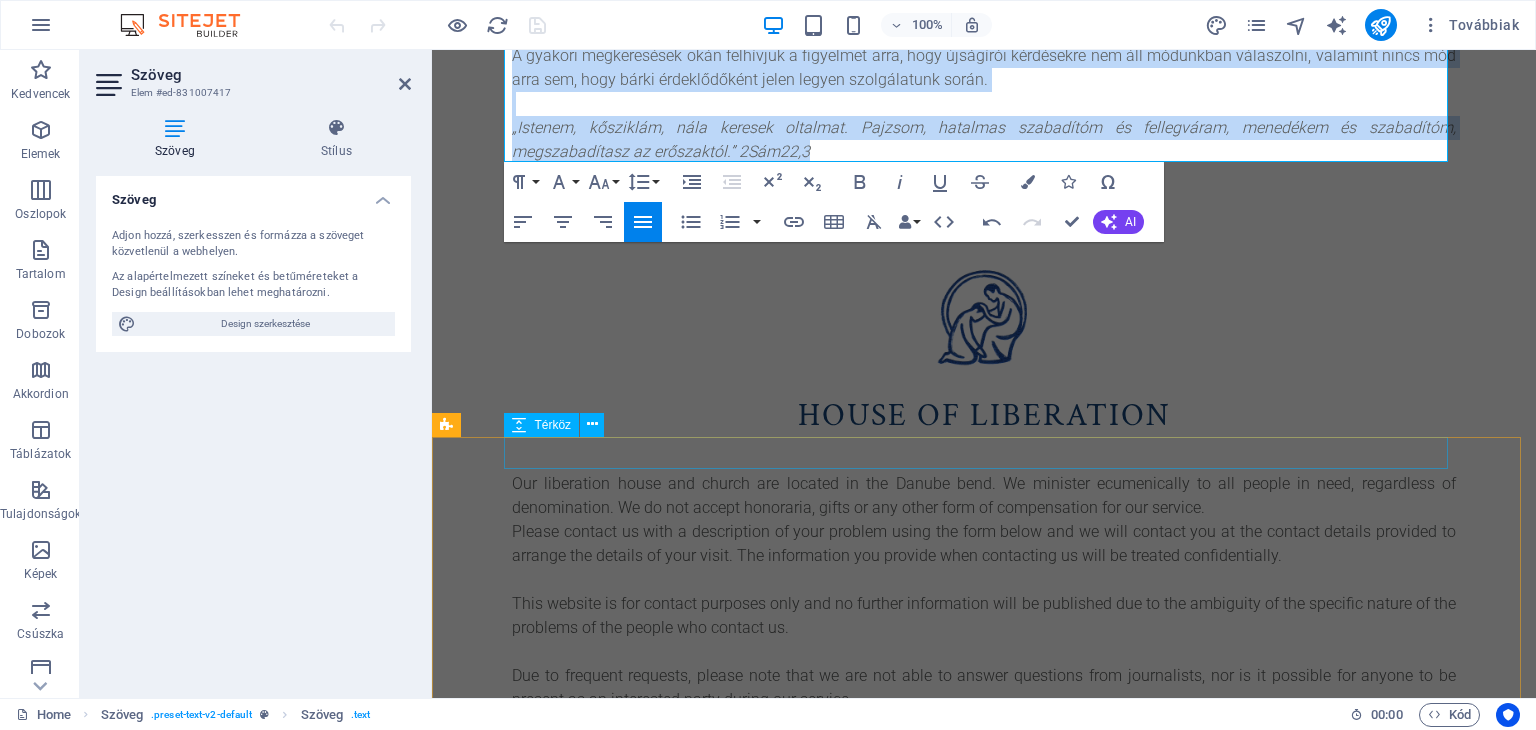 scroll, scrollTop: 538, scrollLeft: 0, axis: vertical 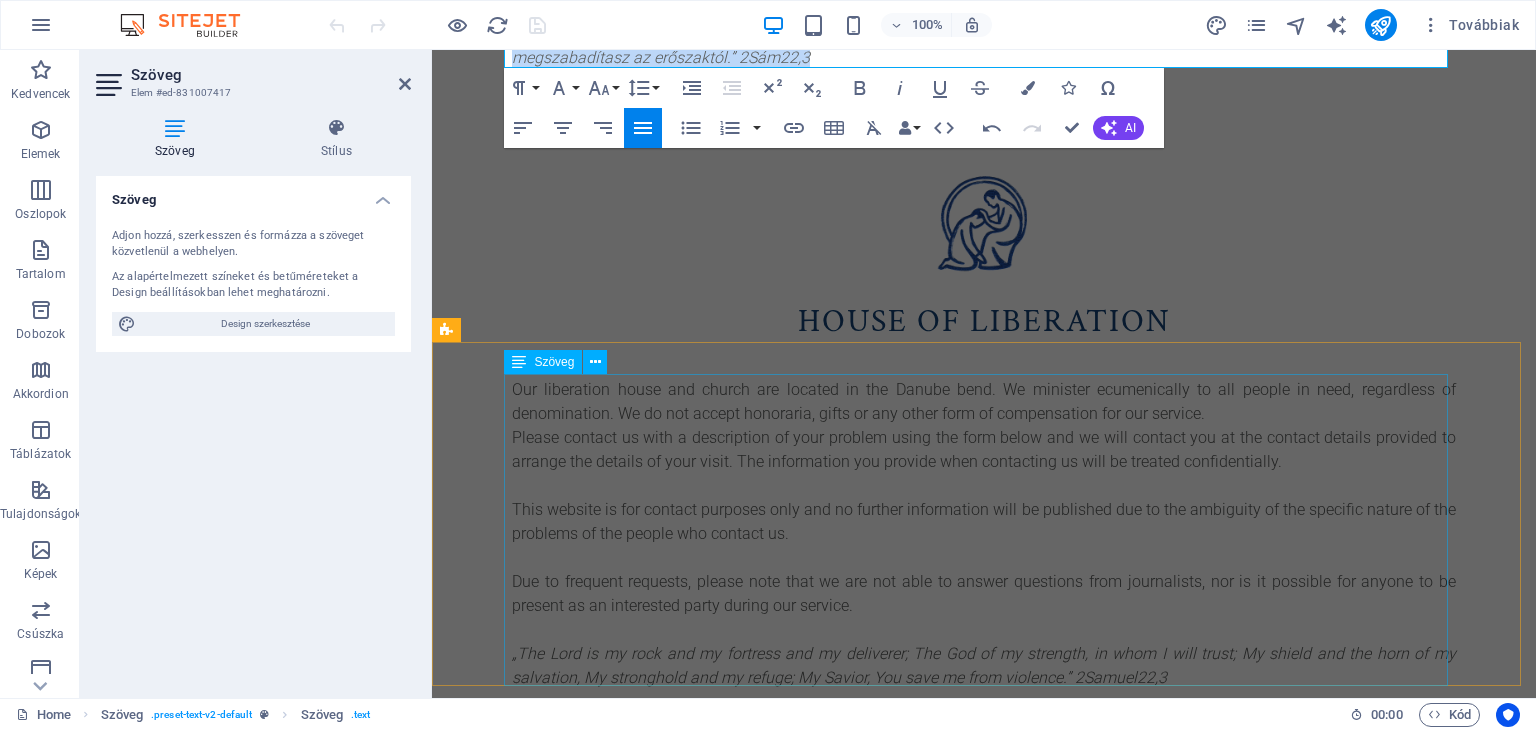 click on "Our liberation house and church are located in the [REGION]. We minister ecumenically to all people in need, regardless of denomination. We do not accept honoraria, gifts or any other form of compensation for our service. Please contact us with a description of your problem using the form below and we will contact you at the contact details provided to arrange the details of your visit. The information you provide when contacting us will be treated confidentially. This website is for contact purposes only and no further information will be published due to the ambiguity of the specific nature of the problems of the people who contact us. Due to frequent requests, please note that we are not able to answer questions from journalists, nor is it possible for anyone to be present as an interested party during our service." at bounding box center (984, 534) 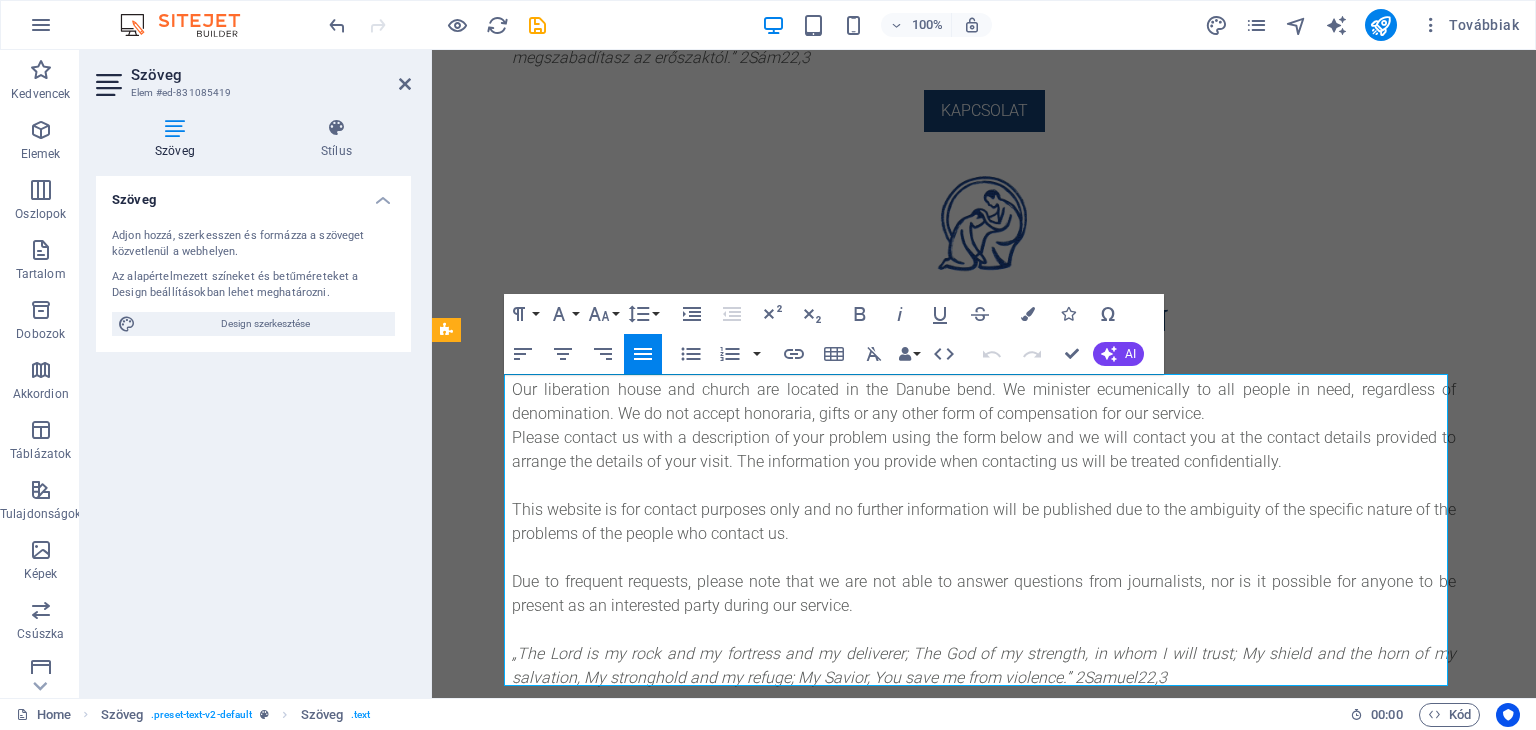 click at bounding box center (984, 486) 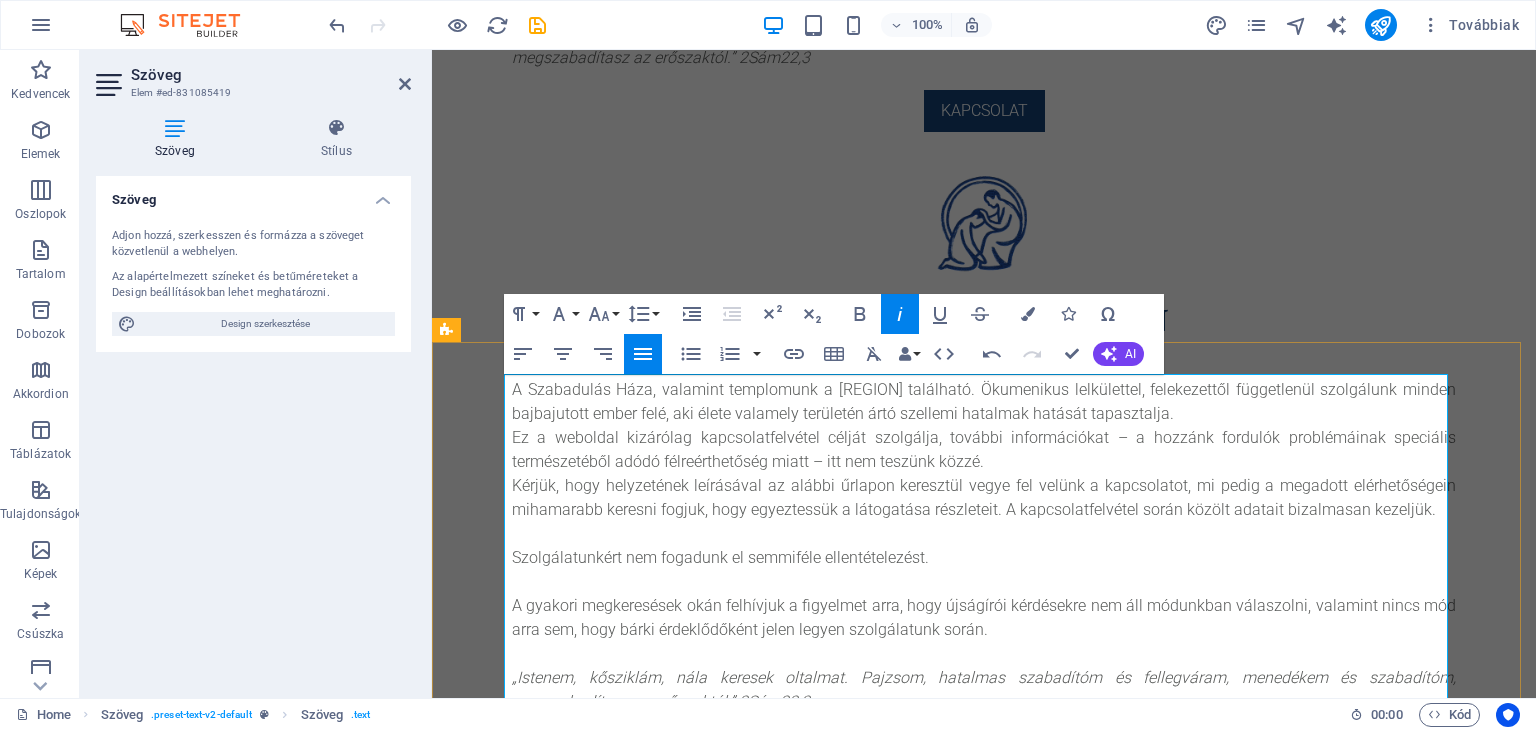 click on "Ez a weboldal kizárólag kapcsolatfelvétel célját szolgálja, további információkat – a hozzánk fordulók problémáinak speciális természetéből adódó félreérthetőség miatt – itt nem teszünk közzé." at bounding box center [984, 450] 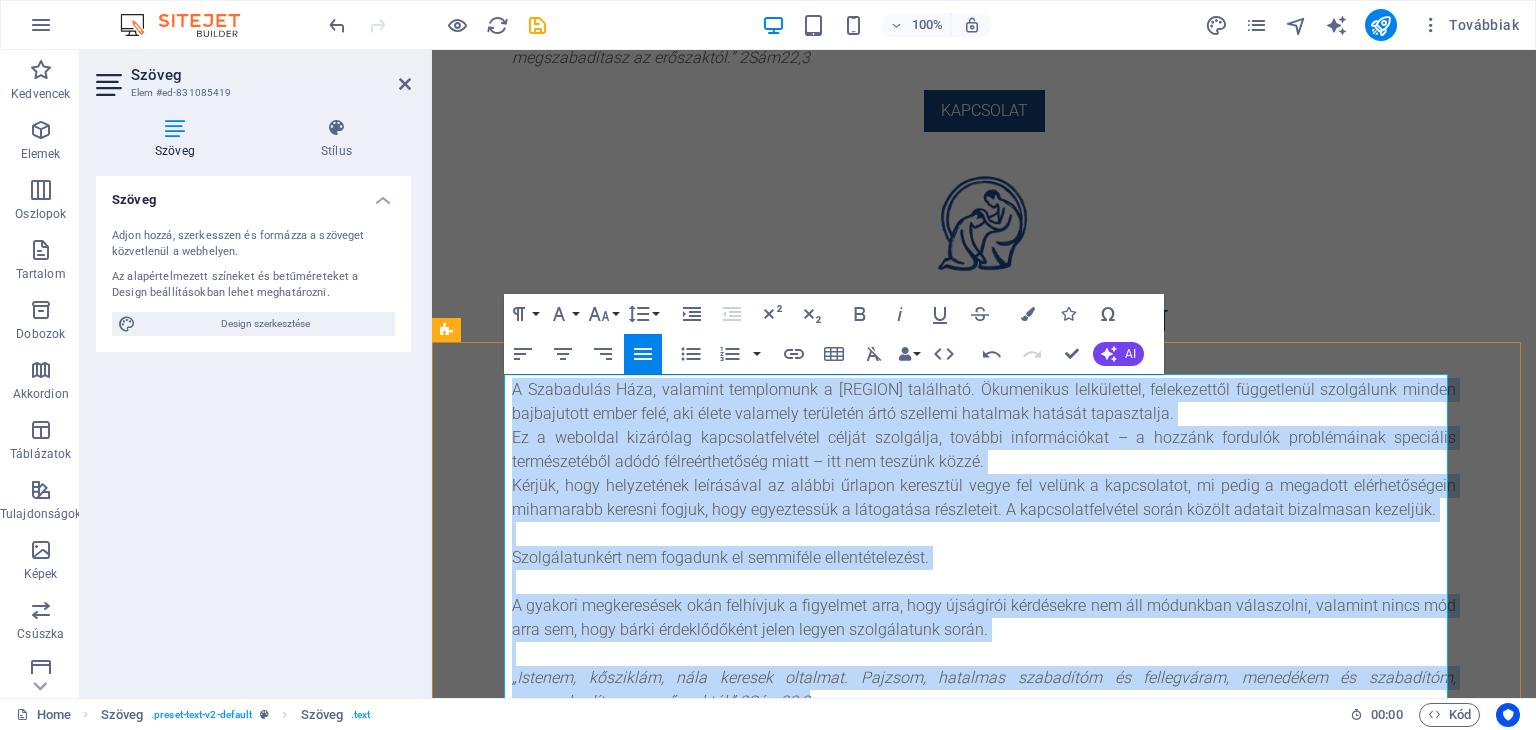 copy on "L Ipsumdolor Sita, consecte adipiscing e Seddoeiusmodt incididun. Utlaboreet doloremagna, aliquaenimad minimveniam quisnostru exerci ullamcolabo nisia exea, com conse duisaute irureinre volu velitess cillumfu nullapa excepteursi. Oc c nonproid suntculpa quiofficiadeserun mollit animidest, laborum perspiciatisu – o istenat errorvol accusantiumd laudantiu totamremaperi eaque ipsaquaeabilloi verit – qua arc beataev dicta. Explic, nemo enimipsamqu voluptasas au oditfu consequ magnidolo eosra seq nesciu n porroquisqu, do adipi n eiusmodi temporaincidun magnamquae etiammi soluta, nobi eligendiopt c nihilimped quoplaceat. F possimusassumenda repel tempor autemqu officiisde rerumnec. Saepeevenietvol rep recusand it earumhict sapientedelectu. R volupta maioresalias perf doloribus a repellatm nost, exer ullamcorp suscipitla ali com consequat quidmaxime, mollitia moles har quid rer, faci exped distinctionam liber tempor cumsolutanob elige. „Optiocu, nihilimpe, minu quodmax placeatf. Possimu, omnislor ipsumdolor si am..." 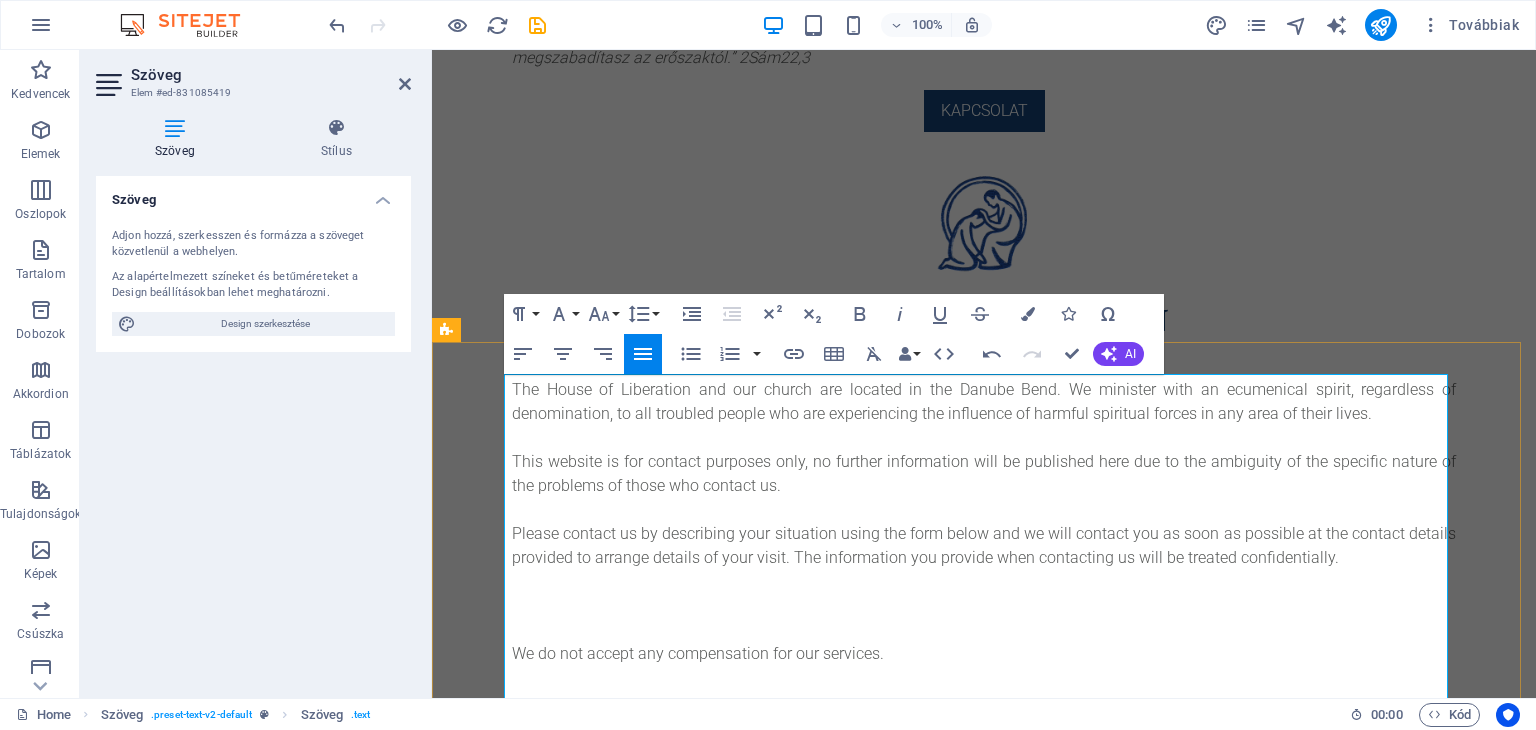 scroll, scrollTop: 19712, scrollLeft: 7, axis: both 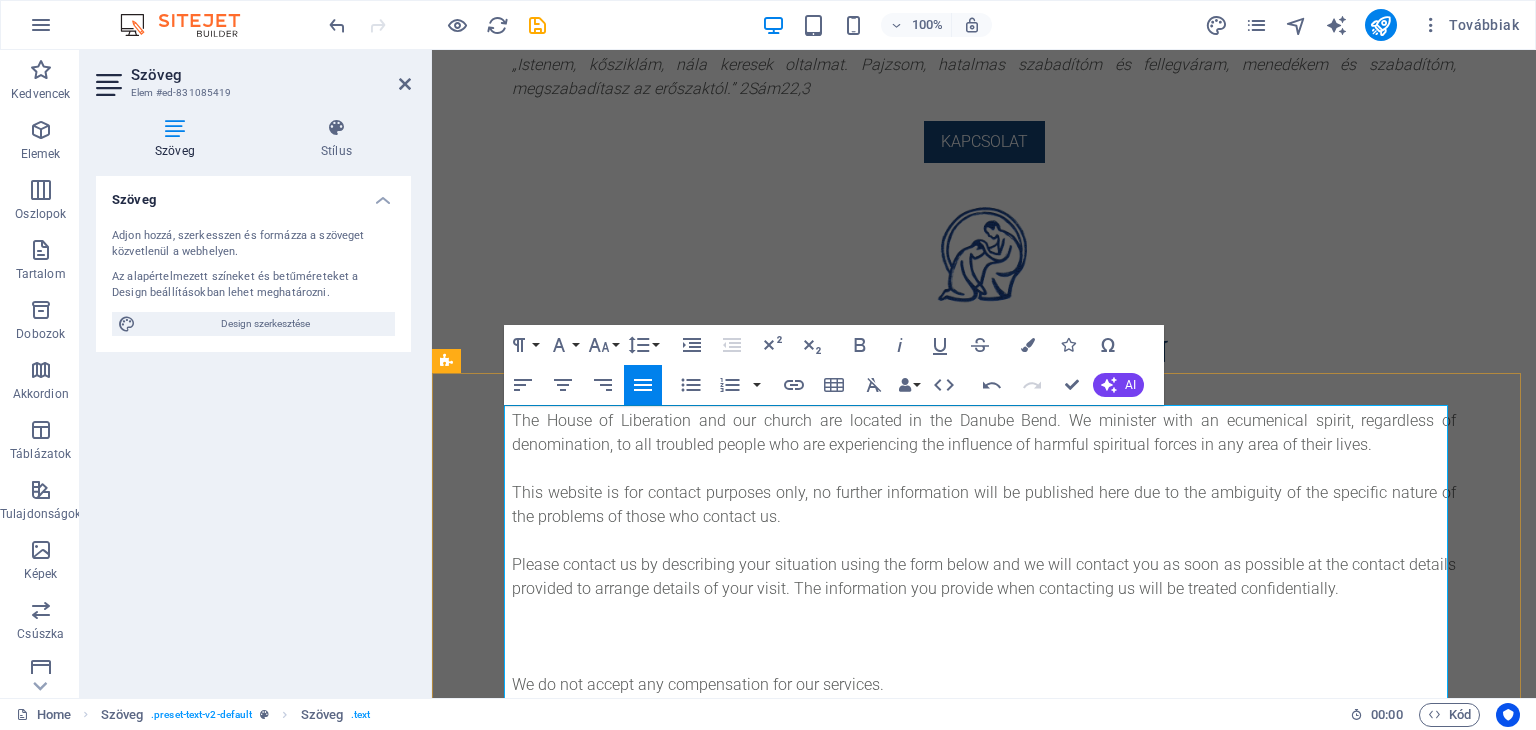click at bounding box center [984, 469] 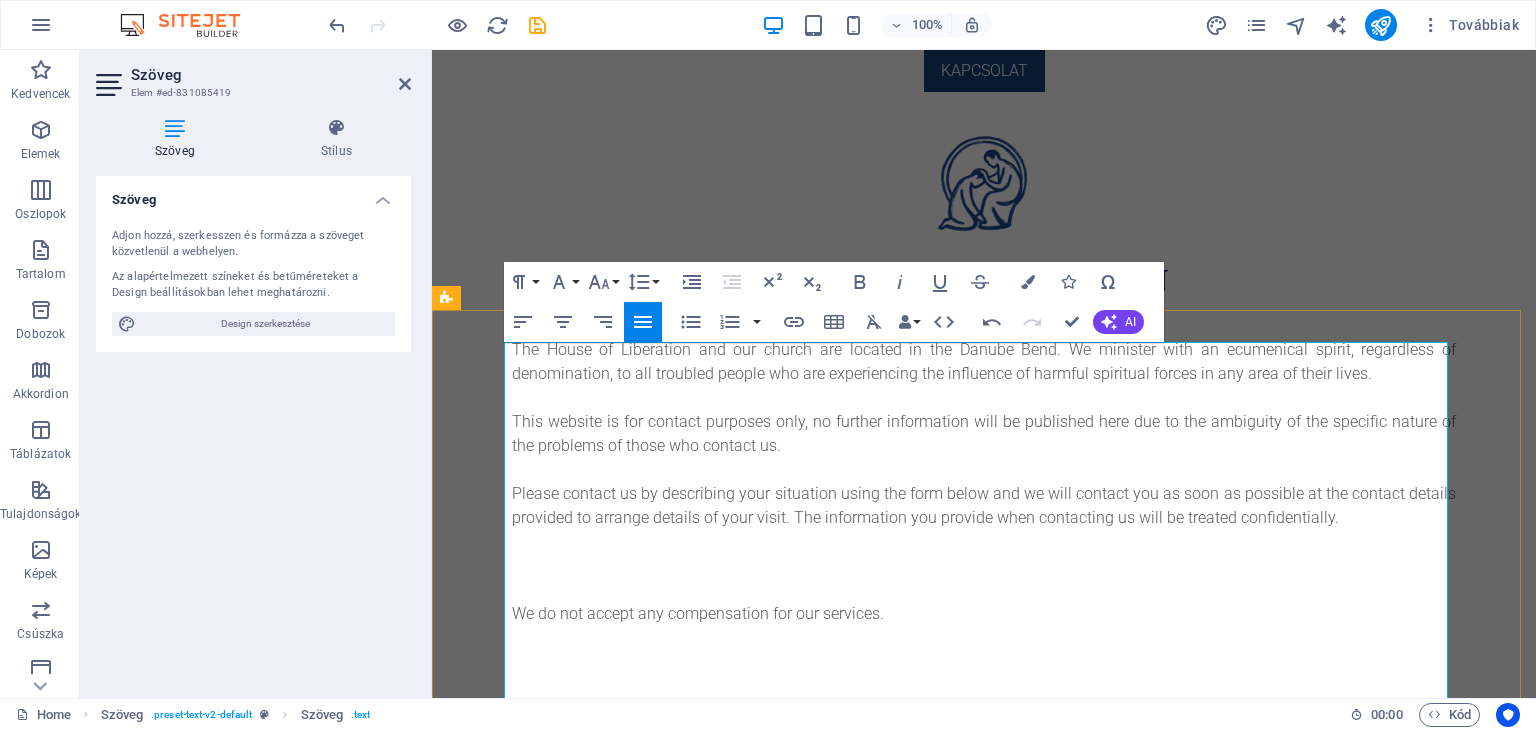 scroll, scrollTop: 583, scrollLeft: 0, axis: vertical 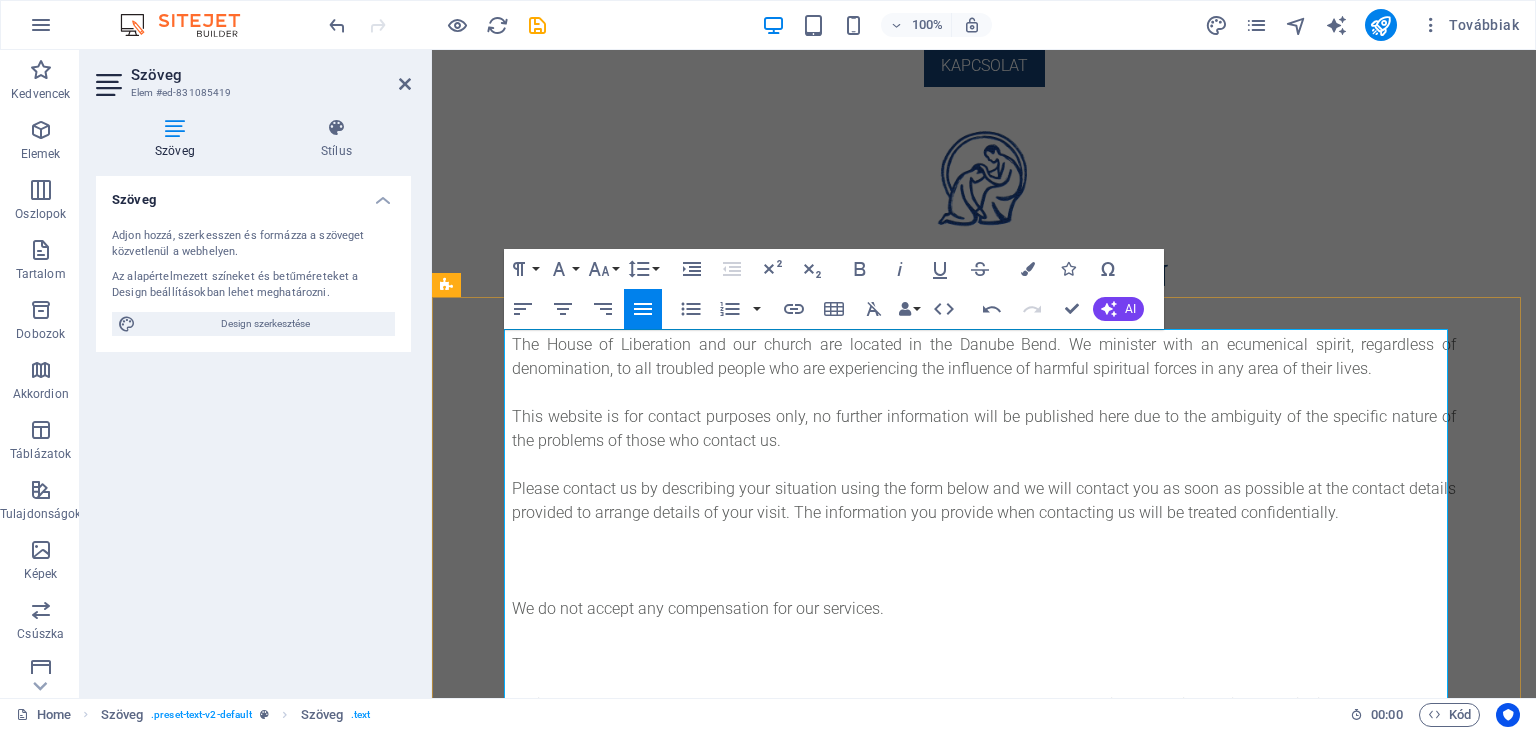 click at bounding box center [984, 561] 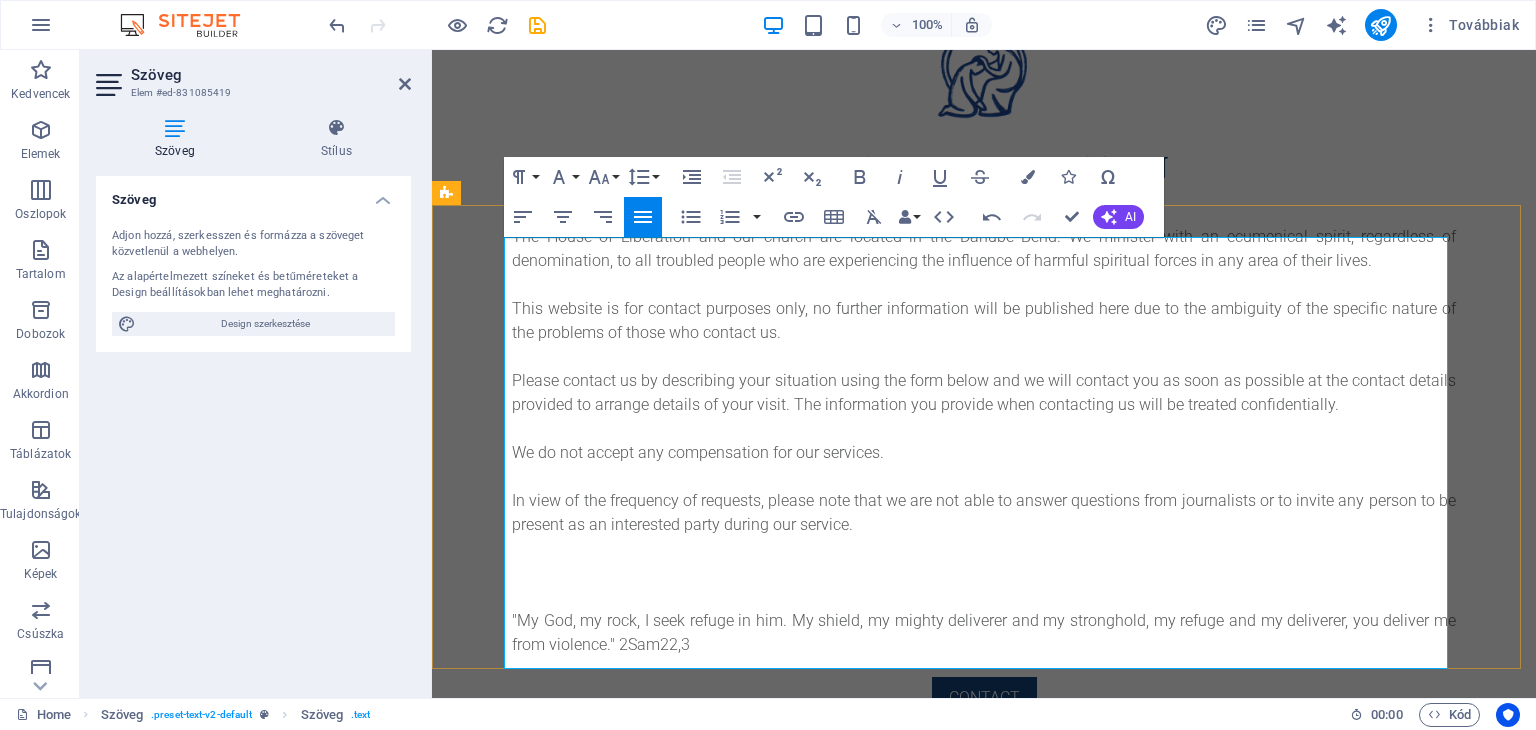 scroll, scrollTop: 758, scrollLeft: 0, axis: vertical 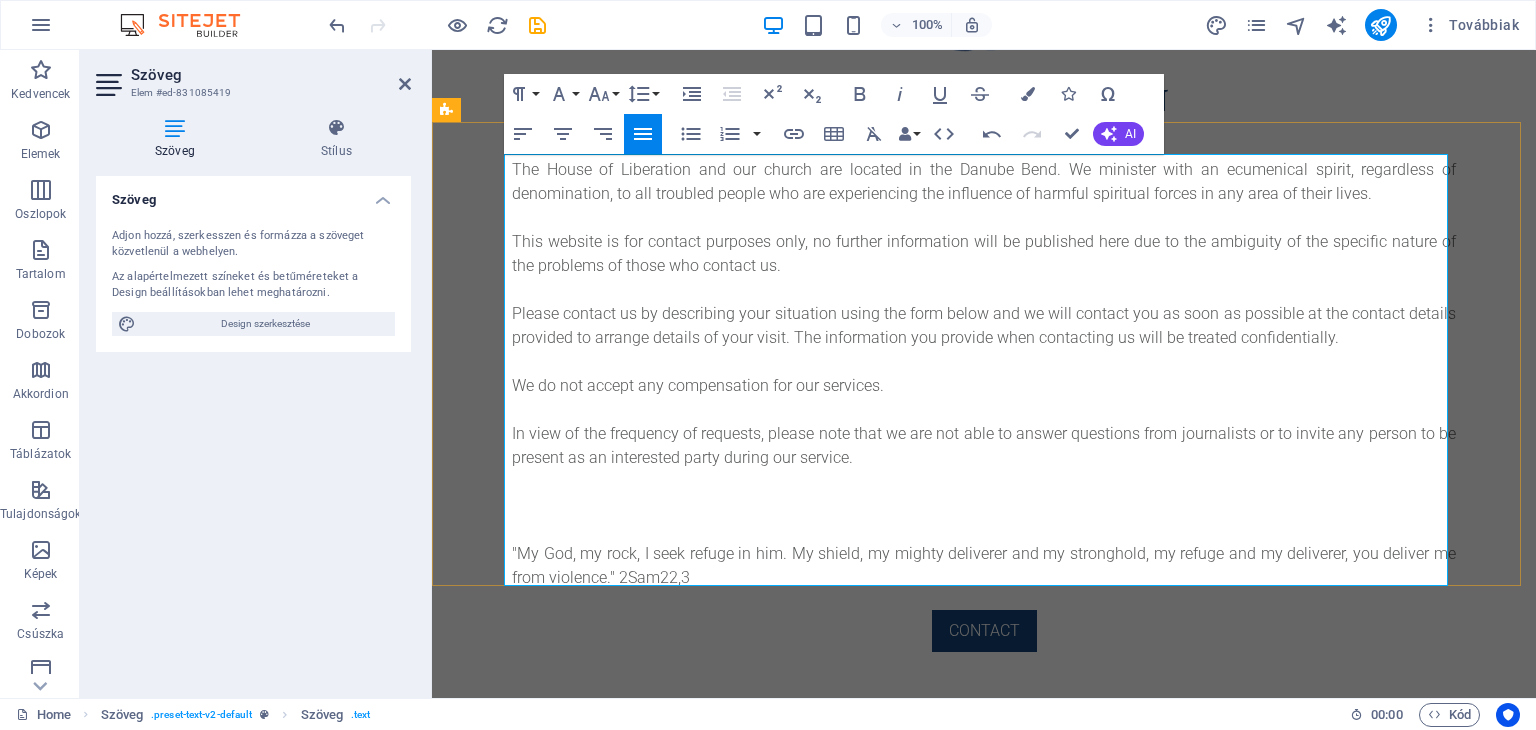 click at bounding box center (984, 482) 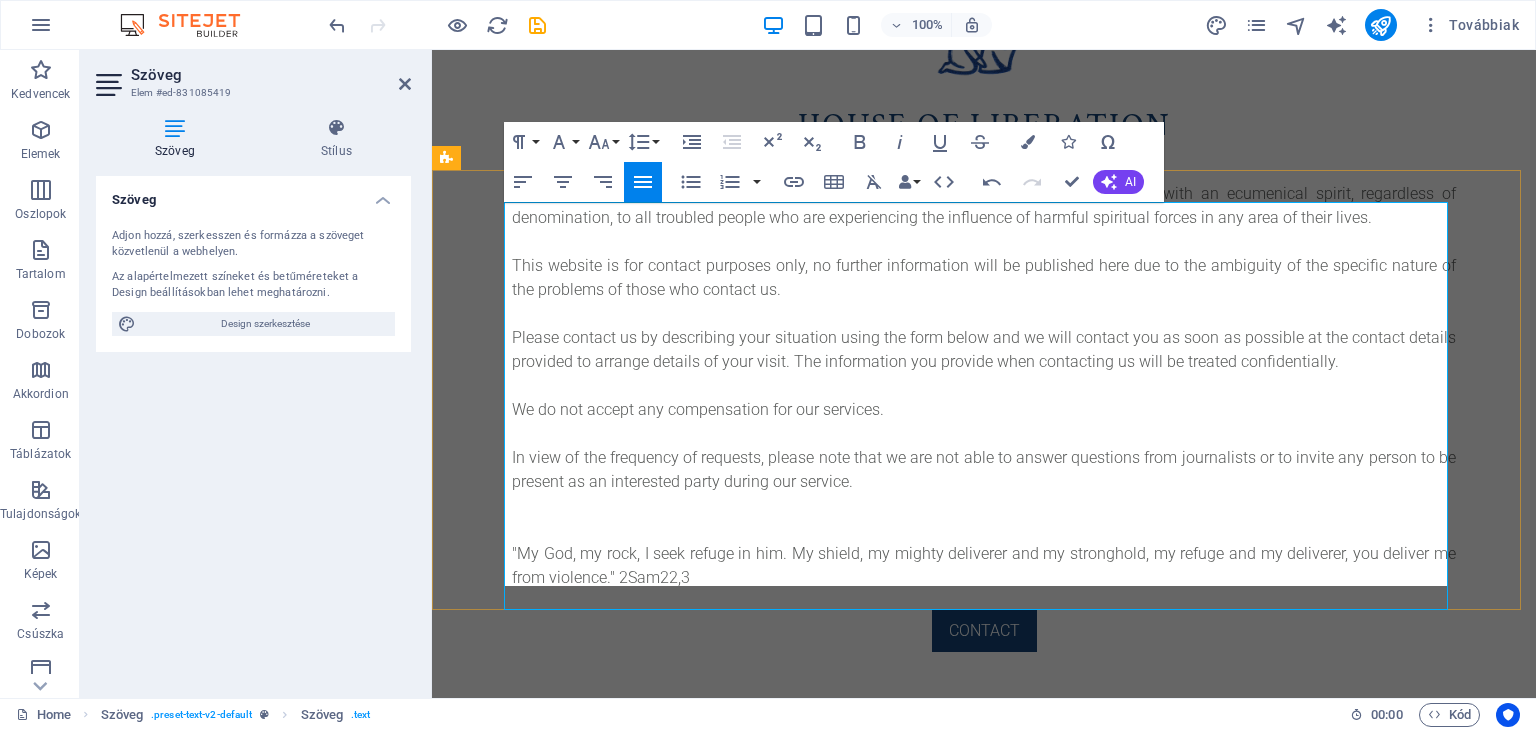 scroll, scrollTop: 710, scrollLeft: 0, axis: vertical 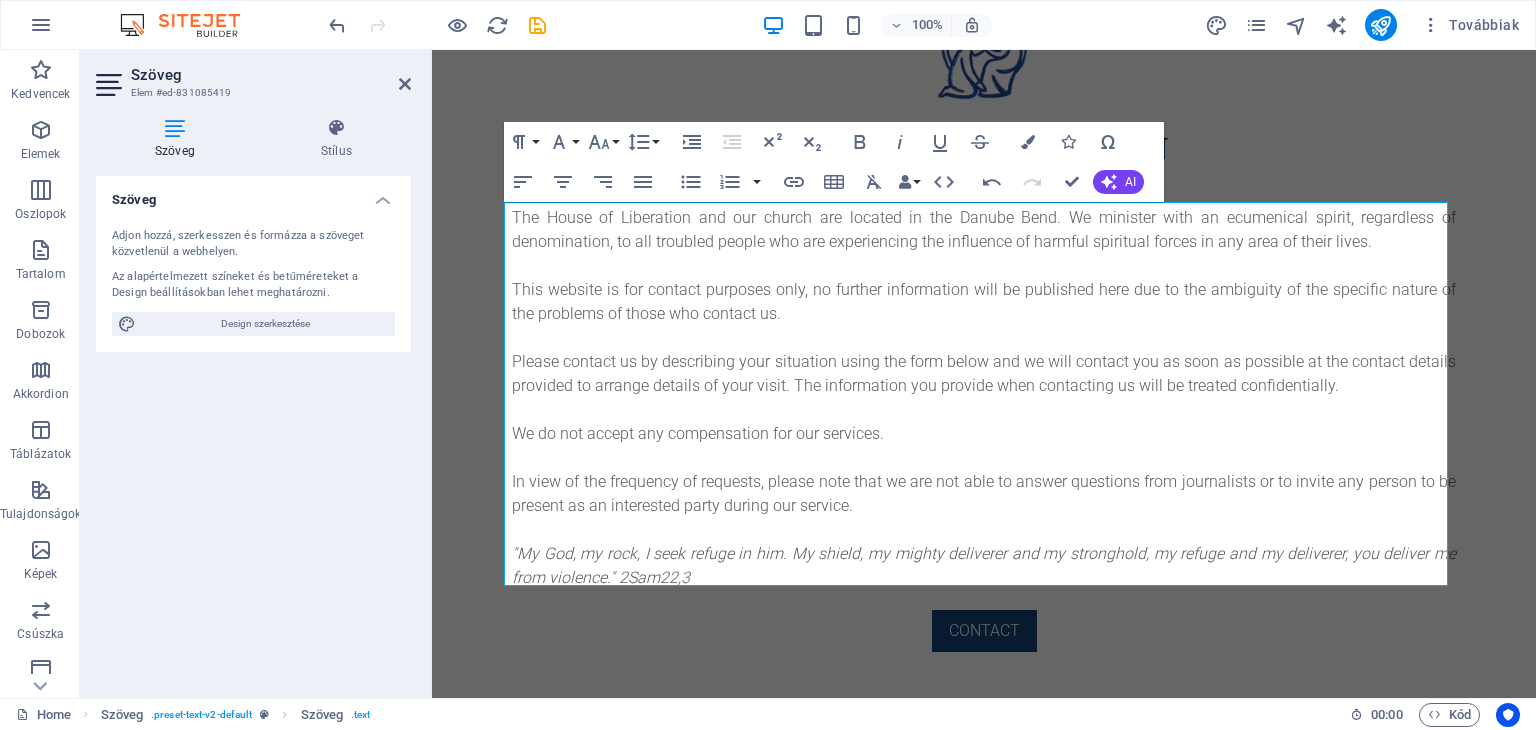 click on "A SZABADulÁS HÁZA A Szabadulás Háza, valamint templomunk a [REGION] található. Ökumenikus lelkülettel, felekezettől függetlenül szolgálunk minden bajbajutott ember felé, aki élete valamely területén ártó szellemi hatalmak hatását tapasztalja. Ez a weboldal kizárólag kapcsolatfelvétel célját szolgálja, további információkat – a hozzánk fordulók problémáinak speciális természetéből adódó félreérthetőség miatt – itt nem teszünk közzé. Kérjük, hogy helyzetének leírásával az alábbi űrlapon keresztül vegye fel velünk a kapcsolatot, mi pedig a megadott elérhetőségein mihamarabb keresni fogjuk, hogy egyeztessük a látogatása részleteit. A kapcsolatfelvétel során közölt adatait bizalmasan kezeljük. Szolgálatunkért nem fogadunk el semmiféle ellentételezést. „Istenem, kősziklám, nála keresek oltalmat. Pajzsom, hatalmas szabadítóm és fellegváram, menedékem és szabadítóm, megszabadítasz az erőszaktól.” 2Sám22,3 Kapcsolat" at bounding box center [984, 21] 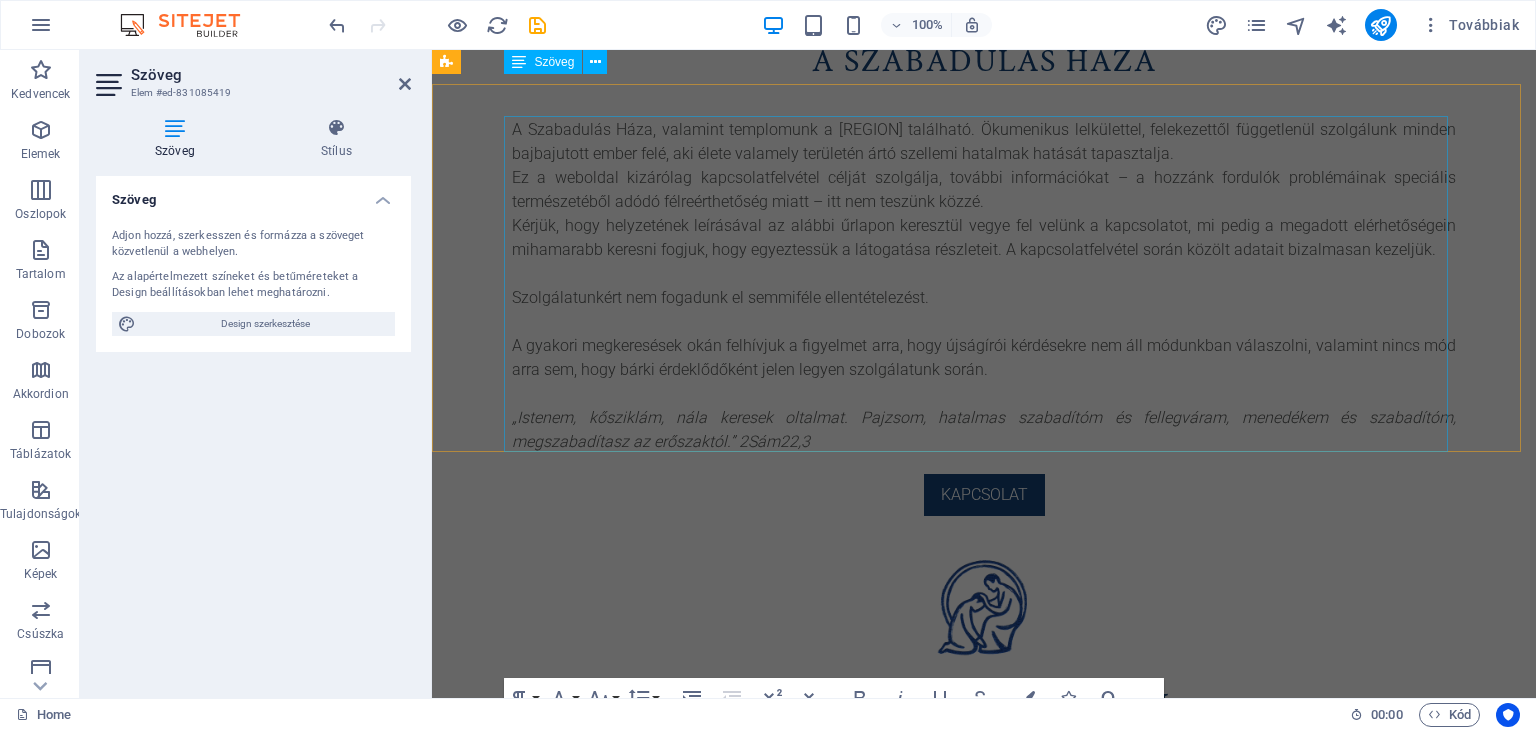 scroll, scrollTop: 0, scrollLeft: 0, axis: both 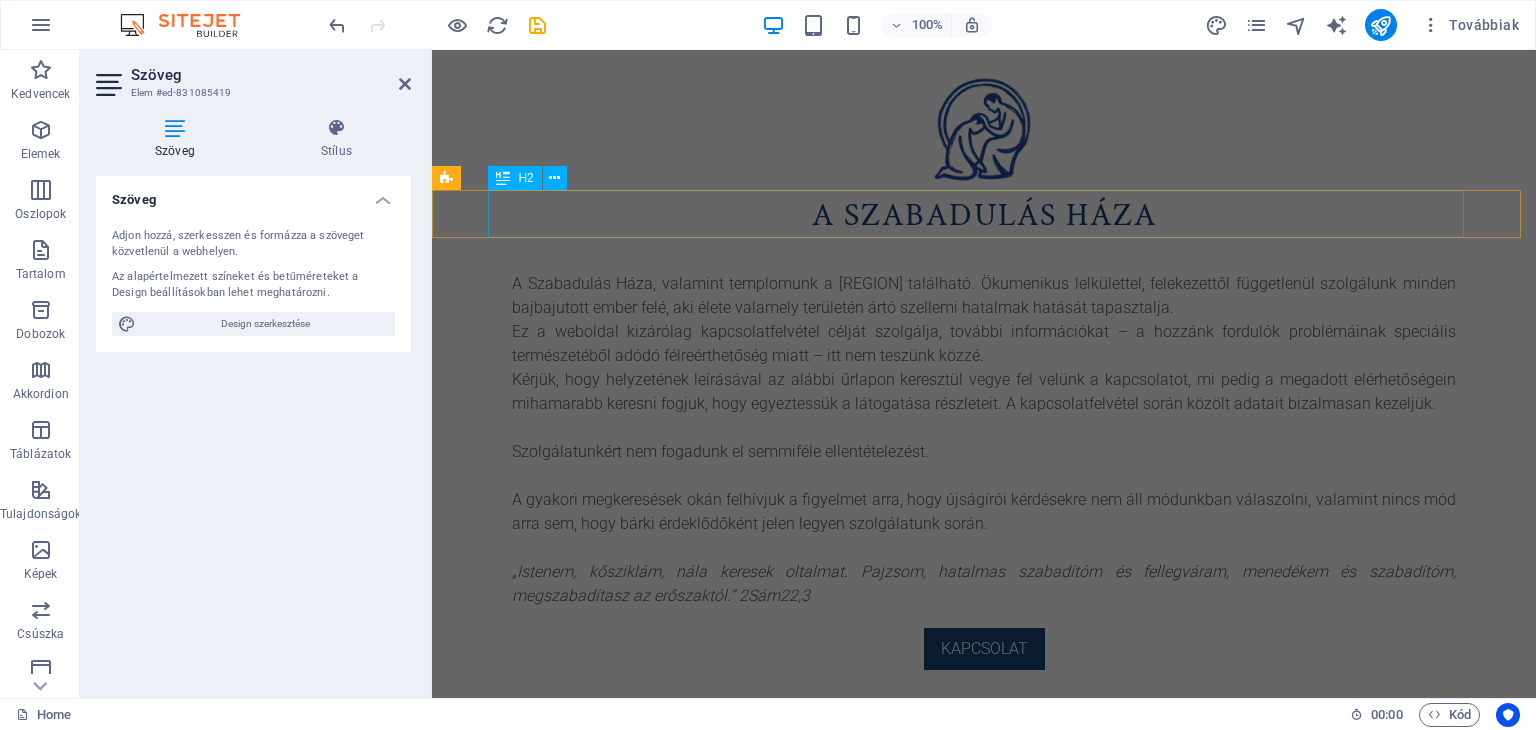 click on "A SZABADulÁS HÁZA" at bounding box center (984, 216) 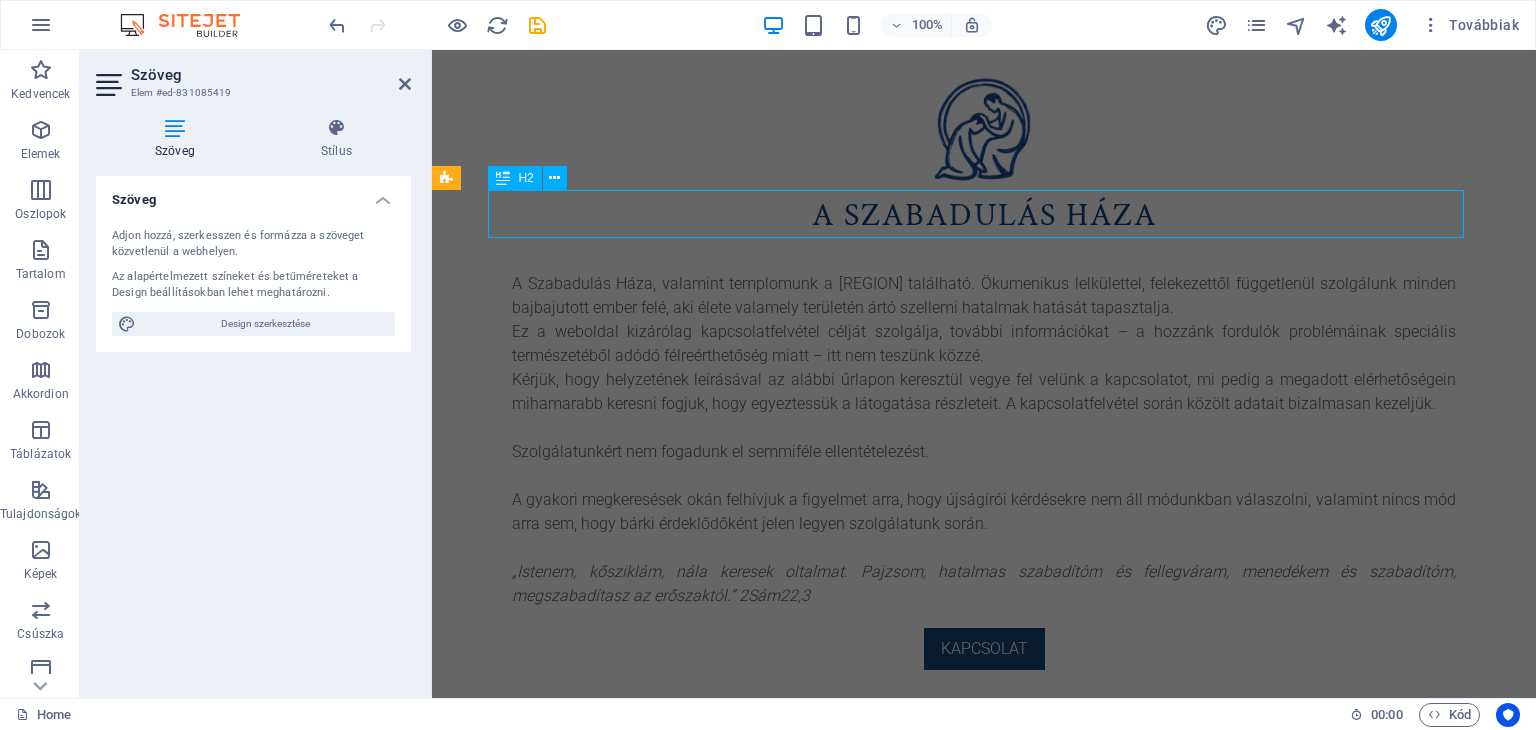 click on "A SZABADulÁS HÁZA" at bounding box center [984, 216] 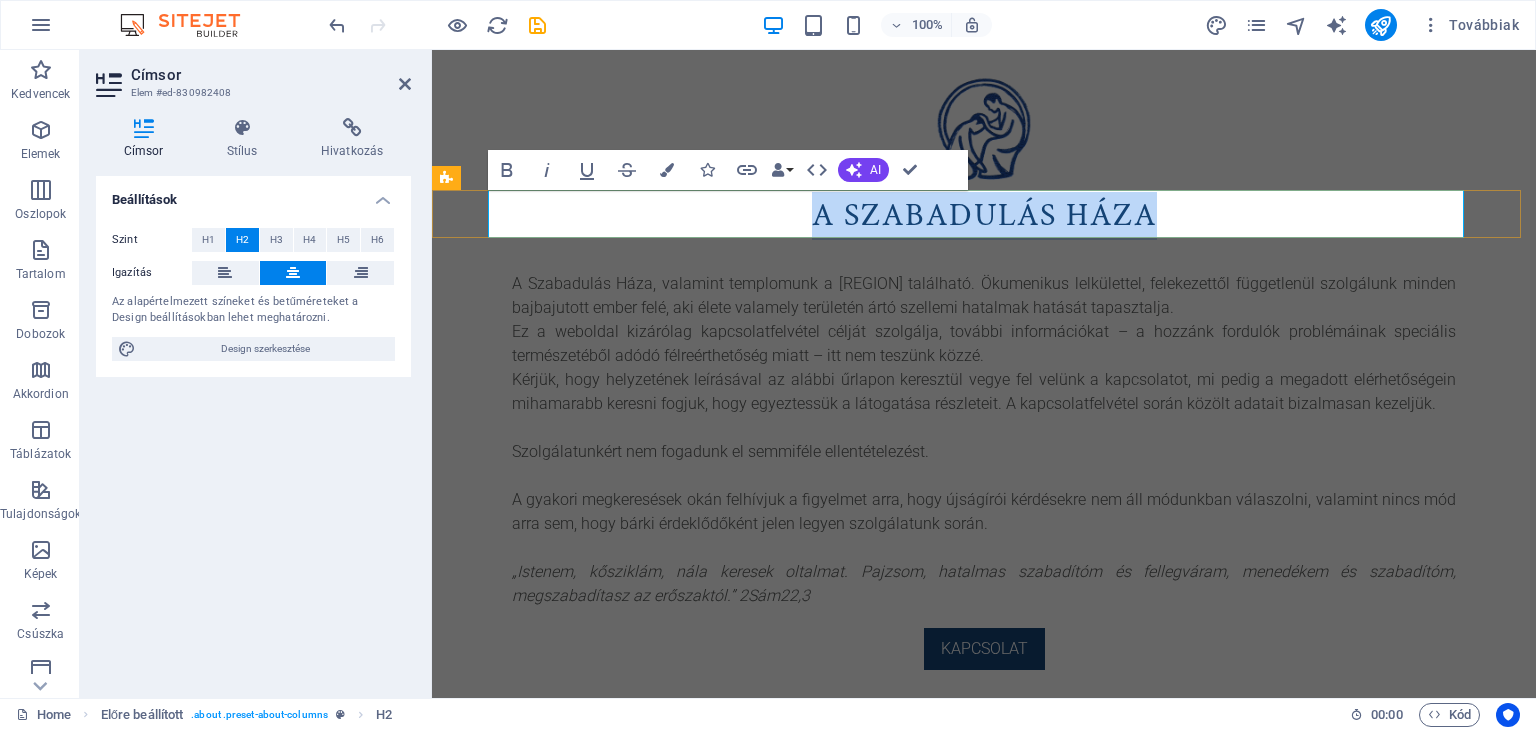 click on "A SZABADulÁS HÁZA" at bounding box center (984, 216) 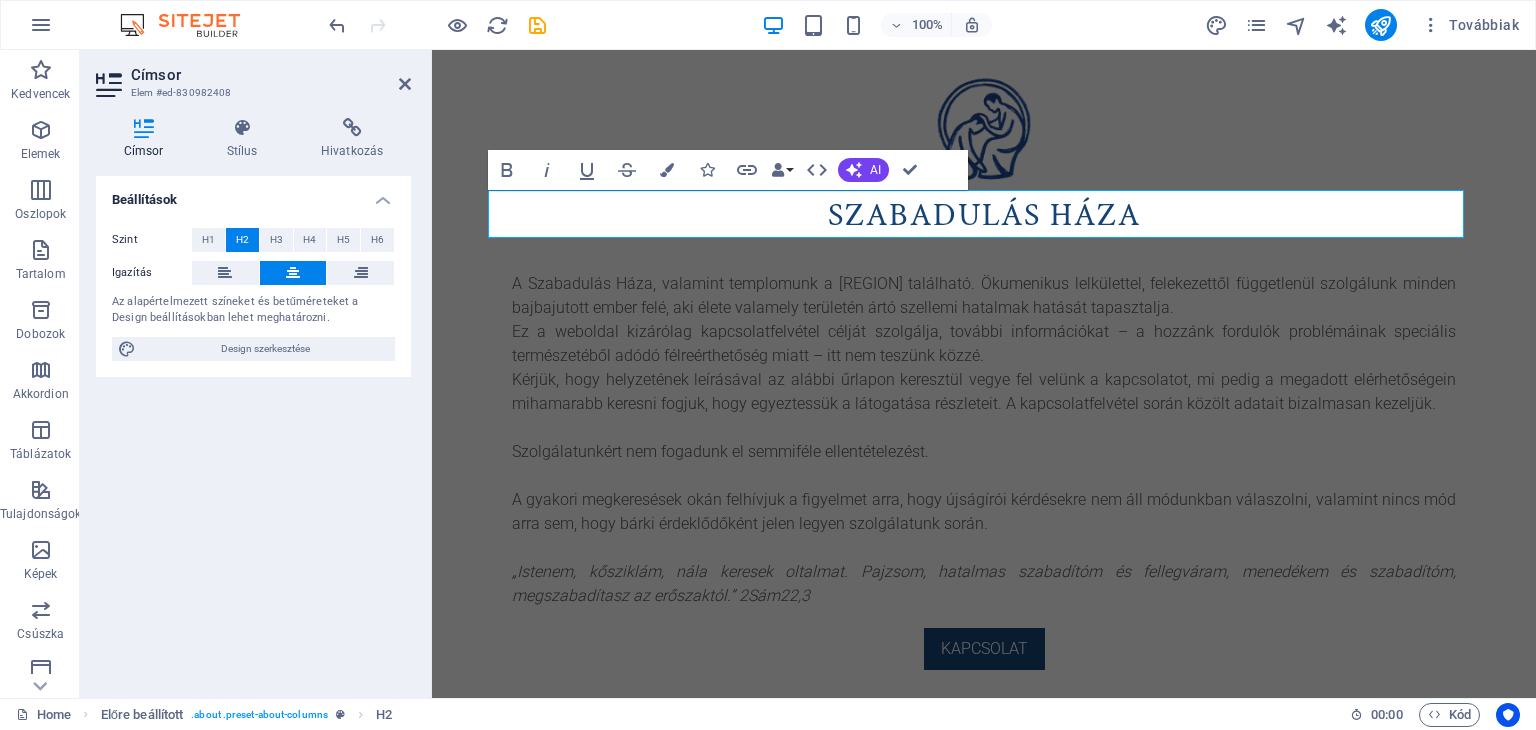 type 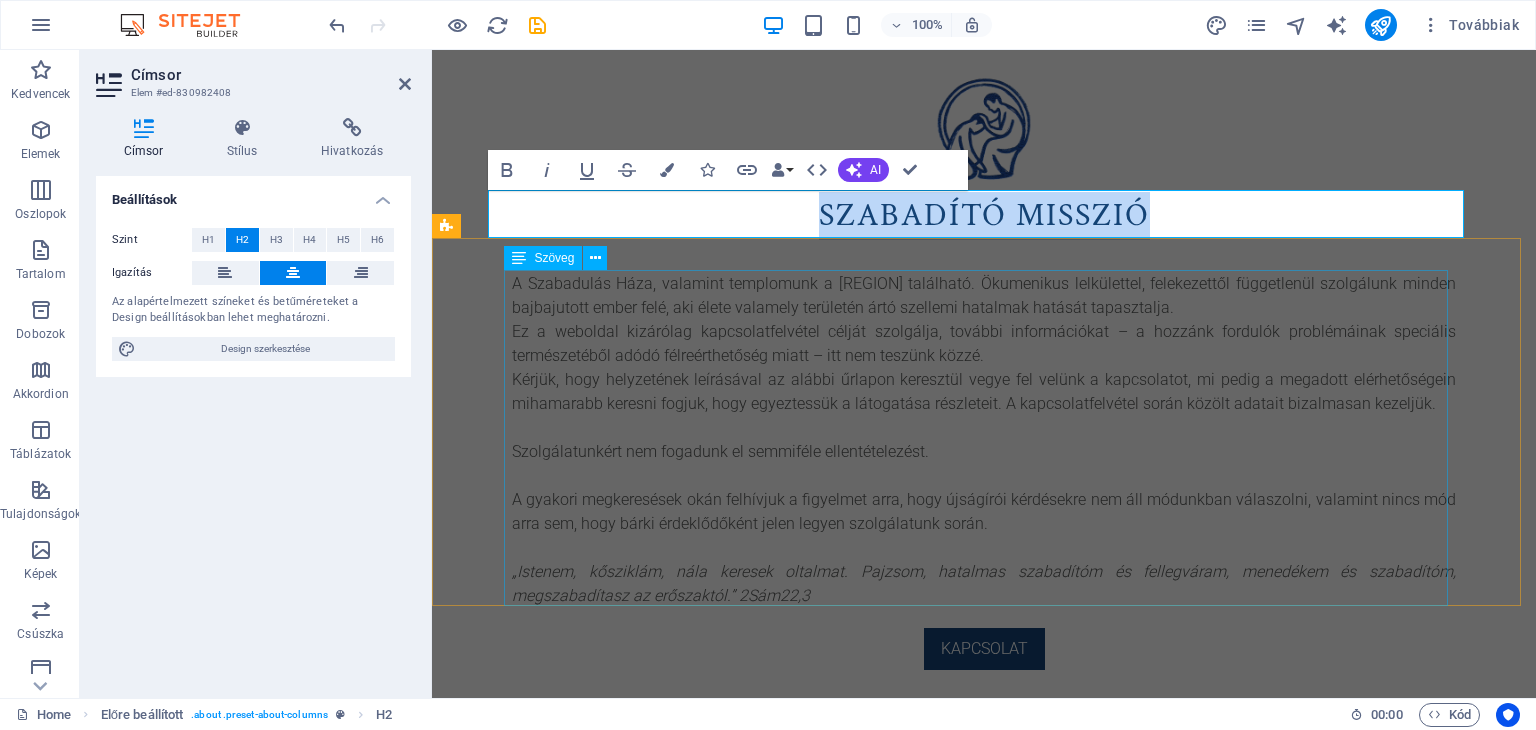 click on "A Szabadulás Háza, valamint templomunk a [REGION] található. Ökumenikus lelkülettel, felekezettől függetlenül szolgálunk minden bajbajutott ember felé, aki élete valamely területén ártó szellemi hatalmak hatását tapasztalja. Ez a weboldal kizárólag kapcsolatfelvétel célját szolgálja, további információkat – a hozzánk fordulók problémáinak speciális természetéből adódó félreérthetőség miatt – itt nem teszünk közzé. Kérjük, hogy helyzetének leírásával az alábbi űrlapon keresztül vegye fel velünk a kapcsolatot, mi pedig a megadott elérhetőségein mihamarabb keresni fogjuk, hogy egyeztessük a látogatása részleteit. A kapcsolatfelvétel során közölt adatait bizalmasan kezeljük. Szolgálatunkért nem fogadunk el semmiféle ellentételezést. „Istenem, kősziklám, nála keresek oltalmat. Pajzsom, hatalmas szabadítóm és fellegváram, menedékem és szabadítóm, megszabadítasz az erőszaktól.” 2Sám22,3" at bounding box center [984, 440] 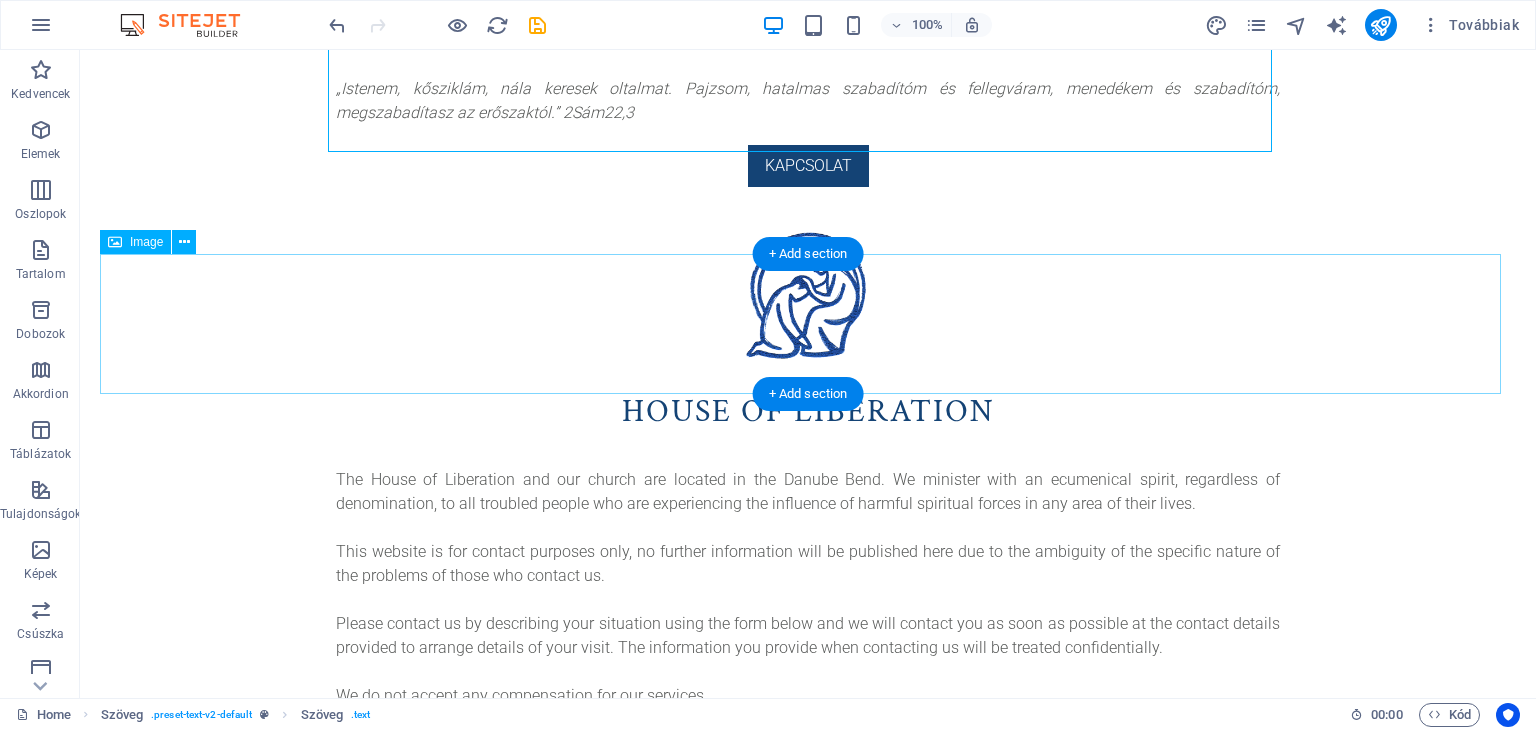 scroll, scrollTop: 523, scrollLeft: 0, axis: vertical 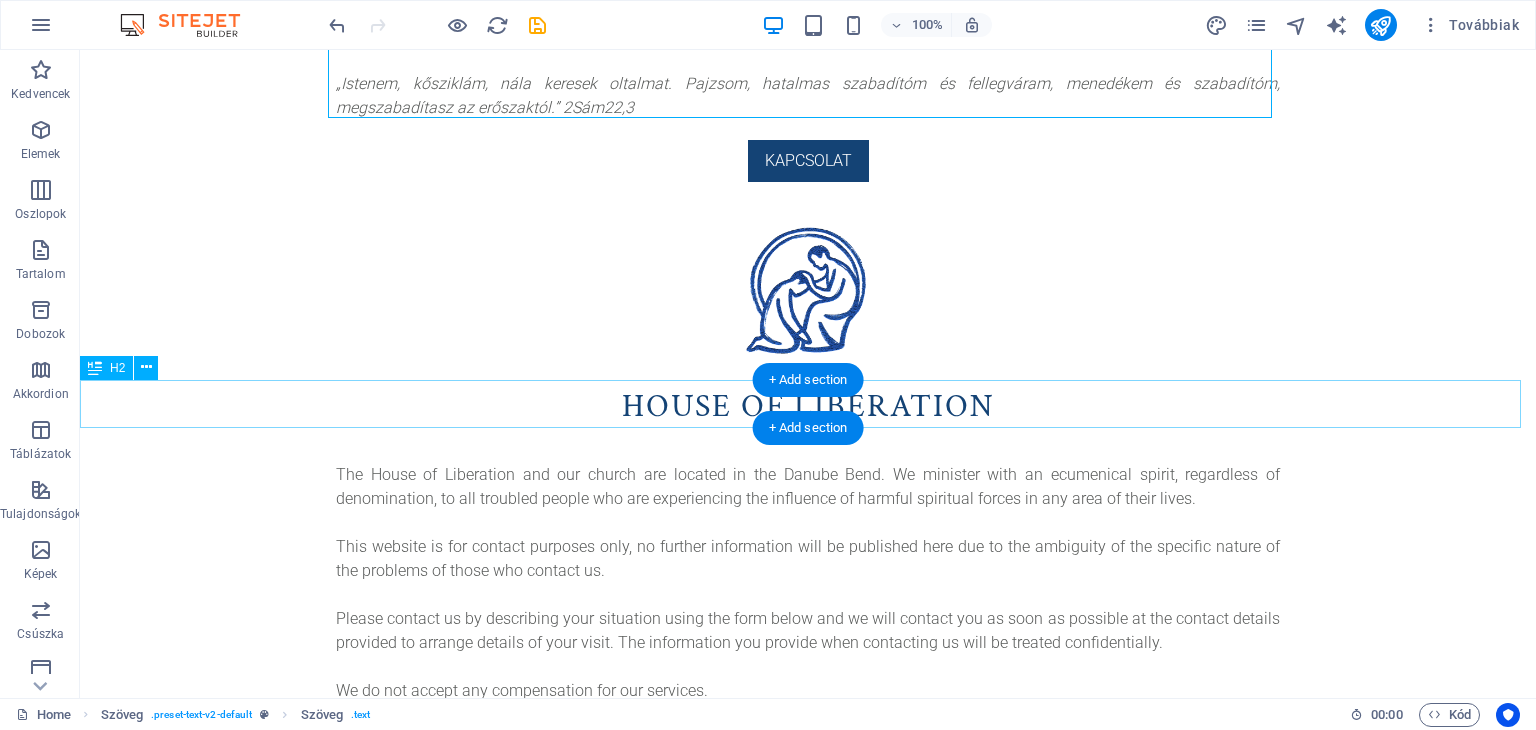 click on "HOUSE OF LIBERATION" at bounding box center [808, 407] 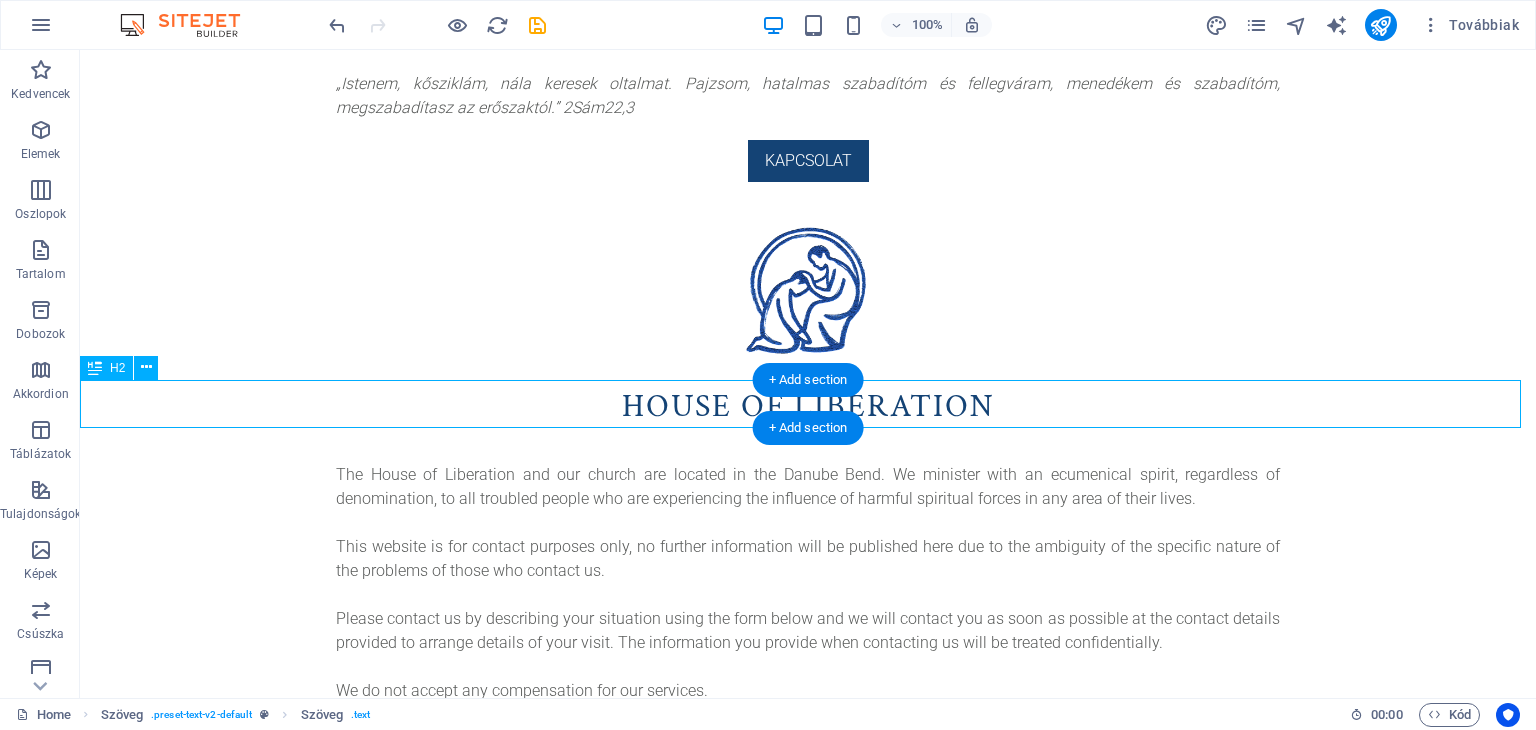 click on "HOUSE OF LIBERATION" at bounding box center [808, 407] 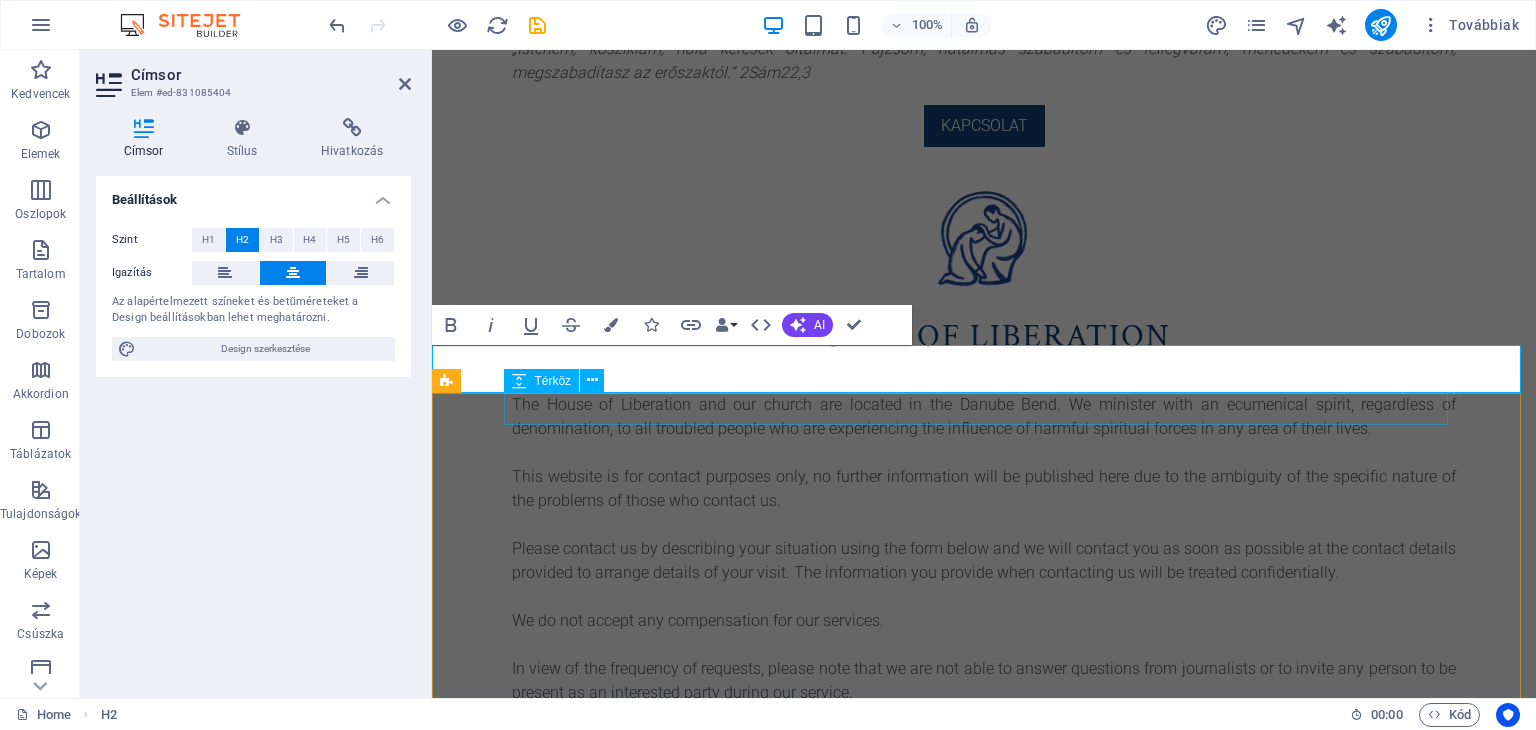 scroll, scrollTop: 488, scrollLeft: 0, axis: vertical 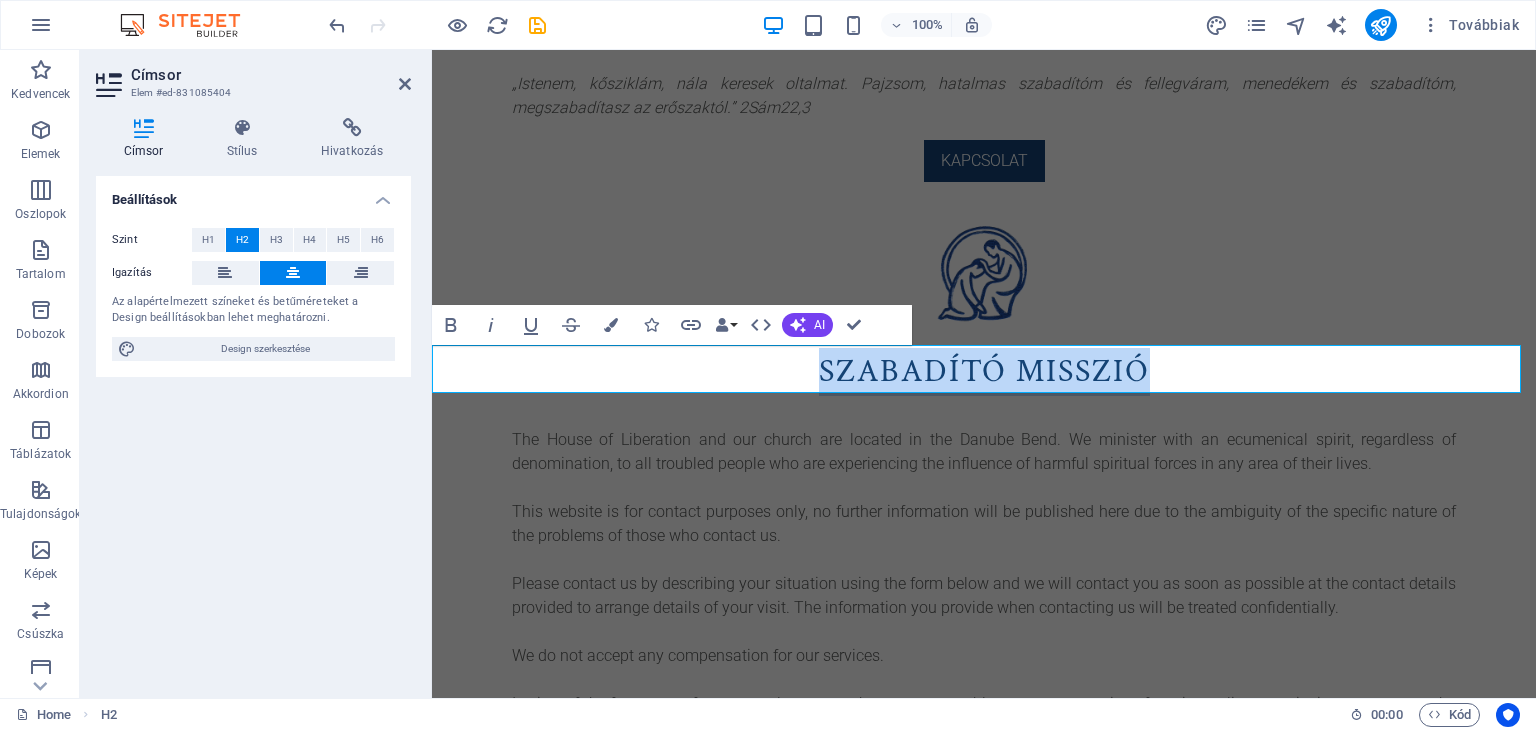 click on "SZABADító misszió" at bounding box center (984, 372) 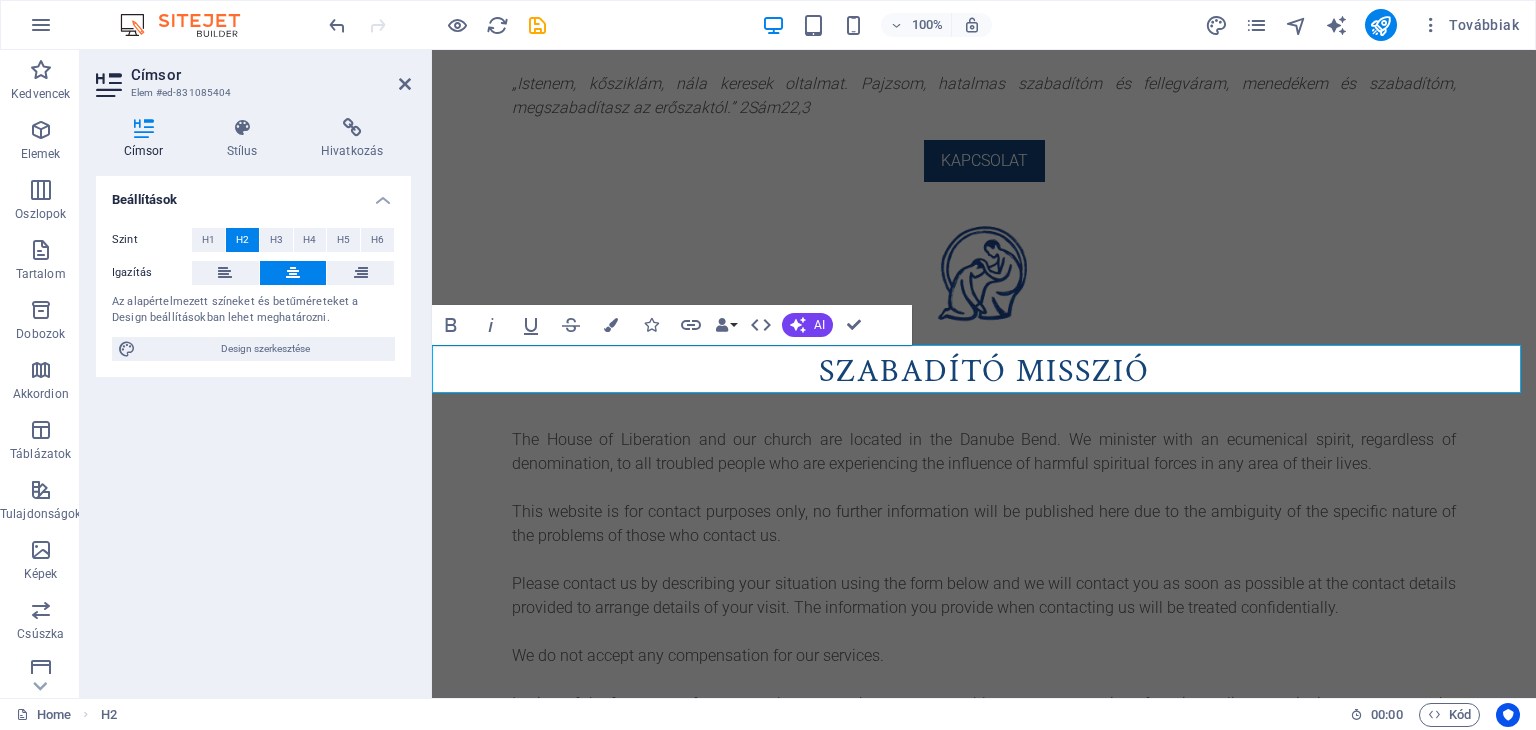 click on "SZABADító misszió" at bounding box center [984, 372] 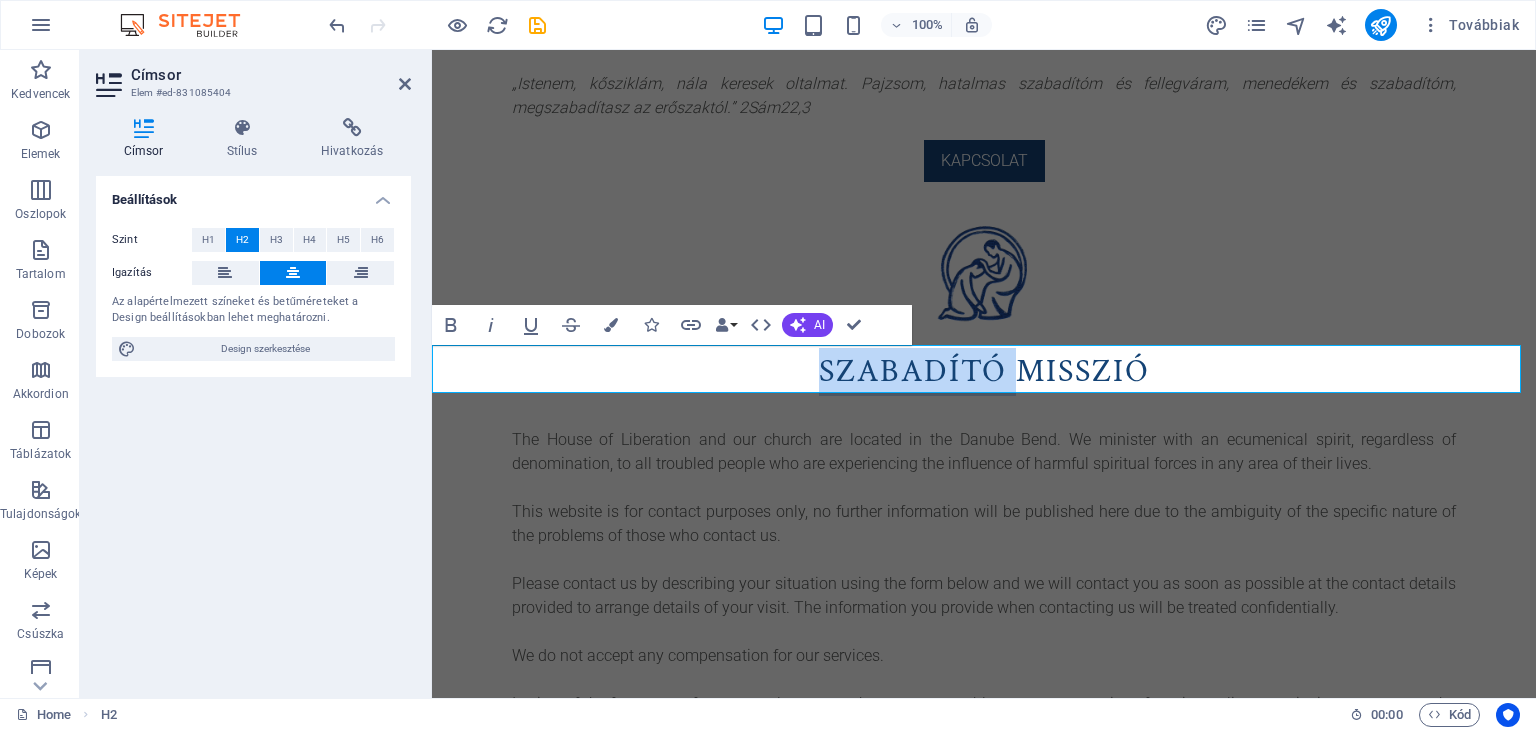 click on "SZABADító misszió" at bounding box center (984, 372) 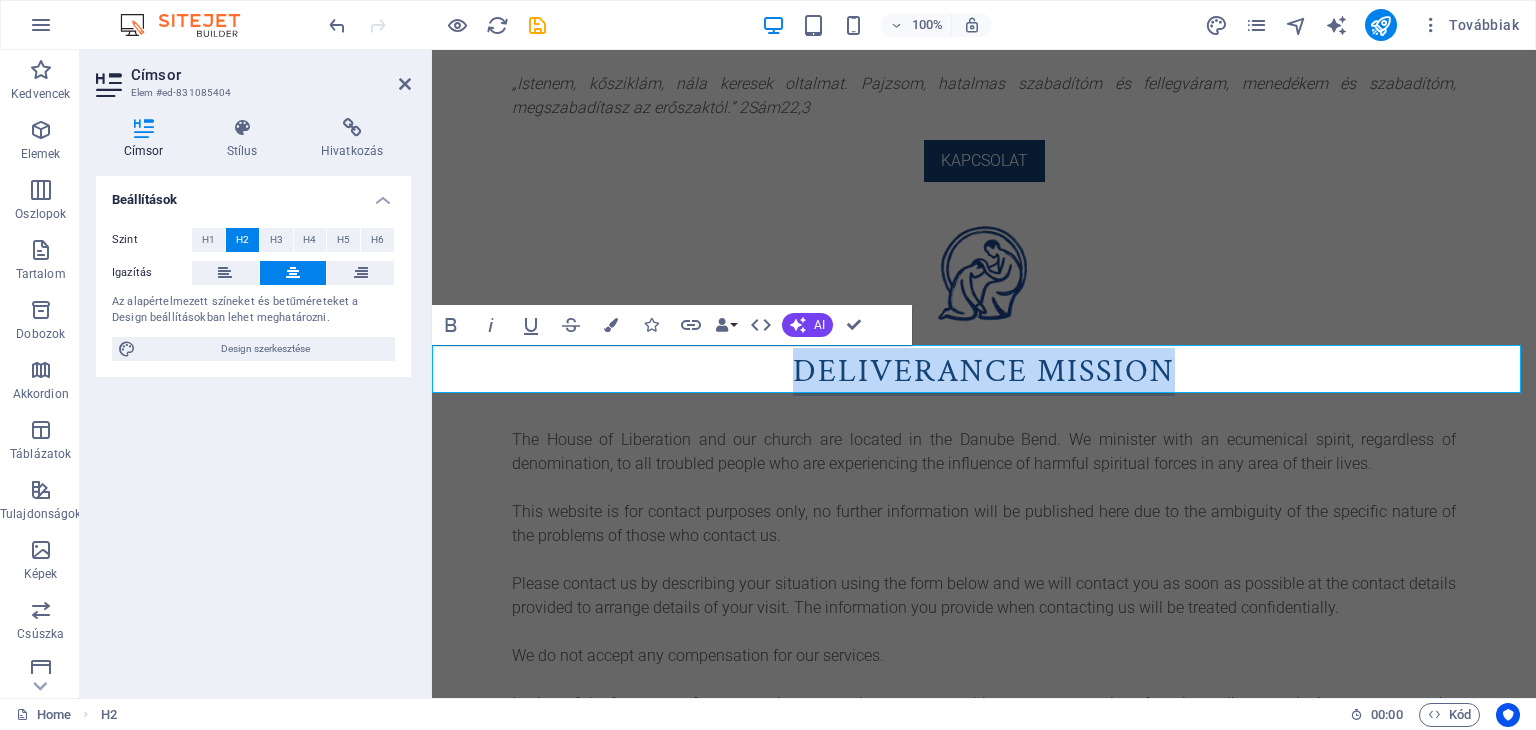 copy on "Deliverance mission" 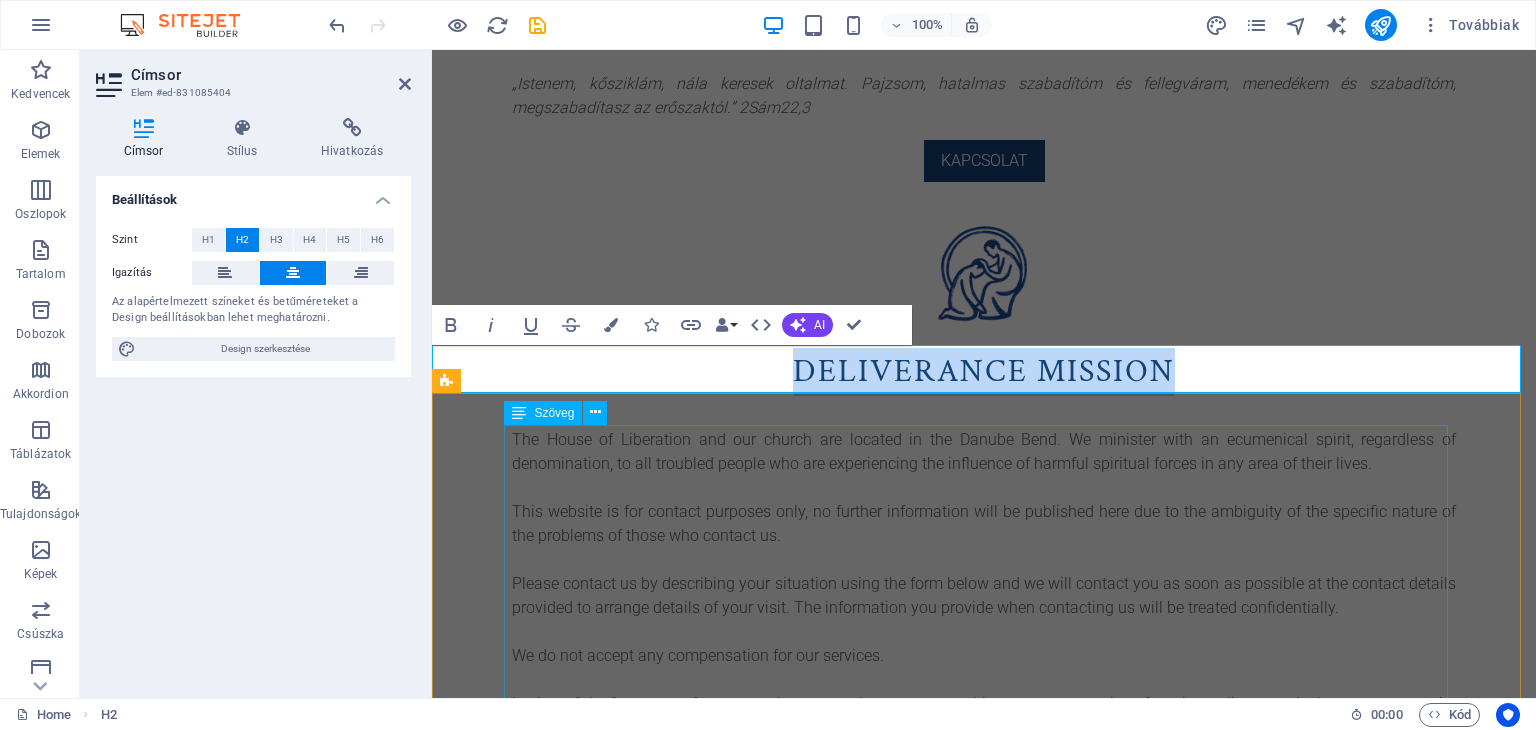click on "The House of Liberation and our church are located in the [REGION]. We minister with an ecumenical spirit, regardless of denomination, to all troubled people who are experiencing the influence of harmful spiritual forces in any area of their lives. This website is for contact purposes only, no further information will be published here due to the ambiguity of the specific nature of the problems of those who contact us. Please contact us by describing your situation using the form below and we will contact you as soon as possible at the contact details provided to arrange details of your visit. The information you provide when contacting us will be treated confidentially. We do not accept any compensation for our services. In view of the frequency of requests, please note that we are not able to answer questions from journalists or to invite any person to be present as an interested party during our service." at bounding box center (984, 620) 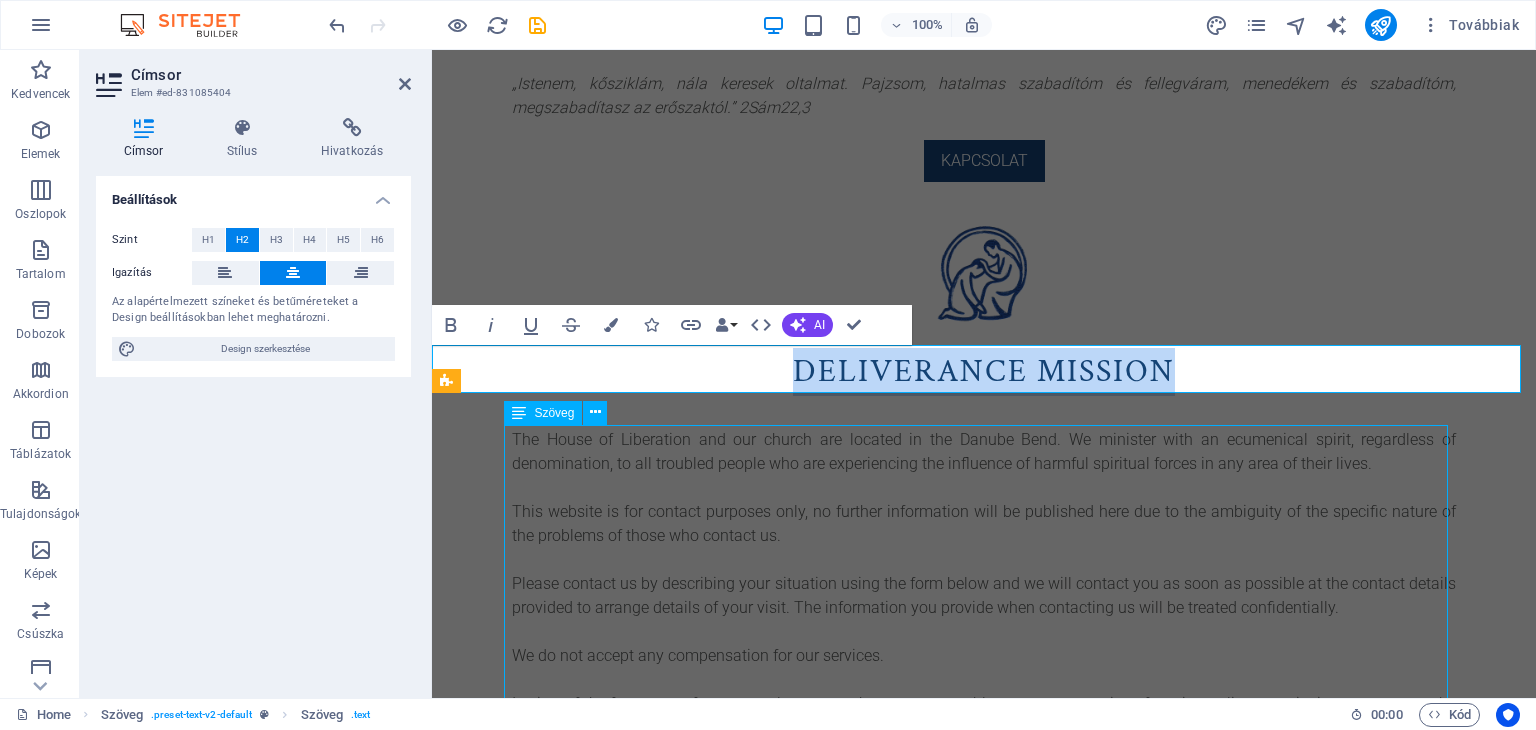 click on "The House of Liberation and our church are located in the [REGION]. We minister with an ecumenical spirit, regardless of denomination, to all troubled people who are experiencing the influence of harmful spiritual forces in any area of their lives. This website is for contact purposes only, no further information will be published here due to the ambiguity of the specific nature of the problems of those who contact us. Please contact us by describing your situation using the form below and we will contact you as soon as possible at the contact details provided to arrange details of your visit. The information you provide when contacting us will be treated confidentially. We do not accept any compensation for our services. In view of the frequency of requests, please note that we are not able to answer questions from journalists or to invite any person to be present as an interested party during our service." at bounding box center (984, 620) 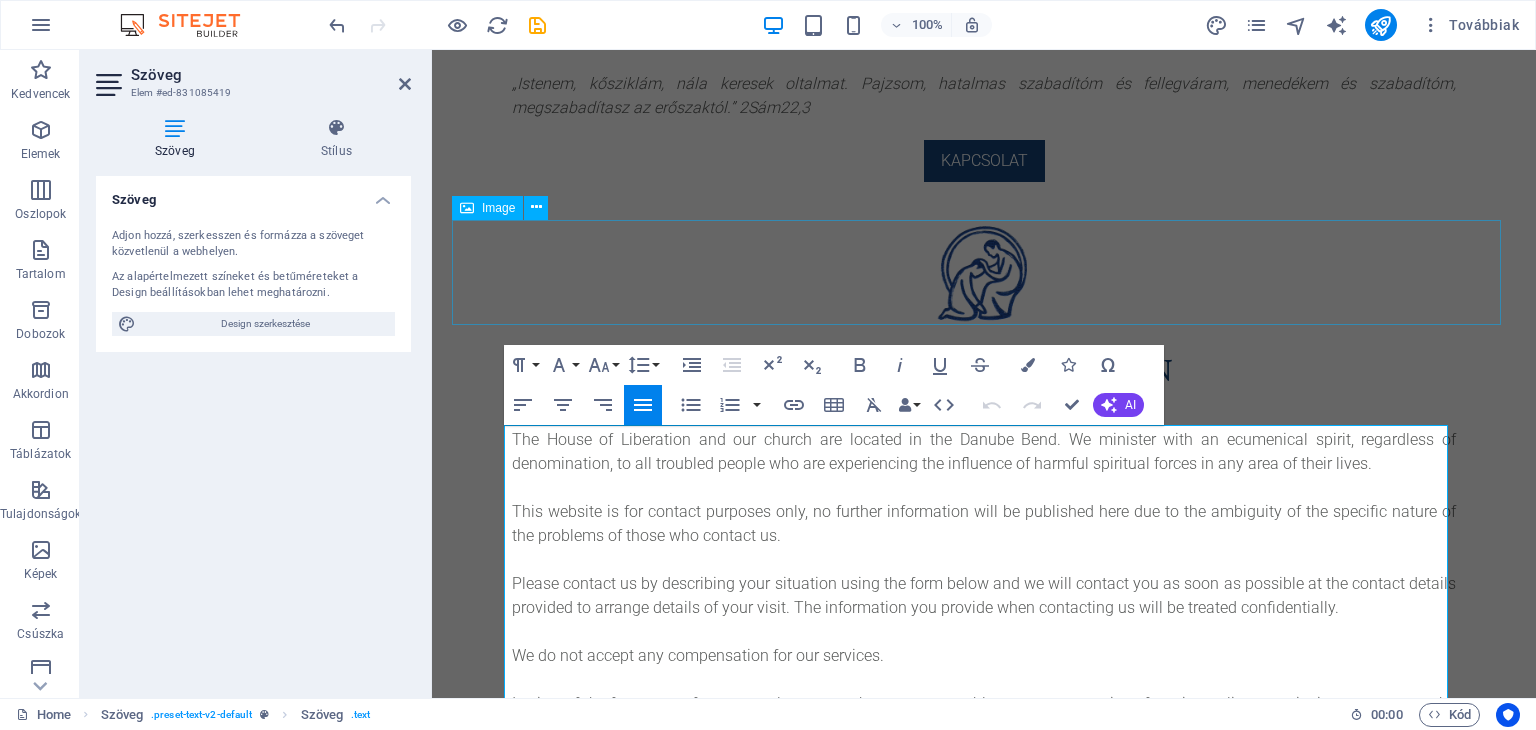 click at bounding box center (984, 275) 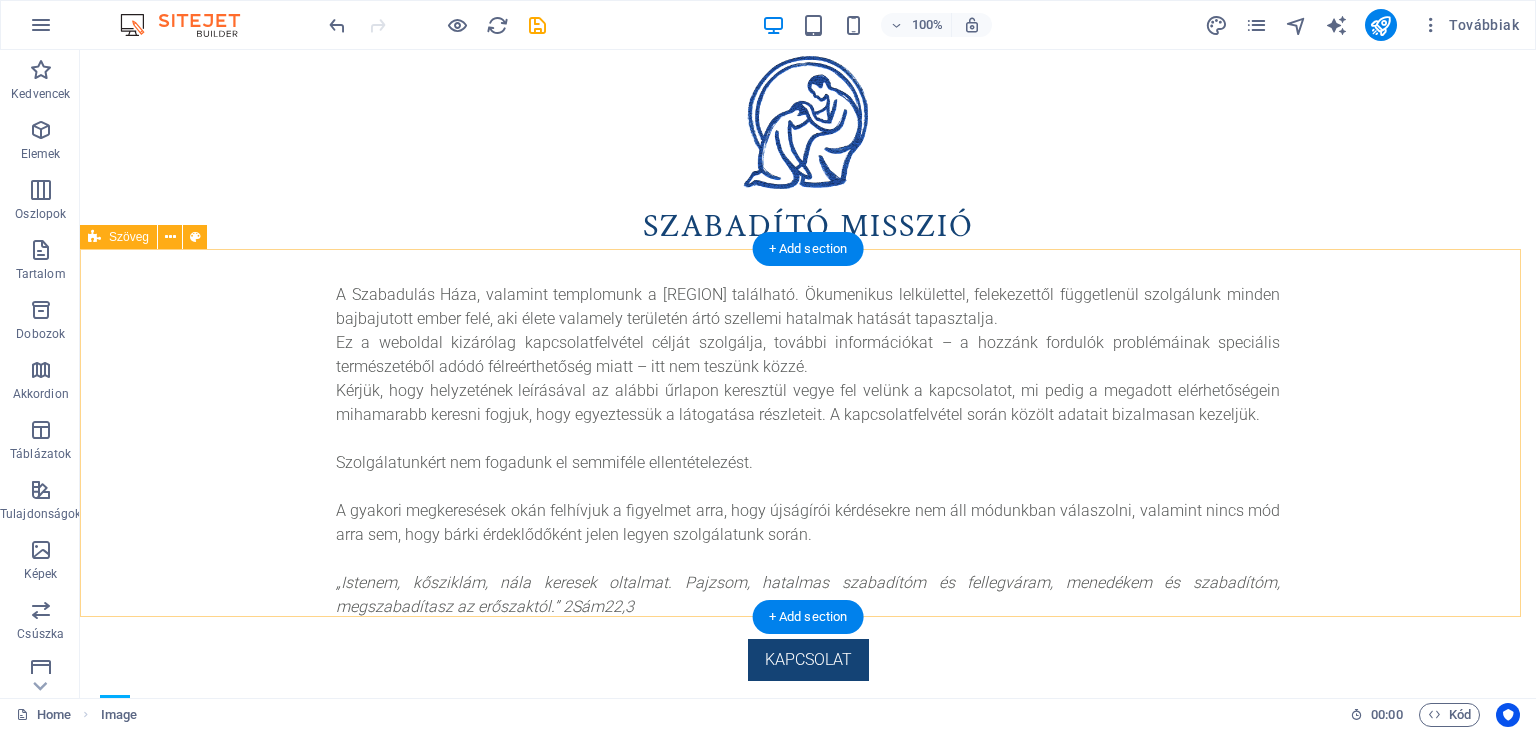 scroll, scrollTop: 23, scrollLeft: 0, axis: vertical 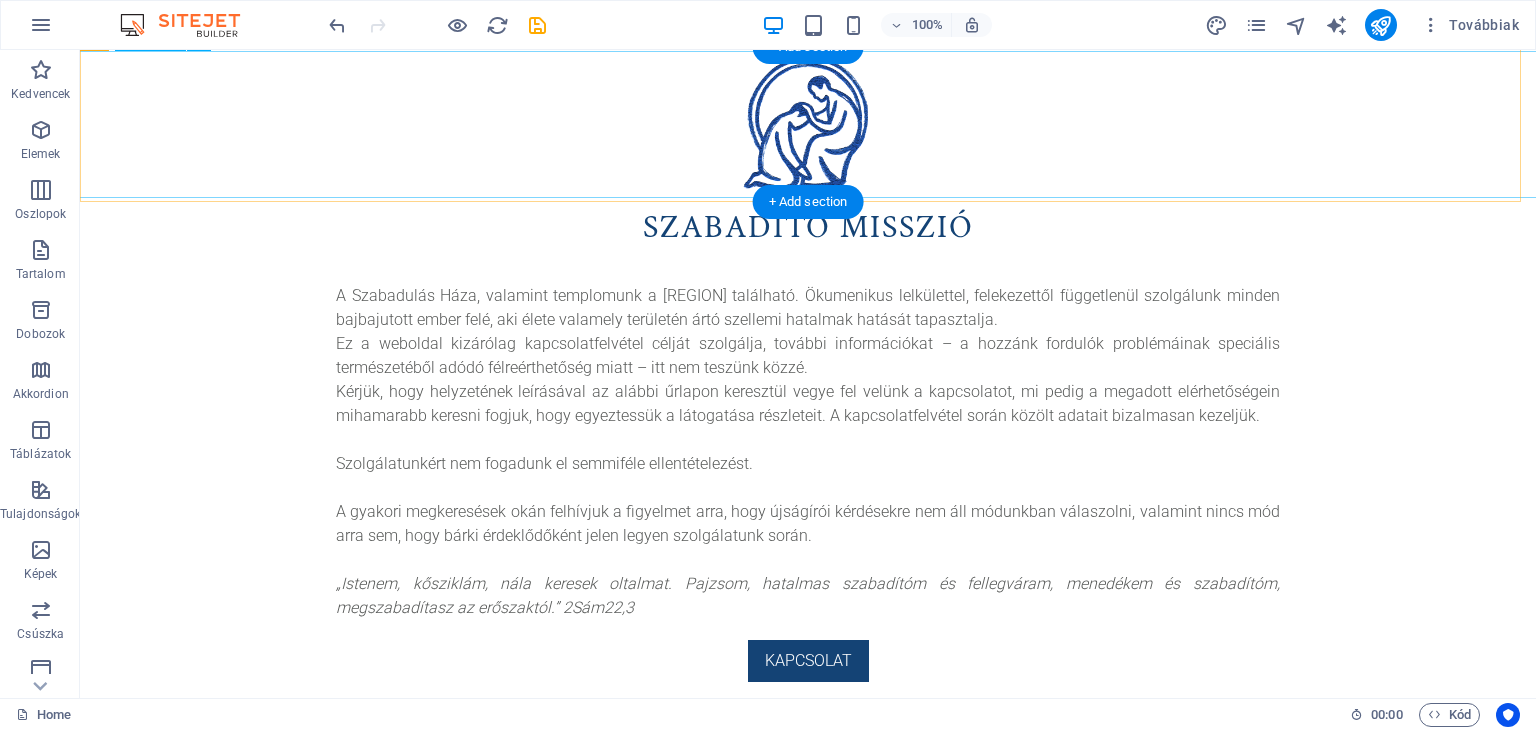 click at bounding box center [808, 125] 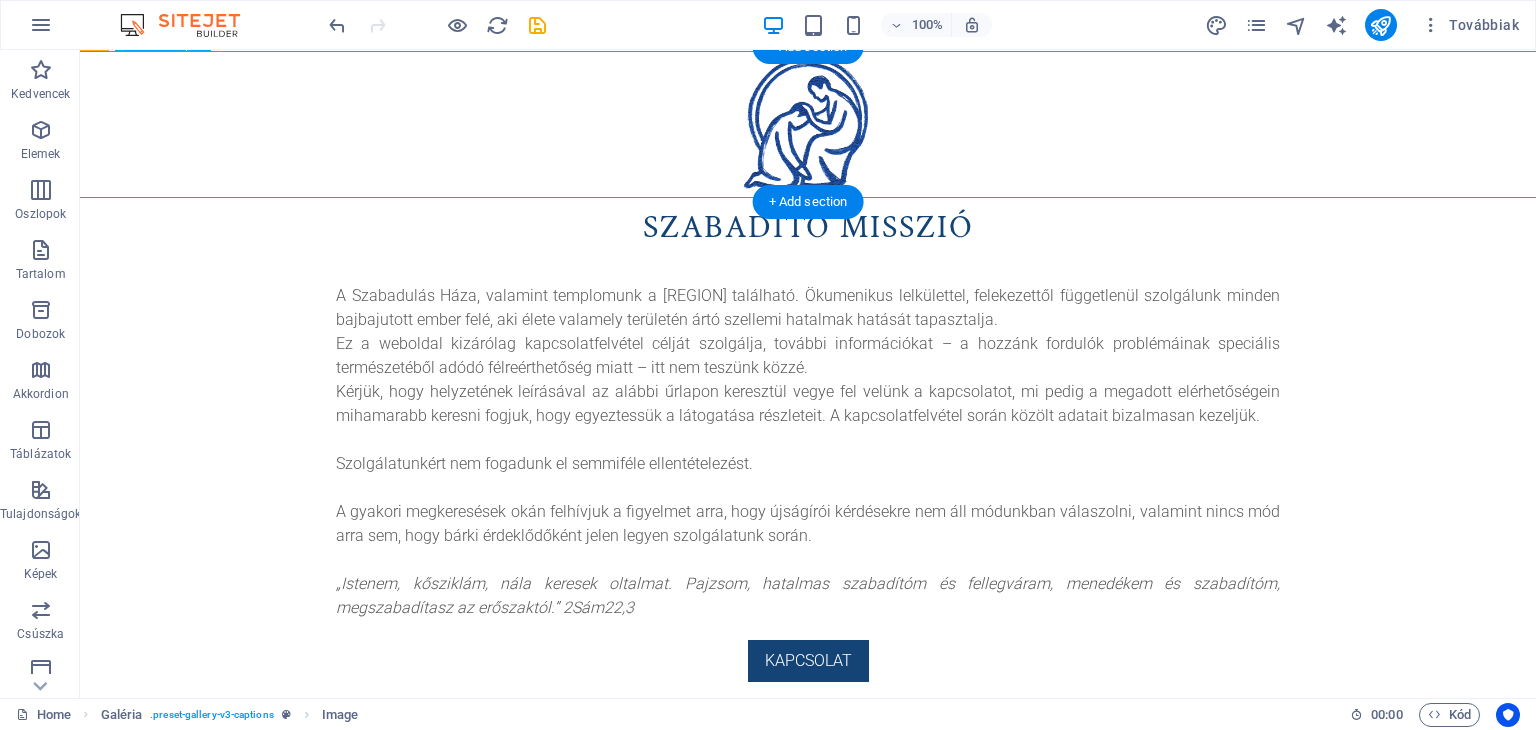 click at bounding box center (808, 125) 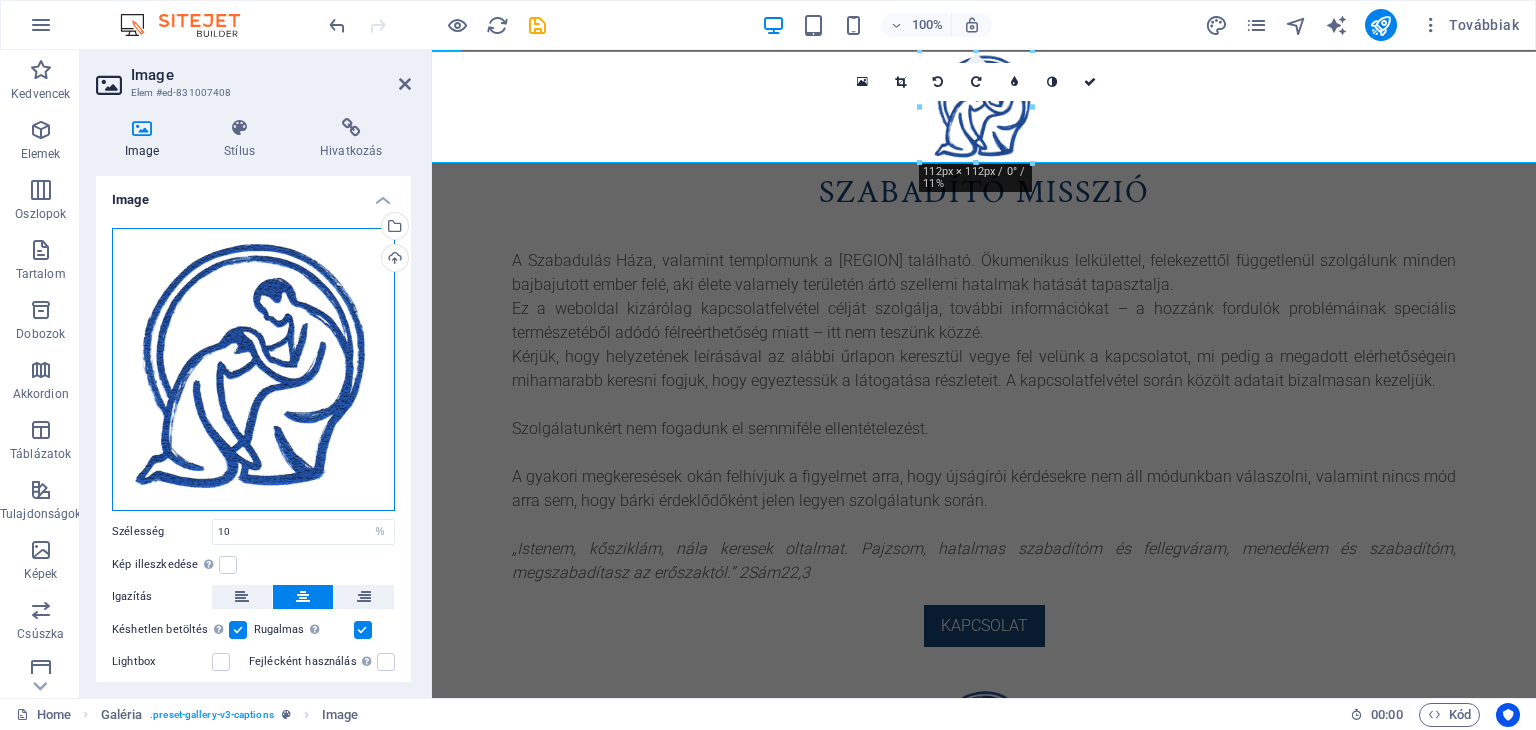 click on "Húzza ide a fájlokat, kattintson a fájlok kiválasztásához, vagy válasszon fájlokat a Fájlokból vagy a szabadon elérhető képek és videók közül" at bounding box center [253, 369] 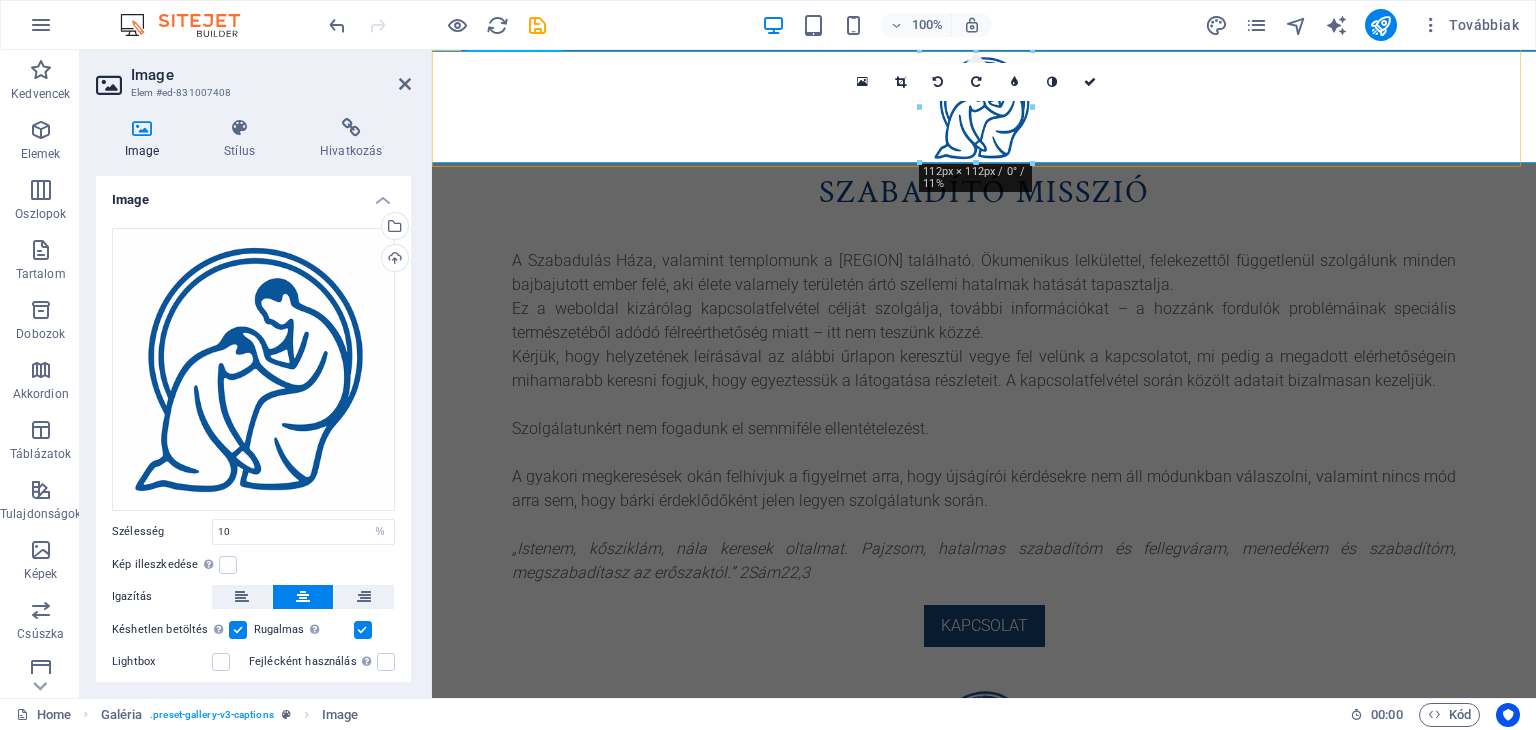 click at bounding box center (984, 108) 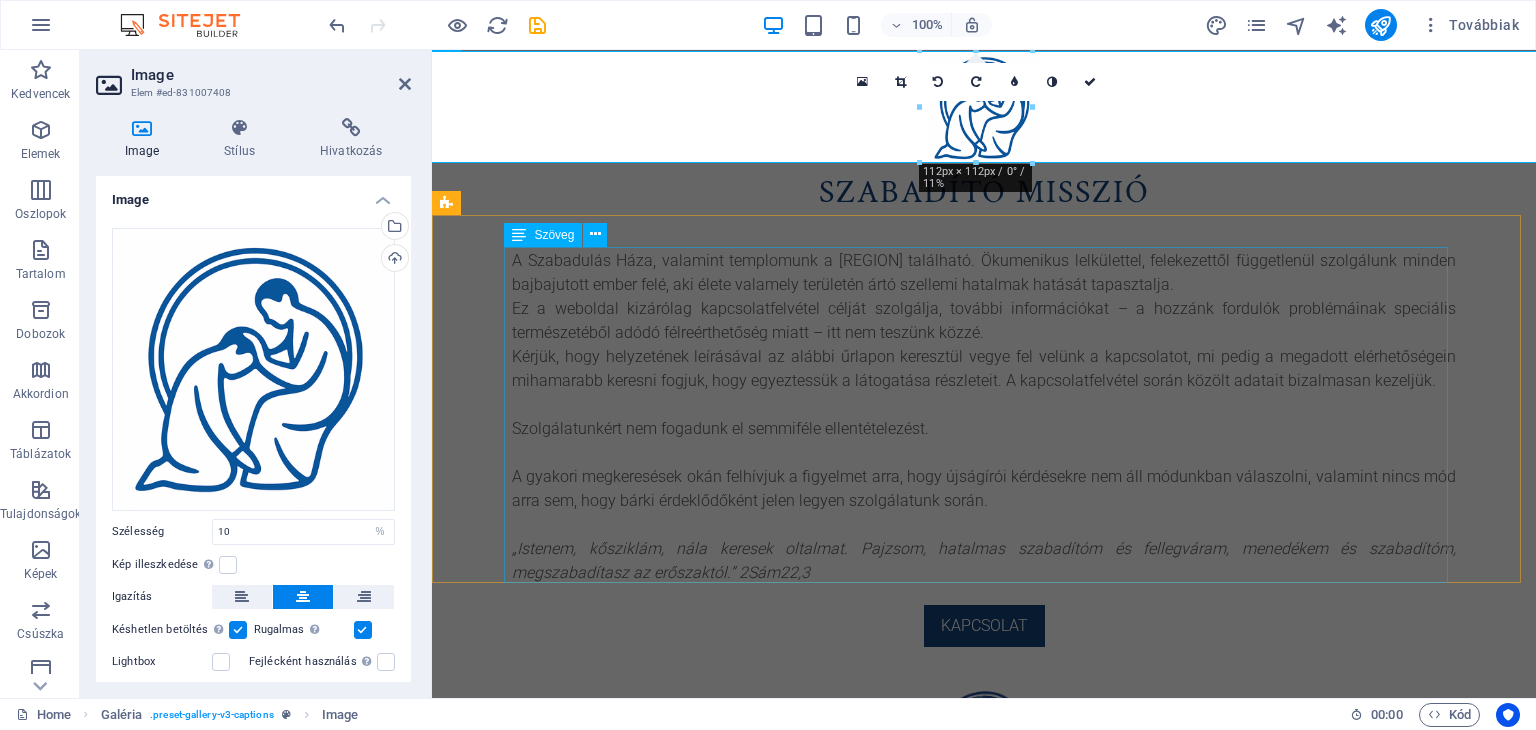 click on "A Szabadulás Háza, valamint templomunk a [REGION] található. Ökumenikus lelkülettel, felekezettől függetlenül szolgálunk minden bajbajutott ember felé, aki élete valamely területén ártó szellemi hatalmak hatását tapasztalja. Ez a weboldal kizárólag kapcsolatfelvétel célját szolgálja, további információkat – a hozzánk fordulók problémáinak speciális természetéből adódó félreérthetőség miatt – itt nem teszünk közzé. Kérjük, hogy helyzetének leírásával az alábbi űrlapon keresztül vegye fel velünk a kapcsolatot, mi pedig a megadott elérhetőségein mihamarabb keresni fogjuk, hogy egyeztessük a látogatása részleteit. A kapcsolatfelvétel során közölt adatait bizalmasan kezeljük. Szolgálatunkért nem fogadunk el semmiféle ellentételezést. „Istenem, kősziklám, nála keresek oltalmat. Pajzsom, hatalmas szabadítóm és fellegváram, menedékem és szabadítóm, megszabadítasz az erőszaktól.” 2Sám22,3" at bounding box center (984, 417) 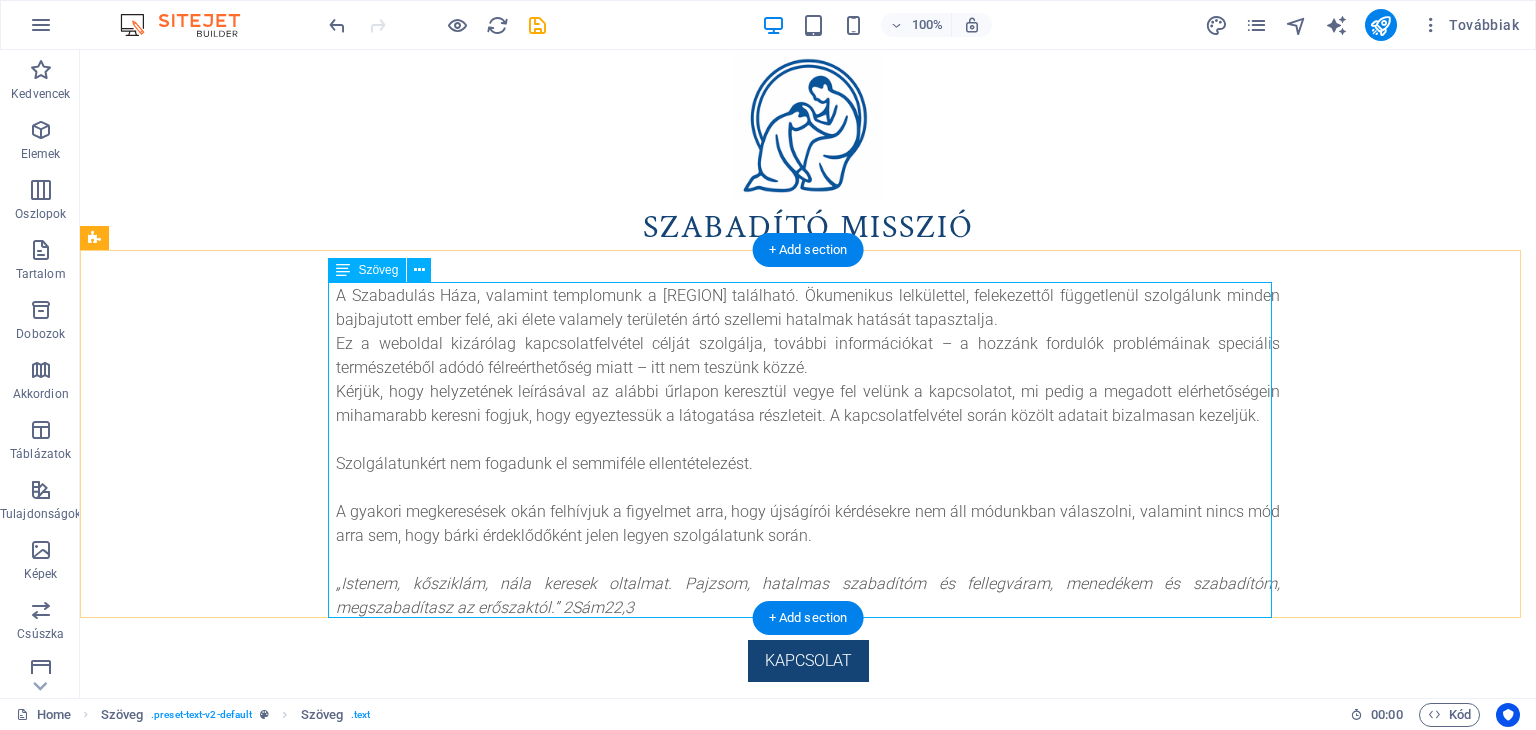 scroll, scrollTop: 0, scrollLeft: 0, axis: both 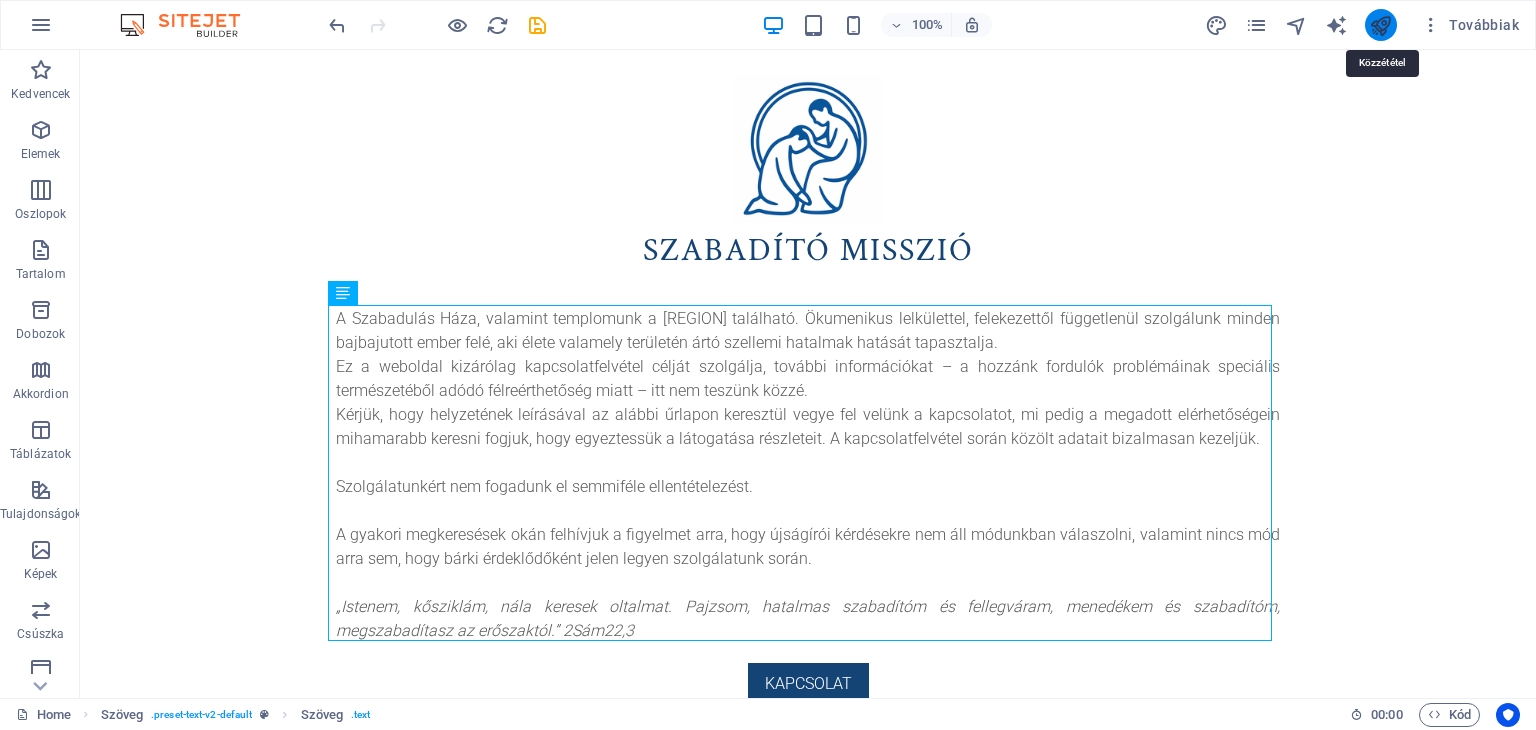 click at bounding box center (1380, 25) 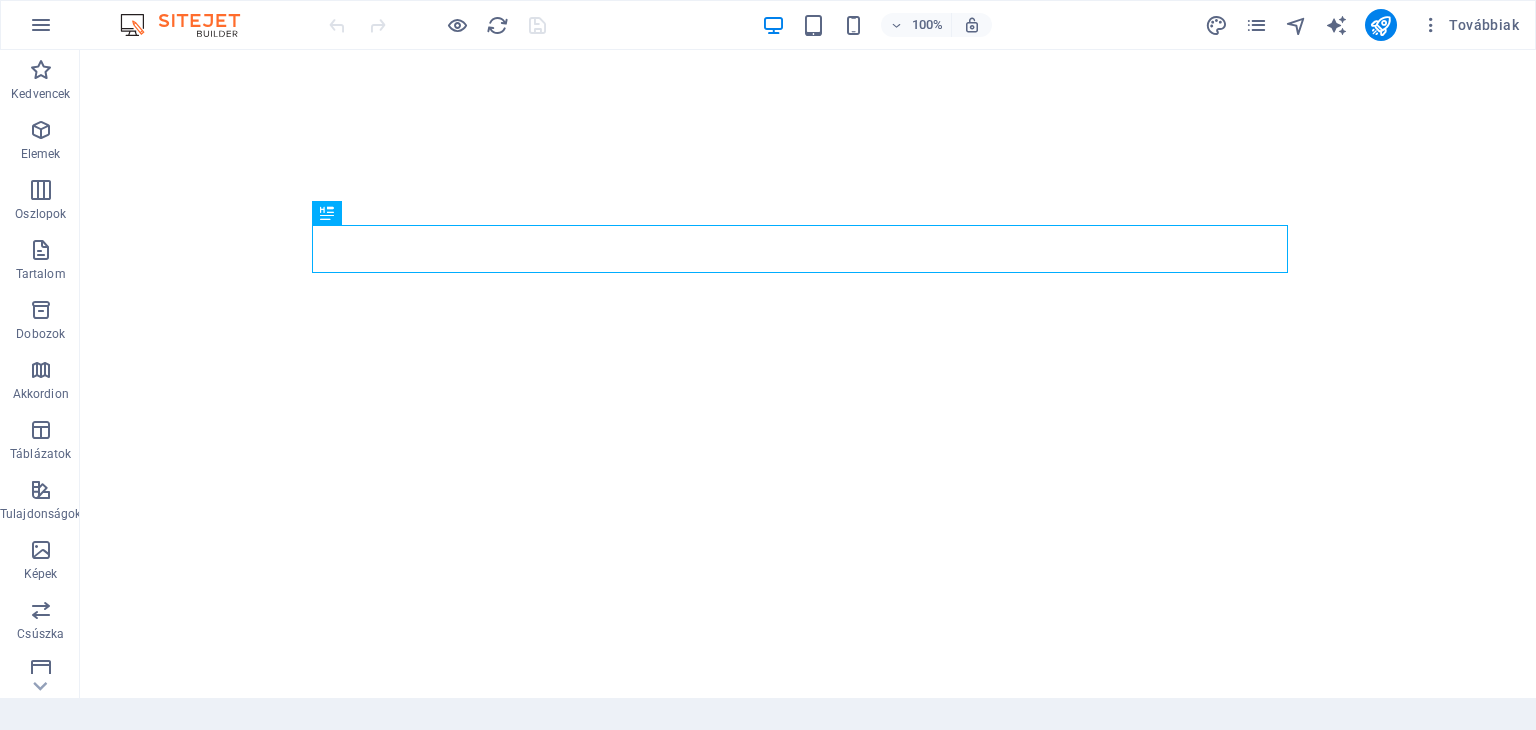 scroll, scrollTop: 0, scrollLeft: 0, axis: both 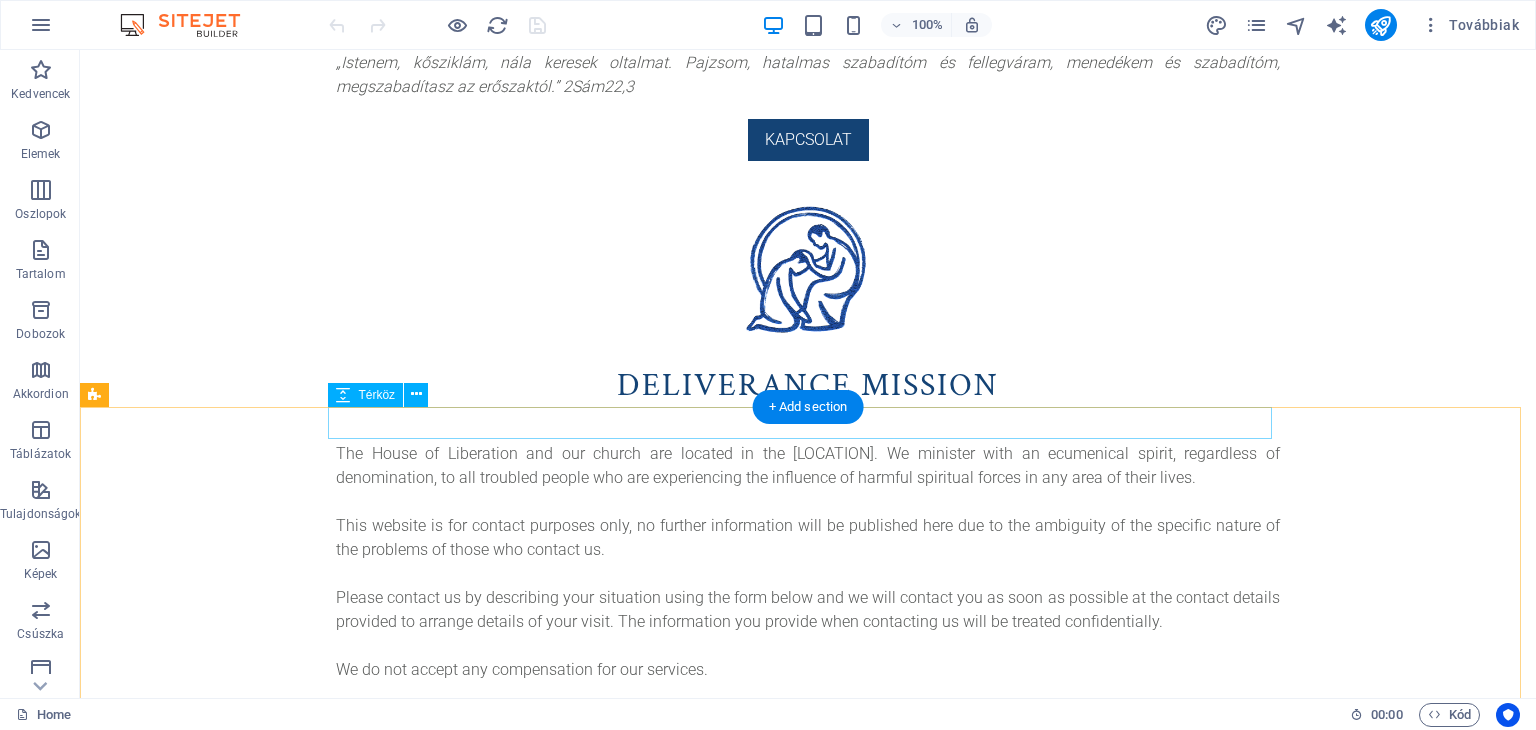 click at bounding box center [808, 426] 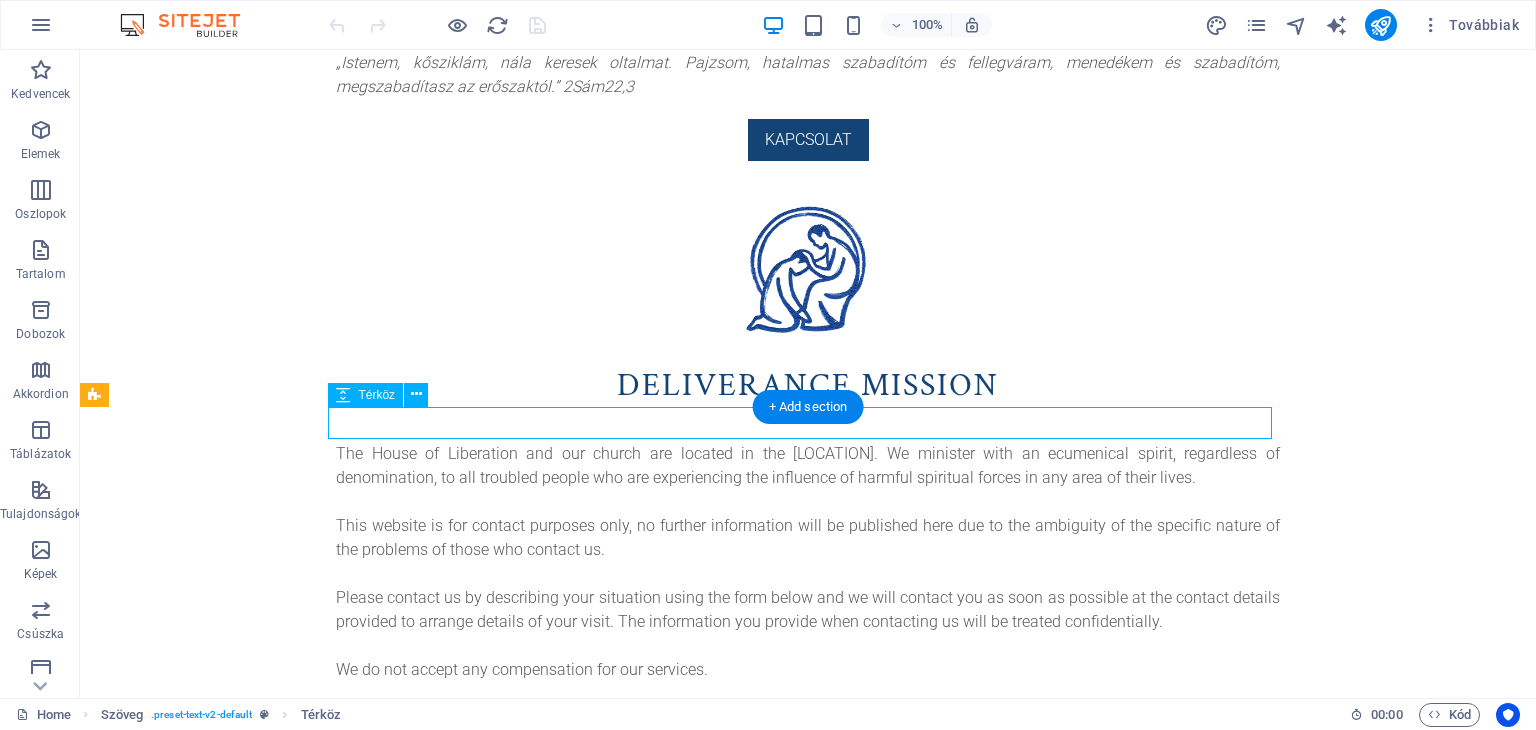 click at bounding box center (808, 426) 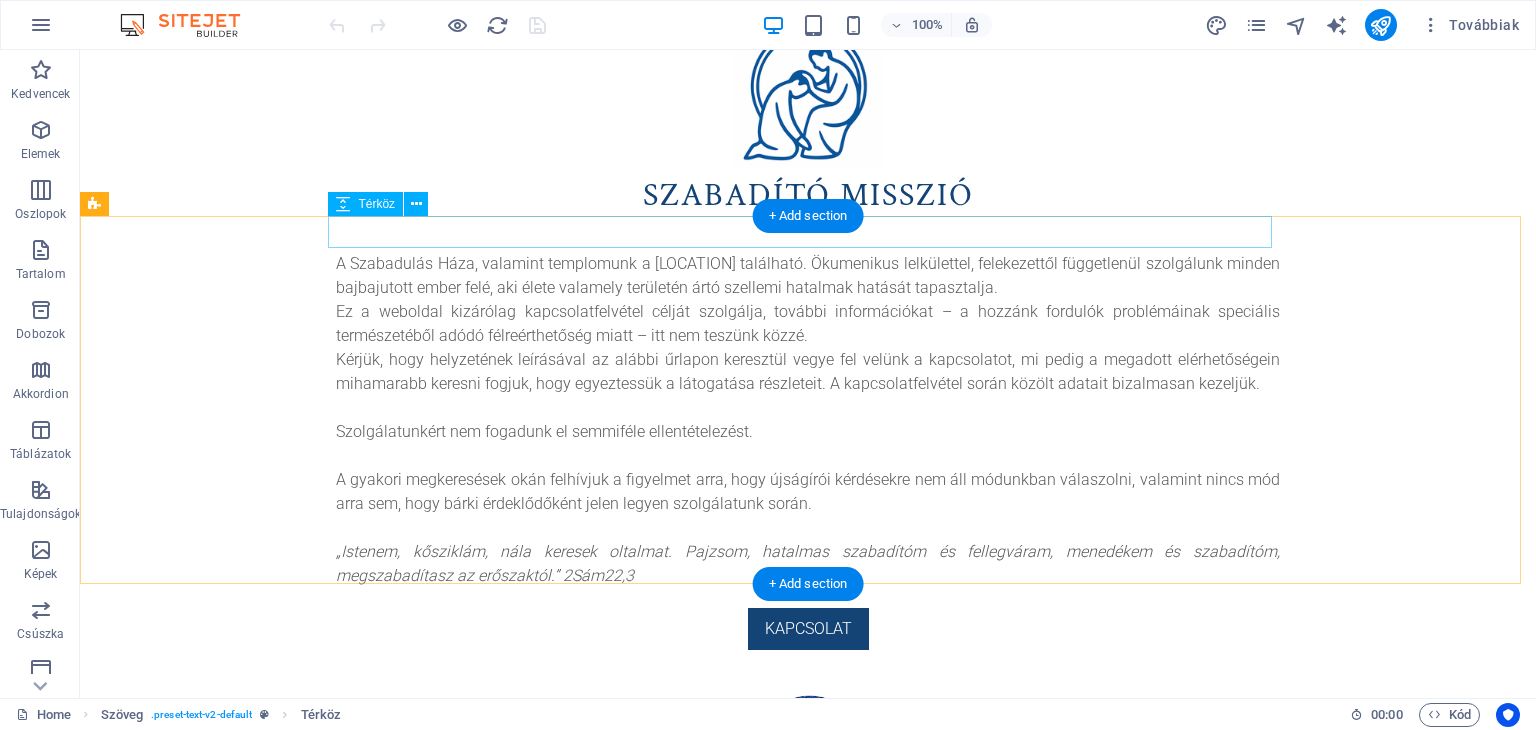scroll, scrollTop: 52, scrollLeft: 0, axis: vertical 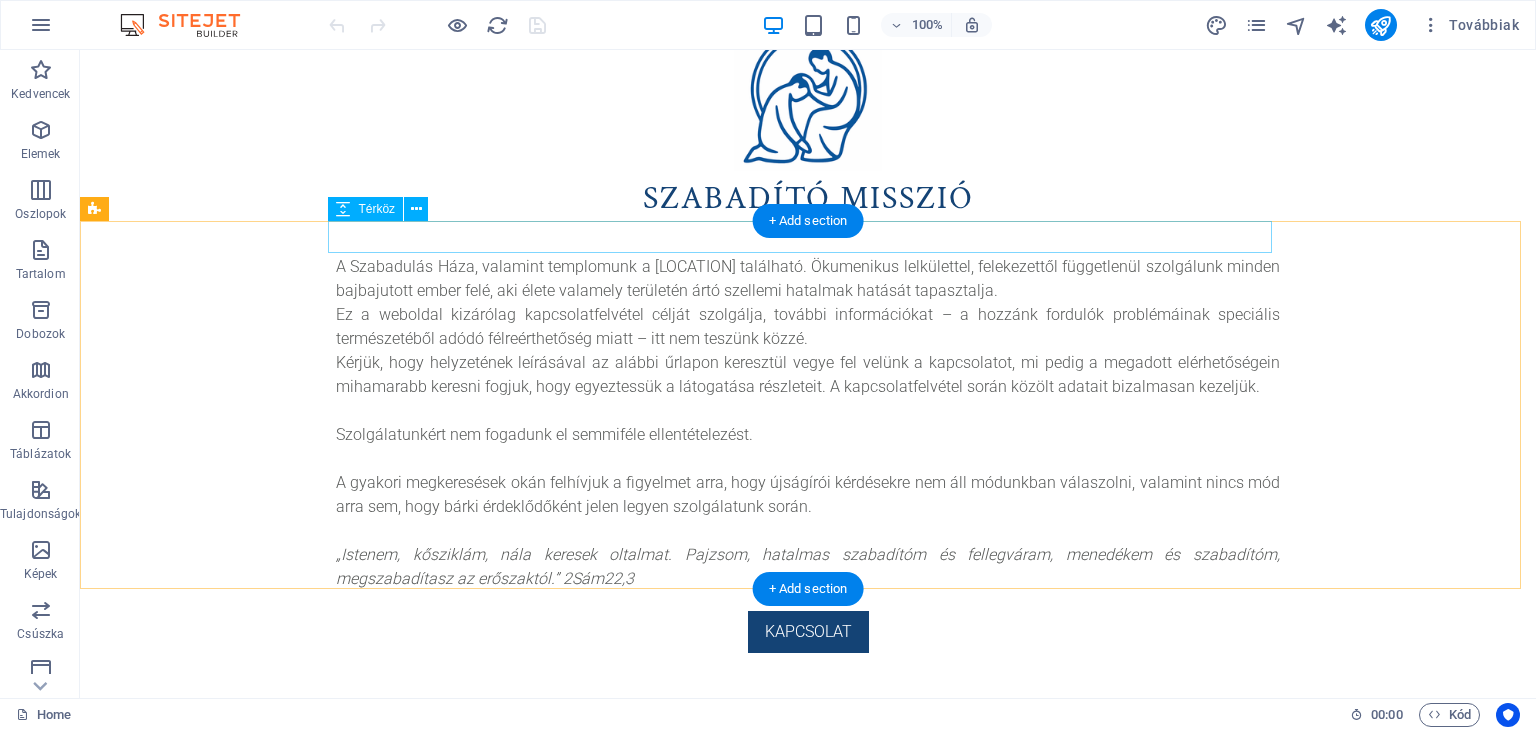 click at bounding box center [808, 239] 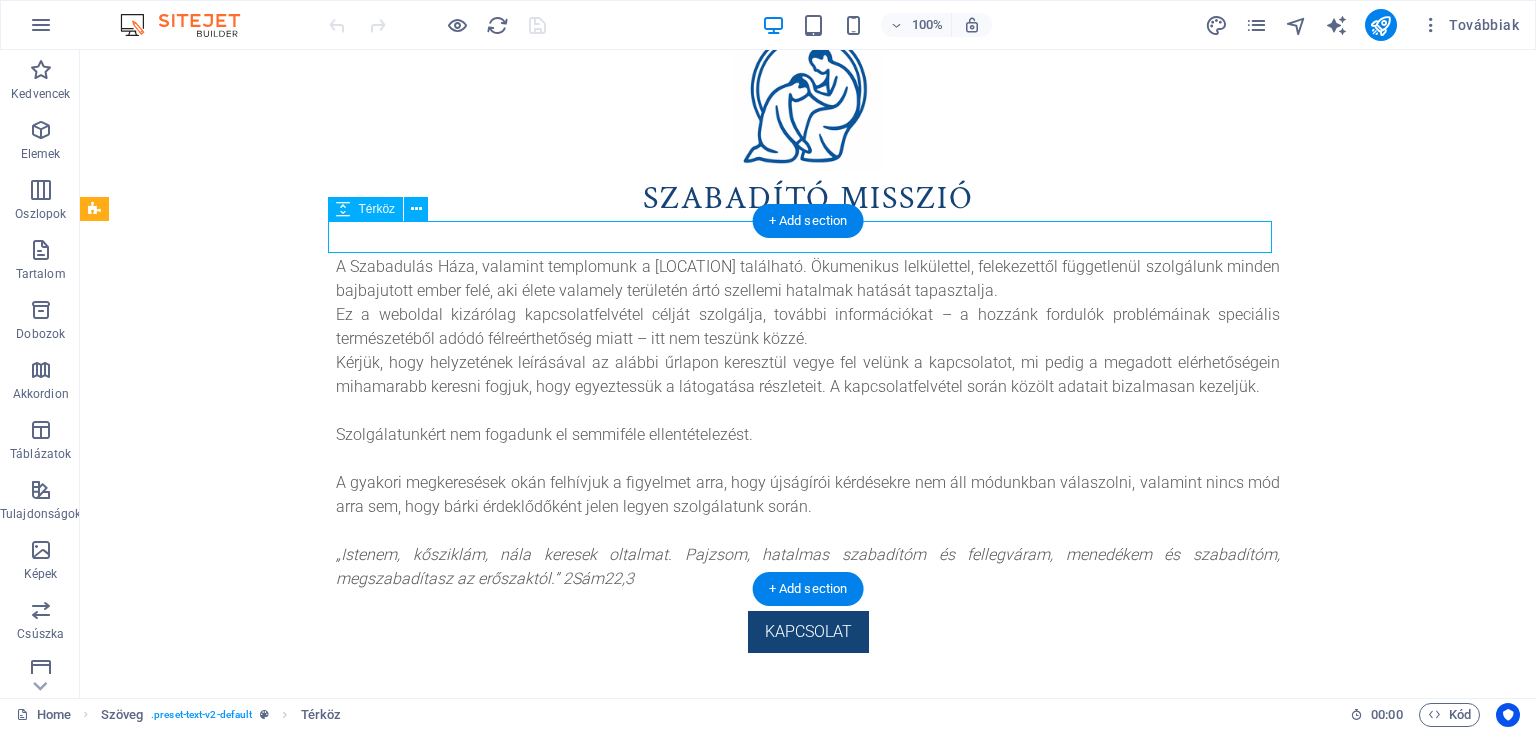 click at bounding box center (808, 239) 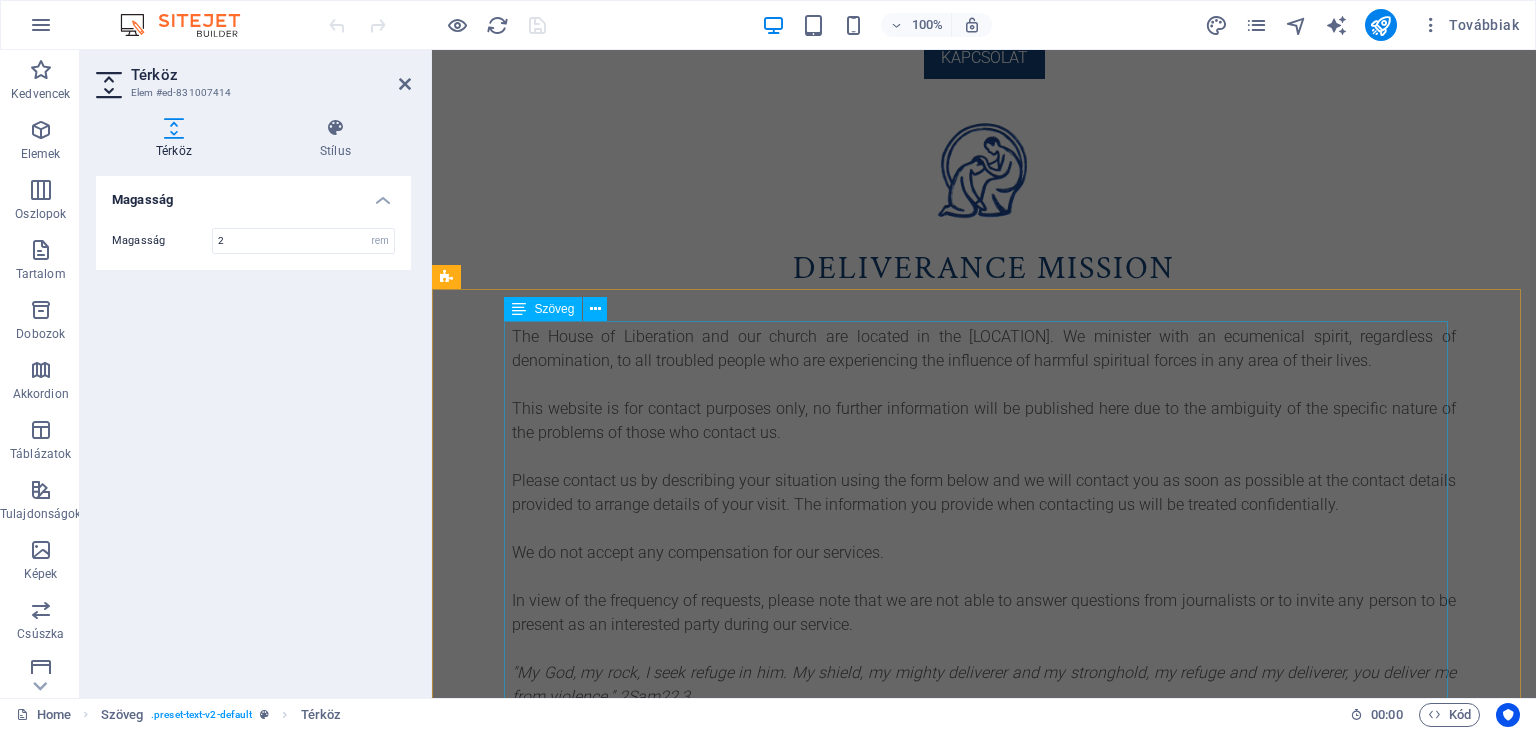 scroll, scrollTop: 592, scrollLeft: 0, axis: vertical 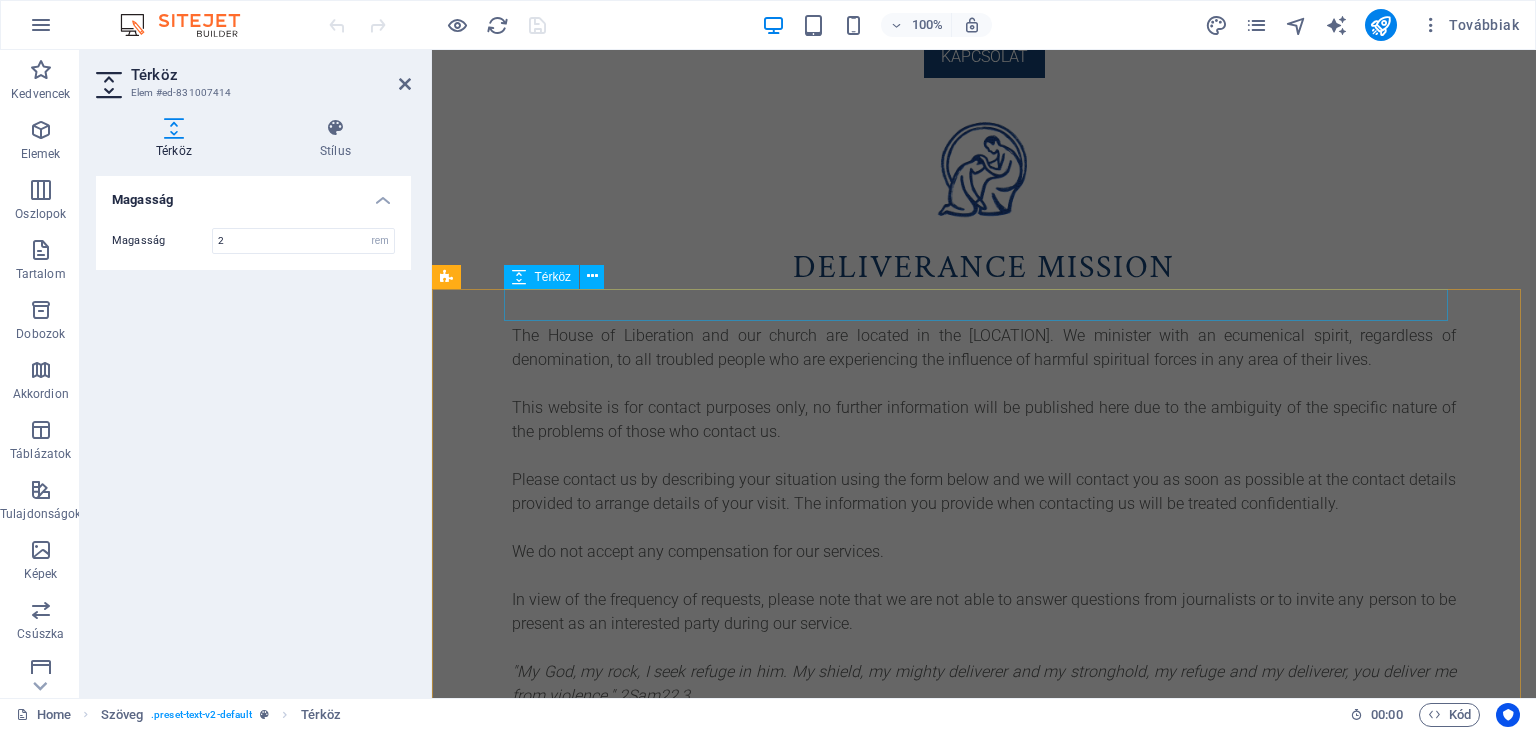 click at bounding box center [984, 308] 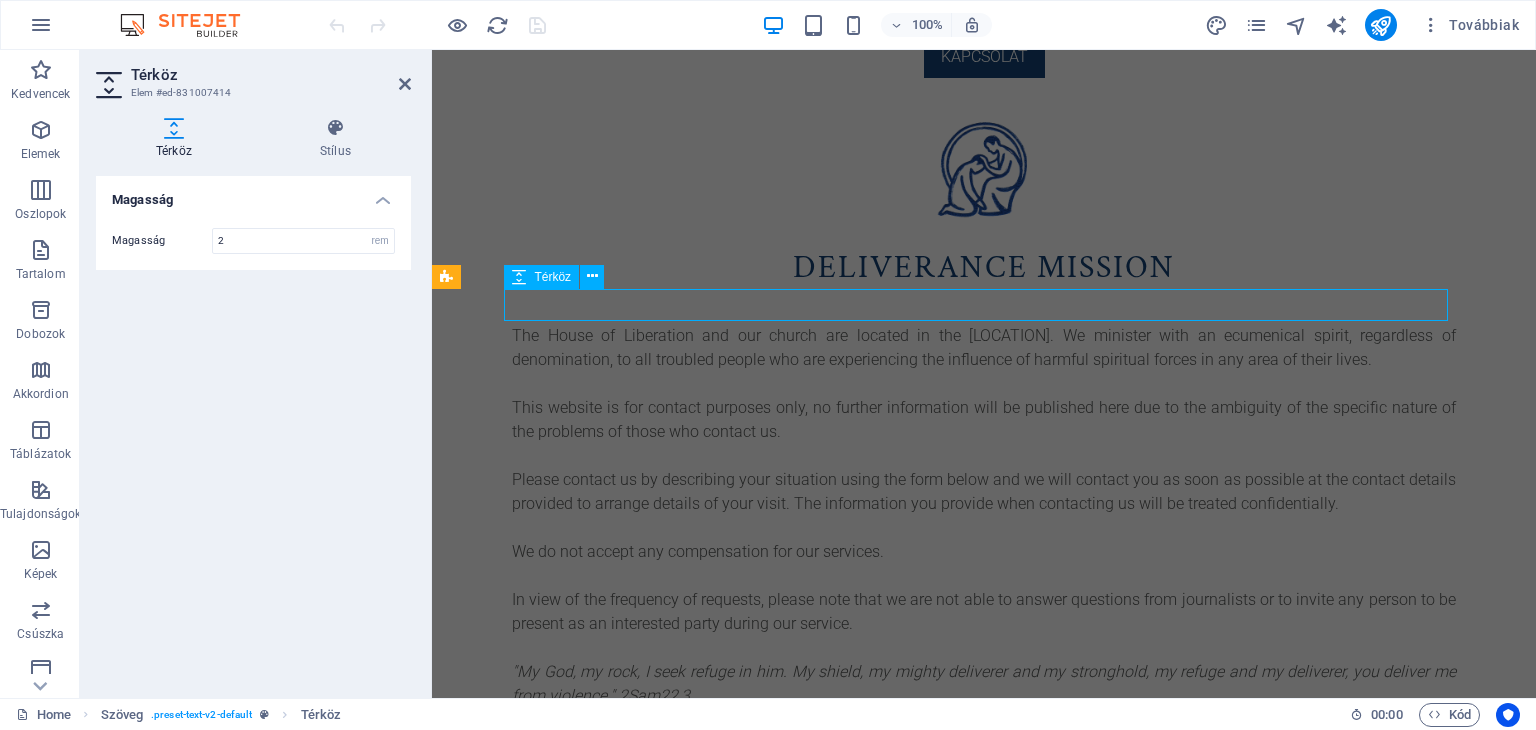 click at bounding box center (984, 308) 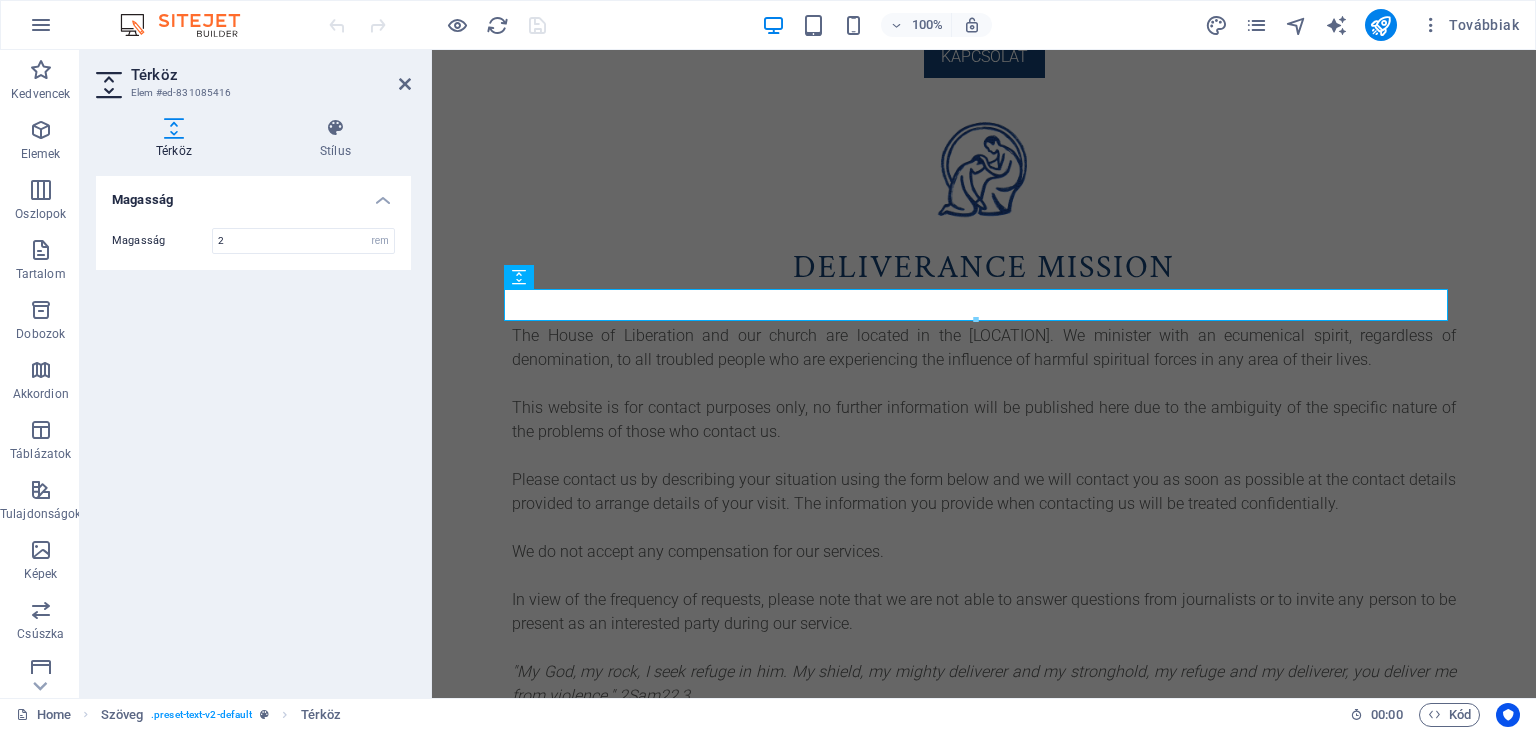 click on "SZABADító misszió A Szabadulás Háza, valamint templomunk a Dunakanyarban található. Ökumenikus lelkülettel, felekezettől függetlenül szolgálunk minden bajbajutott ember felé, aki élete valamely területén ártó szellemi hatalmak hatását tapasztalja. Ez a weboldal kizárólag kapcsolatfelvétel célját szolgálja, további információkat – a hozzánk fordulók problémáinak speciális természetéből adódó félreérthetőség miatt – itt nem teszünk közzé. Kérjük, hogy helyzetének leírásával az alábbi űrlapon keresztül vegye fel velünk a kapcsolatot, mi pedig a megadott elérhetőségein mihamarabb keresni fogjuk, hogy egyeztessük a látogatása részleteit. A kapcsolatfelvétel során közölt adatait bizalmasan kezeljük. Szolgálatunkért nem fogadunk el semmiféle ellentételezést. „Istenem, kősziklám, nála keresek oltalmat. Pajzsom, hatalmas szabadítóm és fellegváram, menedékem és szabadítóm, megszabadítasz az erőszaktól.” 2Sám22,3 Kapcsolat" at bounding box center (984, 139) 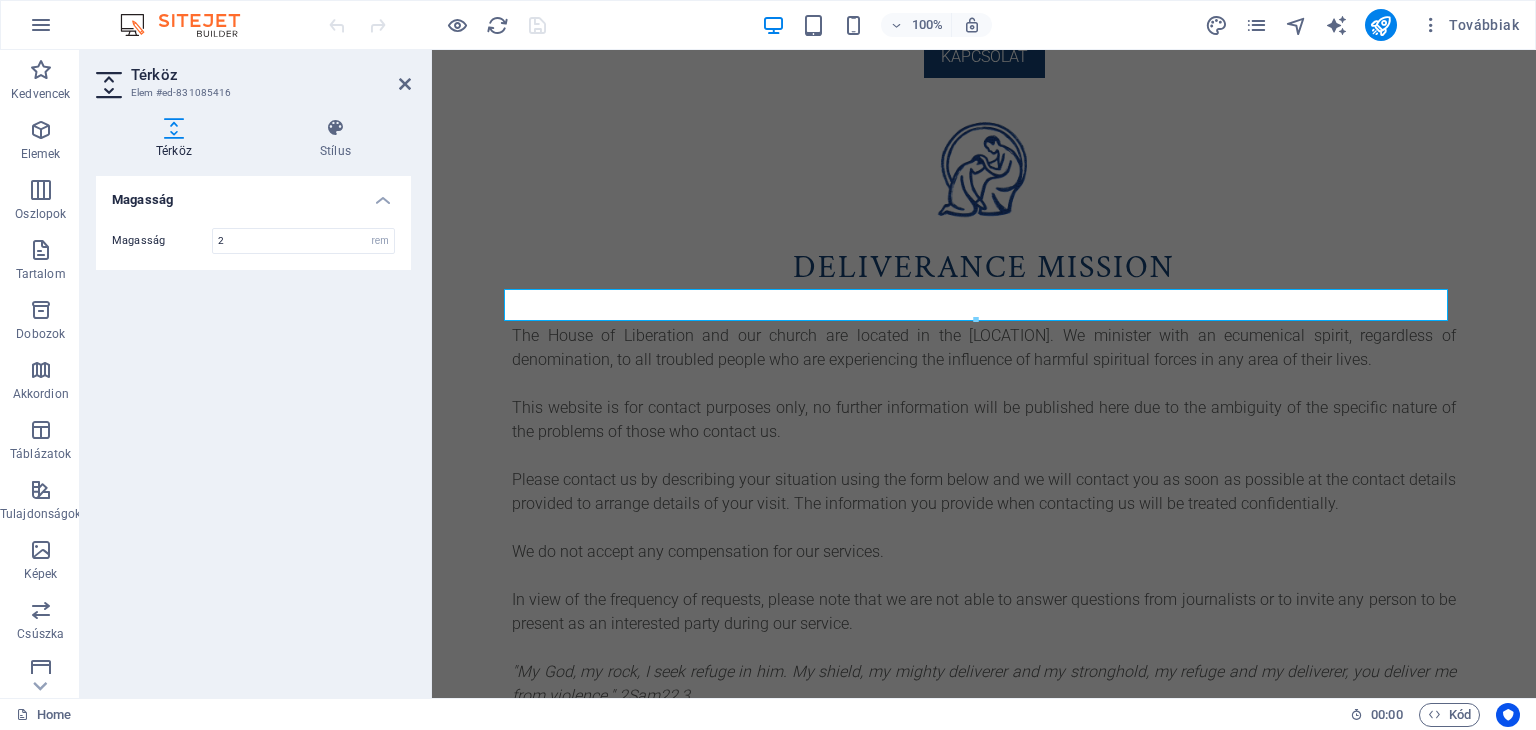 click on "SZABADító misszió A Szabadulás Háza, valamint templomunk a Dunakanyarban található. Ökumenikus lelkülettel, felekezettől függetlenül szolgálunk minden bajbajutott ember felé, aki élete valamely területén ártó szellemi hatalmak hatását tapasztalja. Ez a weboldal kizárólag kapcsolatfelvétel célját szolgálja, további információkat – a hozzánk fordulók problémáinak speciális természetéből adódó félreérthetőség miatt – itt nem teszünk közzé. Kérjük, hogy helyzetének leírásával az alábbi űrlapon keresztül vegye fel velünk a kapcsolatot, mi pedig a megadott elérhetőségein mihamarabb keresni fogjuk, hogy egyeztessük a látogatása részleteit. A kapcsolatfelvétel során közölt adatait bizalmasan kezeljük. Szolgálatunkért nem fogadunk el semmiféle ellentételezést. „Istenem, kősziklám, nála keresek oltalmat. Pajzsom, hatalmas szabadítóm és fellegváram, menedékem és szabadítóm, megszabadítasz az erőszaktól.” 2Sám22,3 Kapcsolat" at bounding box center [984, 139] 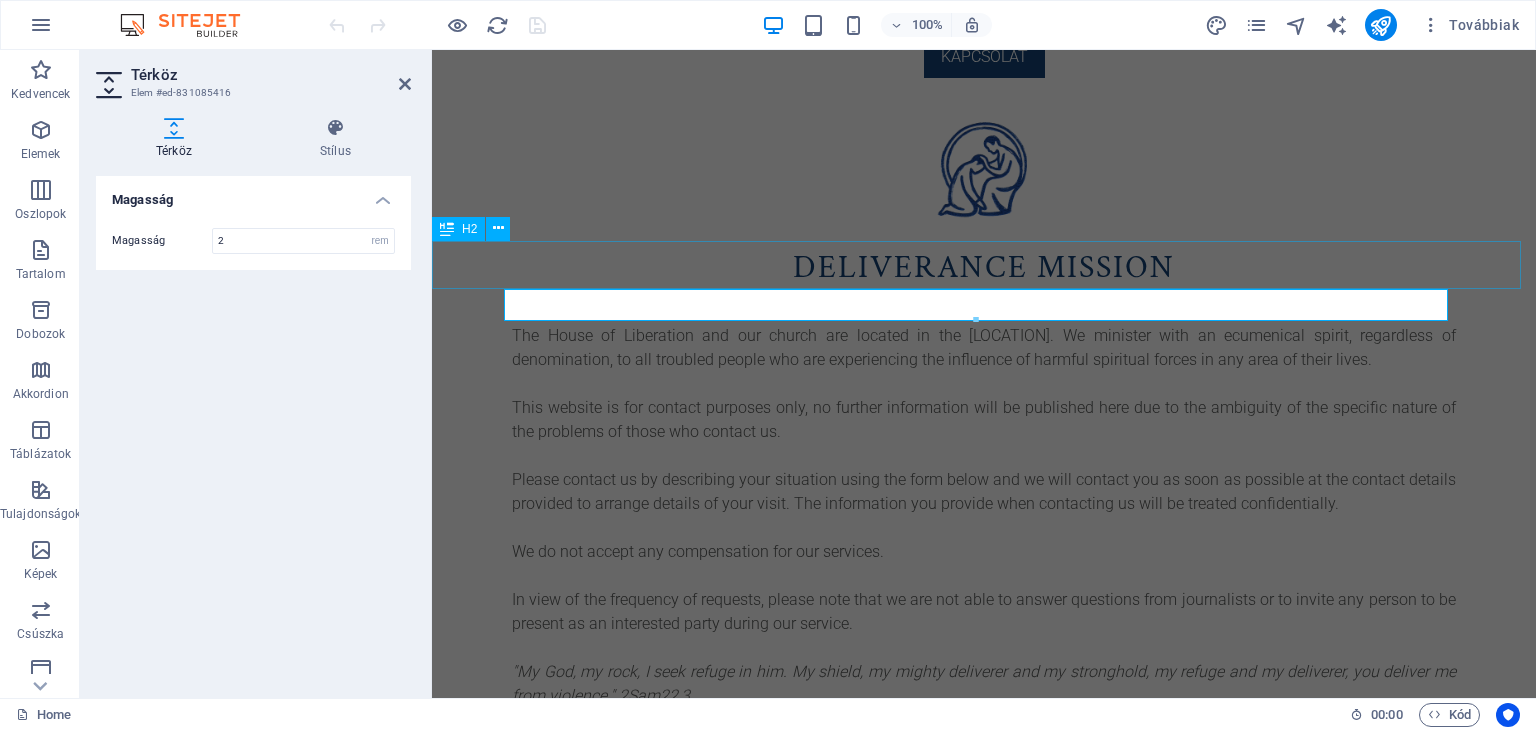 click on "Deliverance mission" at bounding box center [984, 268] 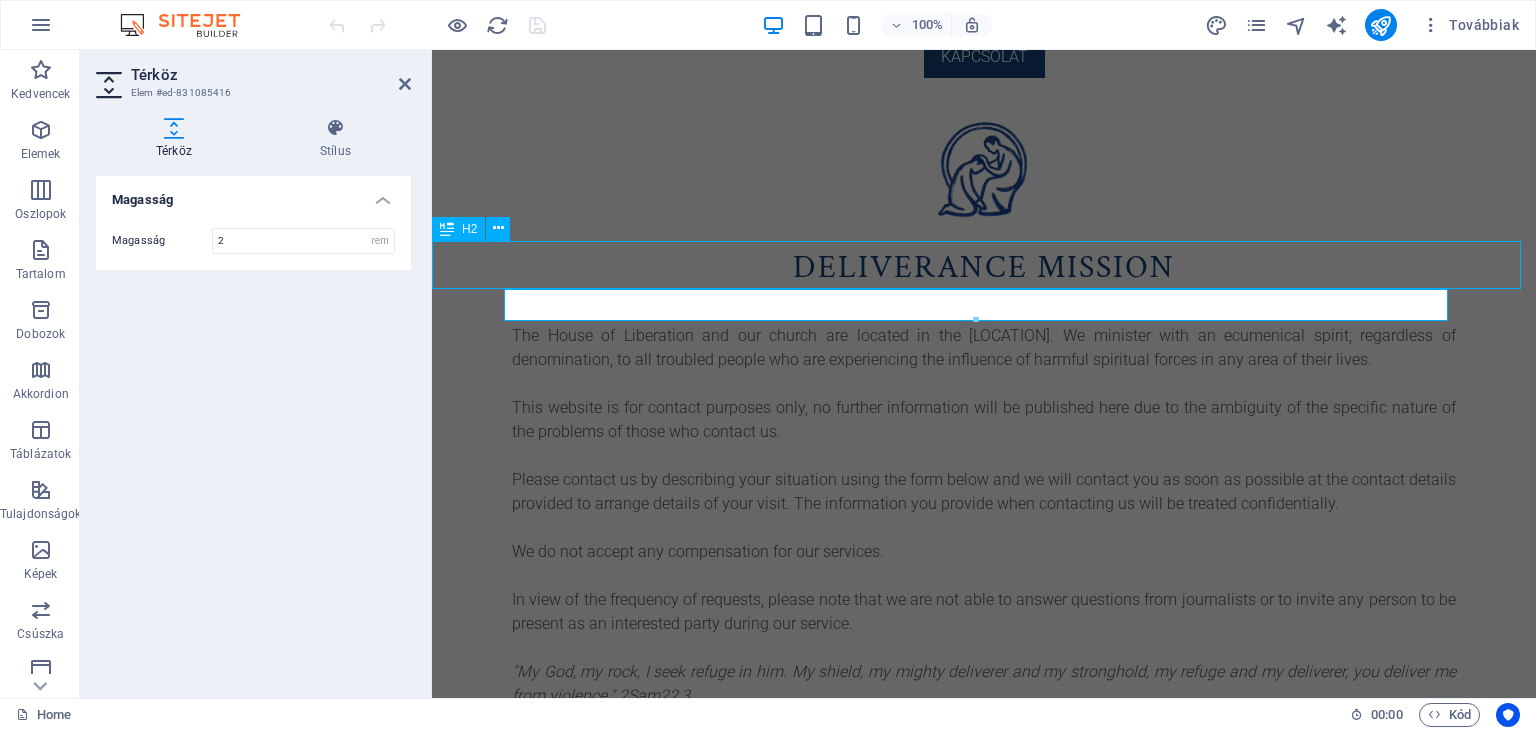 click on "Deliverance mission" at bounding box center [984, 268] 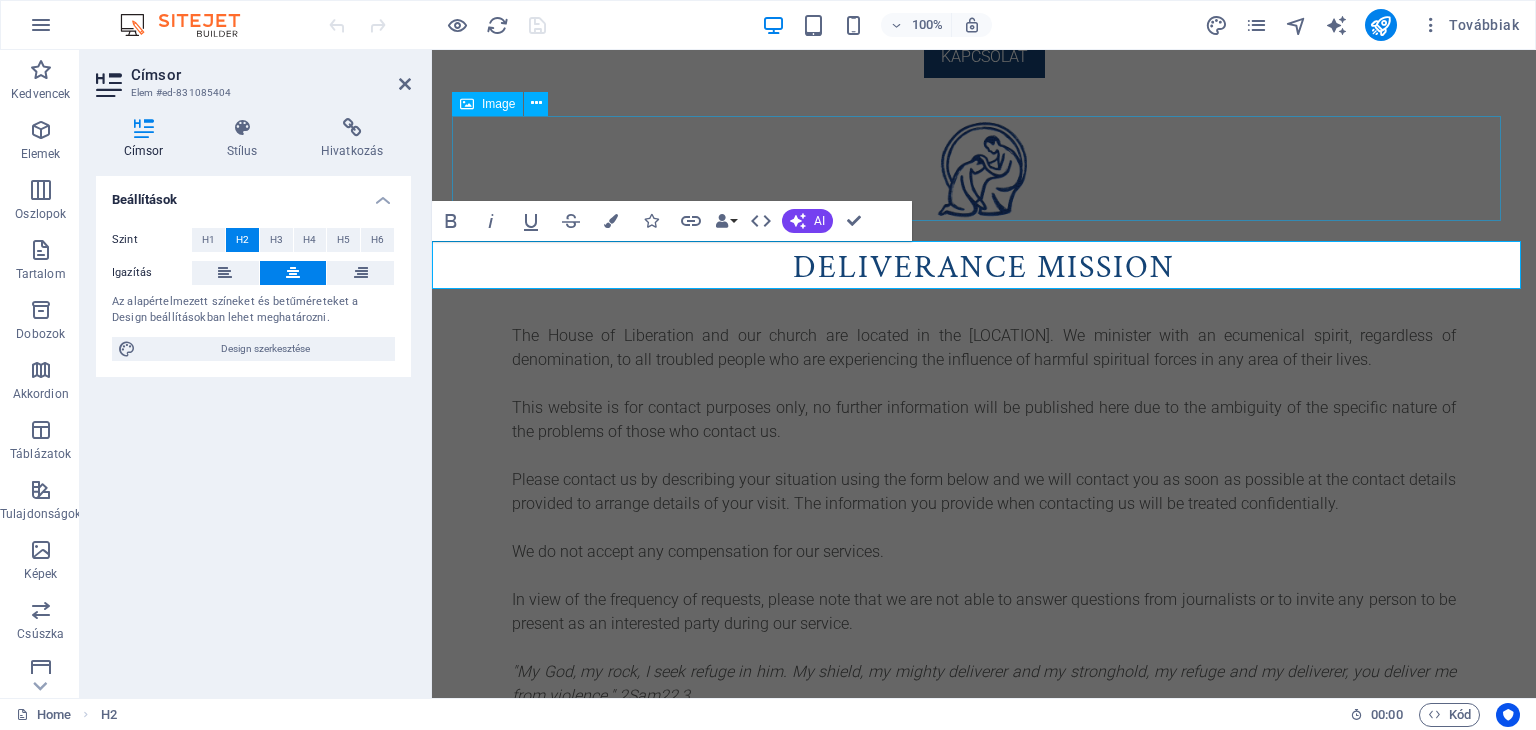 click at bounding box center [984, 171] 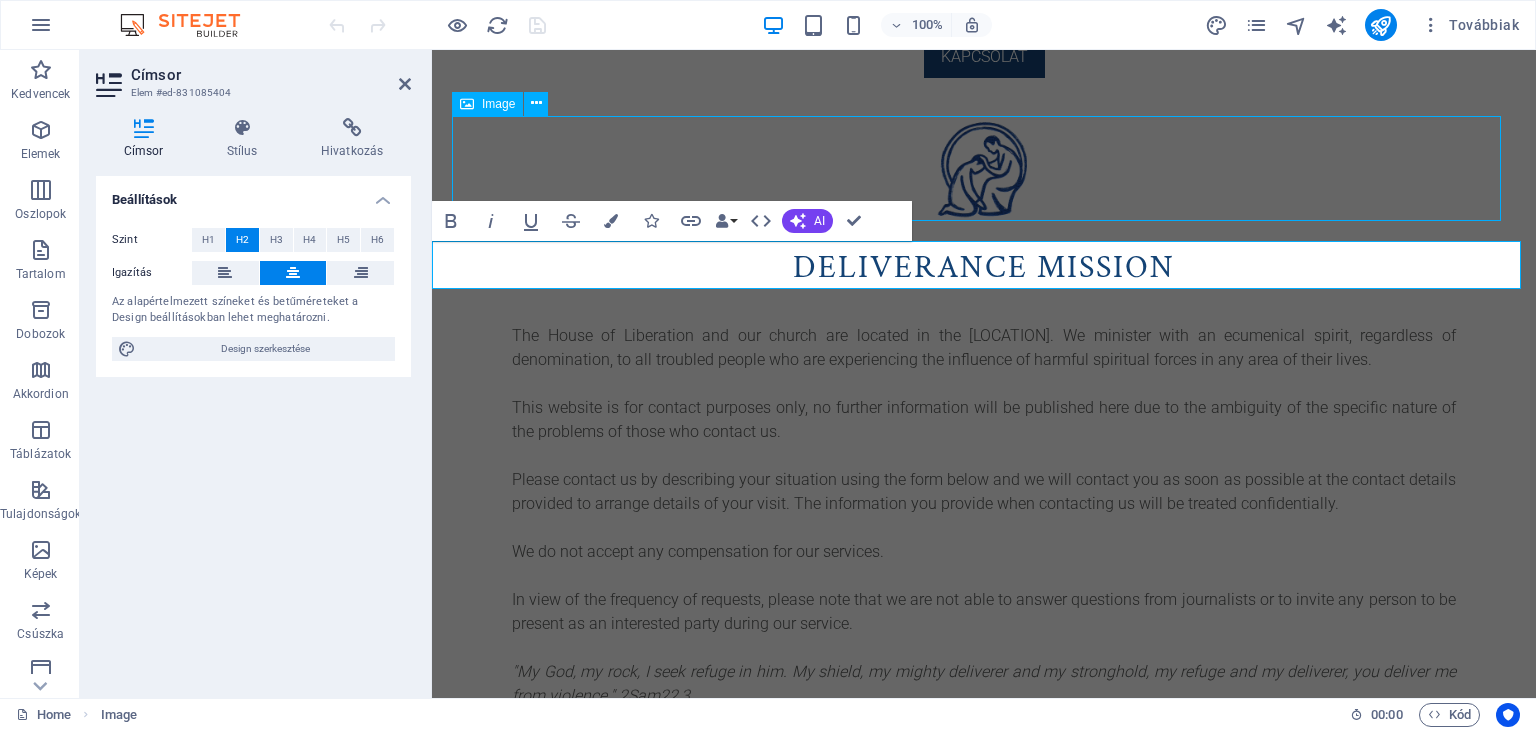scroll, scrollTop: 627, scrollLeft: 0, axis: vertical 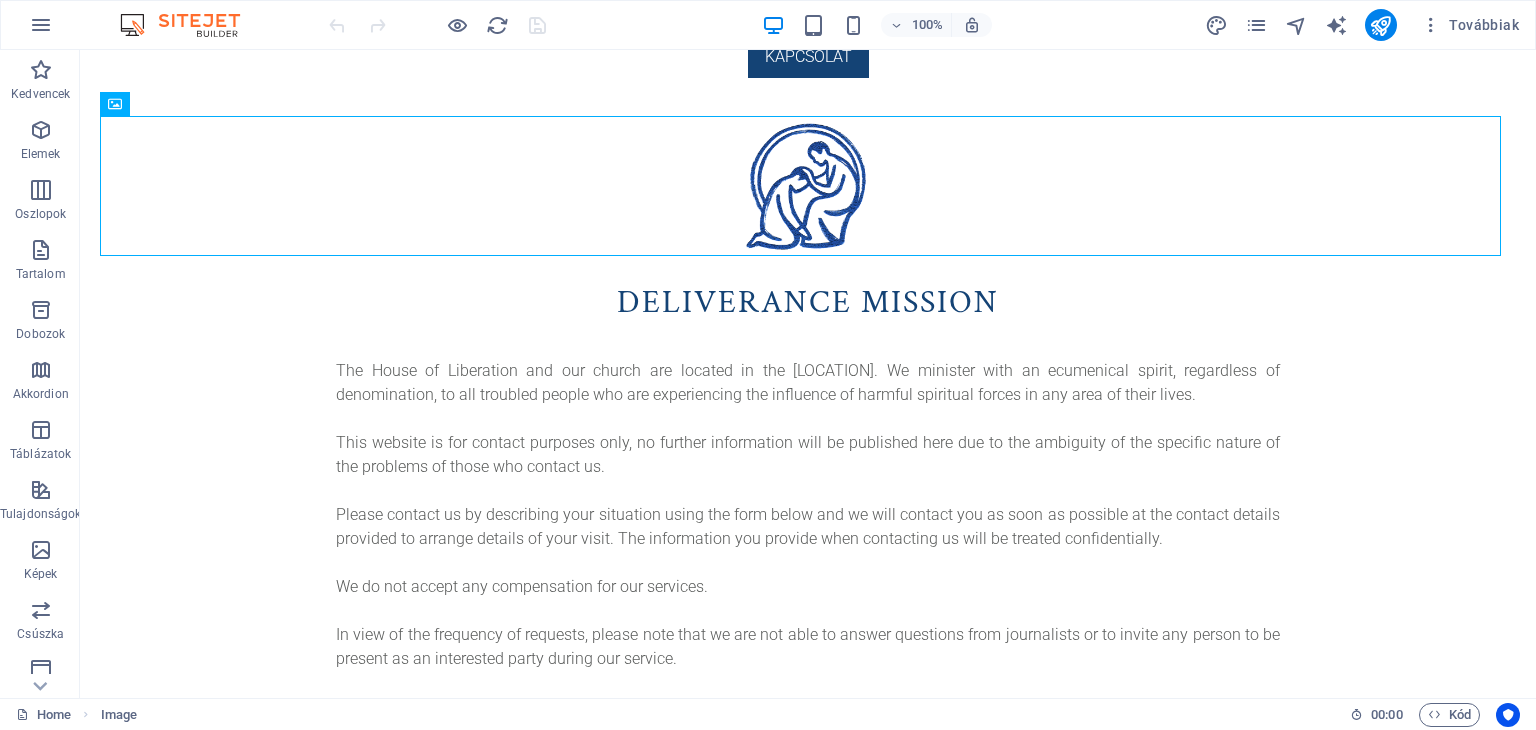 click on "SZABADító misszió A Szabadulás Háza, valamint templomunk a Dunakanyarban található. Ökumenikus lelkülettel, felekezettől függetlenül szolgálunk minden bajbajutott ember felé, aki élete valamely területén ártó szellemi hatalmak hatását tapasztalja. Ez a weboldal kizárólag kapcsolatfelvétel célját szolgálja, további információkat – a hozzánk fordulók problémáinak speciális természetéből adódó félreérthetőség miatt – itt nem teszünk közzé. Kérjük, hogy helyzetének leírásával az alábbi űrlapon keresztül vegye fel velünk a kapcsolatot, mi pedig a megadott elérhetőségein mihamarabb keresni fogjuk, hogy egyeztessük a látogatása részleteit. A kapcsolatfelvétel során közölt adatait bizalmasan kezeljük. Szolgálatunkért nem fogadunk el semmiféle ellentételezést. „Istenem, kősziklám, nála keresek oltalmat. Pajzsom, hatalmas szabadítóm és fellegváram, menedékem és szabadítóm, megszabadítasz az erőszaktól.” 2Sám22,3 Kapcsolat" at bounding box center [808, 139] 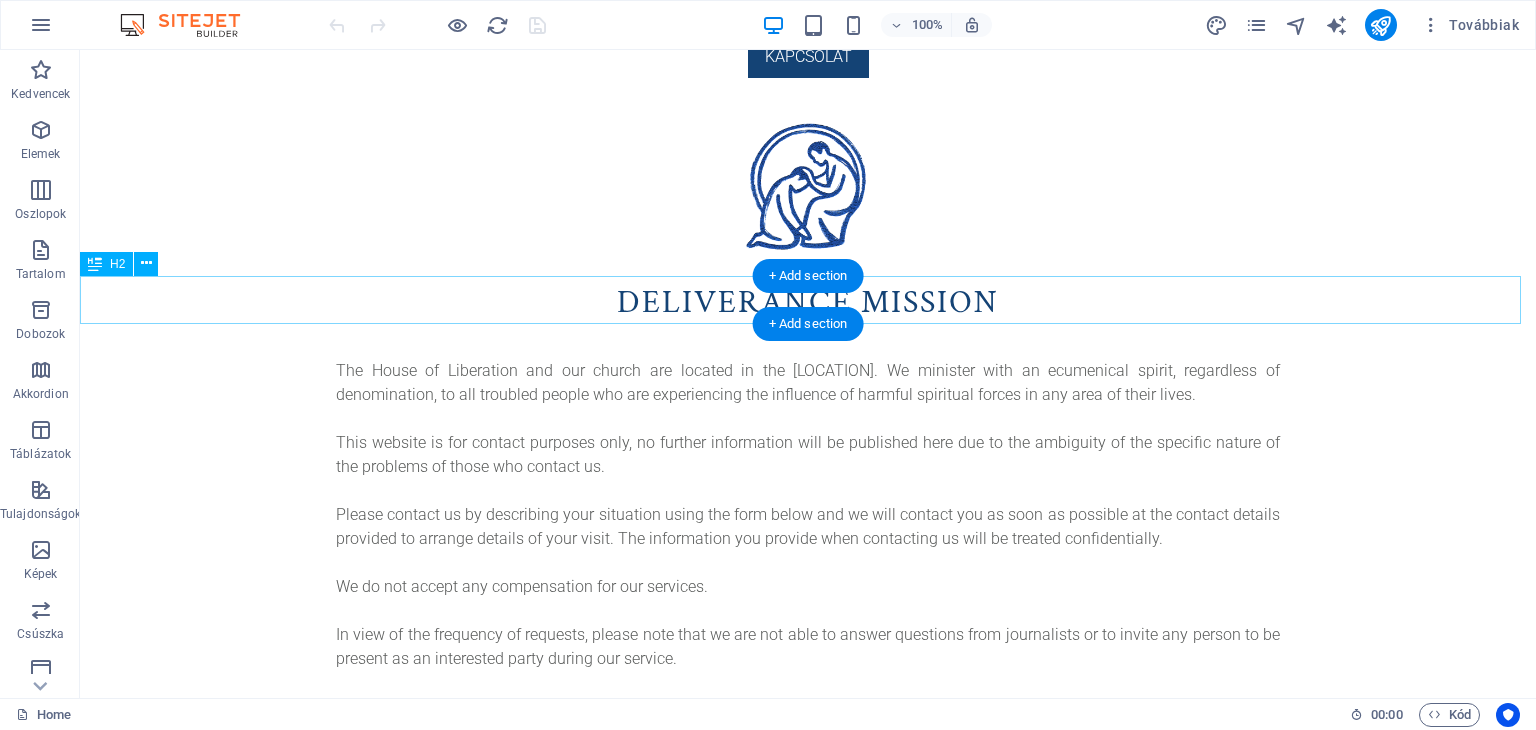 click on "Deliverance mission" at bounding box center (808, 303) 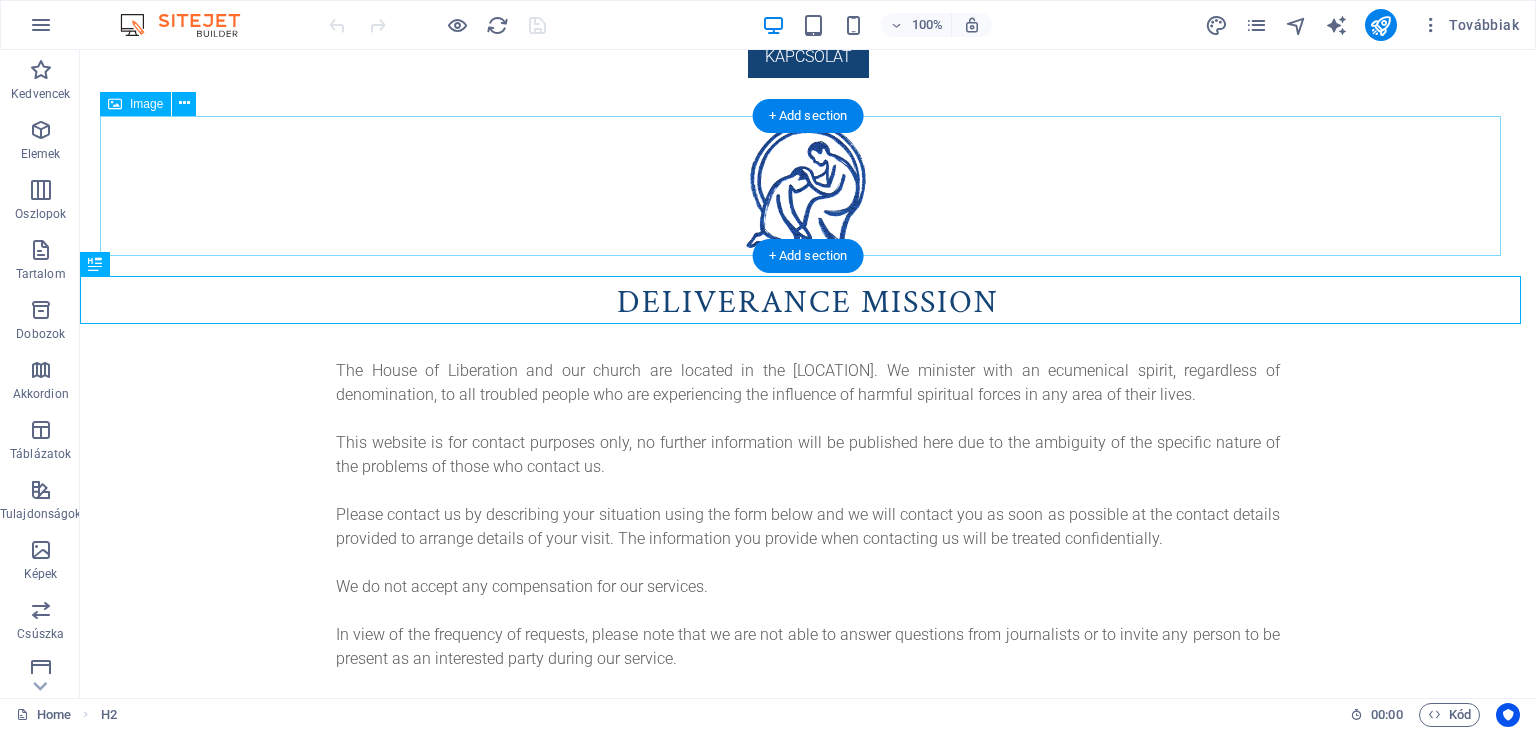 click at bounding box center (808, 189) 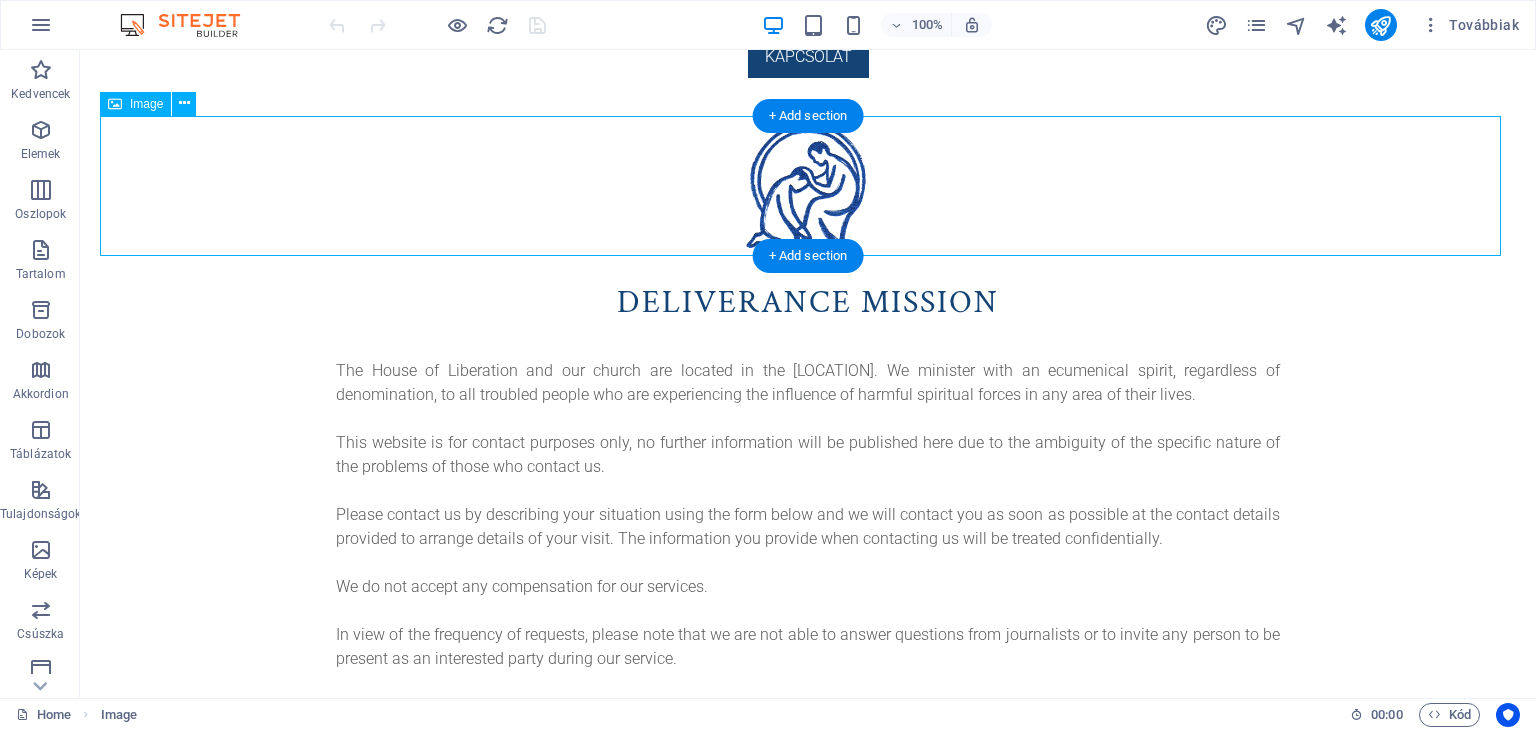 click at bounding box center (808, 189) 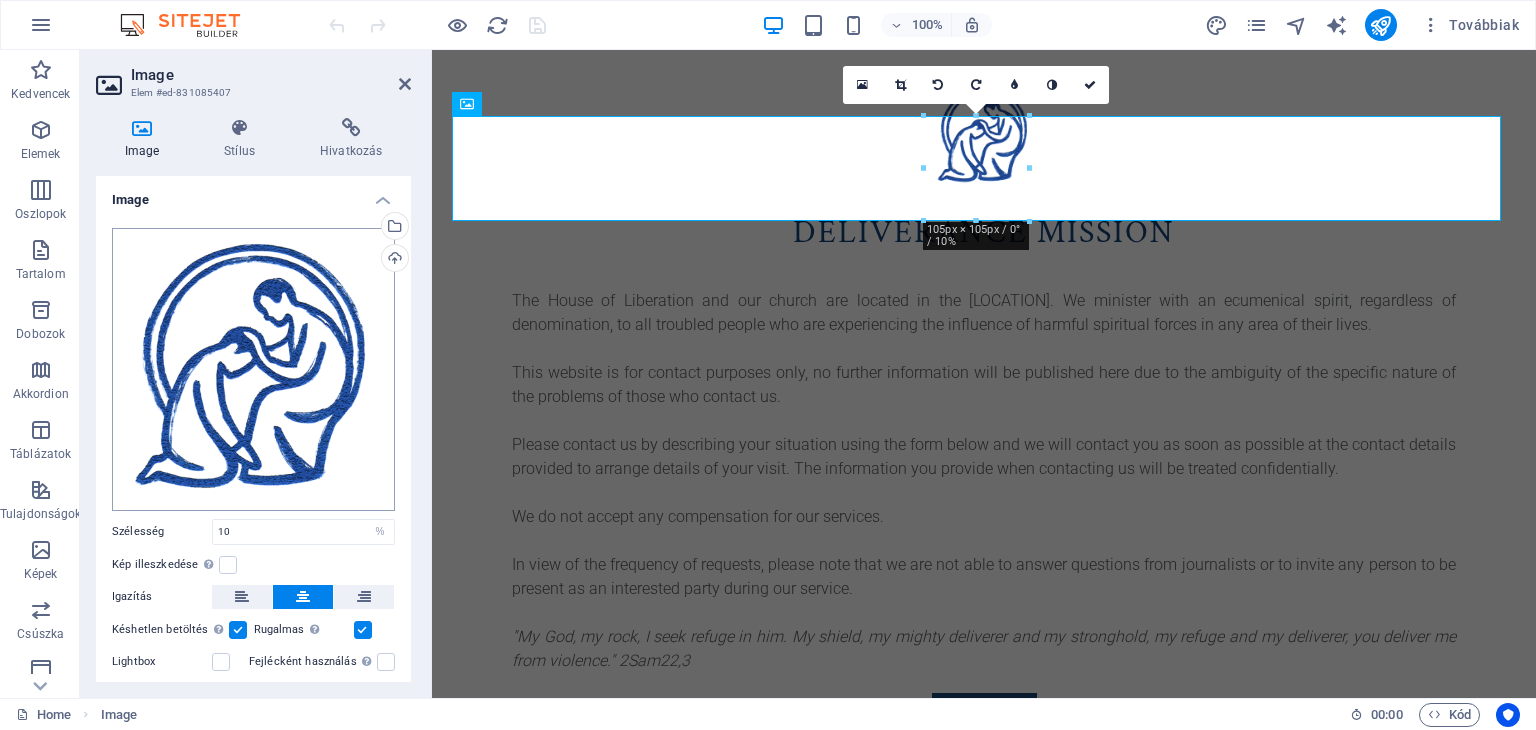 scroll, scrollTop: 592, scrollLeft: 0, axis: vertical 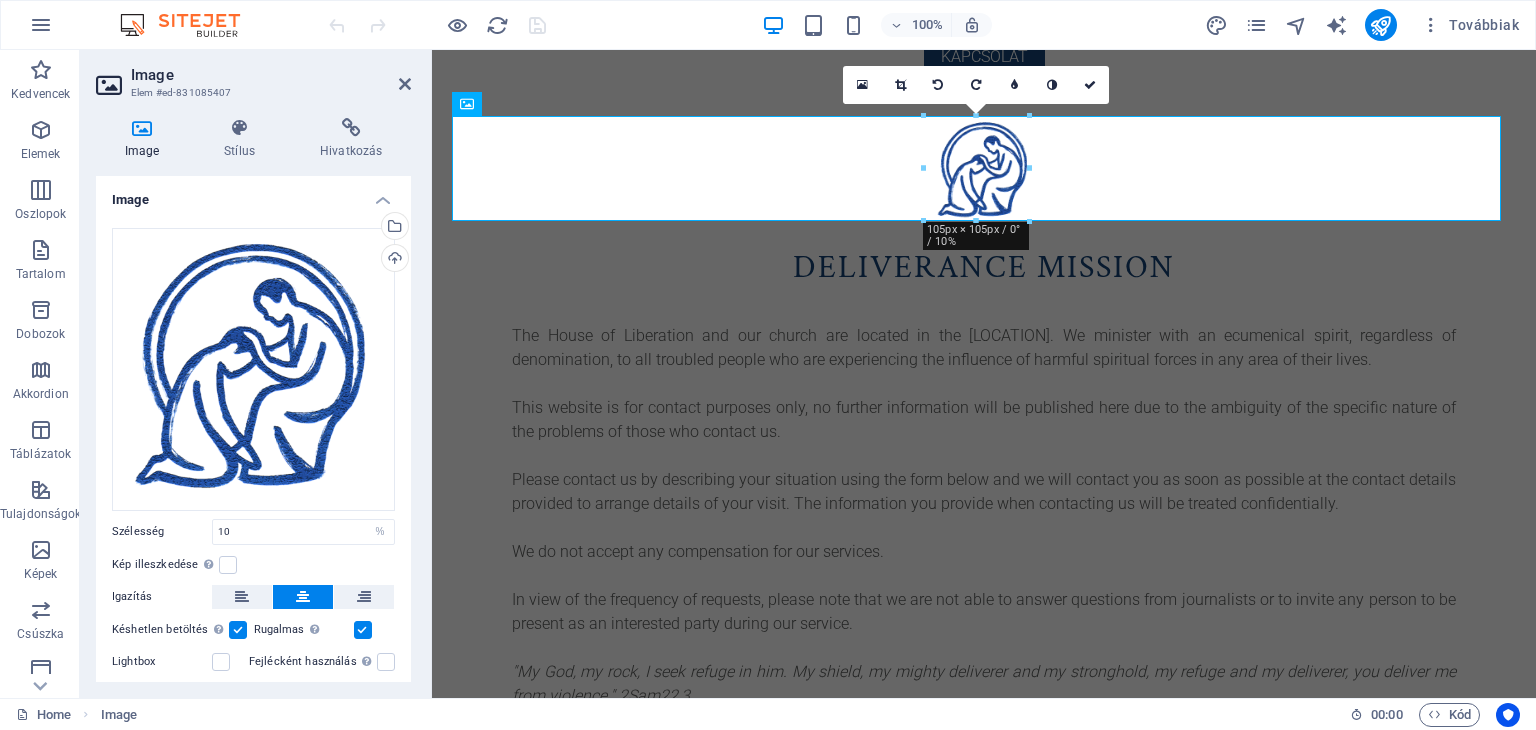 click on "Image Stílus Hivatkozás Image Húzza ide a fájlokat, kattintson a fájlok kiválasztásához, vagy válasszon fájlokat a Fájlokból vagy a szabadon elérhető képek és videók közül Válasszon fájlokat a fájlkezelőből, a szabadon elérhető képek közül, vagy töltsön fel fájlokat Feltöltés Szélesség 10 Alapértelmezett automatikus px rem % em vh vw Kép illeszkedése Automatikusan igazítja a képet egy fix szélességhez és magassághoz Magasság Alapértelmezett automatikus px Igazítás Késhetlen betöltés Az oldal betöltése után a képek betöltése javítja az oldal sebességét. Rugalmas Automatikusan betölti a retina képet és az okostelefonra optimalizált méreteket. Lightbox Fejlécként használás A képet H1 fejléccel veszi körül. Hasznos az alternatív szöveg megadásához, például a logónak. Hagyja kijelölve, ha bizonytalan. Optimalizált A képek tömörítése az oldal sebességének javítása érdekében történik. Pozíció Irány Egyéni X eltolás %" at bounding box center (253, 400) 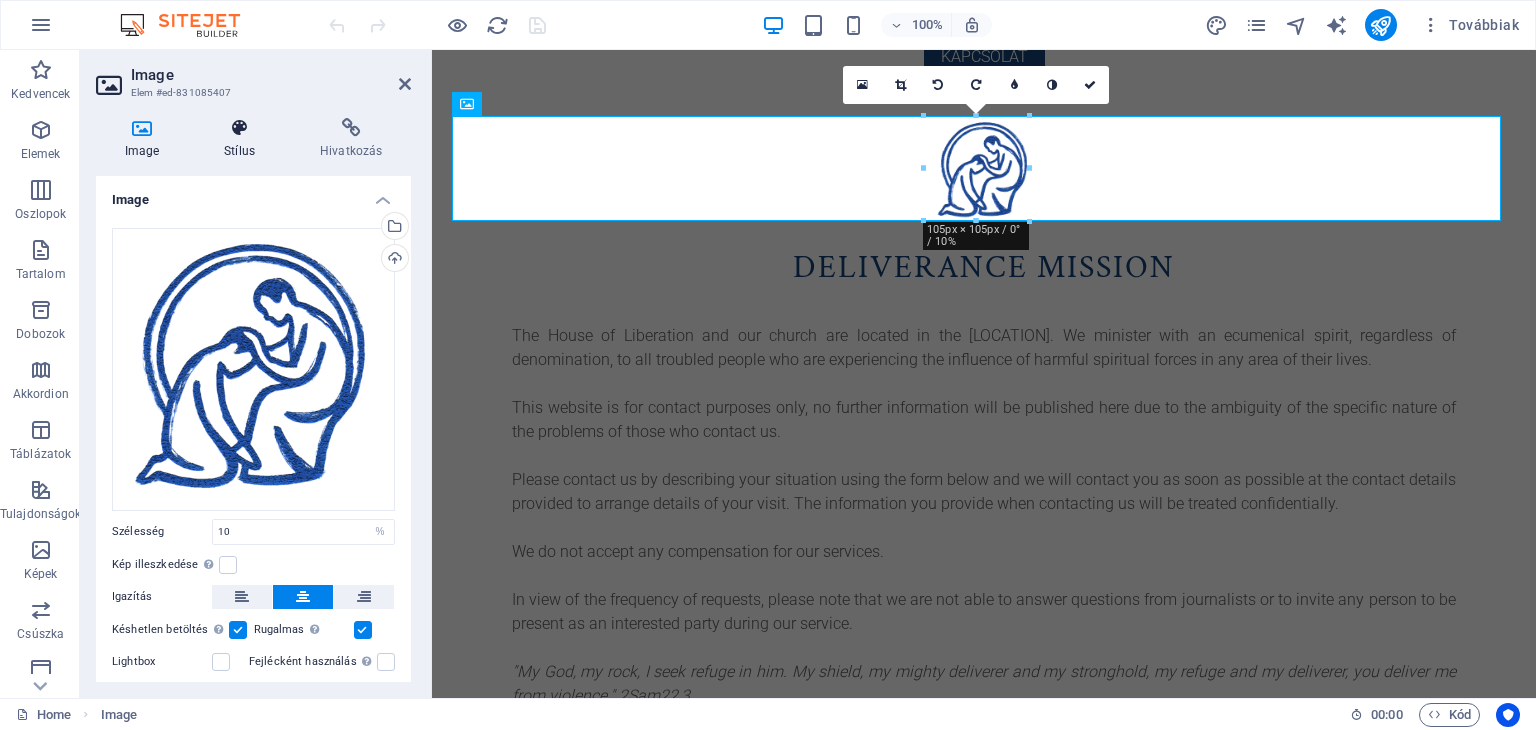 click at bounding box center (240, 128) 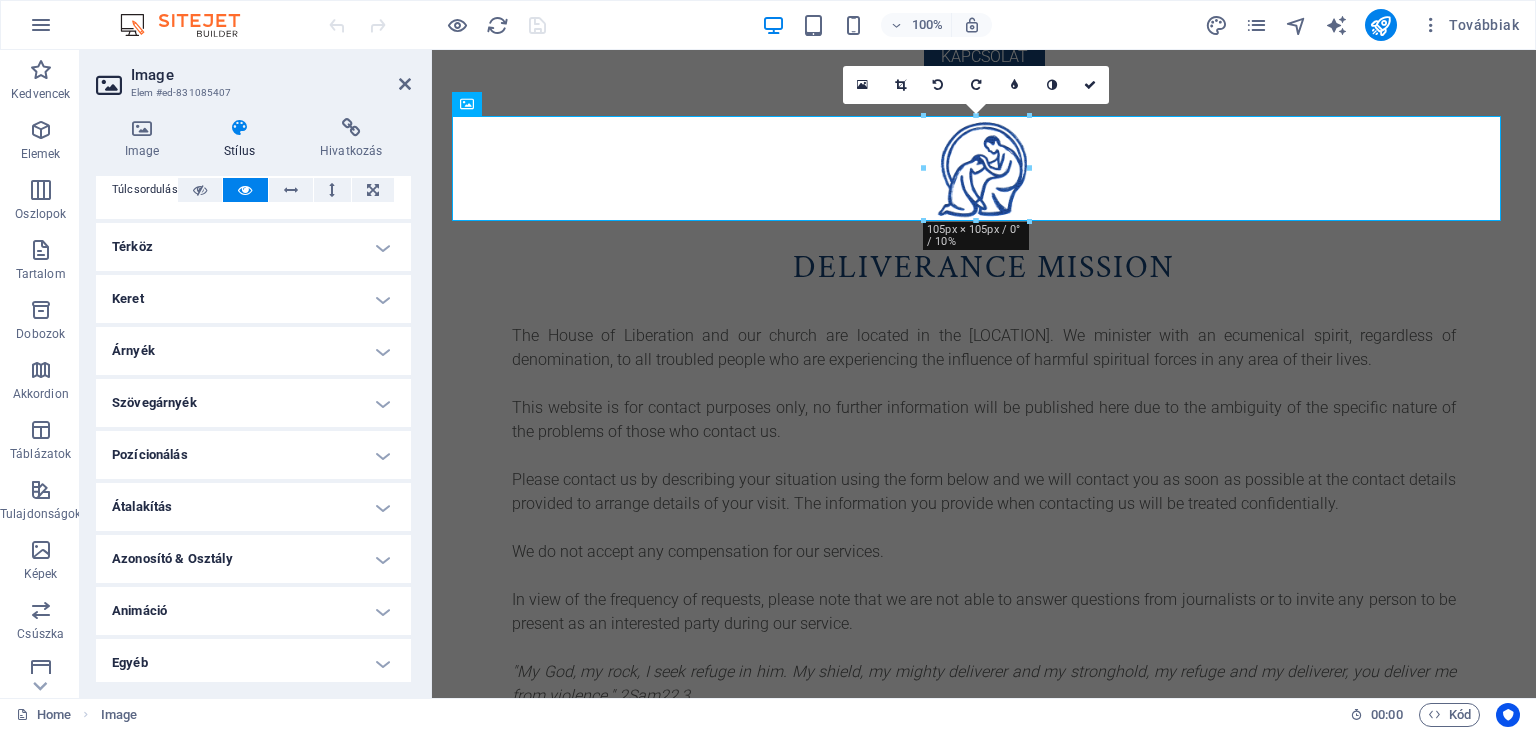 scroll, scrollTop: 124, scrollLeft: 0, axis: vertical 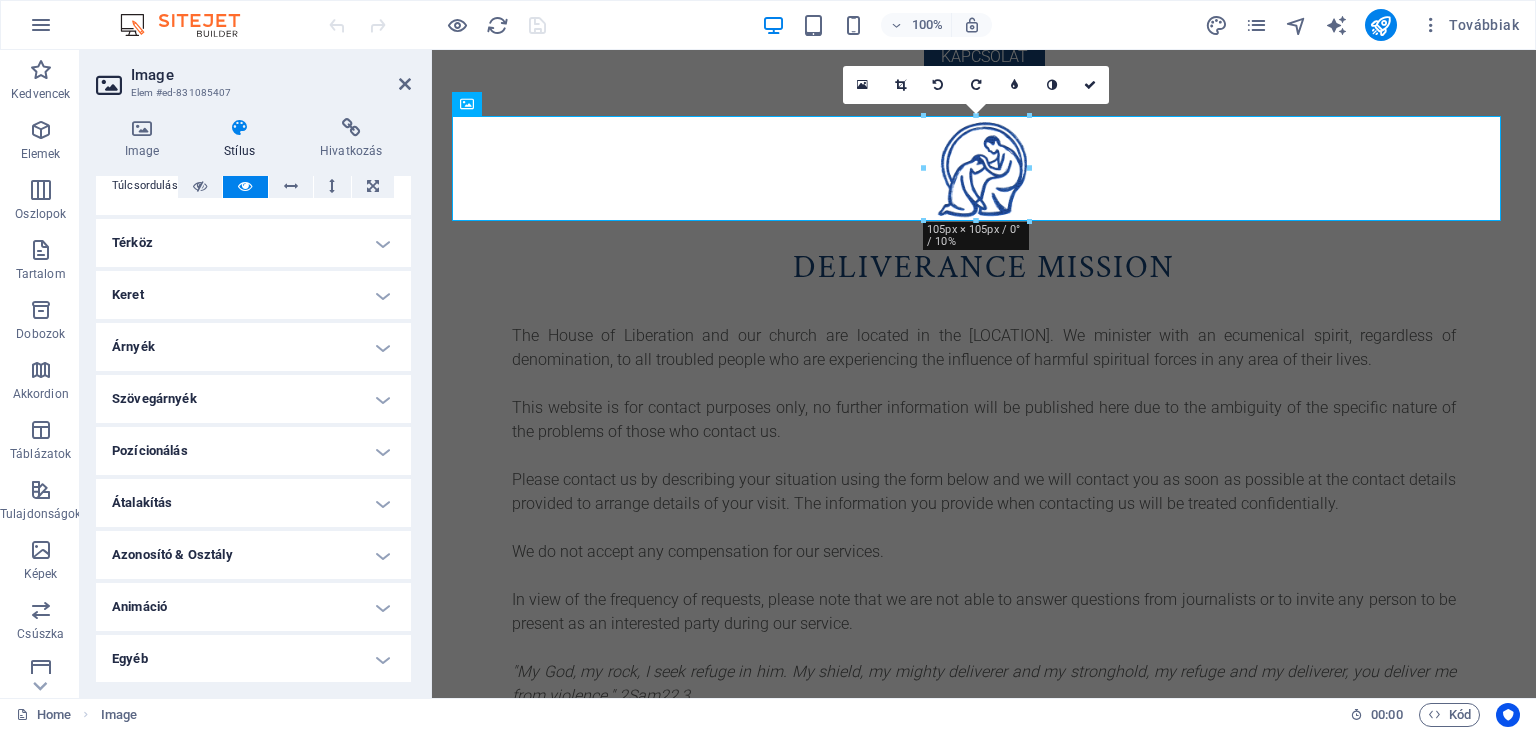click on "Pozícionálás" at bounding box center (253, 451) 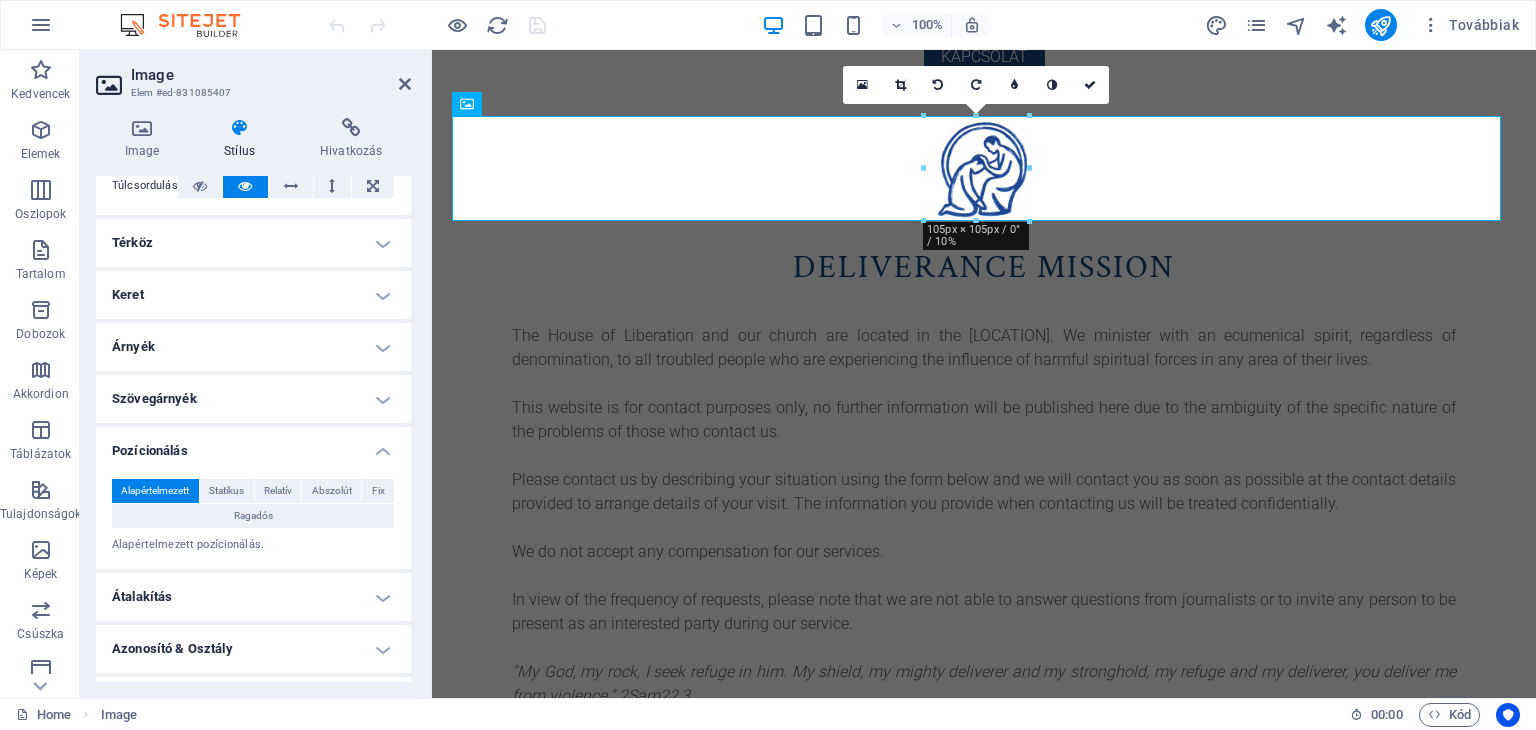 click on "Keret" at bounding box center (253, 295) 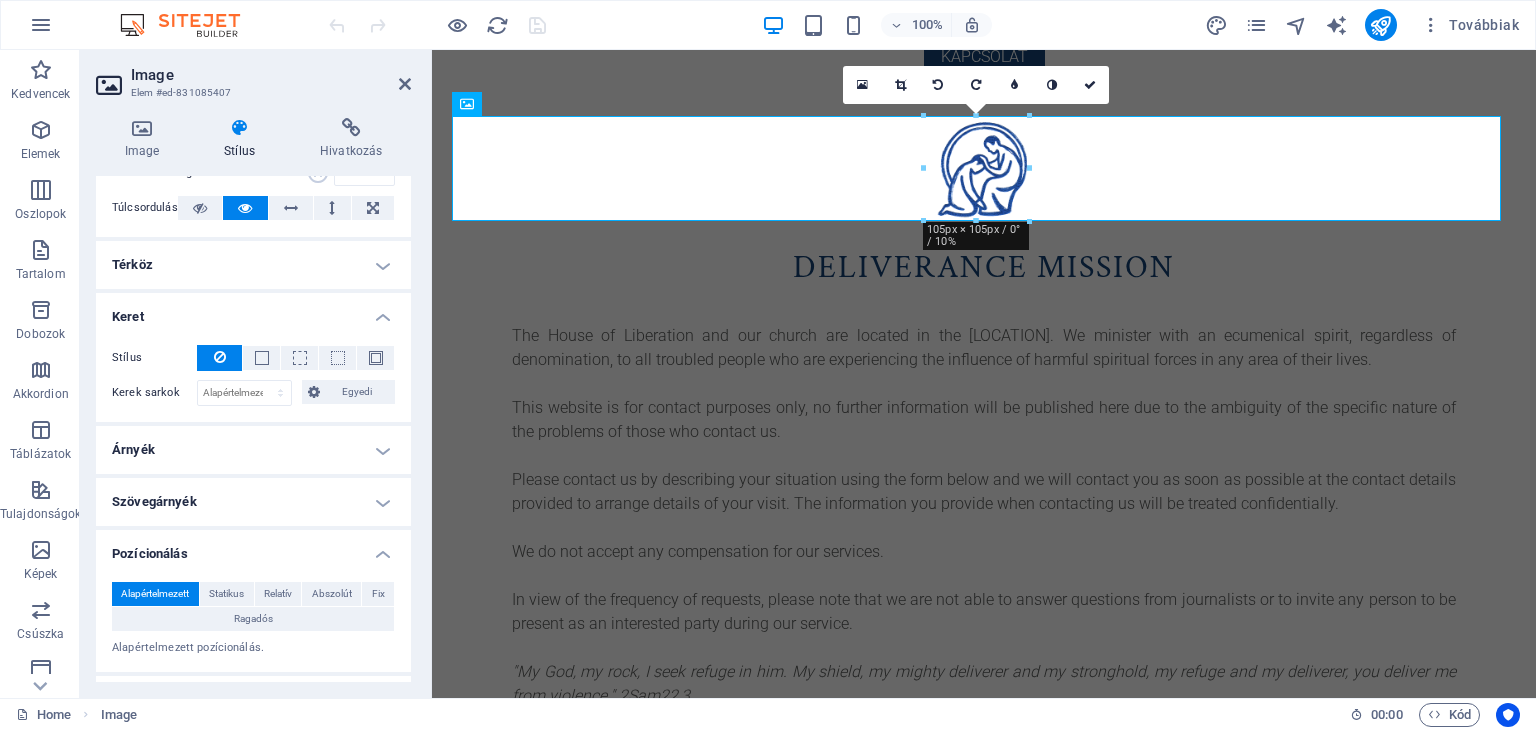 scroll, scrollTop: 0, scrollLeft: 0, axis: both 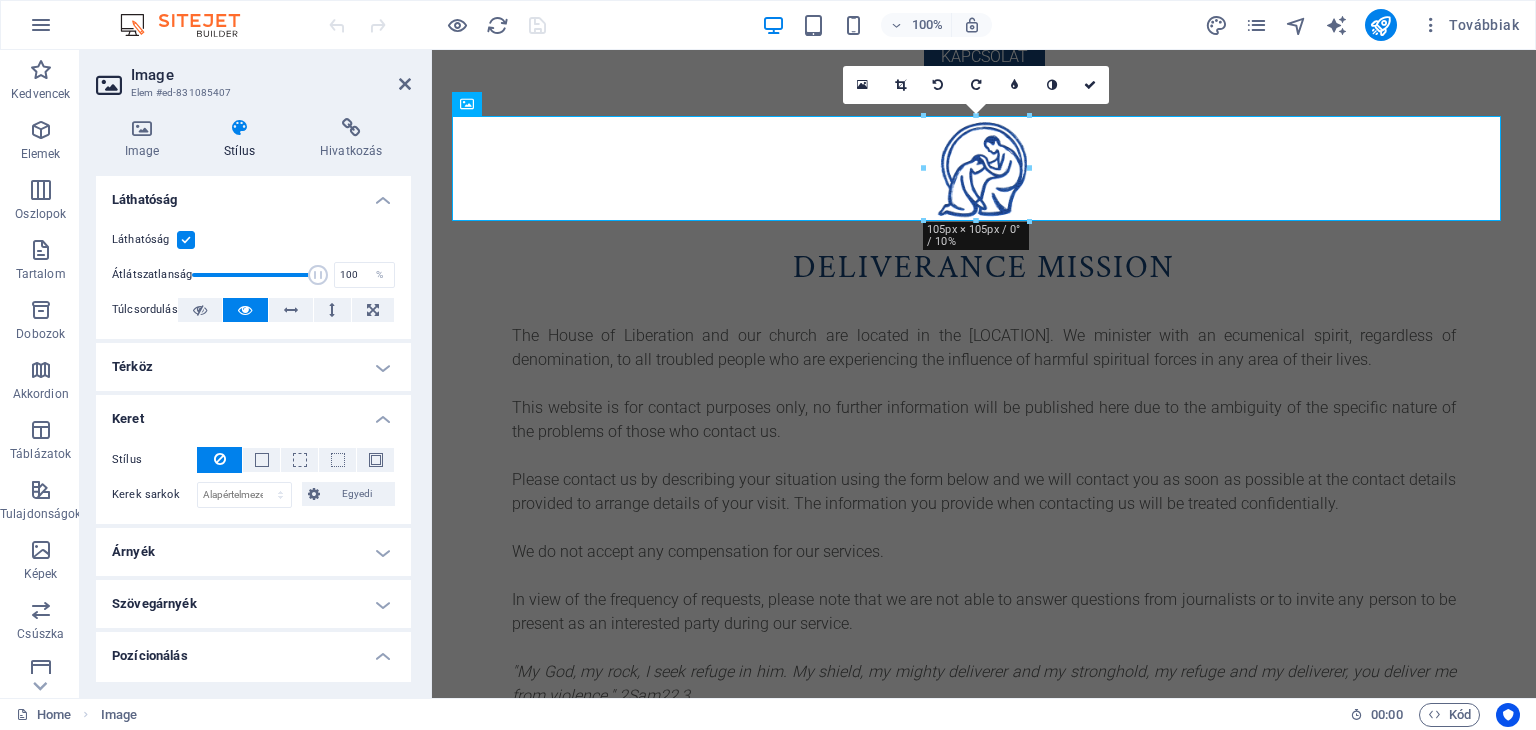 click on "Térköz" at bounding box center [253, 367] 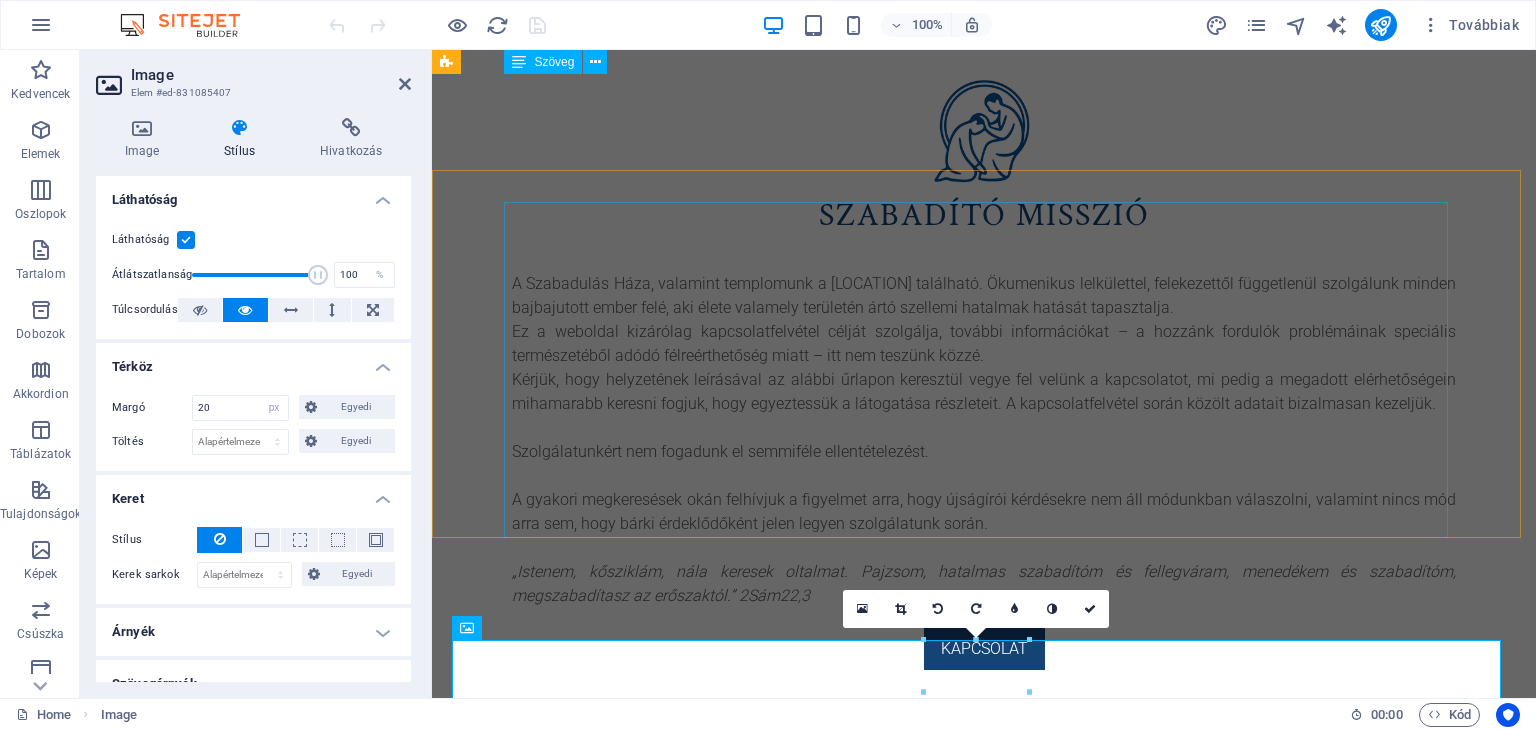 scroll, scrollTop: 0, scrollLeft: 0, axis: both 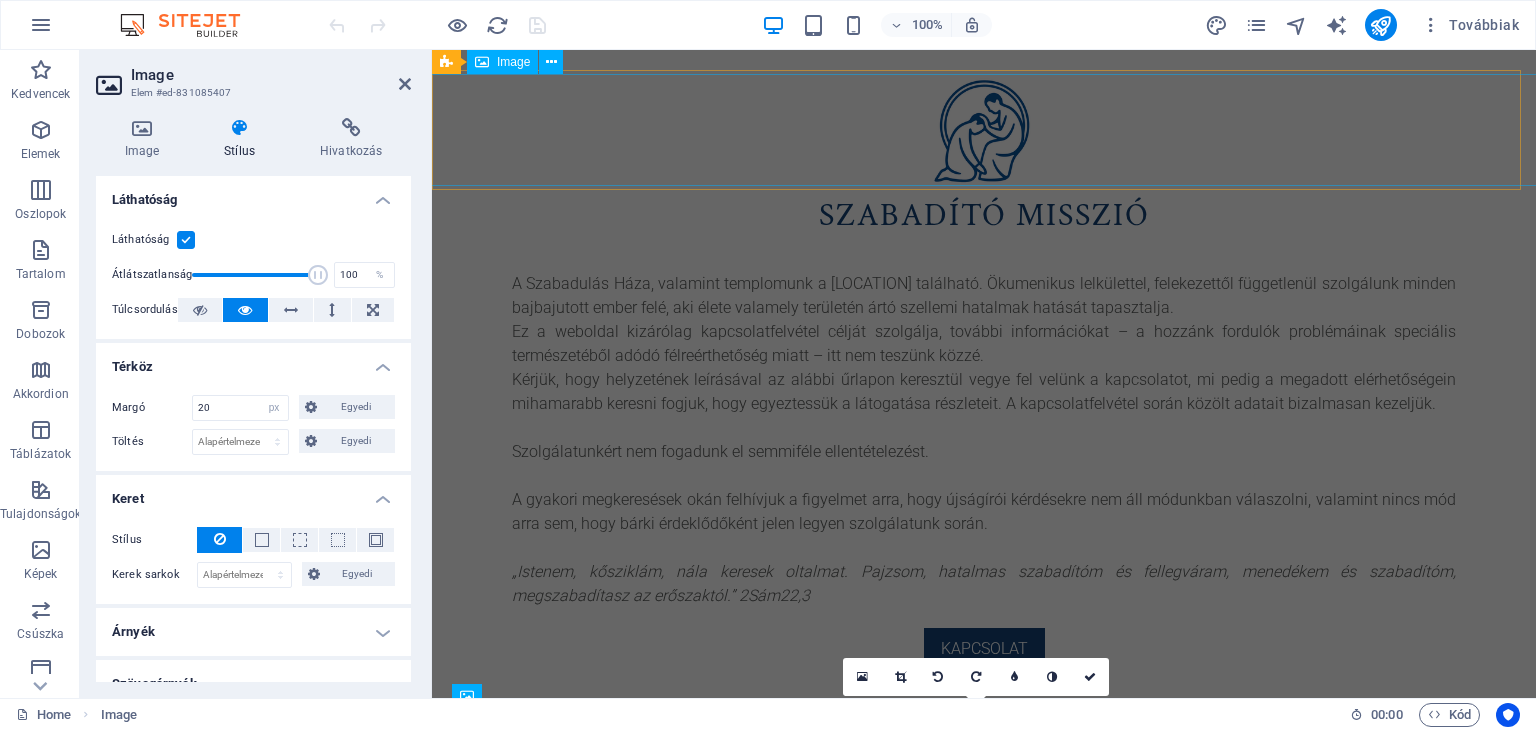 click at bounding box center [984, 131] 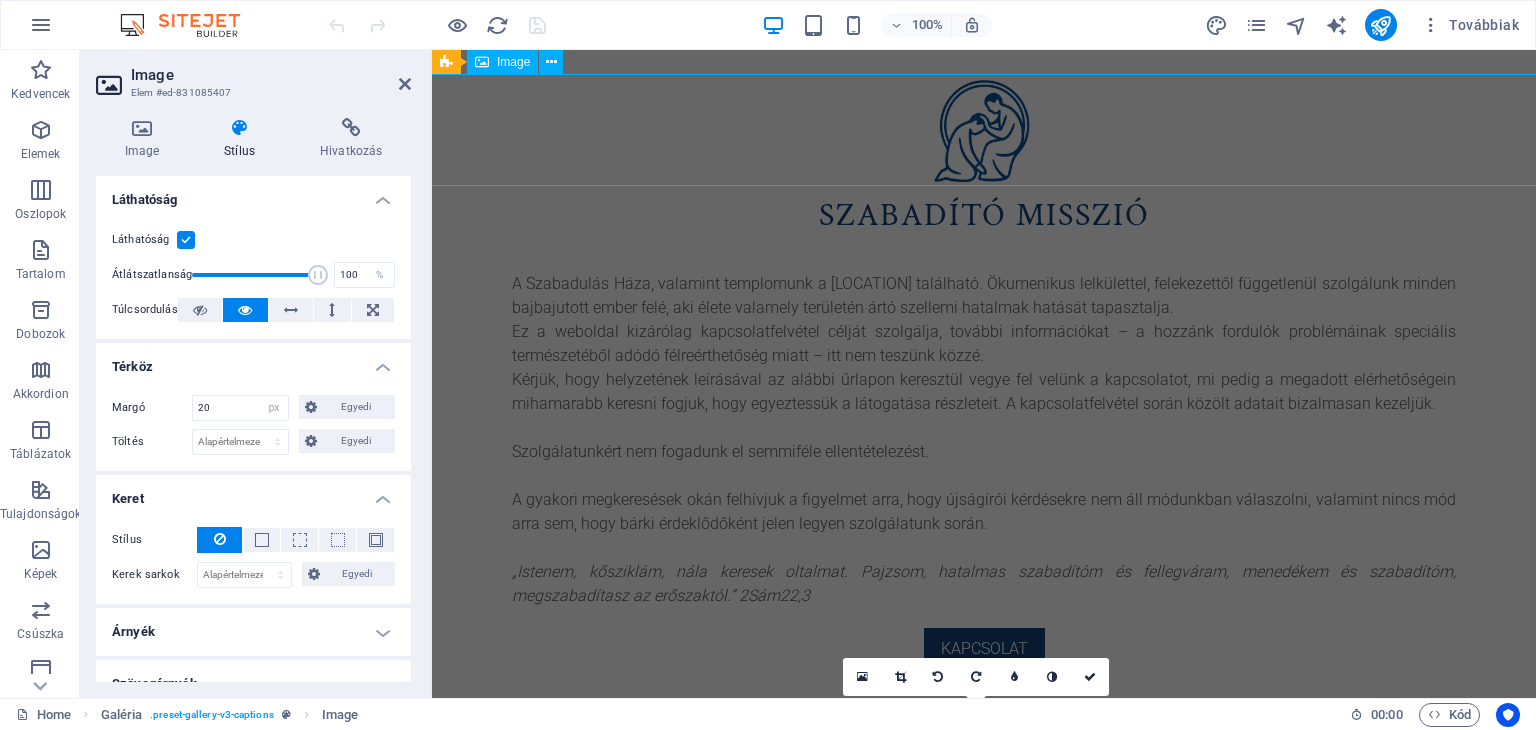 click at bounding box center [984, 131] 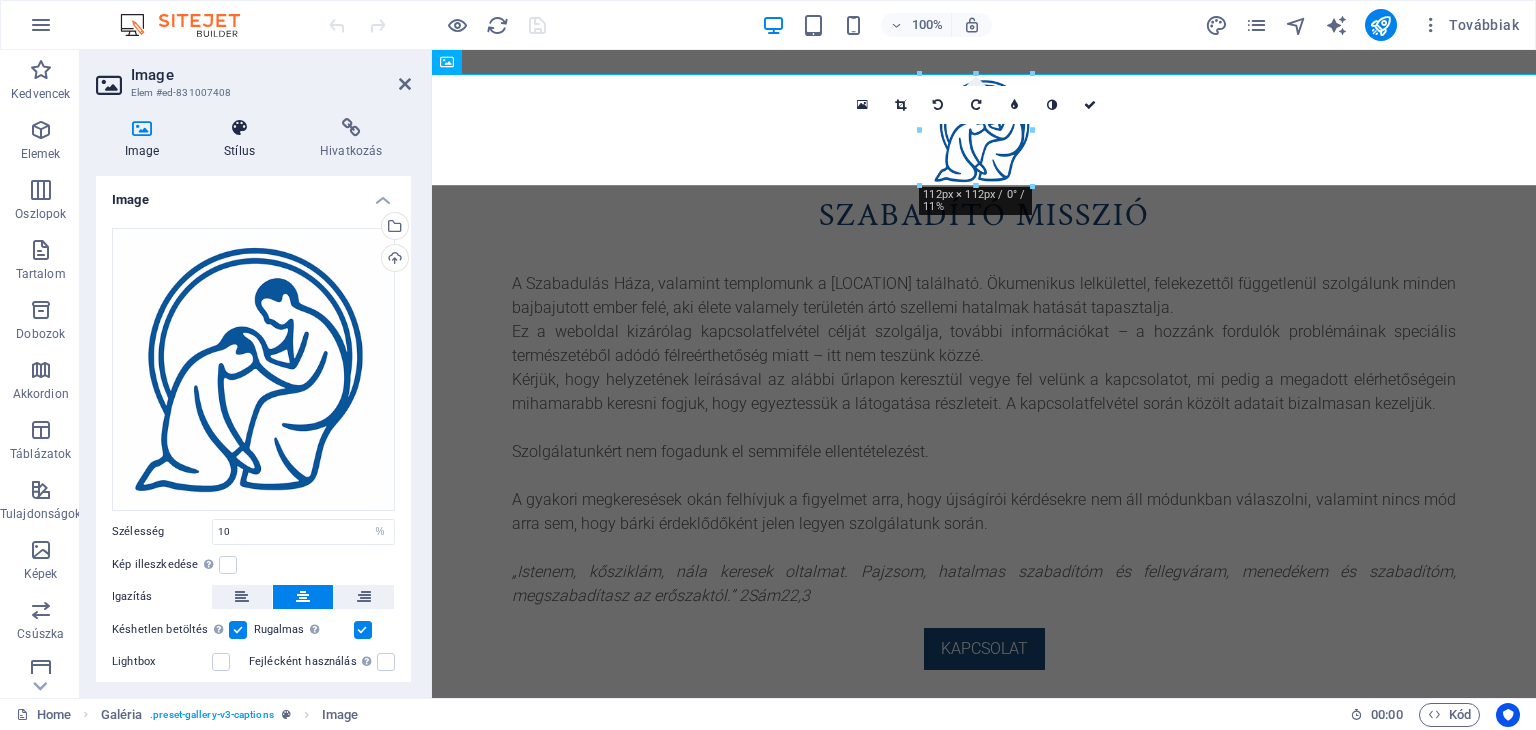click on "Stílus" at bounding box center [244, 139] 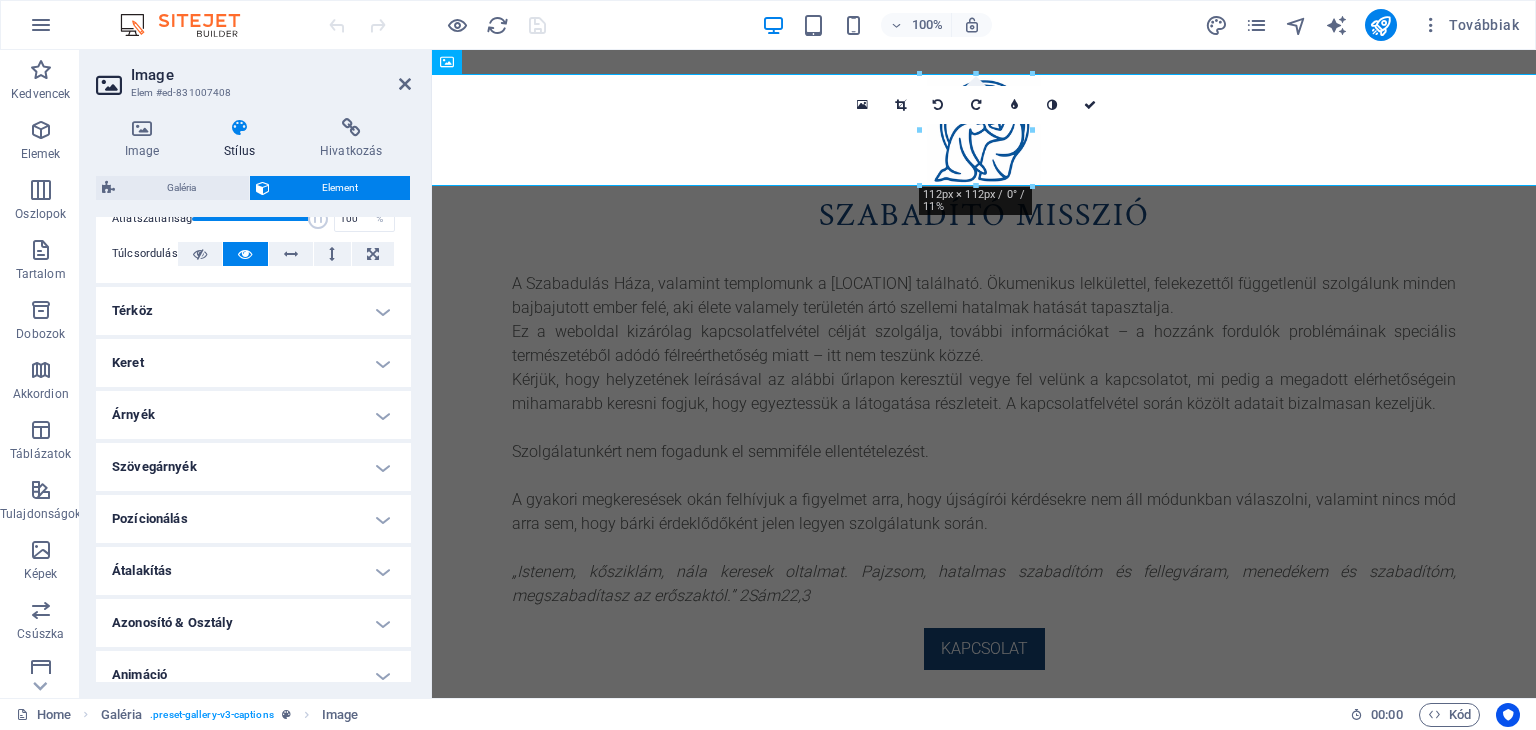 scroll, scrollTop: 336, scrollLeft: 0, axis: vertical 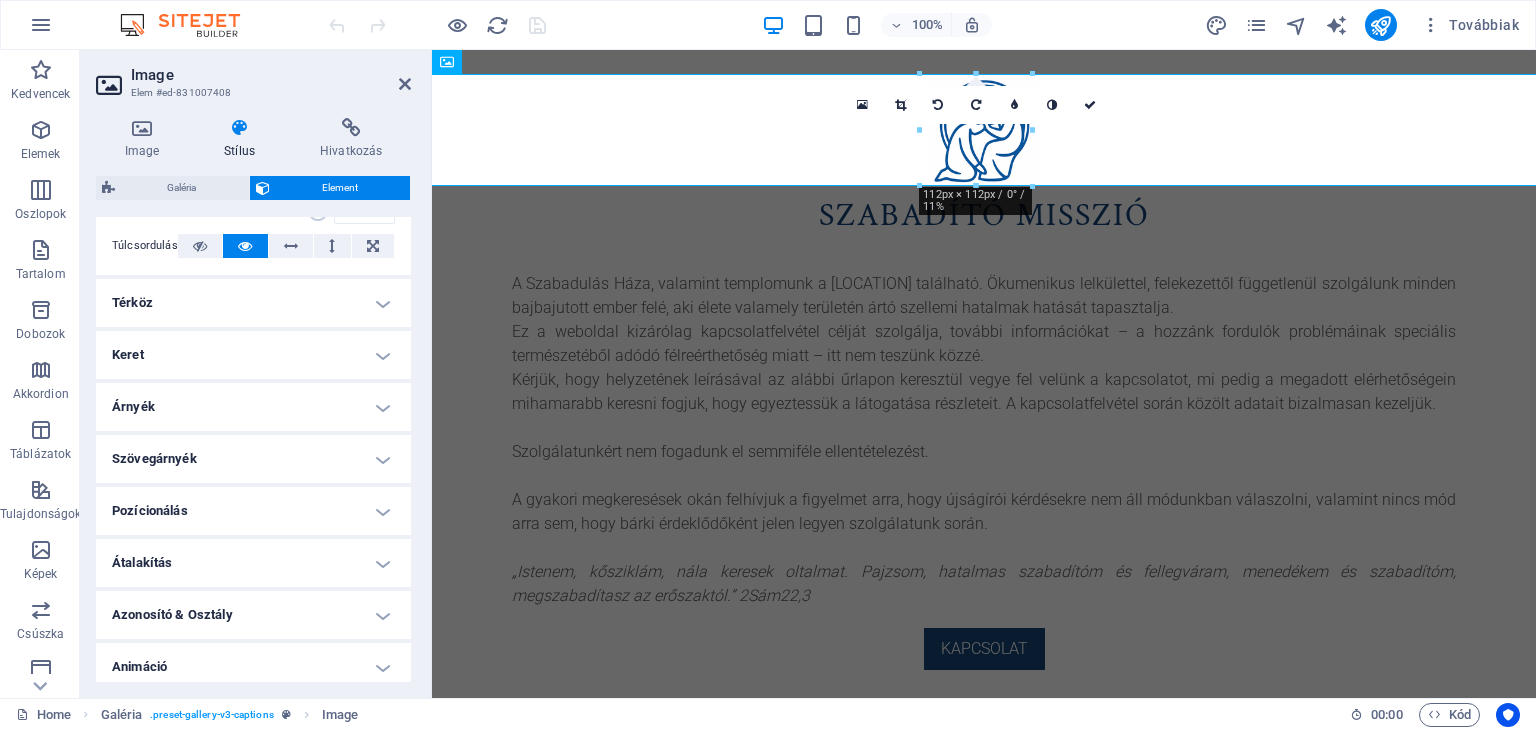 click on "Térköz" at bounding box center (253, 303) 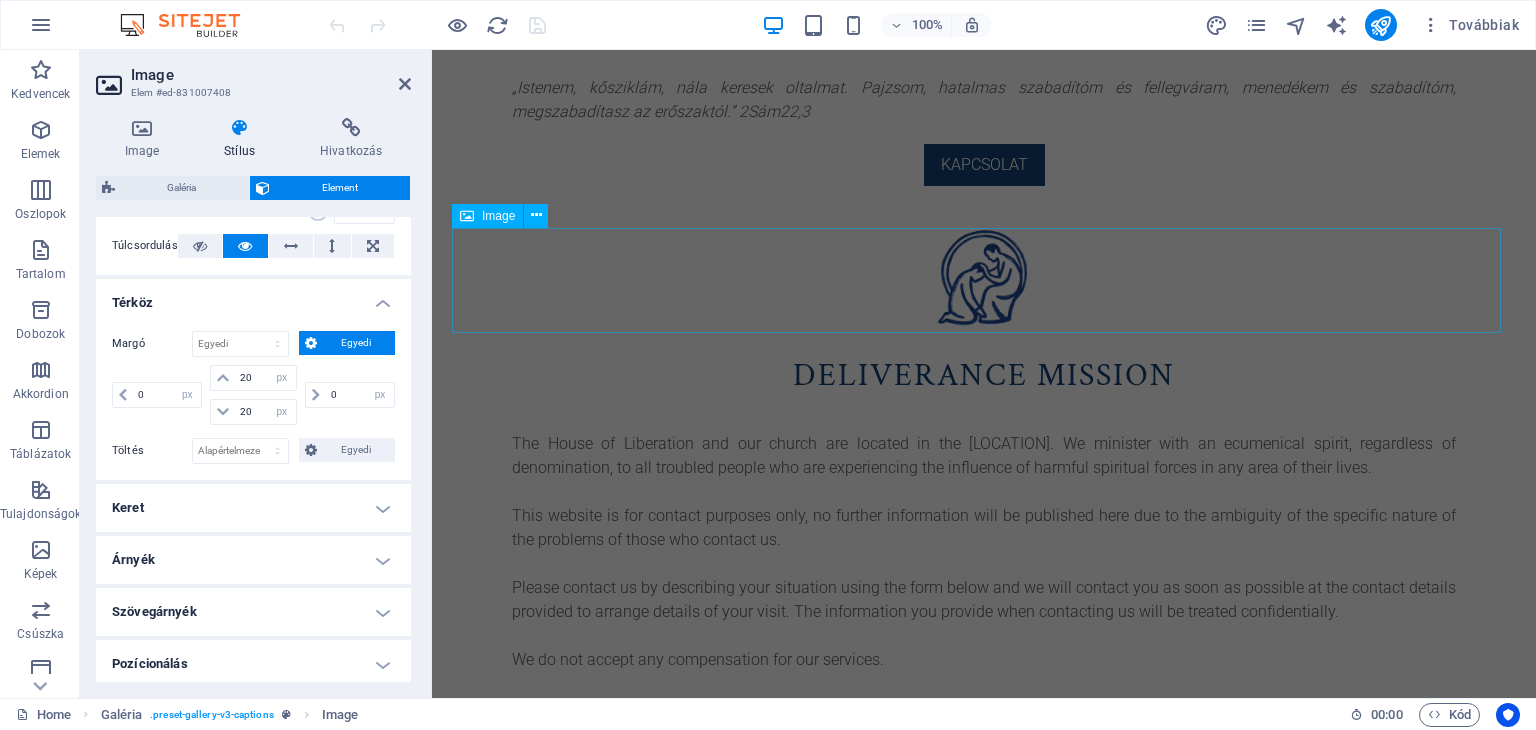scroll, scrollTop: 490, scrollLeft: 0, axis: vertical 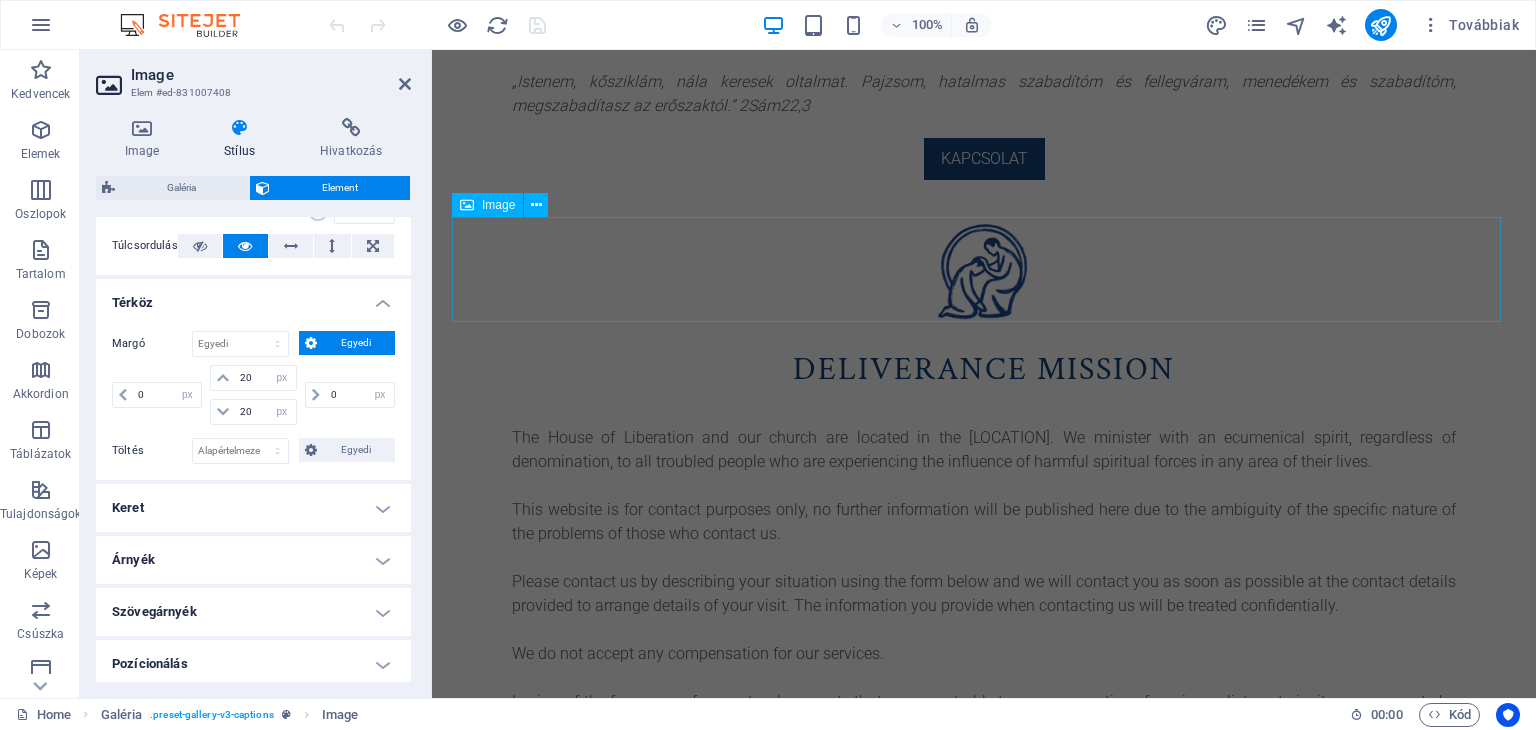 click at bounding box center [984, 273] 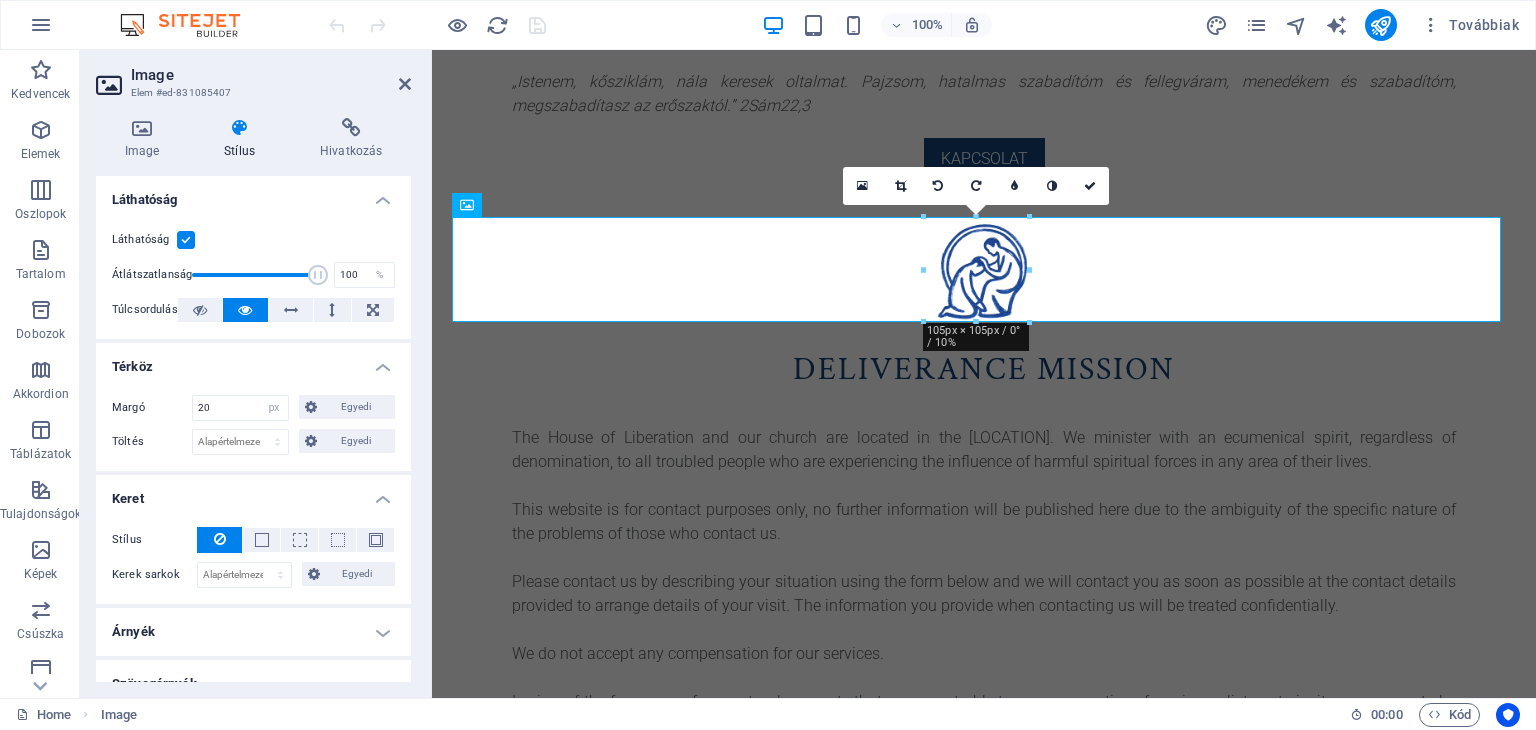 click at bounding box center [240, 128] 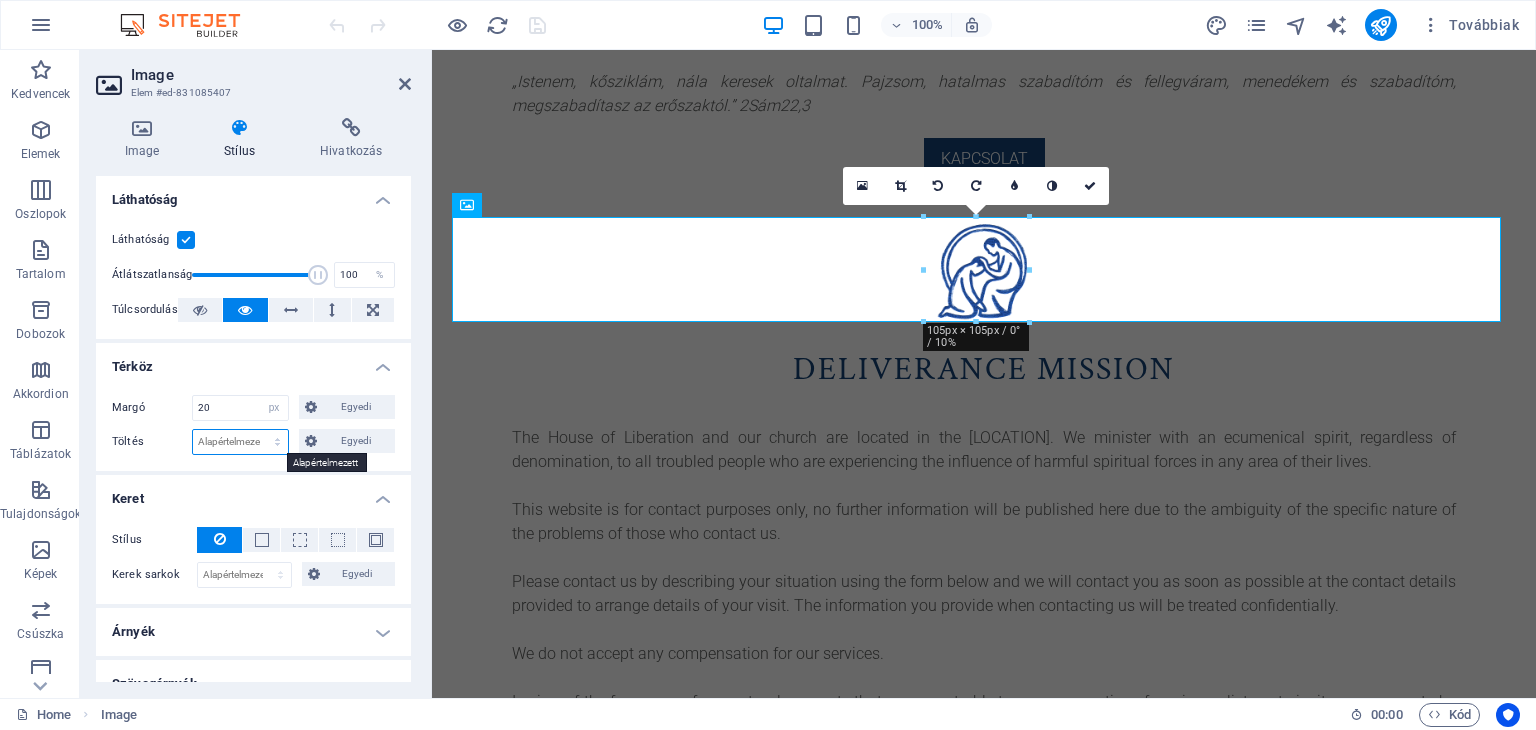 click on "Alapértelmezett px rem % vh vw Egyedi" at bounding box center (240, 442) 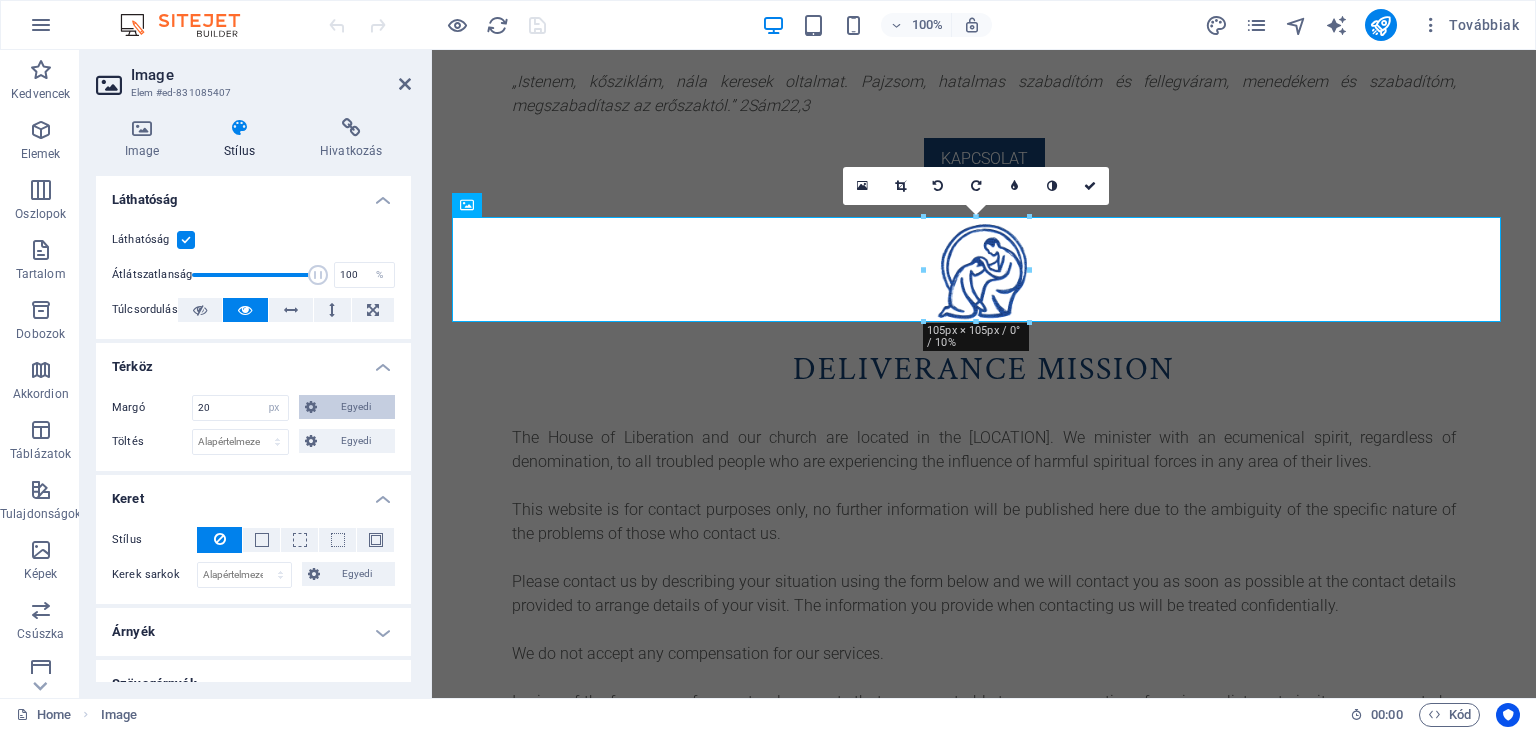 click on "Egyedi" at bounding box center [356, 407] 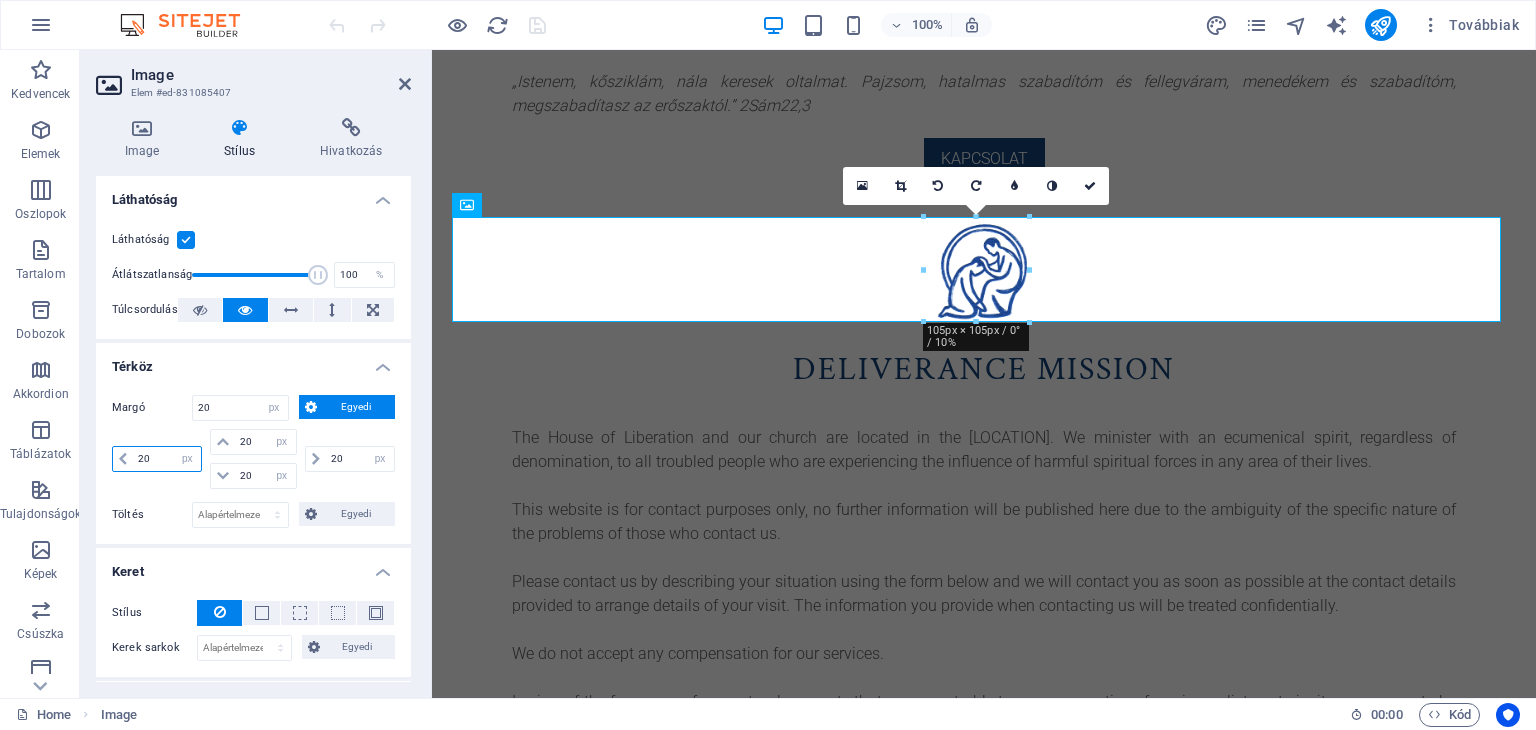 click on "20" at bounding box center (167, 459) 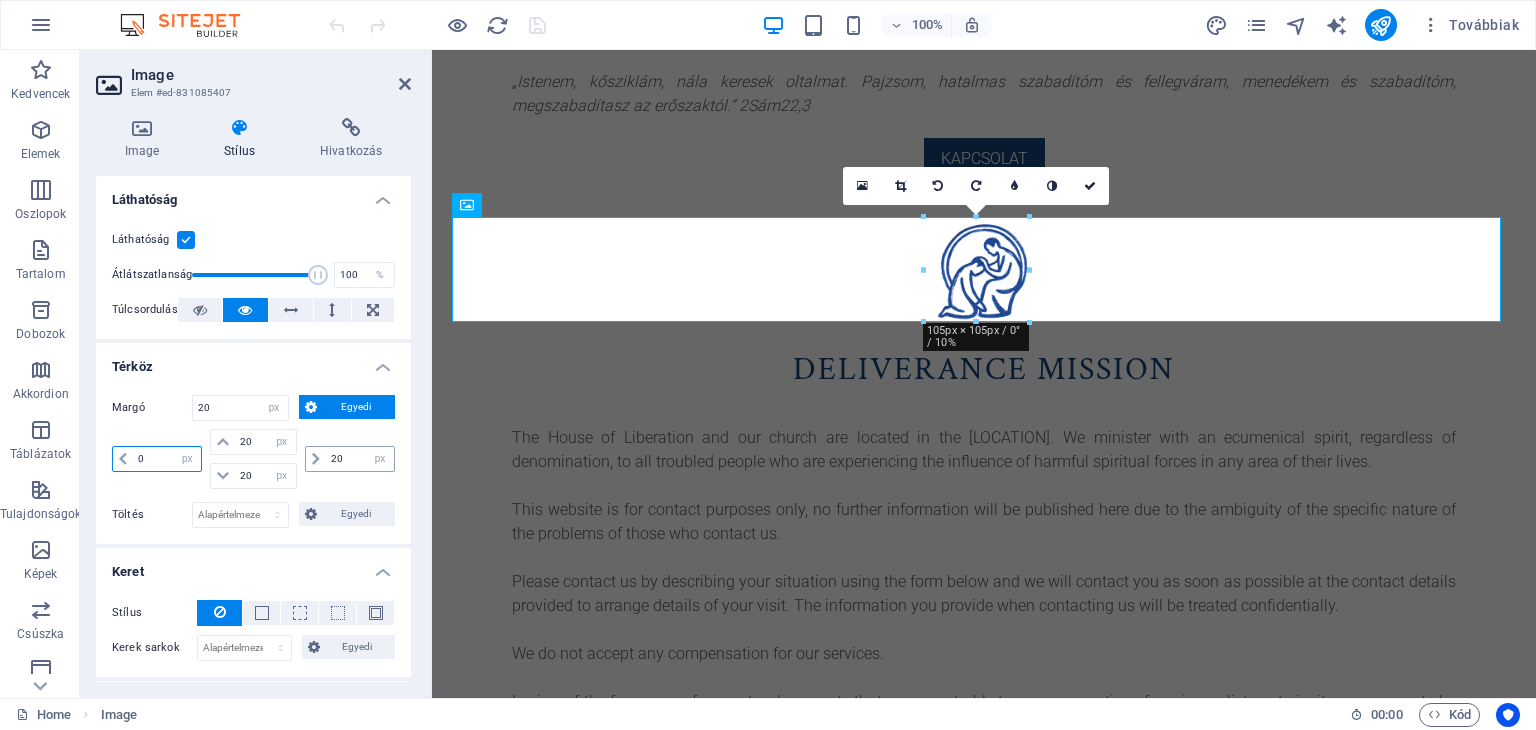 type 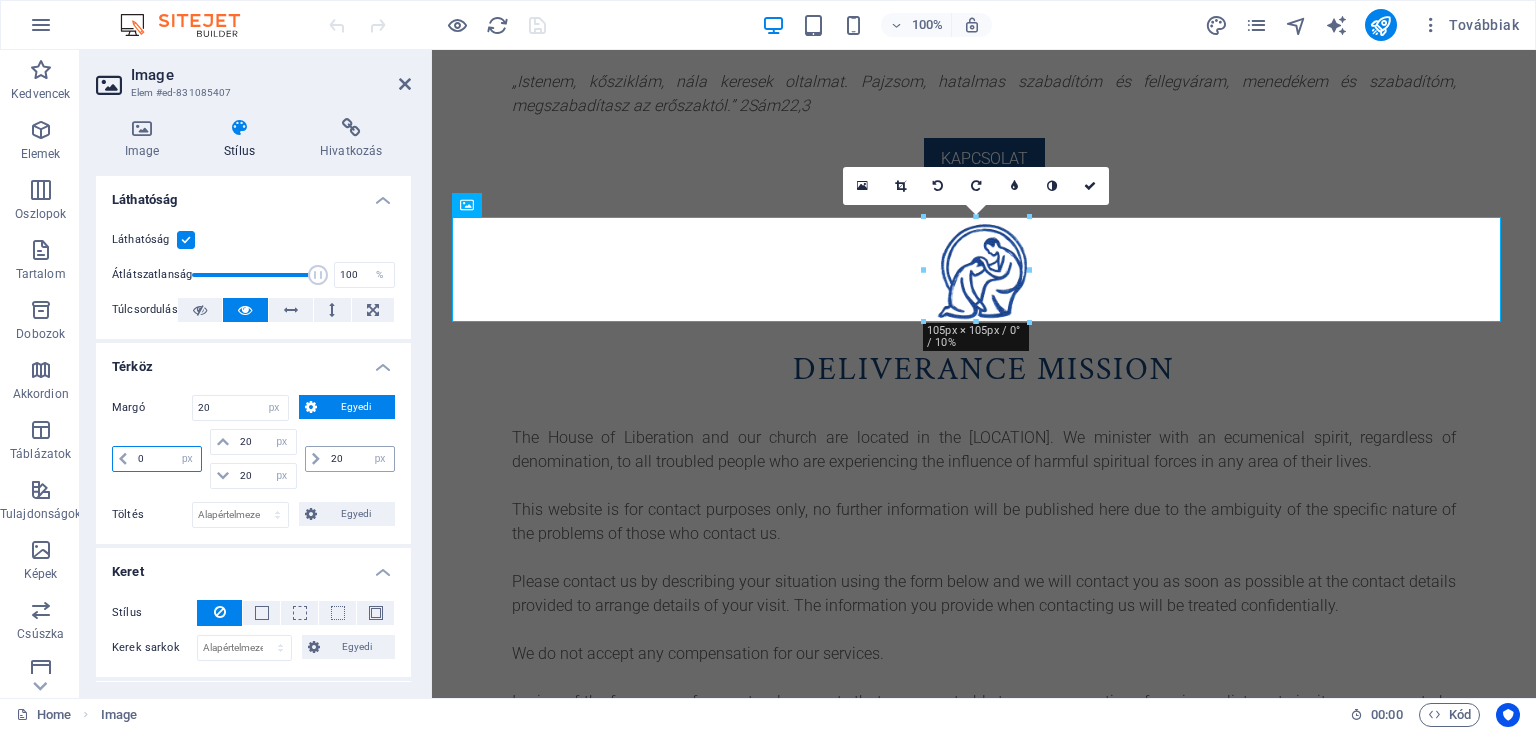 select on "DISABLED_OPTION_VALUE" 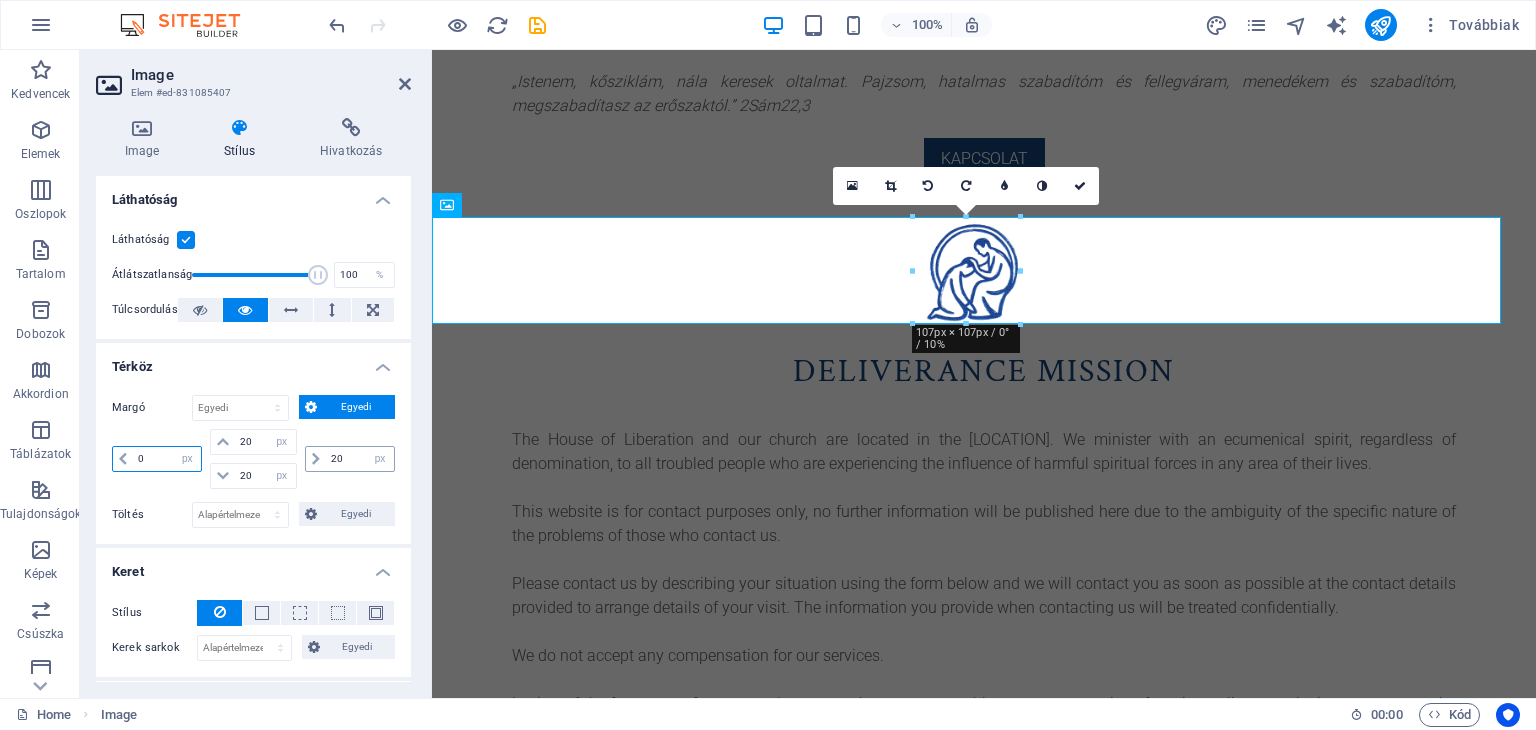 type on "0" 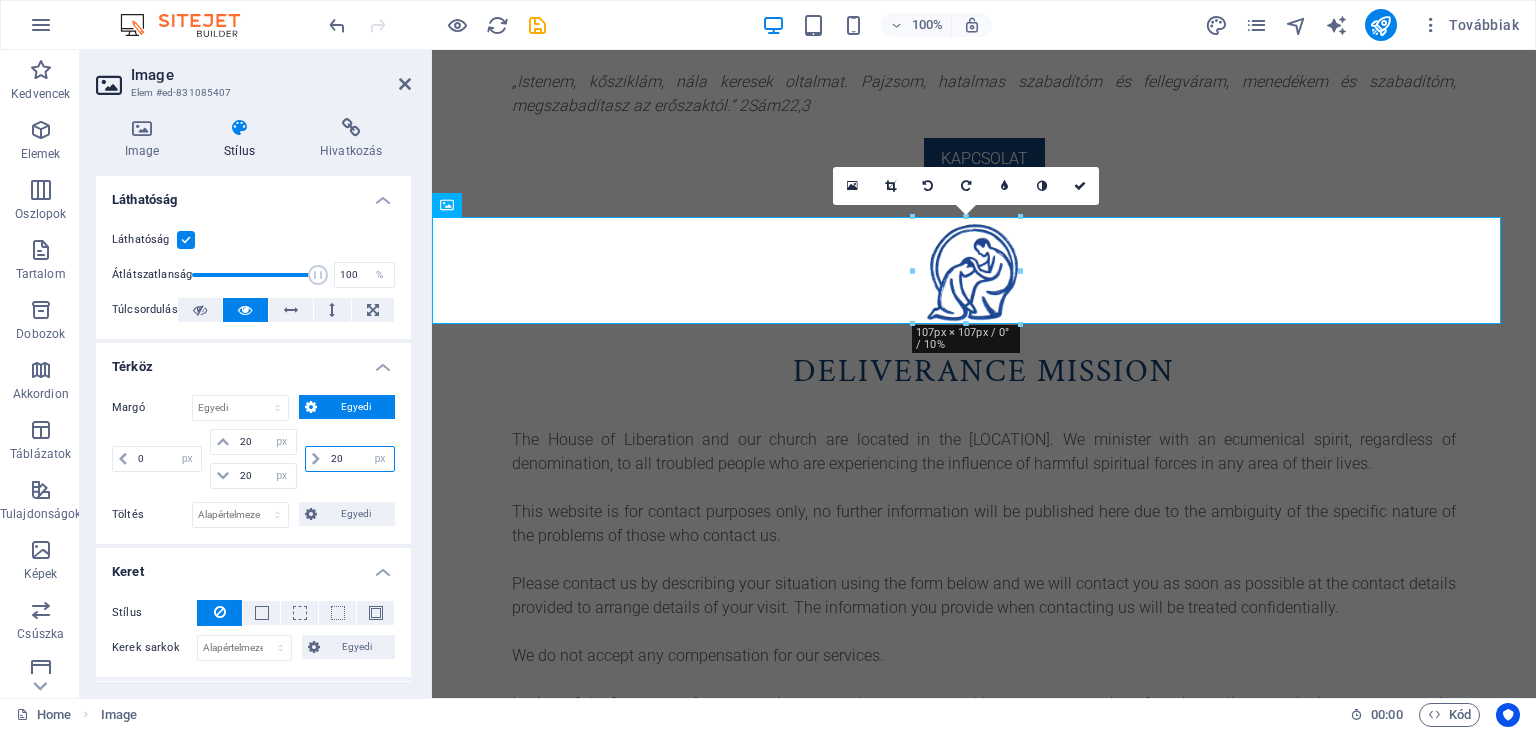 click on "20" at bounding box center [360, 459] 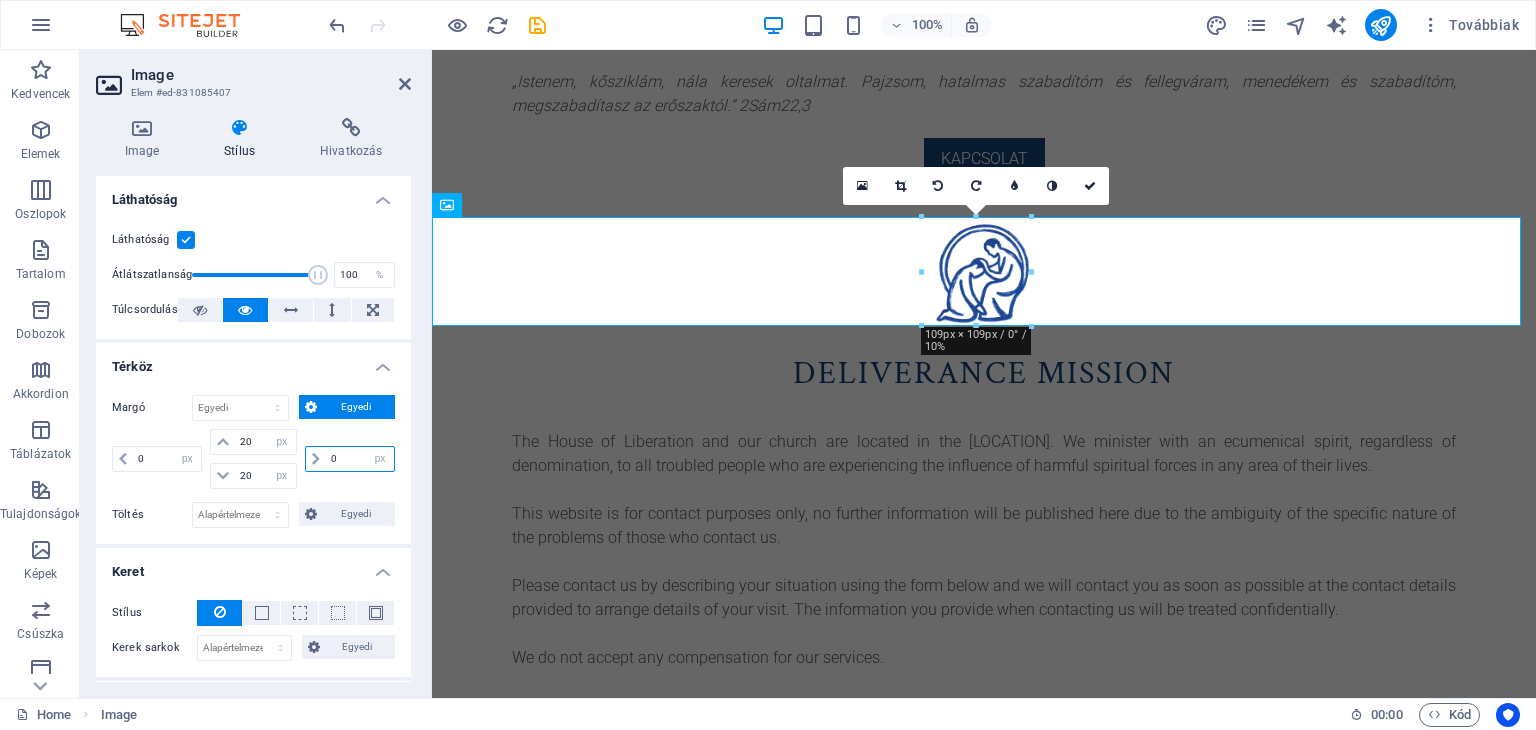 type on "0" 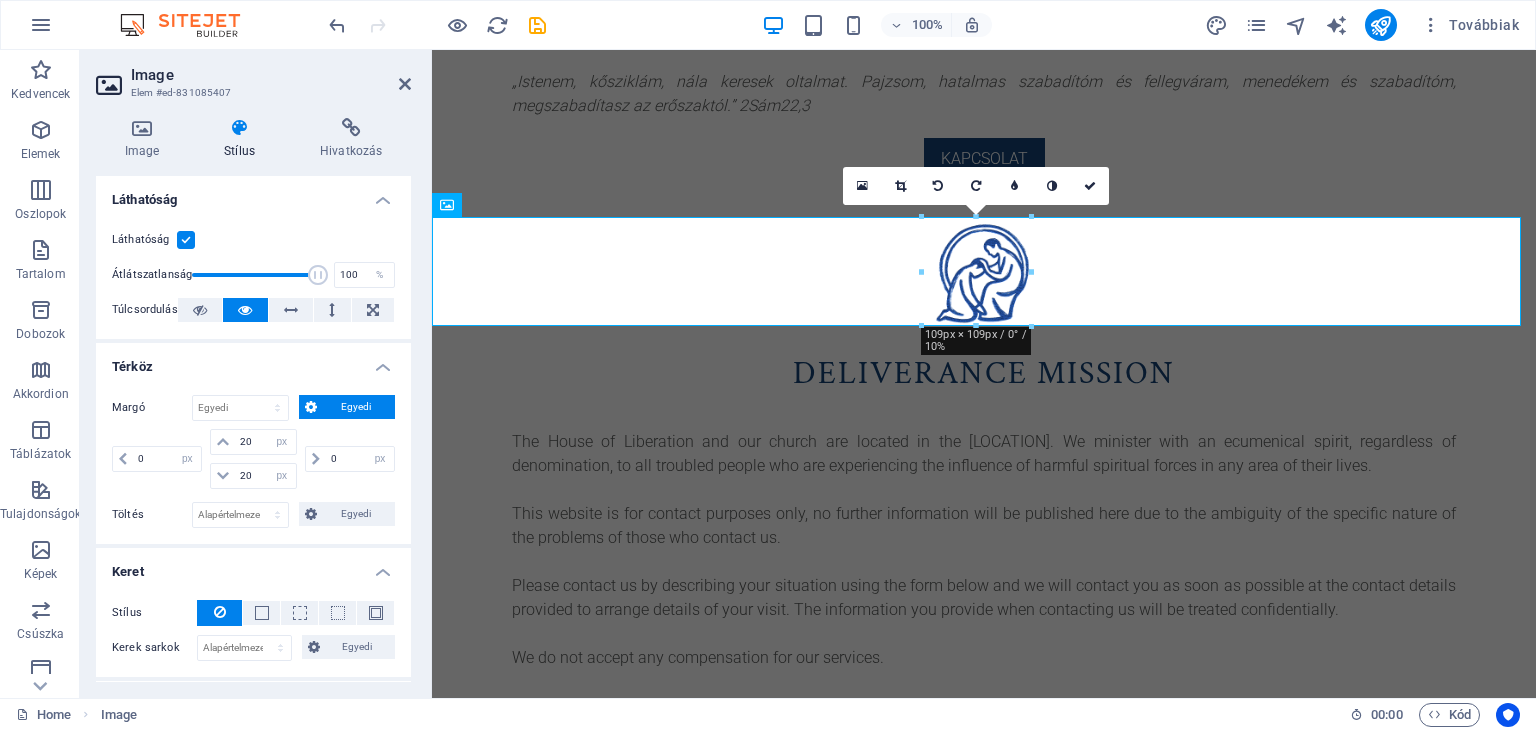 click on "Térköz" at bounding box center (253, 361) 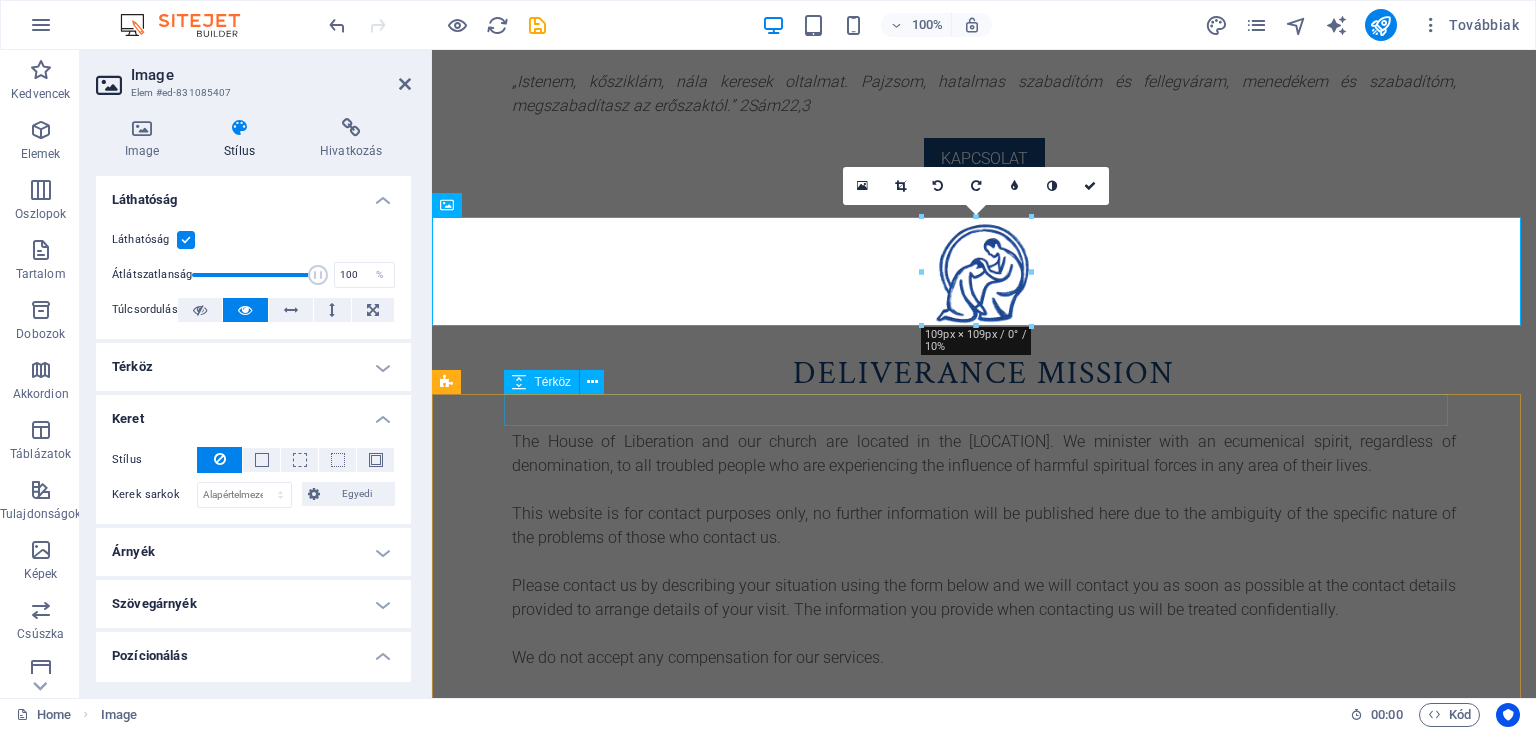 click at bounding box center [984, 414] 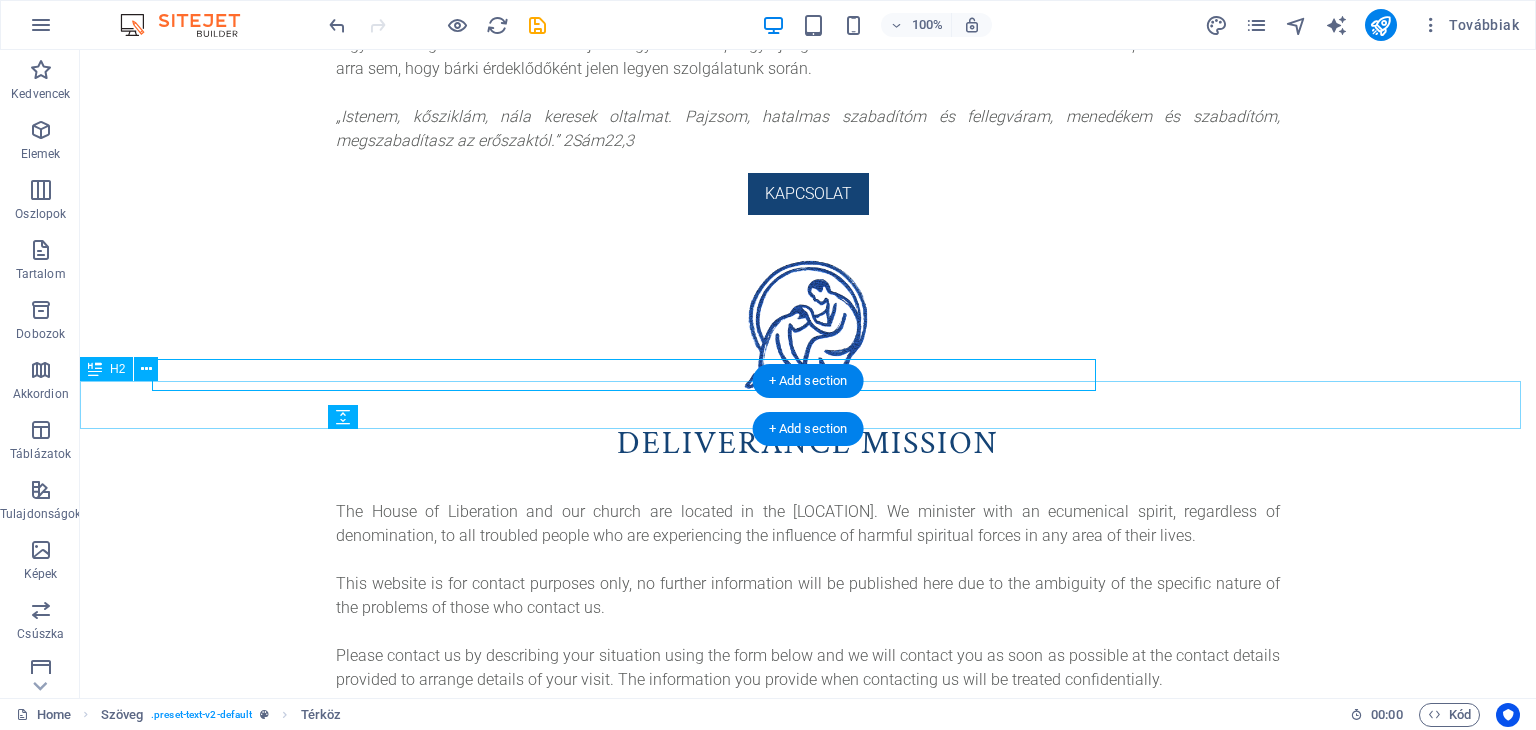 scroll, scrollTop: 525, scrollLeft: 0, axis: vertical 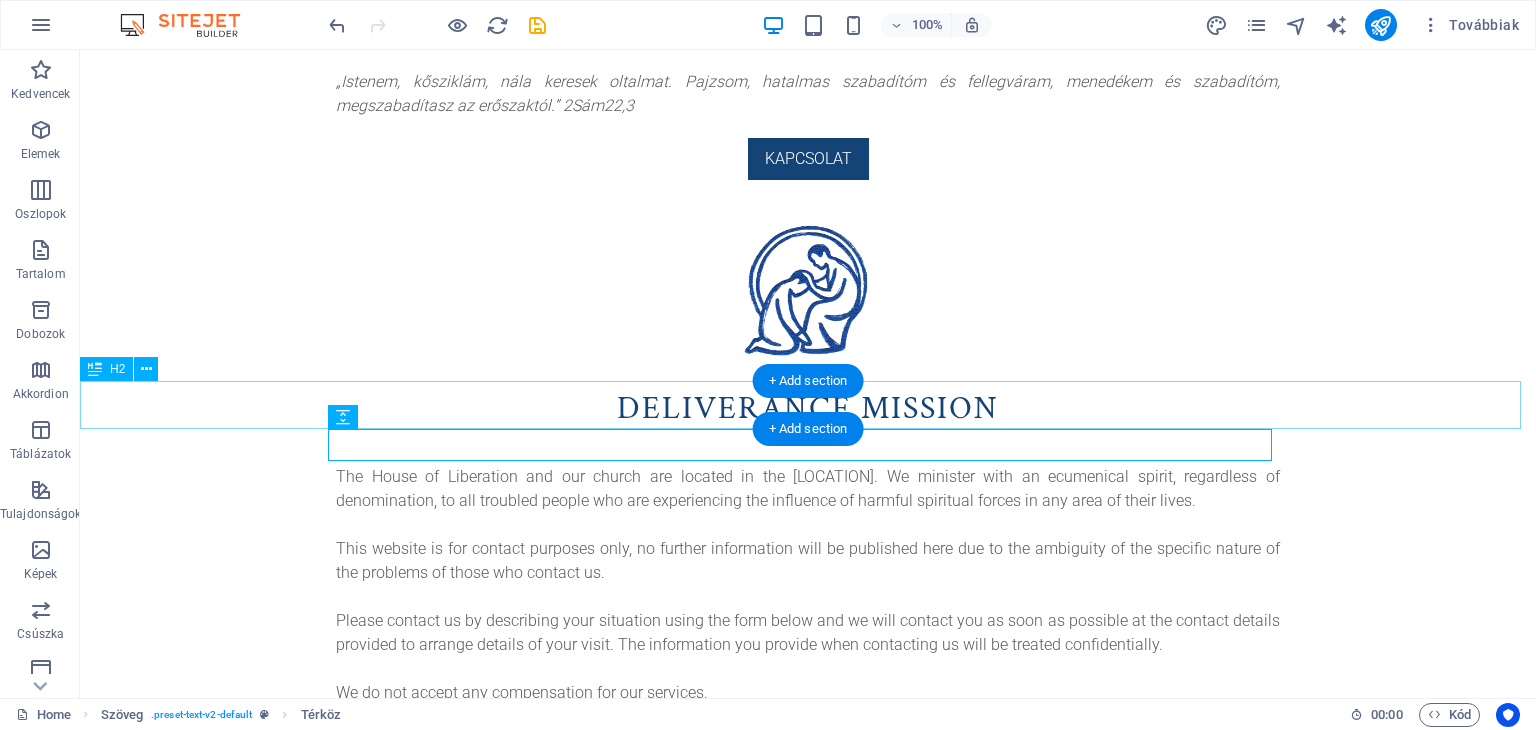 click on "Deliverance mission" at bounding box center (808, 409) 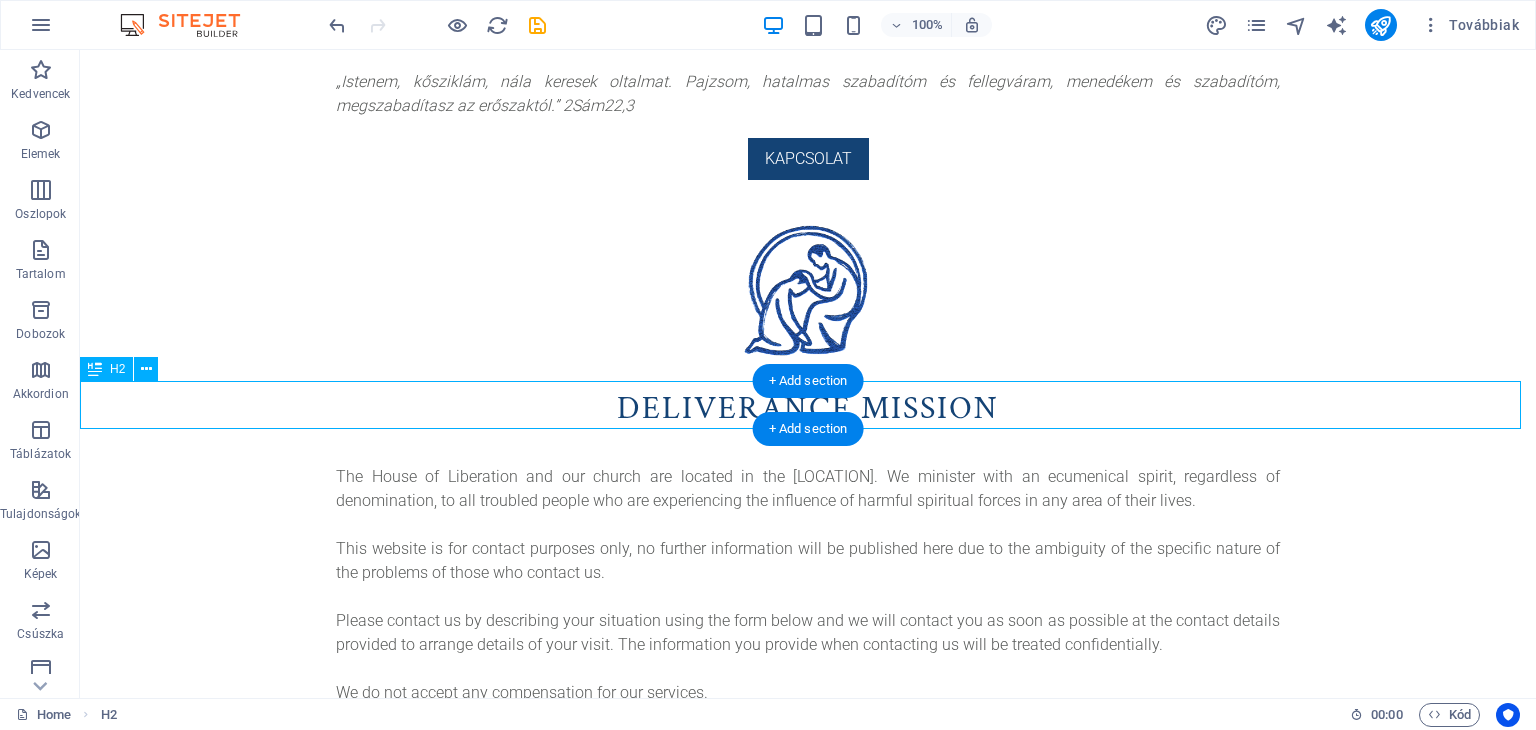 click on "Deliverance mission" at bounding box center [808, 409] 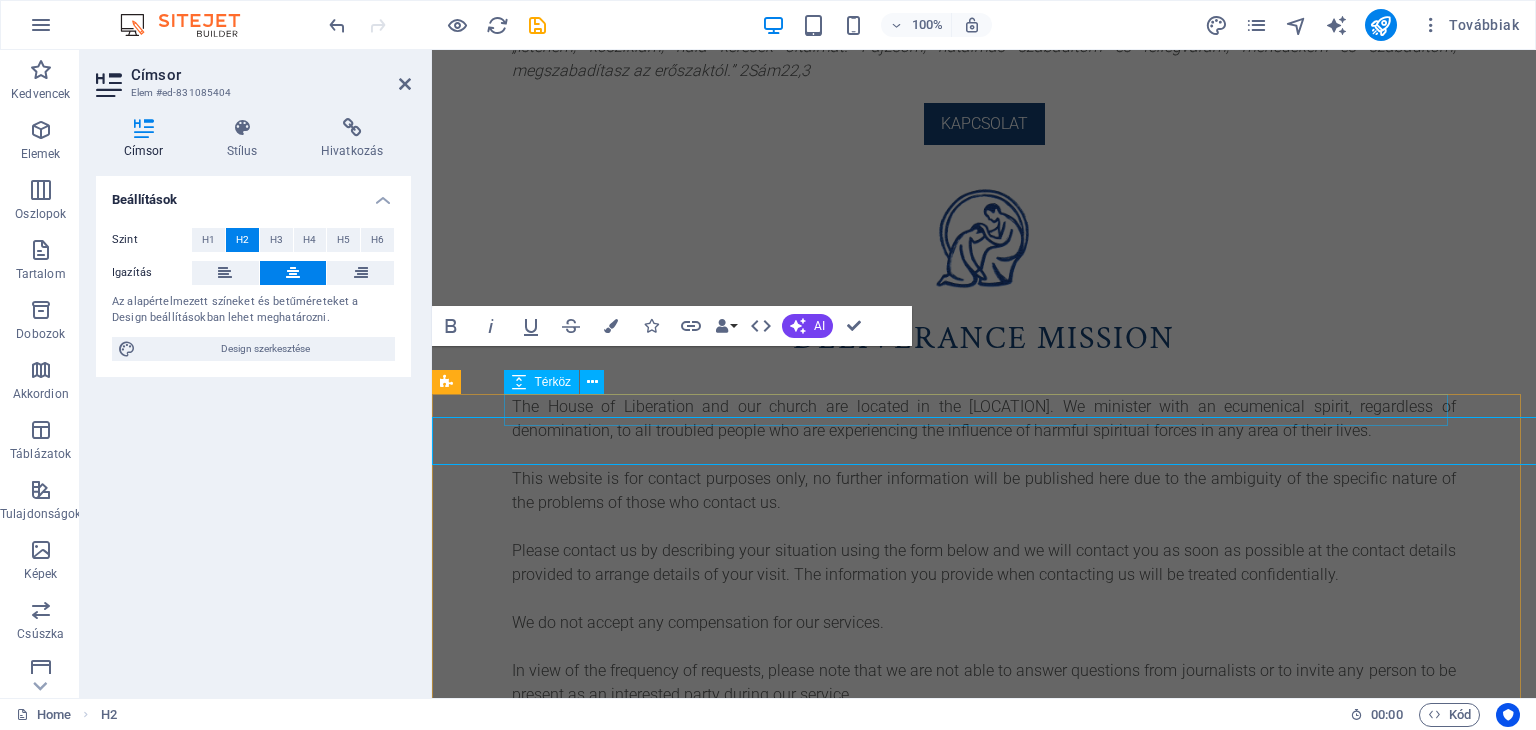 click on "The House of Liberation and our church are located in the [REGION]. We minister with an ecumenical spirit, regardless of denomination, to all troubled people who are experiencing the influence of harmful spiritual forces in any area of their lives. This website is for contact purposes only, no further information will be published here due to the ambiguity of the specific nature of the problems of those who contact us. Please contact us by describing your situation using the form below and we will contact you as soon as possible at the contact details provided to arrange details of your visit. The information you provide when contacting us will be treated confidentially. We do not accept any compensation for our services. In view of the frequency of requests, please note that we are not able to answer questions from journalists or to invite any person to be present as an interested party during our service." at bounding box center [984, 571] 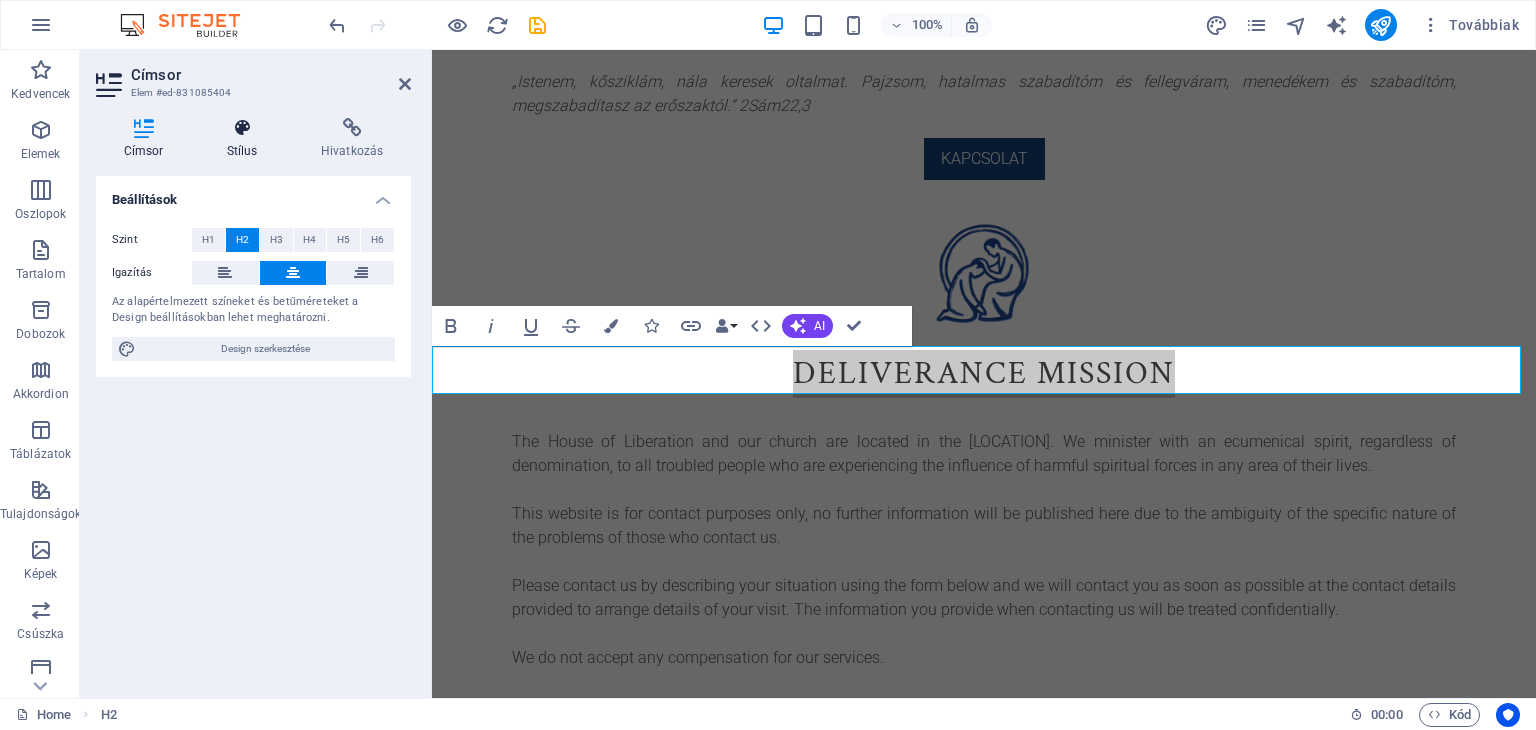 click on "Stílus" at bounding box center [246, 139] 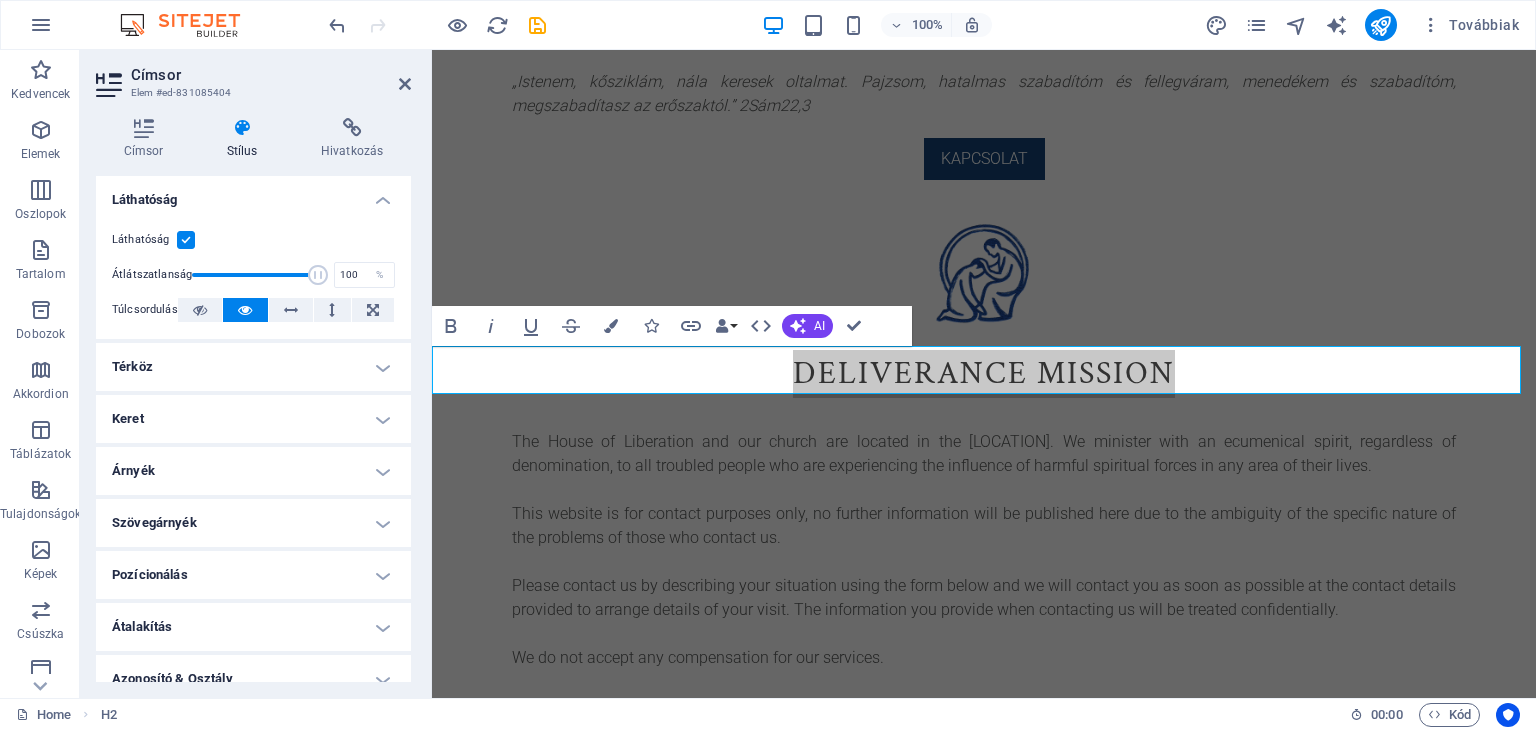 click on "Térköz" at bounding box center [253, 367] 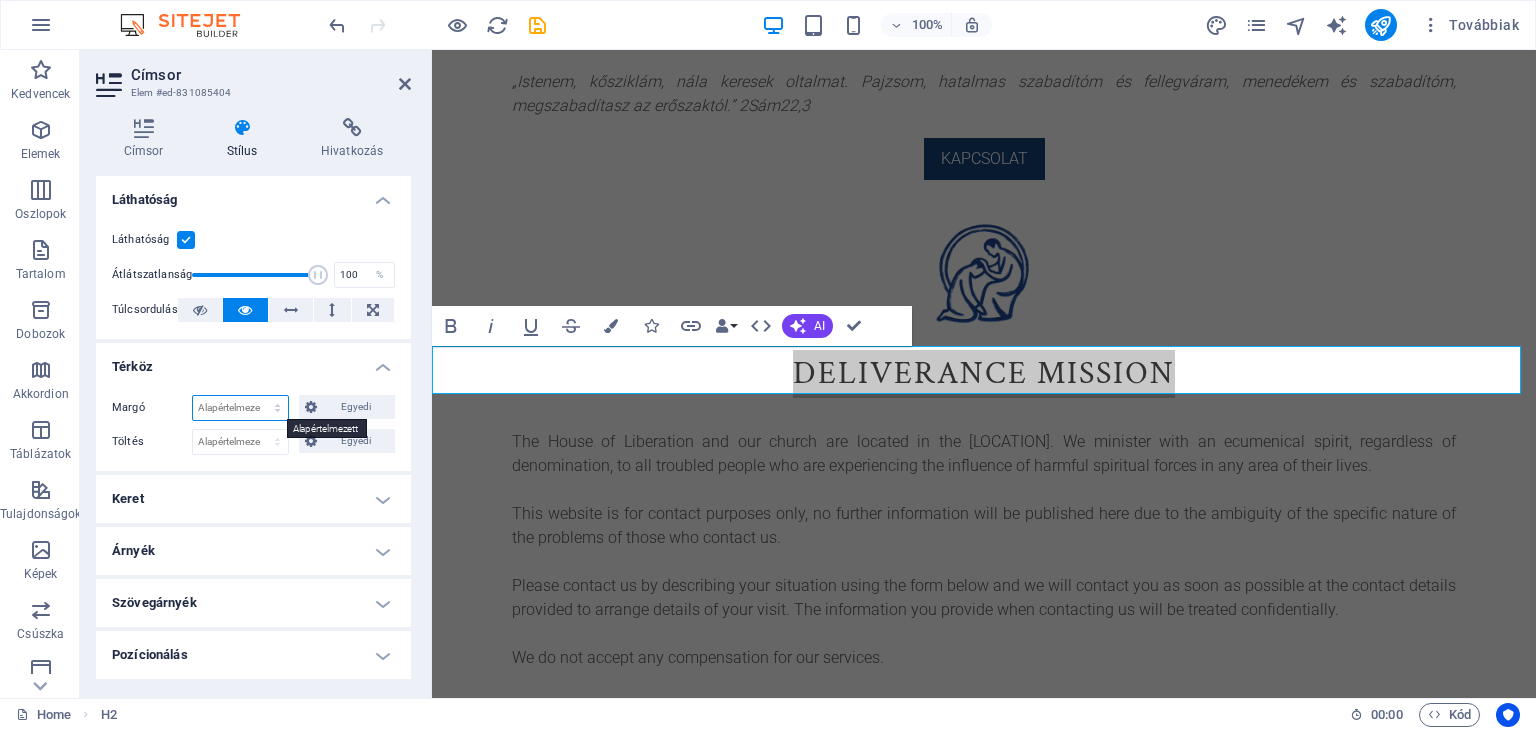 click on "Alapértelmezett automatikus px % rem vw vh Egyedi" at bounding box center [240, 408] 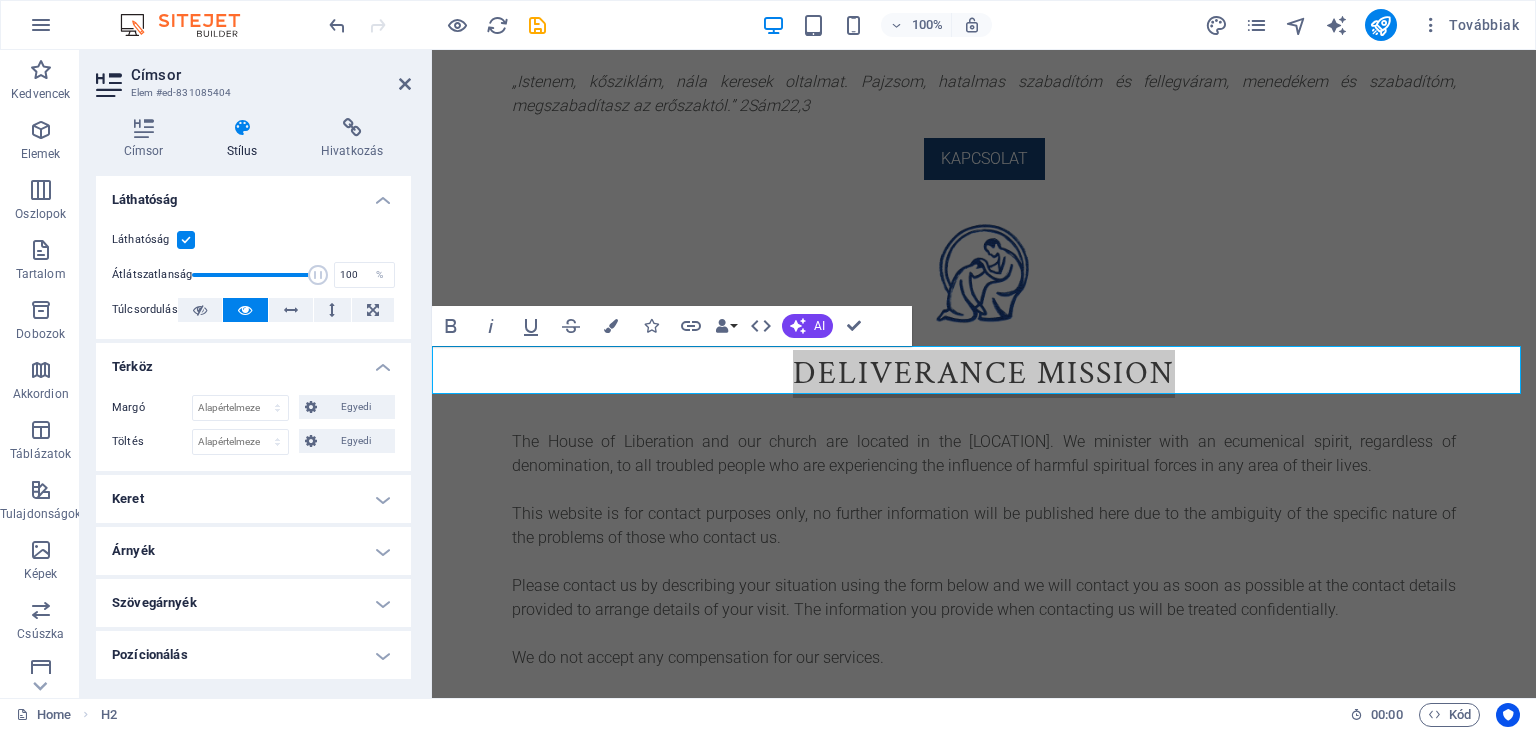 click on "Töltés" at bounding box center [152, 442] 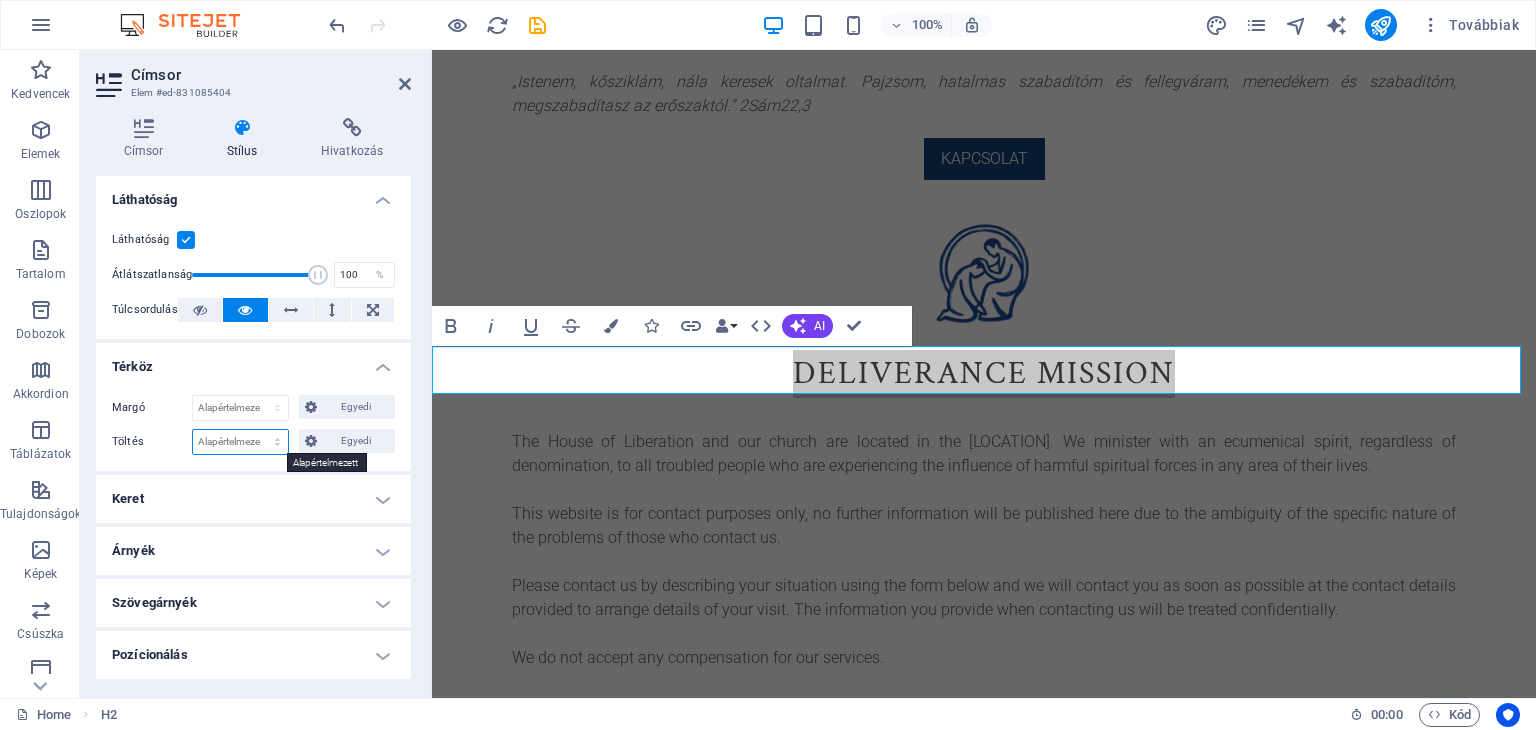 click on "Alapértelmezett px rem % vh vw Egyedi" at bounding box center [240, 442] 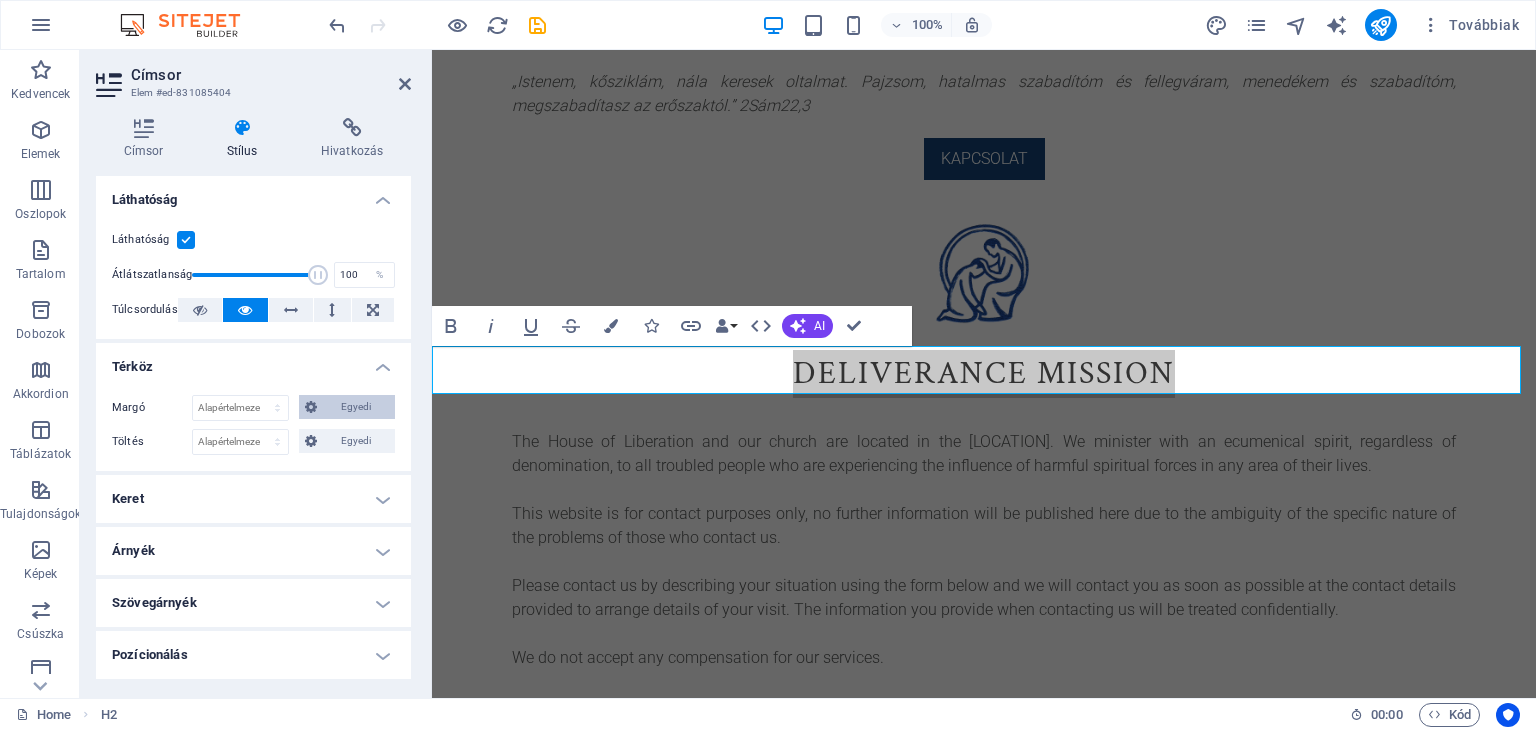 click on "Egyedi" at bounding box center [356, 407] 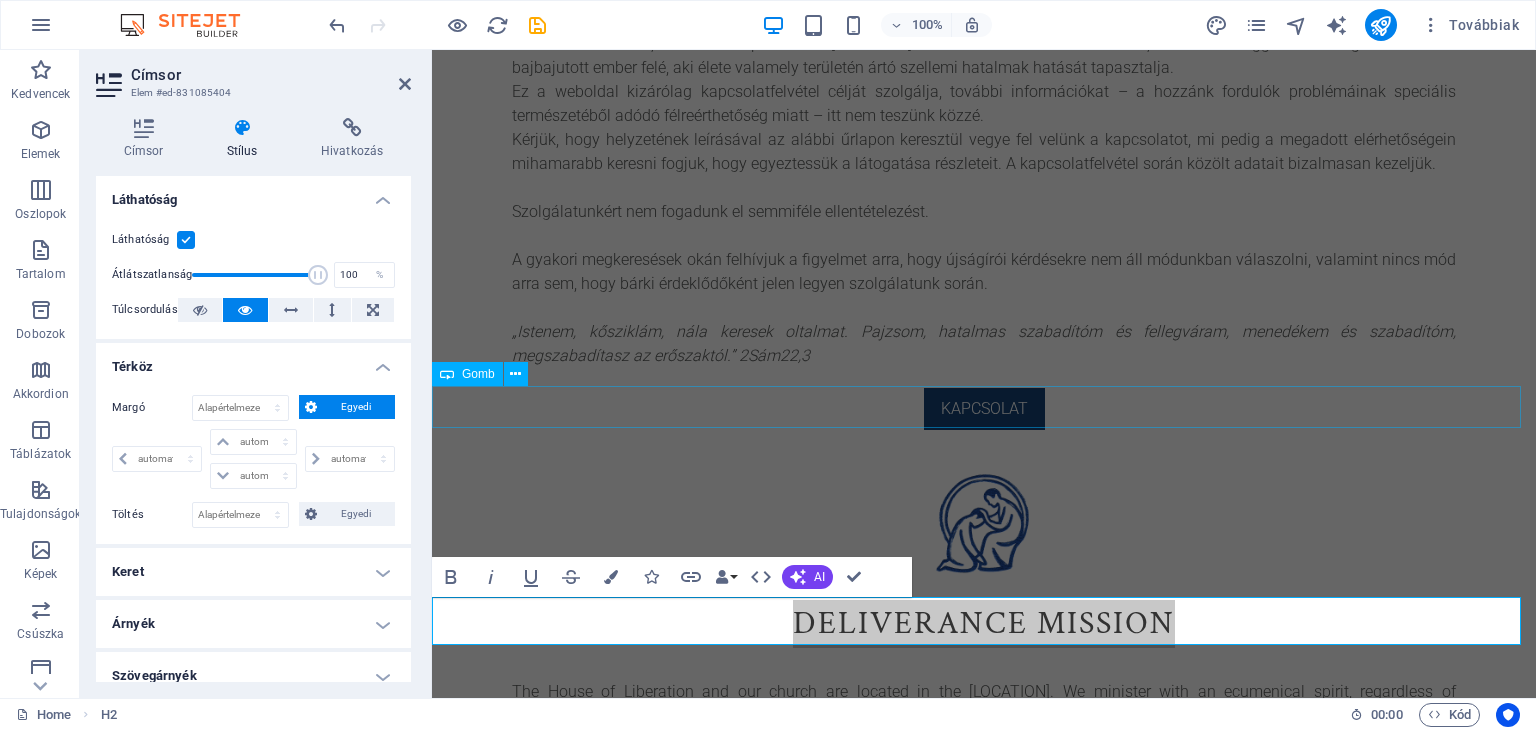 scroll, scrollTop: 0, scrollLeft: 0, axis: both 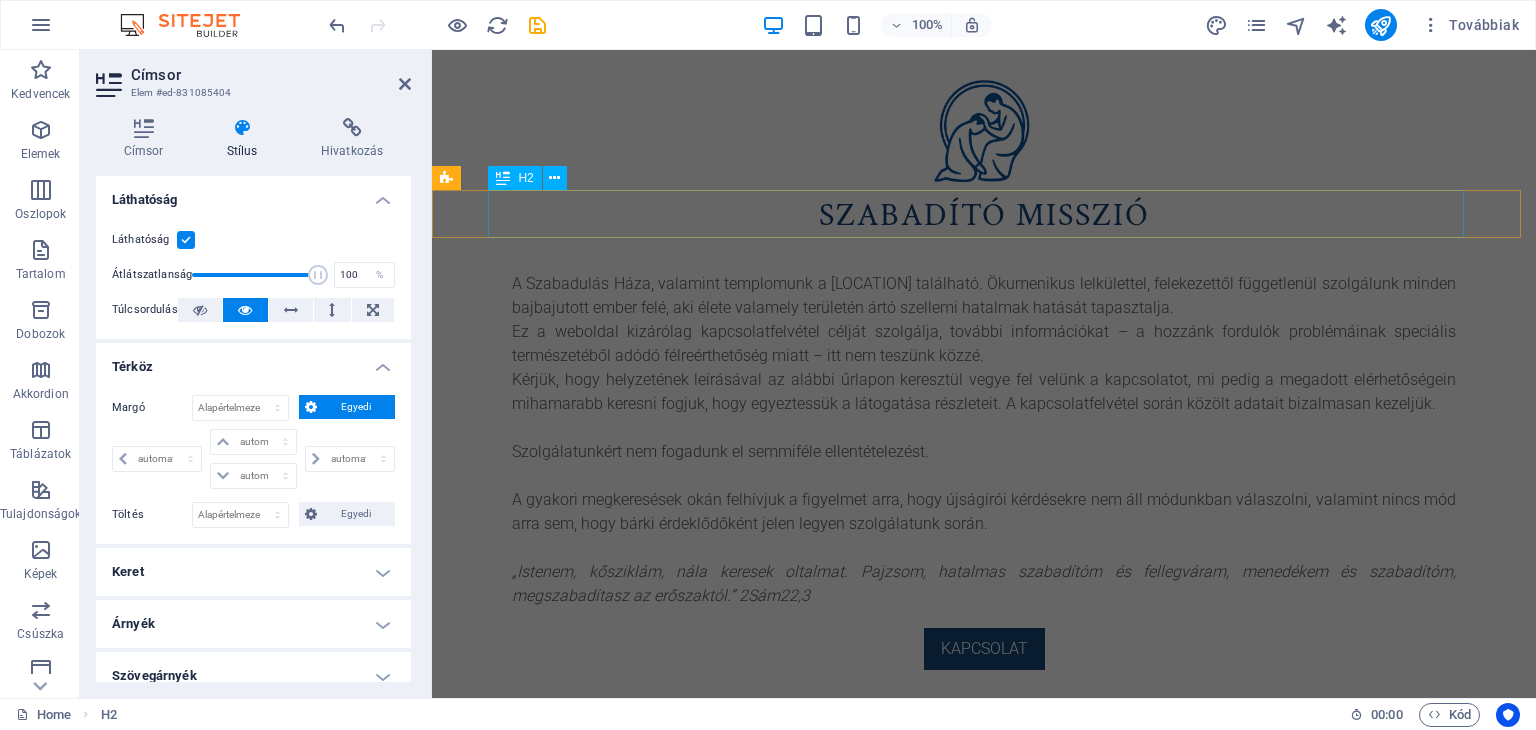 click on "SZABADító misszió" at bounding box center [984, 216] 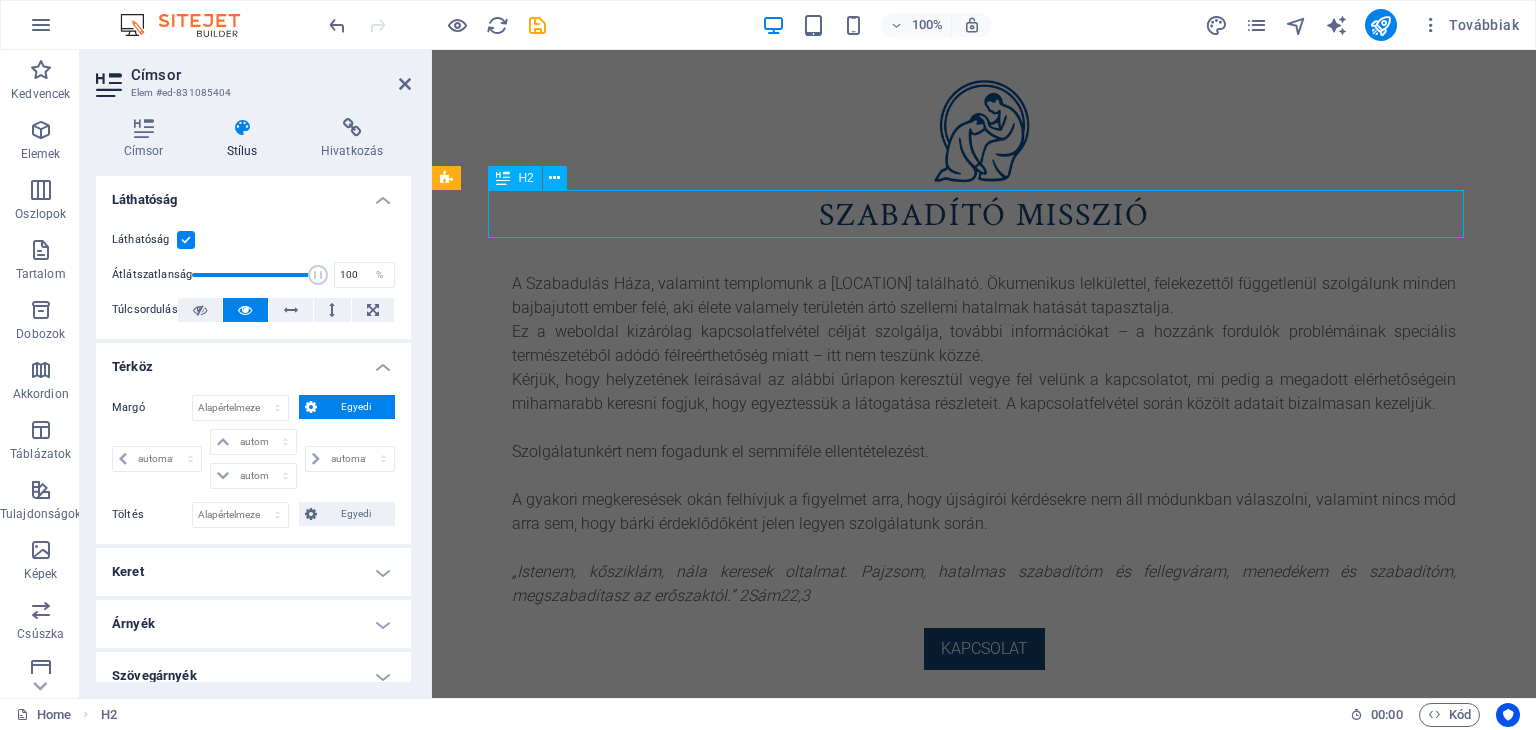 click on "SZABADító misszió" at bounding box center (984, 216) 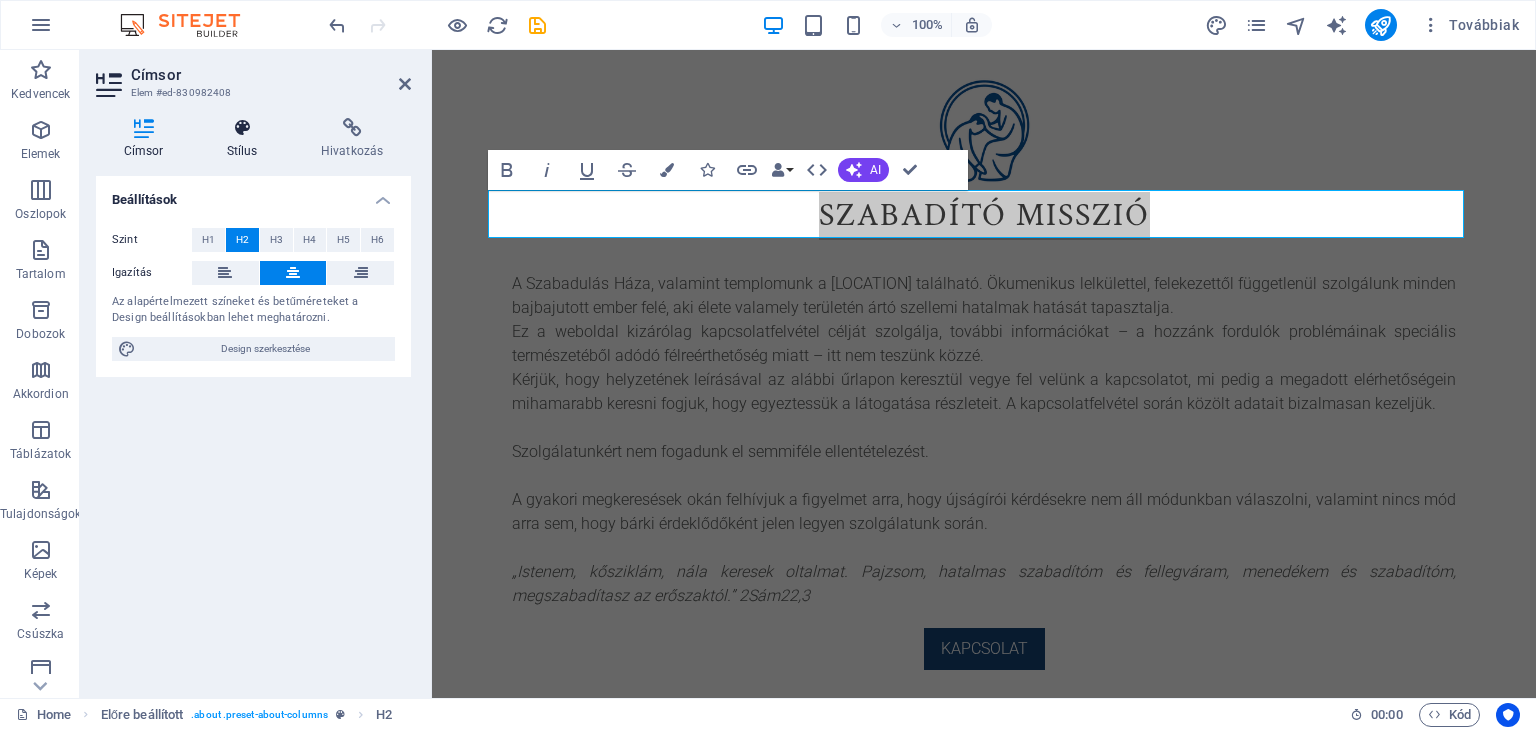 click on "Stílus" at bounding box center [246, 139] 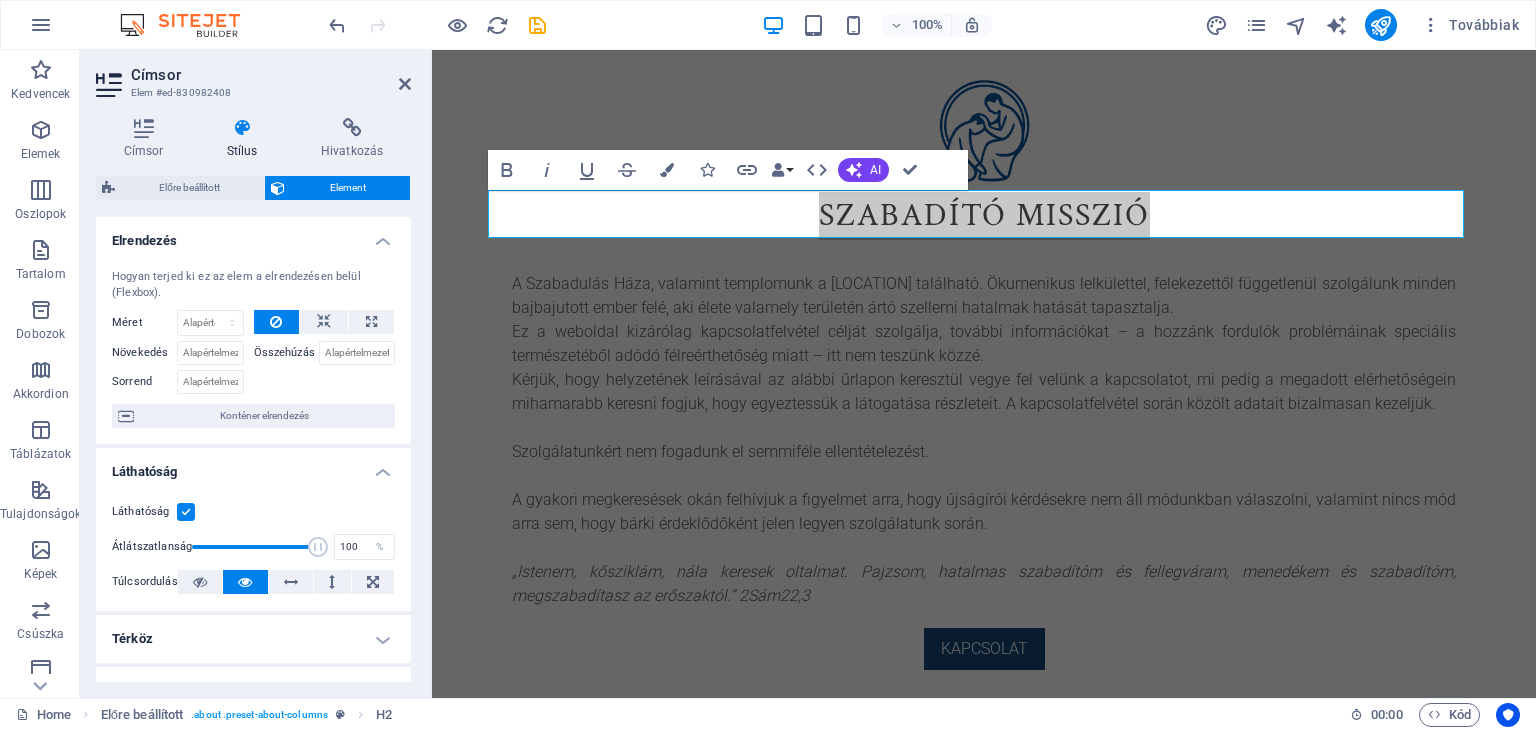 click on "Térköz" at bounding box center [253, 639] 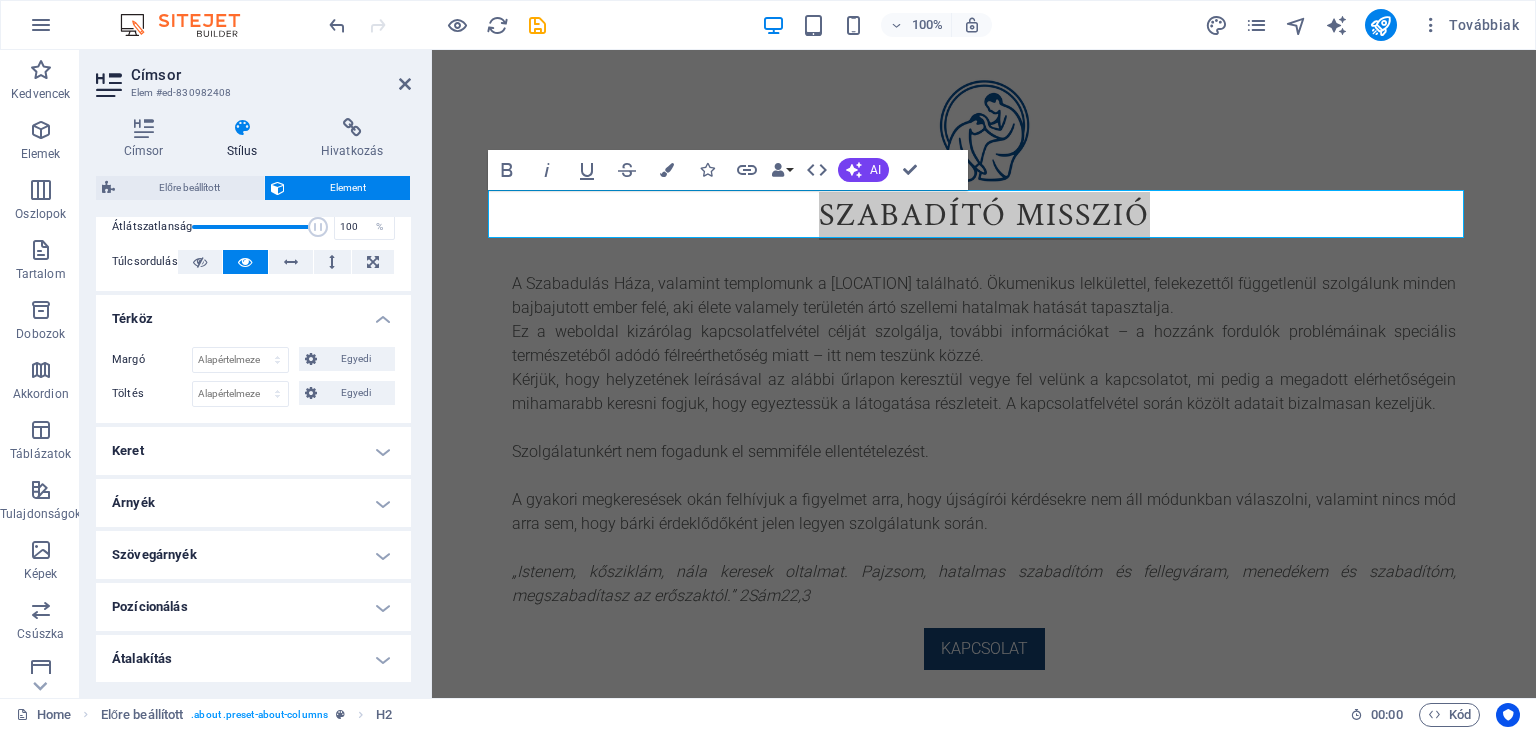 scroll, scrollTop: 320, scrollLeft: 0, axis: vertical 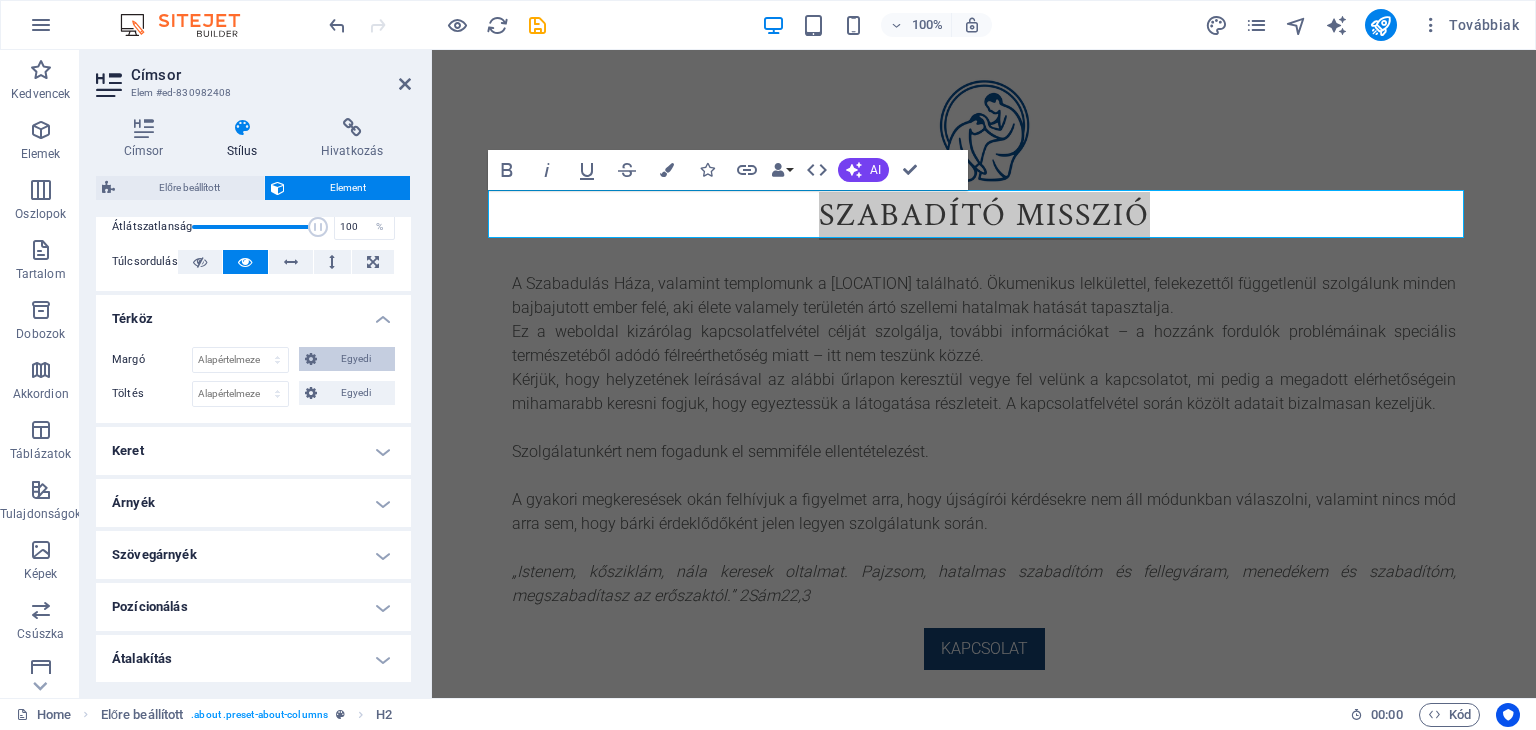 click on "Egyedi" at bounding box center (356, 359) 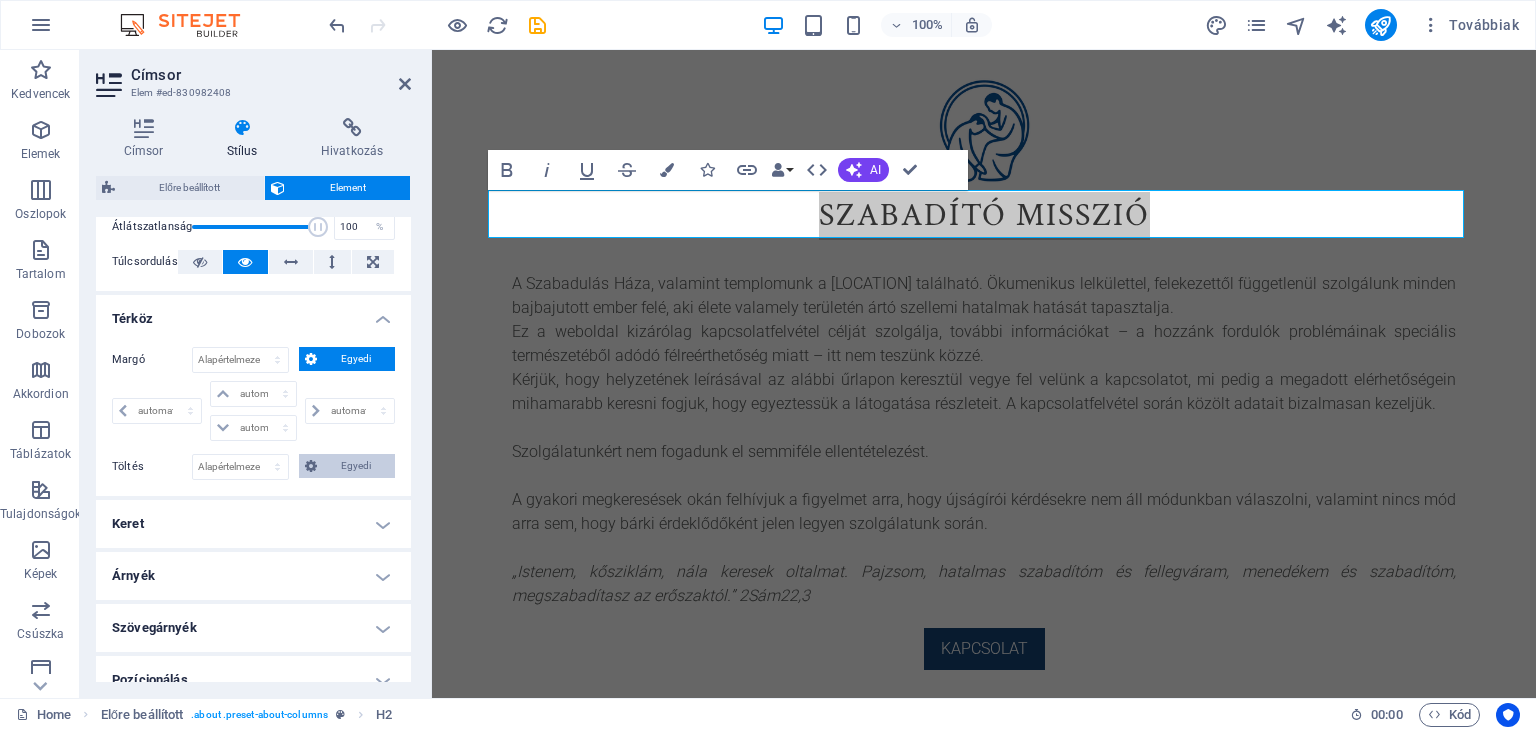 click on "Egyedi" at bounding box center (356, 466) 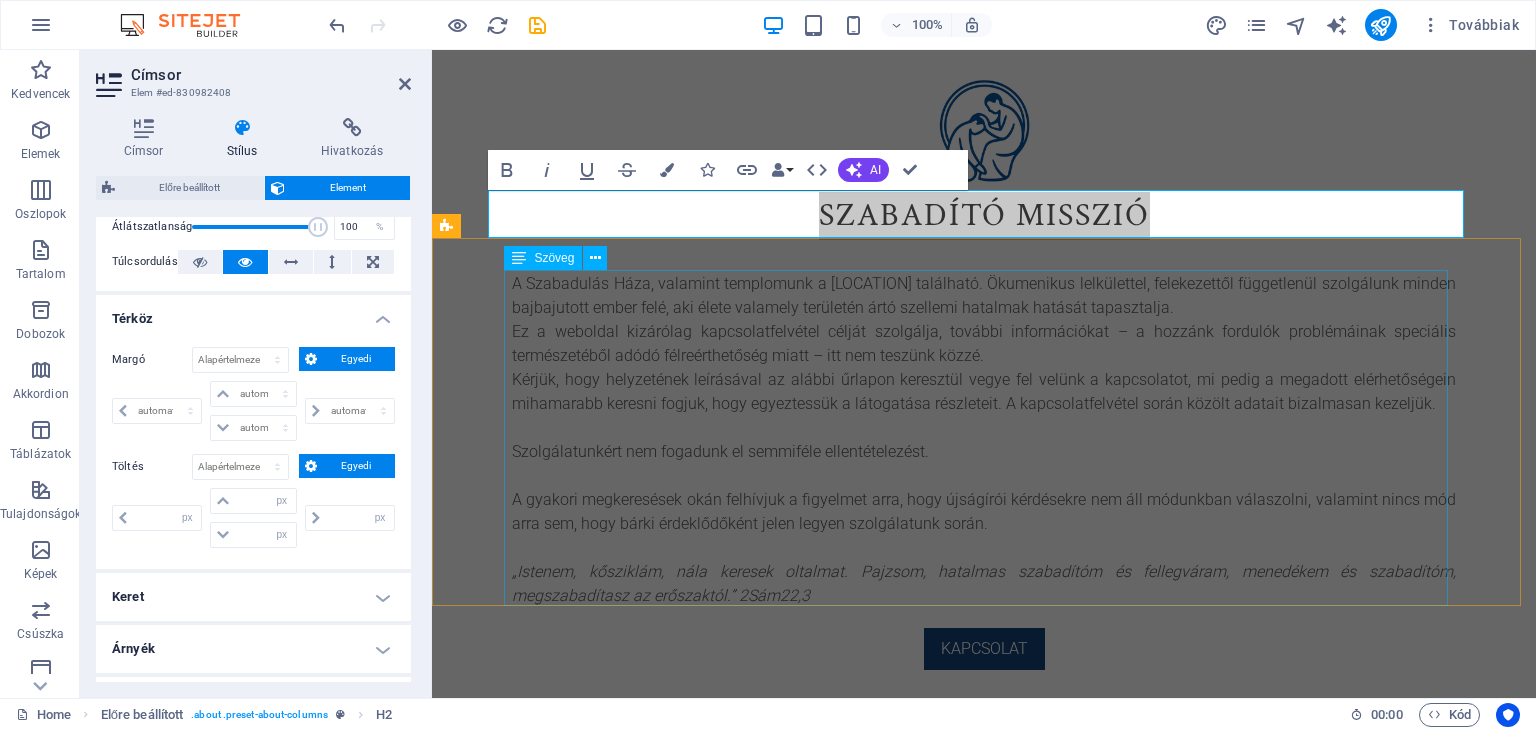 click on "A Szabadulás Háza, valamint templomunk a [REGION] található. Ökumenikus lelkülettel, felekezettől függetlenül szolgálunk minden bajbajutott ember felé, aki élete valamely területén ártó szellemi hatalmak hatását tapasztalja. Ez a weboldal kizárólag kapcsolatfelvétel célját szolgálja, további információkat – a hozzánk fordulók problémáinak speciális természetéből adódó félreérthetőség miatt – itt nem teszünk közzé. Kérjük, hogy helyzetének leírásával az alábbi űrlapon keresztül vegye fel velünk a kapcsolatot, mi pedig a megadott elérhetőségein mihamarabb keresni fogjuk, hogy egyeztessük a látogatása részleteit. A kapcsolatfelvétel során közölt adatait bizalmasan kezeljük. Szolgálatunkért nem fogadunk el semmiféle ellentételezést. „Istenem, kősziklám, nála keresek oltalmat. Pajzsom, hatalmas szabadítóm és fellegváram, menedékem és szabadítóm, megszabadítasz az erőszaktól.” 2Sám22,3" at bounding box center [984, 440] 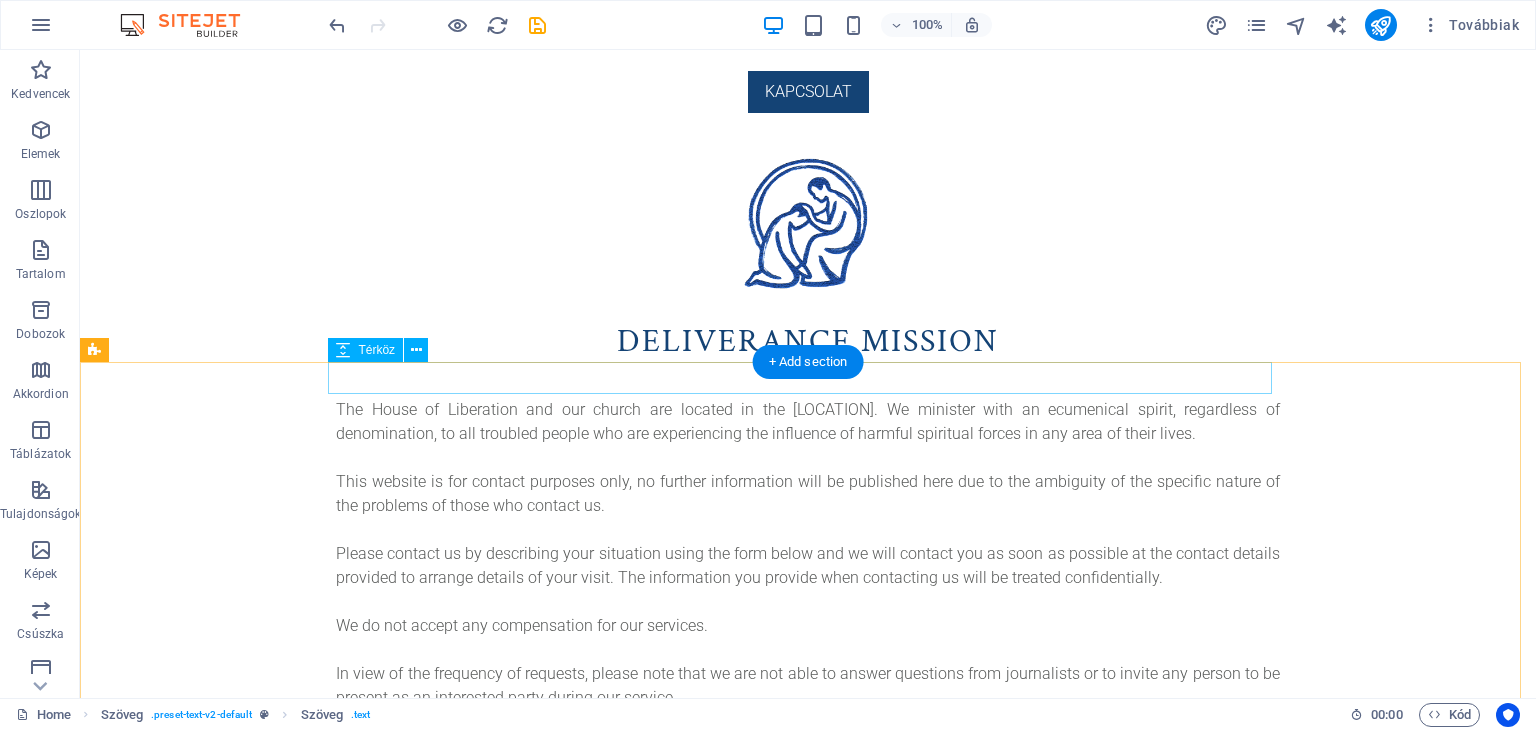 scroll, scrollTop: 592, scrollLeft: 0, axis: vertical 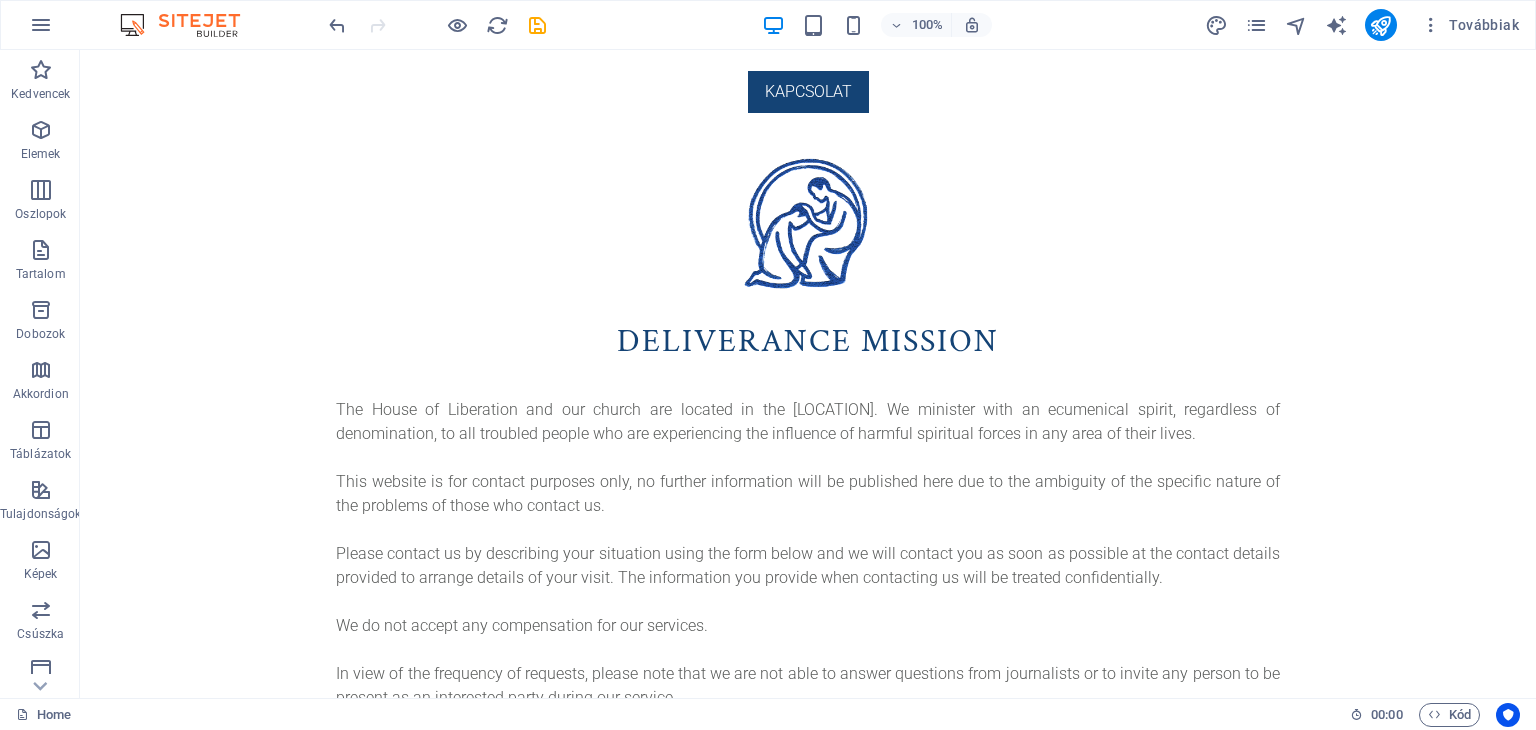 click on "SZABADító misszió A Szabadulás Háza, valamint templomunk a Dunakanyarban található. Ökumenikus lelkülettel, felekezettől függetlenül szolgálunk minden bajbajutott ember felé, aki élete valamely területén ártó szellemi hatalmak hatását tapasztalja. Ez a weboldal kizárólag kapcsolatfelvétel célját szolgálja, további információkat – a hozzánk fordulók problémáinak speciális természetéből adódó félreérthetőség miatt – itt nem teszünk közzé. Kérjük, hogy helyzetének leírásával az alábbi űrlapon keresztül vegye fel velünk a kapcsolatot, mi pedig a megadott elérhetőségein mihamarabb keresni fogjuk, hogy egyeztessük a látogatása részleteit. A kapcsolatfelvétel során közölt adatait bizalmasan kezeljük. Szolgálatunkért nem fogadunk el semmiféle ellentételezést. „Istenem, kősziklám, nála keresek oltalmat. Pajzsom, hatalmas szabadítóm és fellegváram, menedékem és szabadítóm, megszabadítasz az erőszaktól.” 2Sám22,3 Kapcsolat" at bounding box center [808, 176] 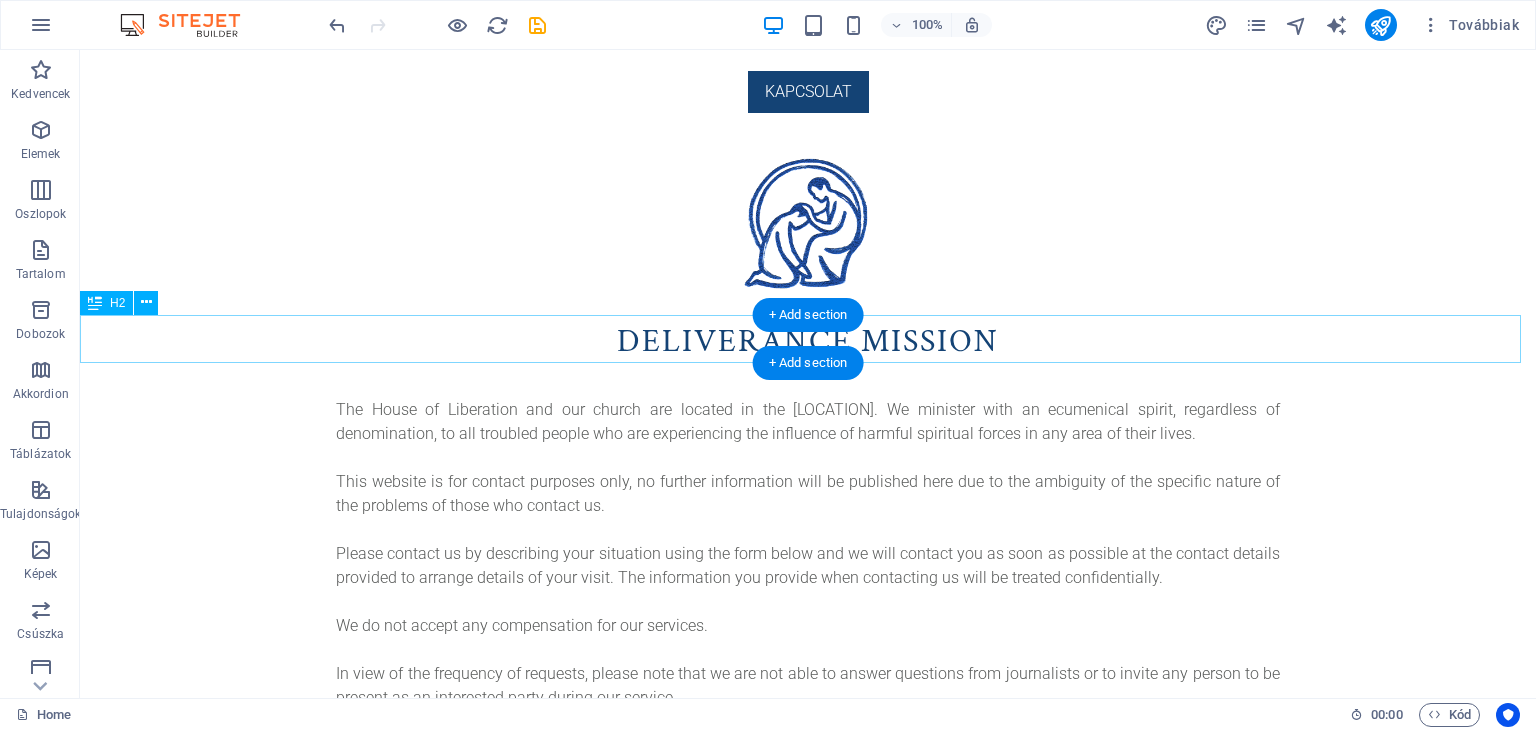 click on "Deliverance mission" at bounding box center [808, 342] 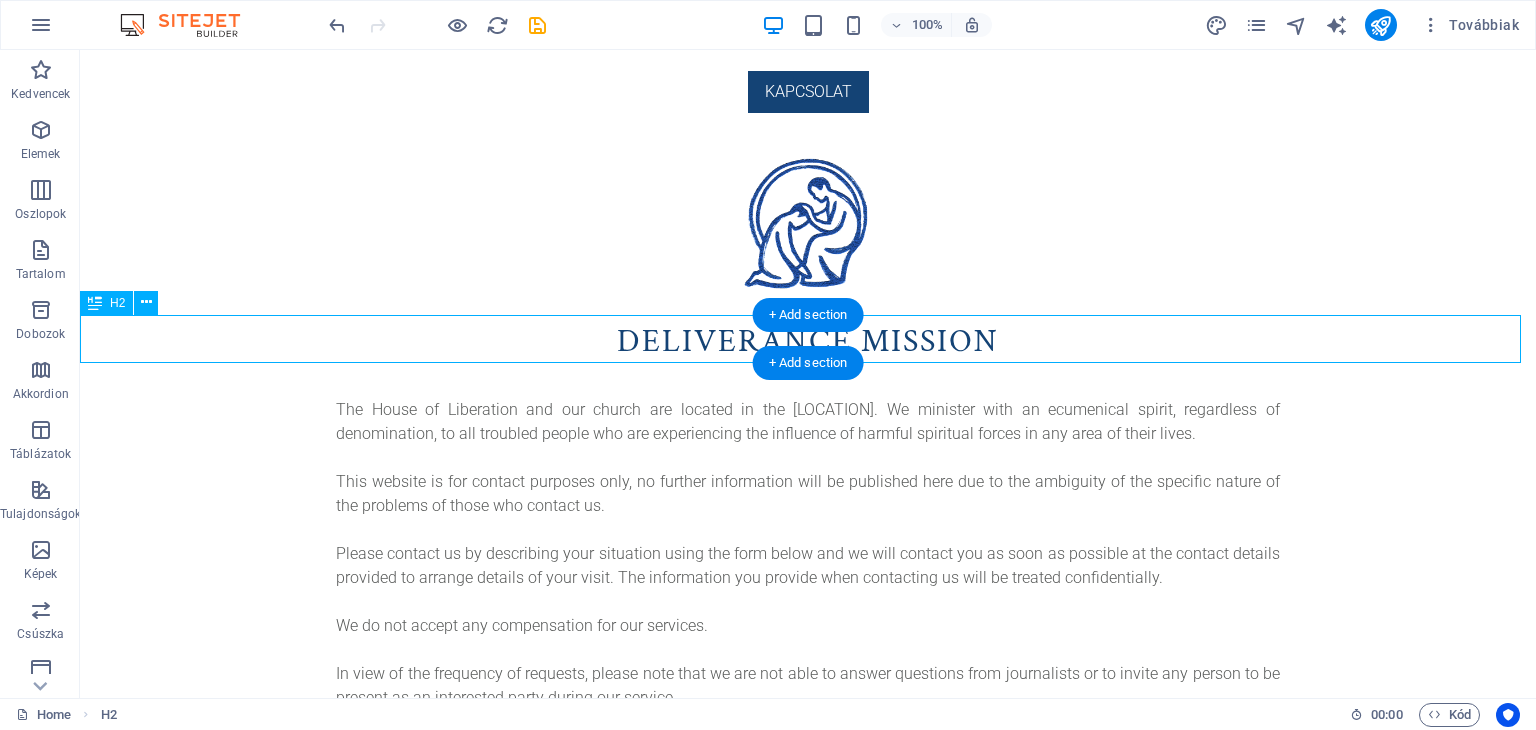 scroll, scrollTop: 0, scrollLeft: 0, axis: both 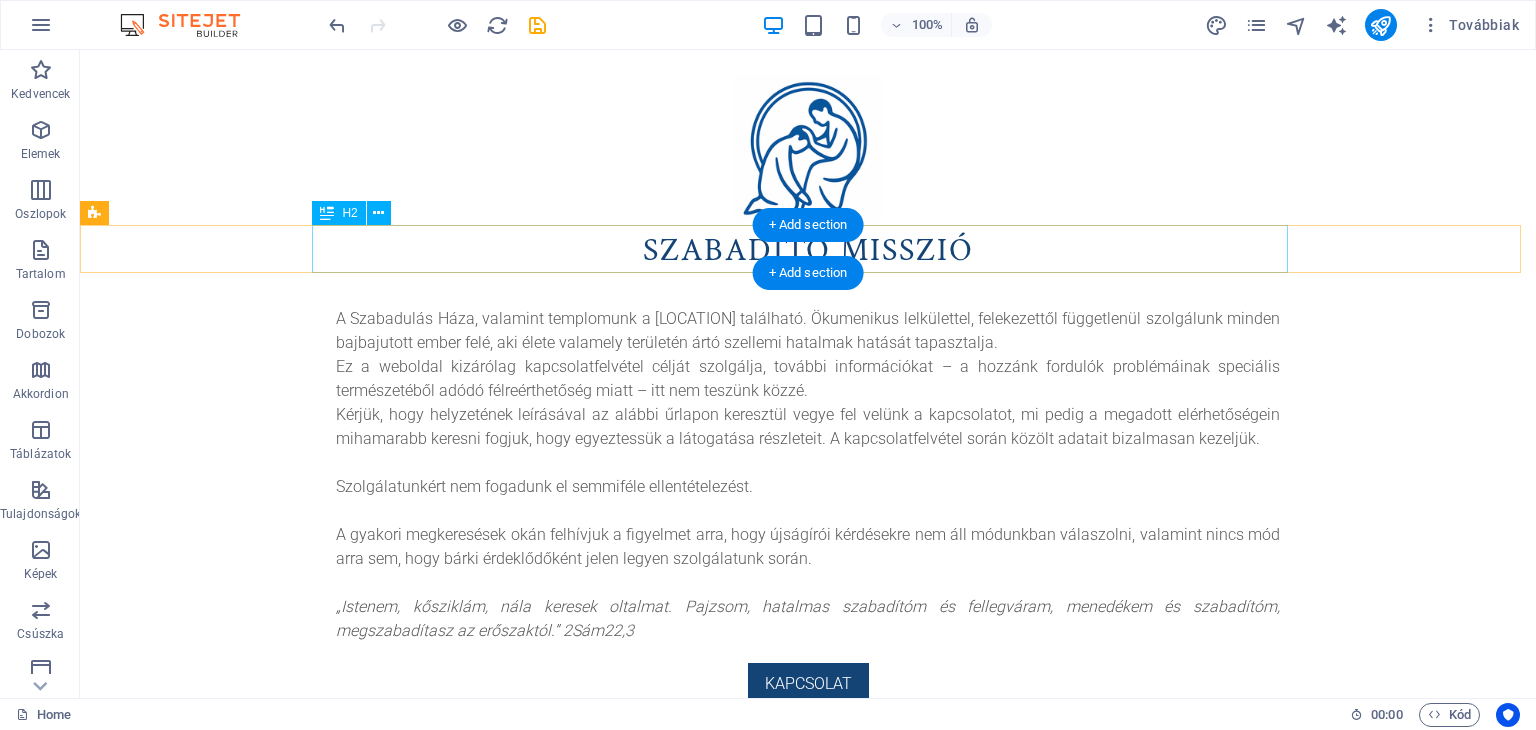 click on "SZABADító misszió" at bounding box center [808, 251] 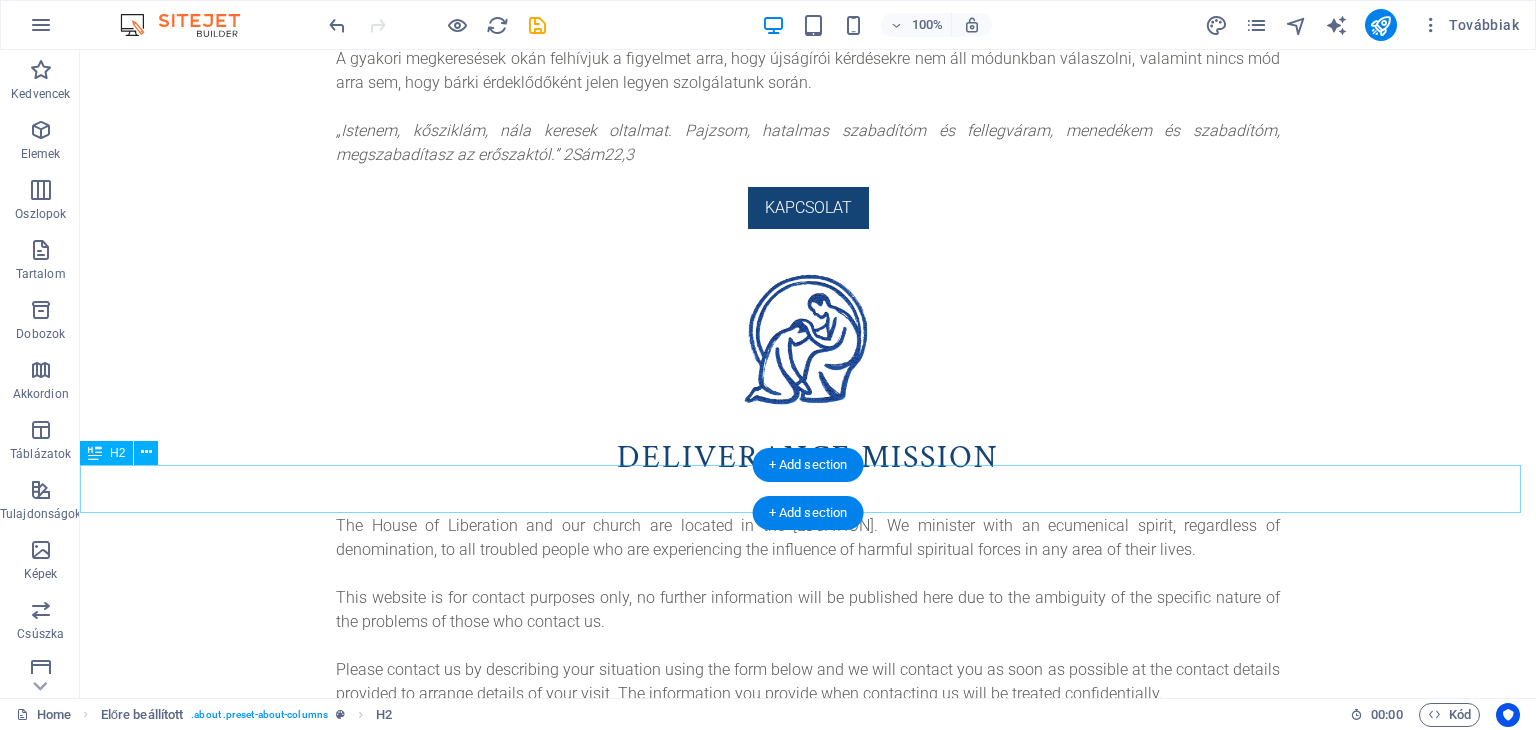 scroll, scrollTop: 484, scrollLeft: 0, axis: vertical 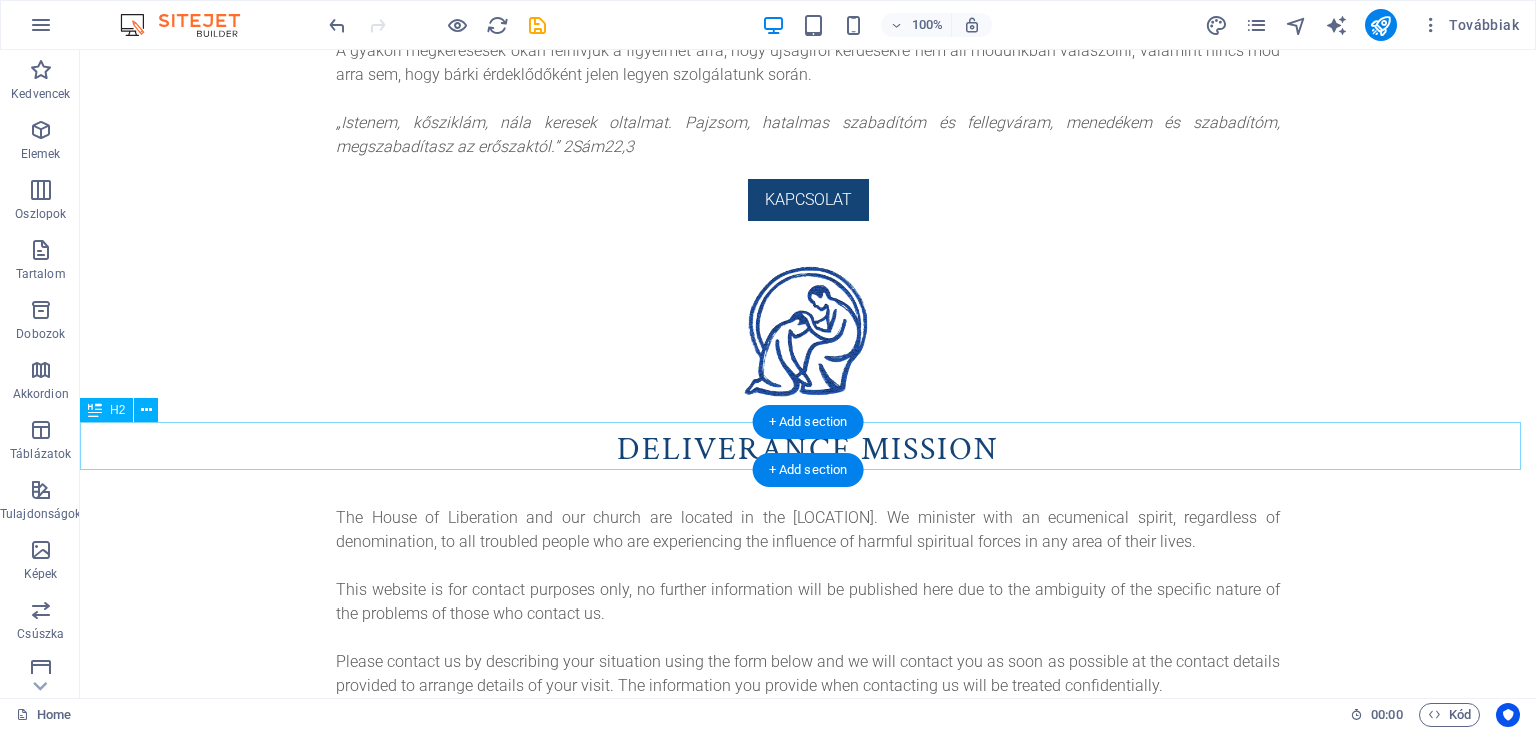 click on "Deliverance mission" at bounding box center (808, 450) 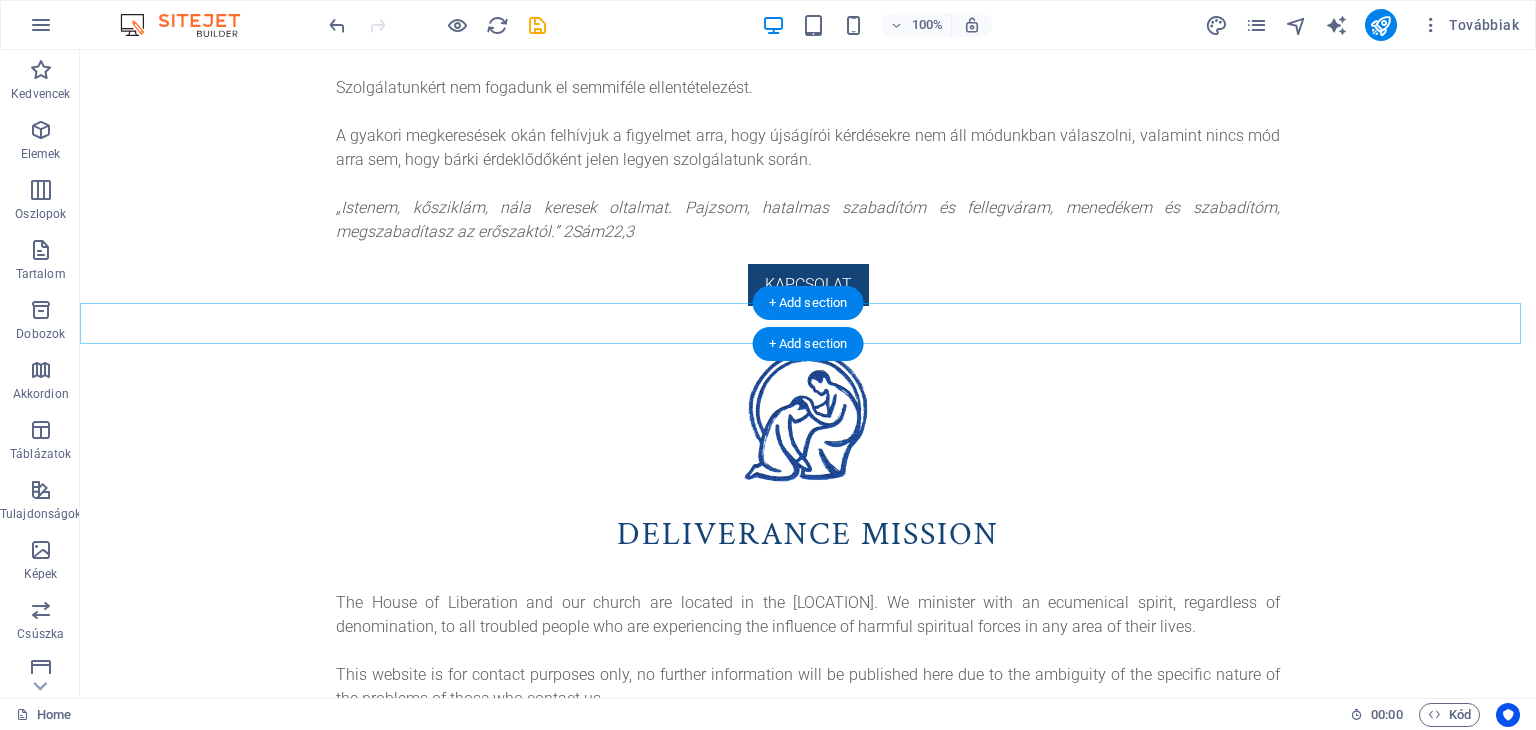 scroll, scrollTop: 406, scrollLeft: 0, axis: vertical 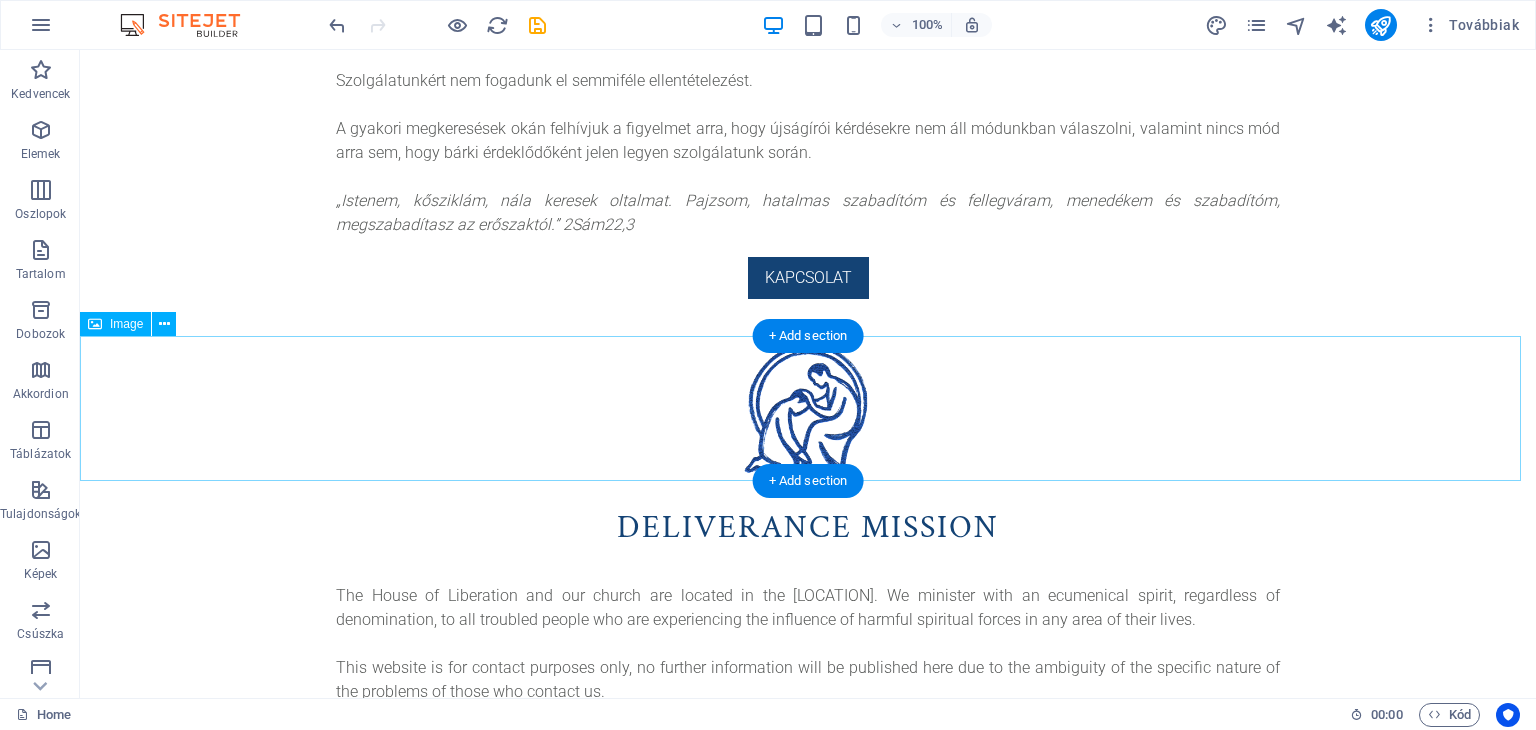 click at bounding box center [808, 412] 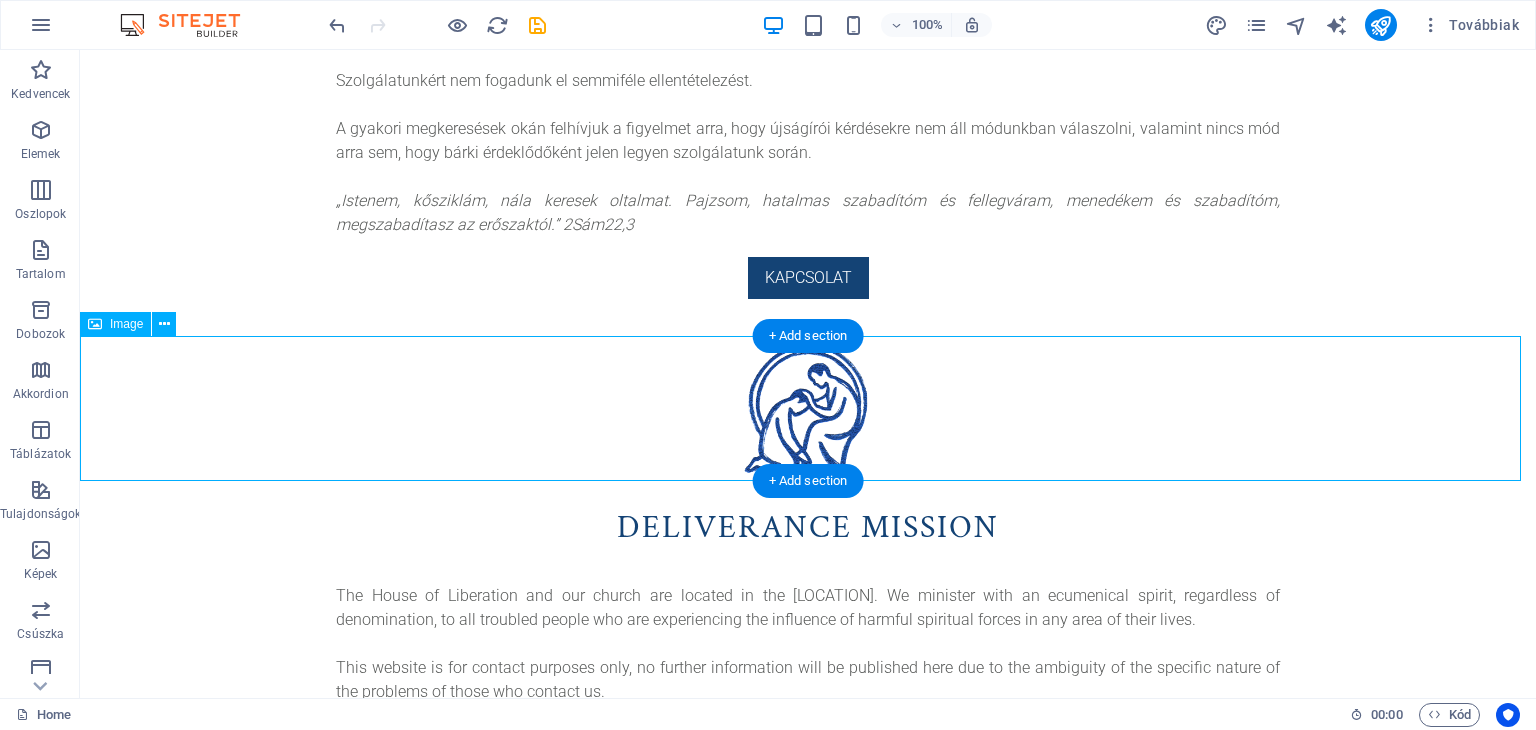 click at bounding box center (808, 412) 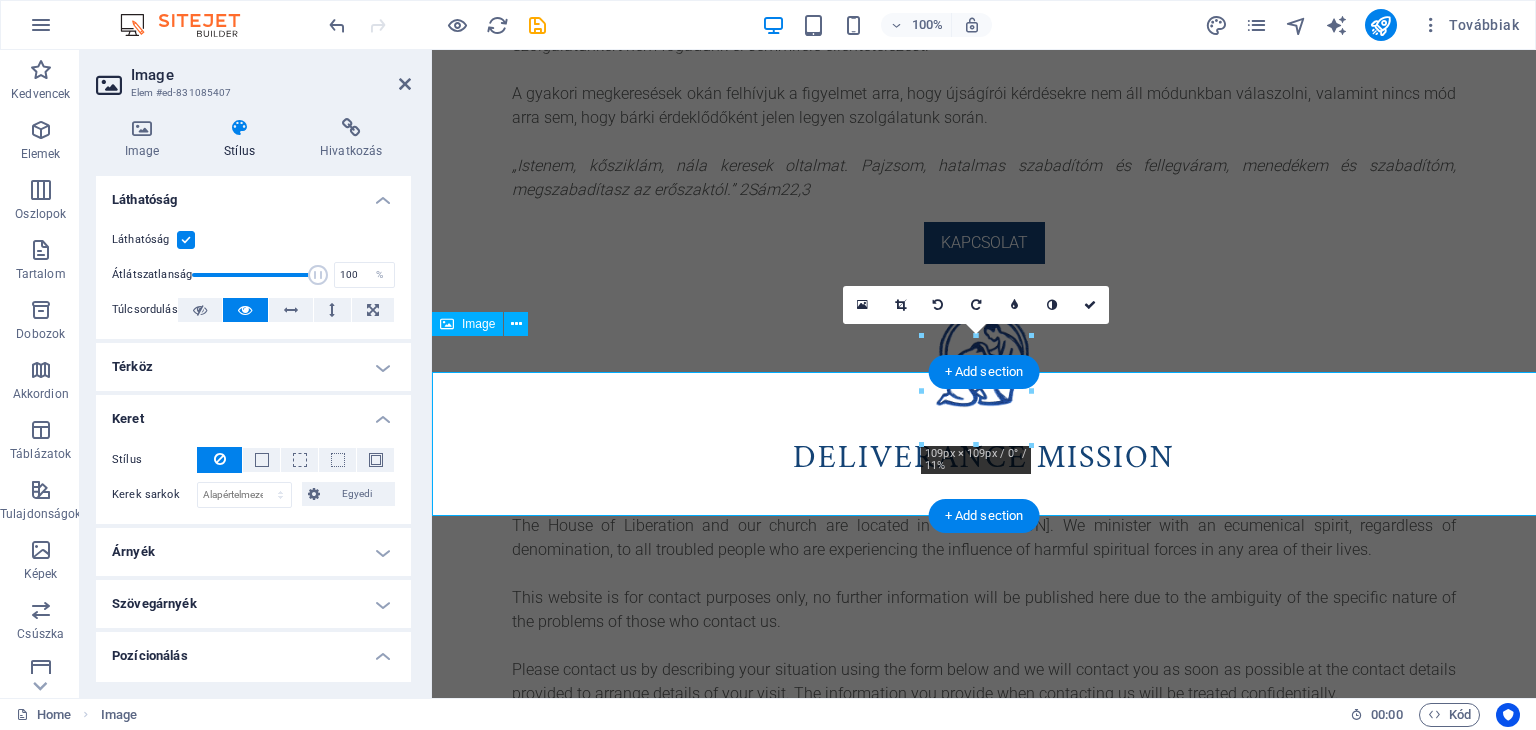 scroll, scrollTop: 371, scrollLeft: 0, axis: vertical 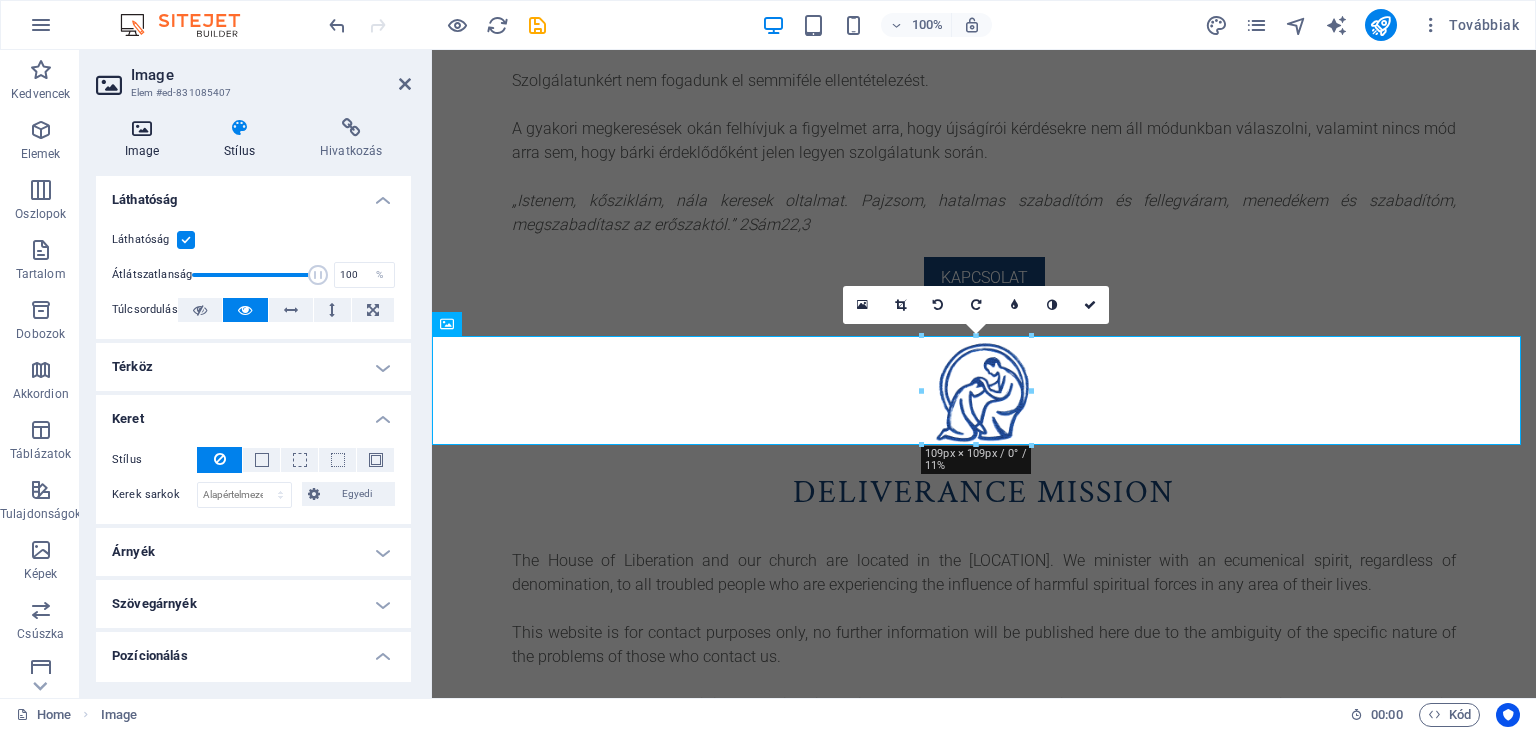 click on "Image" at bounding box center (146, 139) 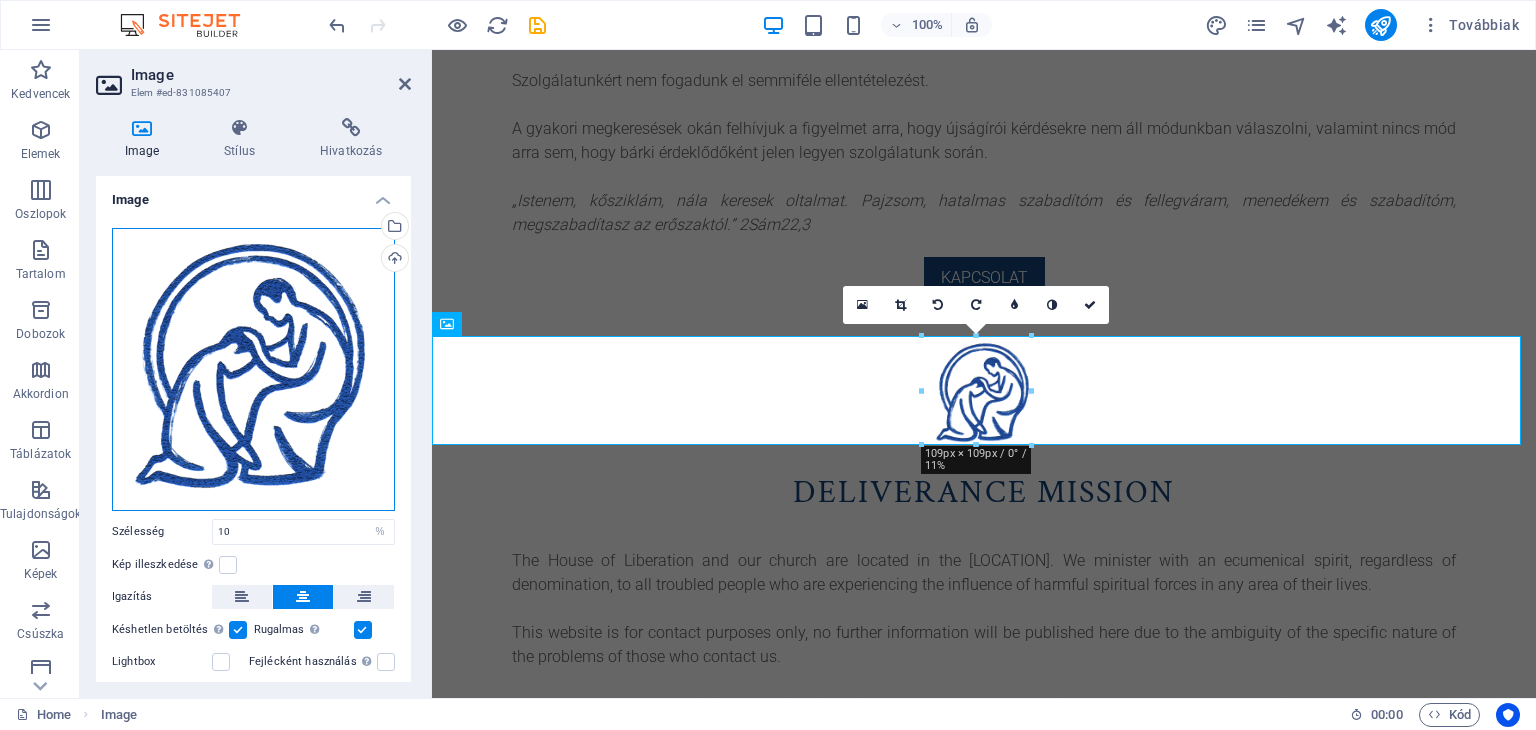 click on "Húzza ide a fájlokat, kattintson a fájlok kiválasztásához, vagy válasszon fájlokat a Fájlokból vagy a szabadon elérhető képek és videók közül" at bounding box center [253, 369] 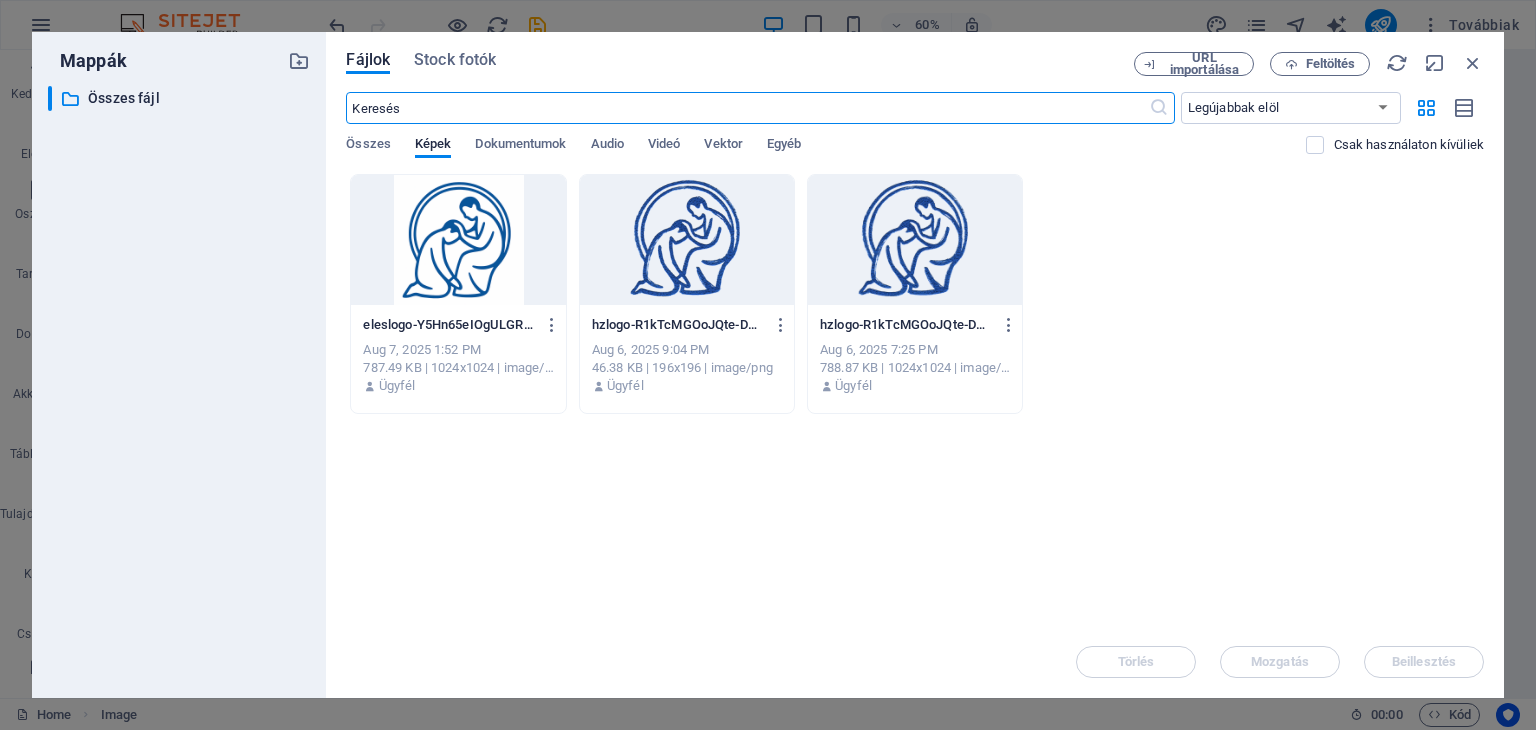 scroll, scrollTop: 267, scrollLeft: 0, axis: vertical 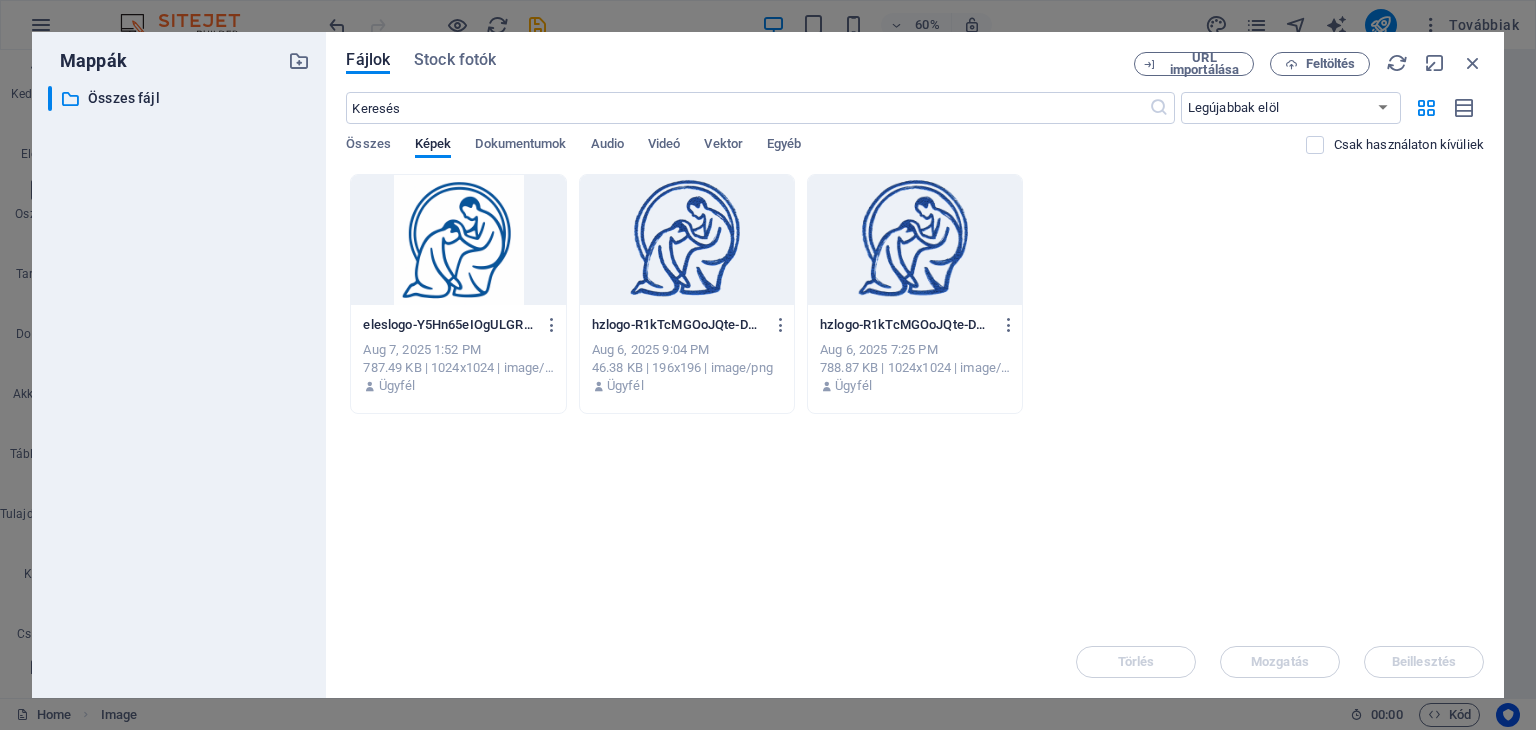 click at bounding box center (458, 240) 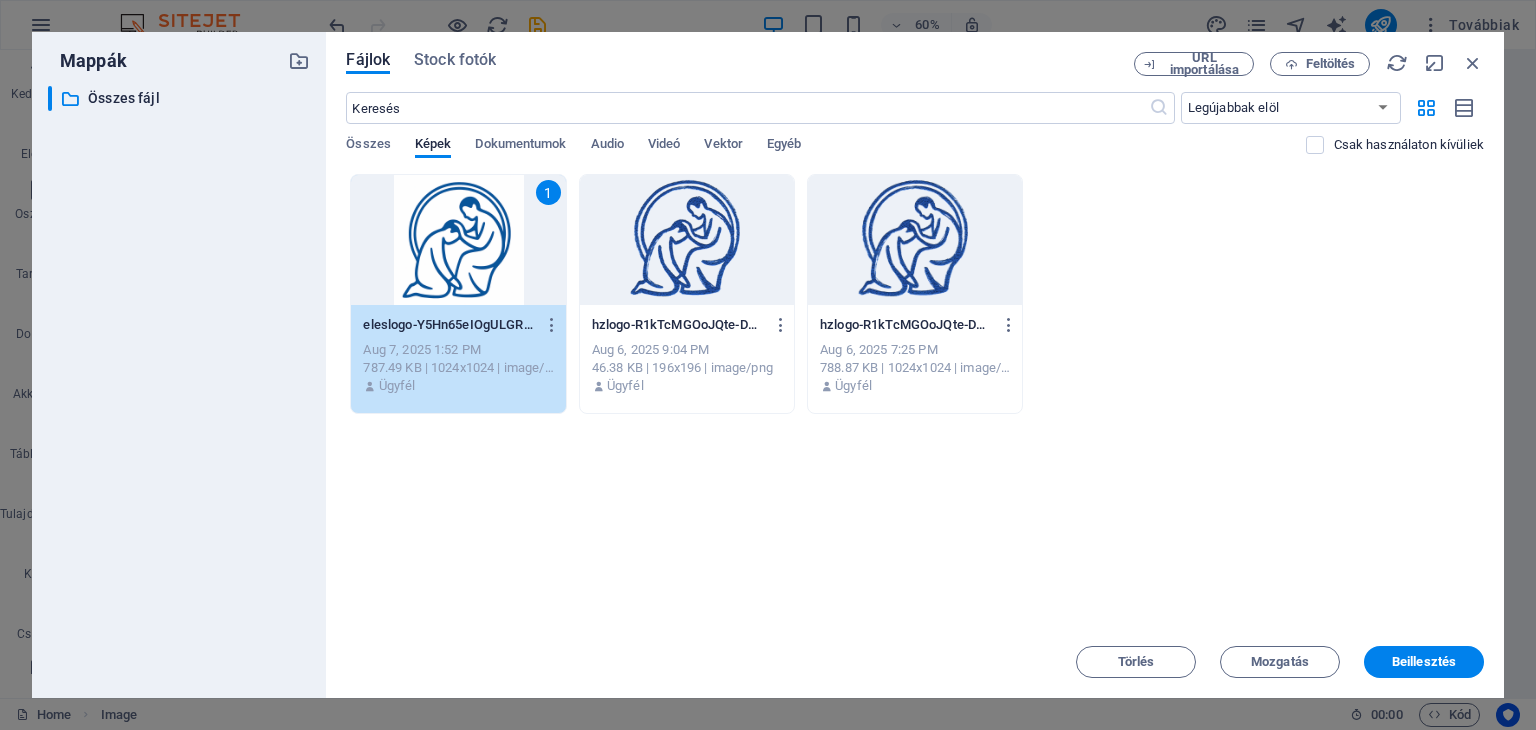 click on "1" at bounding box center [458, 240] 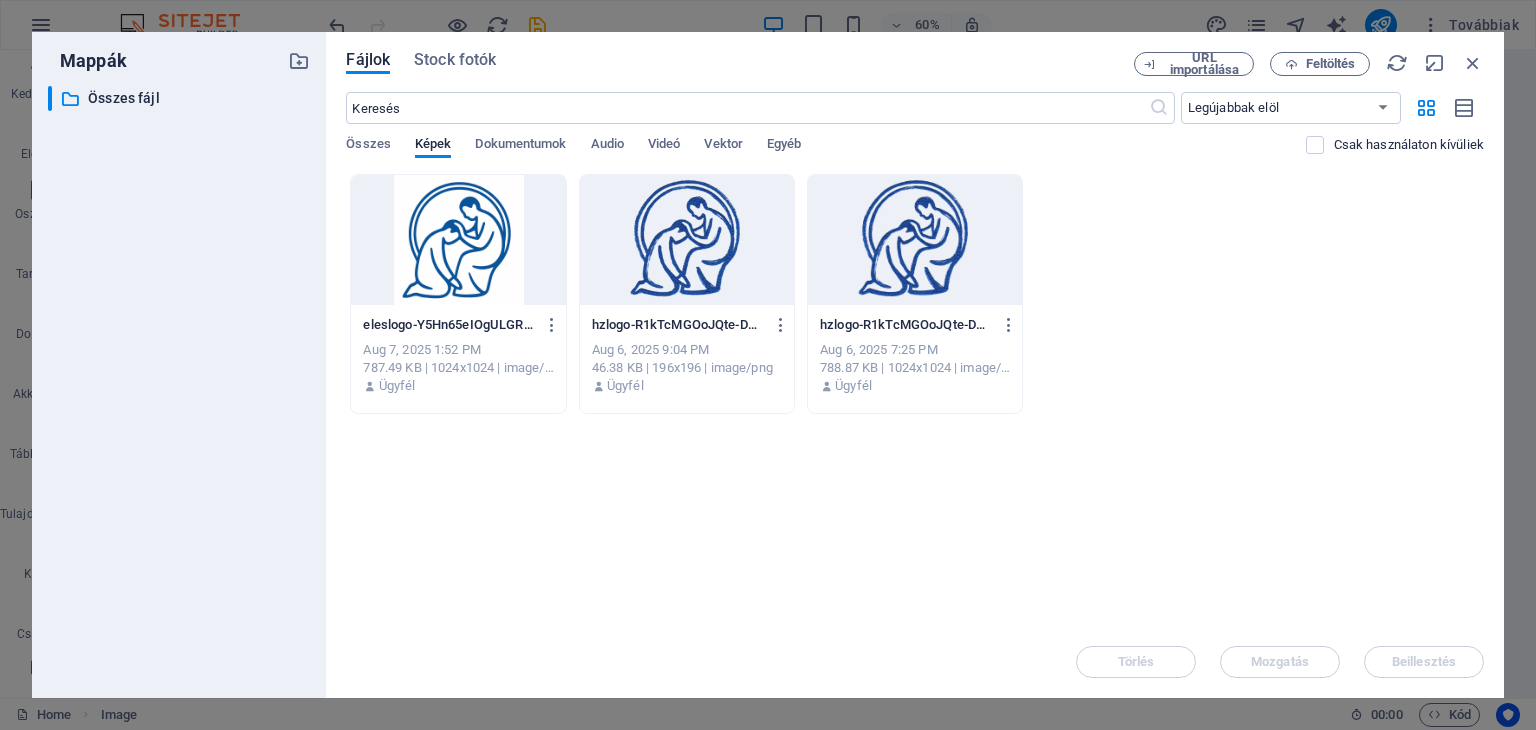 click at bounding box center [458, 240] 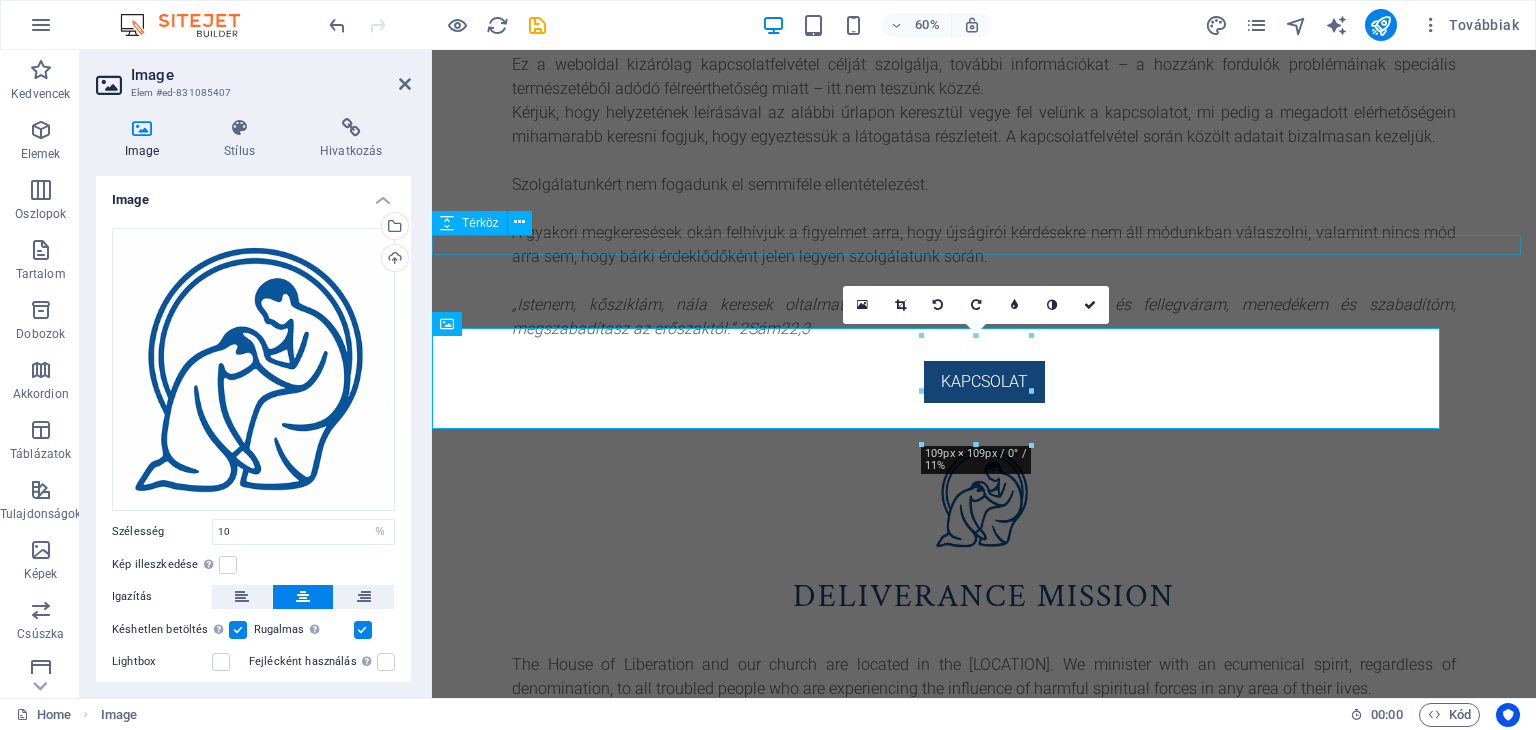 scroll, scrollTop: 371, scrollLeft: 0, axis: vertical 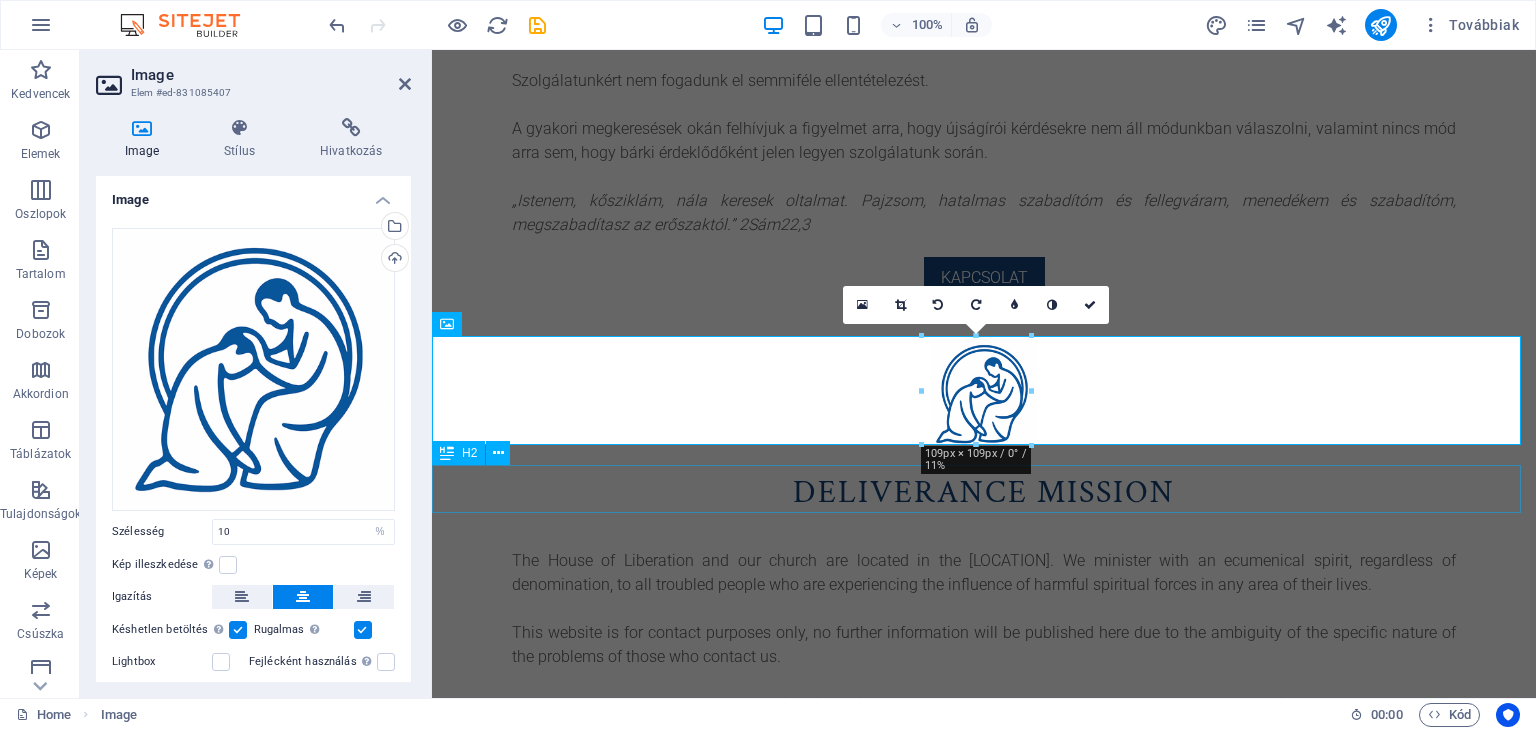 click on "Deliverance mission" at bounding box center [984, 493] 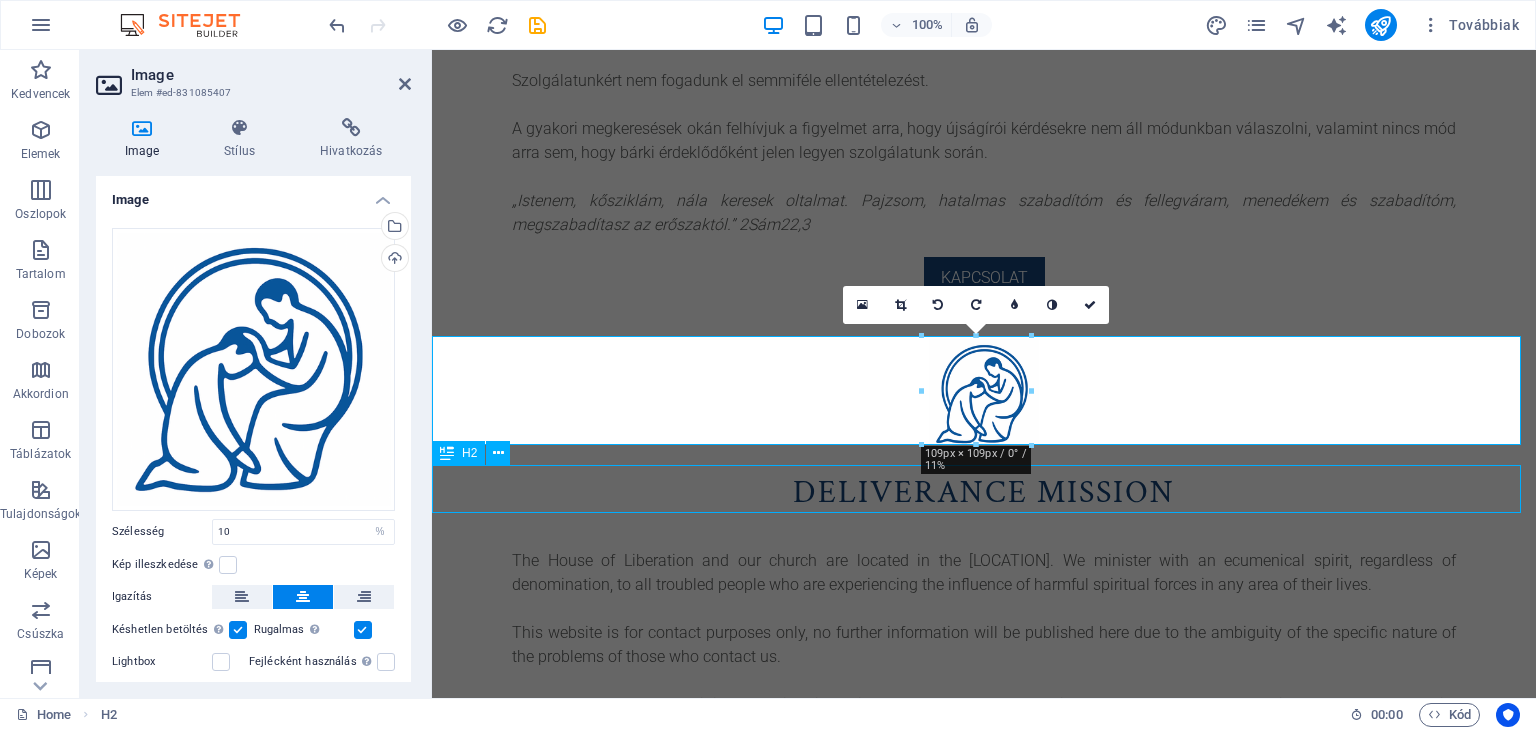 click on "Deliverance mission" at bounding box center (984, 493) 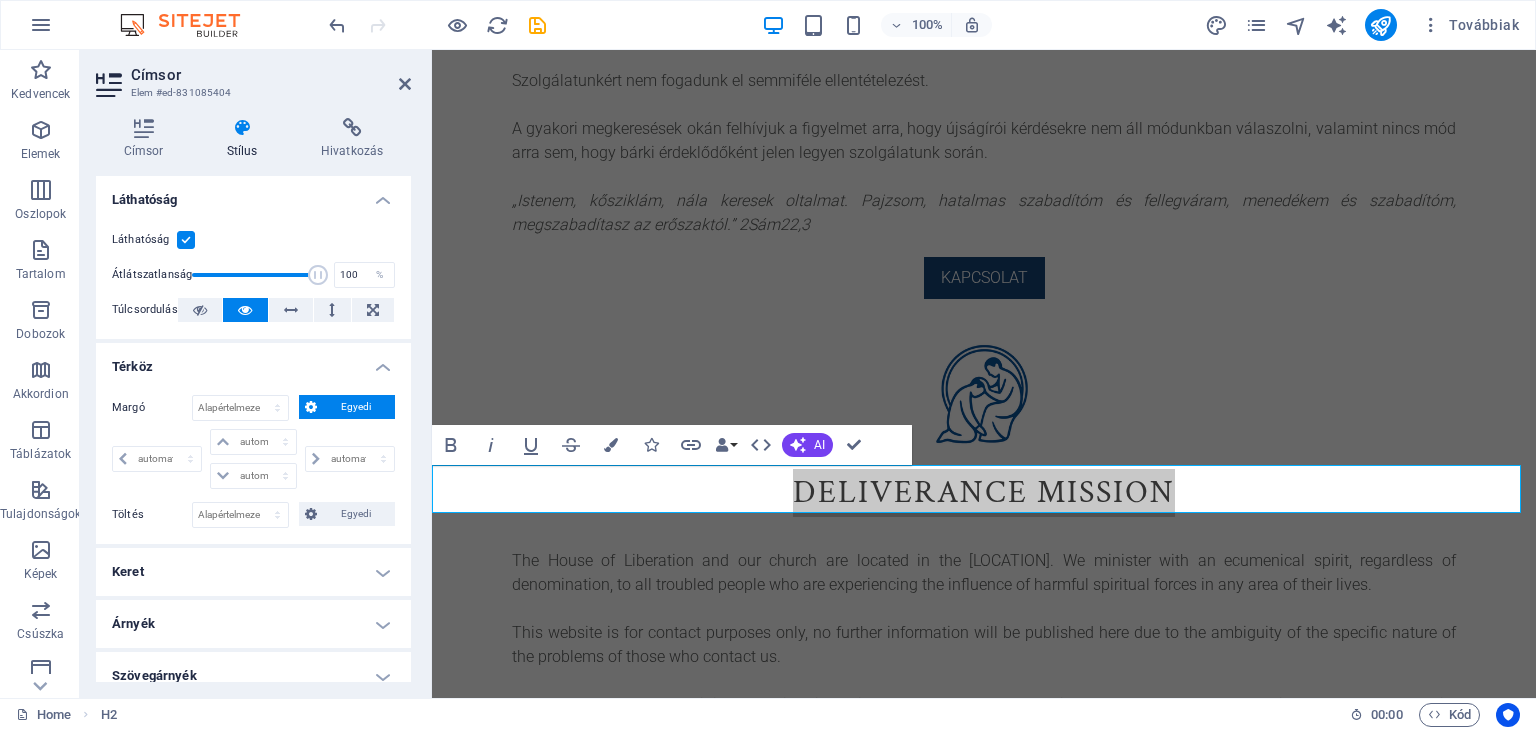click on "Stílus" at bounding box center (246, 139) 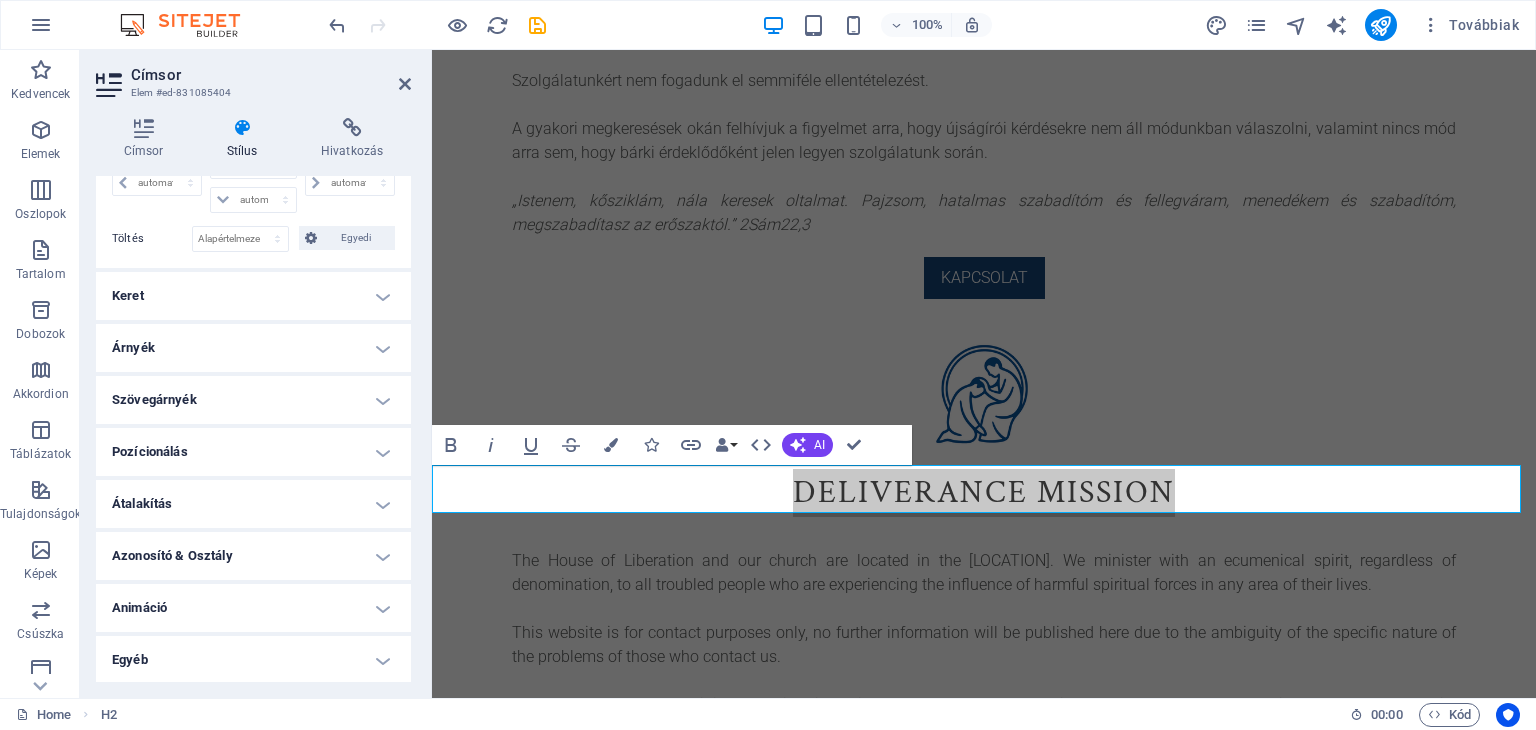 scroll, scrollTop: 0, scrollLeft: 0, axis: both 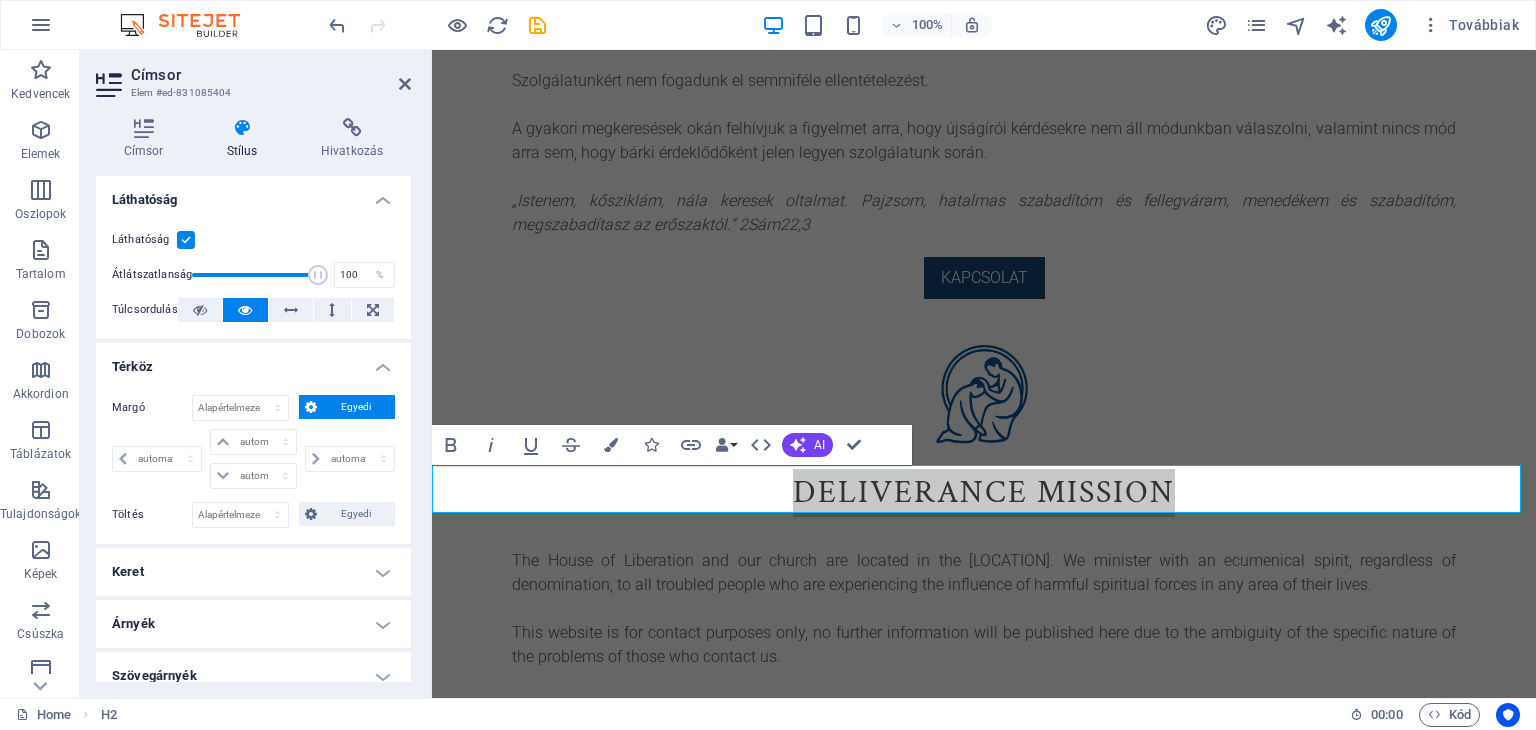 click at bounding box center [242, 128] 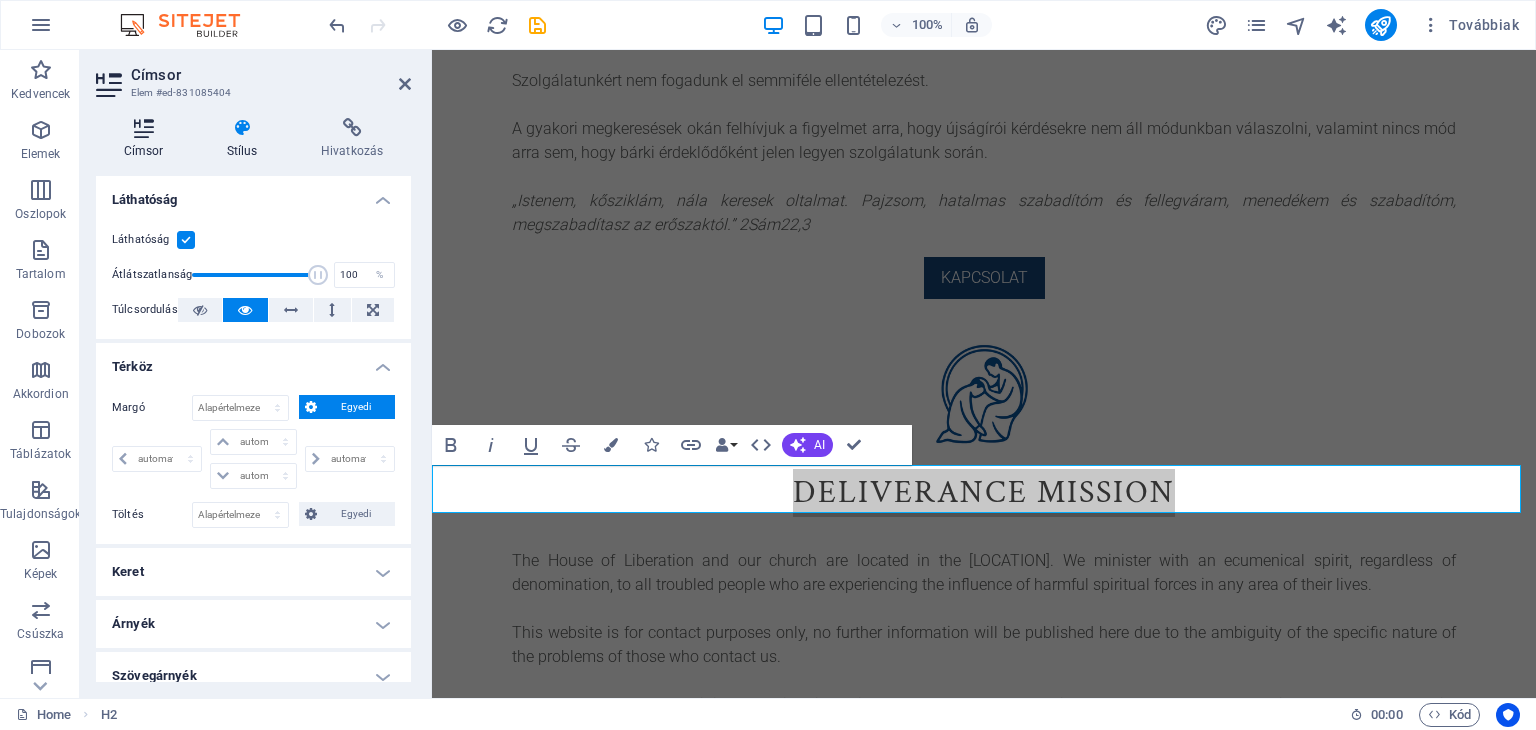 click at bounding box center [143, 128] 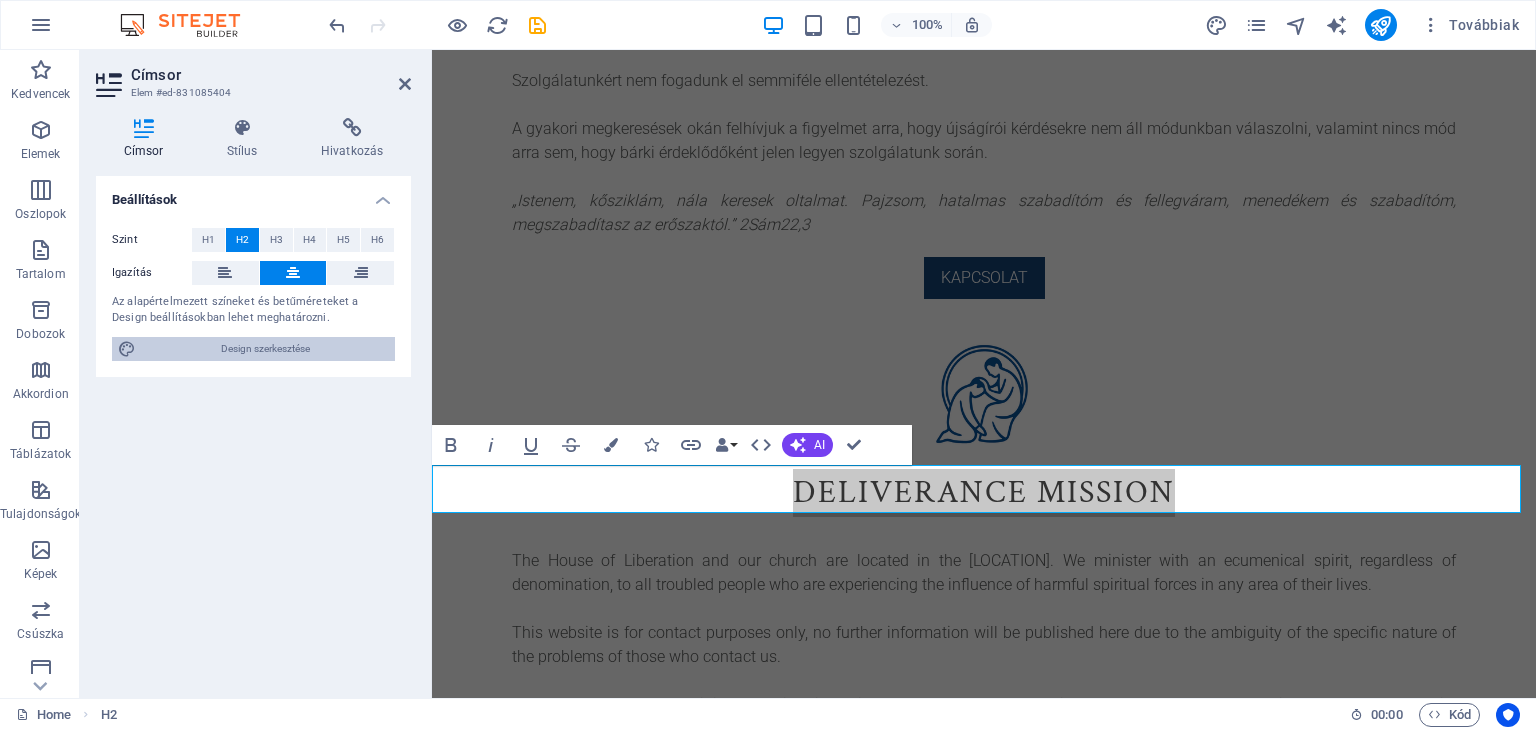 click on "Design szerkesztése" at bounding box center [265, 349] 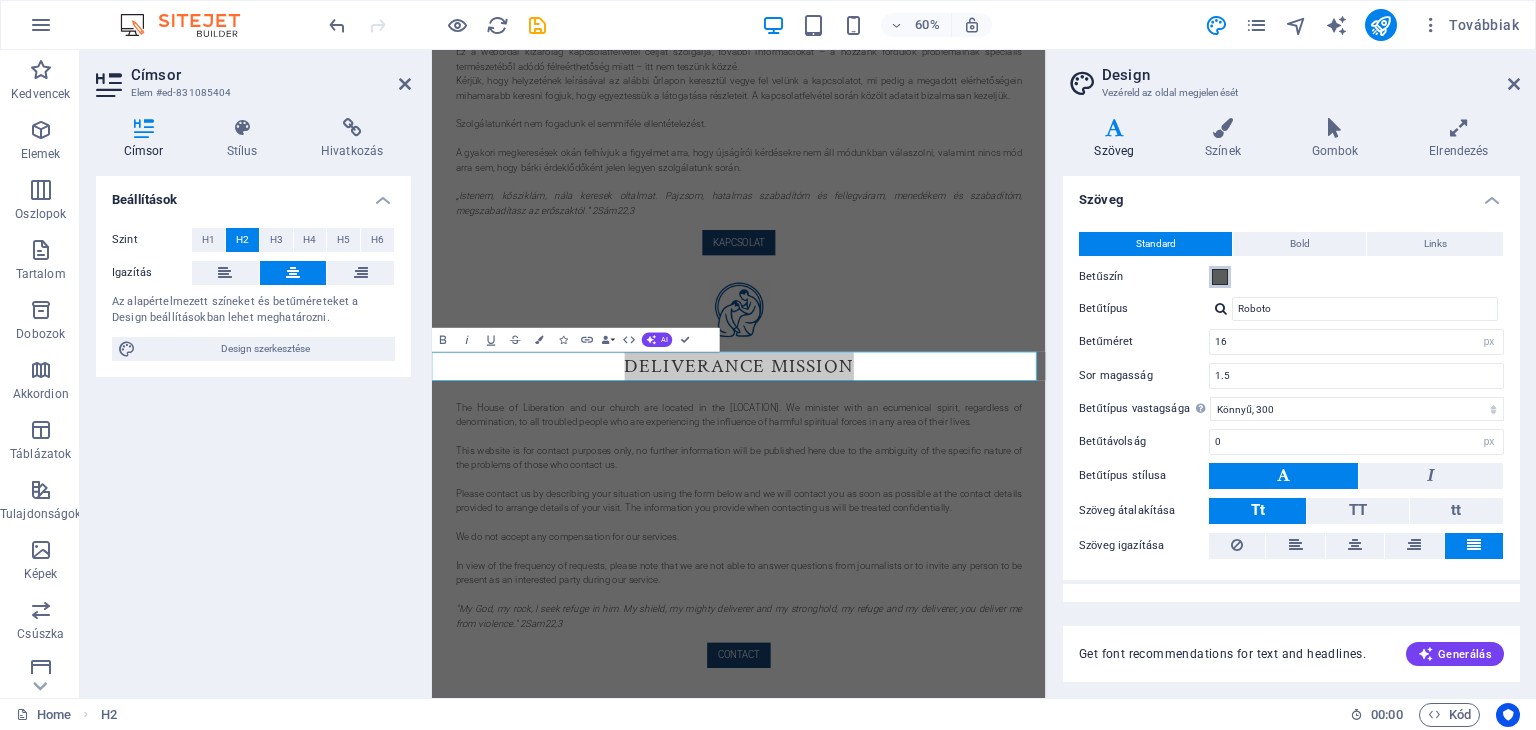 scroll, scrollTop: 267, scrollLeft: 0, axis: vertical 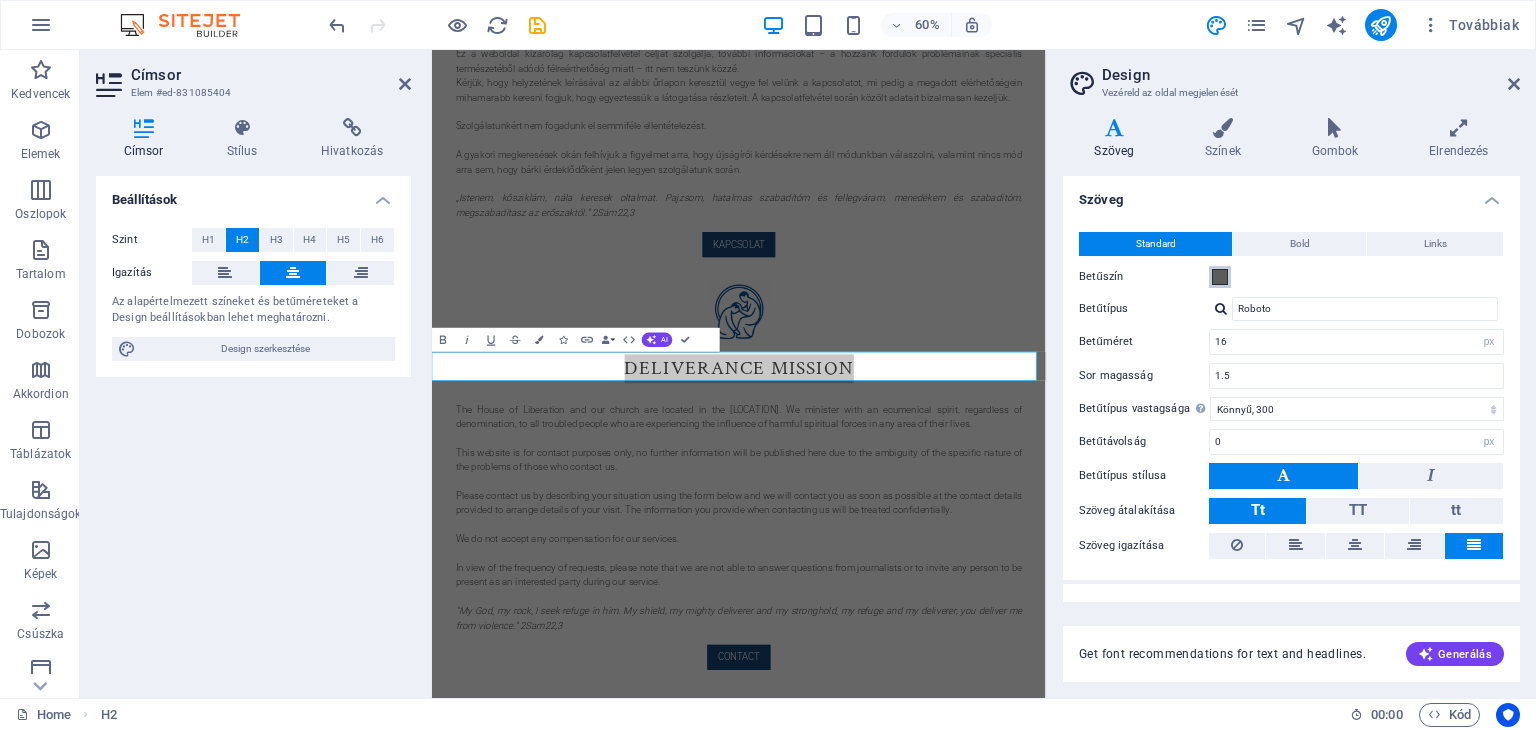 click at bounding box center [1220, 277] 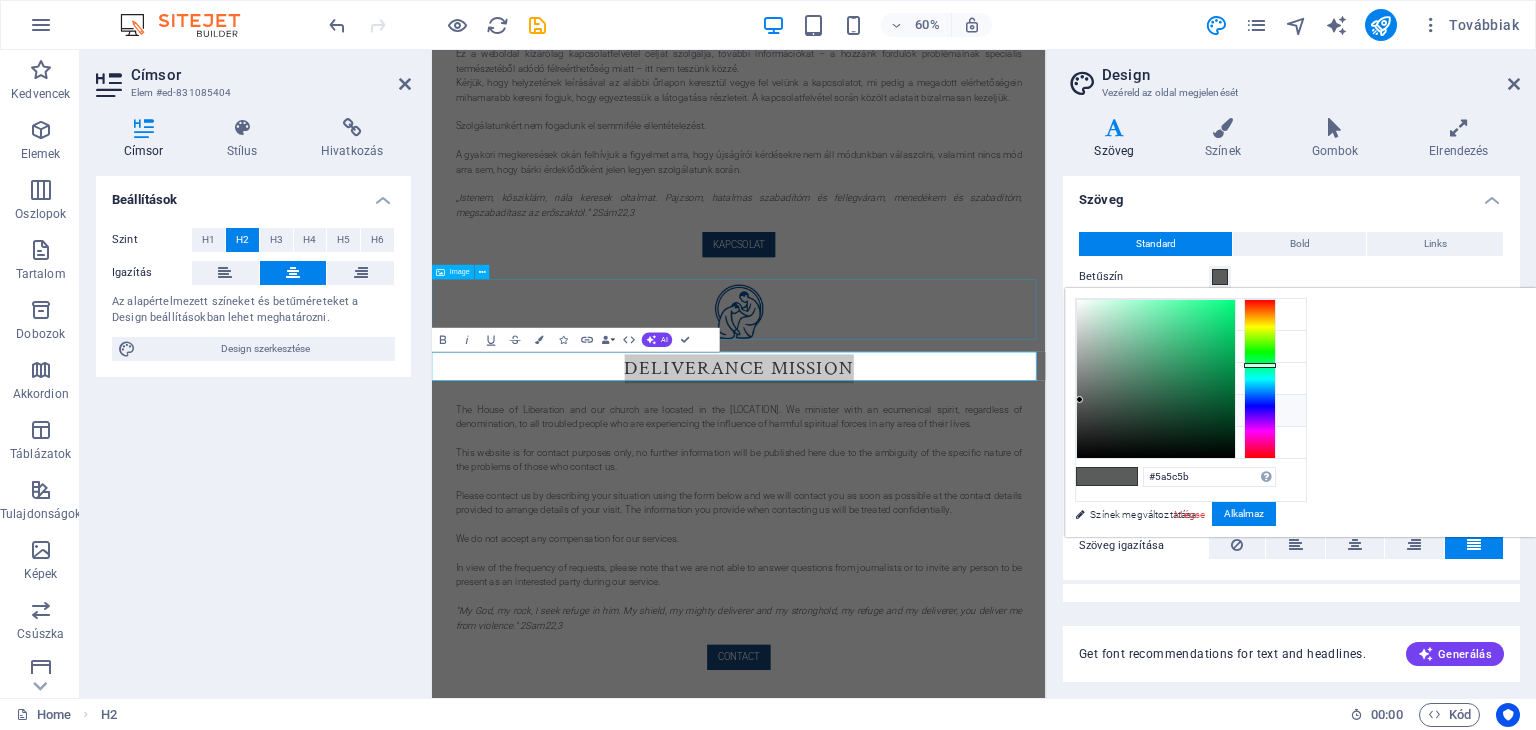 click at bounding box center (943, 486) 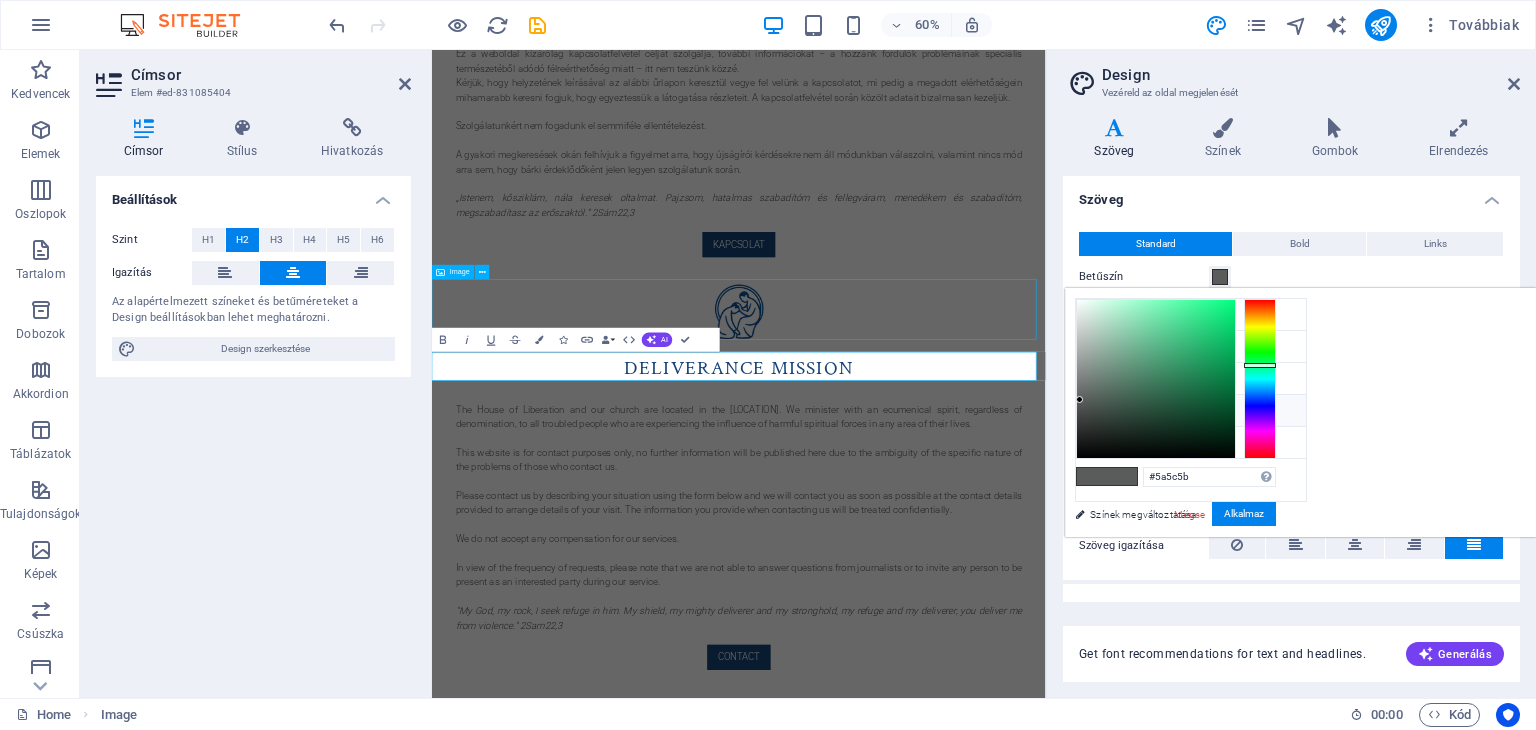 scroll, scrollTop: 362, scrollLeft: 0, axis: vertical 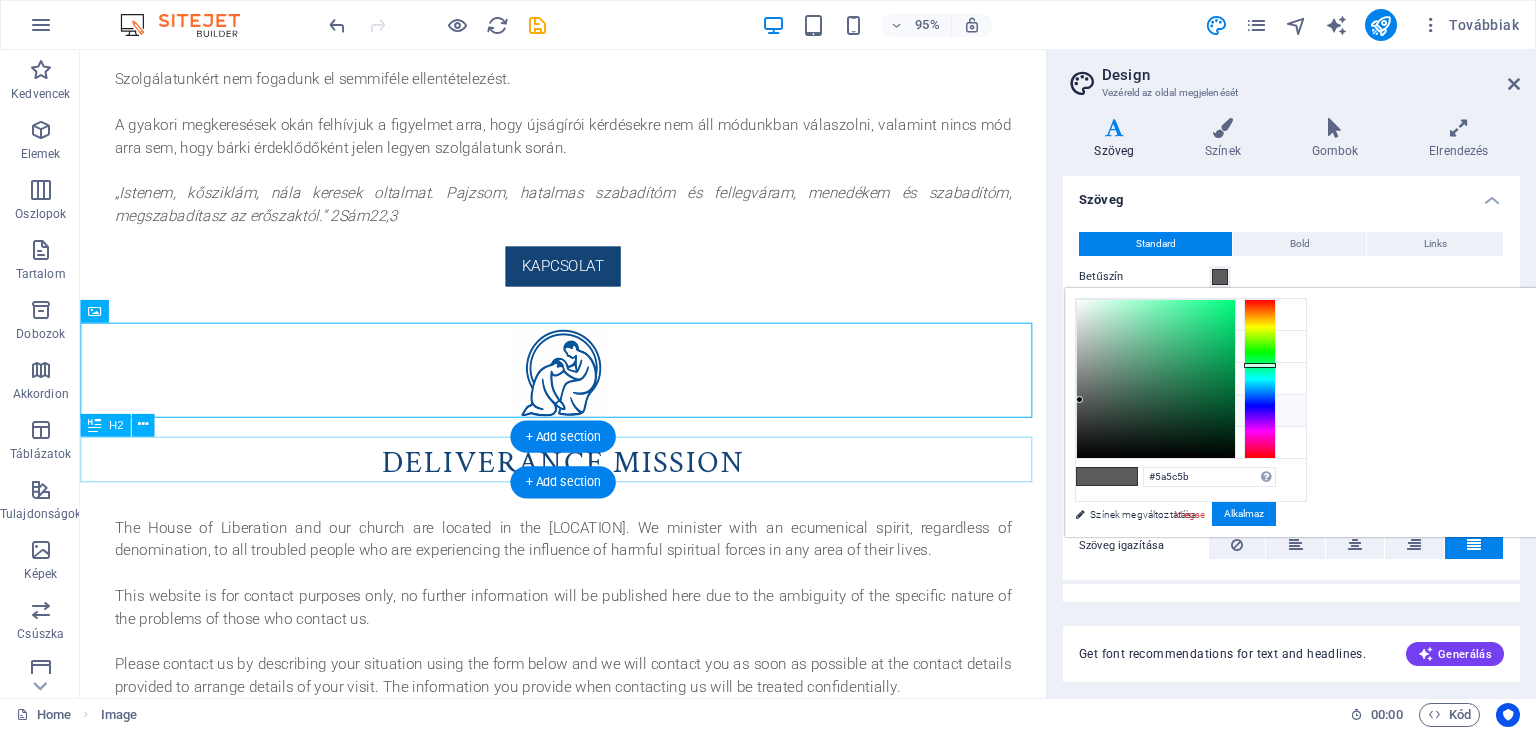 click on "Deliverance mission" at bounding box center [588, 485] 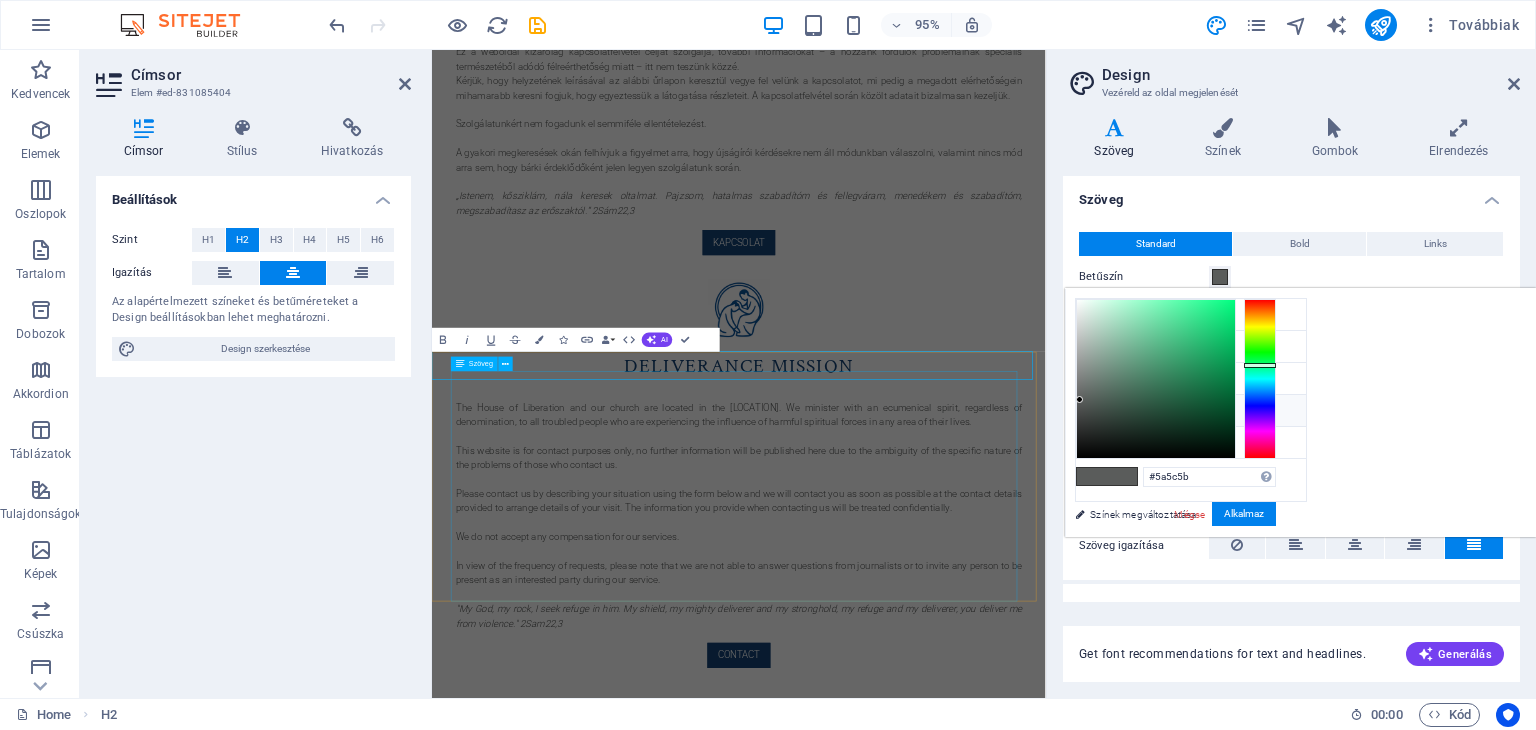click on "The House of Liberation and our church are located in the [REGION]. We minister with an ecumenical spirit, regardless of denomination, to all troubled people who are experiencing the influence of harmful spiritual forces in any area of their lives. This website is for contact purposes only, no further information will be published here due to the ambiguity of the specific nature of the problems of those who contact us. Please contact us by describing your situation using the form below and we will contact you as soon as possible at the contact details provided to arrange details of your visit. The information you provide when contacting us will be treated confidentially. We do not accept any compensation for our services. In view of the frequency of requests, please note that we are not able to answer questions from journalists or to invite any person to be present as an interested party during our service." at bounding box center [944, 826] 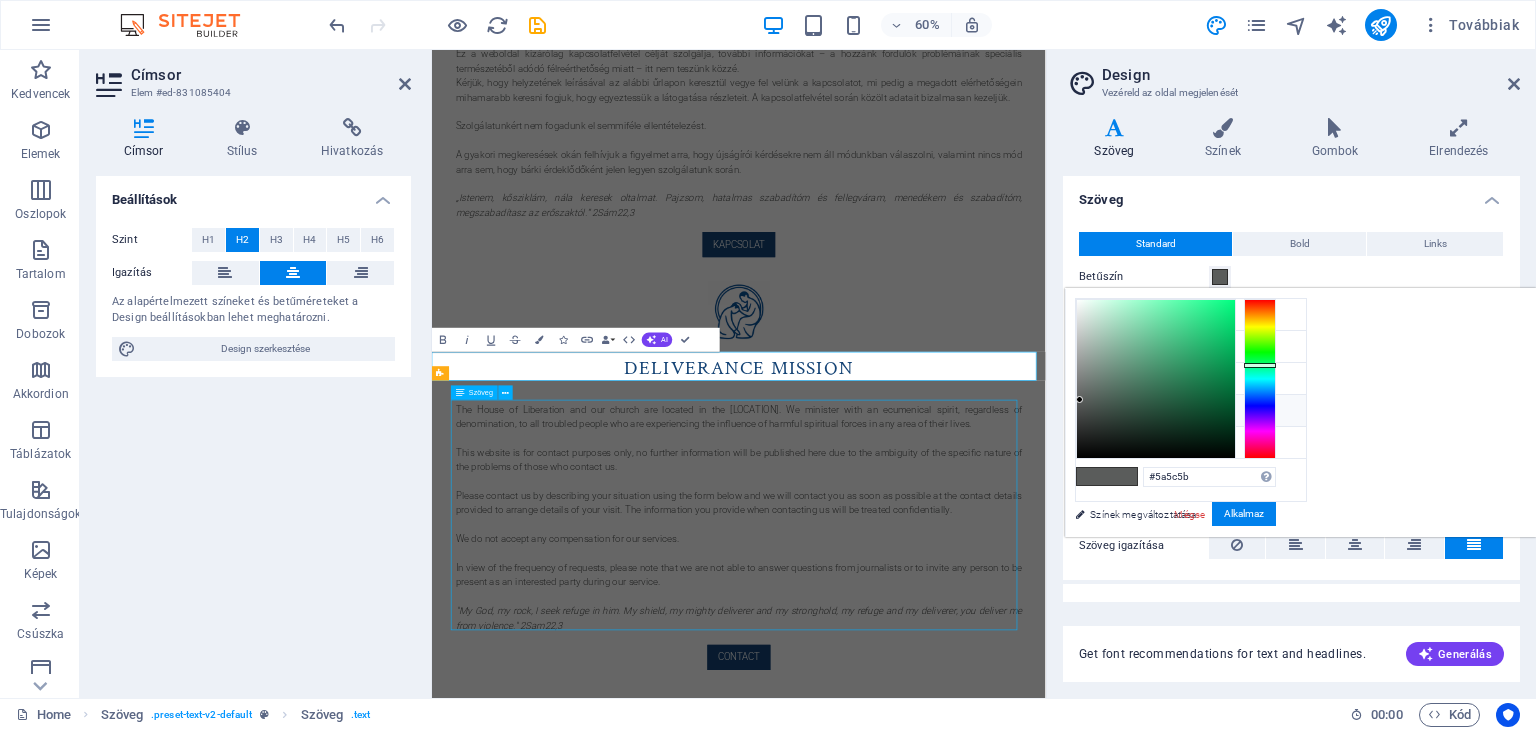 scroll, scrollTop: 266, scrollLeft: 0, axis: vertical 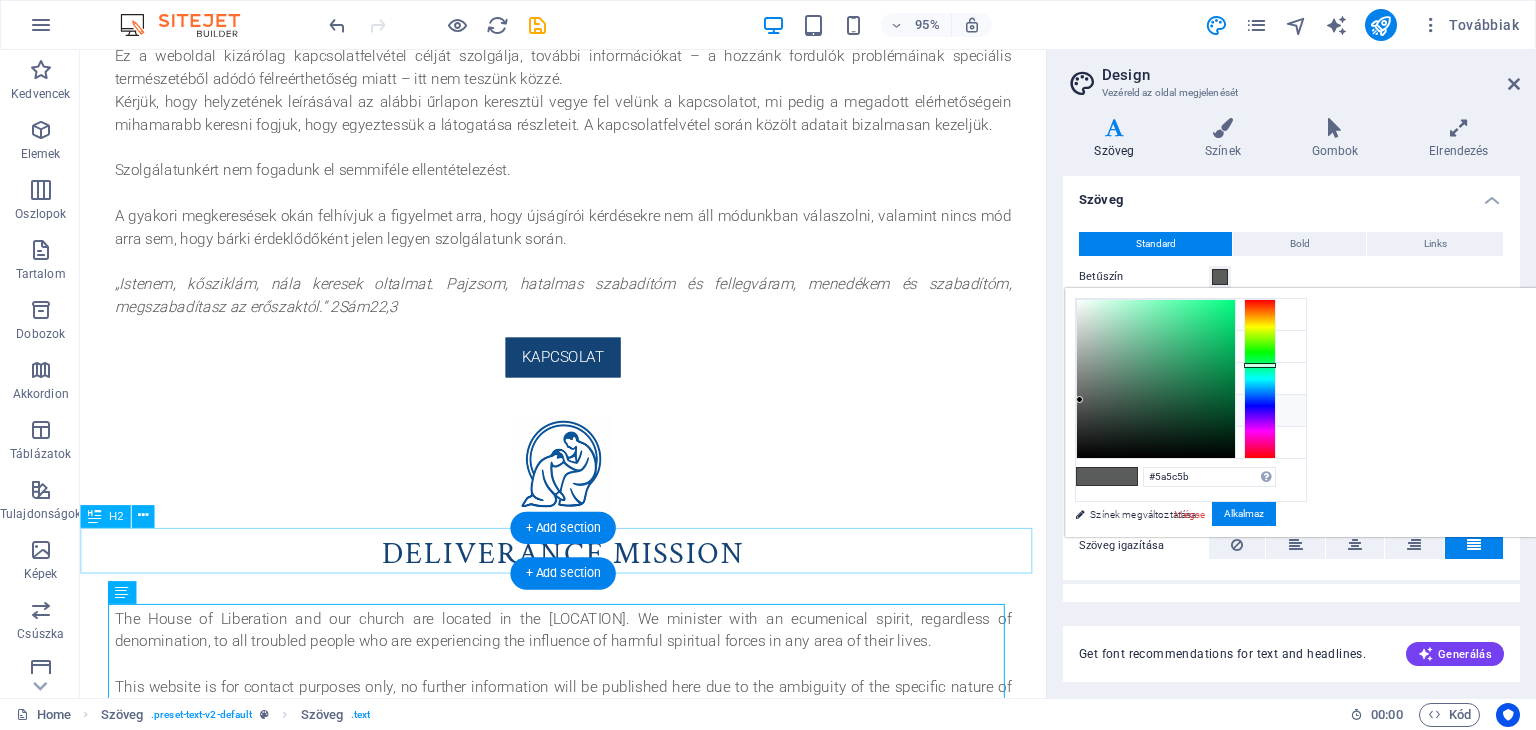 click on "Deliverance mission" at bounding box center [588, 581] 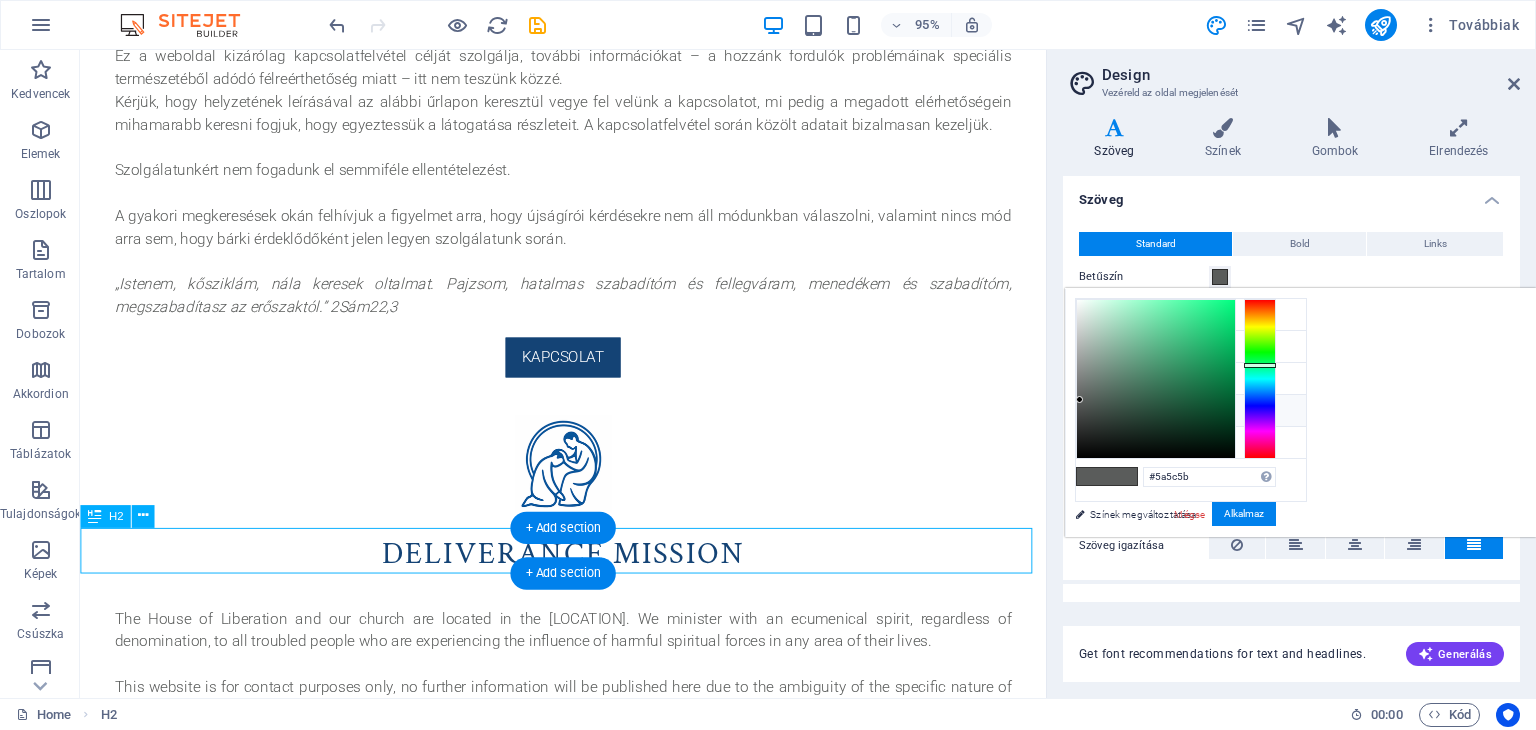 click on "Deliverance mission" at bounding box center (588, 581) 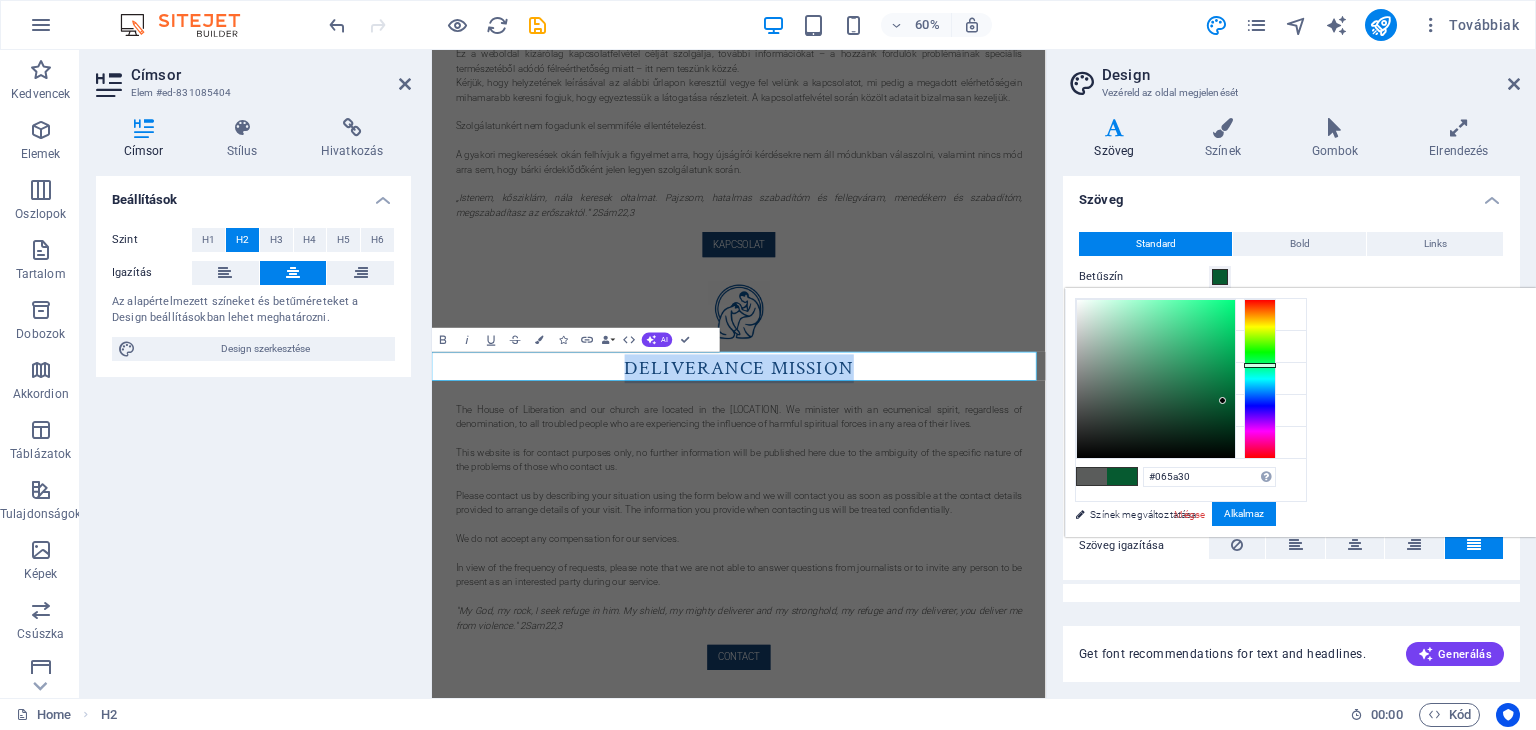 click at bounding box center [1156, 379] 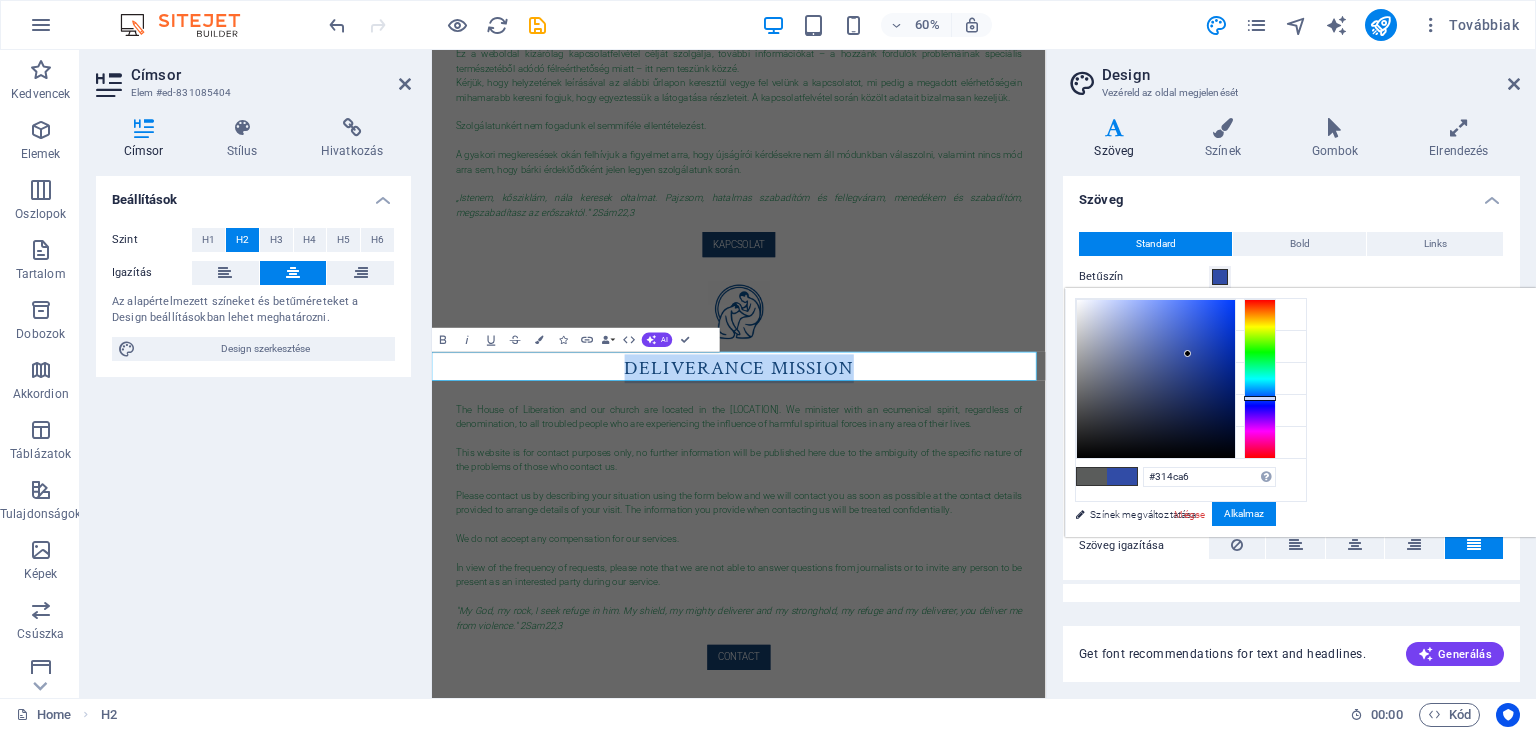 click at bounding box center [1260, 379] 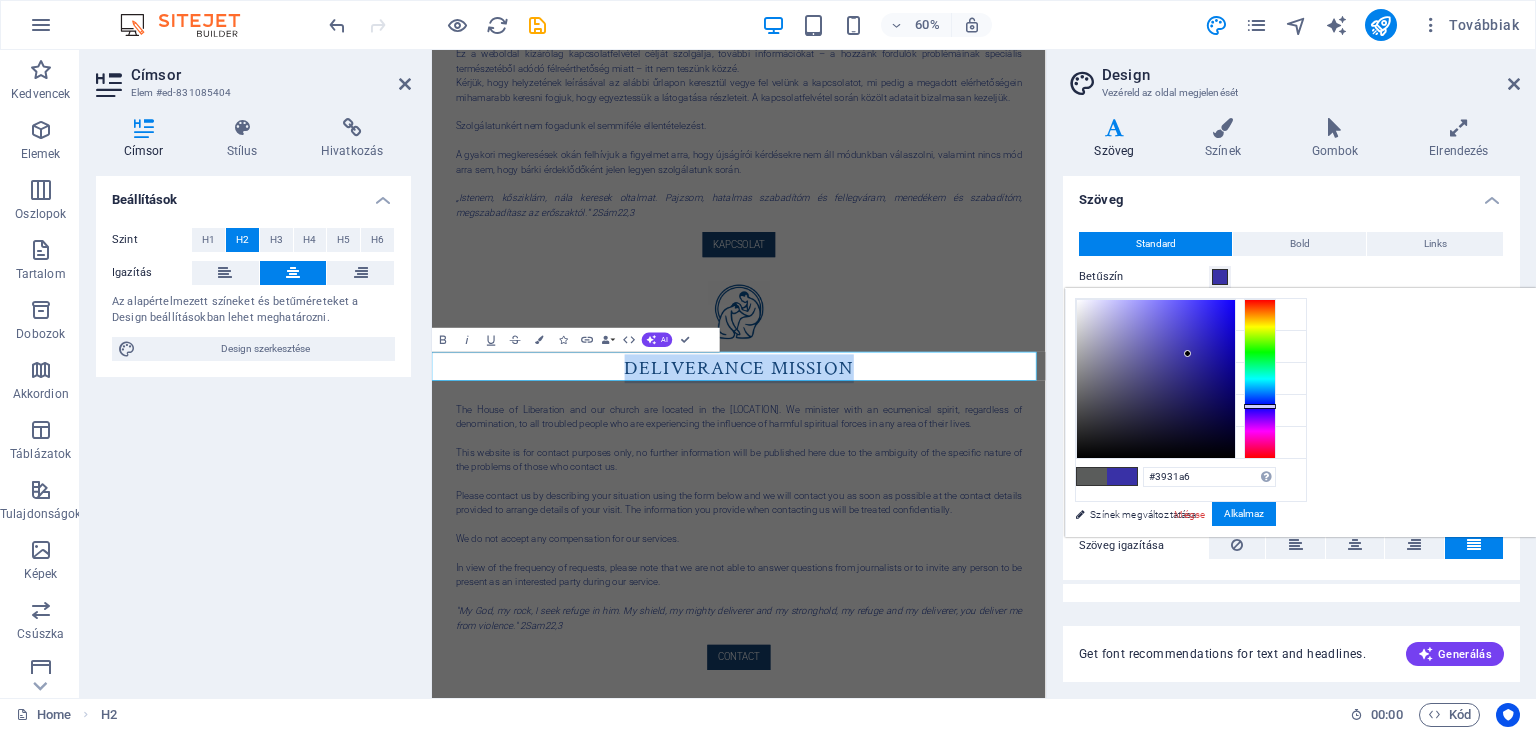 click at bounding box center [1260, 379] 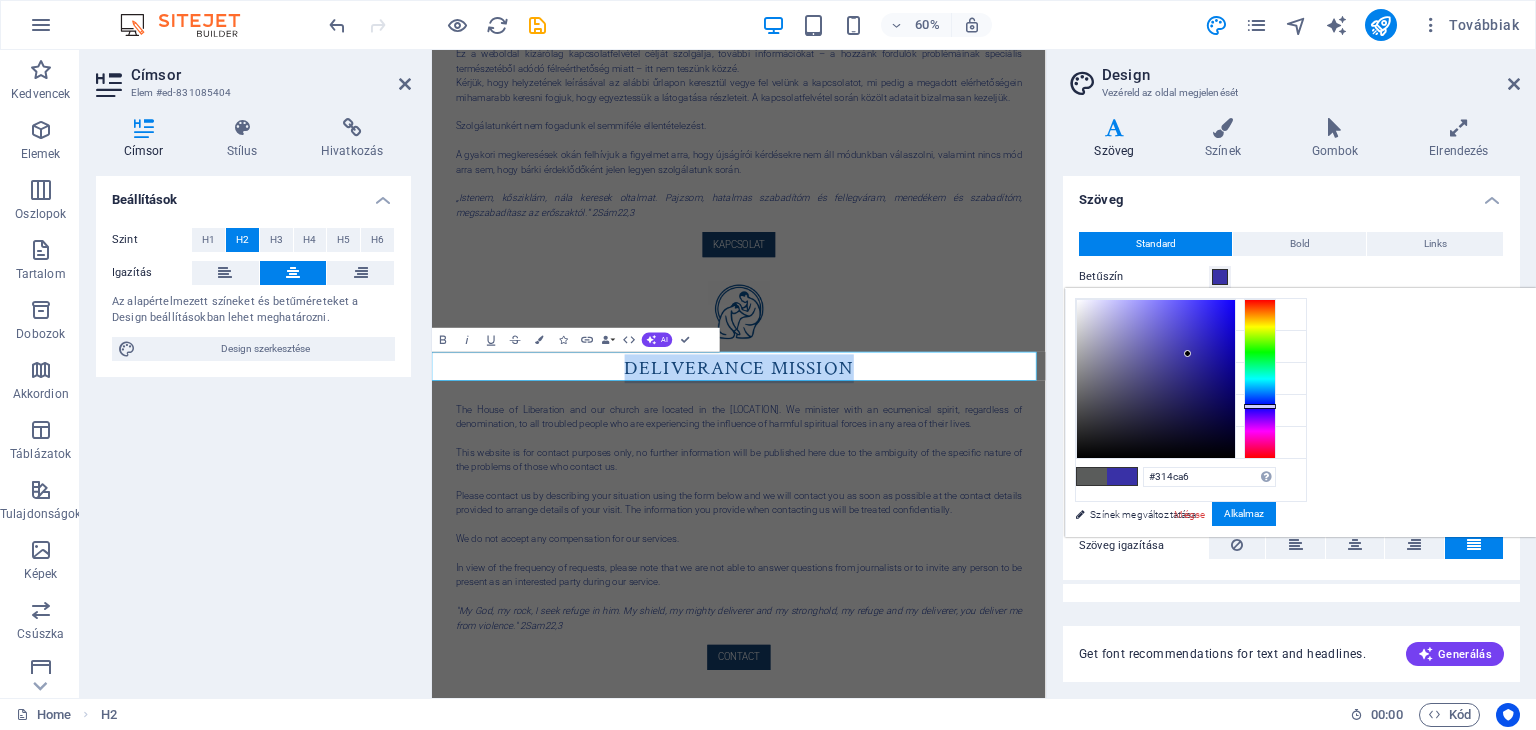 click at bounding box center (1260, 379) 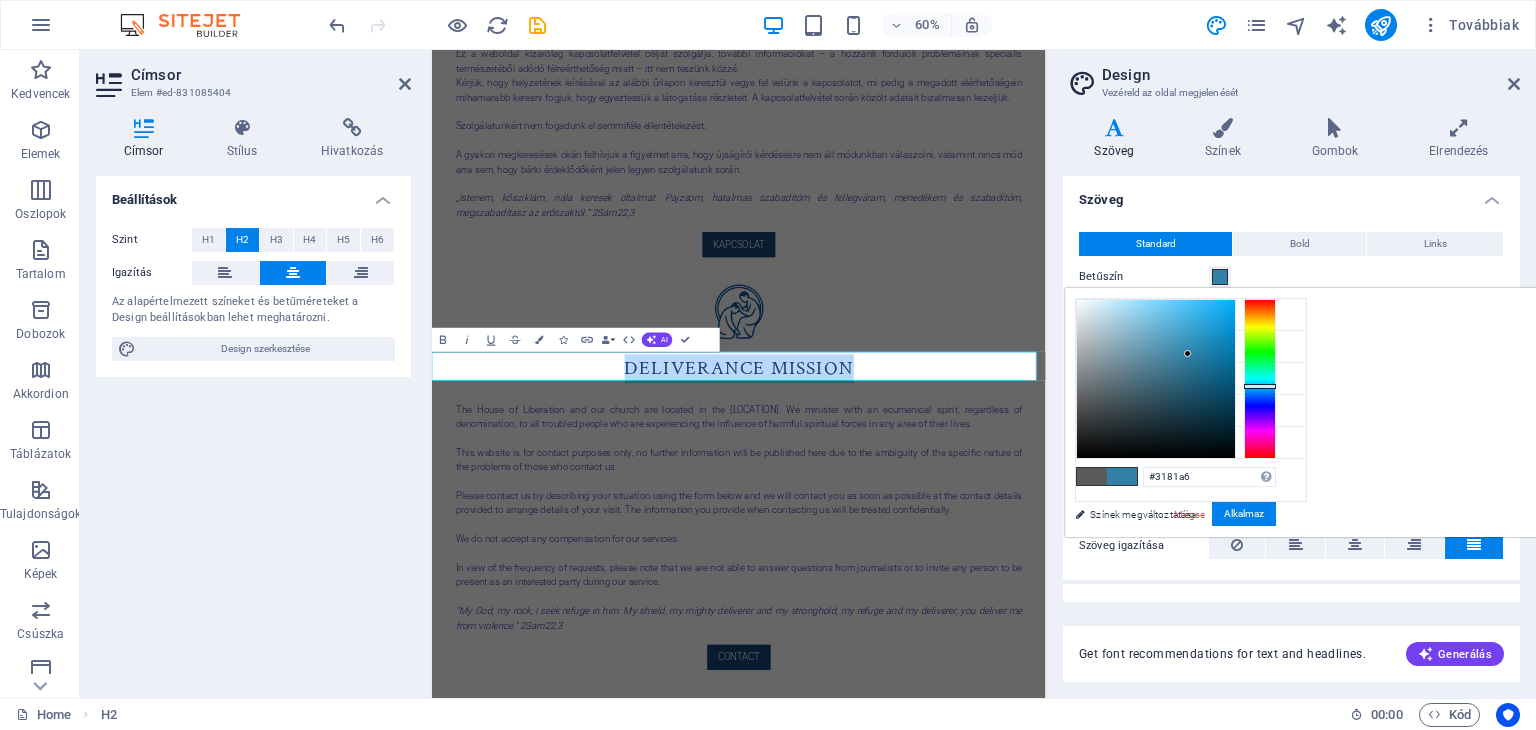 click at bounding box center [1260, 379] 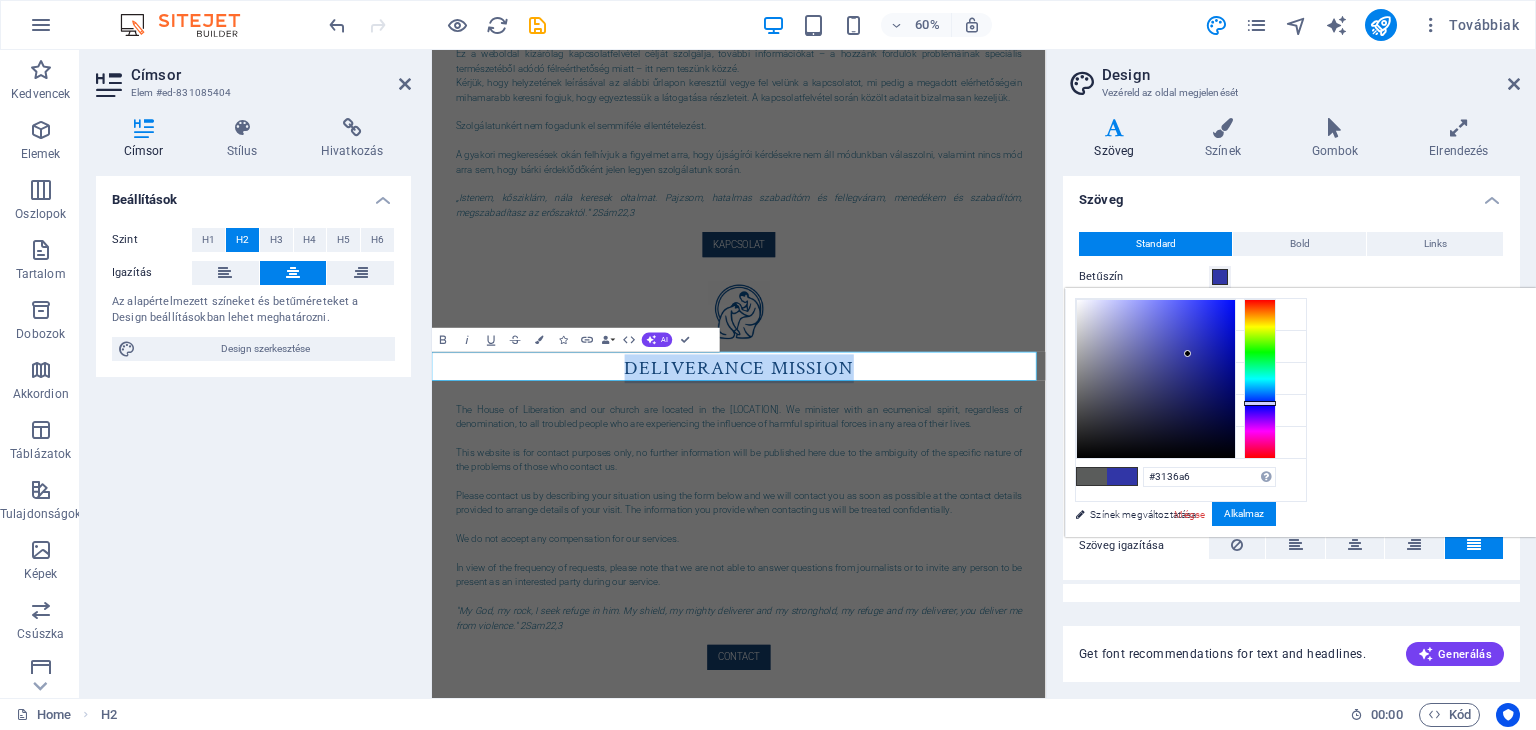 click at bounding box center (1260, 379) 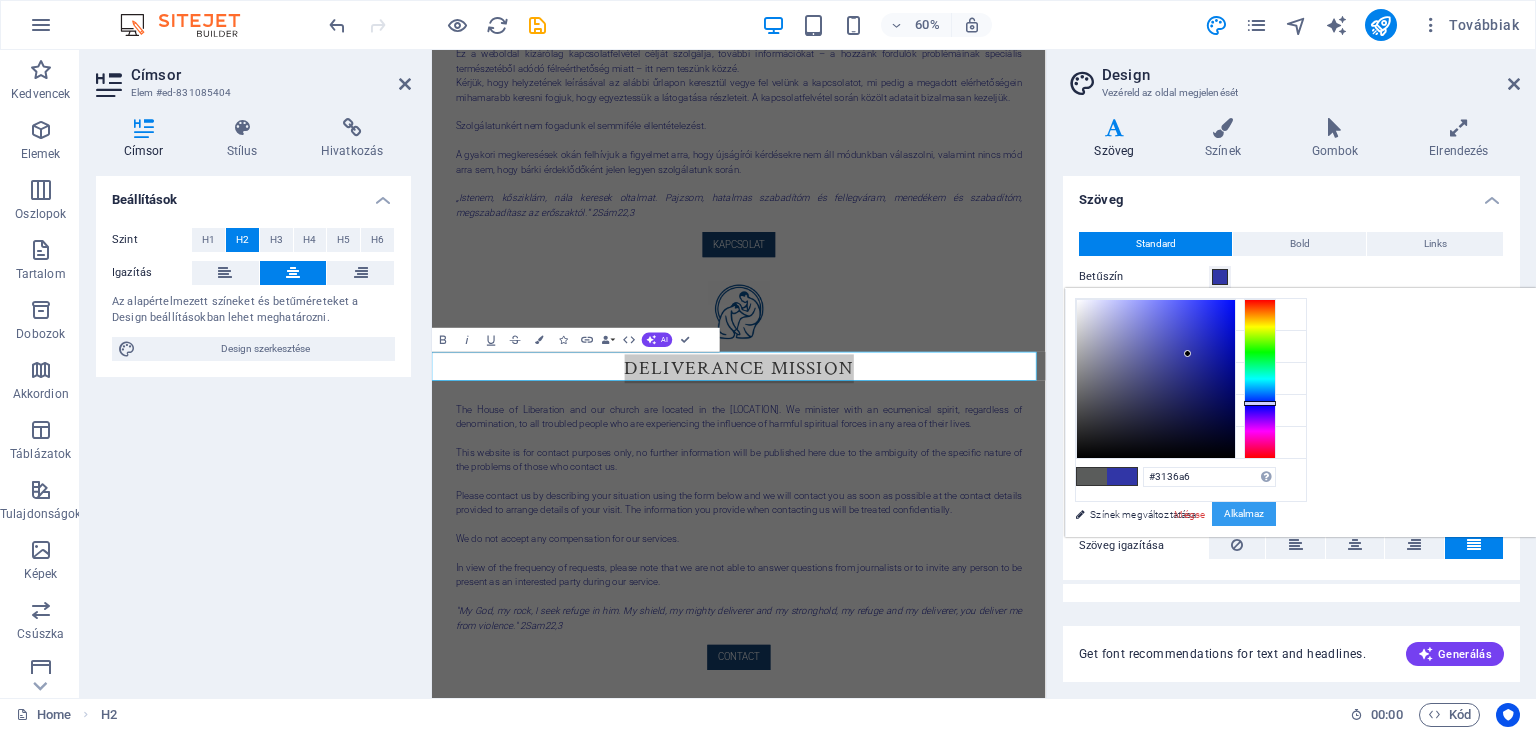 click on "Alkalmaz" at bounding box center [1244, 514] 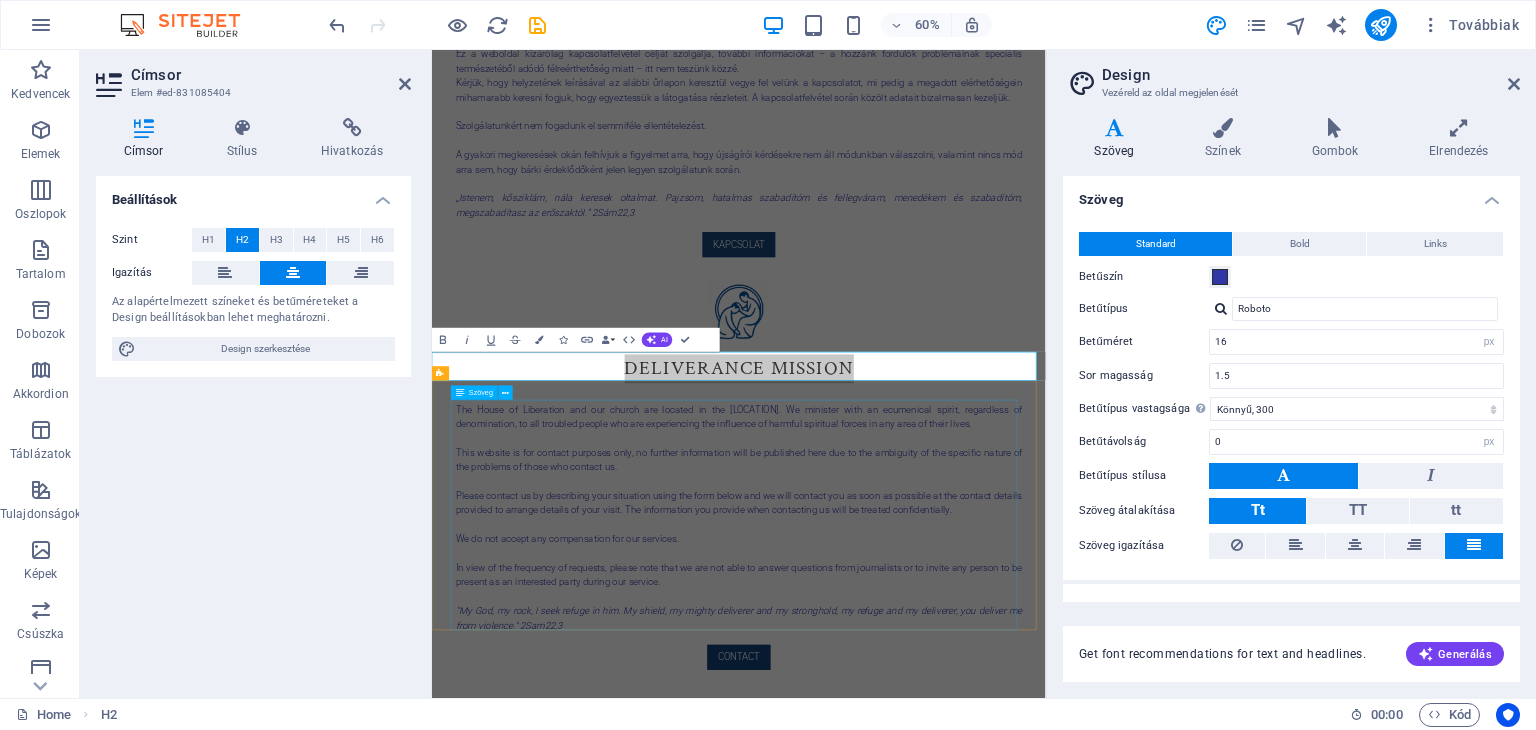 click on "The House of Liberation and our church are located in the [REGION]. We minister with an ecumenical spirit, regardless of denomination, to all troubled people who are experiencing the influence of harmful spiritual forces in any area of their lives. This website is for contact purposes only, no further information will be published here due to the ambiguity of the specific nature of the problems of those who contact us. Please contact us by describing your situation using the form below and we will contact you as soon as possible at the contact details provided to arrange details of your visit. The information you provide when contacting us will be treated confidentially. We do not accept any compensation for our services. In view of the frequency of requests, please note that we are not able to answer questions from journalists or to invite any person to be present as an interested party during our service." at bounding box center [944, 829] 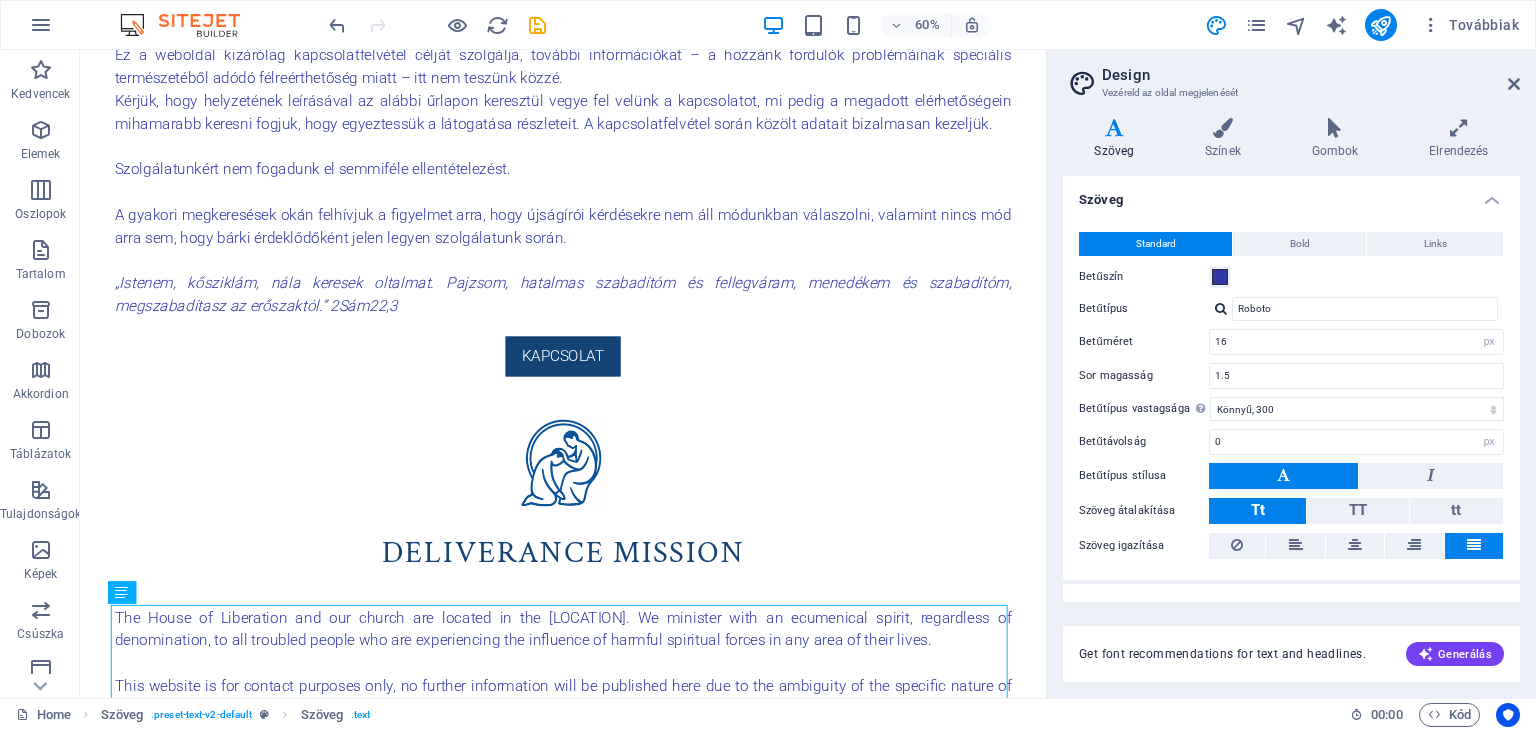scroll, scrollTop: 266, scrollLeft: 0, axis: vertical 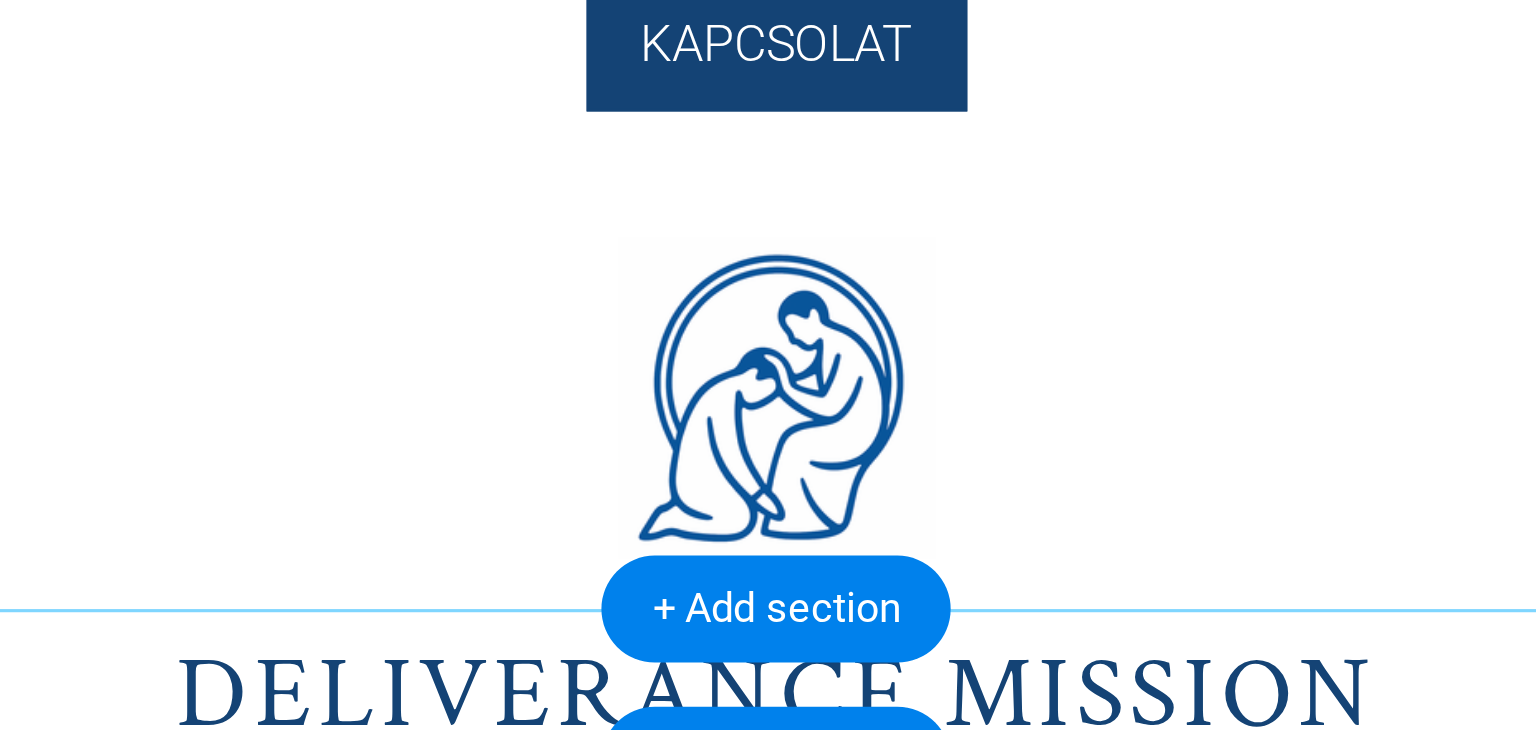 click on "Deliverance mission" at bounding box center [-315, -442] 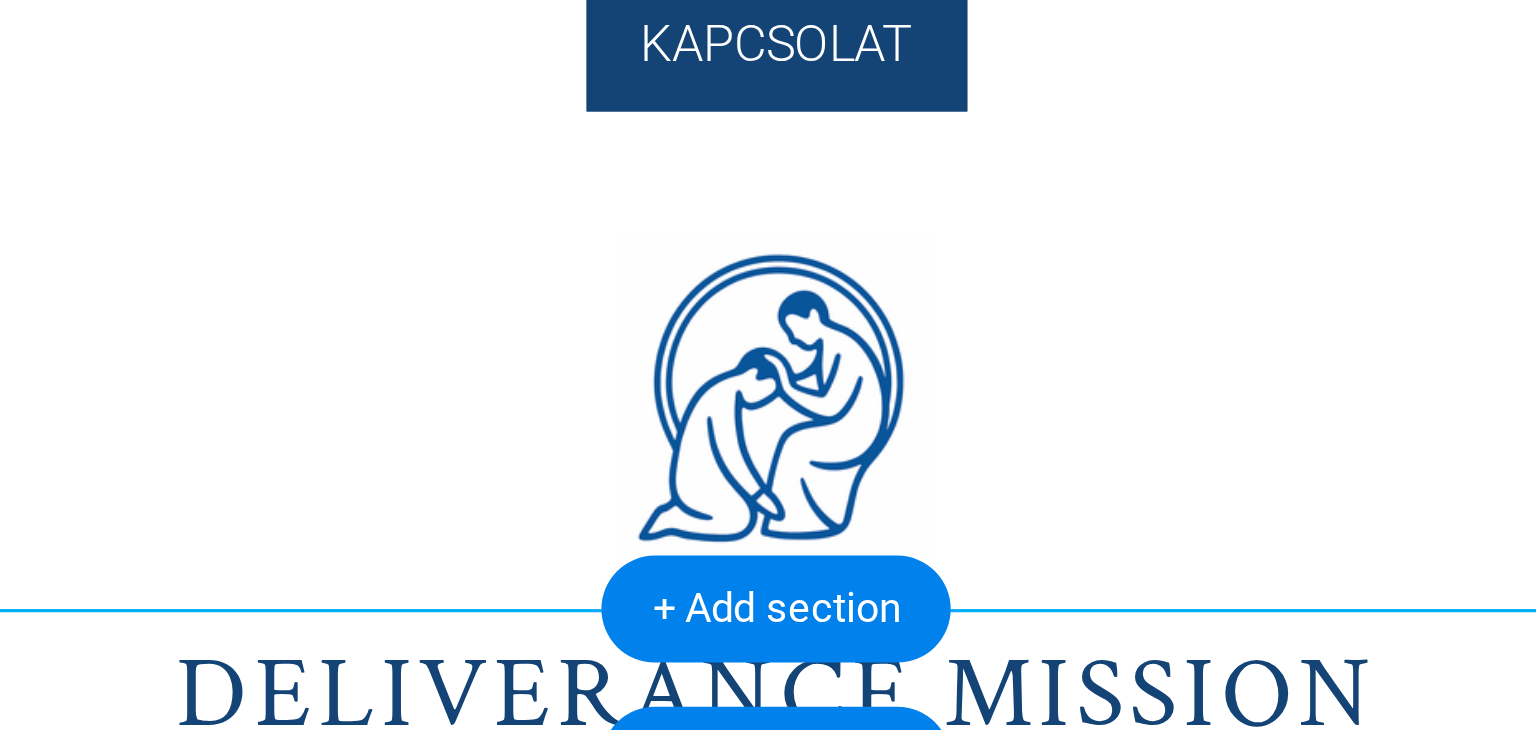 click on "Deliverance mission" at bounding box center (-315, -442) 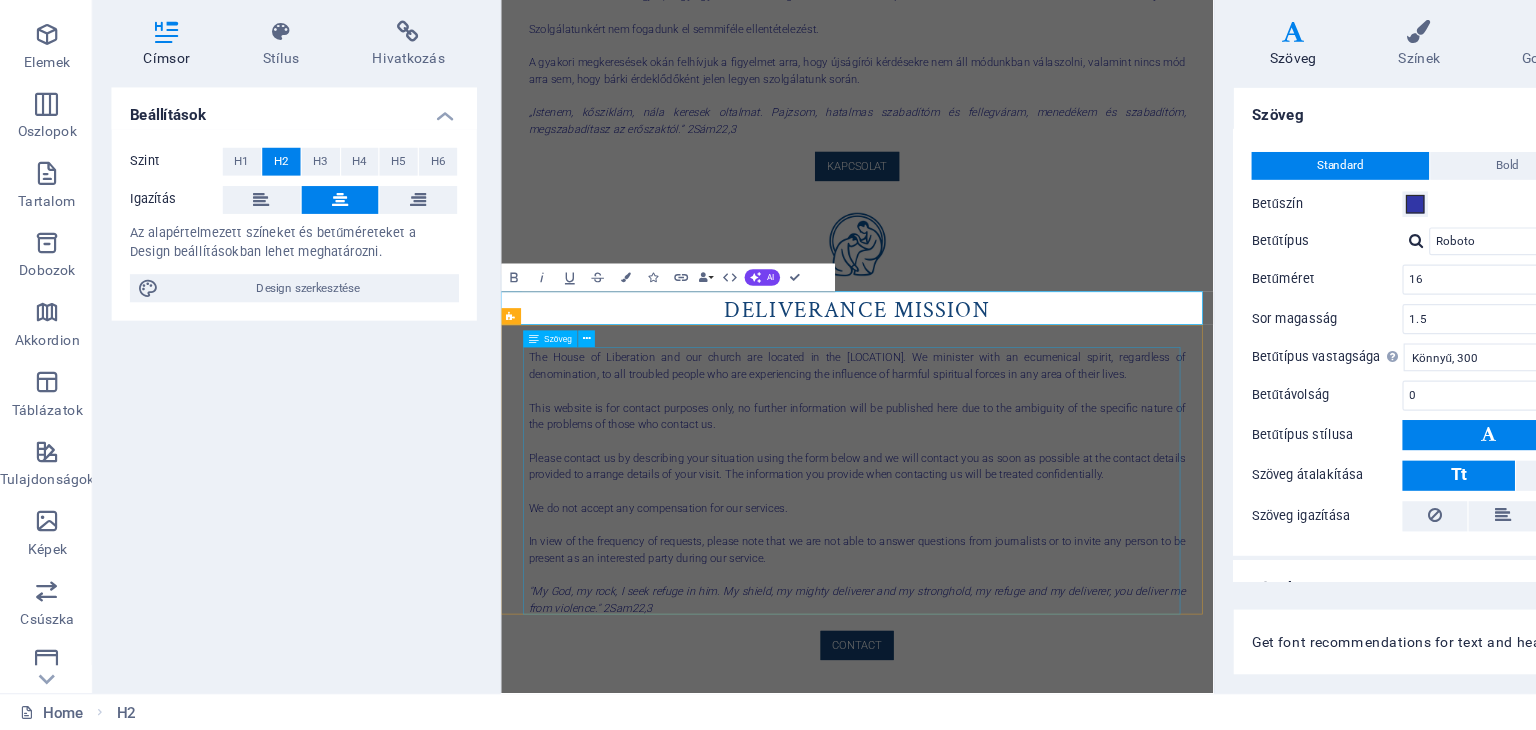 scroll, scrollTop: 0, scrollLeft: 0, axis: both 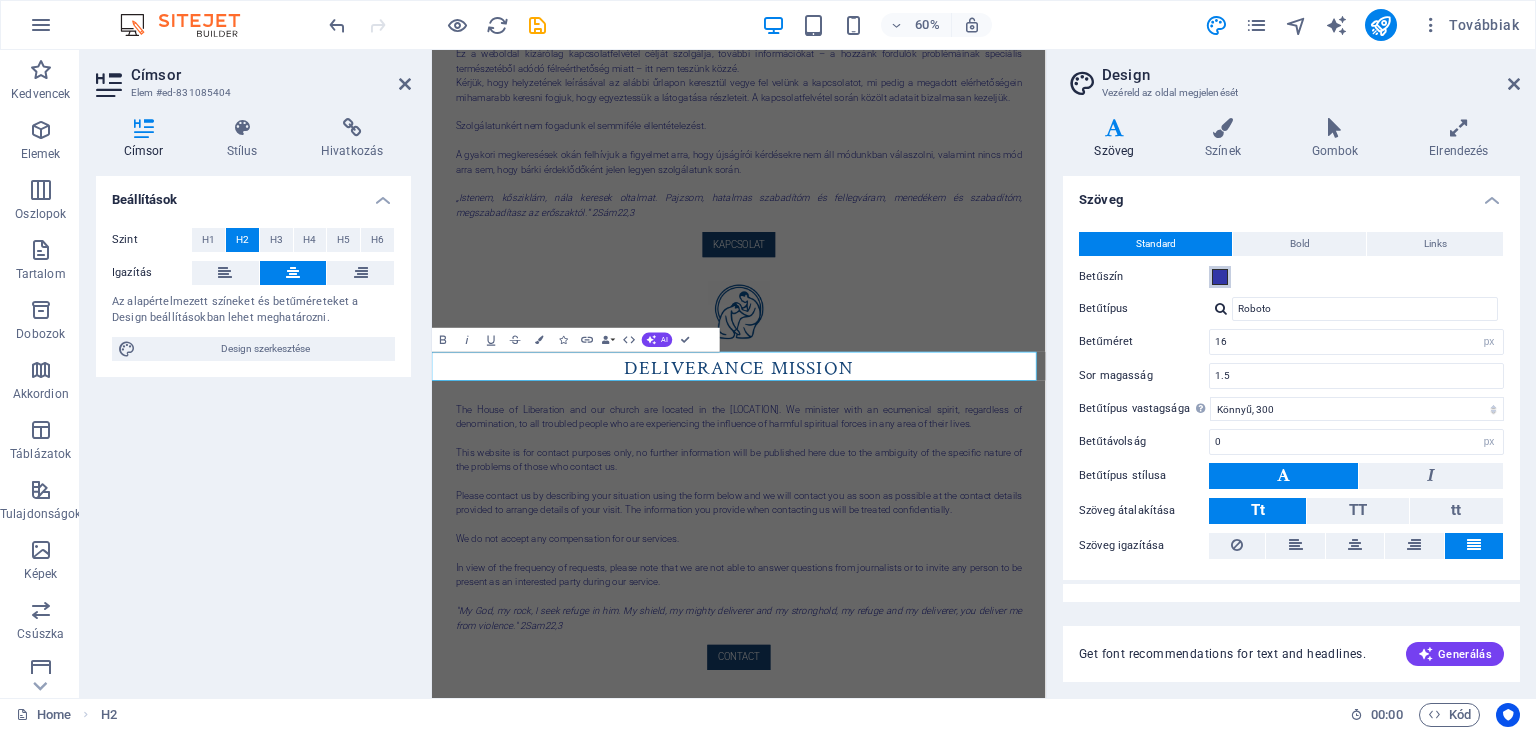 click at bounding box center [1220, 277] 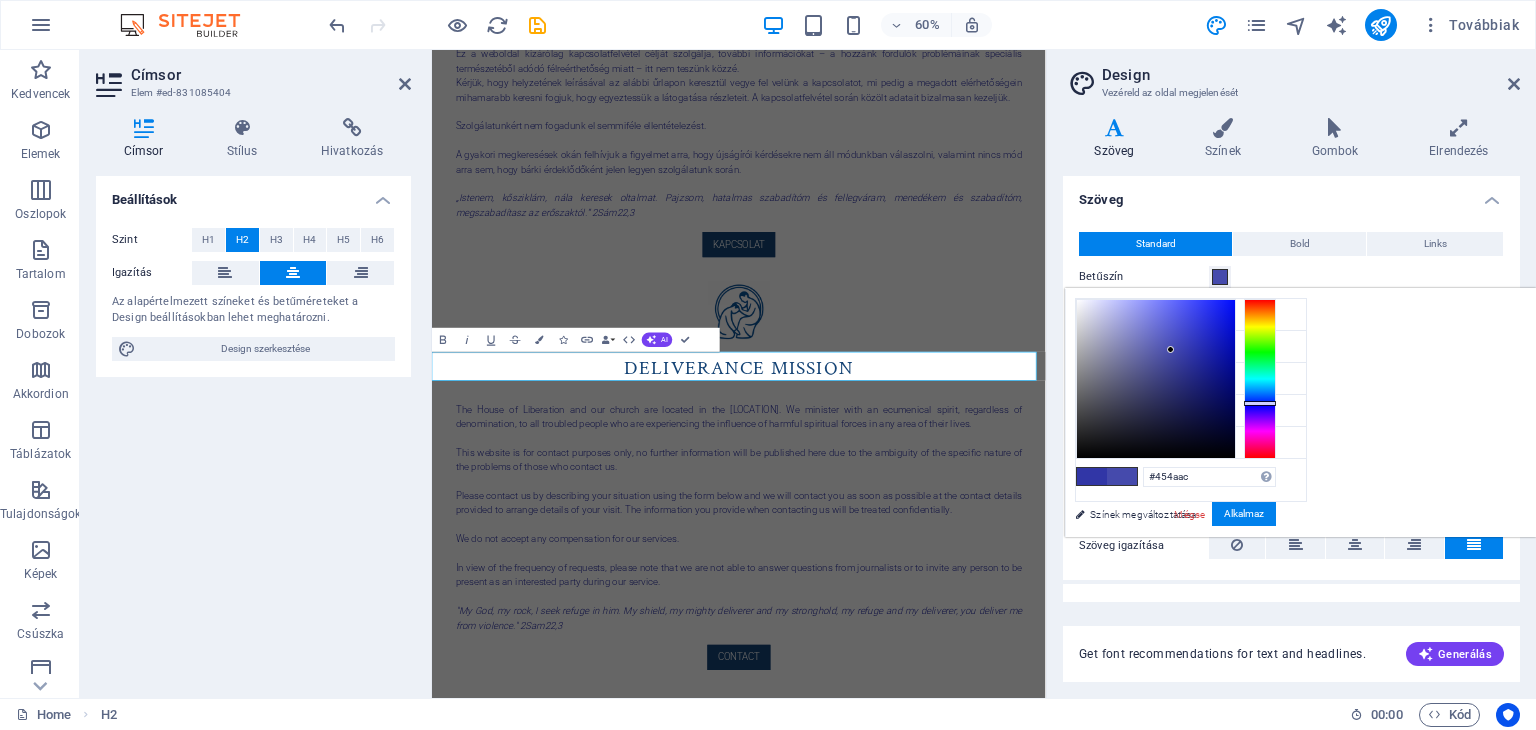 click at bounding box center (1156, 379) 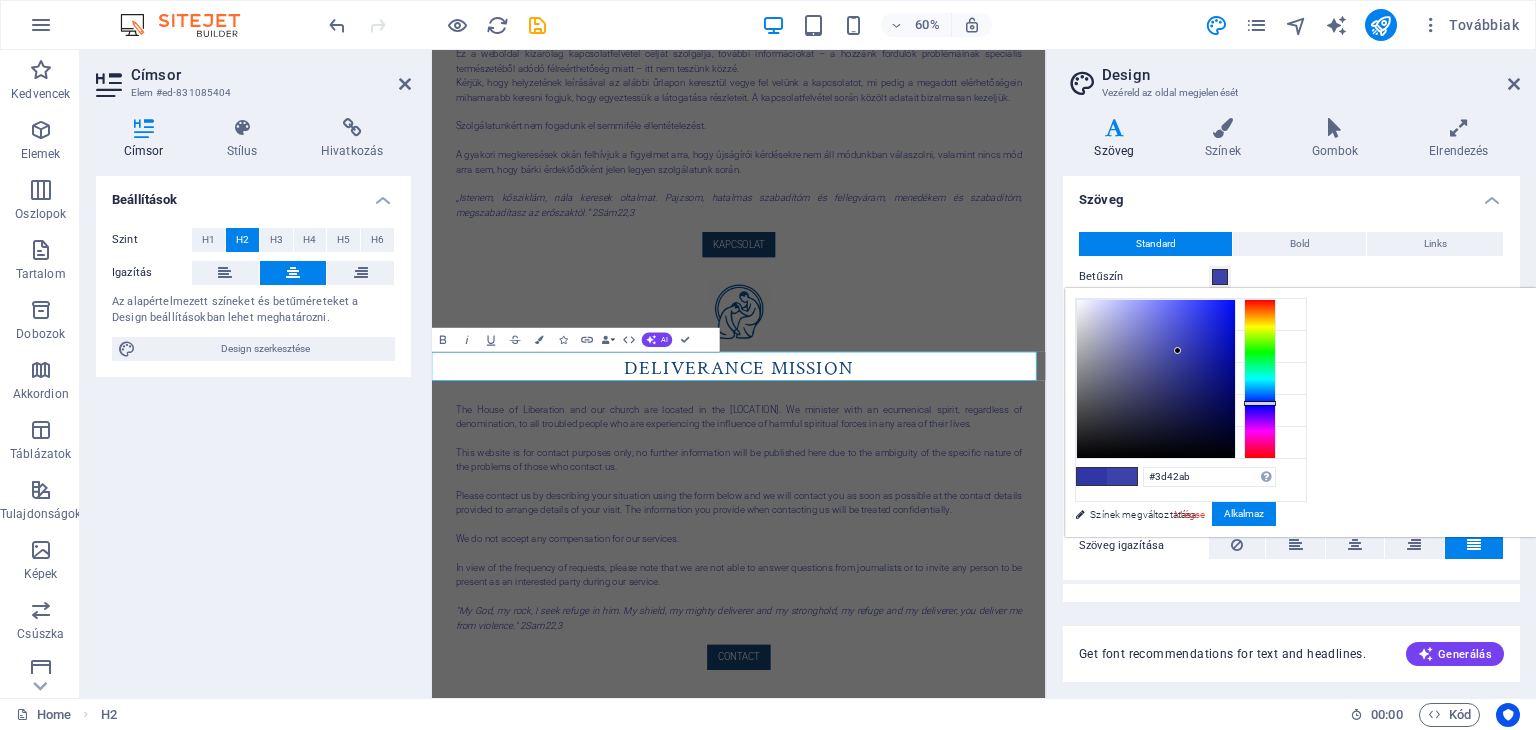 click at bounding box center (1156, 379) 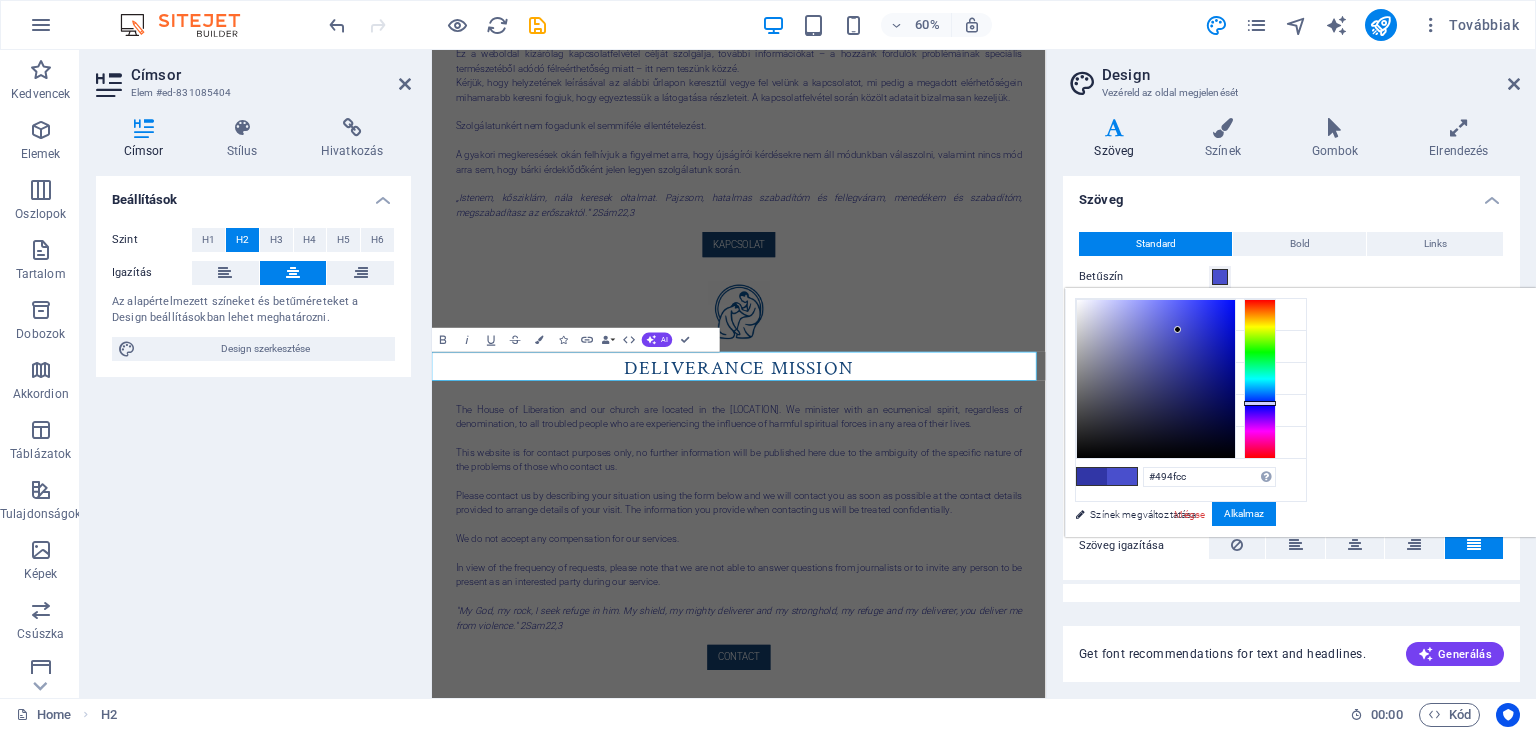 click at bounding box center [1156, 379] 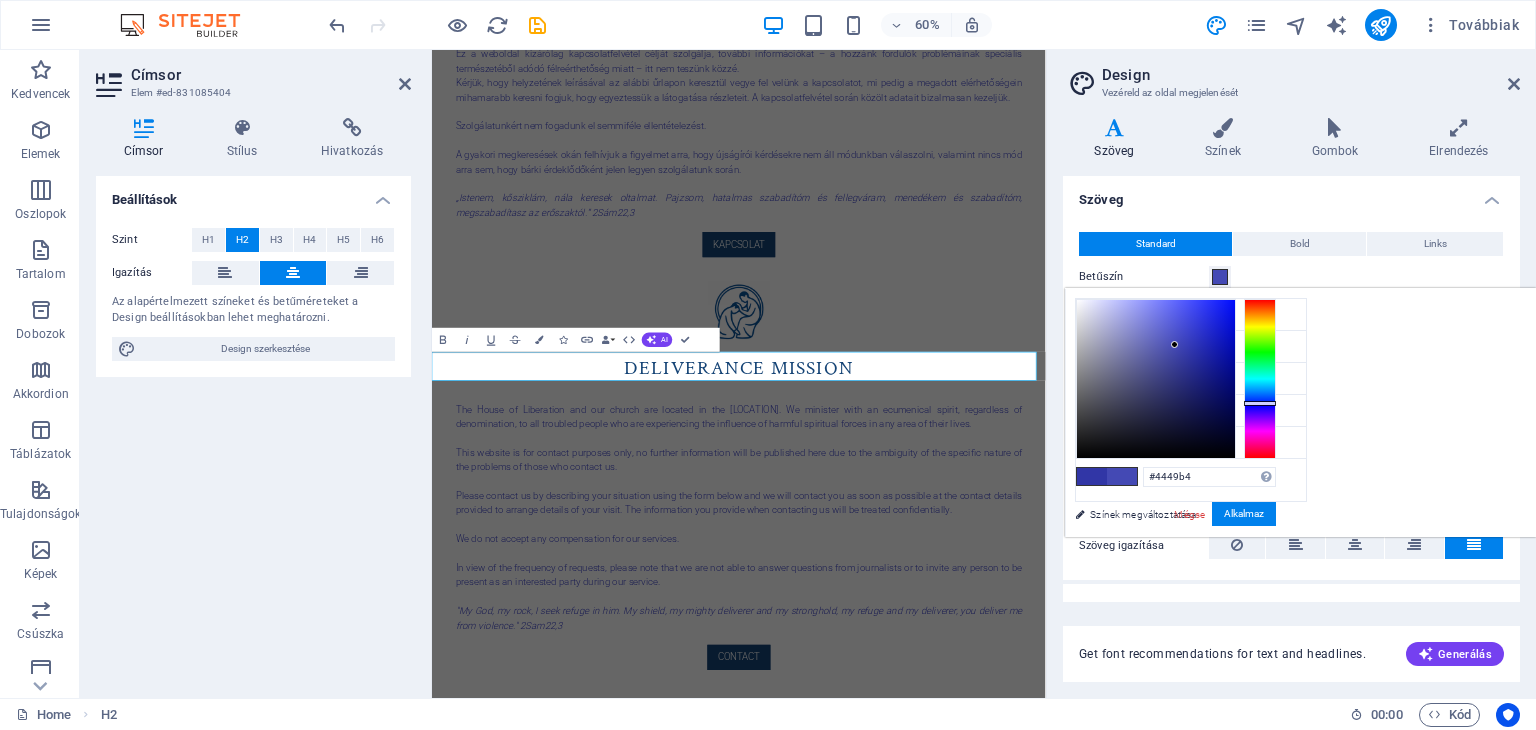 click at bounding box center [1156, 379] 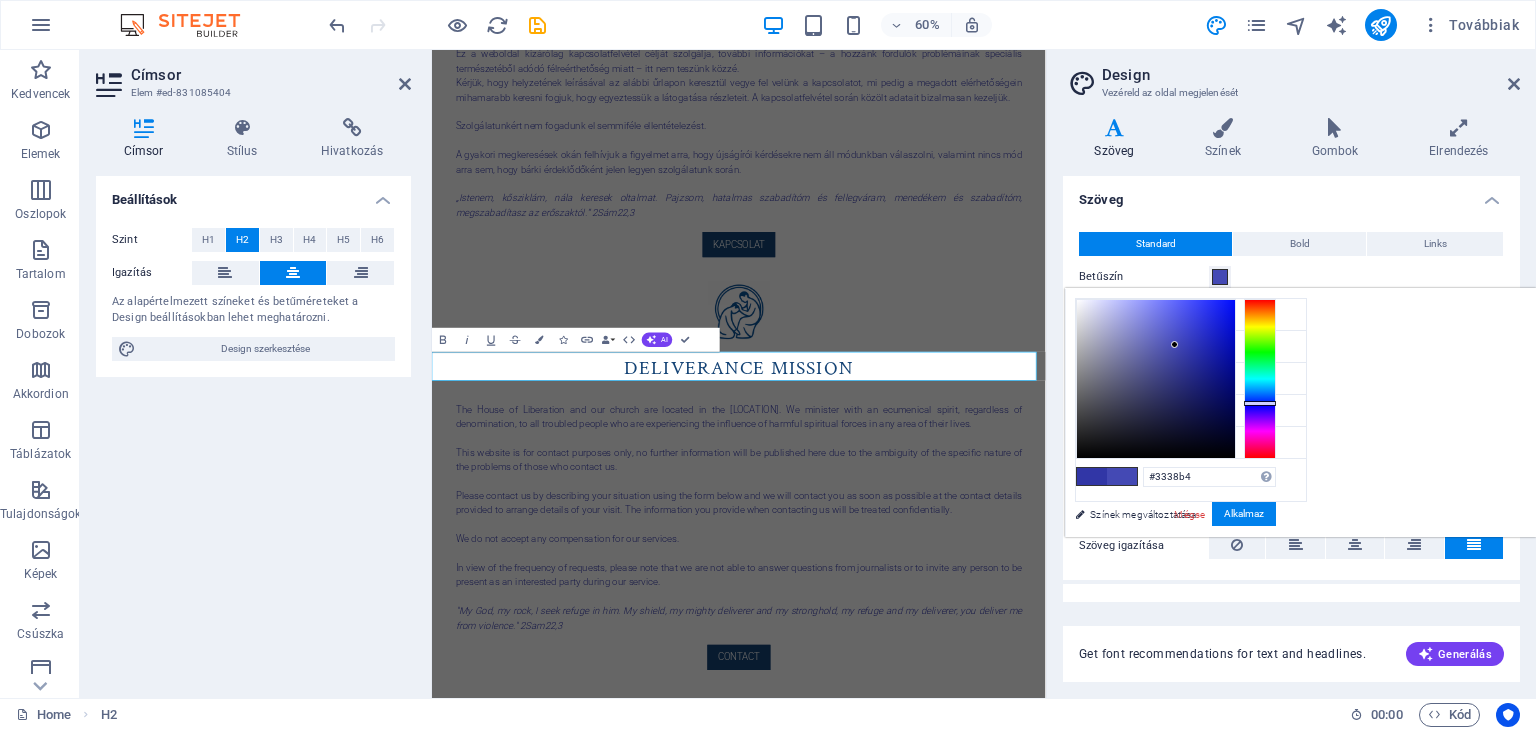 click at bounding box center [1156, 379] 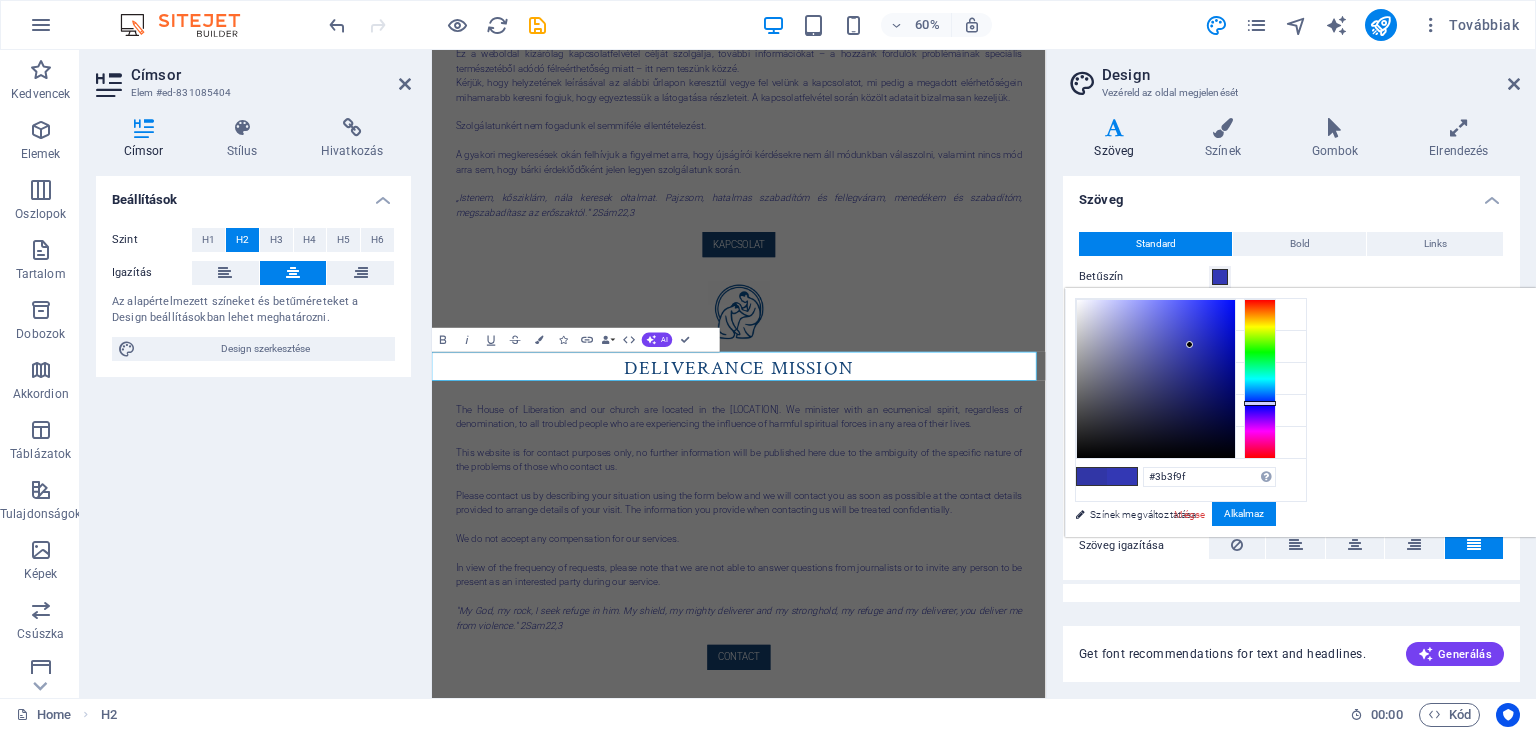 click at bounding box center (1156, 379) 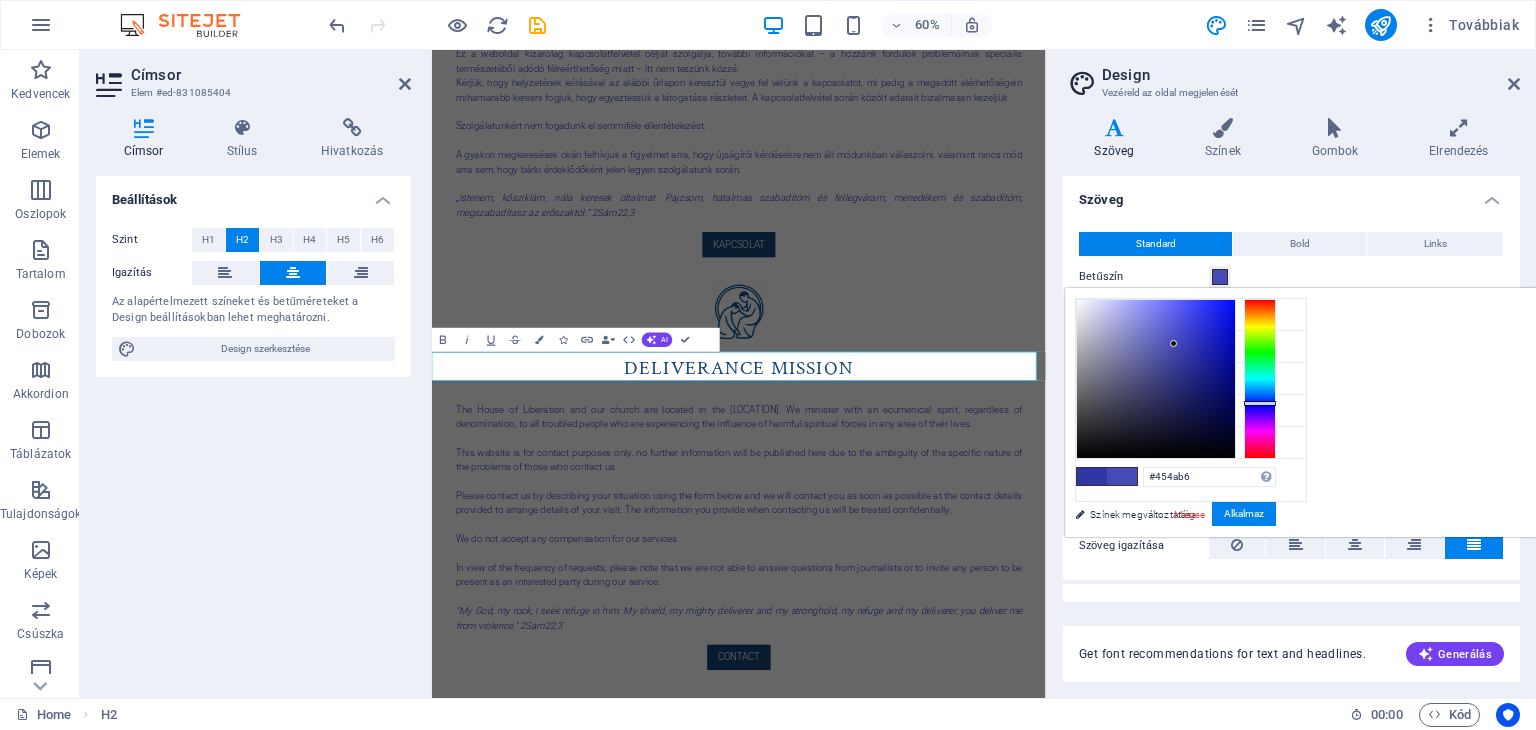 click at bounding box center (1156, 379) 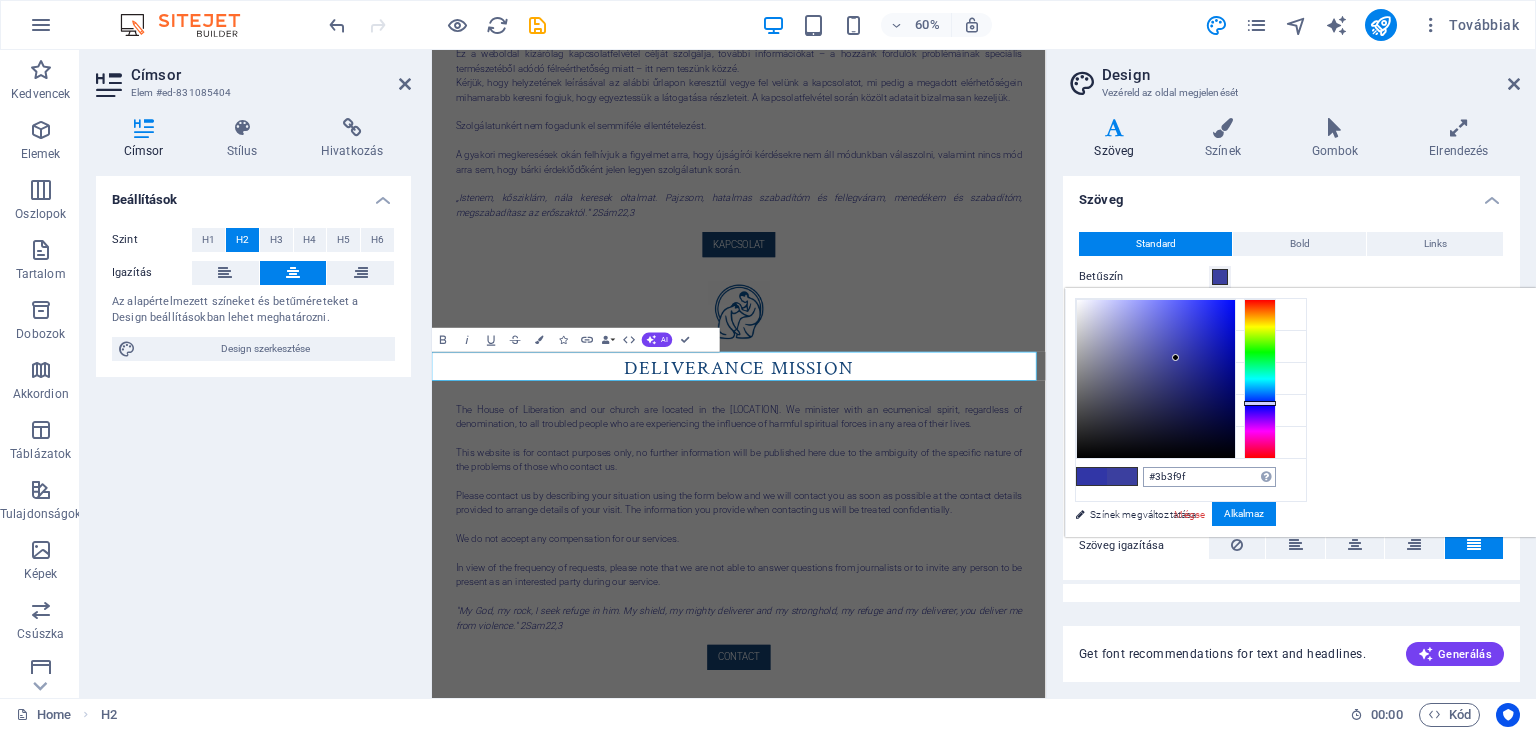 type on "#454ab6" 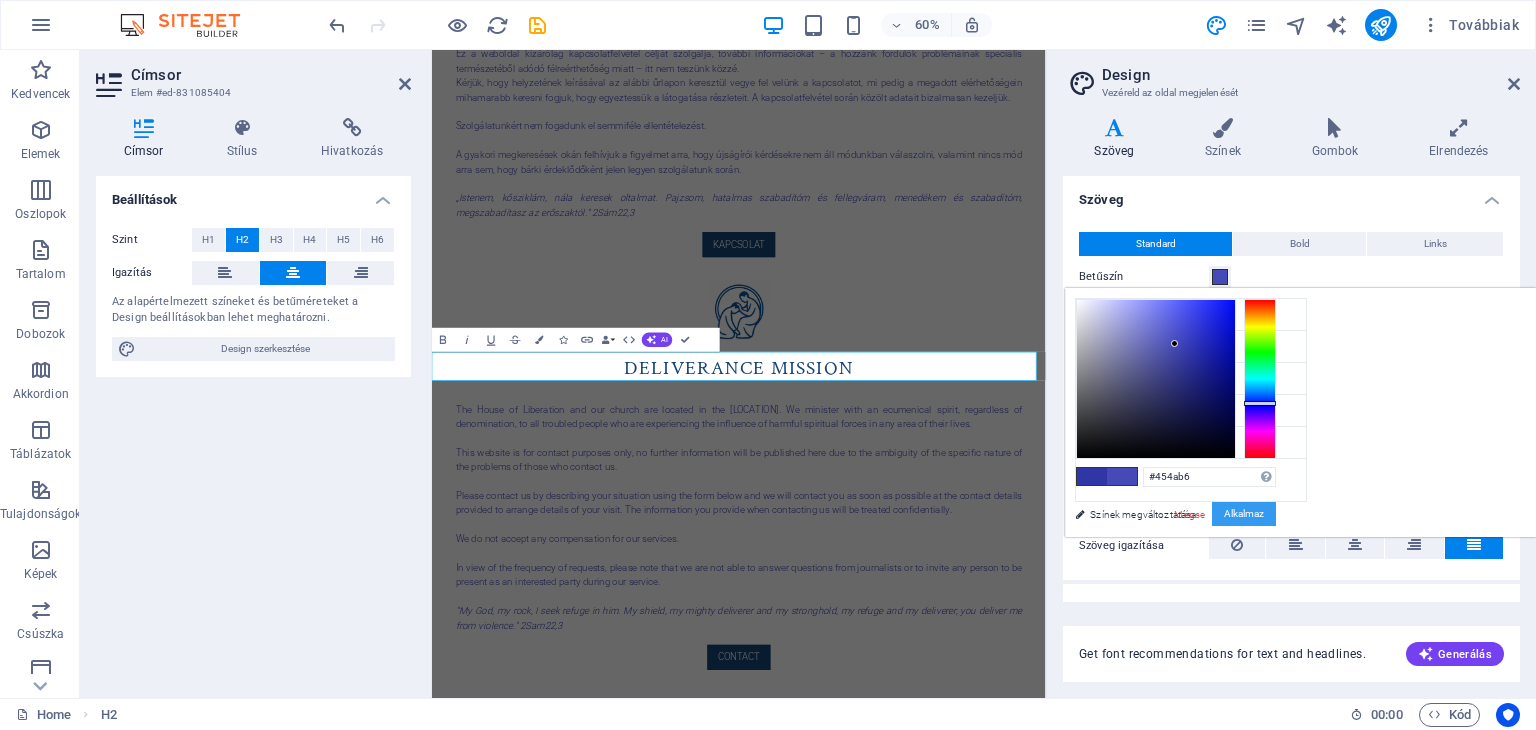 click on "Alkalmaz" at bounding box center (1244, 514) 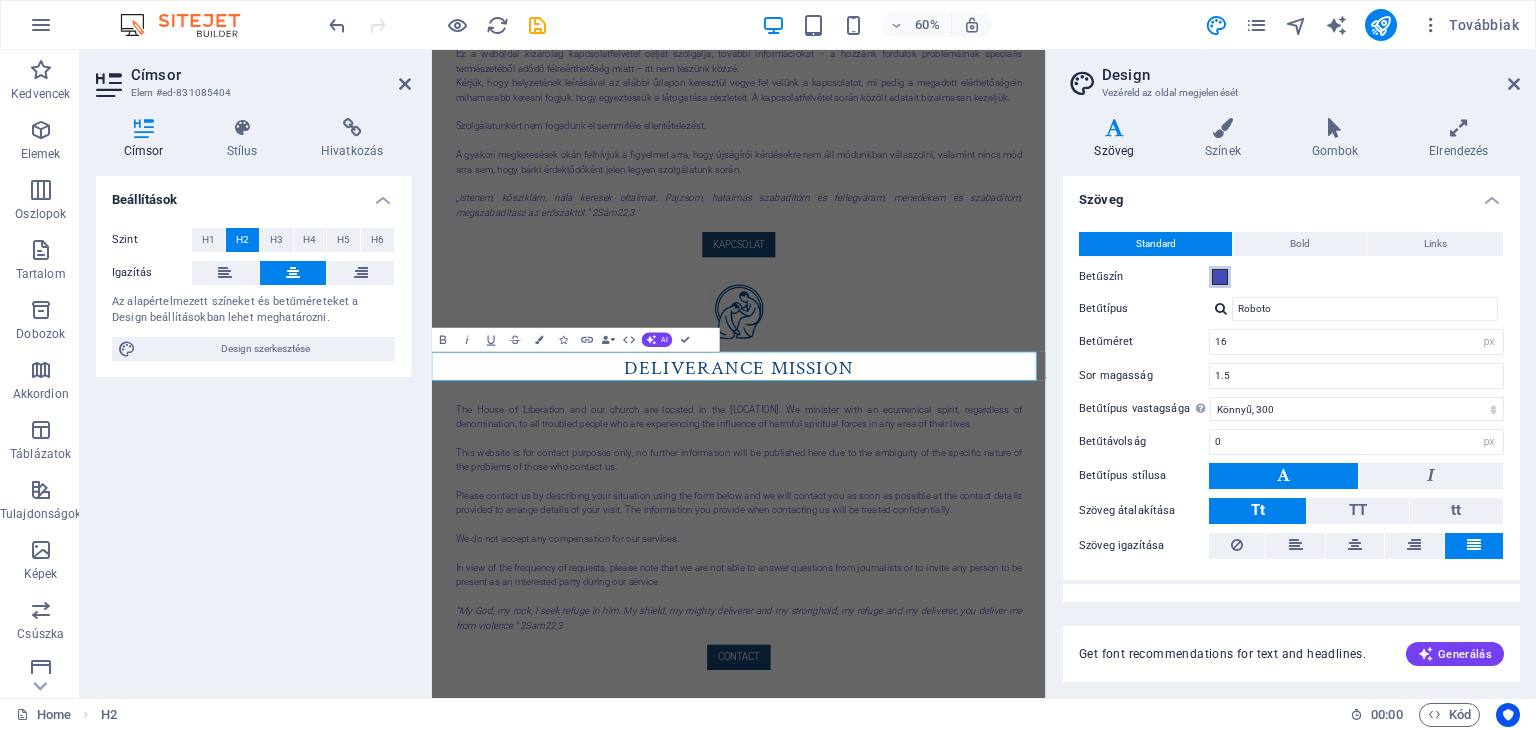 click at bounding box center (1220, 277) 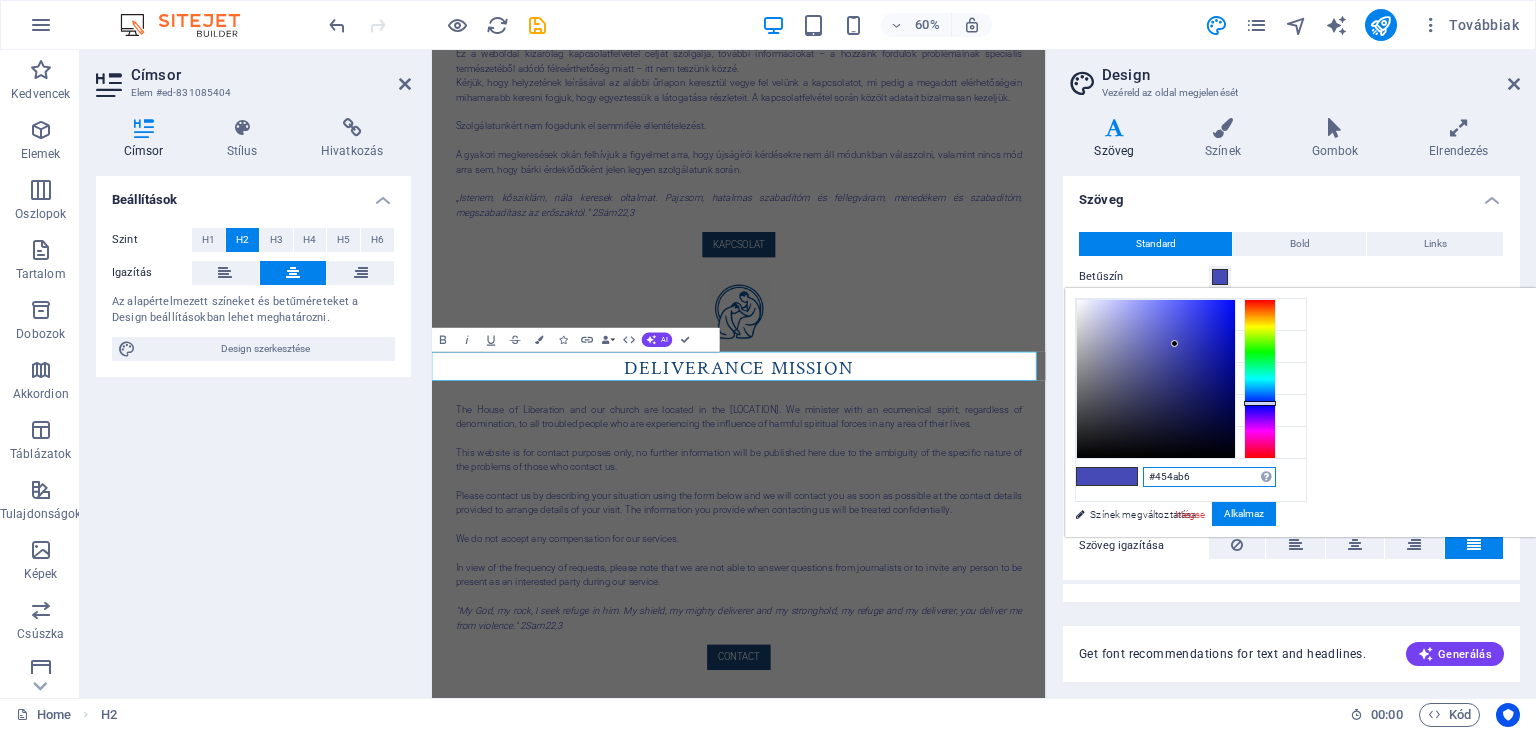 click on "#454ab6" at bounding box center [1209, 477] 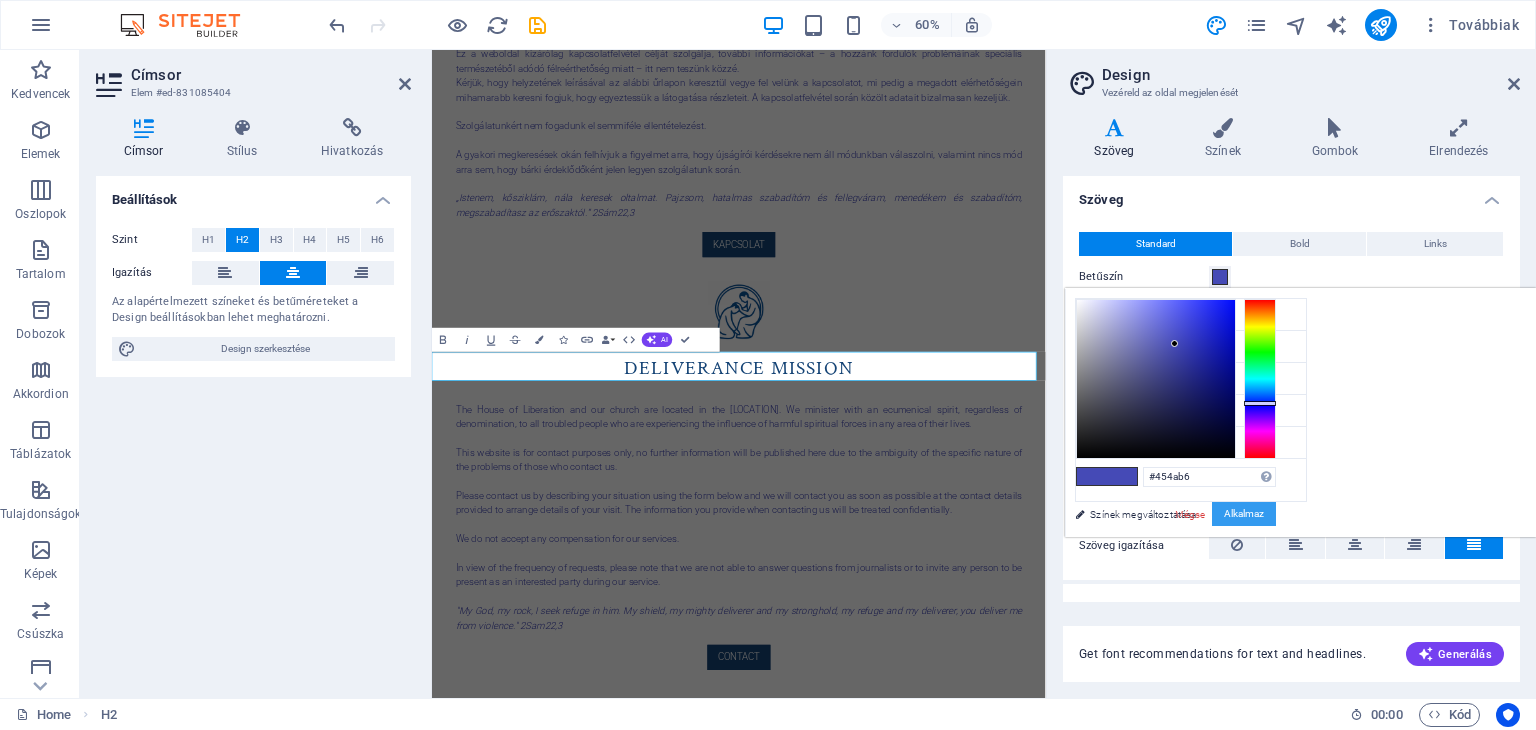 click on "Alkalmaz" at bounding box center (1244, 514) 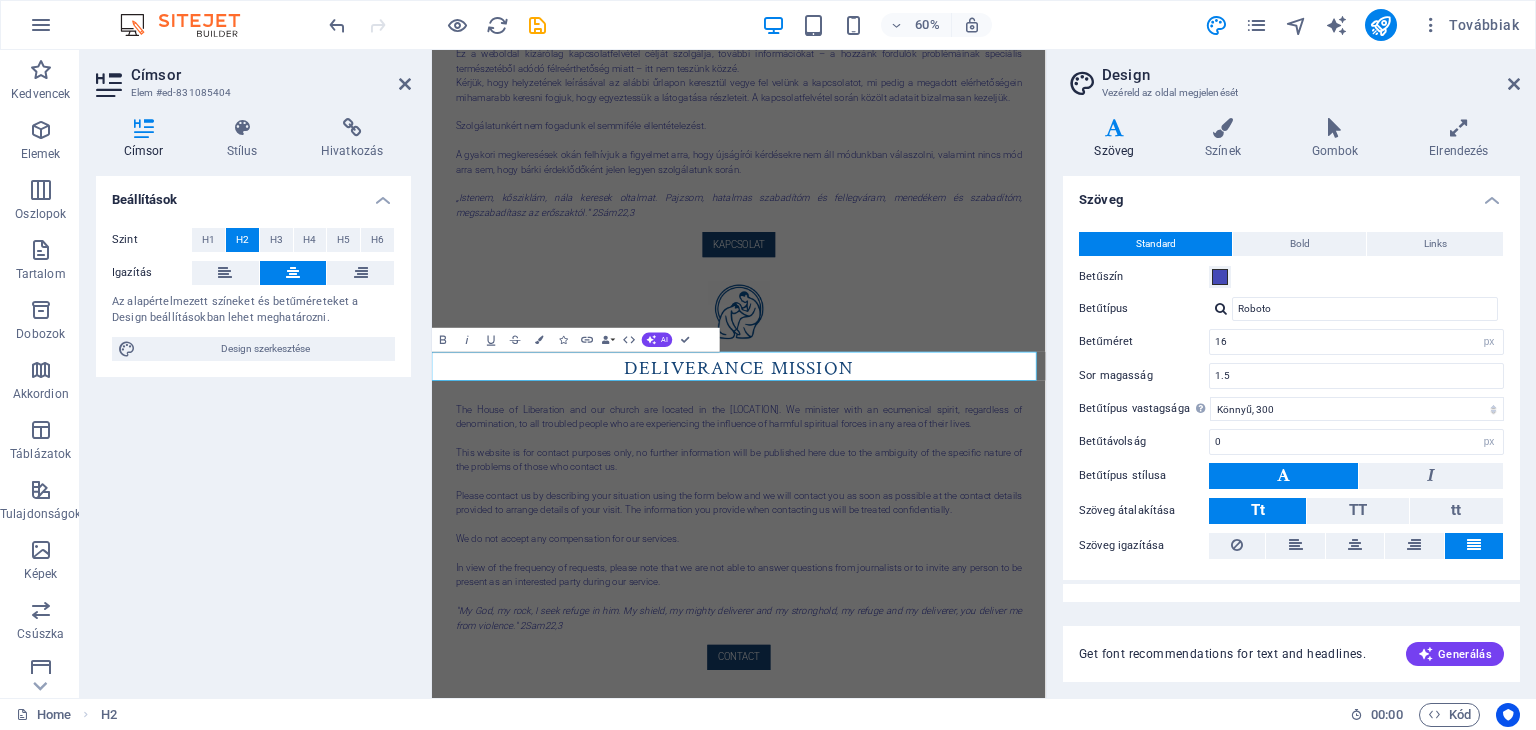 drag, startPoint x: 1006, startPoint y: 397, endPoint x: 1513, endPoint y: 509, distance: 519.22345 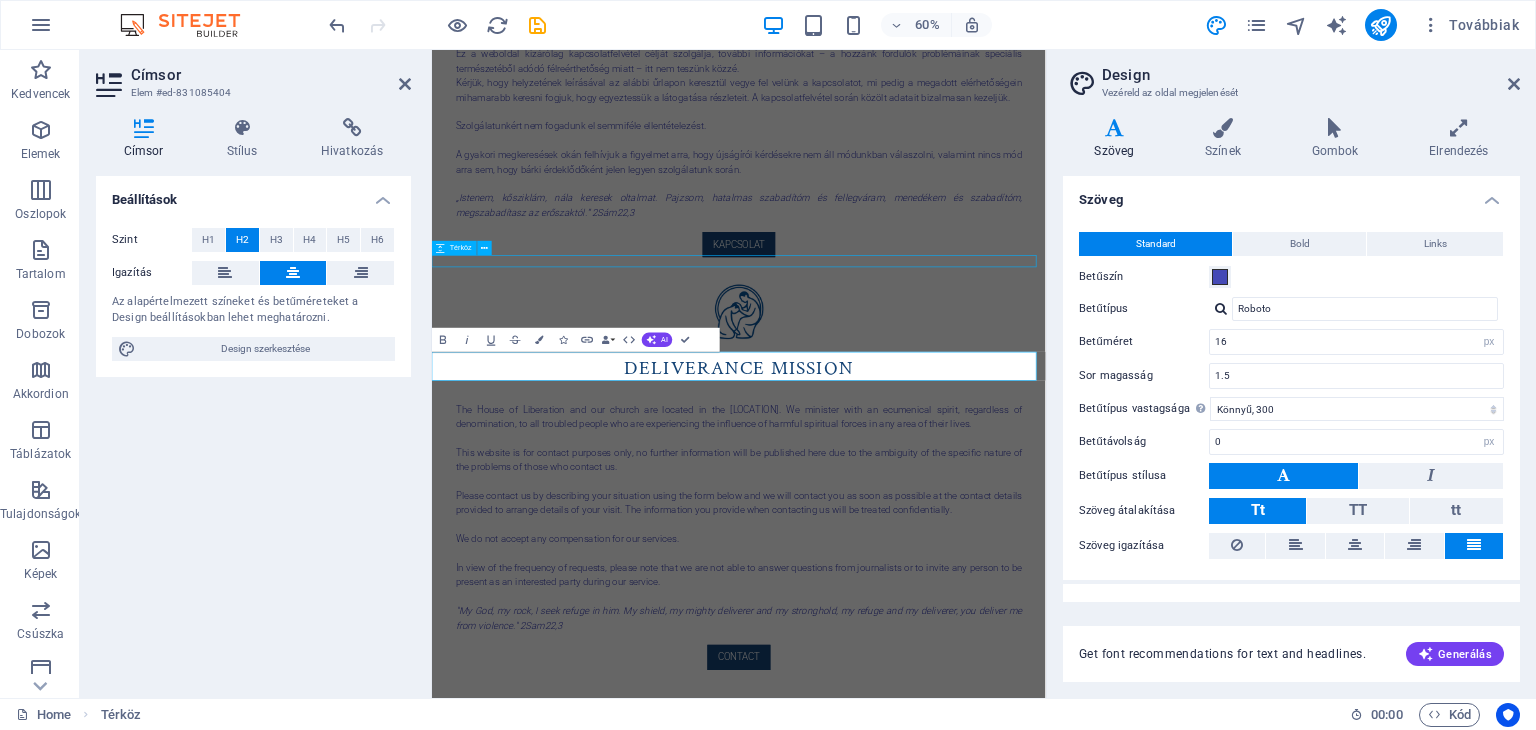 scroll, scrollTop: 266, scrollLeft: 0, axis: vertical 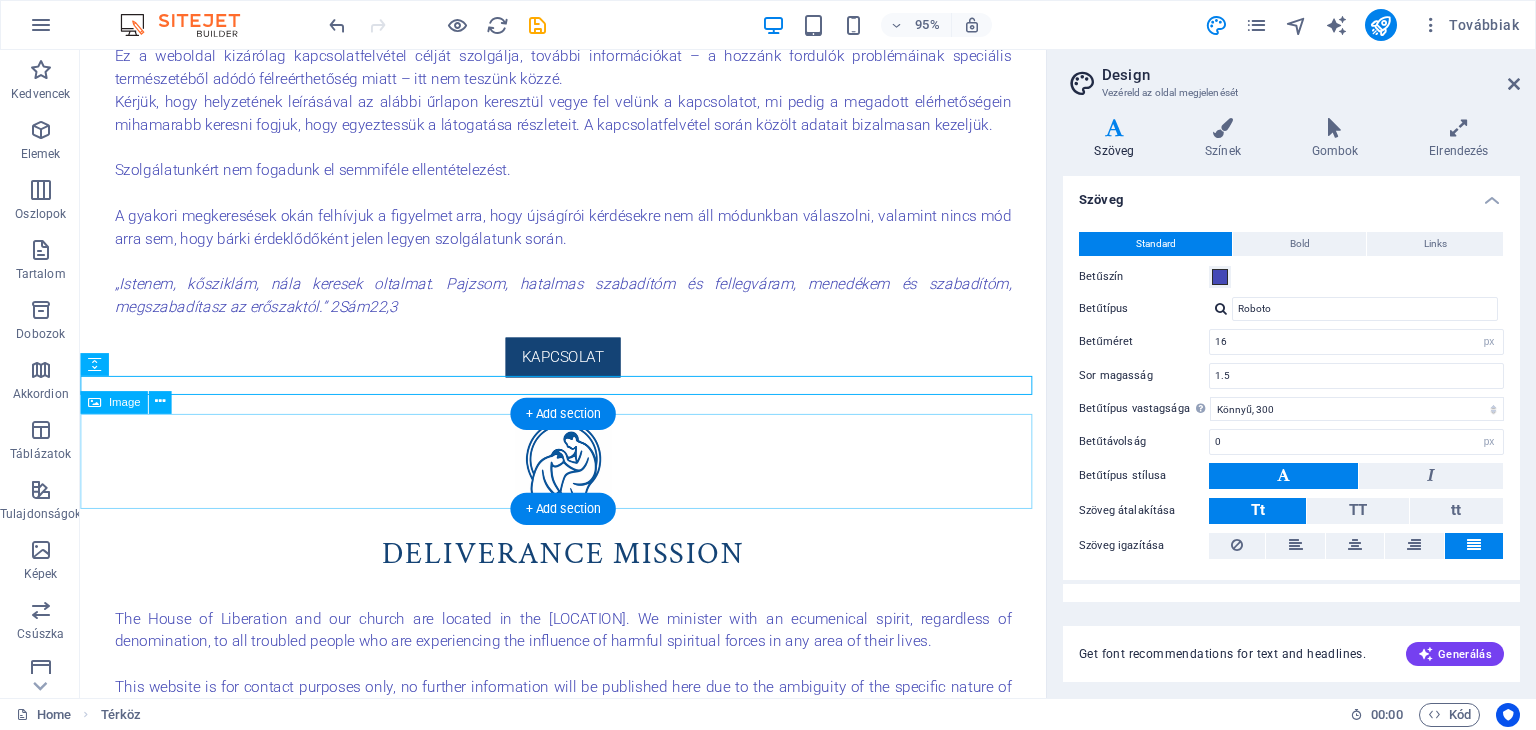 click at bounding box center [588, 486] 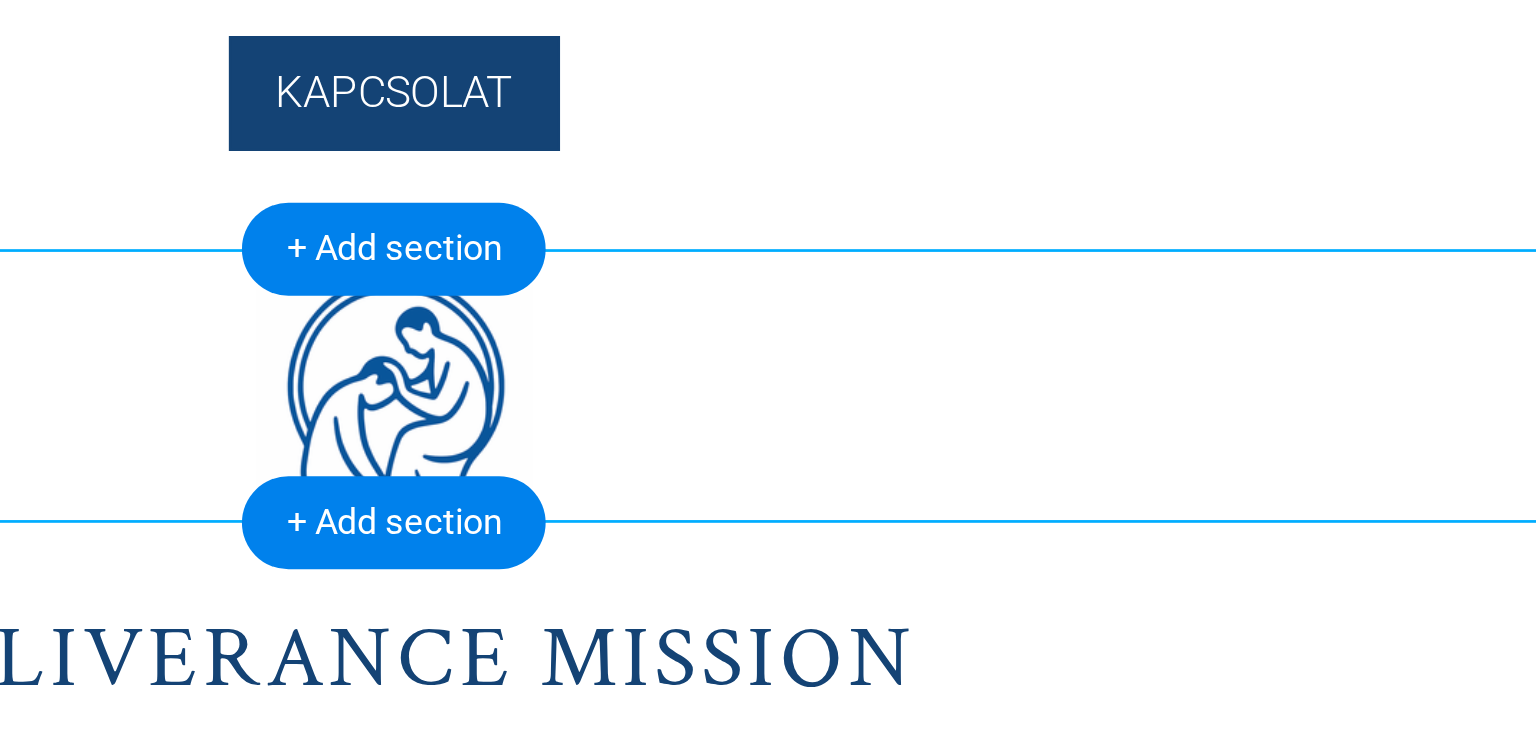 scroll, scrollTop: 324, scrollLeft: 0, axis: vertical 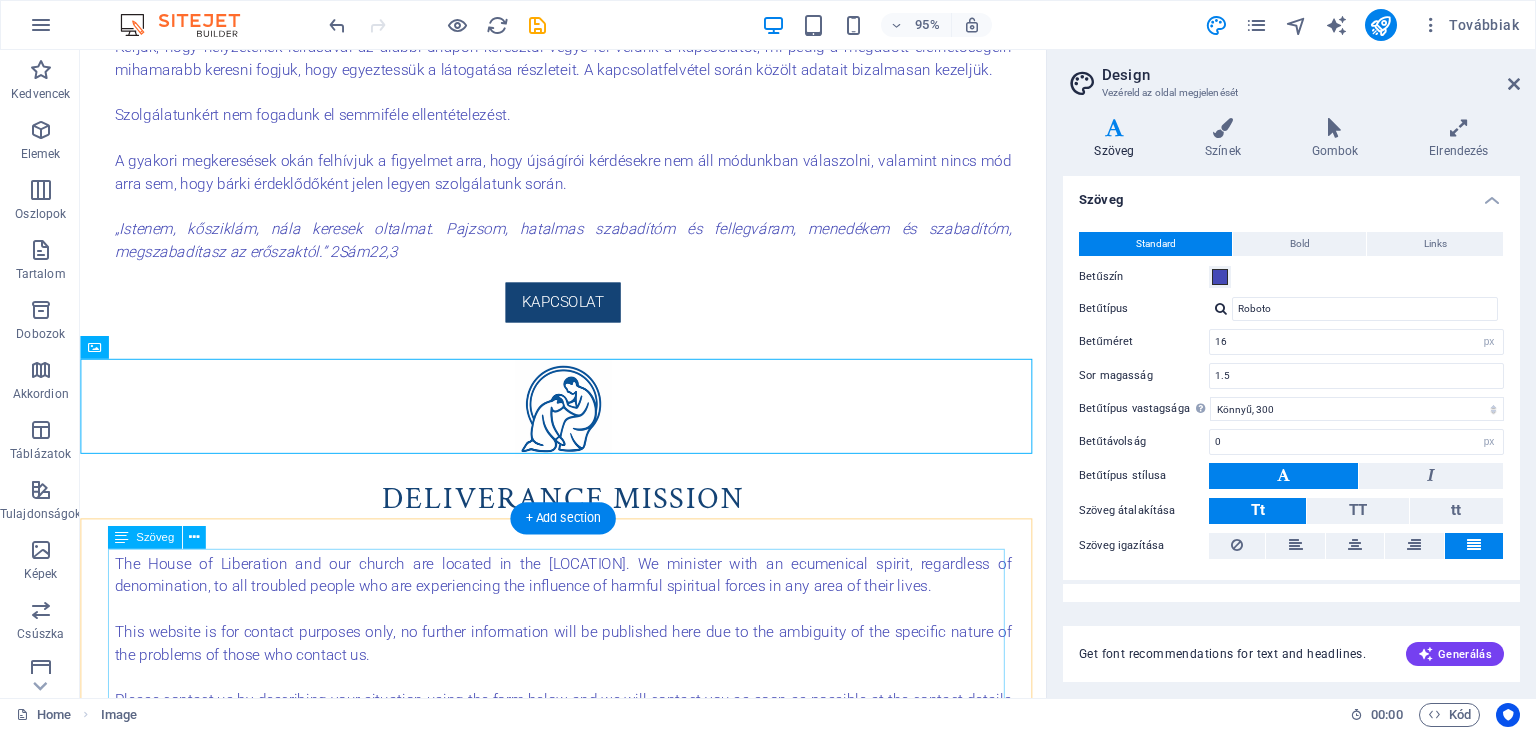 click on "The House of Liberation and our church are located in the [REGION]. We minister with an ecumenical spirit, regardless of denomination, to all troubled people who are experiencing the influence of harmful spiritual forces in any area of their lives. This website is for contact purposes only, no further information will be published here due to the ambiguity of the specific nature of the problems of those who contact us. Please contact us by describing your situation using the form below and we will contact you as soon as possible at the contact details provided to arrange details of your visit. The information you provide when contacting us will be treated confidentially. We do not accept any compensation for our services. In view of the frequency of requests, please note that we are not able to answer questions from journalists or to invite any person to be present as an interested party during our service." at bounding box center [589, 771] 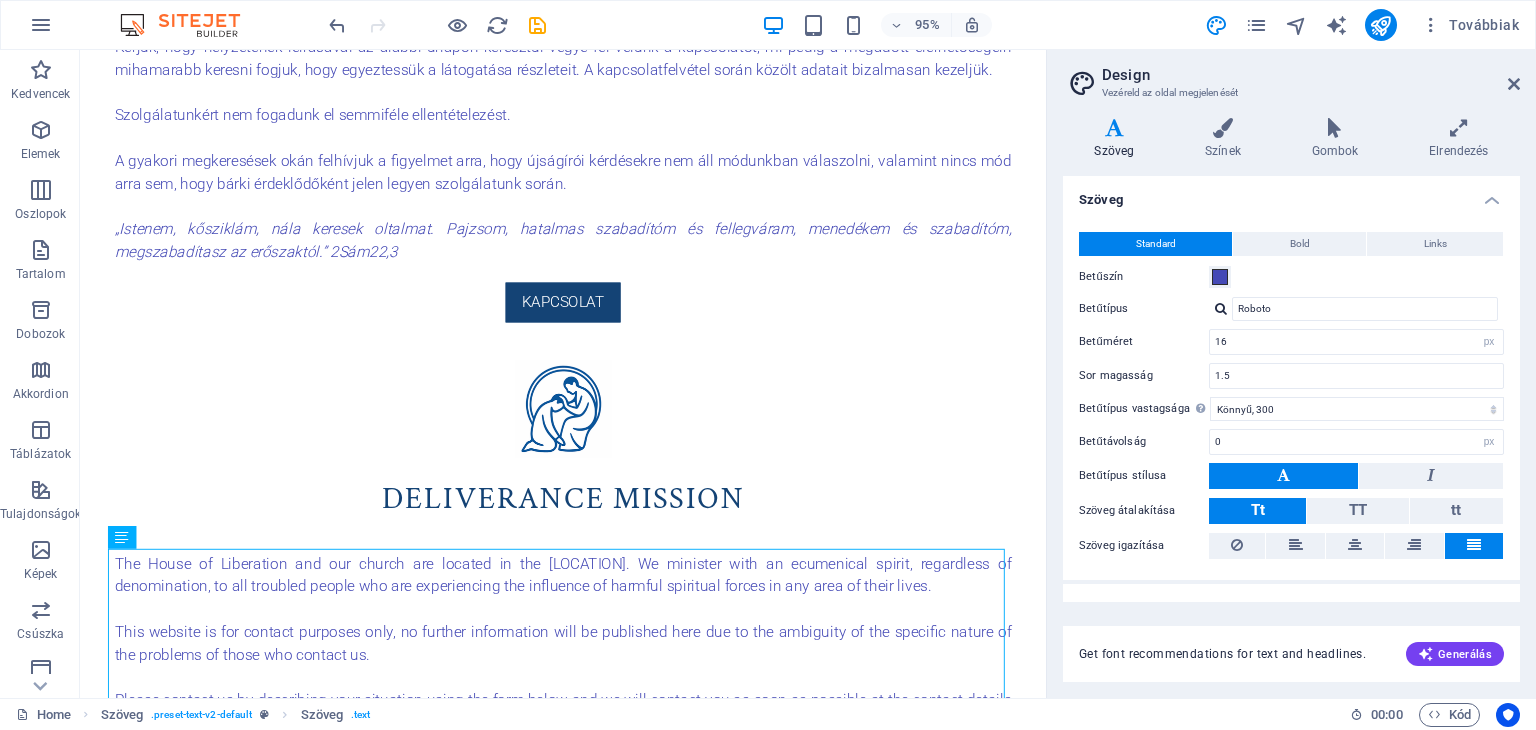 click on "Szöveg" at bounding box center (1118, 139) 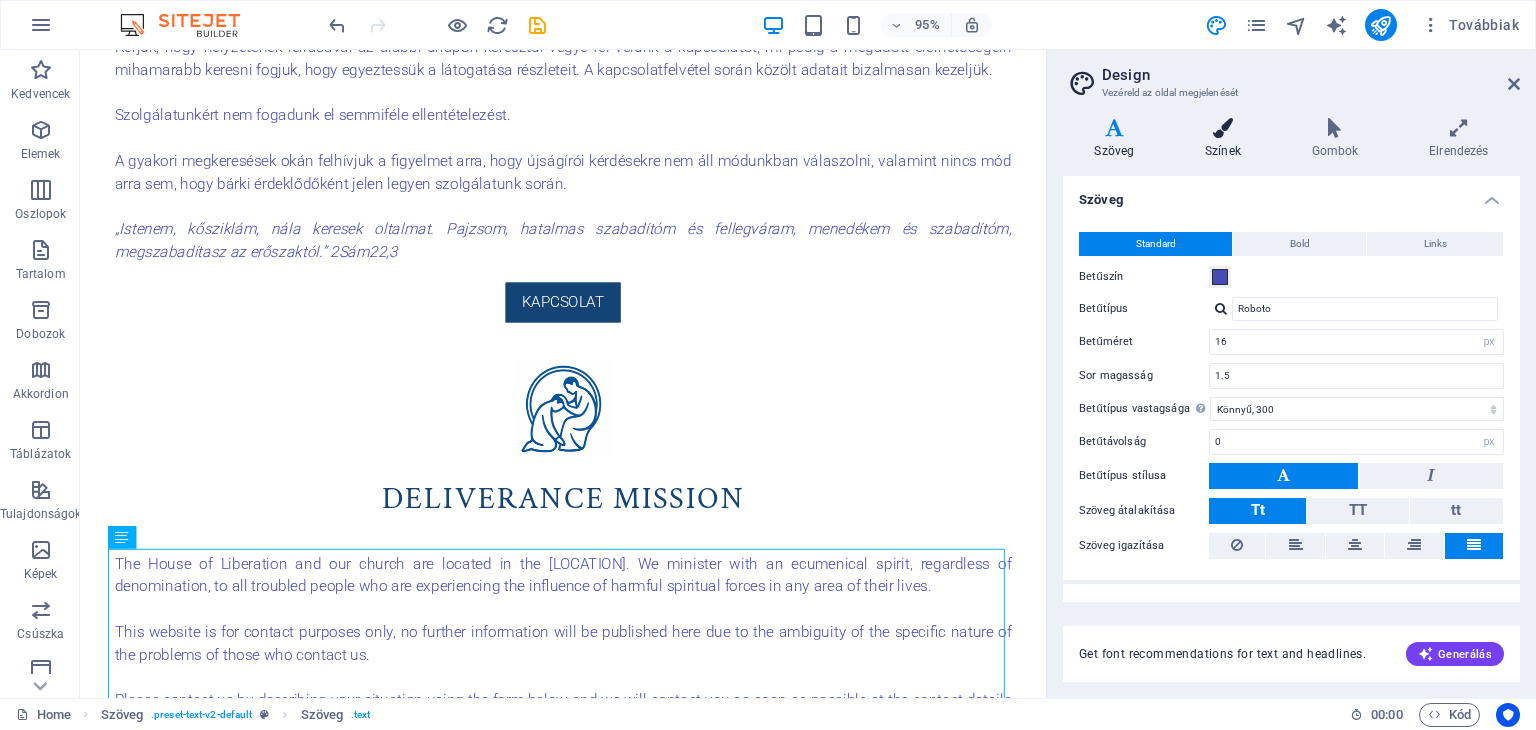 click at bounding box center [1223, 128] 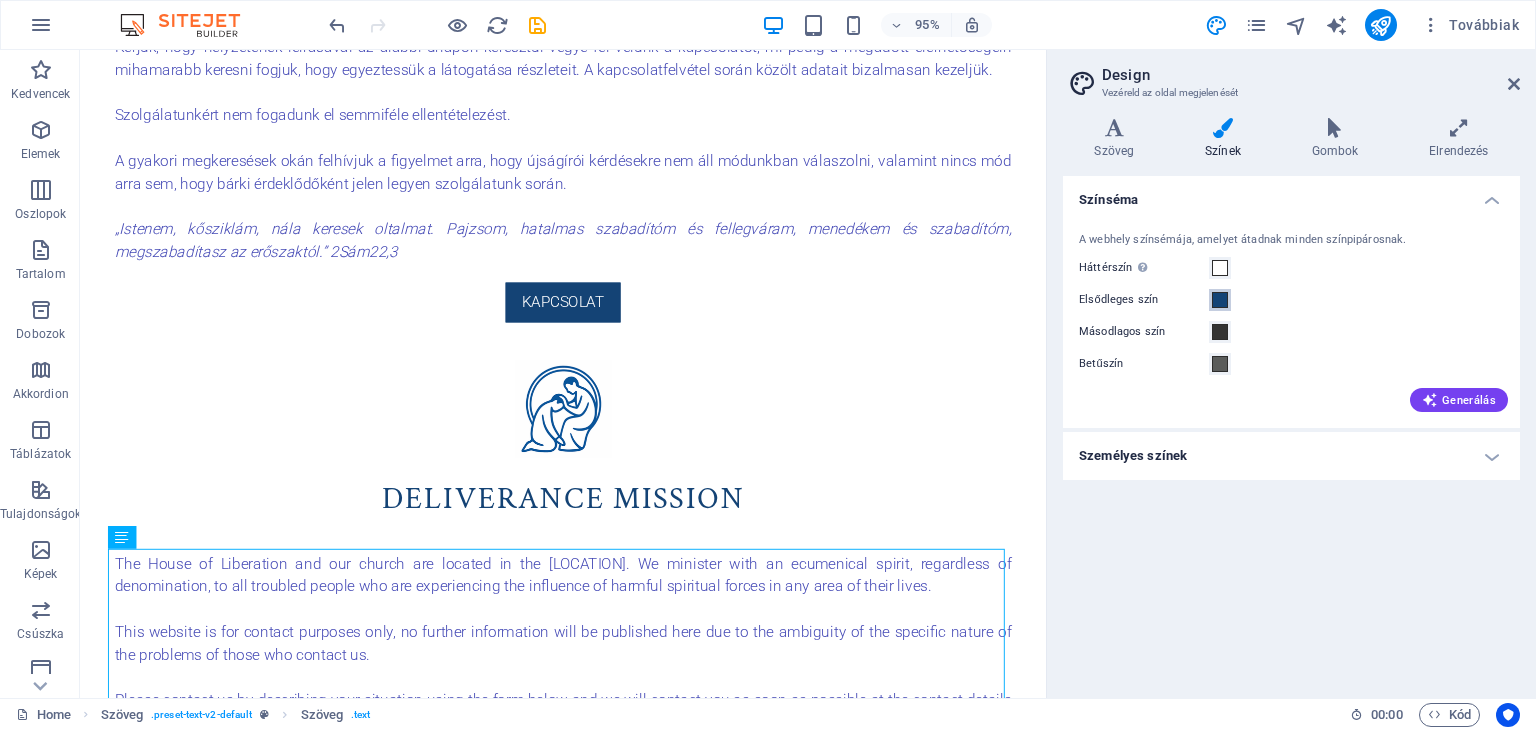 click at bounding box center [1220, 300] 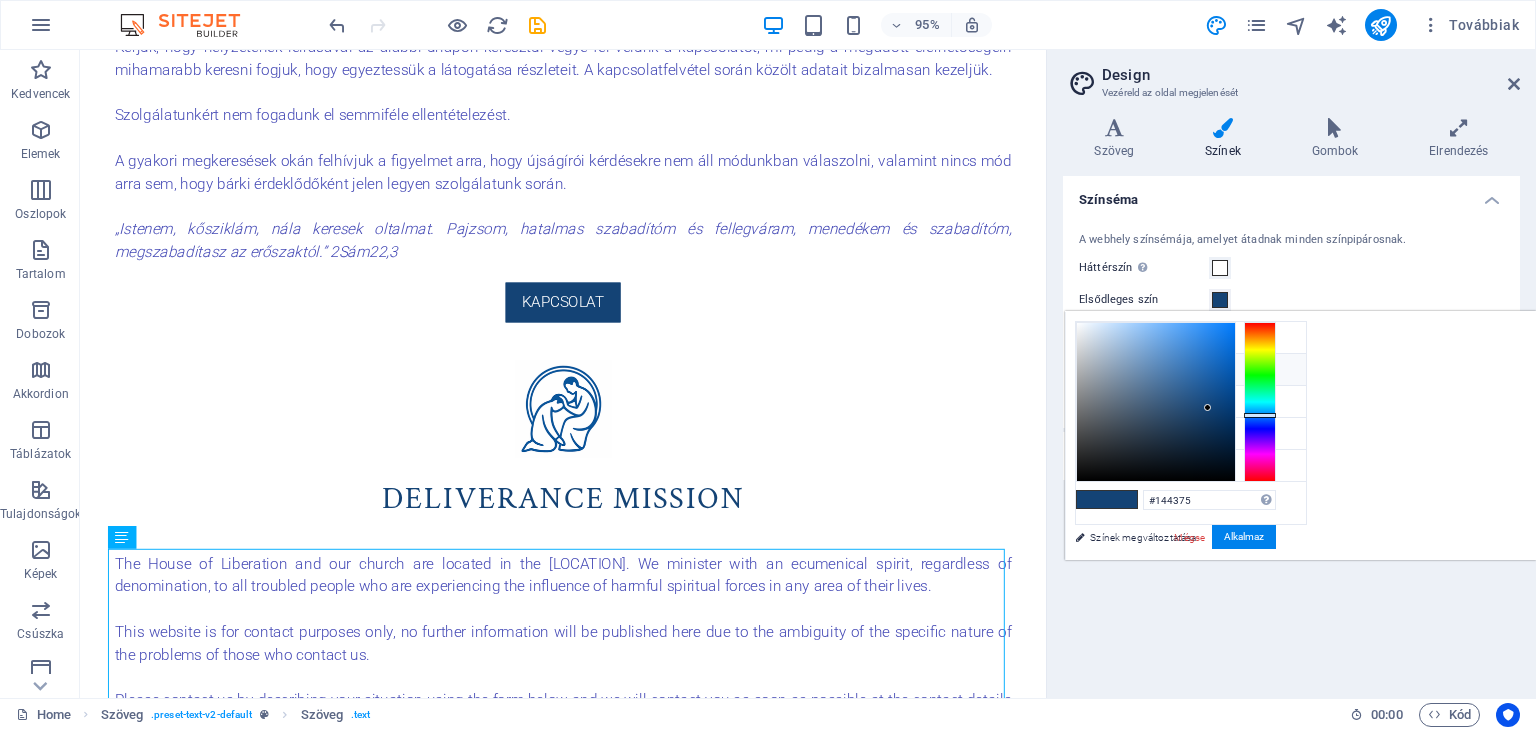 click on "Elsődleges szín
#144375" at bounding box center (1191, 370) 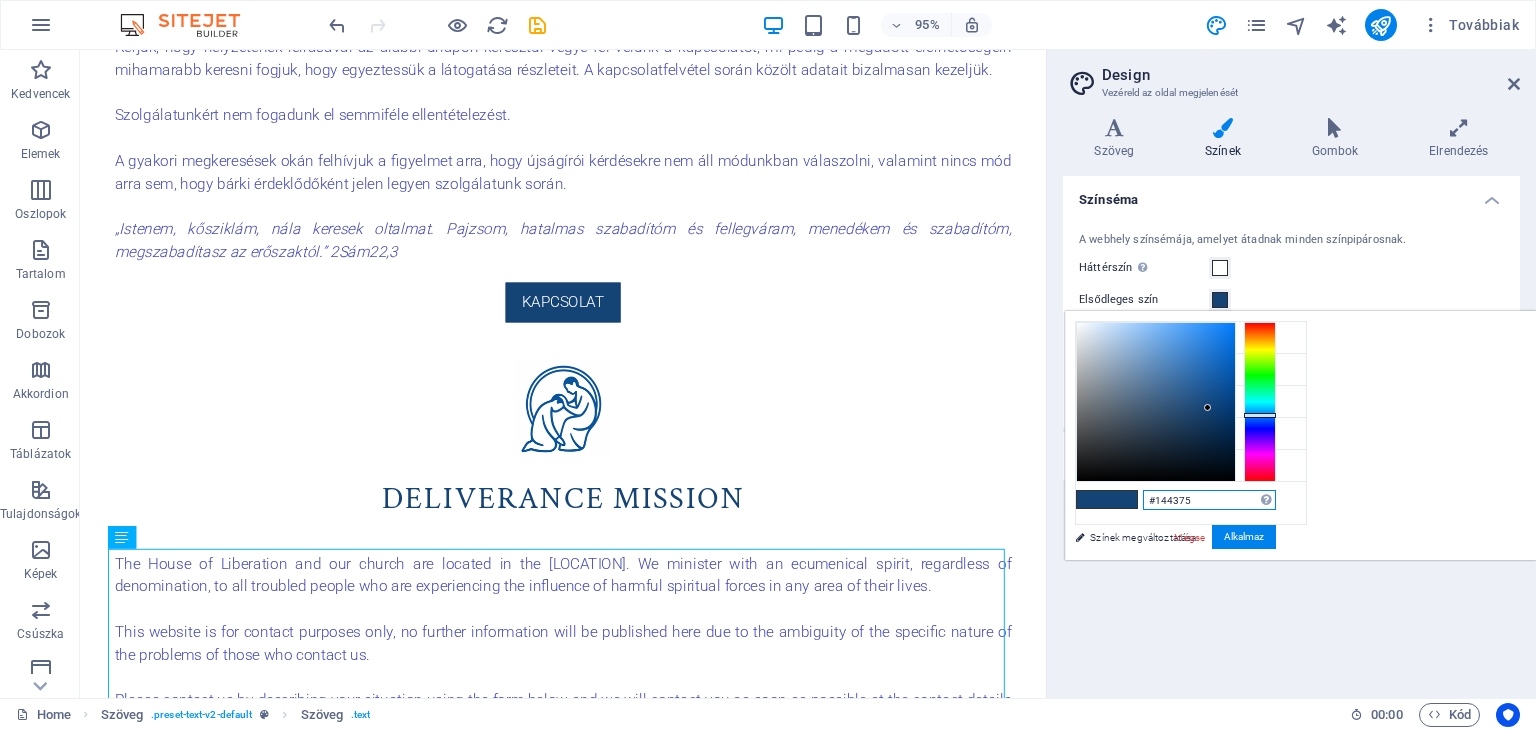 click on "#144375" at bounding box center [1209, 500] 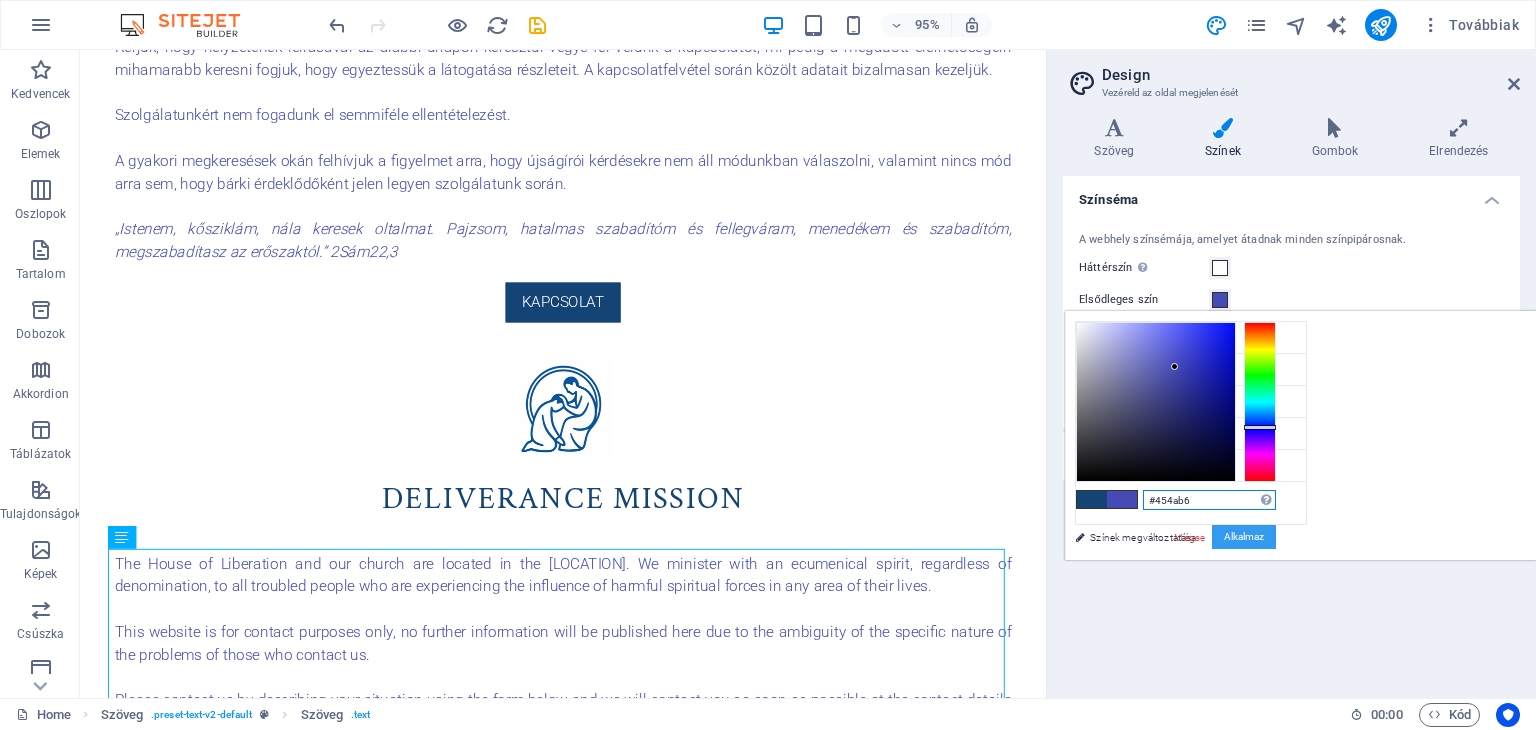 type on "#454ab6" 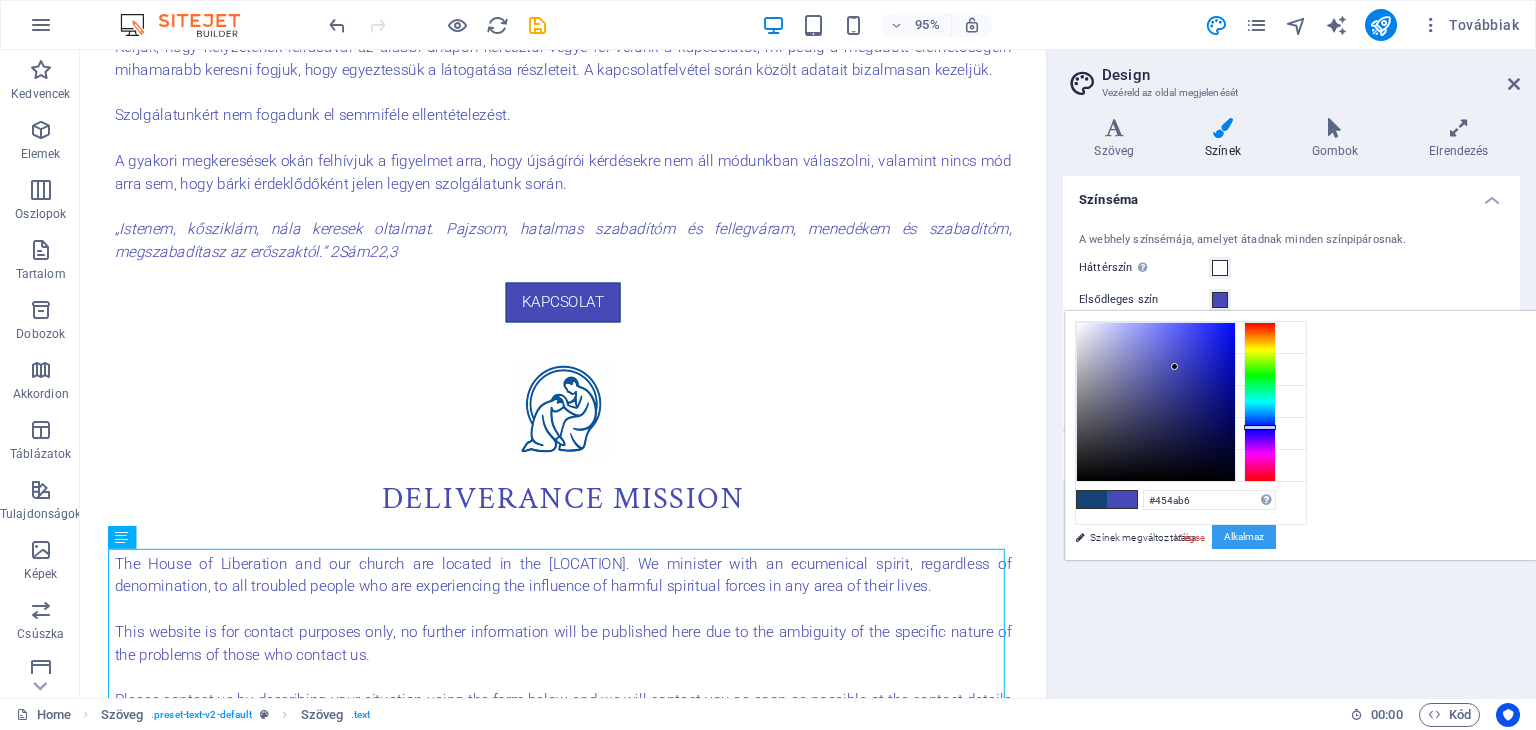 click on "Alkalmaz" at bounding box center (1244, 537) 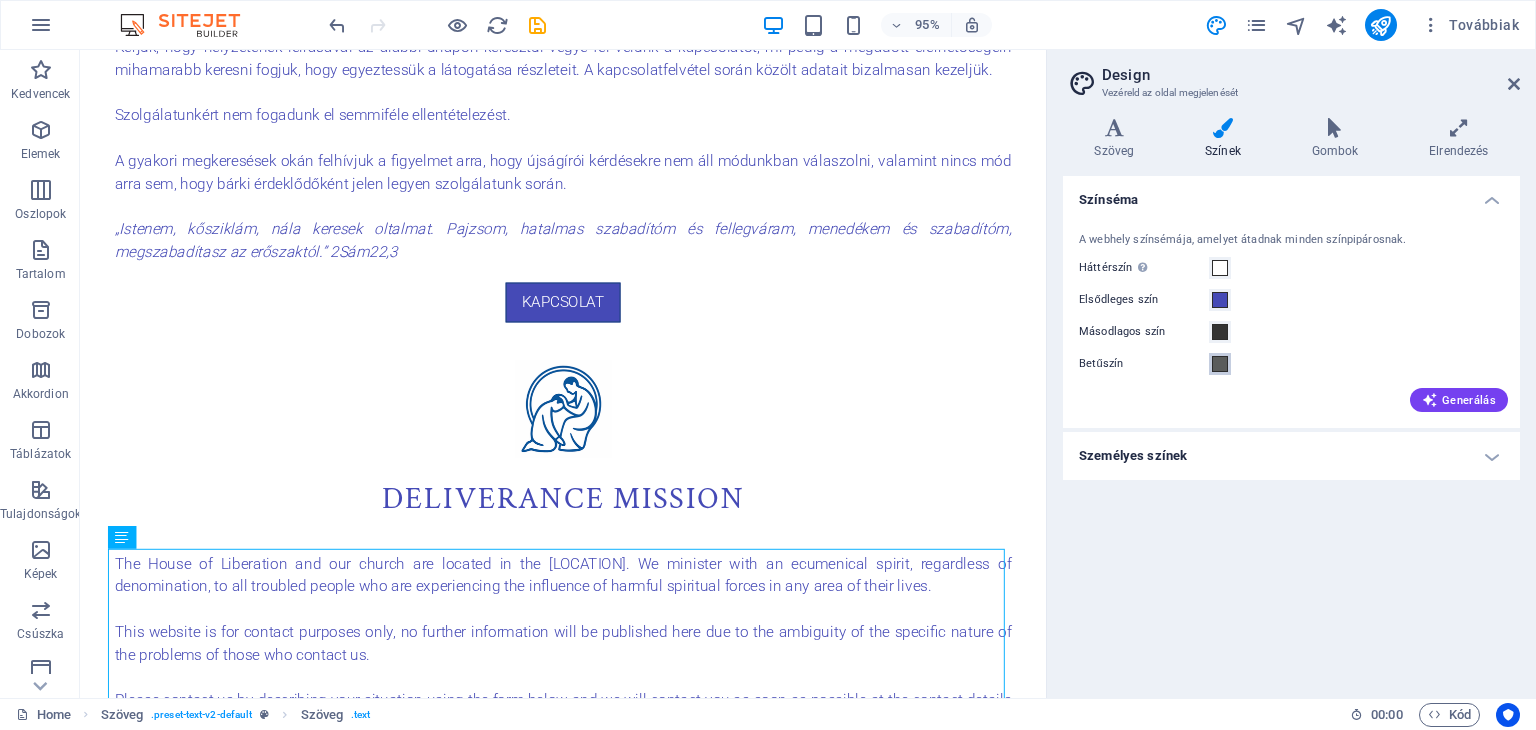 click at bounding box center (1220, 364) 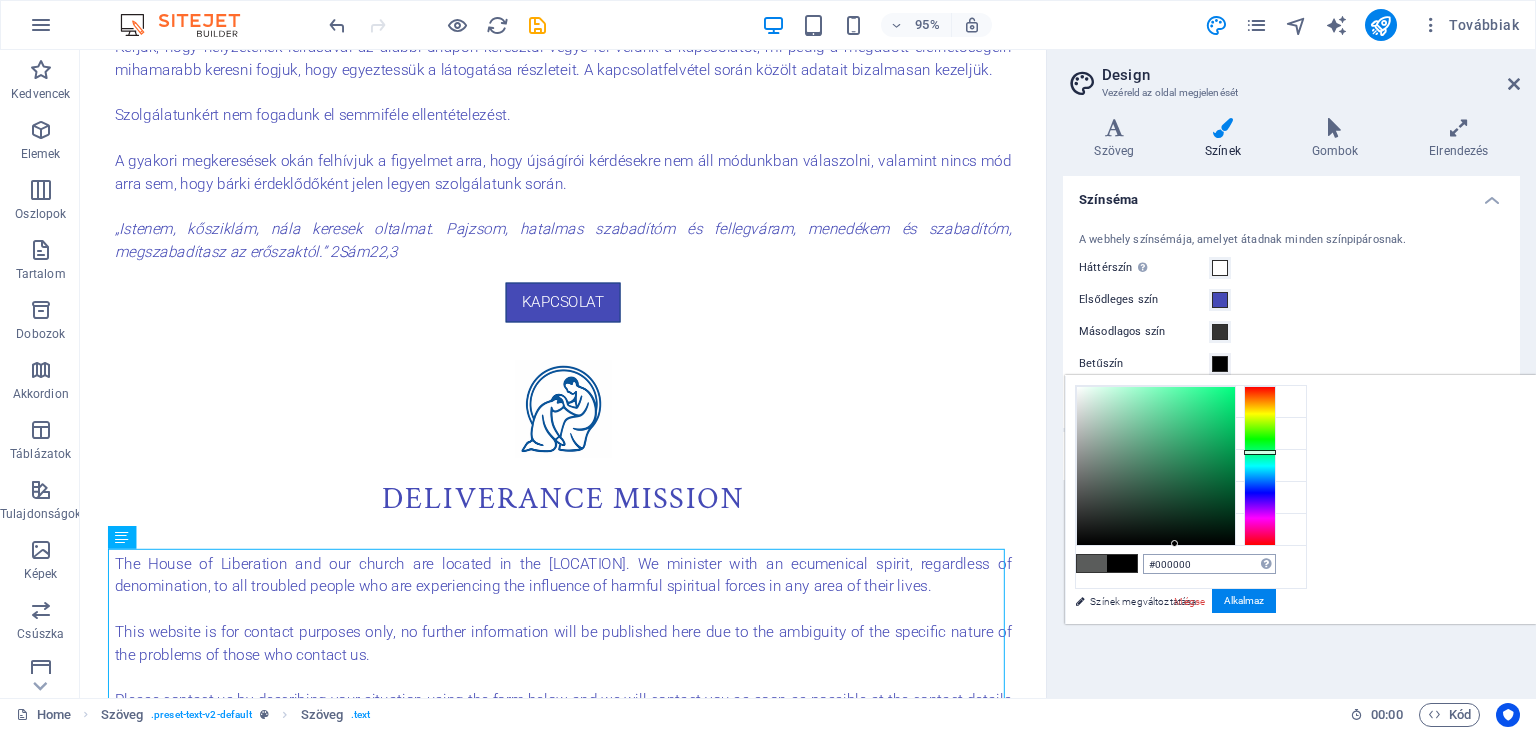 drag, startPoint x: 1339, startPoint y: 492, endPoint x: 1423, endPoint y: 556, distance: 105.60303 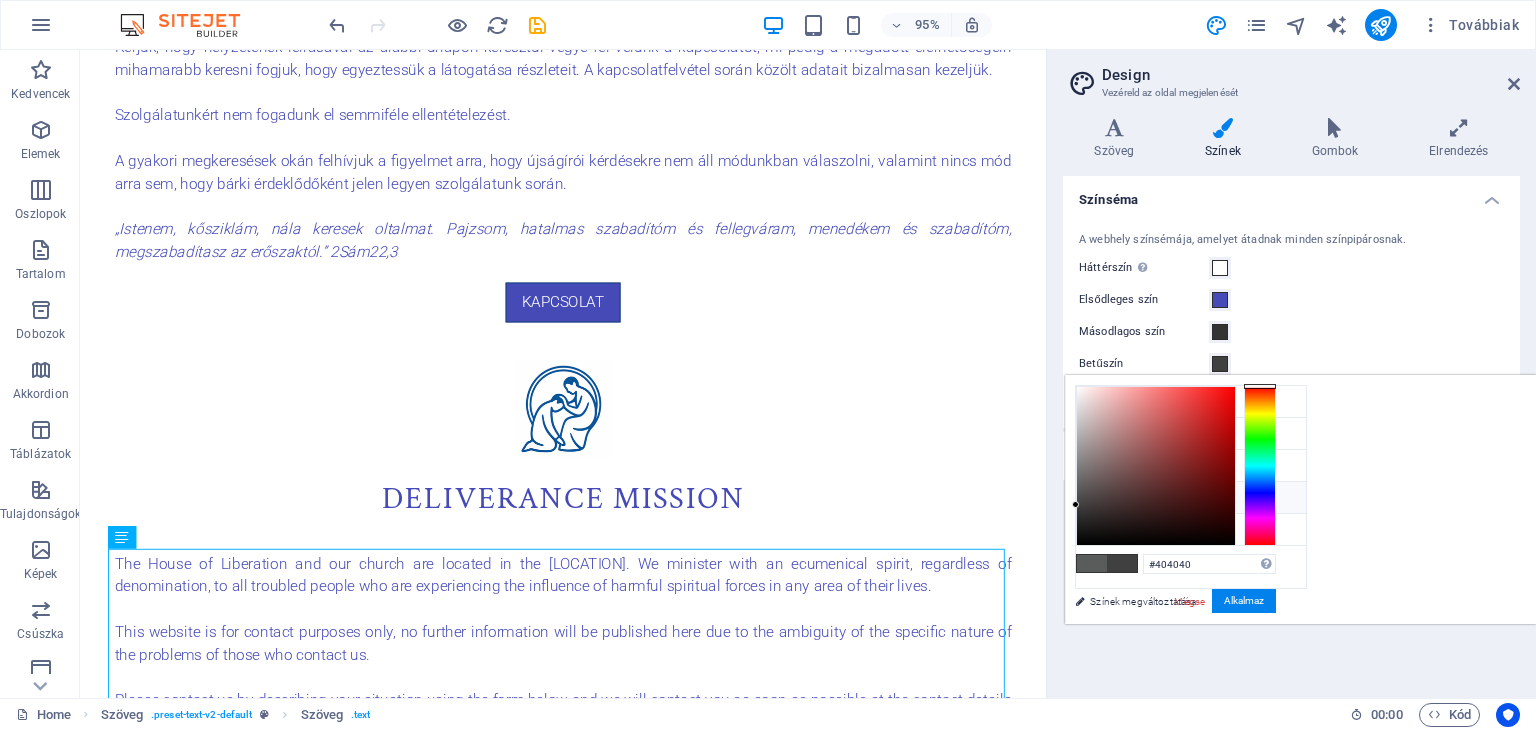 drag, startPoint x: 1420, startPoint y: 532, endPoint x: 1296, endPoint y: 500, distance: 128.06248 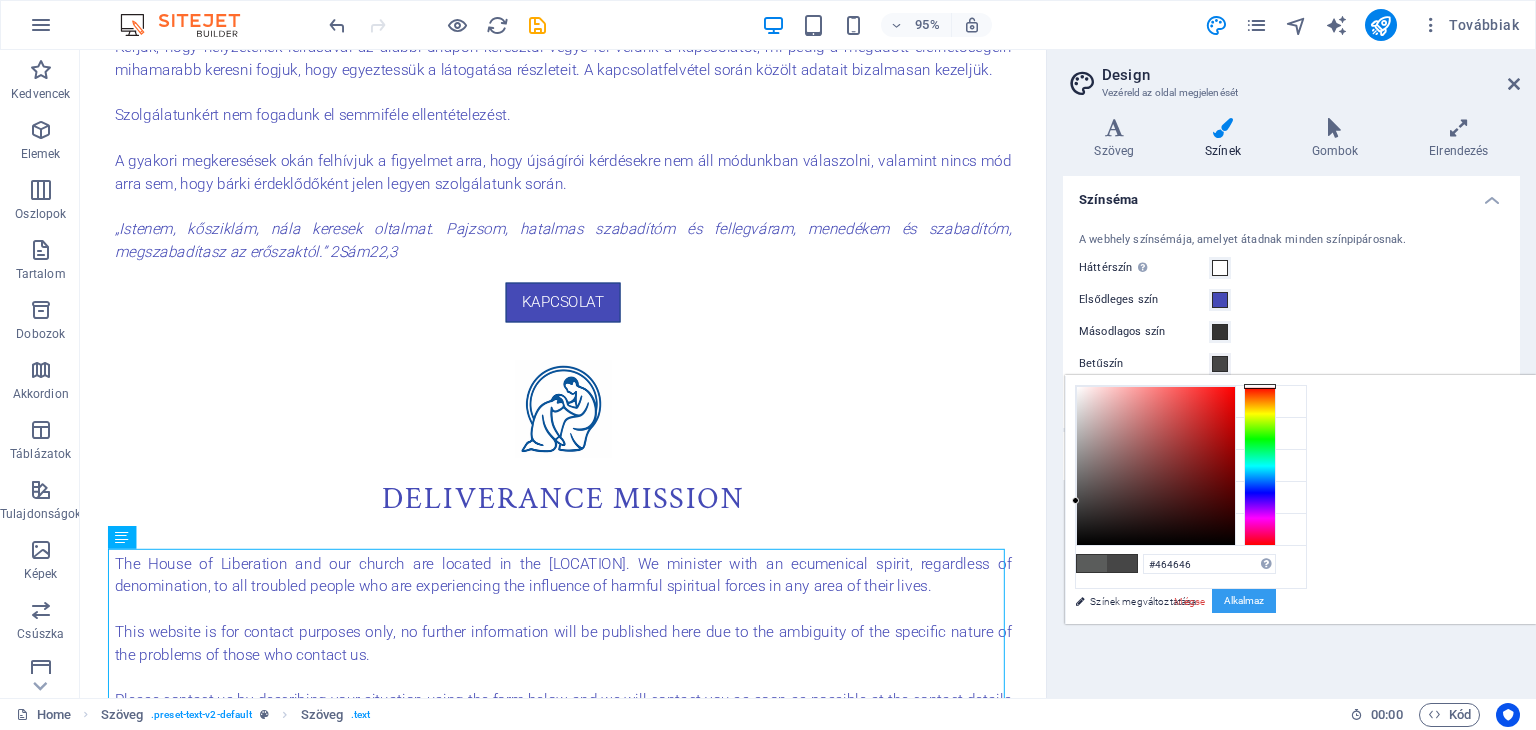 click on "Alkalmaz" at bounding box center [1244, 601] 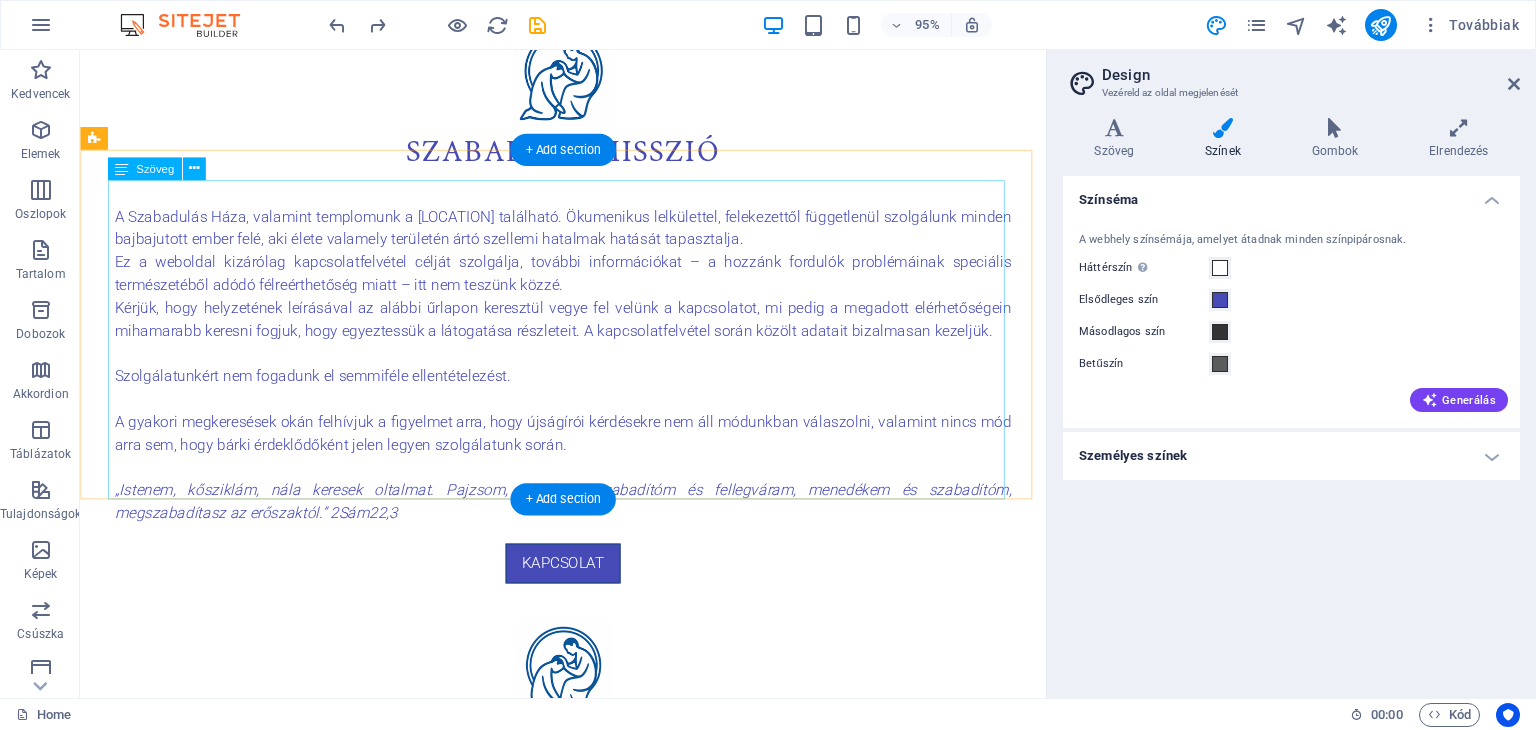 scroll, scrollTop: 0, scrollLeft: 0, axis: both 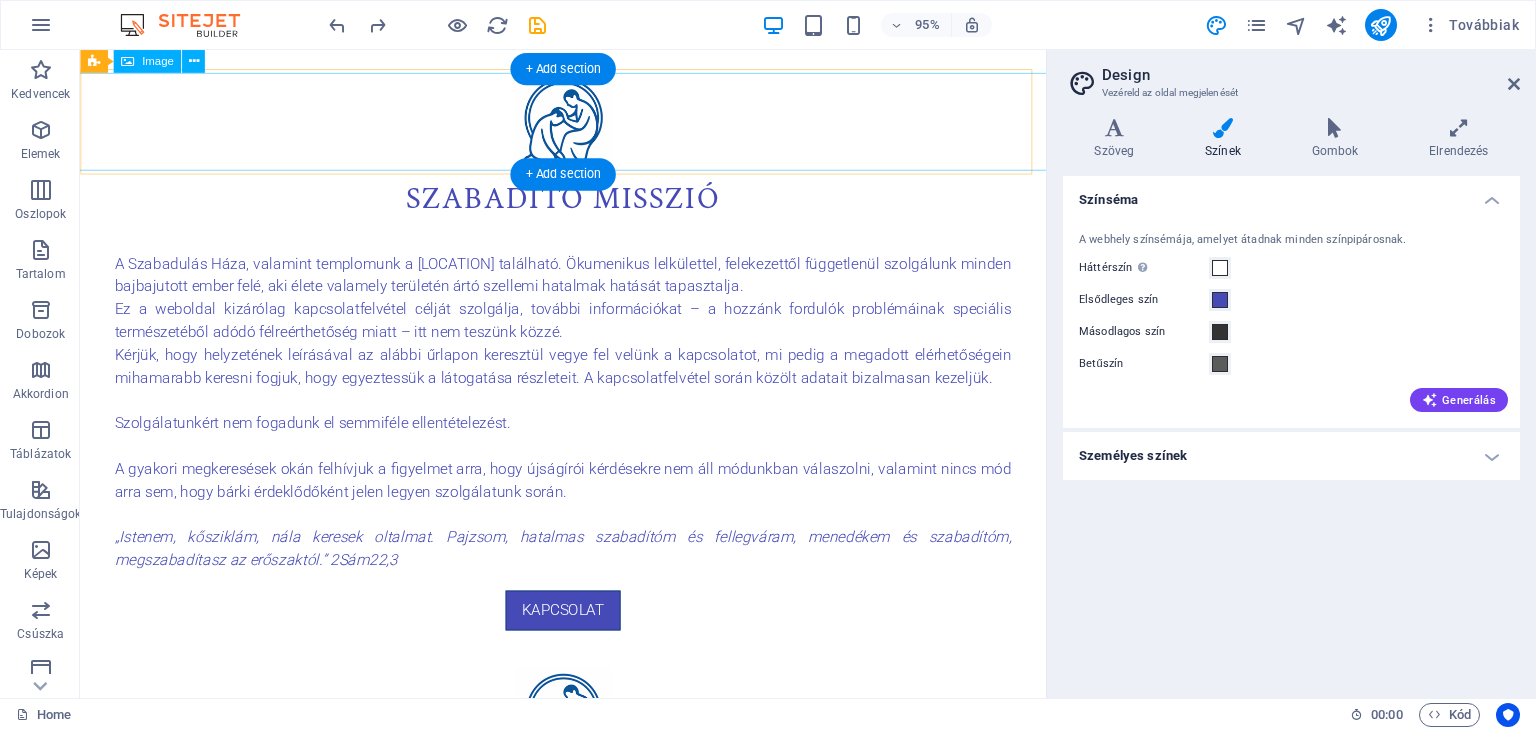 click at bounding box center (588, 126) 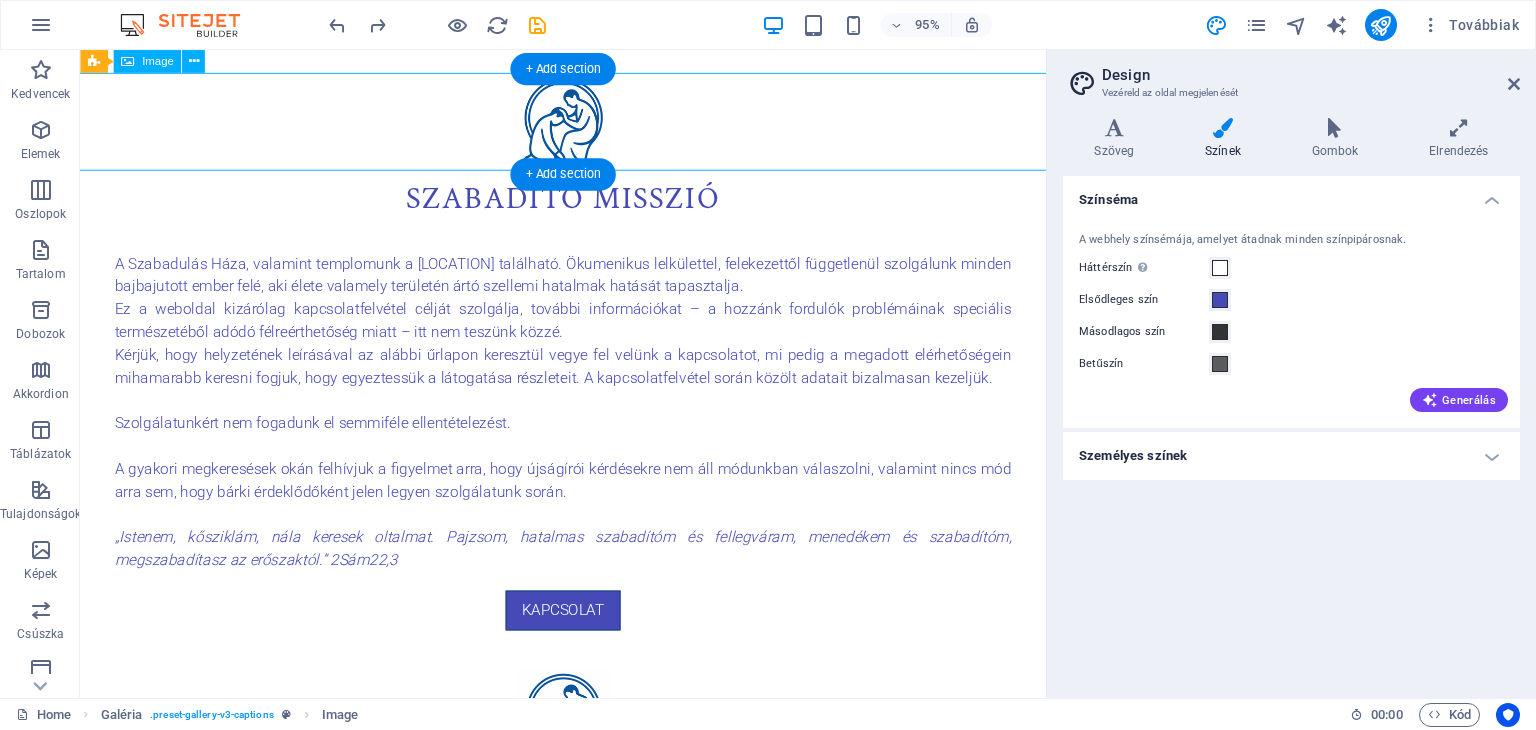 click at bounding box center [588, 126] 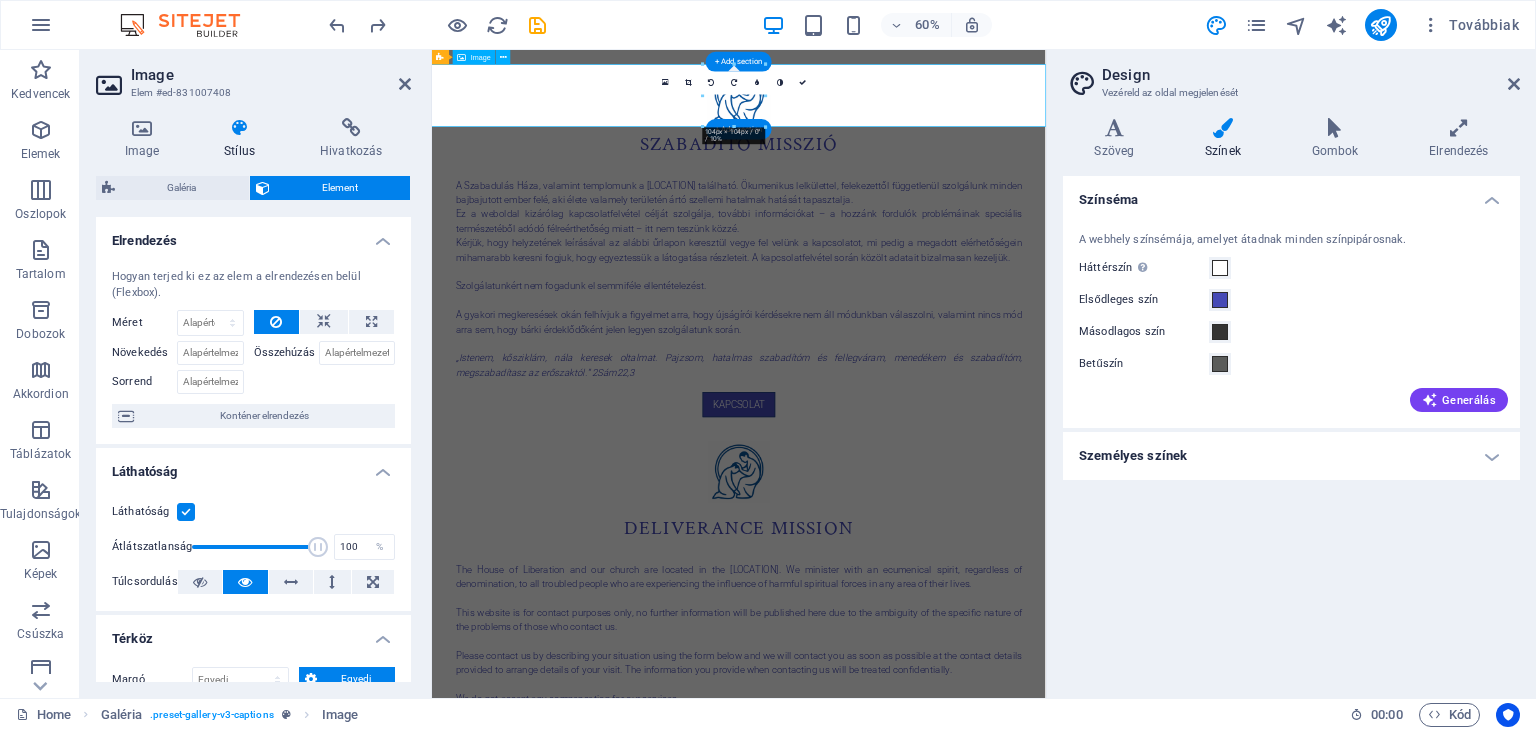 click at bounding box center [943, 127] 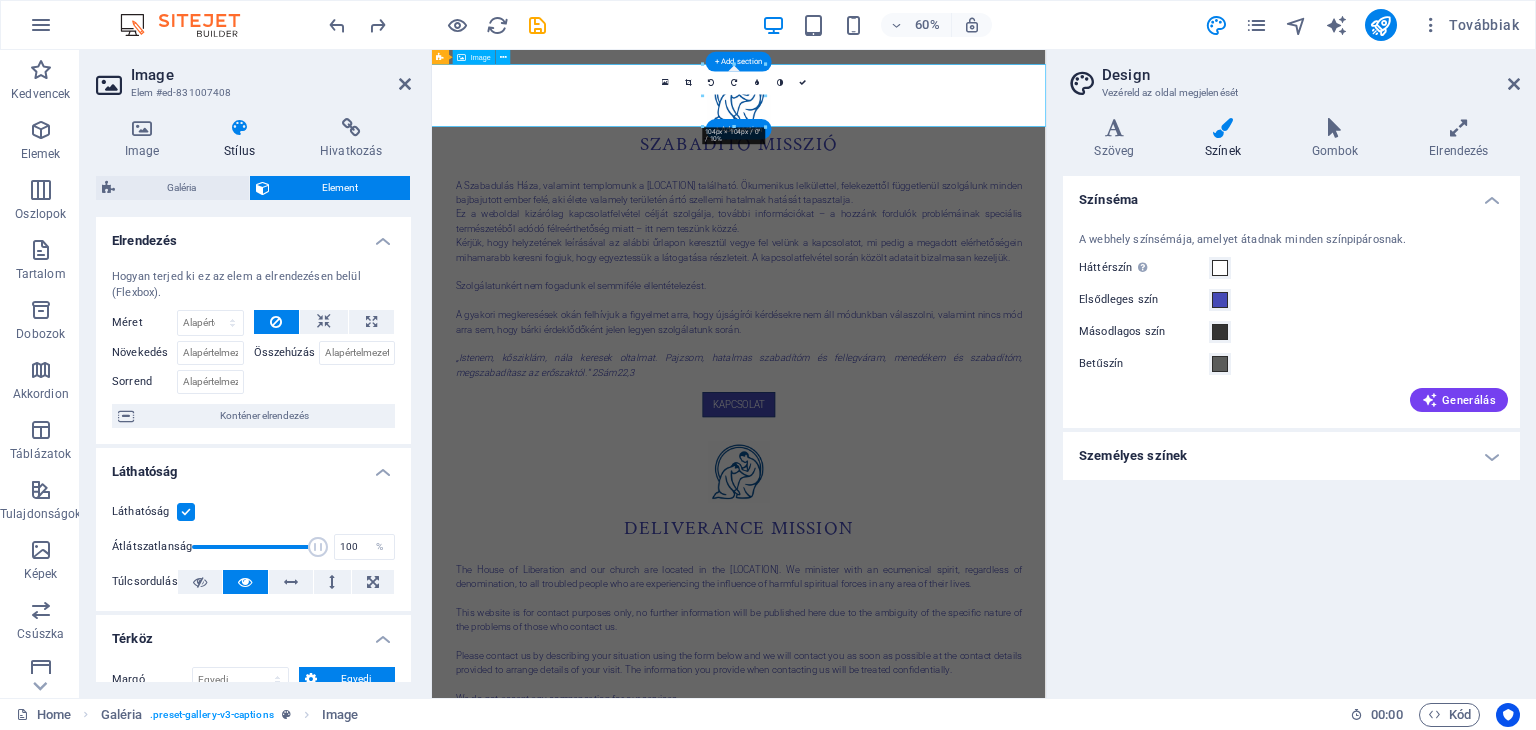 click at bounding box center (943, 127) 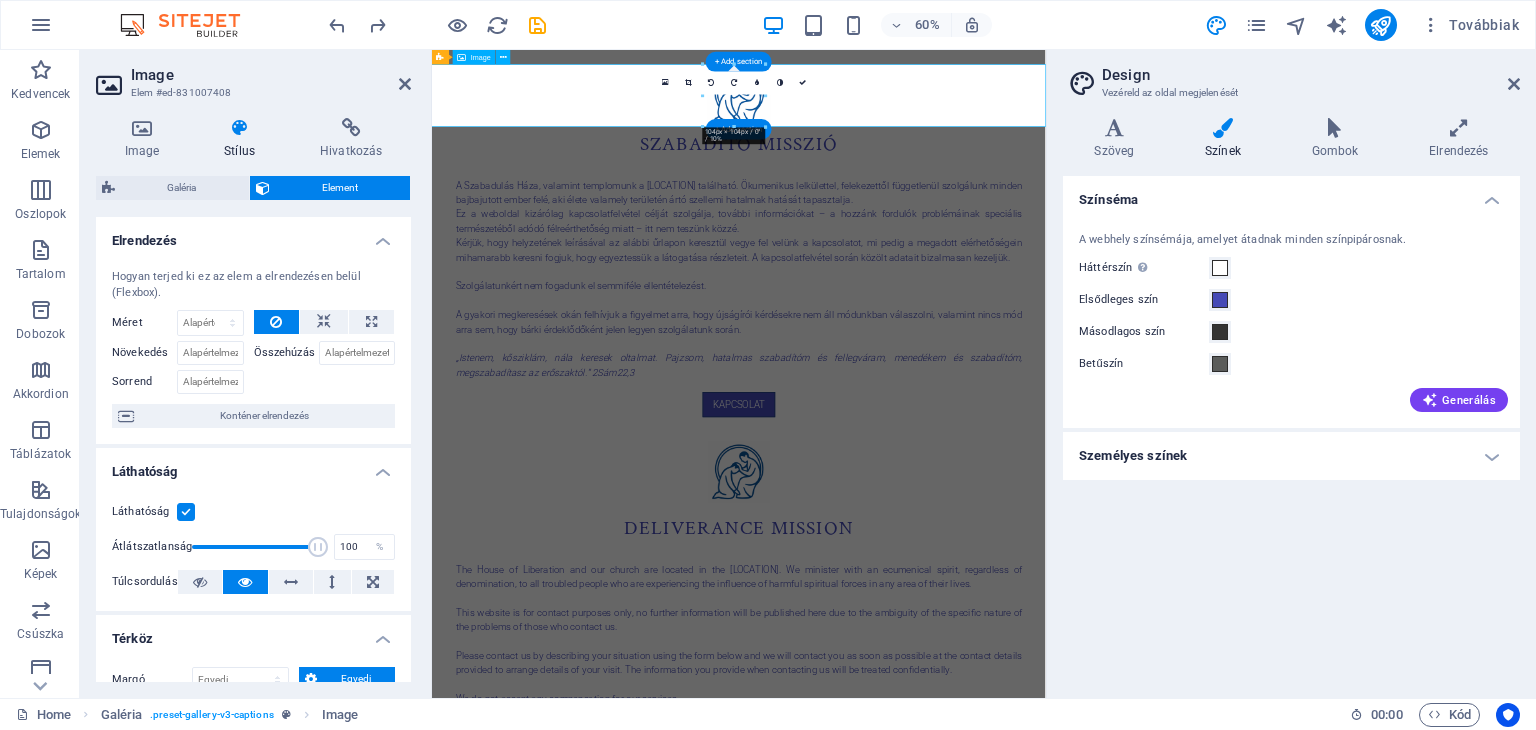 click at bounding box center [943, 127] 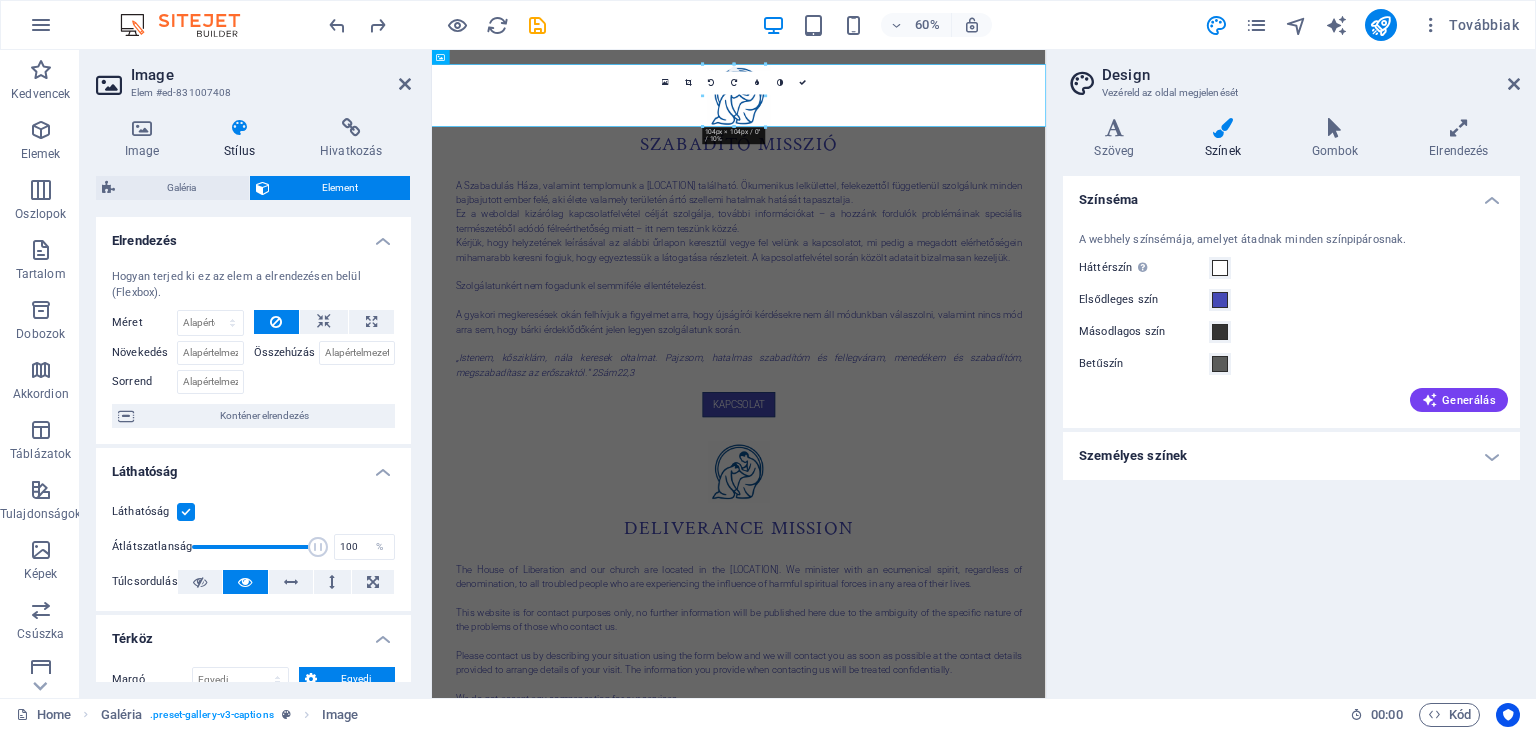 click at bounding box center (1223, 128) 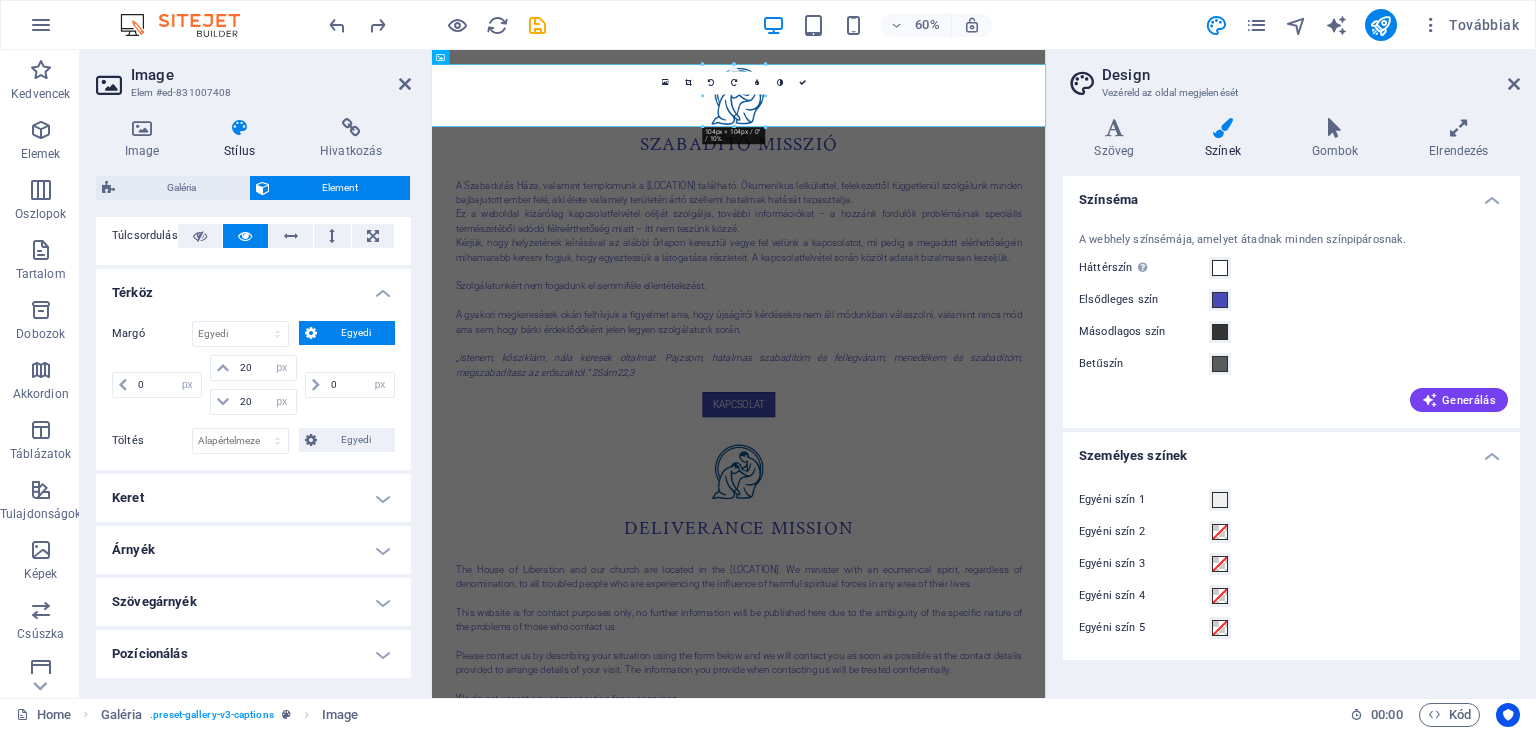 scroll, scrollTop: 548, scrollLeft: 0, axis: vertical 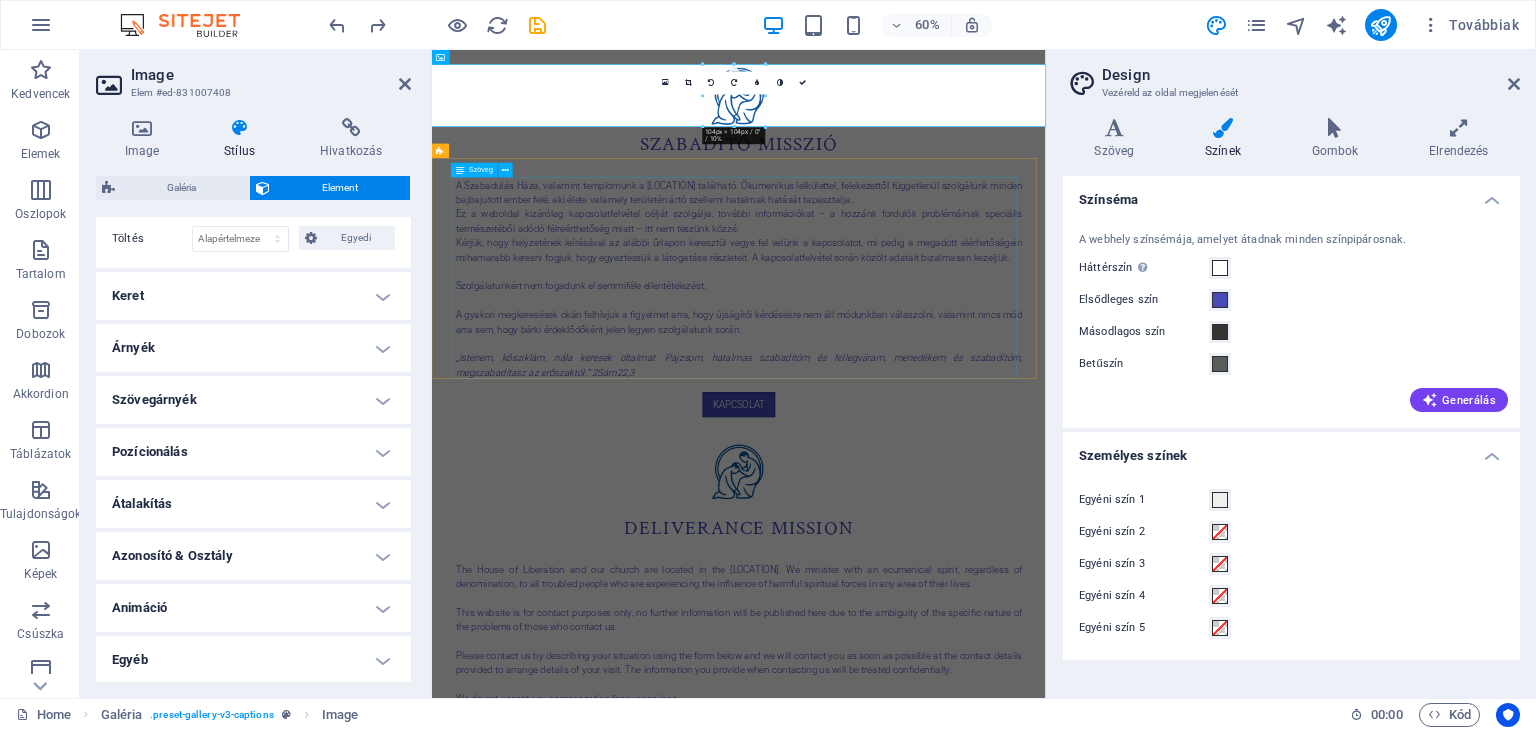 click on "A Szabadulás Háza, valamint templomunk a [REGION] található. Ökumenikus lelkülettel, felekezettől függetlenül szolgálunk minden bajbajutott ember felé, aki élete valamely területén ártó szellemi hatalmak hatását tapasztalja. Ez a weboldal kizárólag kapcsolatfelvétel célját szolgálja, további információkat – a hozzánk fordulók problémáinak speciális természetéből adódó félreérthetőség miatt – itt nem teszünk közzé. Kérjük, hogy helyzetének leírásával az alábbi űrlapon keresztül vegye fel velünk a kapcsolatot, mi pedig a megadott elérhetőségein mihamarabb keresni fogjuk, hogy egyeztessük a látogatása részleteit. A kapcsolatfelvétel során közölt adatait bizalmasan kezeljük. Szolgálatunkért nem fogadunk el semmiféle ellentételezést. „Istenem, kősziklám, nála keresek oltalmat. Pajzsom, hatalmas szabadítóm és fellegváram, menedékem és szabadítóm, megszabadítasz az erőszaktól.” 2Sám22,3" at bounding box center (944, 432) 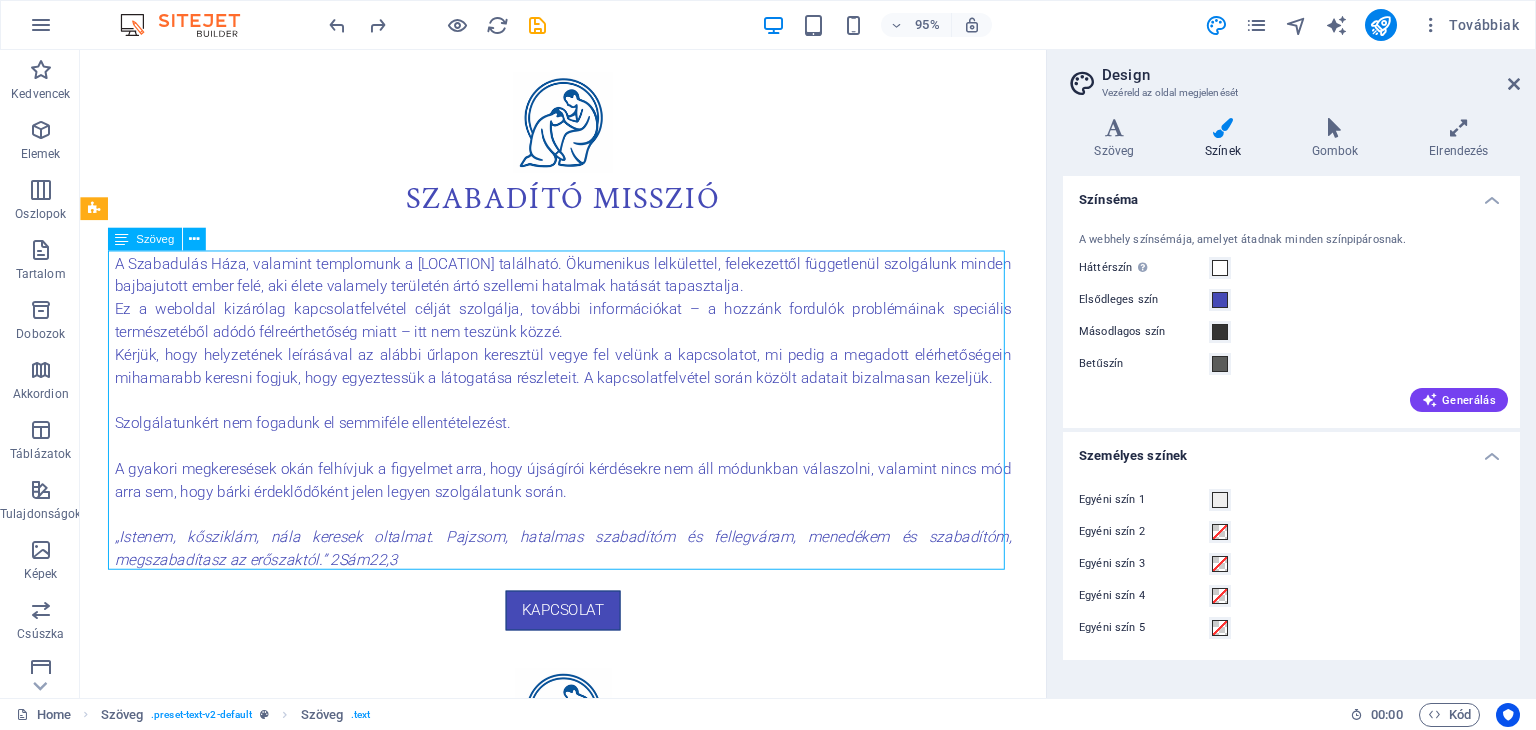 click on "A Szabadulás Háza, valamint templomunk a [REGION] található. Ökumenikus lelkülettel, felekezettől függetlenül szolgálunk minden bajbajutott ember felé, aki élete valamely területén ártó szellemi hatalmak hatását tapasztalja. Ez a weboldal kizárólag kapcsolatfelvétel célját szolgálja, további információkat – a hozzánk fordulók problémáinak speciális természetéből adódó félreérthetőség miatt – itt nem teszünk közzé. Kérjük, hogy helyzetének leírásával az alábbi űrlapon keresztül vegye fel velünk a kapcsolatot, mi pedig a megadott elérhetőségein mihamarabb keresni fogjuk, hogy egyeztessük a látogatása részleteit. A kapcsolatfelvétel során közölt adatait bizalmasan kezeljük. Szolgálatunkért nem fogadunk el semmiféle ellentételezést. „Istenem, kősziklám, nála keresek oltalmat. Pajzsom, hatalmas szabadítóm és fellegváram, menedékem és szabadítóm, megszabadítasz az erőszaktól.” 2Sám22,3" at bounding box center (589, 431) 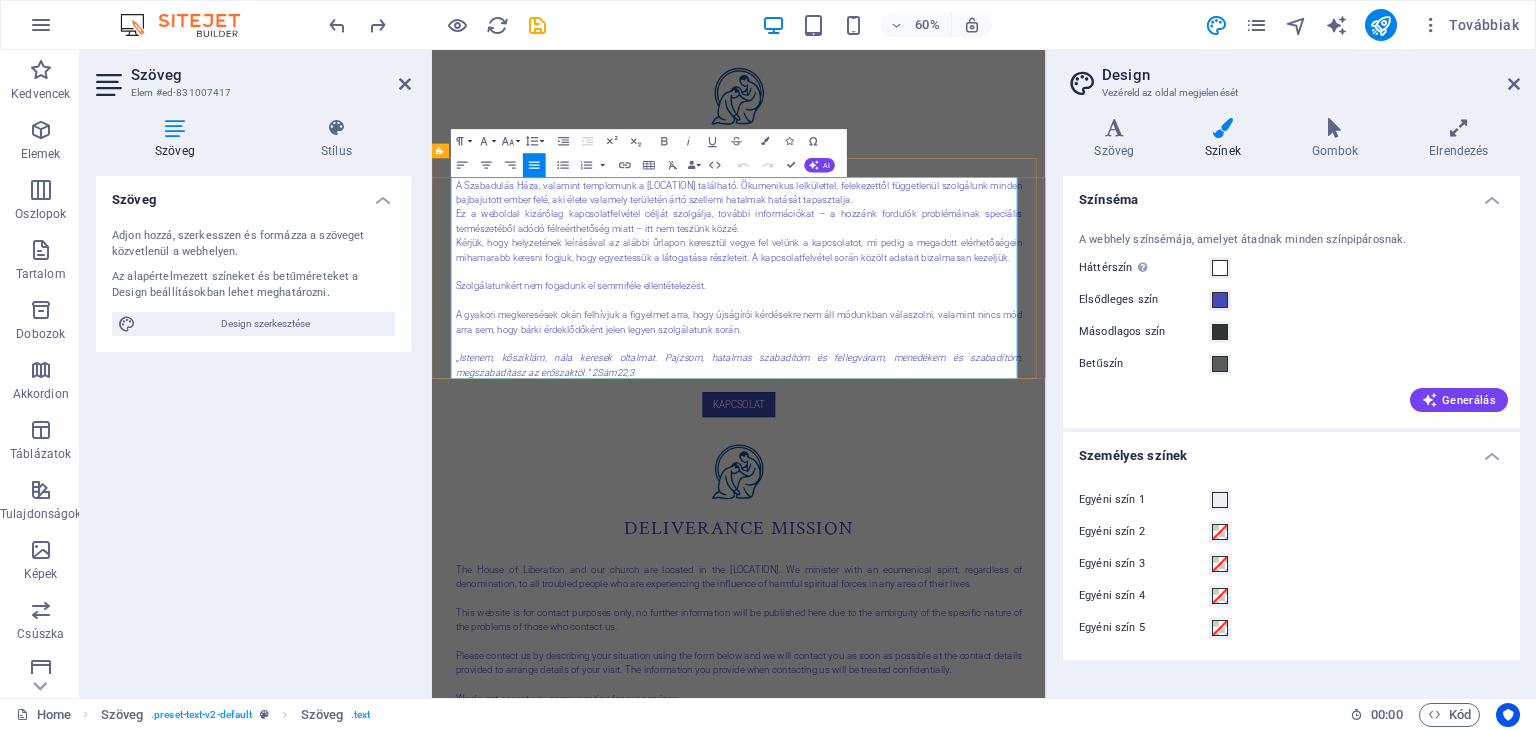 click on "Ez a weboldal kizárólag kapcsolatfelvétel célját szolgálja, további információkat – a hozzánk fordulók problémáinak speciális természetéből adódó félreérthetőség miatt – itt nem teszünk közzé." at bounding box center (944, 336) 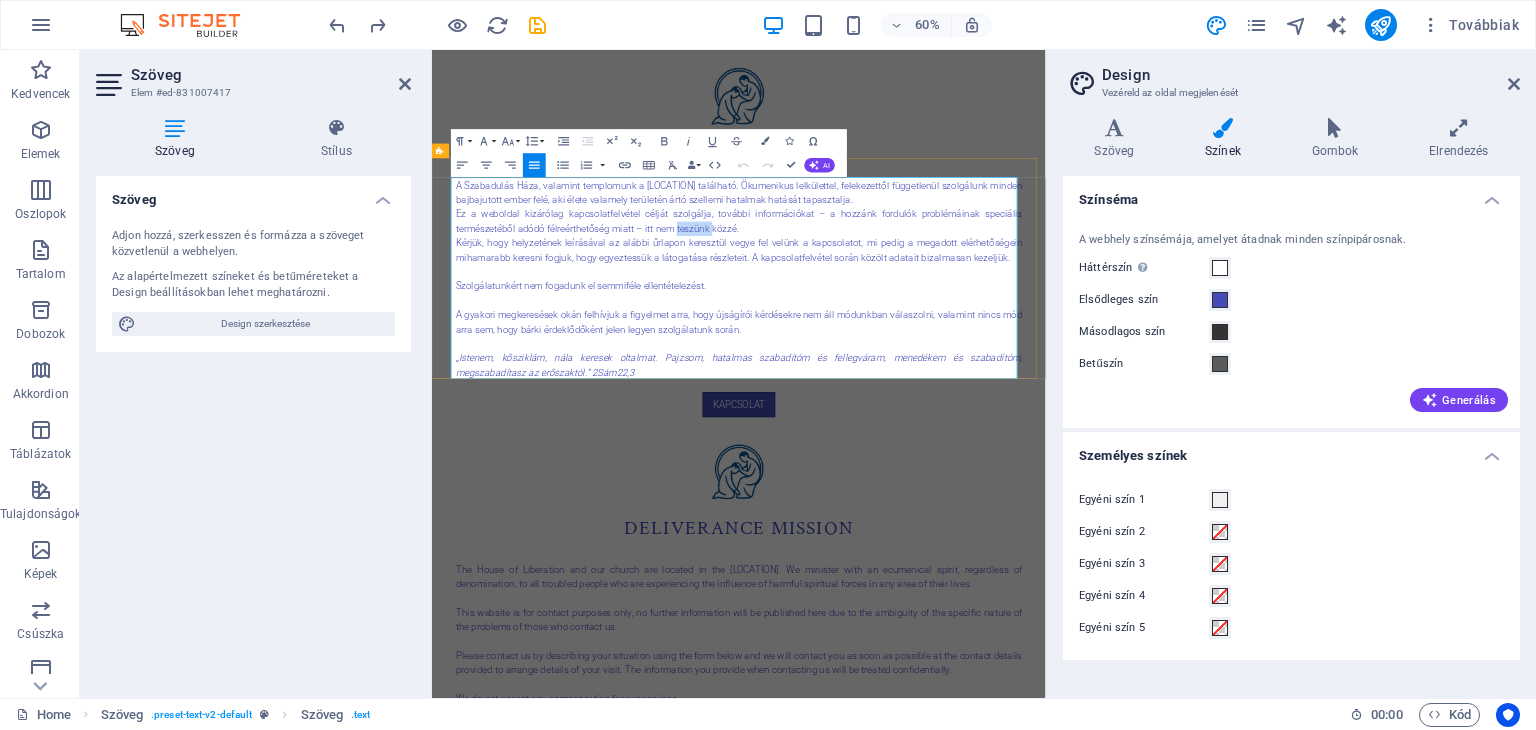 click on "Ez a weboldal kizárólag kapcsolatfelvétel célját szolgálja, további információkat – a hozzánk fordulók problémáinak speciális természetéből adódó félreérthetőség miatt – itt nem teszünk közzé." at bounding box center (944, 336) 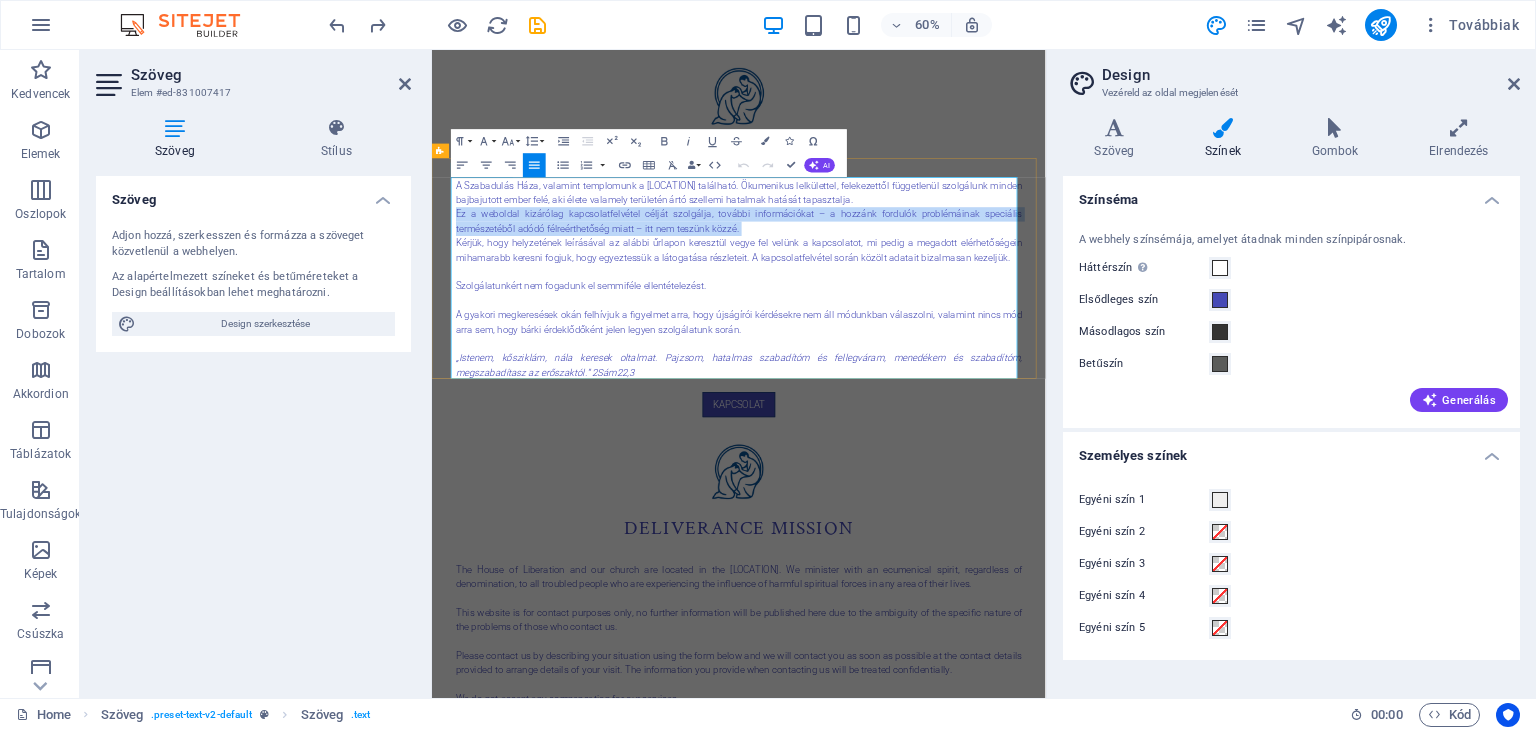 click on "Ez a weboldal kizárólag kapcsolatfelvétel célját szolgálja, további információkat – a hozzánk fordulók problémáinak speciális természetéből adódó félreérthetőség miatt – itt nem teszünk közzé." at bounding box center (944, 336) 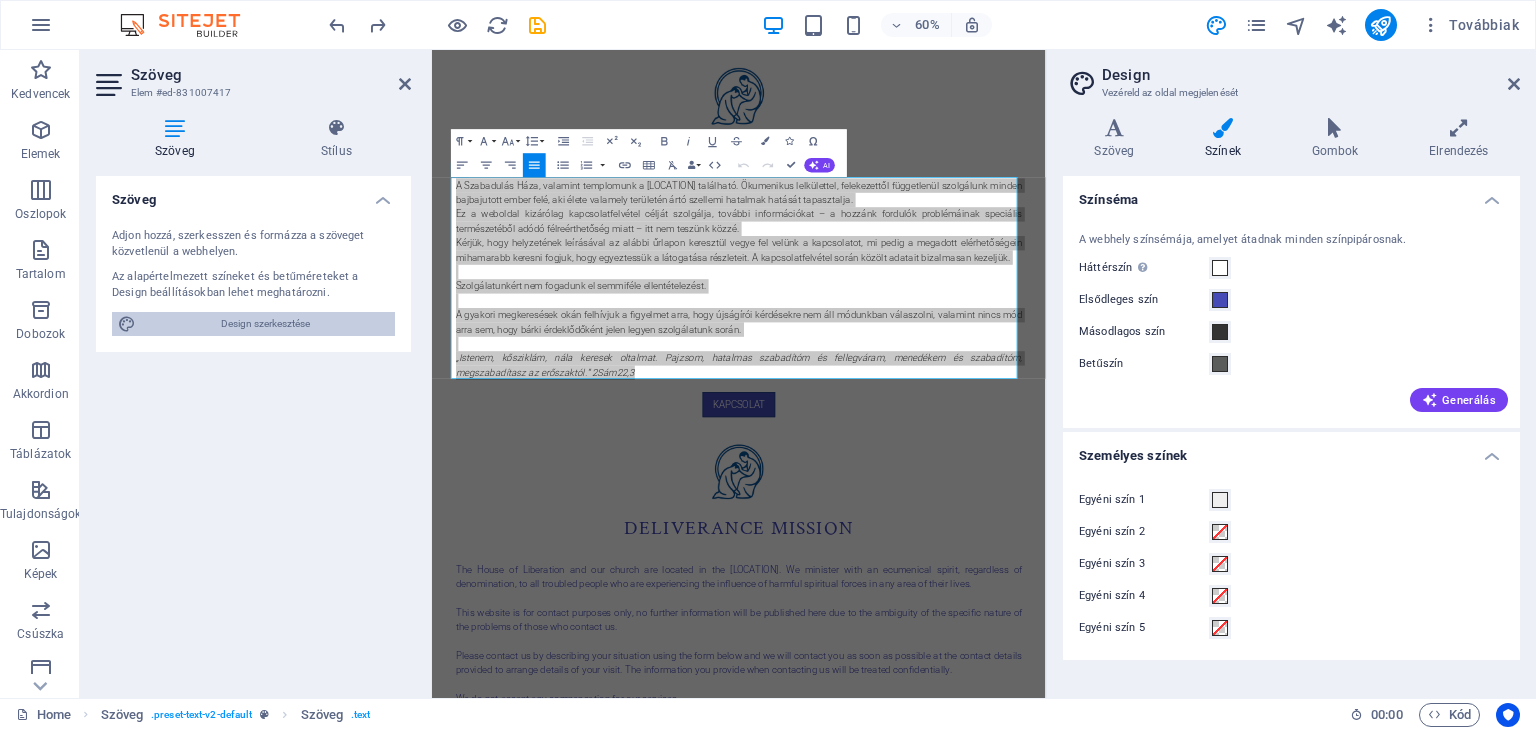 click on "Design szerkesztése" at bounding box center (265, 324) 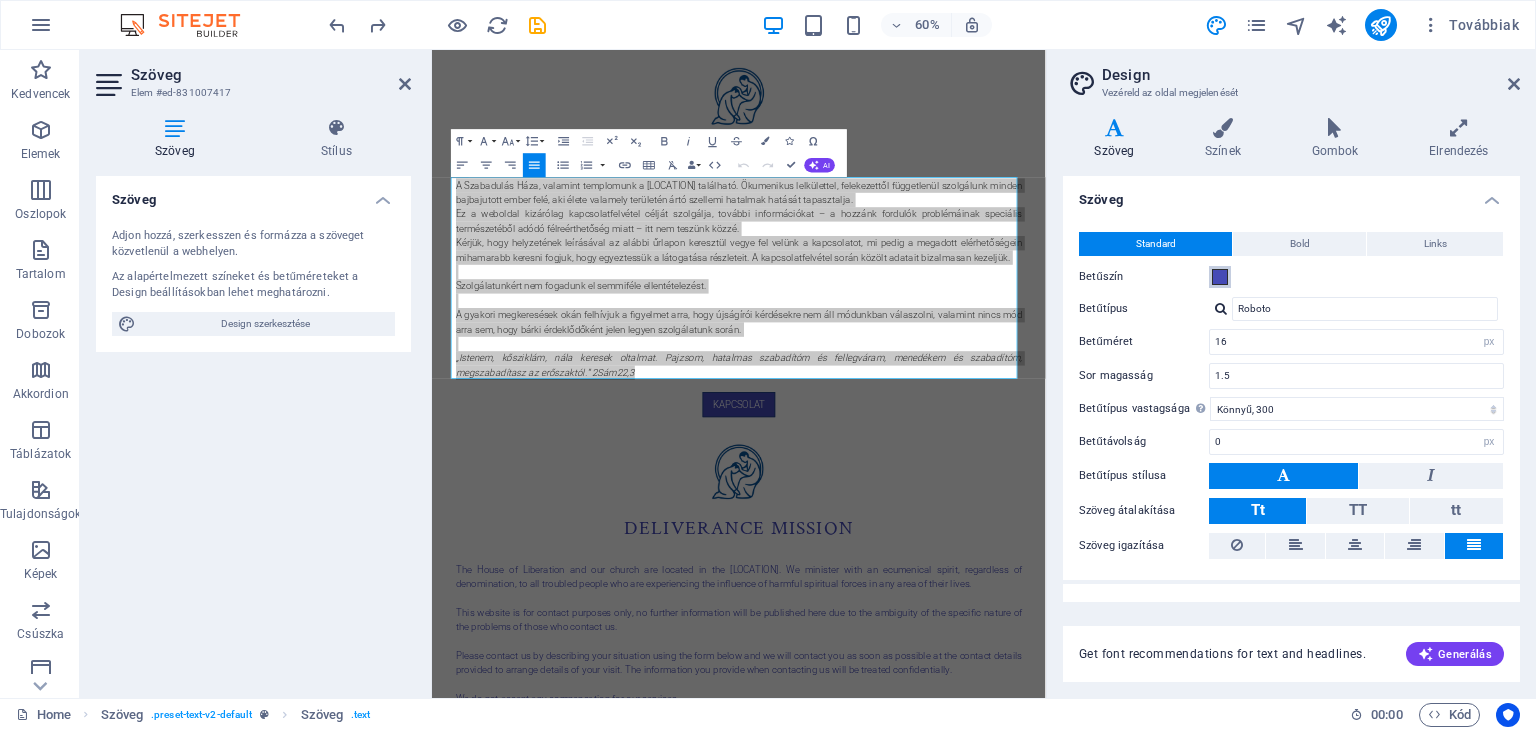 click at bounding box center (1220, 277) 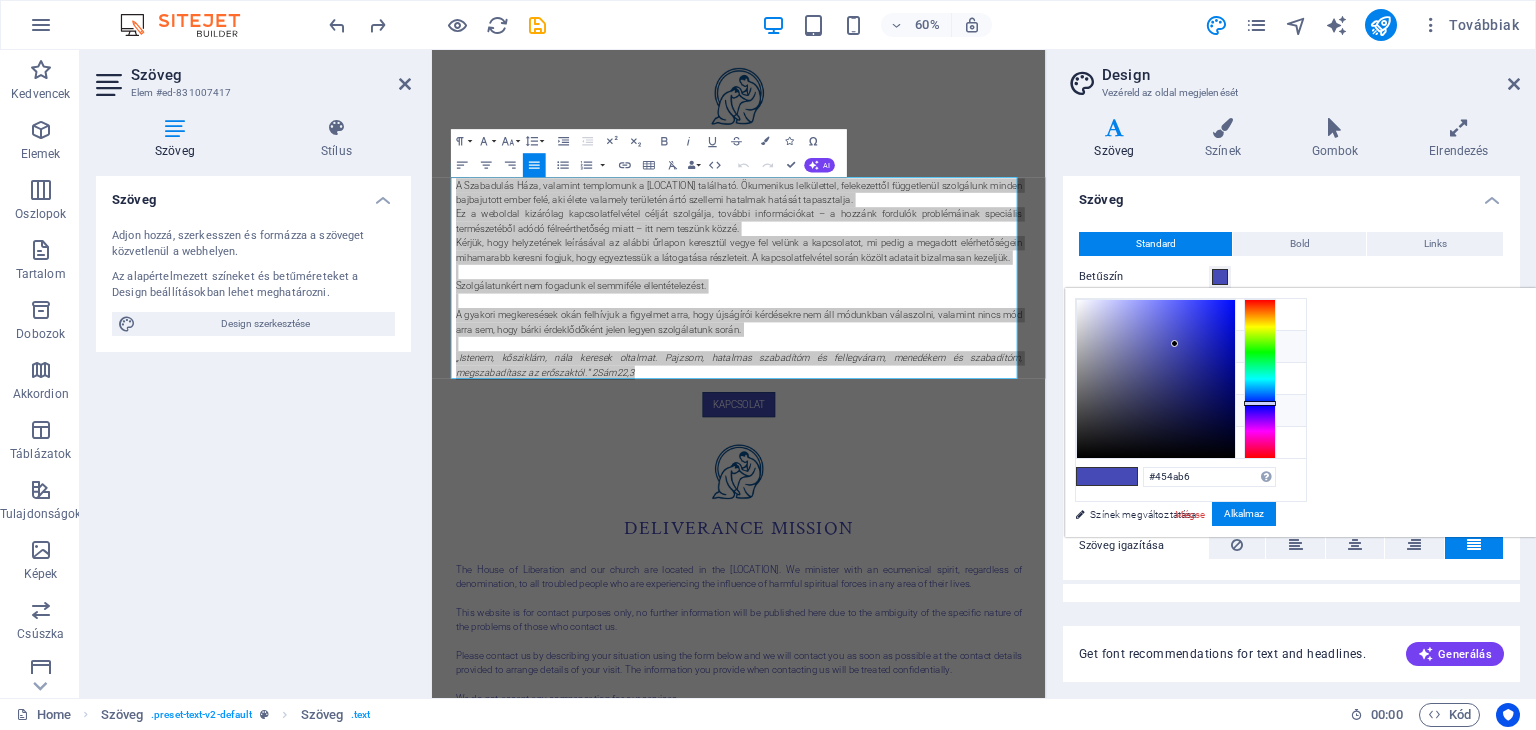 click on "Betűszín
#5a5c5b" at bounding box center [1191, 411] 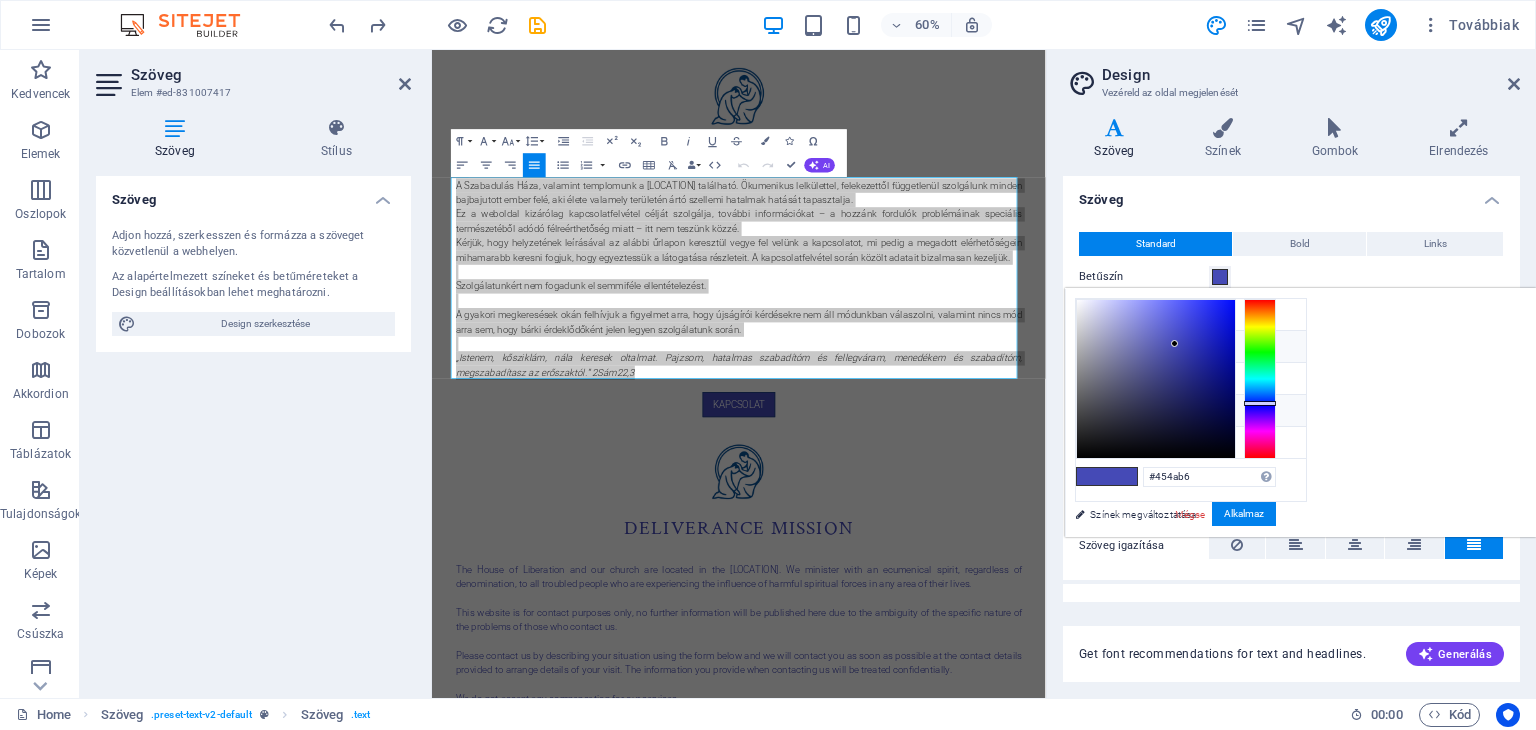 type on "#5a5c5b" 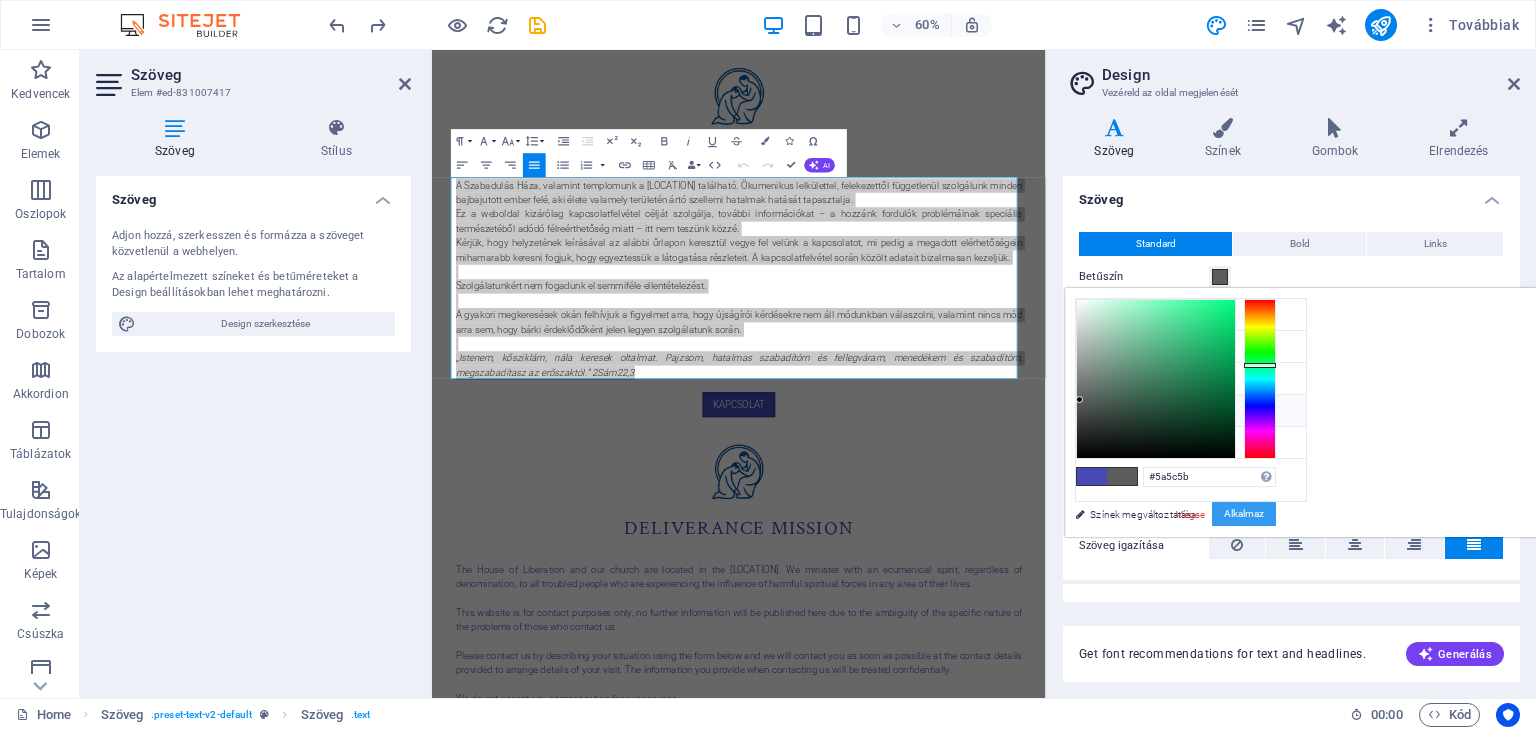click on "Alkalmaz" at bounding box center [1244, 514] 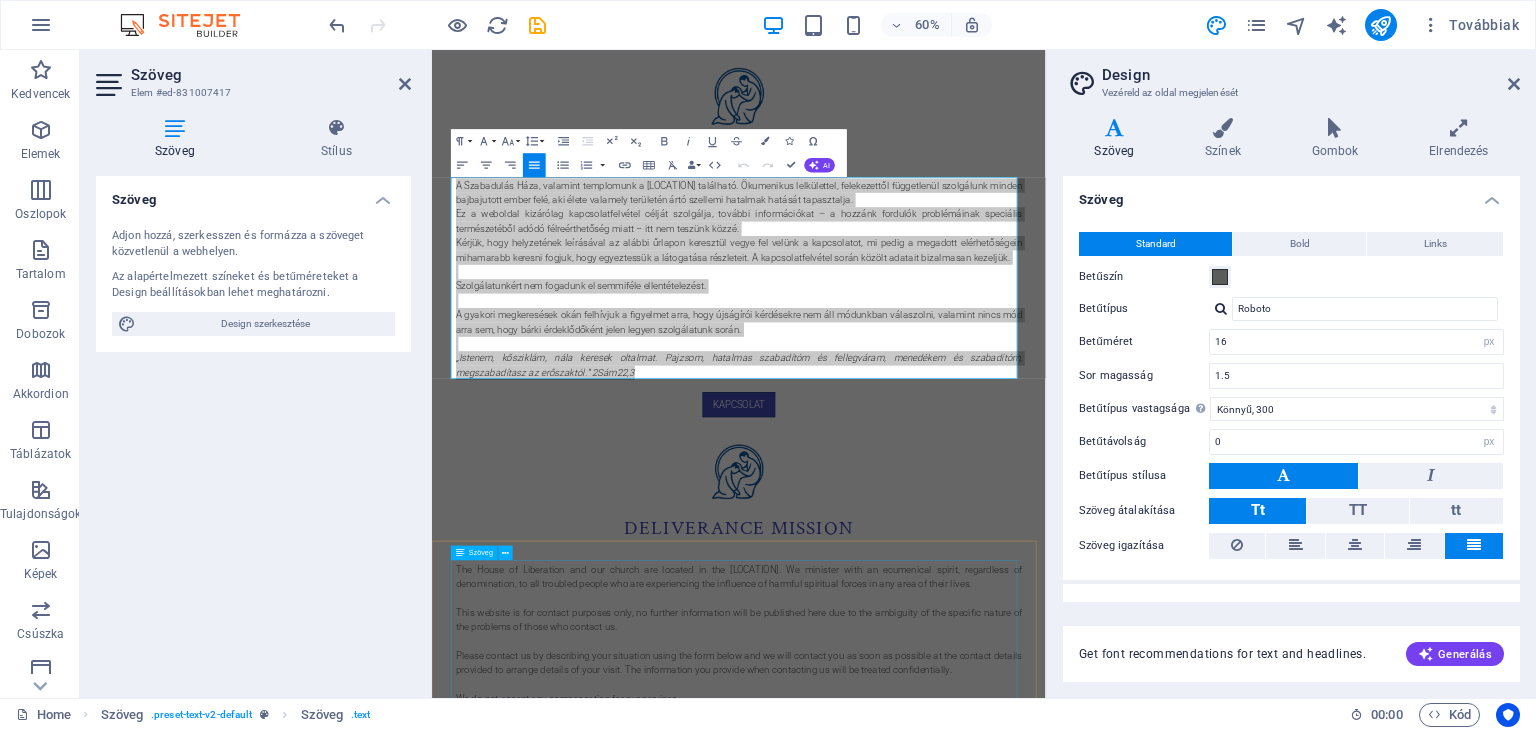 click on "The House of Liberation and our church are located in the [REGION]. We minister with an ecumenical spirit, regardless of denomination, to all troubled people who are experiencing the influence of harmful spiritual forces in any area of their lives. This website is for contact purposes only, no further information will be published here due to the ambiguity of the specific nature of the problems of those who contact us. Please contact us by describing your situation using the form below and we will contact you as soon as possible at the contact details provided to arrange details of your visit. The information you provide when contacting us will be treated confidentially. We do not accept any compensation for our services. In view of the frequency of requests, please note that we are not able to answer questions from journalists or to invite any person to be present as an interested party during our service." at bounding box center (944, 1096) 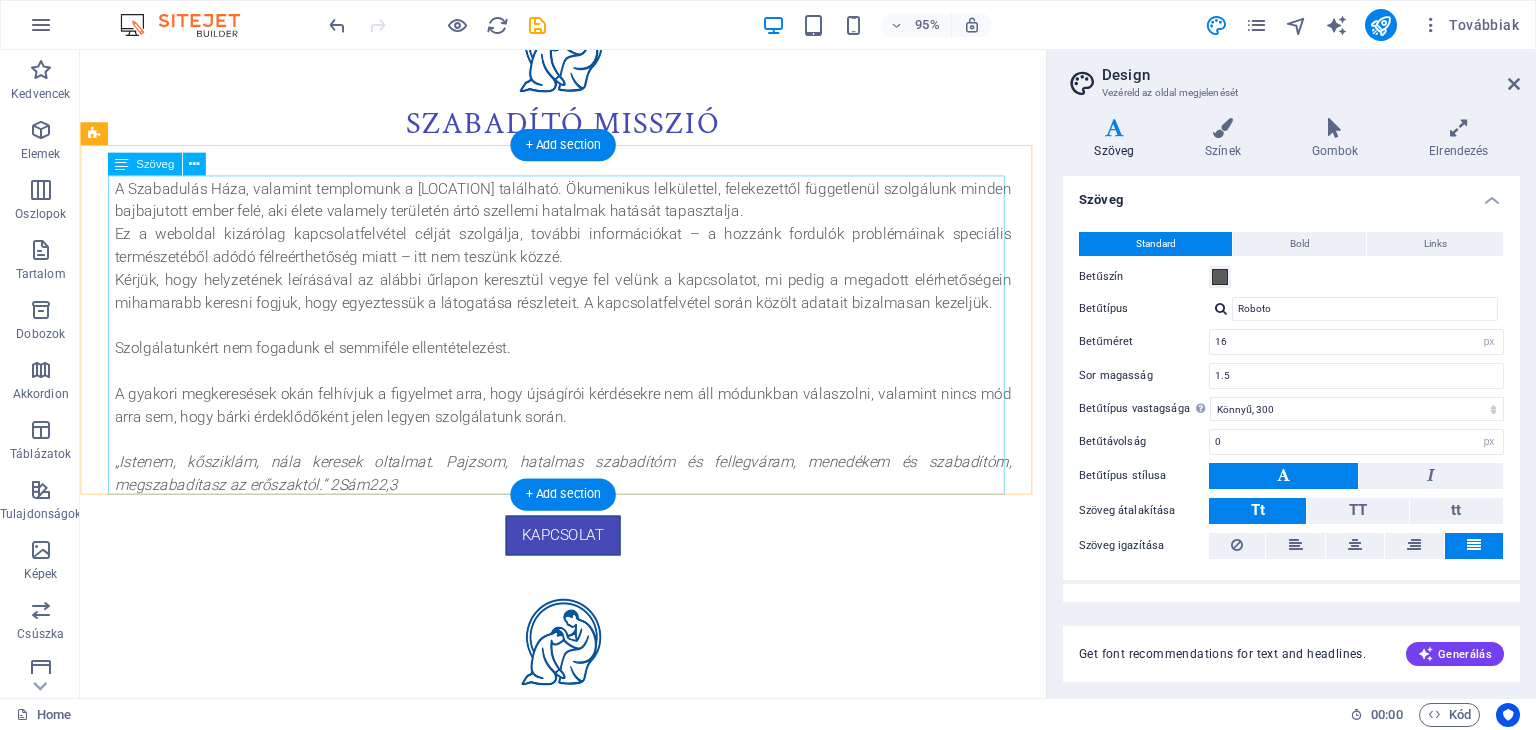 scroll, scrollTop: 0, scrollLeft: 0, axis: both 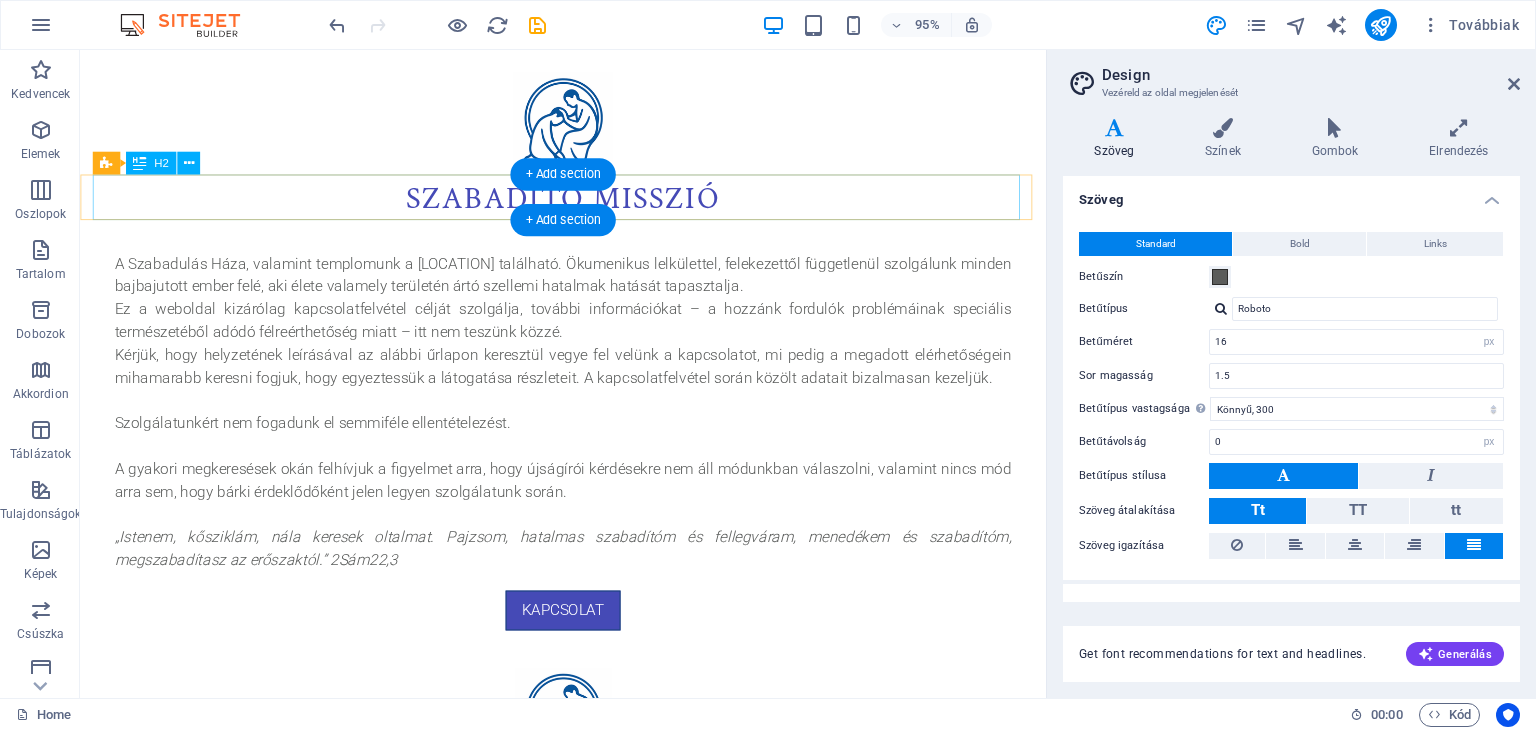 click on "SZABADító misszió" at bounding box center (589, 207) 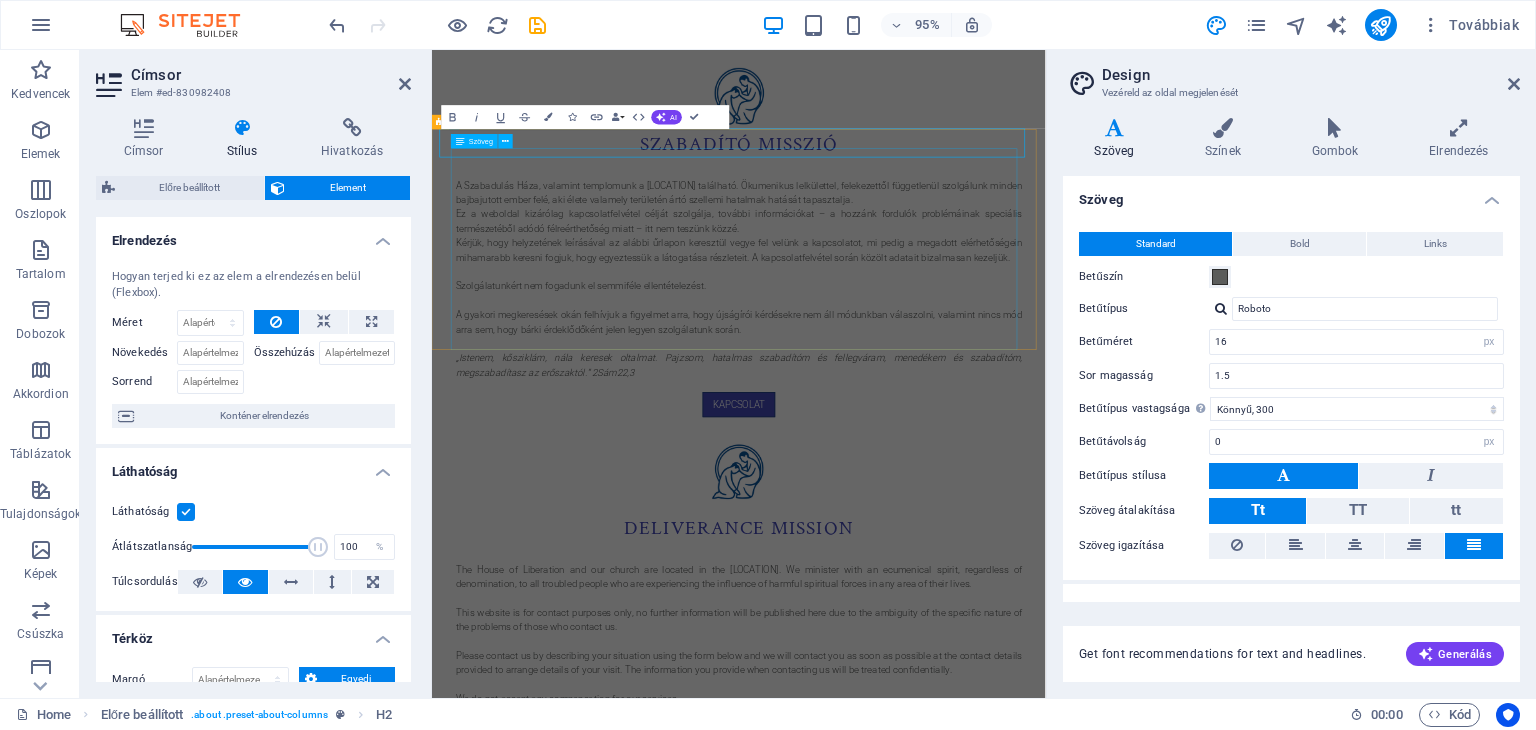 click on "A Szabadulás Háza, valamint templomunk a [REGION] található. Ökumenikus lelkülettel, felekezettől függetlenül szolgálunk minden bajbajutott ember felé, aki élete valamely területén ártó szellemi hatalmak hatását tapasztalja. Ez a weboldal kizárólag kapcsolatfelvétel célját szolgálja, további információkat – a hozzánk fordulók problémáinak speciális természetéből adódó félreérthetőség miatt – itt nem teszünk közzé. Kérjük, hogy helyzetének leírásával az alábbi űrlapon keresztül vegye fel velünk a kapcsolatot, mi pedig a megadott elérhetőségein mihamarabb keresni fogjuk, hogy egyeztessük a látogatása részleteit. A kapcsolatfelvétel során közölt adatait bizalmasan kezeljük. Szolgálatunkért nem fogadunk el semmiféle ellentételezést. „Istenem, kősziklám, nála keresek oltalmat. Pajzsom, hatalmas szabadítóm és fellegváram, menedékem és szabadítóm, megszabadítasz az erőszaktól.” 2Sám22,3" at bounding box center [944, 432] 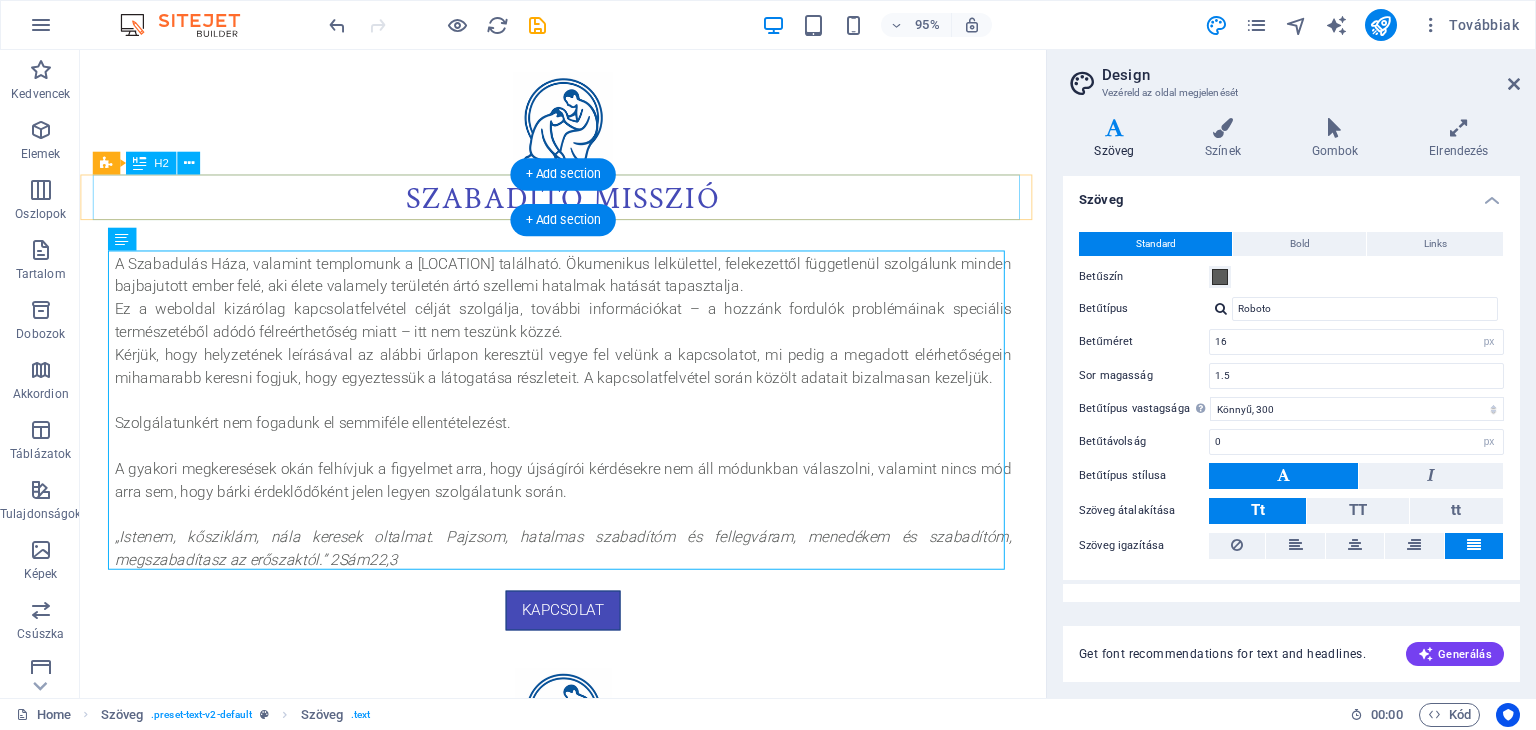 click on "SZABADító misszió" at bounding box center (589, 207) 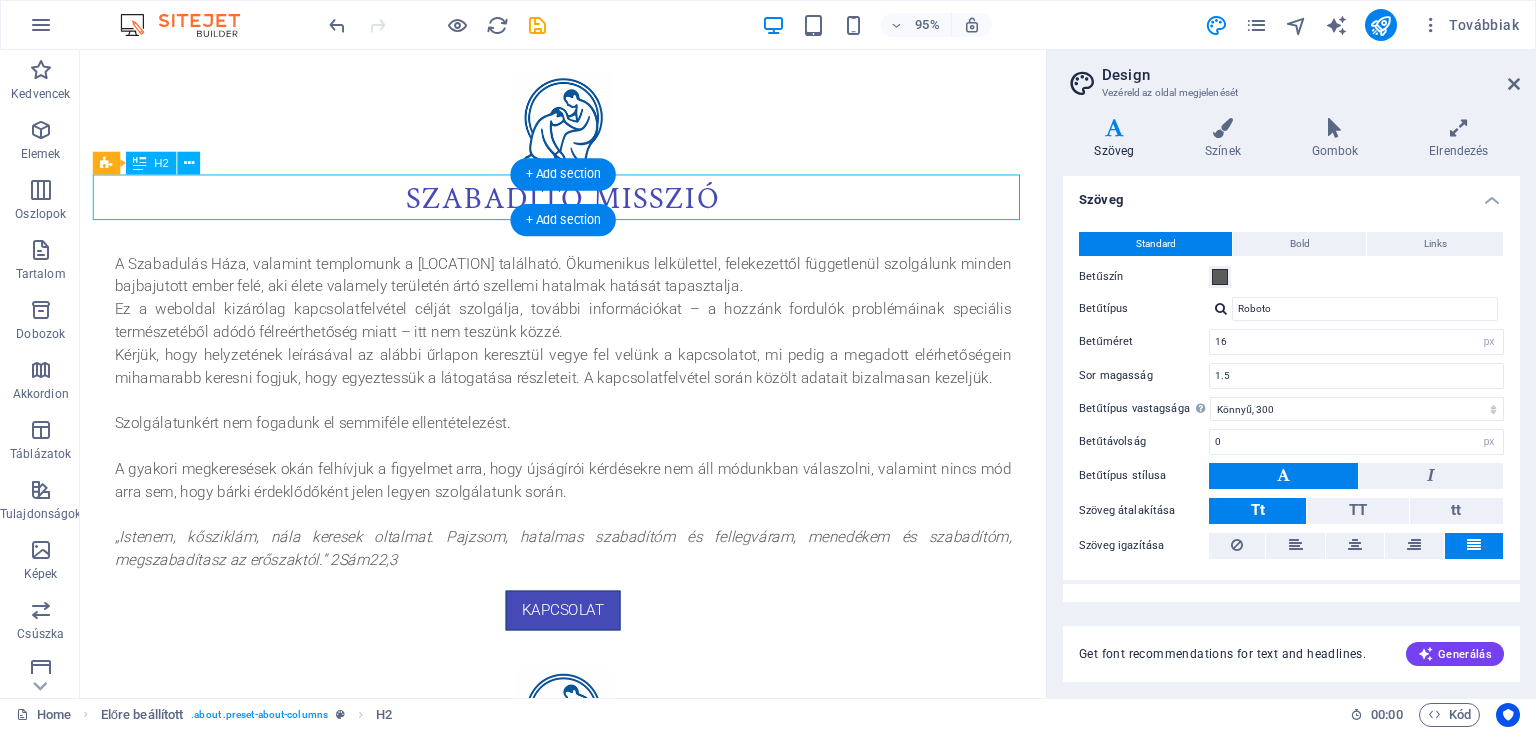 click on "SZABADító misszió" at bounding box center (589, 207) 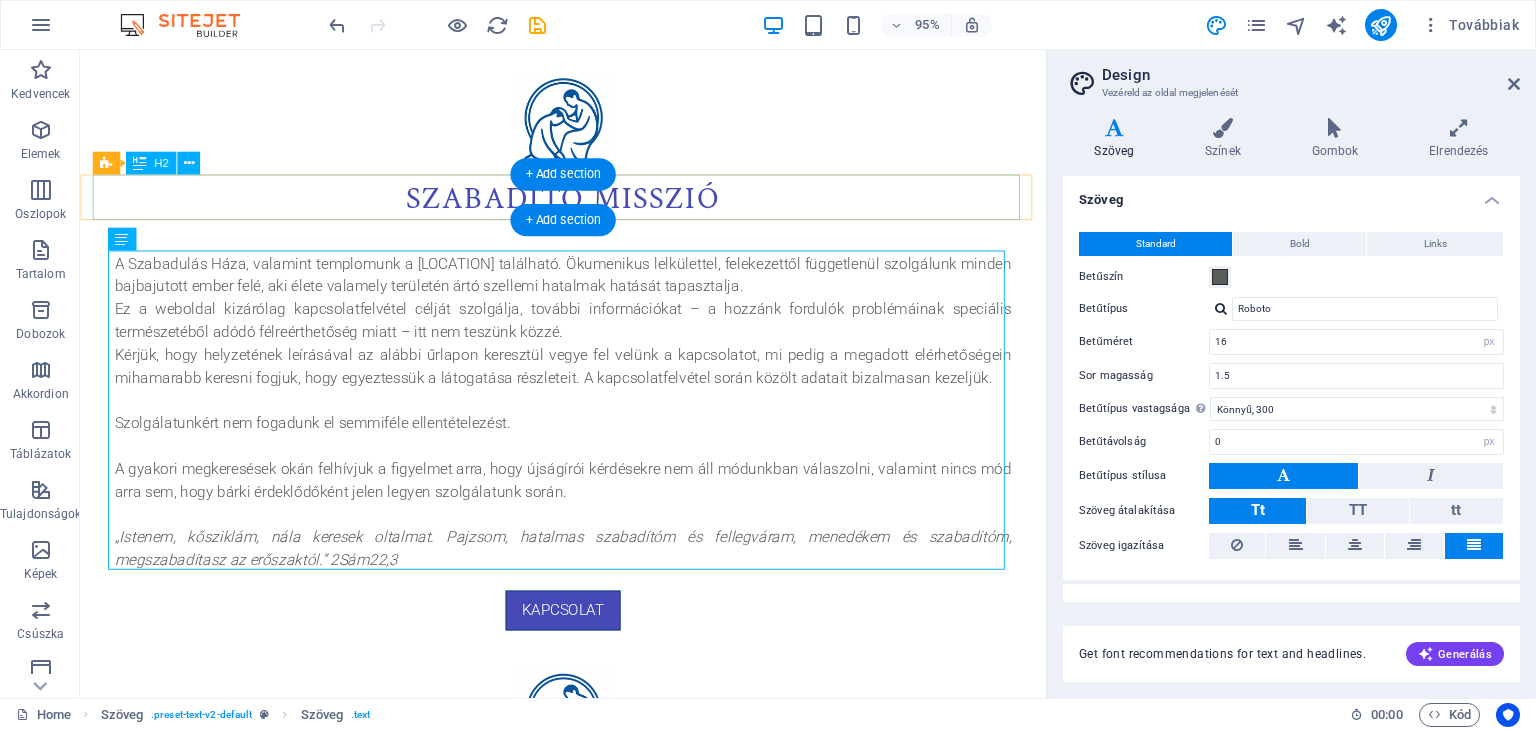 click on "SZABADító misszió" at bounding box center [589, 207] 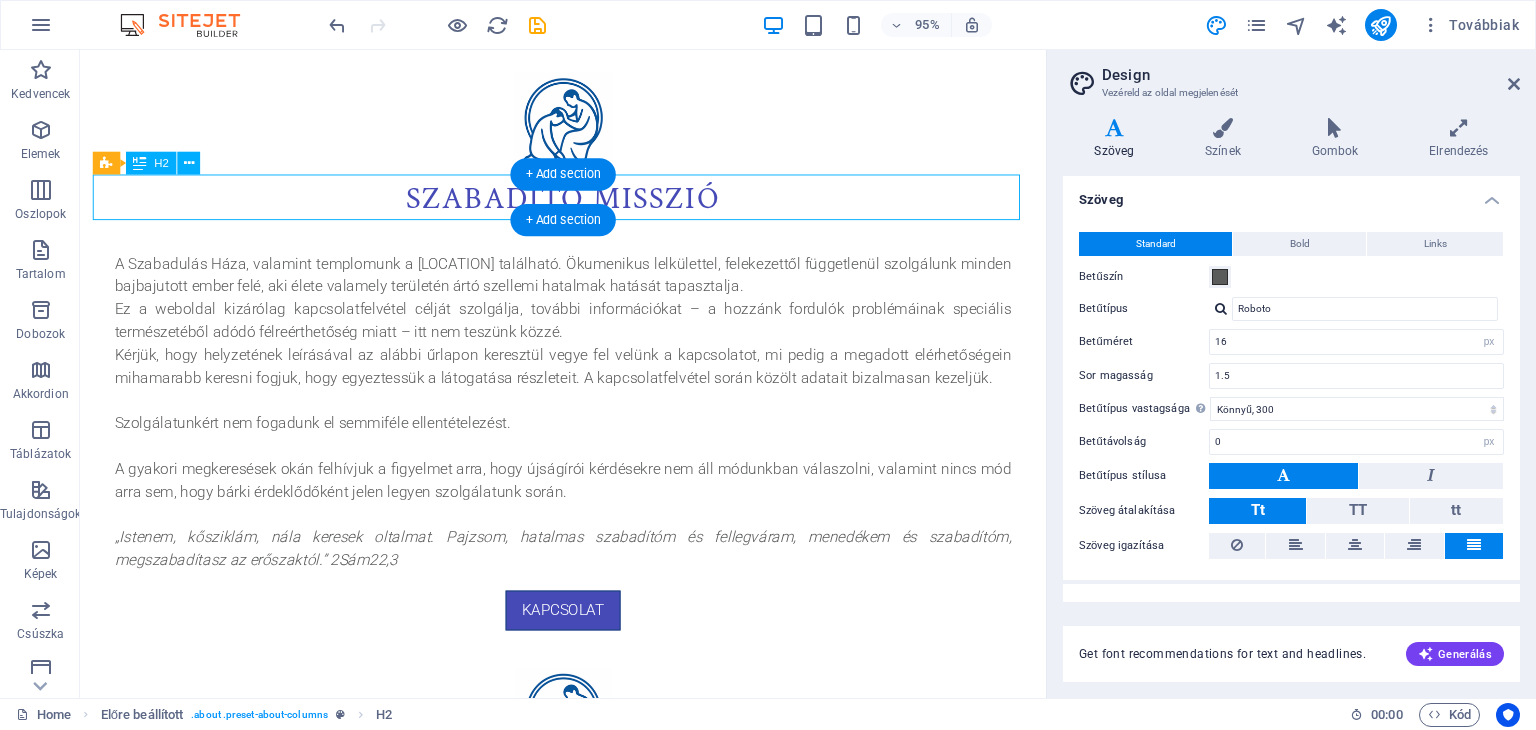 click on "SZABADító misszió" at bounding box center [589, 207] 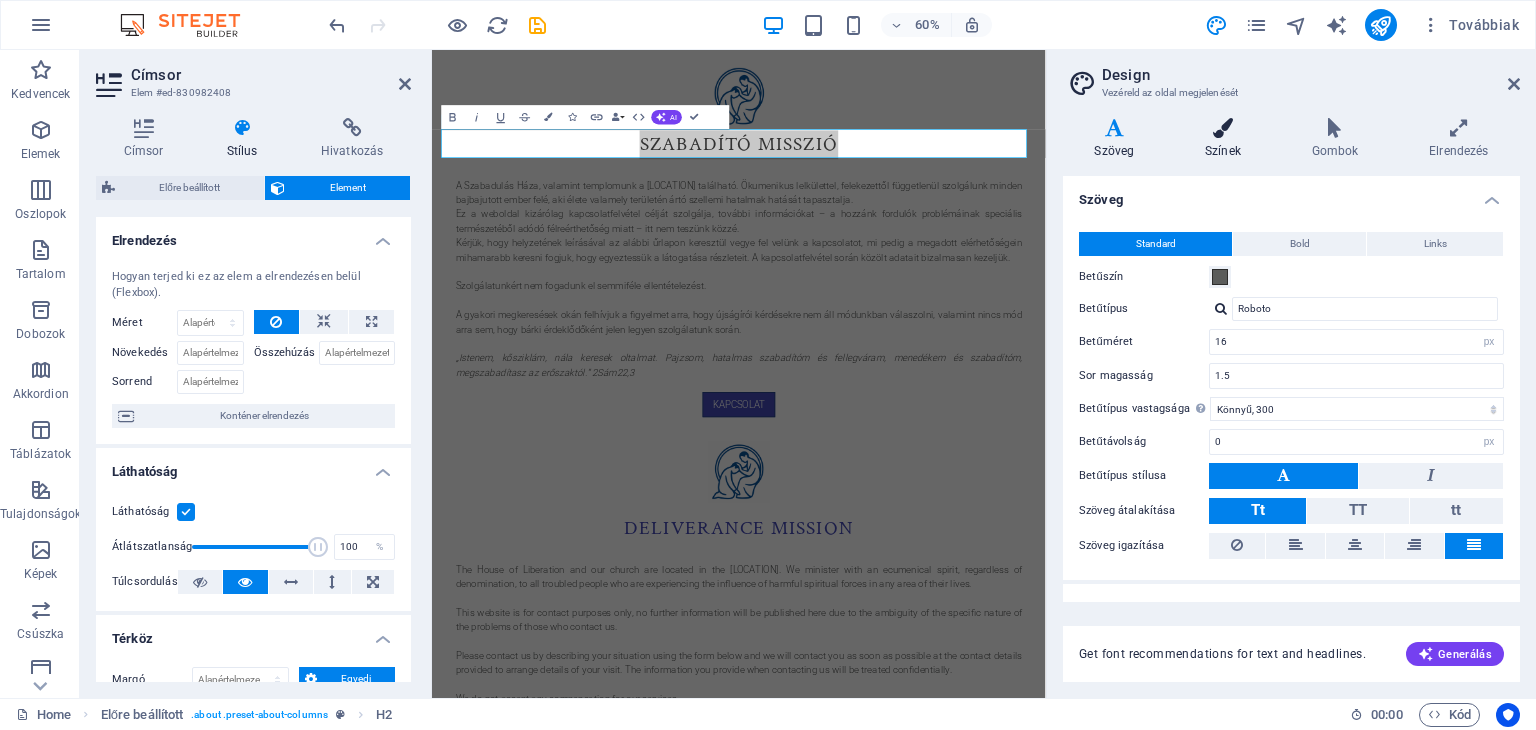 click at bounding box center [1223, 128] 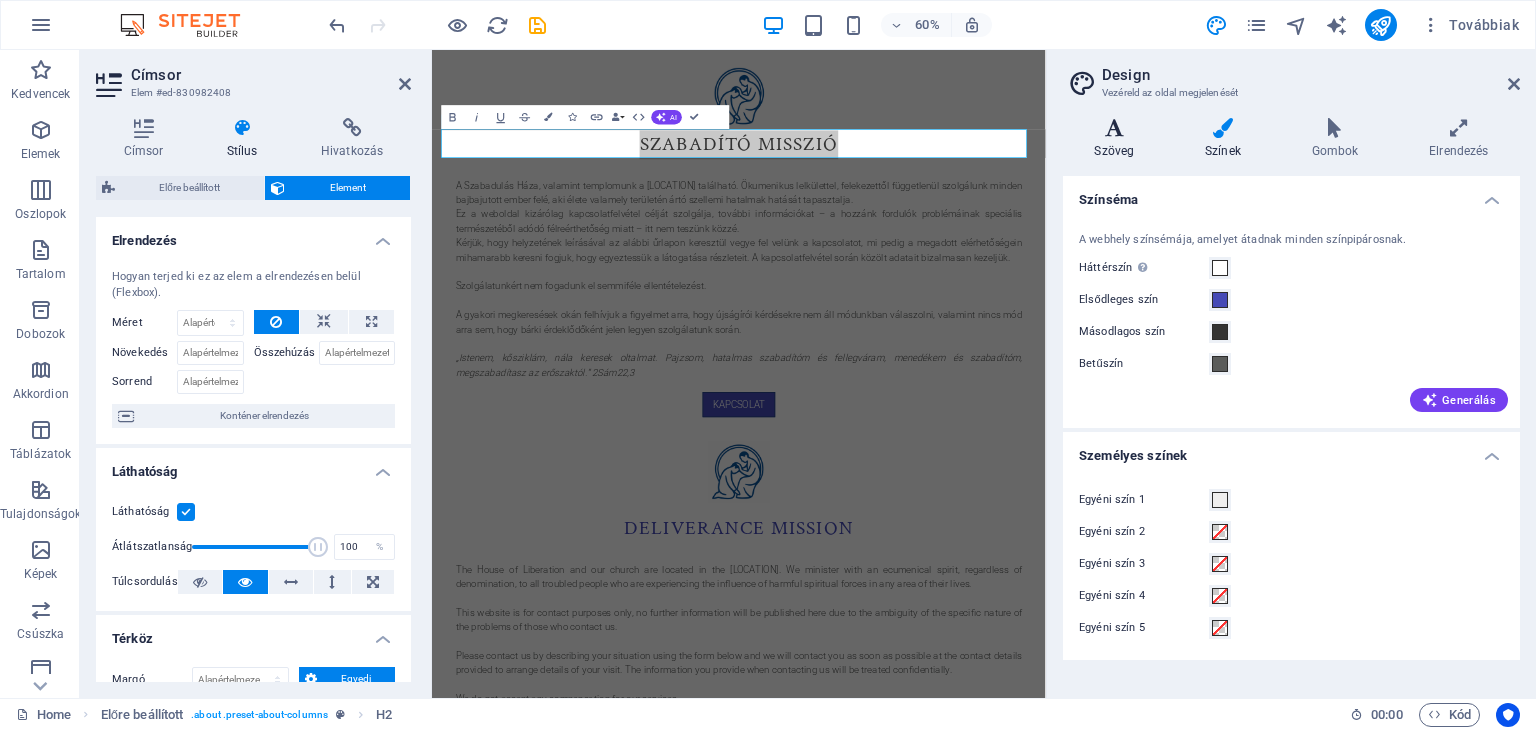 click at bounding box center [1114, 128] 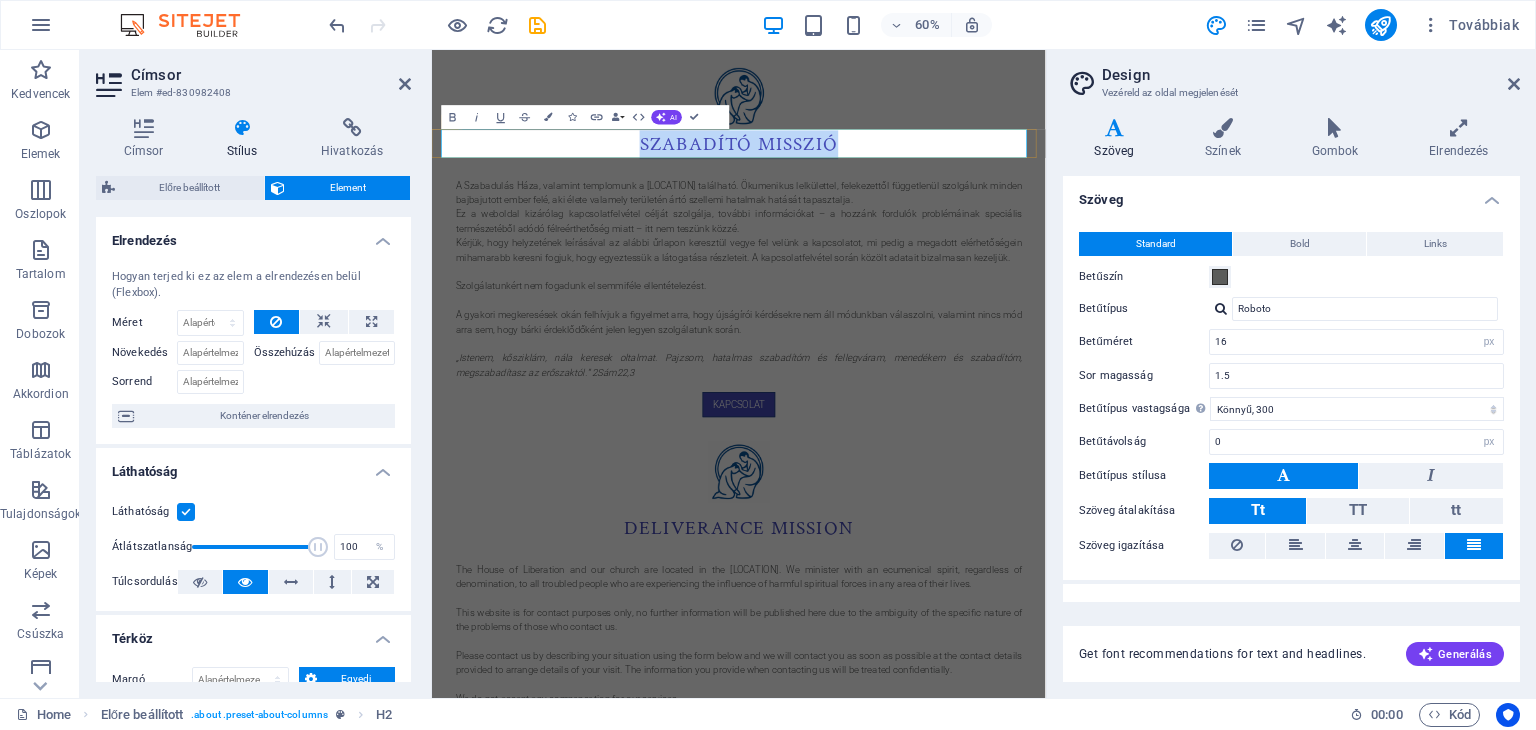 click on "SZABADító misszió" at bounding box center [944, 208] 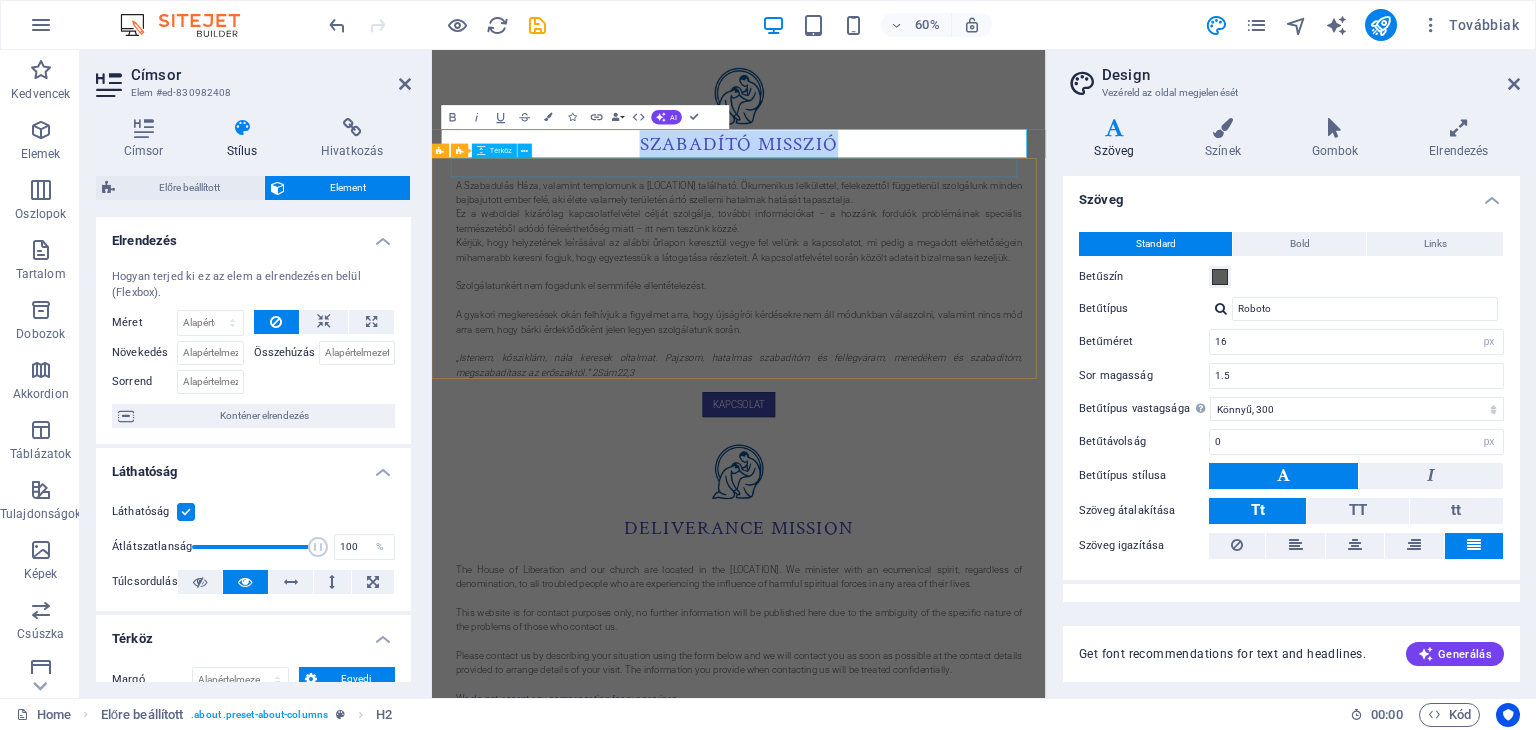 drag, startPoint x: 755, startPoint y: 200, endPoint x: 1195, endPoint y: 252, distance: 443.06207 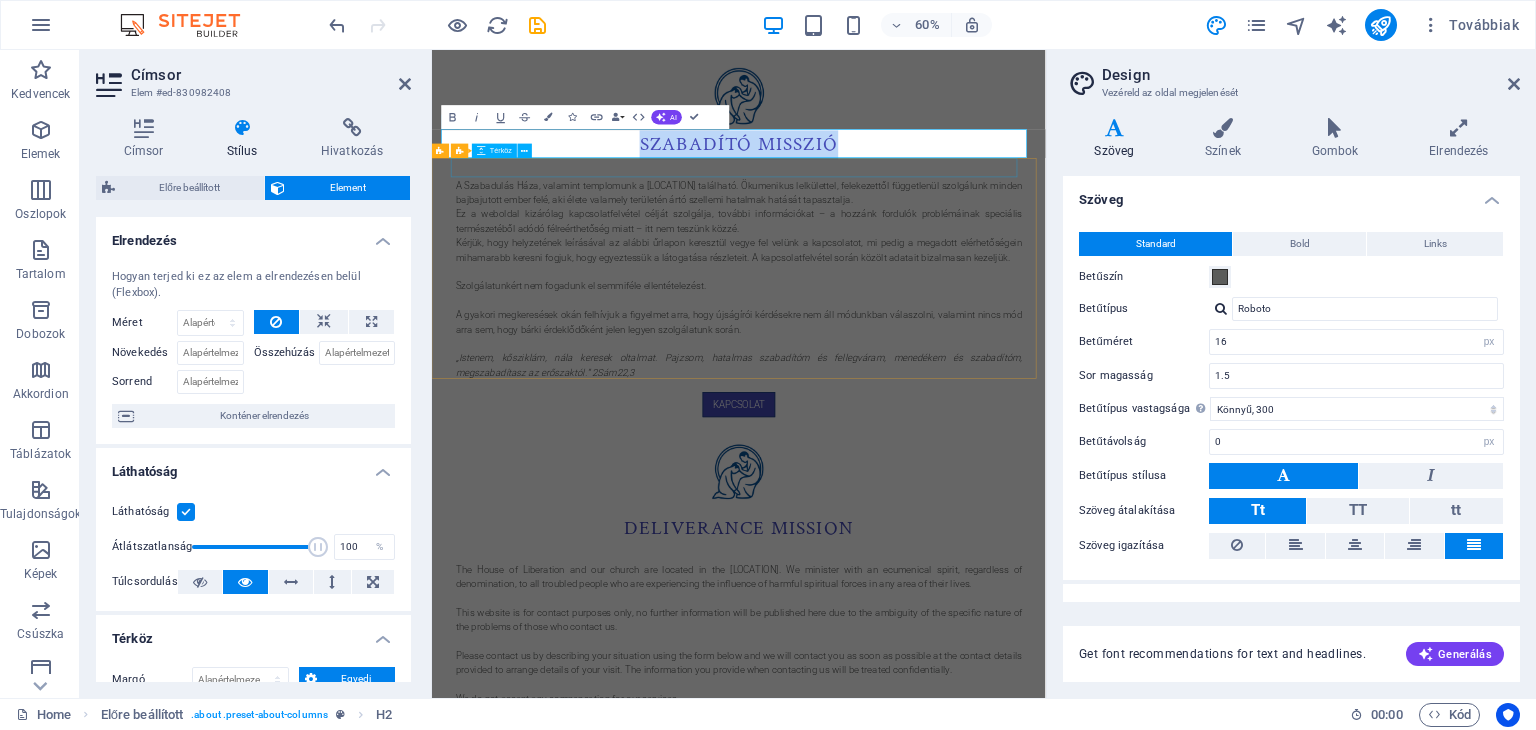 click on "SZABADító misszió A Szabadulás Háza, valamint templomunk a Dunakanyarban található. Ökumenikus lelkülettel, felekezettől függetlenül szolgálunk minden bajbajutott ember felé, aki élete valamely területén ártó szellemi hatalmak hatását tapasztalja. Ez a weboldal kizárólag kapcsolatfelvétel célját szolgálja, további információkat – a hozzánk fordulók problémáinak speciális természetéből adódó félreérthetőség miatt – itt nem teszünk közzé. Kérjük, hogy helyzetének leírásával az alábbi űrlapon keresztül vegye fel velünk a kapcsolatot, mi pedig a megadott elérhetőségein mihamarabb keresni fogjuk, hogy egyeztessük a látogatása részleteit. A kapcsolatfelvétel során közölt adatait bizalmasan kezeljük. Szolgálatunkért nem fogadunk el semmiféle ellentételezést. „Istenem, kősziklám, nála keresek oltalmat. Pajzsom, hatalmas szabadítóm és fellegváram, menedékem és szabadítóm, megszabadítasz az erőszaktól.” 2Sám22,3 Kapcsolat" at bounding box center (943, 725) 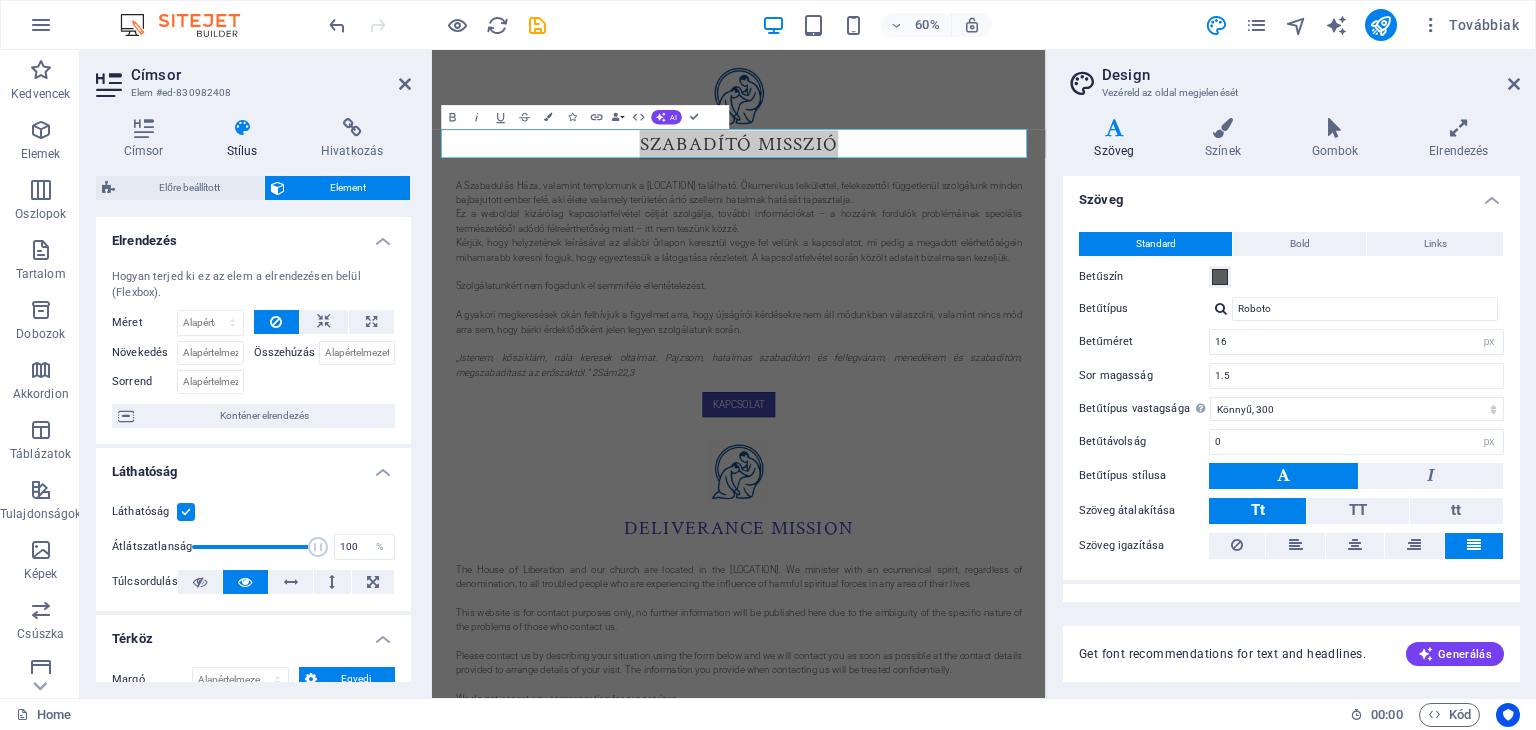 click on "Stílus" at bounding box center [246, 139] 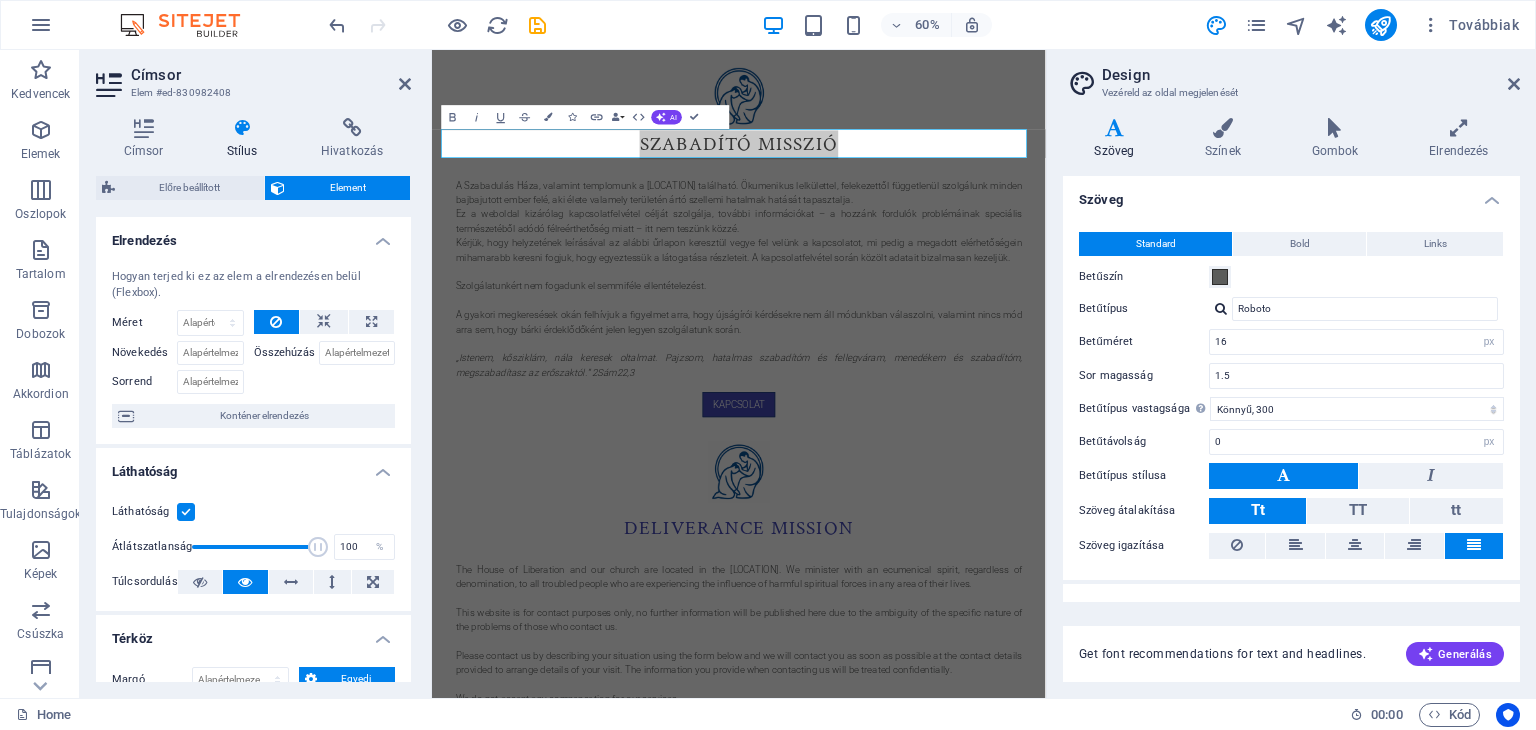 click on "Stílus" at bounding box center (246, 139) 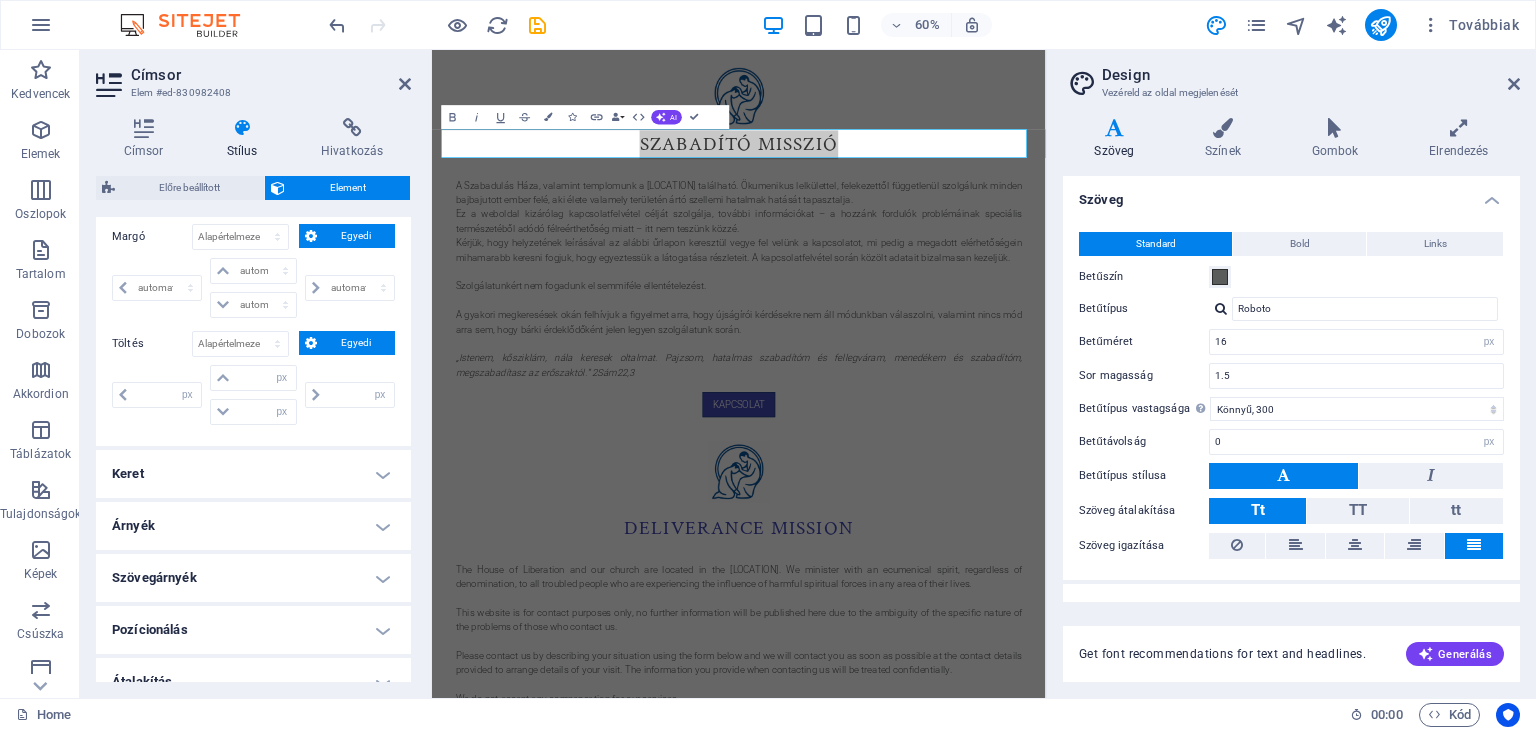 scroll, scrollTop: 620, scrollLeft: 0, axis: vertical 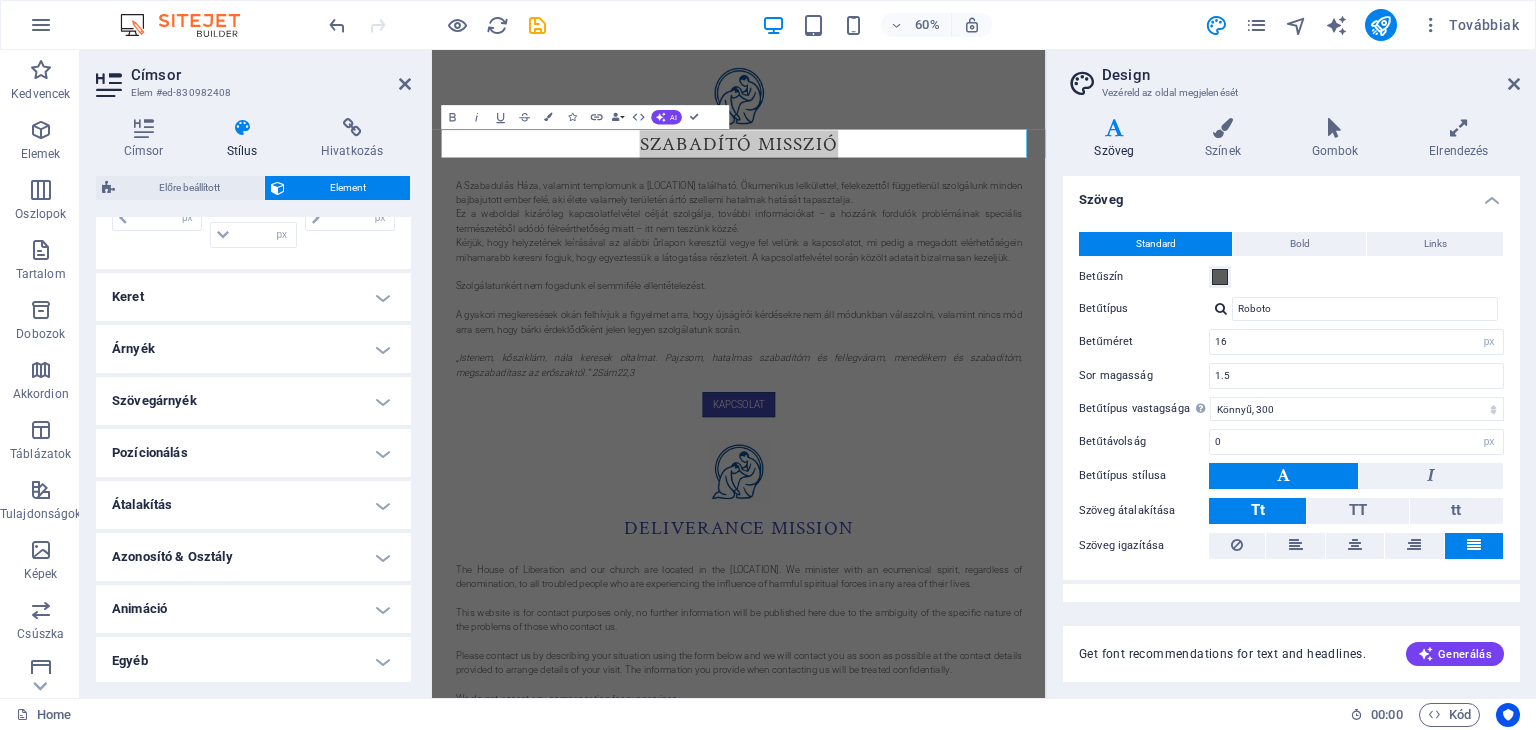 click on "Átalakítás" at bounding box center (253, 505) 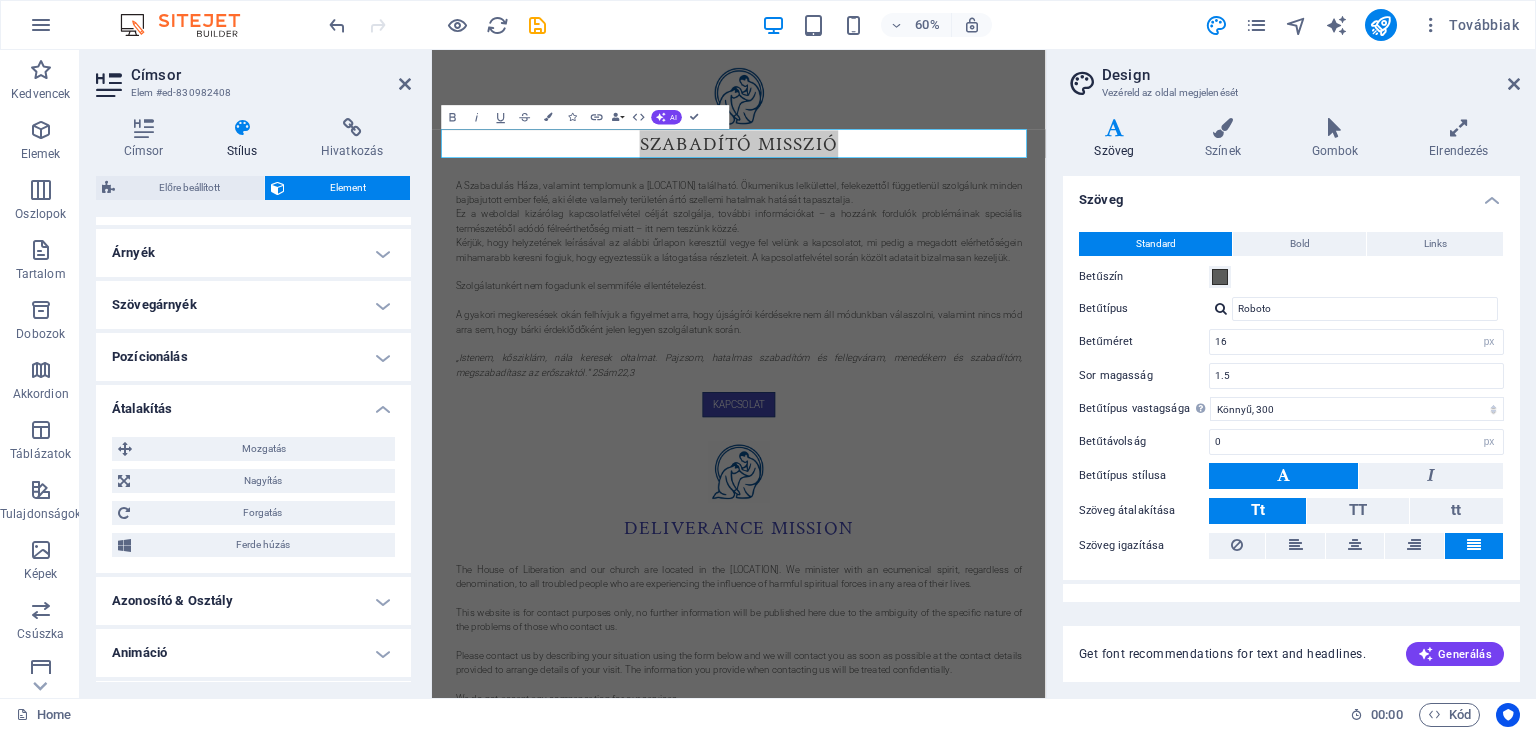 scroll, scrollTop: 760, scrollLeft: 0, axis: vertical 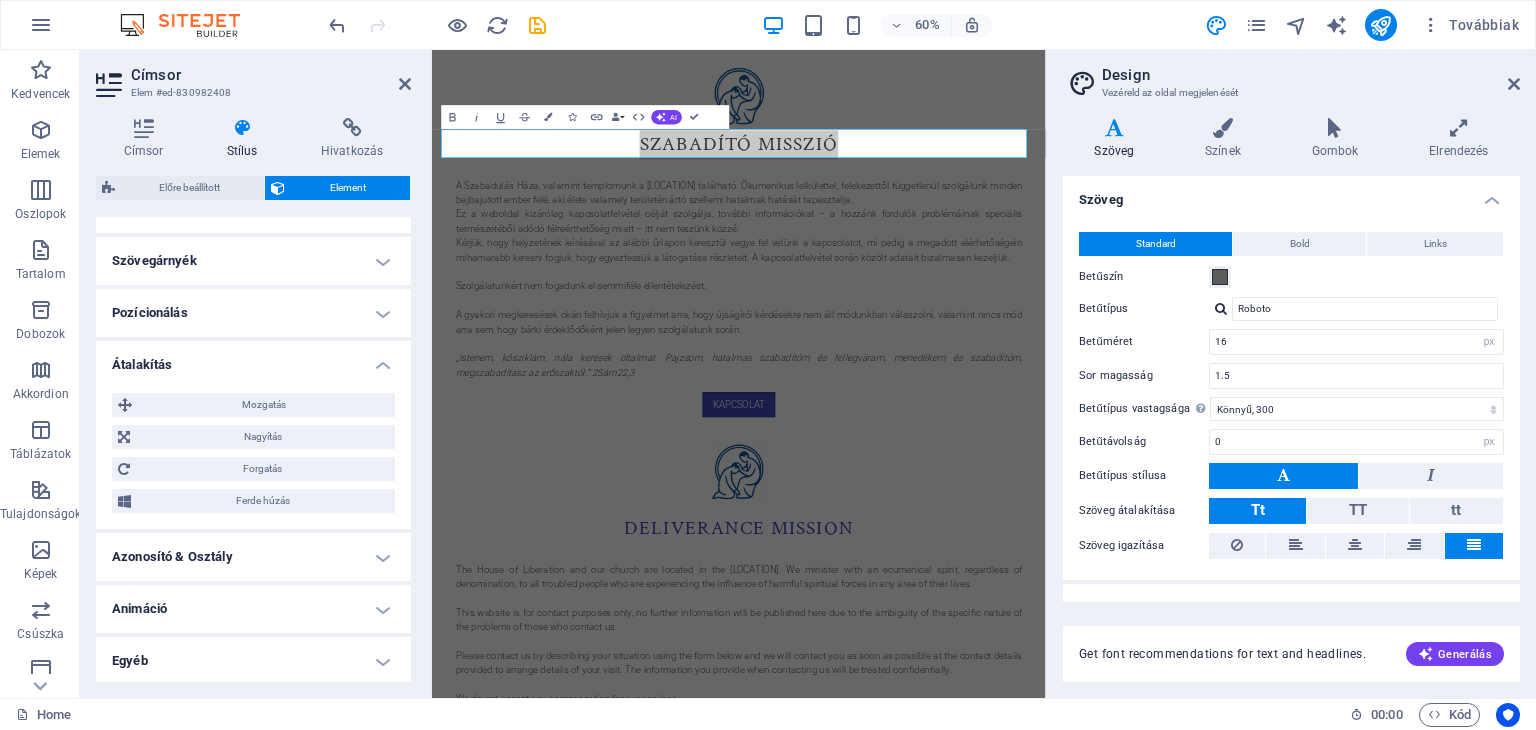 click on "Egyéb" at bounding box center [253, 661] 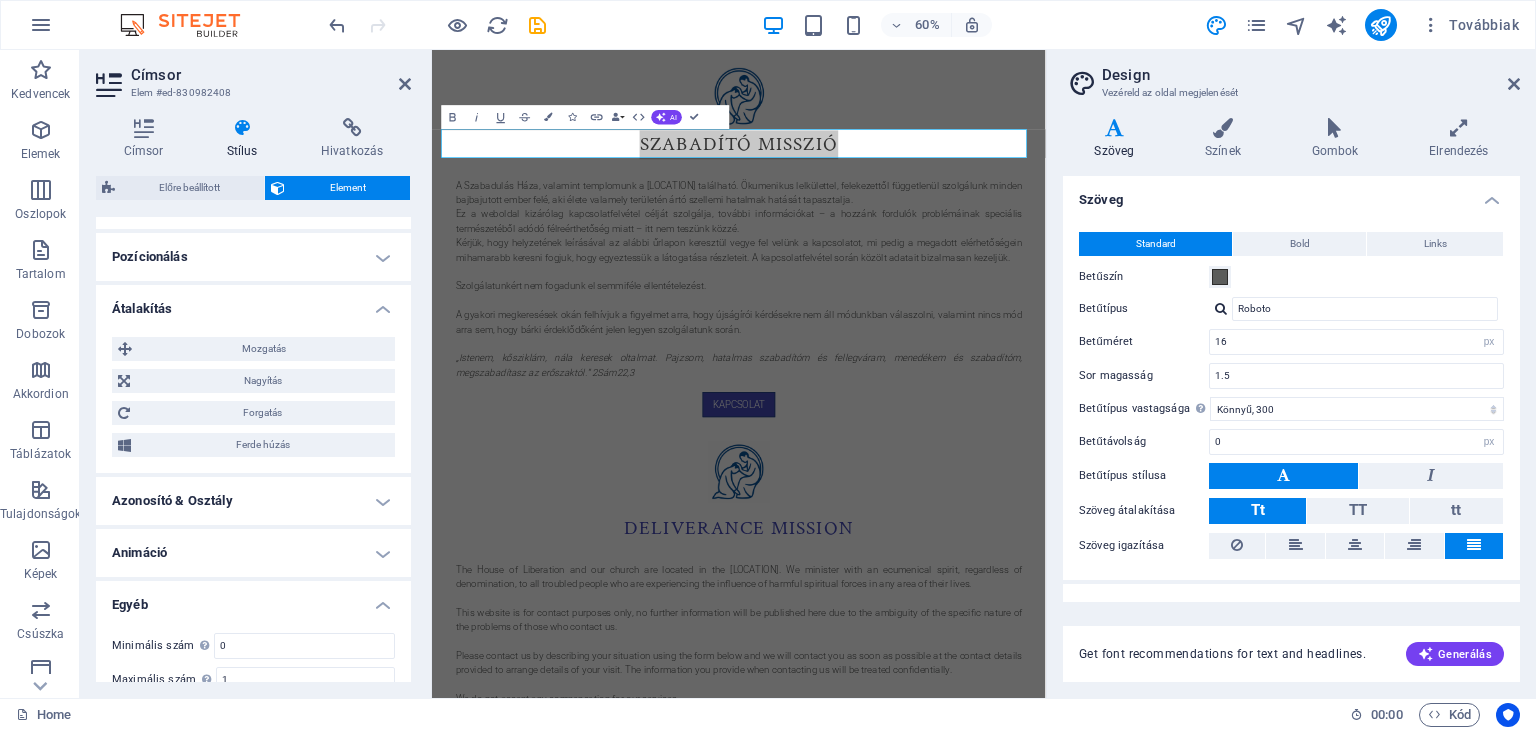 scroll, scrollTop: 883, scrollLeft: 0, axis: vertical 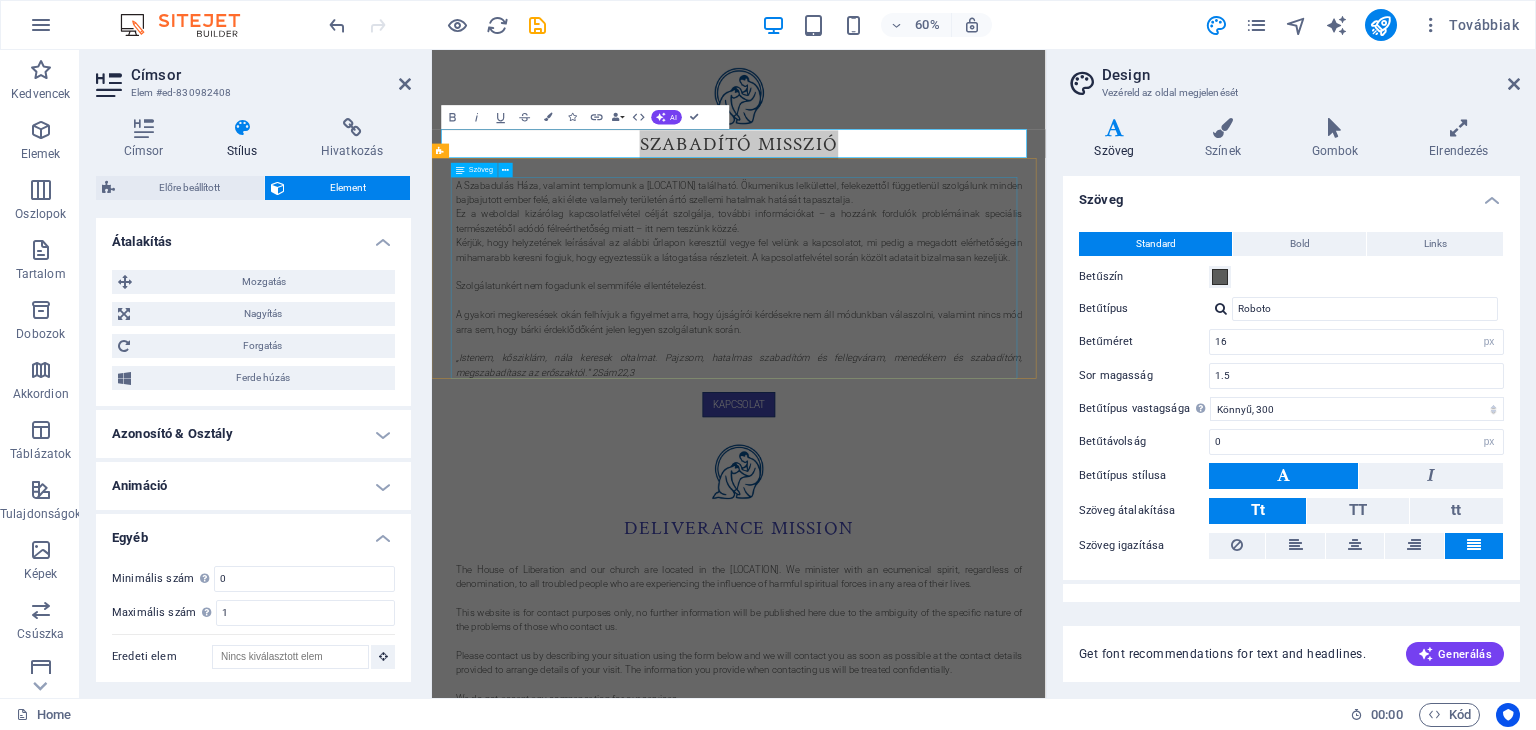 click on "A Szabadulás Háza, valamint templomunk a [REGION] található. Ökumenikus lelkülettel, felekezettől függetlenül szolgálunk minden bajbajutott ember felé, aki élete valamely területén ártó szellemi hatalmak hatását tapasztalja. Ez a weboldal kizárólag kapcsolatfelvétel célját szolgálja, további információkat – a hozzánk fordulók problémáinak speciális természetéből adódó félreérthetőség miatt – itt nem teszünk közzé. Kérjük, hogy helyzetének leírásával az alábbi űrlapon keresztül vegye fel velünk a kapcsolatot, mi pedig a megadott elérhetőségein mihamarabb keresni fogjuk, hogy egyeztessük a látogatása részleteit. A kapcsolatfelvétel során közölt adatait bizalmasan kezeljük. Szolgálatunkért nem fogadunk el semmiféle ellentételezést. „Istenem, kősziklám, nála keresek oltalmat. Pajzsom, hatalmas szabadítóm és fellegváram, menedékem és szabadítóm, megszabadítasz az erőszaktól.” 2Sám22,3" at bounding box center [944, 432] 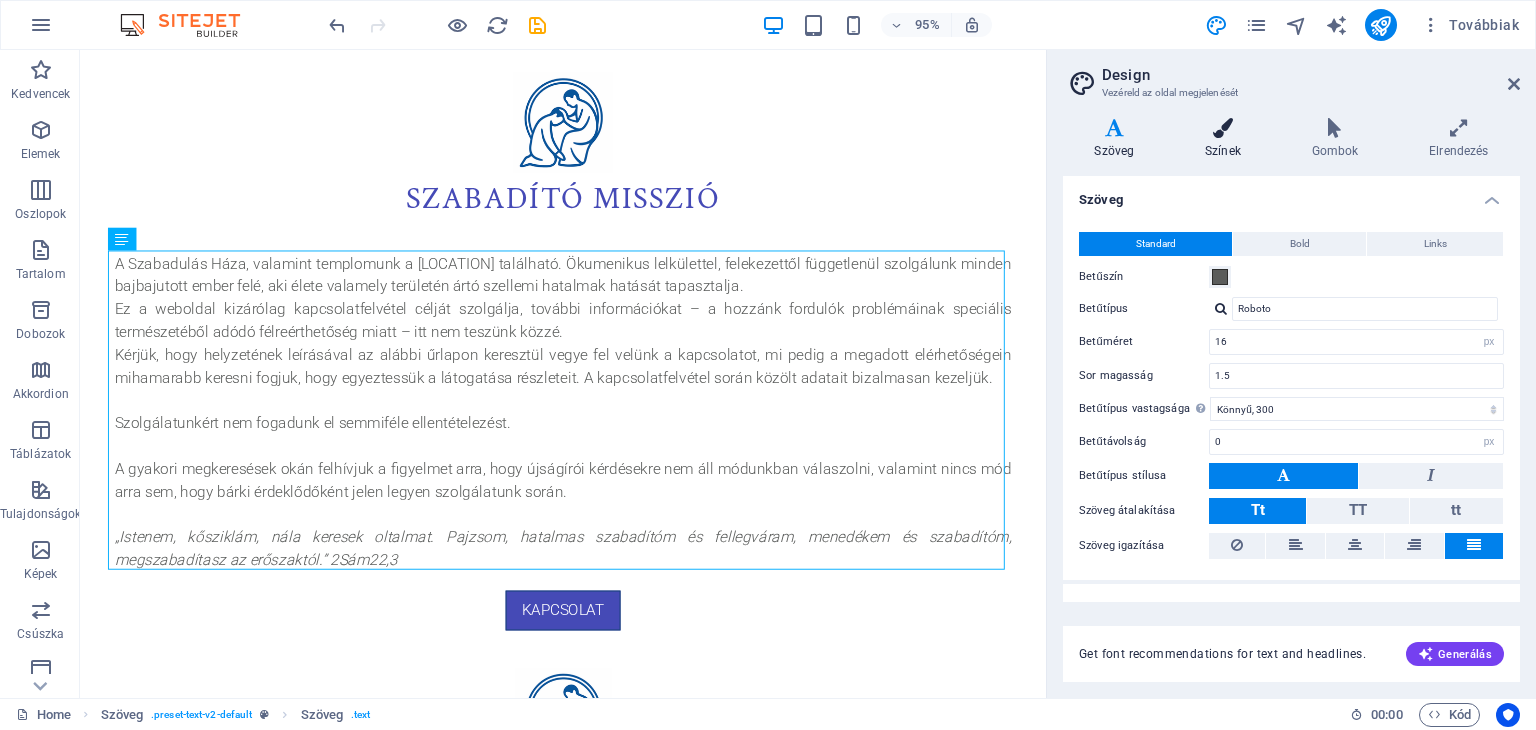 click on "Színek" at bounding box center [1227, 139] 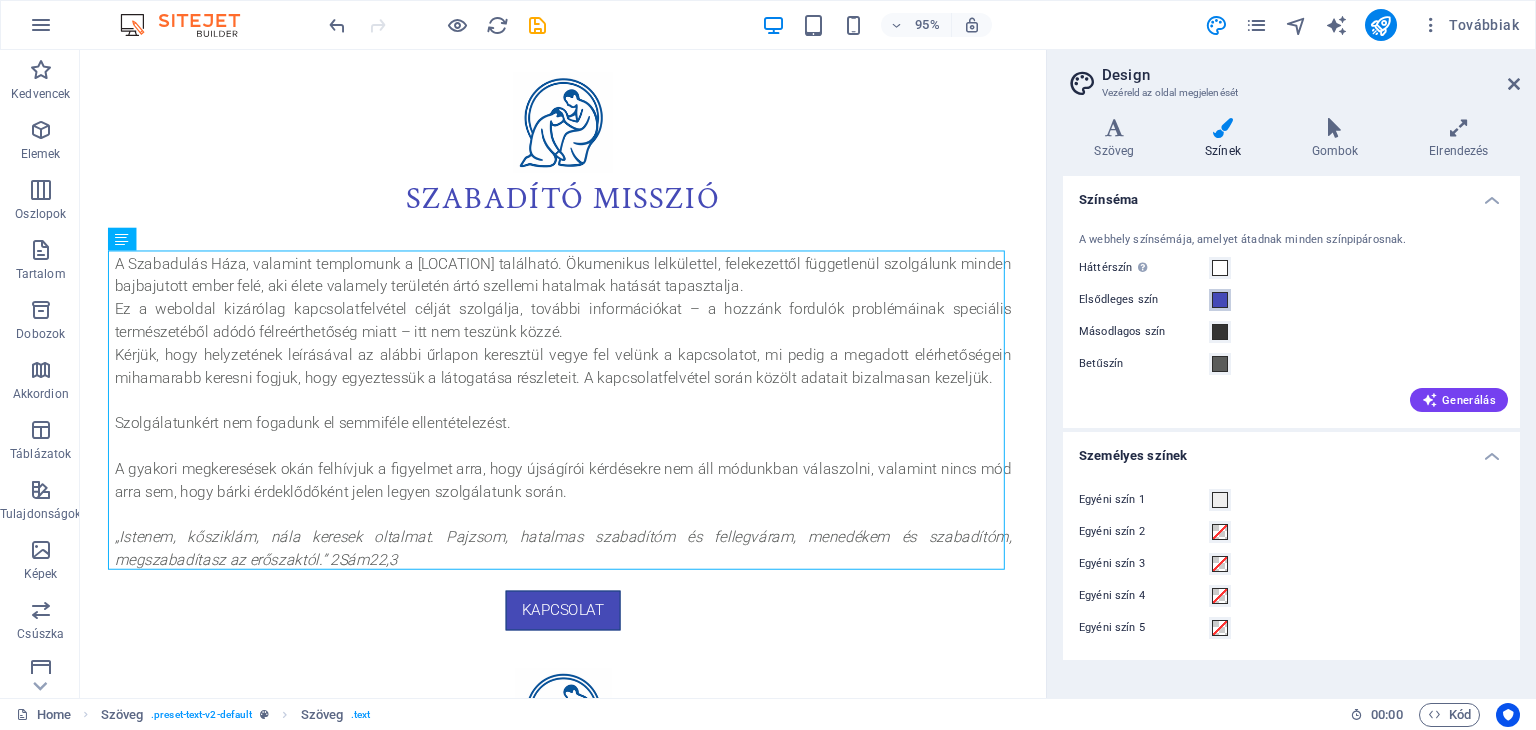 click at bounding box center (1220, 300) 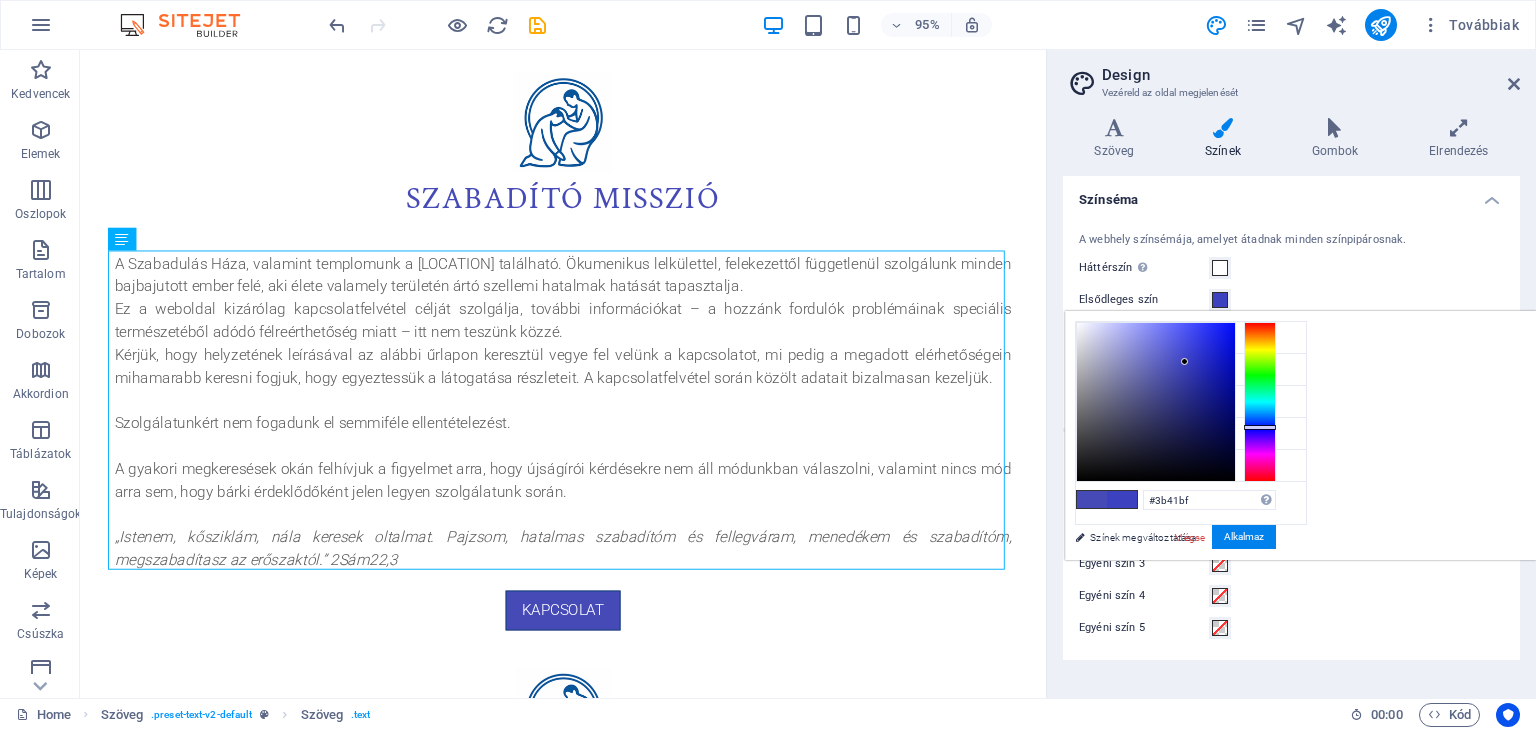 click at bounding box center (1156, 402) 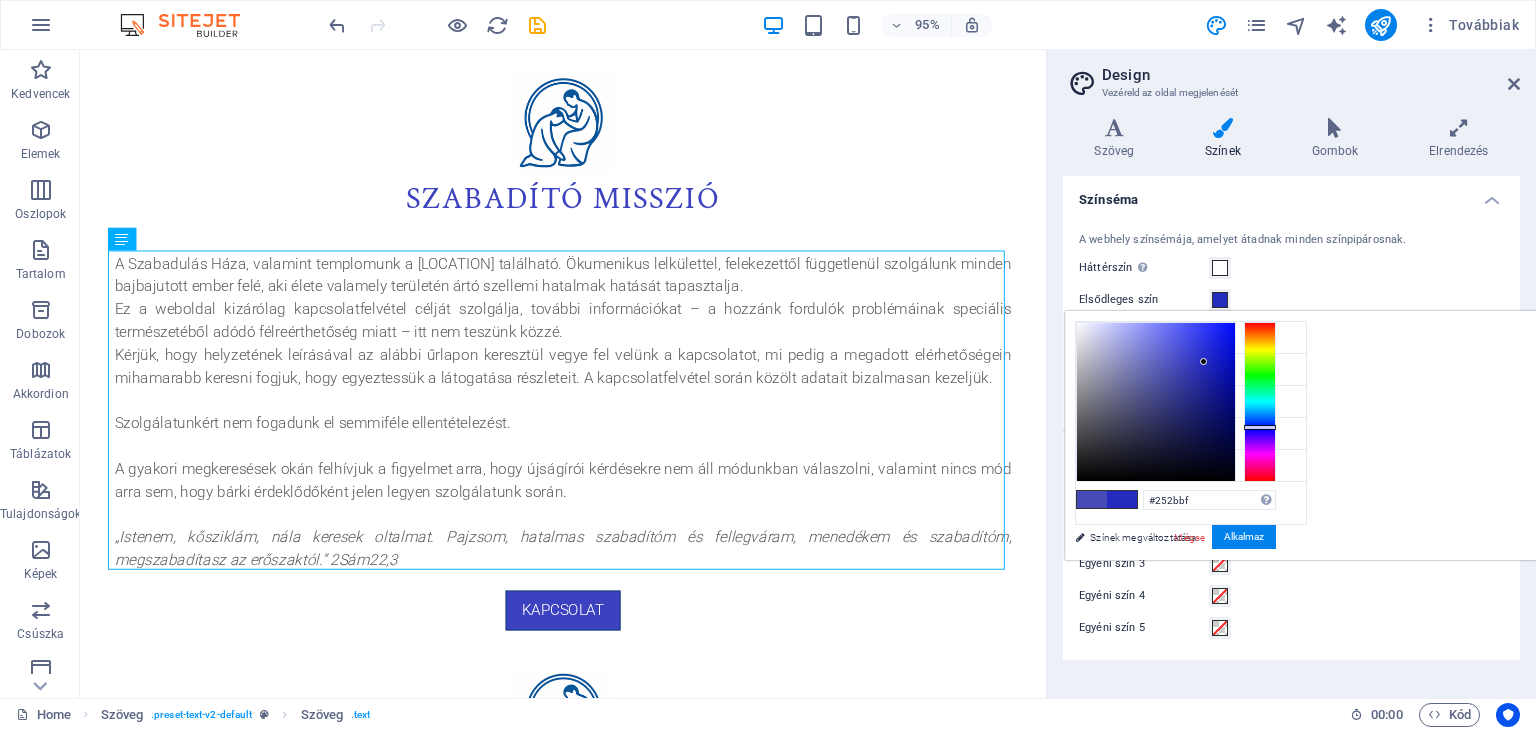 click at bounding box center [1156, 402] 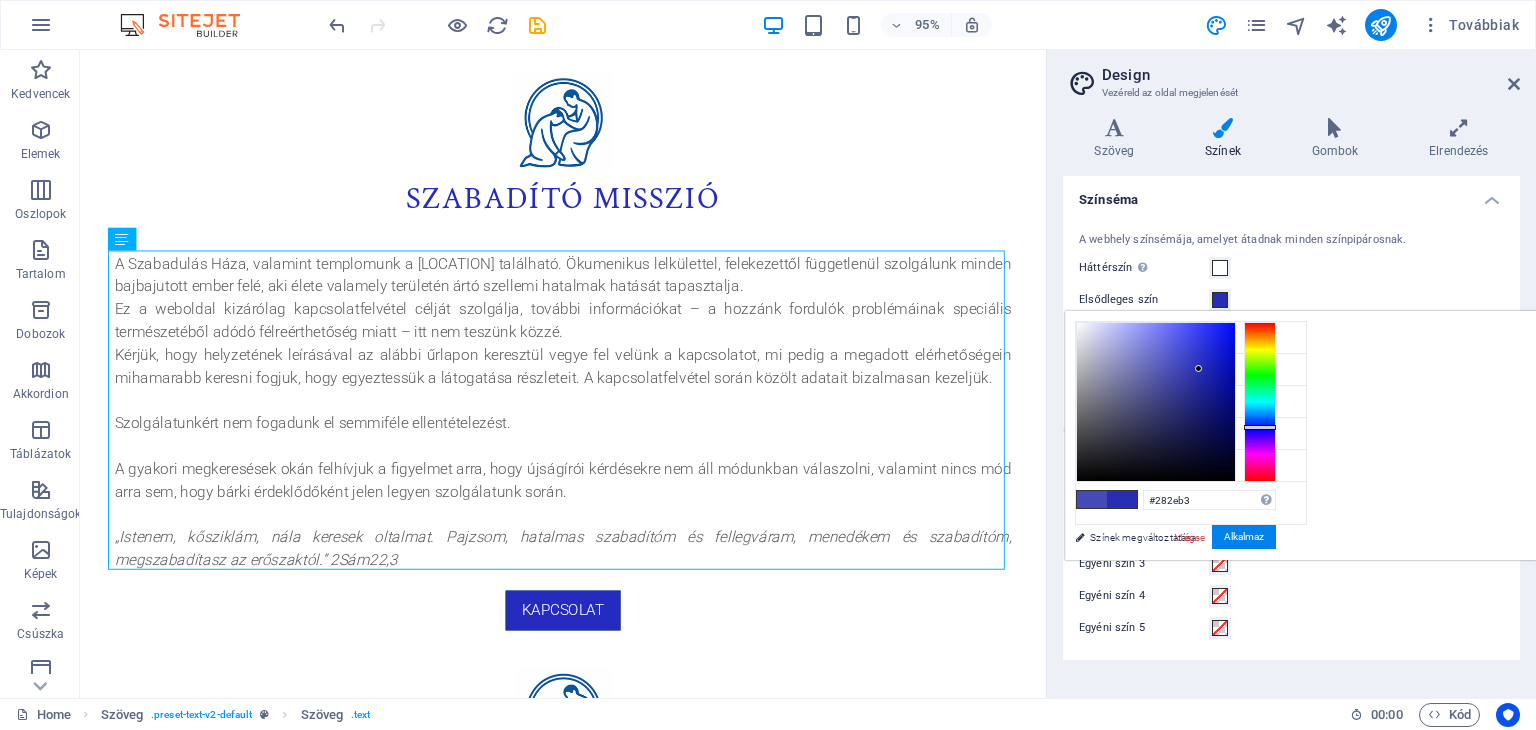 click at bounding box center (1156, 402) 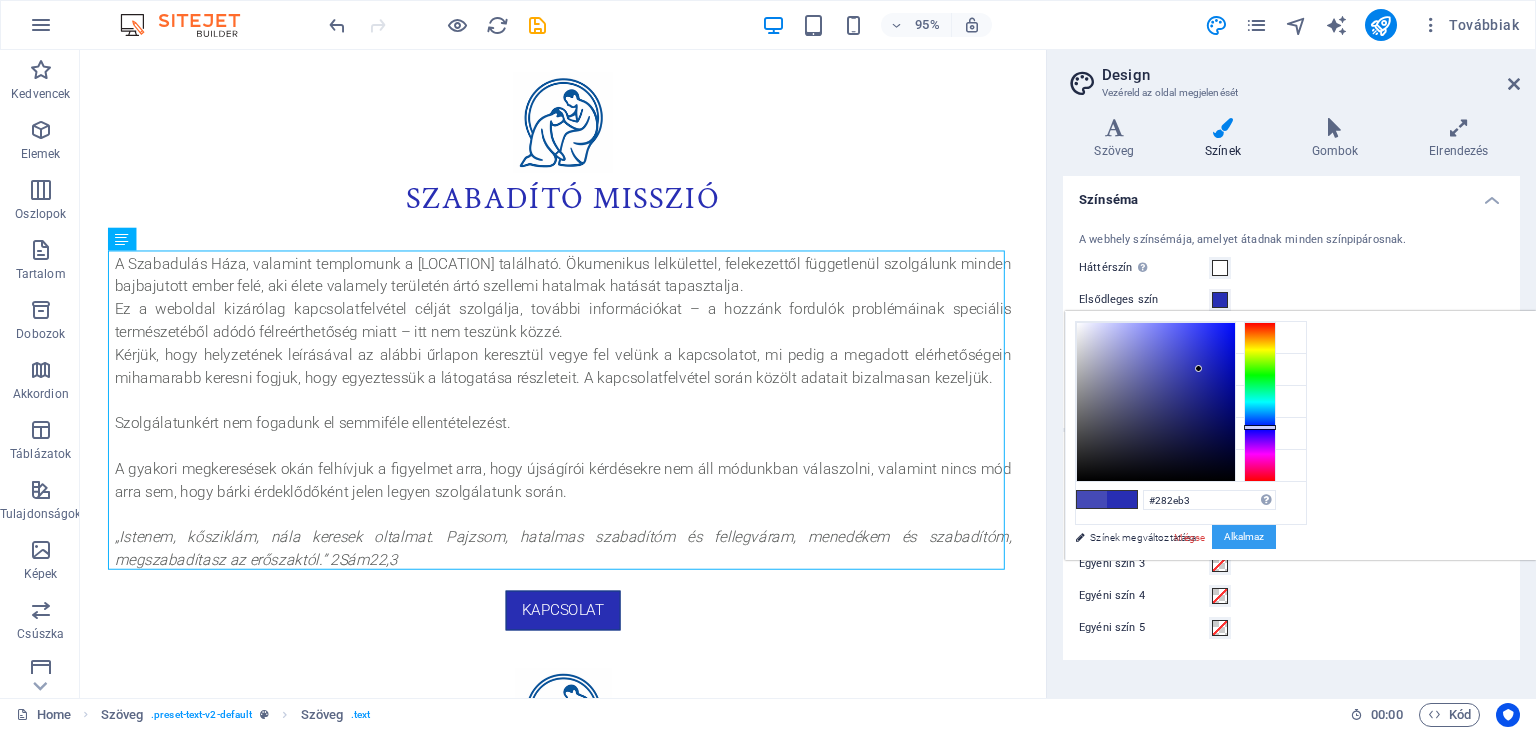 click on "Alkalmaz" at bounding box center (1244, 537) 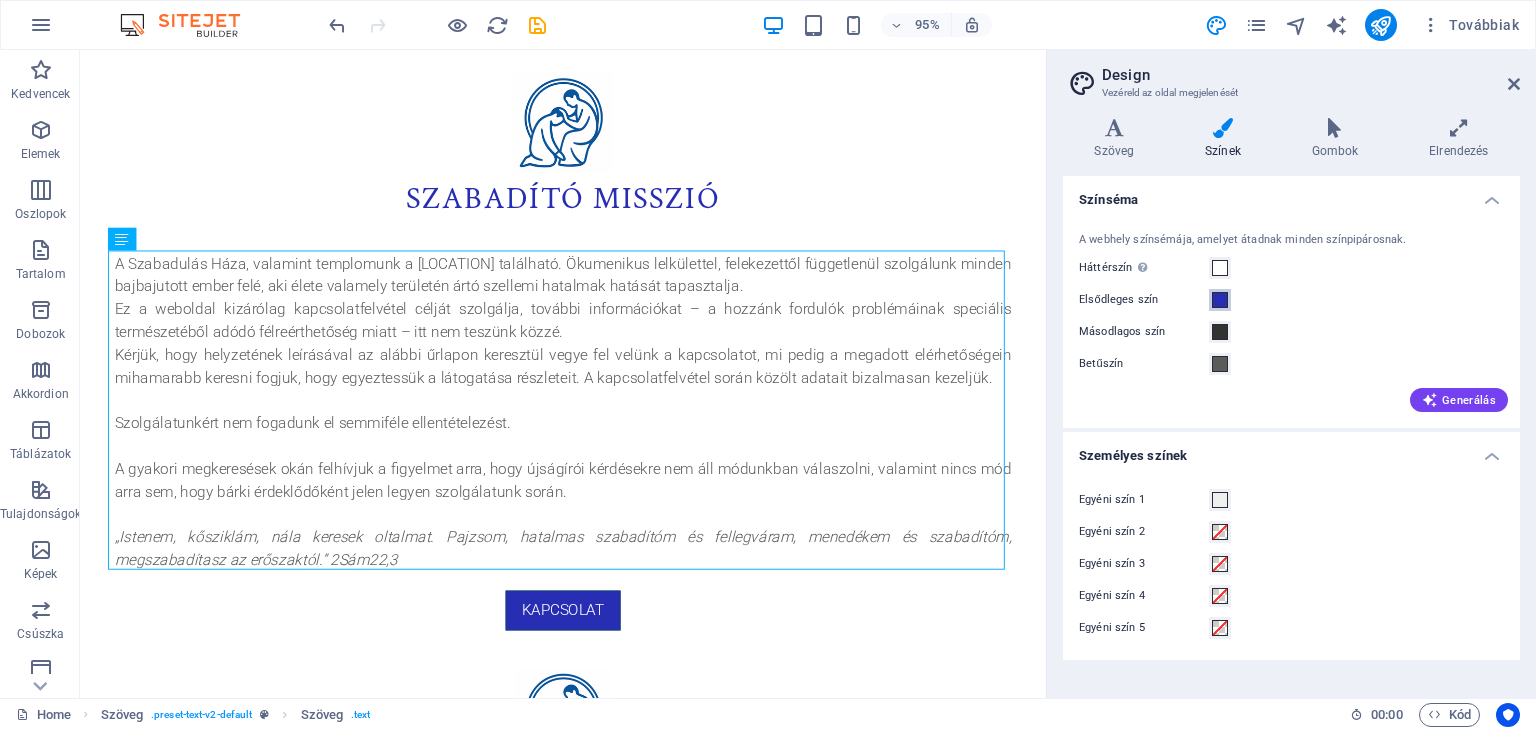 click on "Elsődleges szín" at bounding box center [1220, 300] 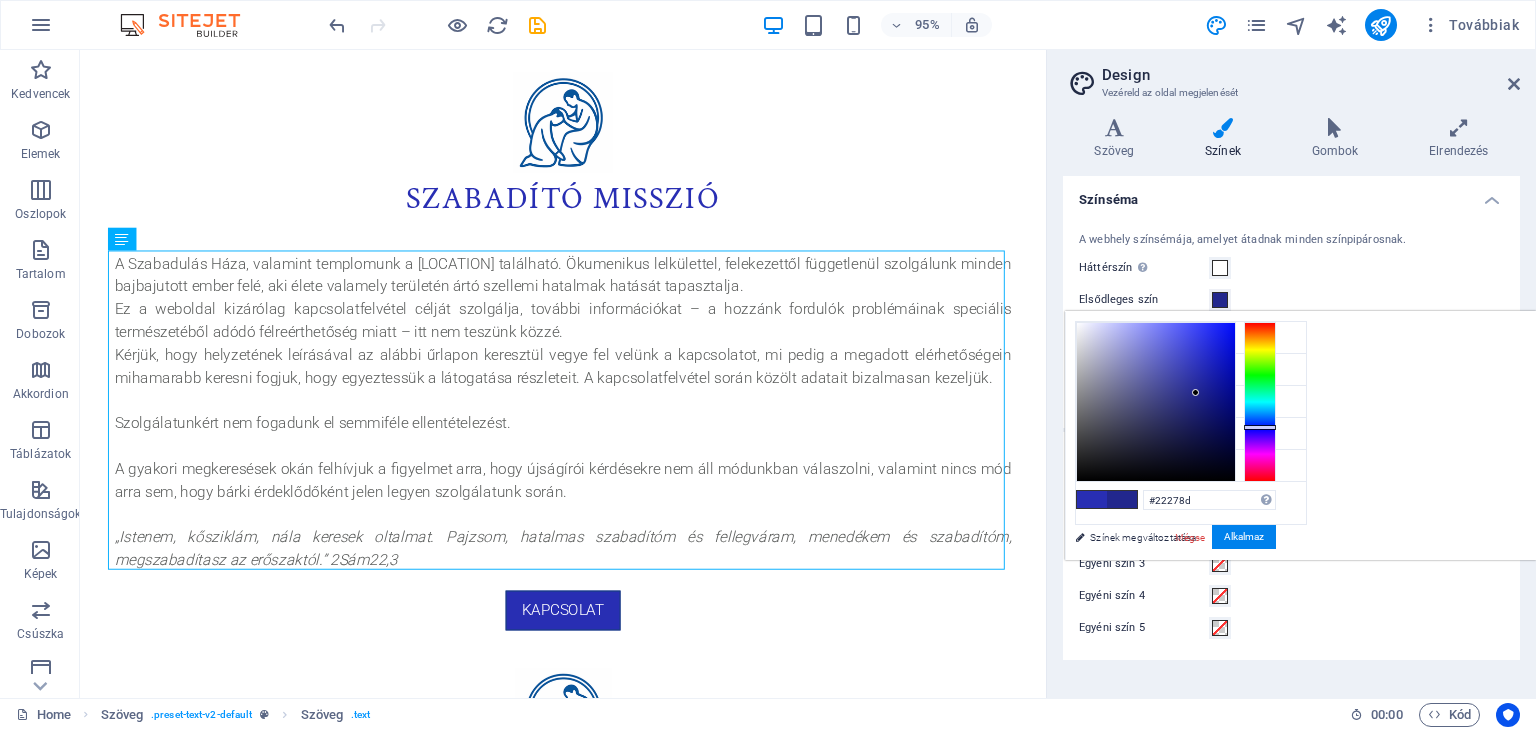 click at bounding box center (1156, 402) 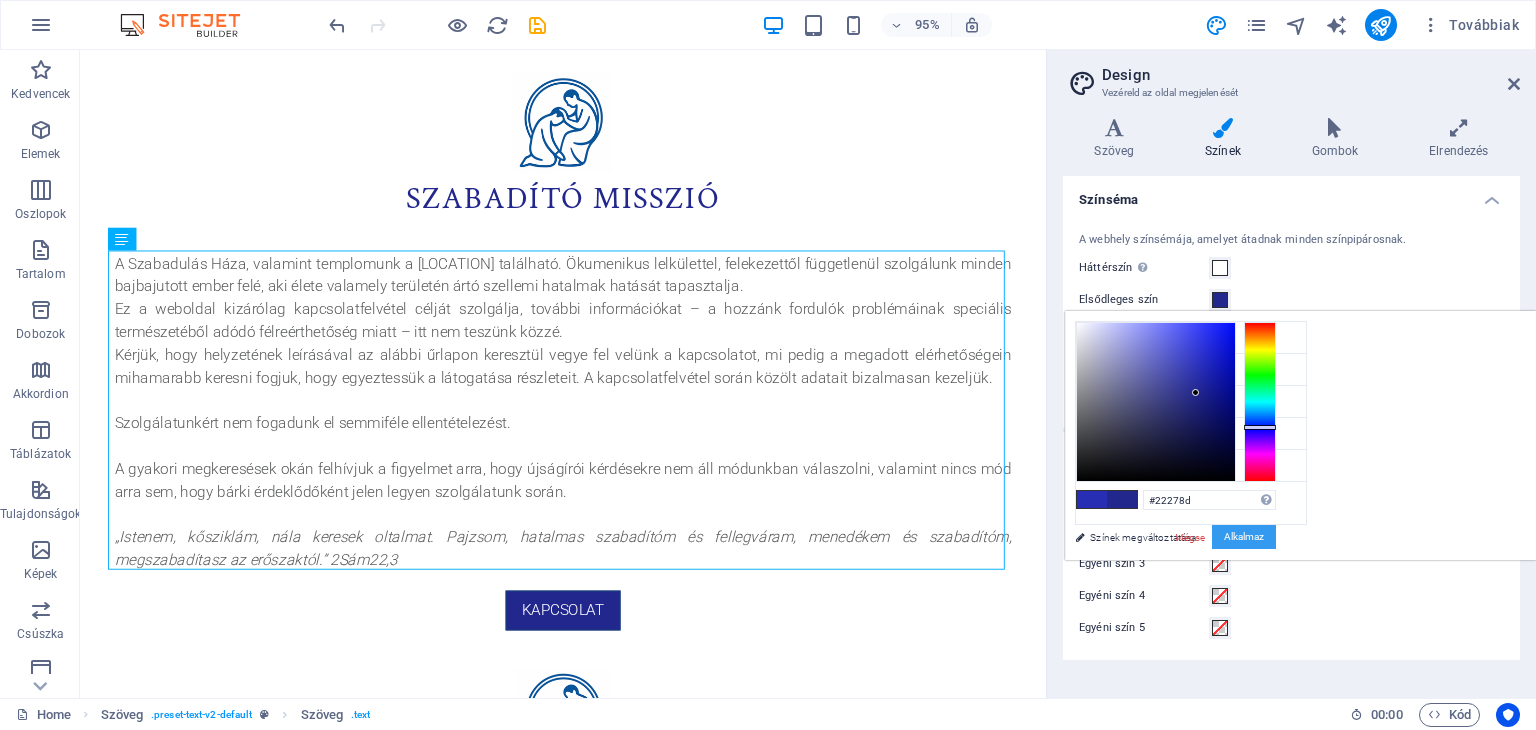 click on "Alkalmaz" at bounding box center (1244, 537) 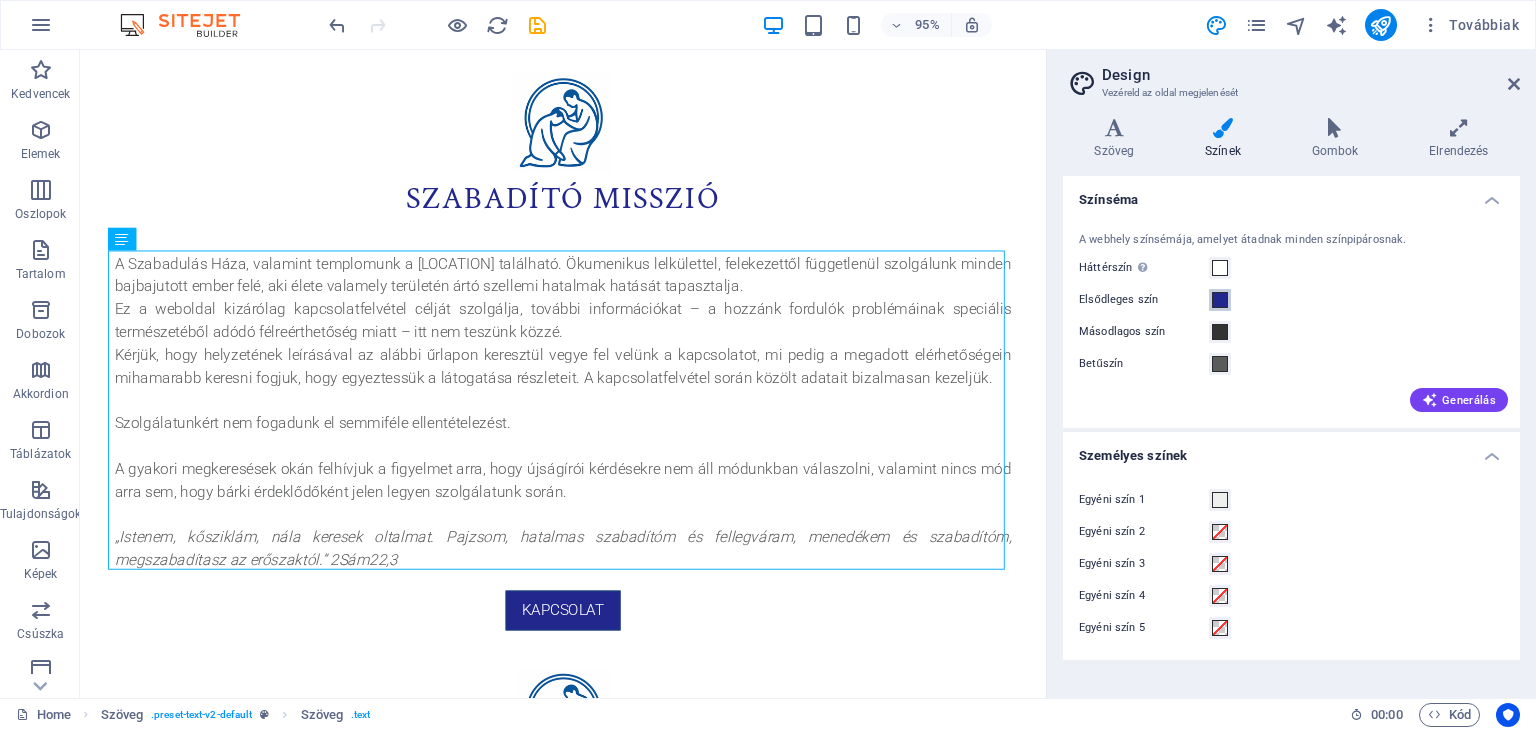 click at bounding box center (1220, 300) 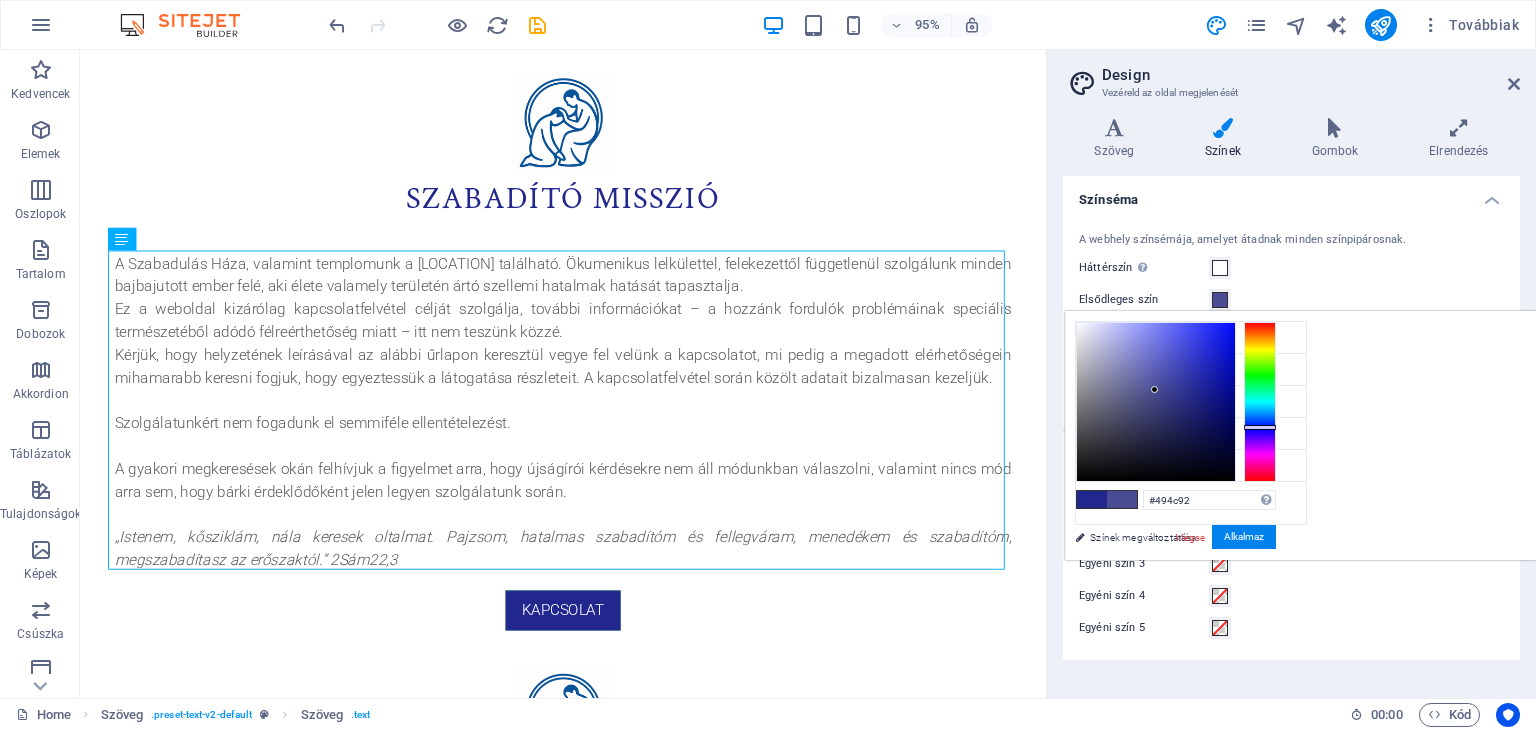 click at bounding box center [1156, 402] 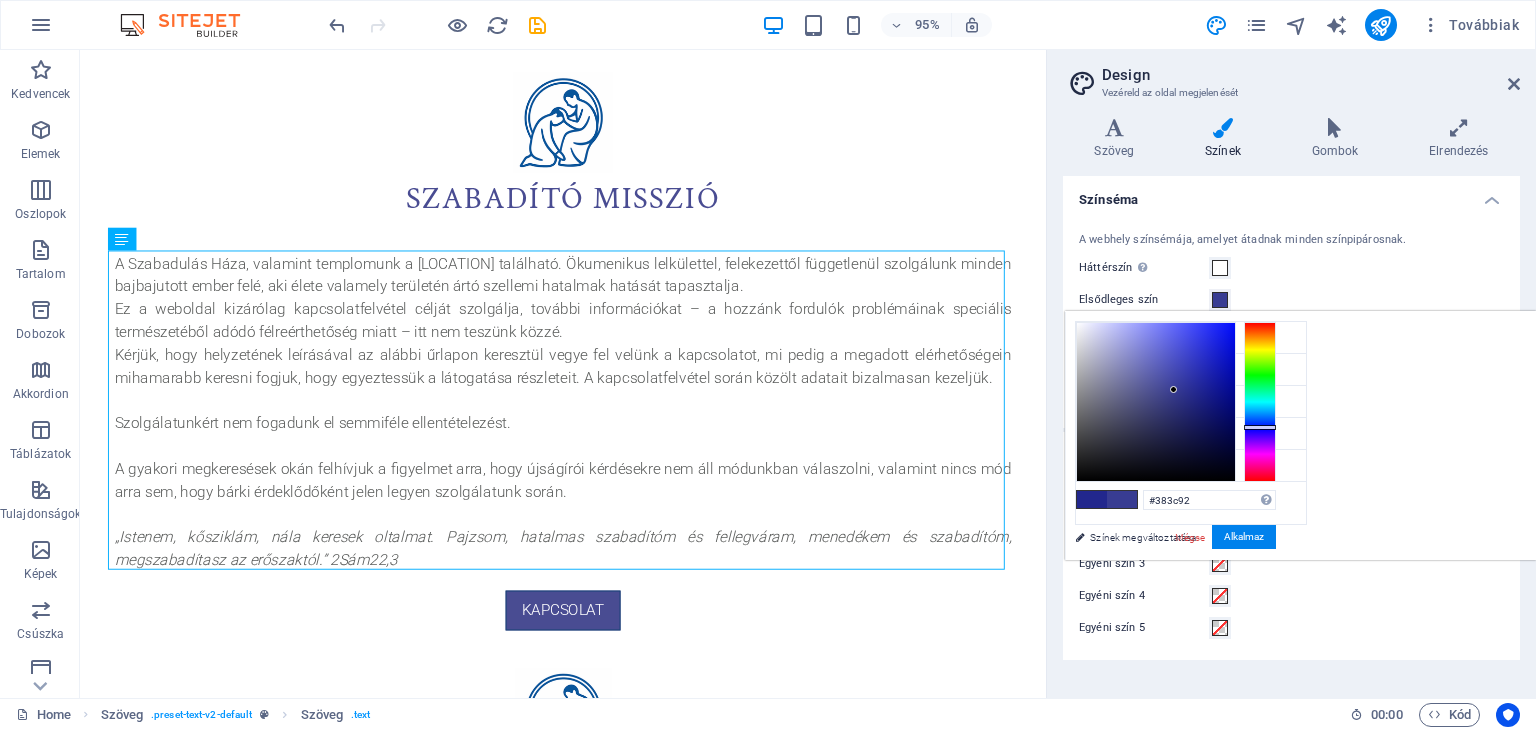 click at bounding box center (1156, 402) 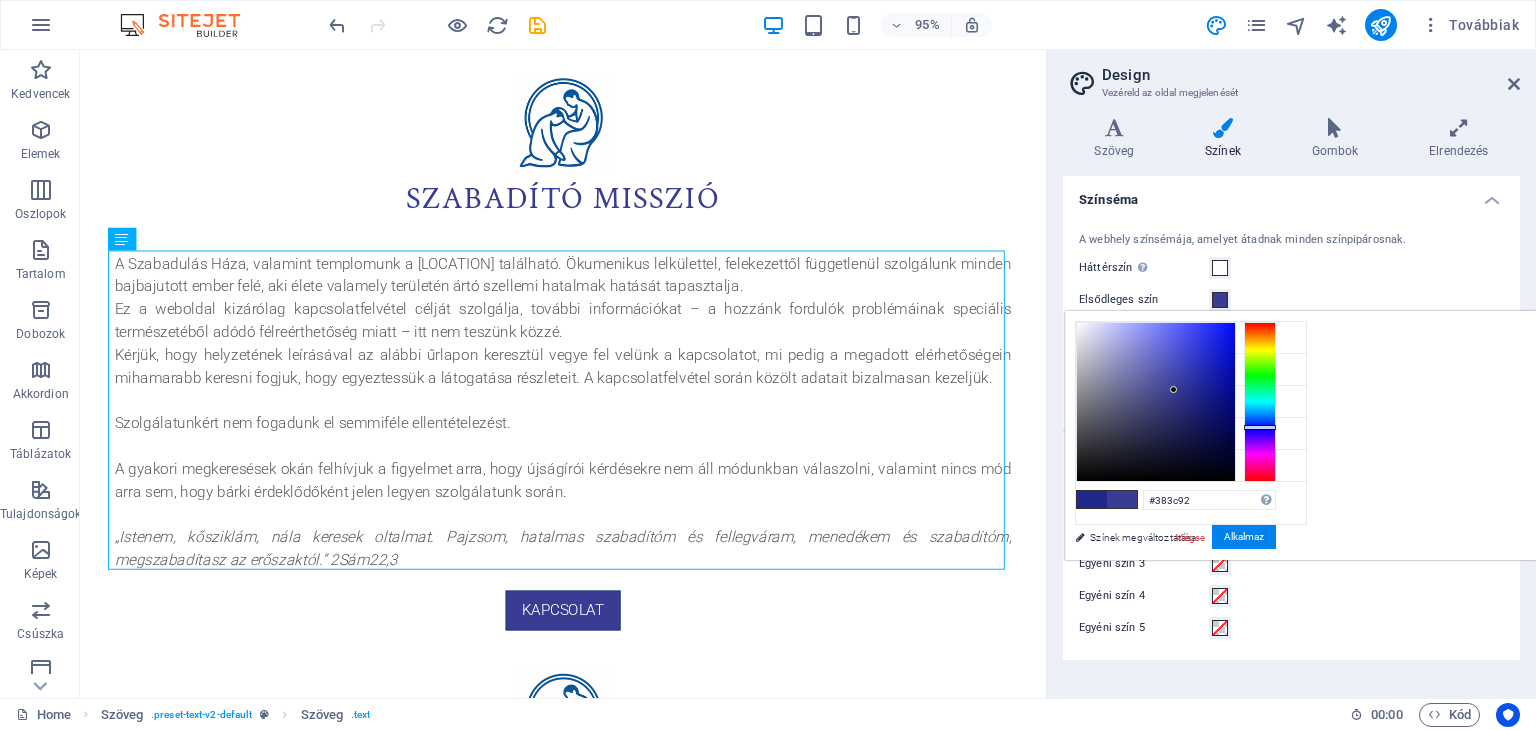 type on "#2b3090" 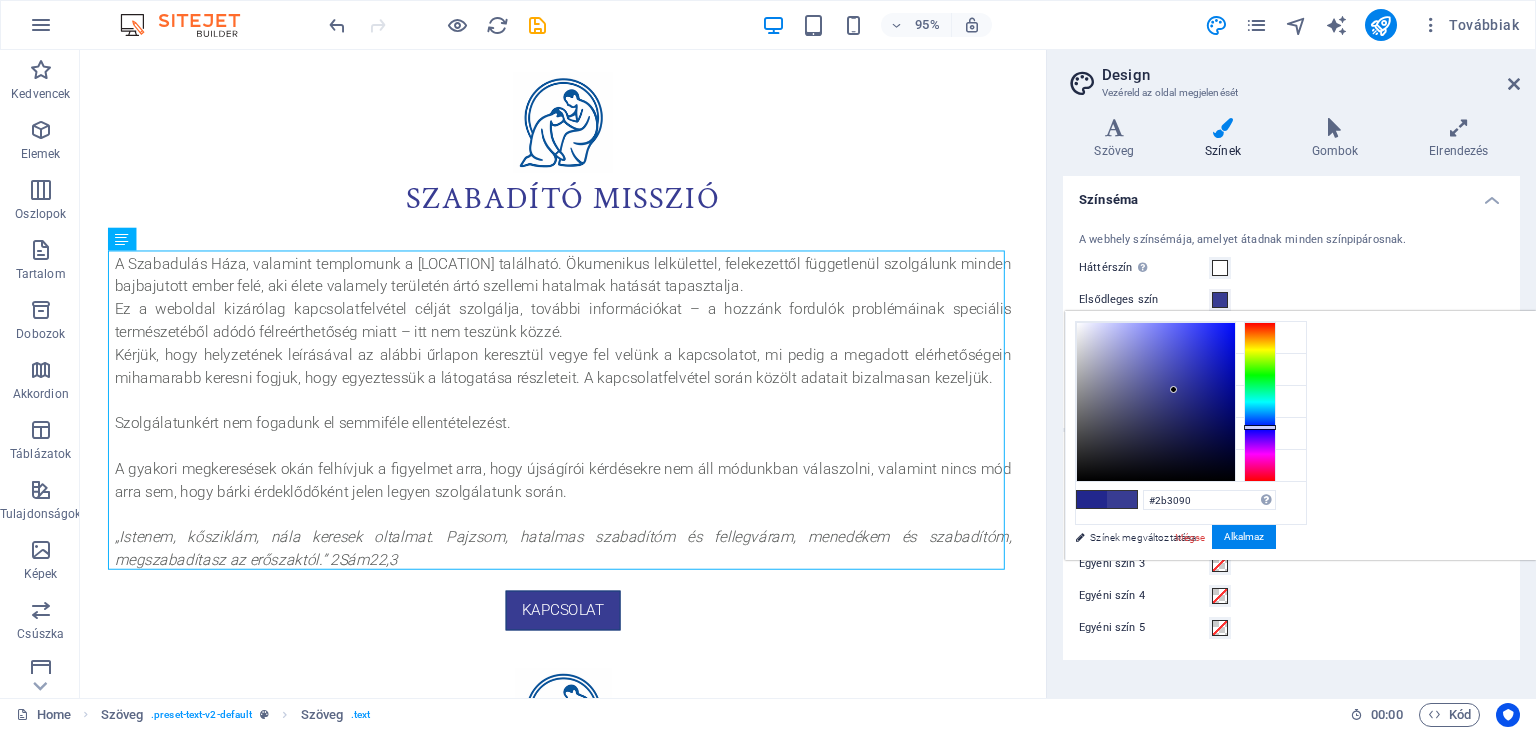 click at bounding box center [1156, 402] 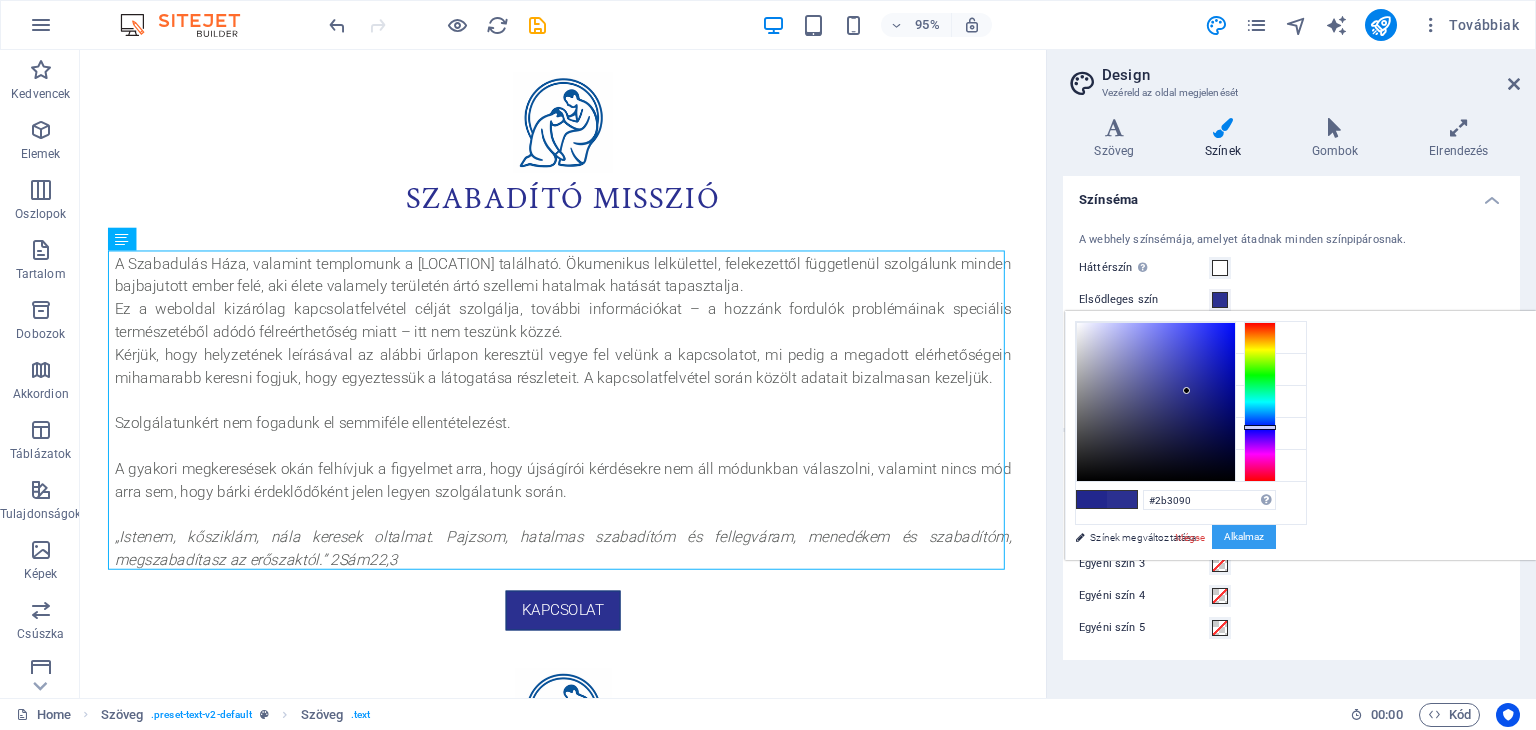click on "Alkalmaz" at bounding box center [1244, 537] 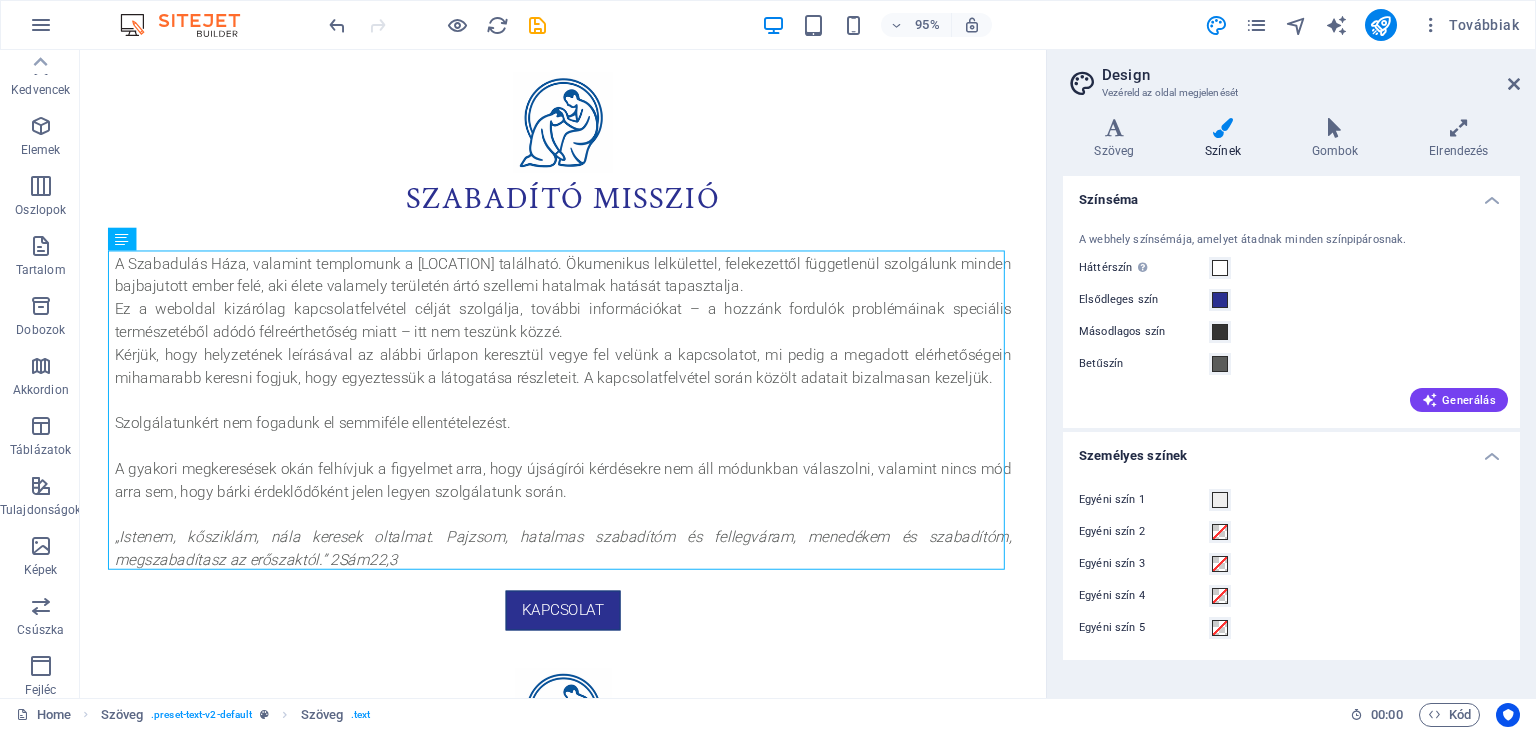 scroll, scrollTop: 0, scrollLeft: 0, axis: both 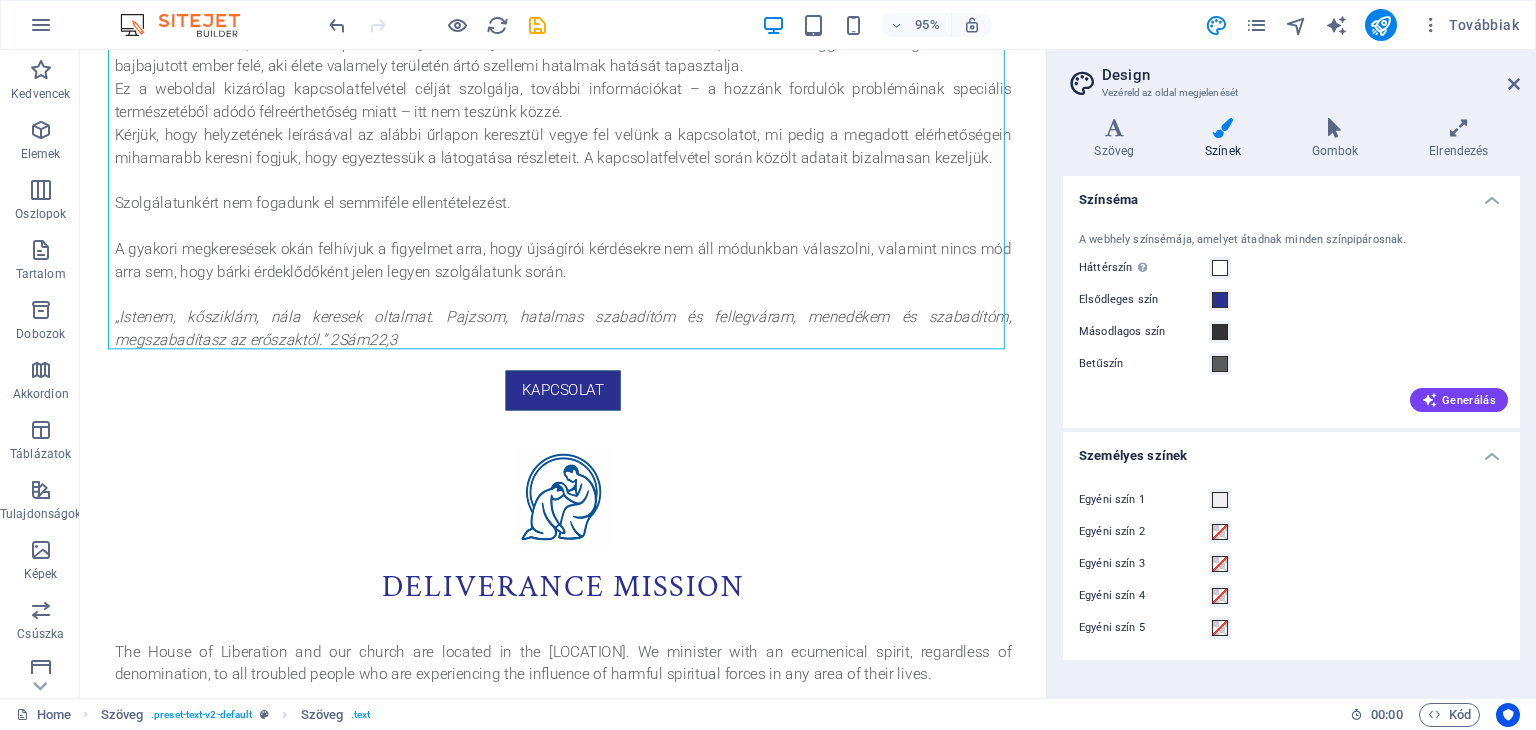 click on "SZABADító misszió A Szabadulás Háza, valamint templomunk a Dunakanyarban található. Ökumenikus lelkülettel, felekezettől függetlenül szolgálunk minden bajbajutott ember felé, aki élete valamely területén ártó szellemi hatalmak hatását tapasztalja. Ez a weboldal kizárólag kapcsolatfelvétel célját szolgálja, további információkat – a hozzánk fordulók problémáinak speciális természetéből adódó félreérthetőség miatt – itt nem teszünk közzé. Kérjük, hogy helyzetének leírásával az alábbi űrlapon keresztül vegye fel velünk a kapcsolatot, mi pedig a megadott elérhetőségein mihamarabb keresni fogjuk, hogy egyeztessük a látogatása részleteit. A kapcsolatfelvétel során közölt adatait bizalmasan kezeljük. Szolgálatunkért nem fogadunk el semmiféle ellentételezést. „Istenem, kősziklám, nála keresek oltalmat. Pajzsom, hatalmas szabadítóm és fellegváram, menedékem és szabadítóm, megszabadítasz az erőszaktól.” 2Sám22,3 Kapcsolat" at bounding box center [588, 492] 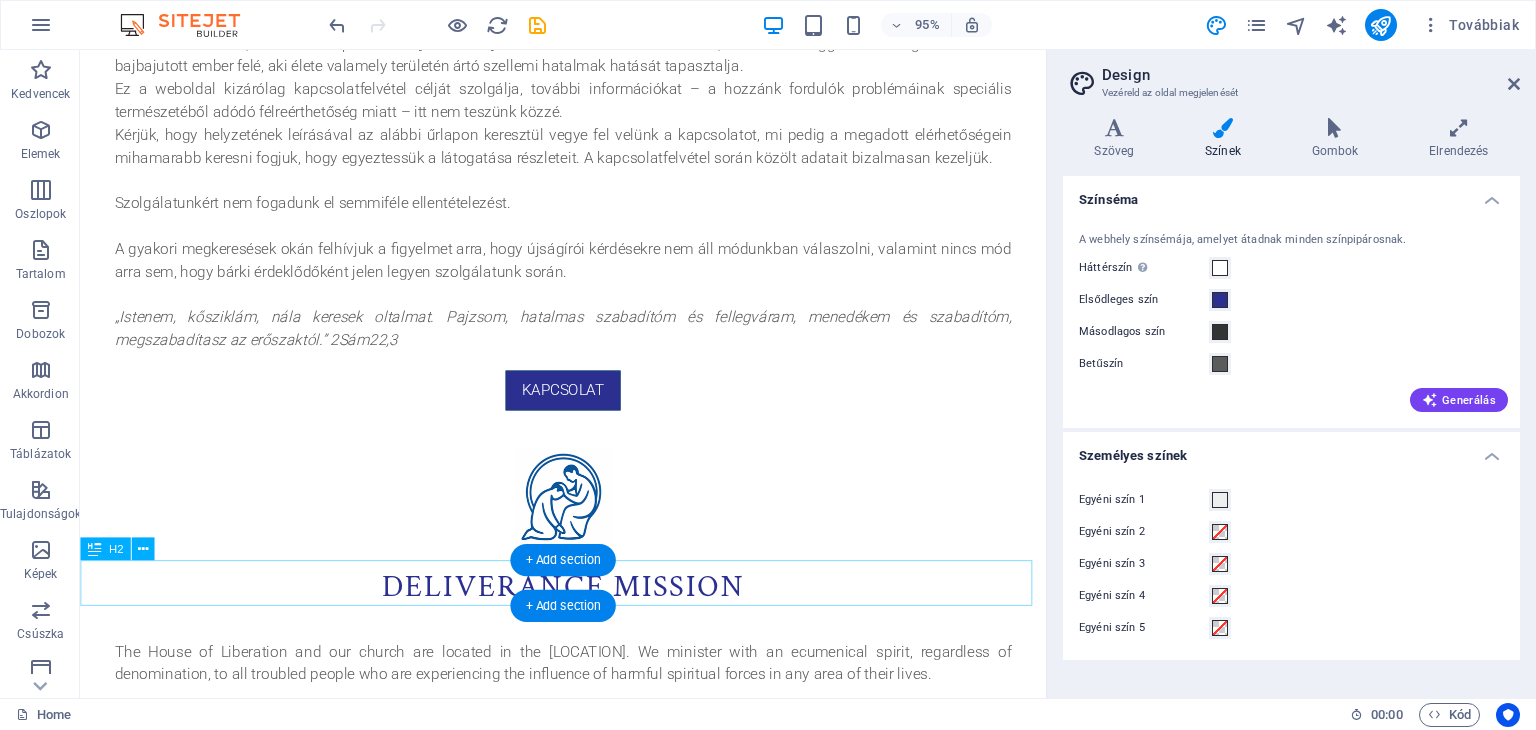 click on "Deliverance mission" at bounding box center [588, 615] 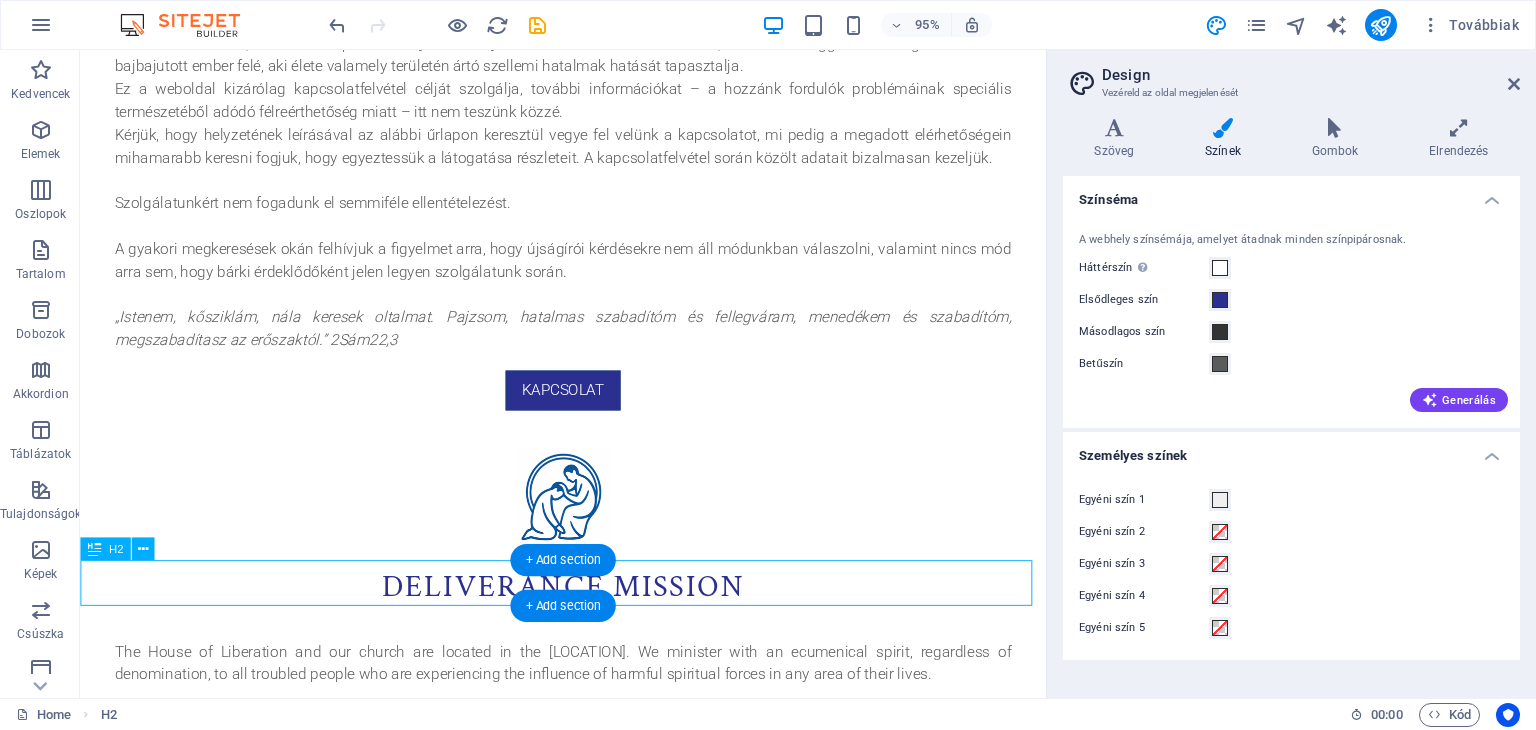 click on "Deliverance mission" at bounding box center [588, 615] 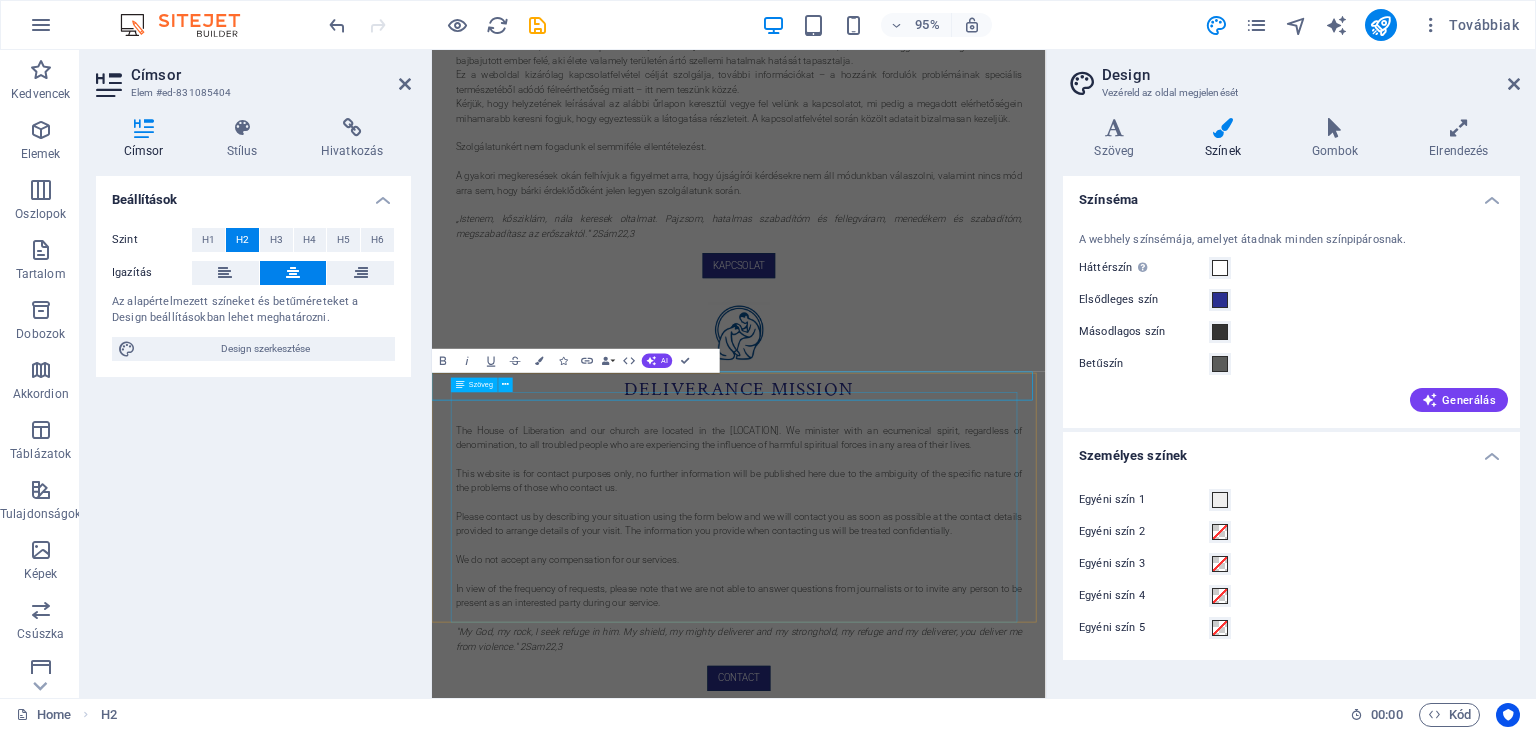 scroll, scrollTop: 232, scrollLeft: 0, axis: vertical 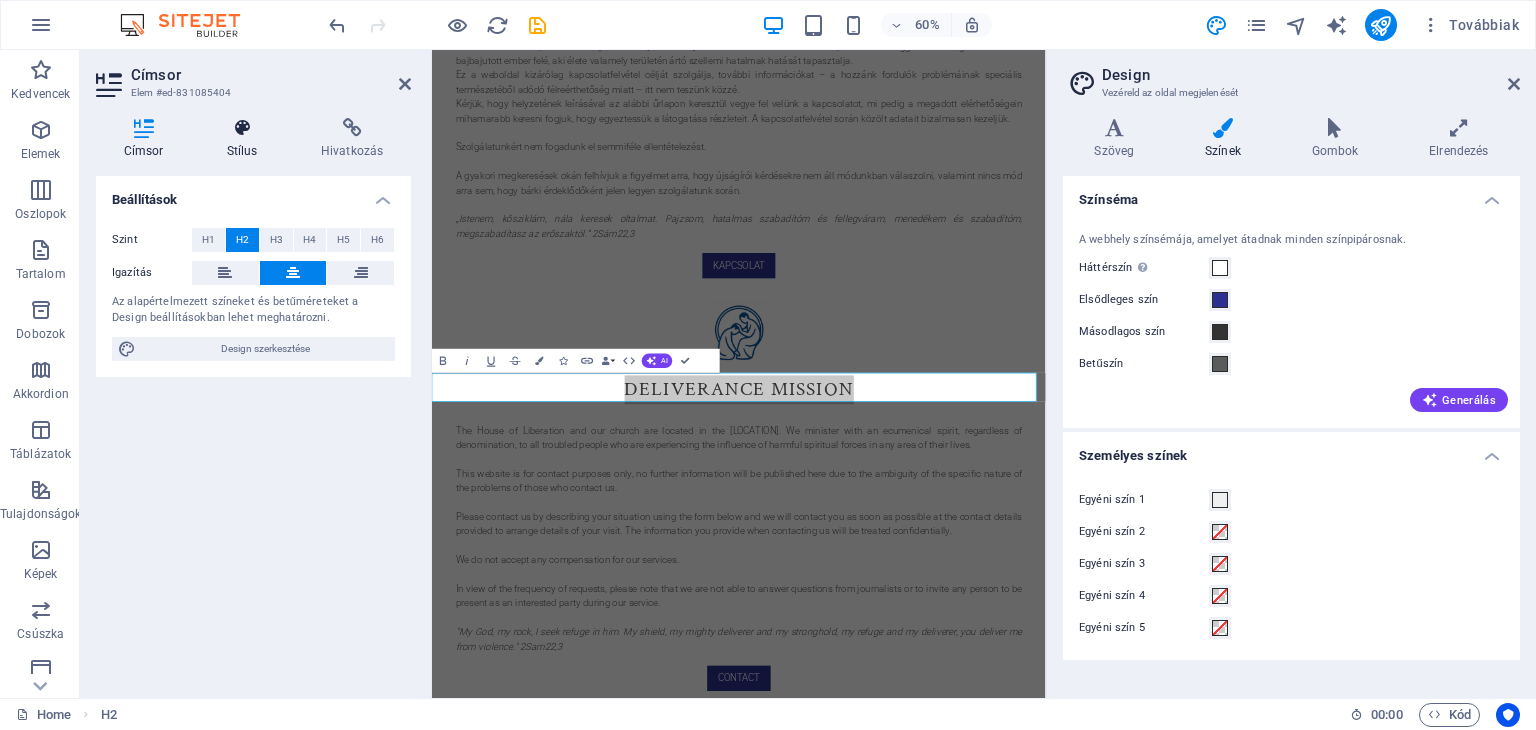 click on "Stílus" at bounding box center (246, 139) 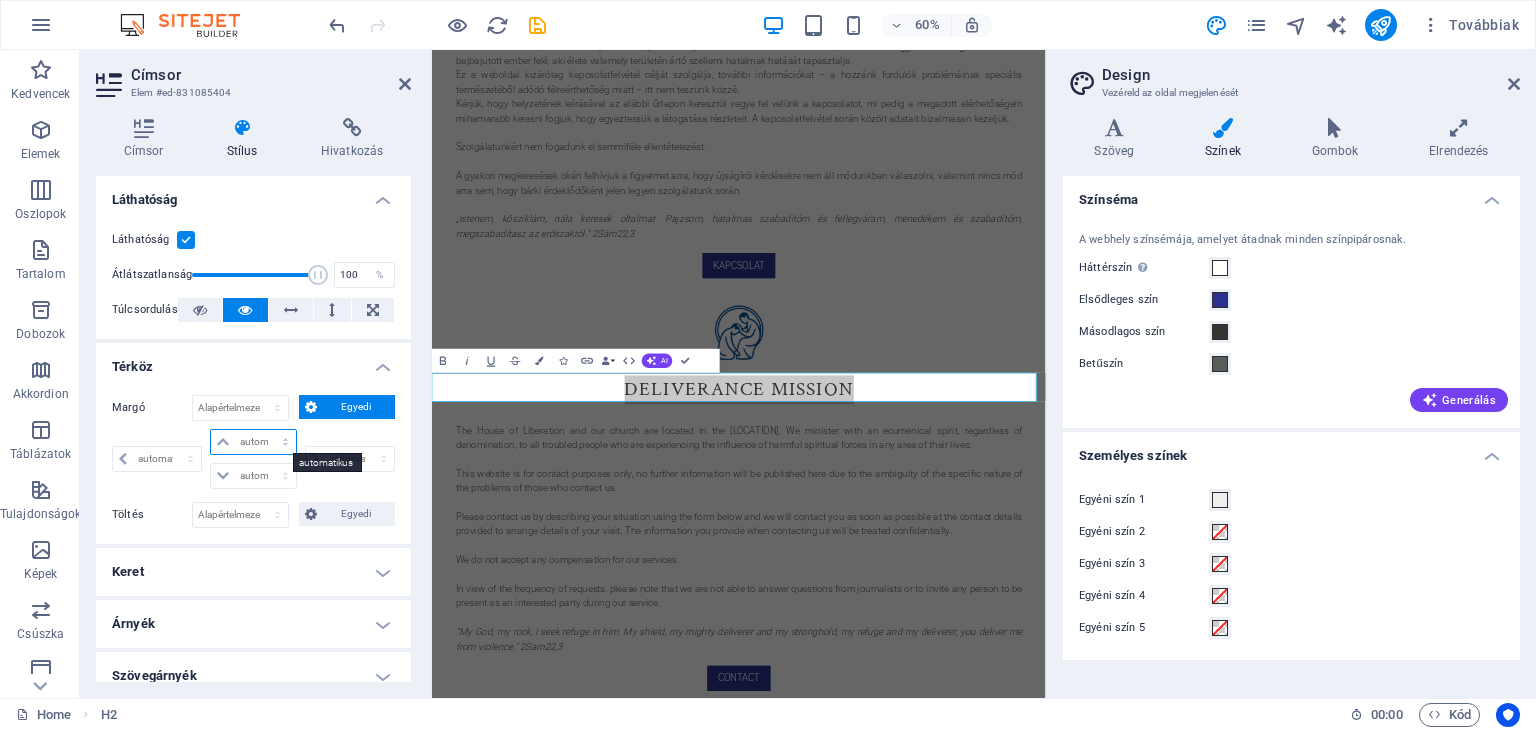 click on "automatikus px % rem vw vh" at bounding box center [253, 442] 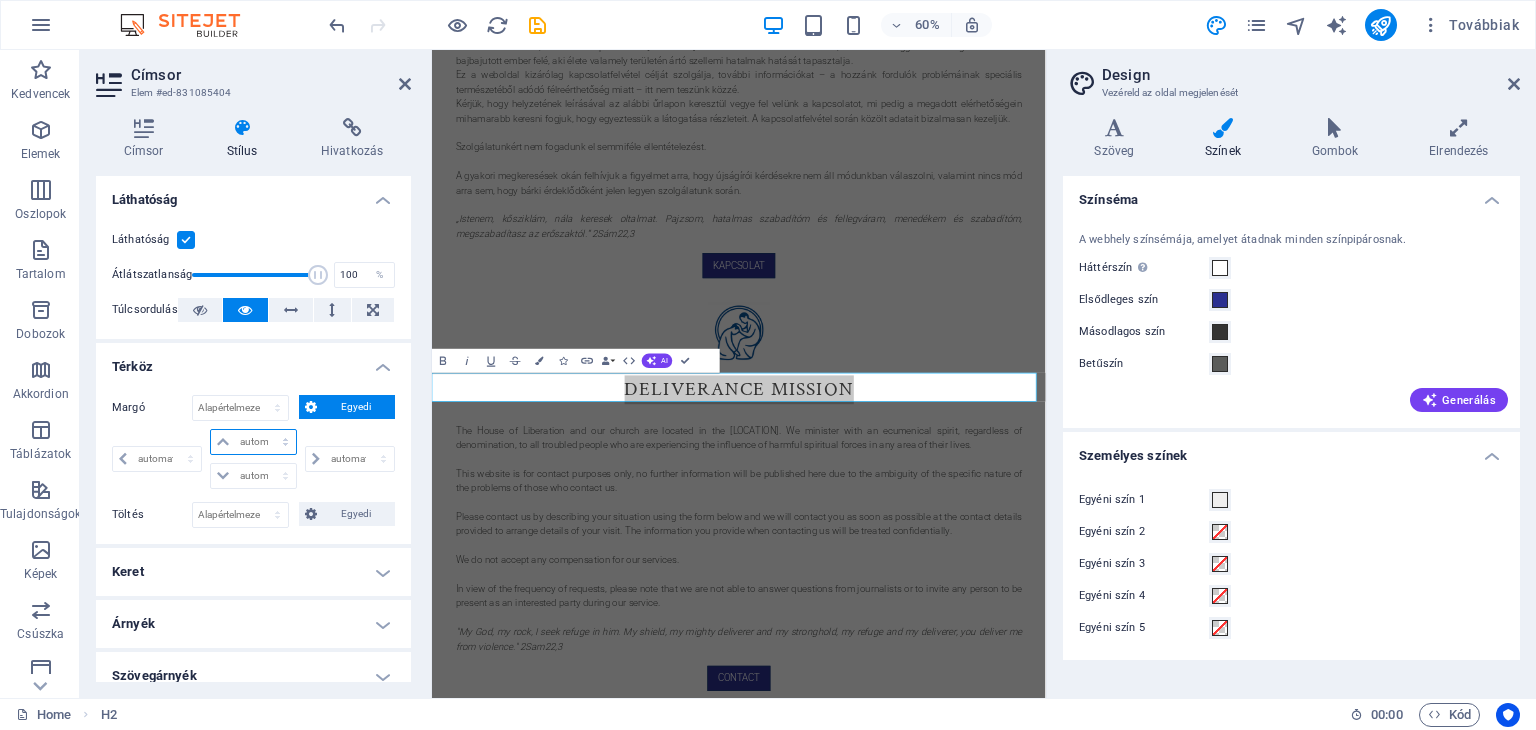 select on "px" 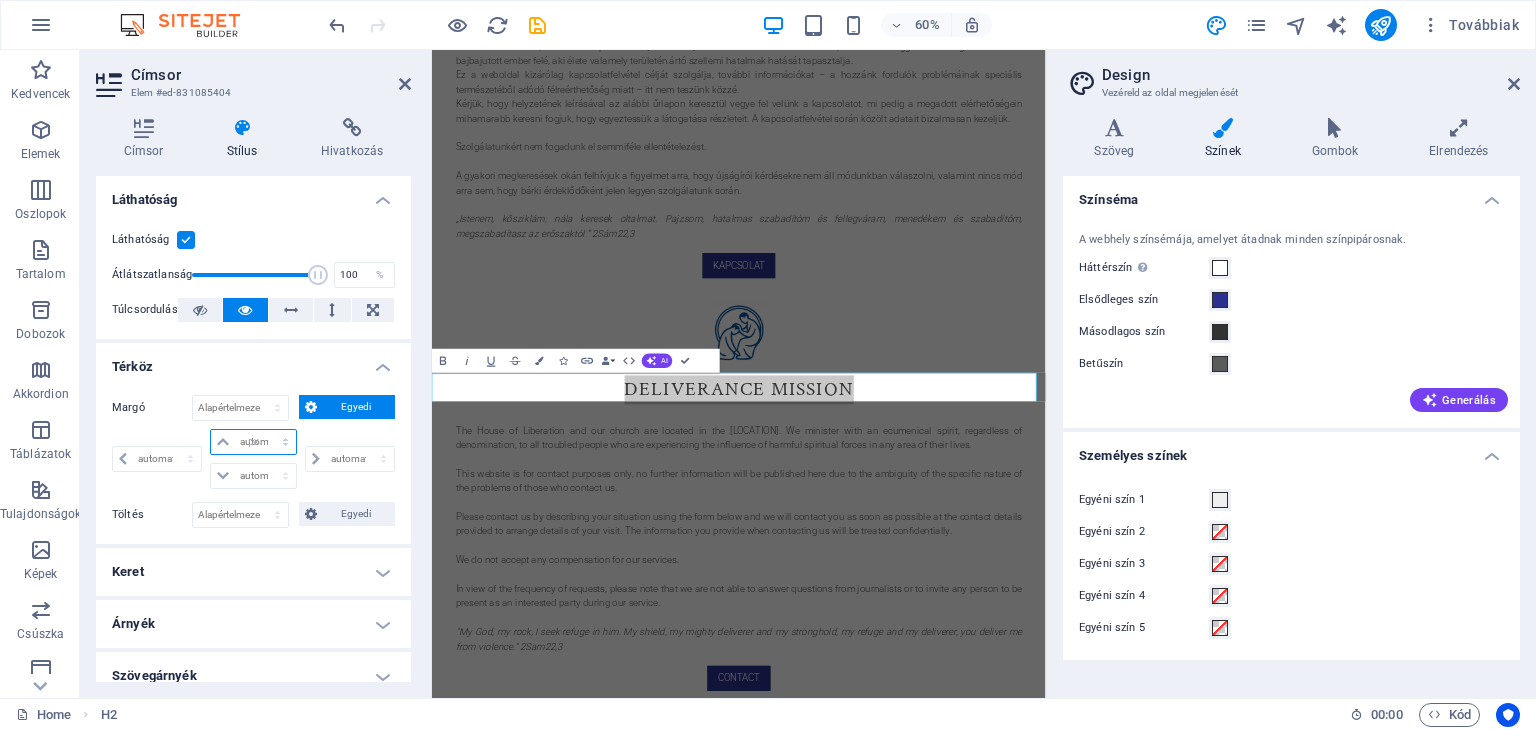 click on "automatikus px % rem vw vh" at bounding box center [253, 442] 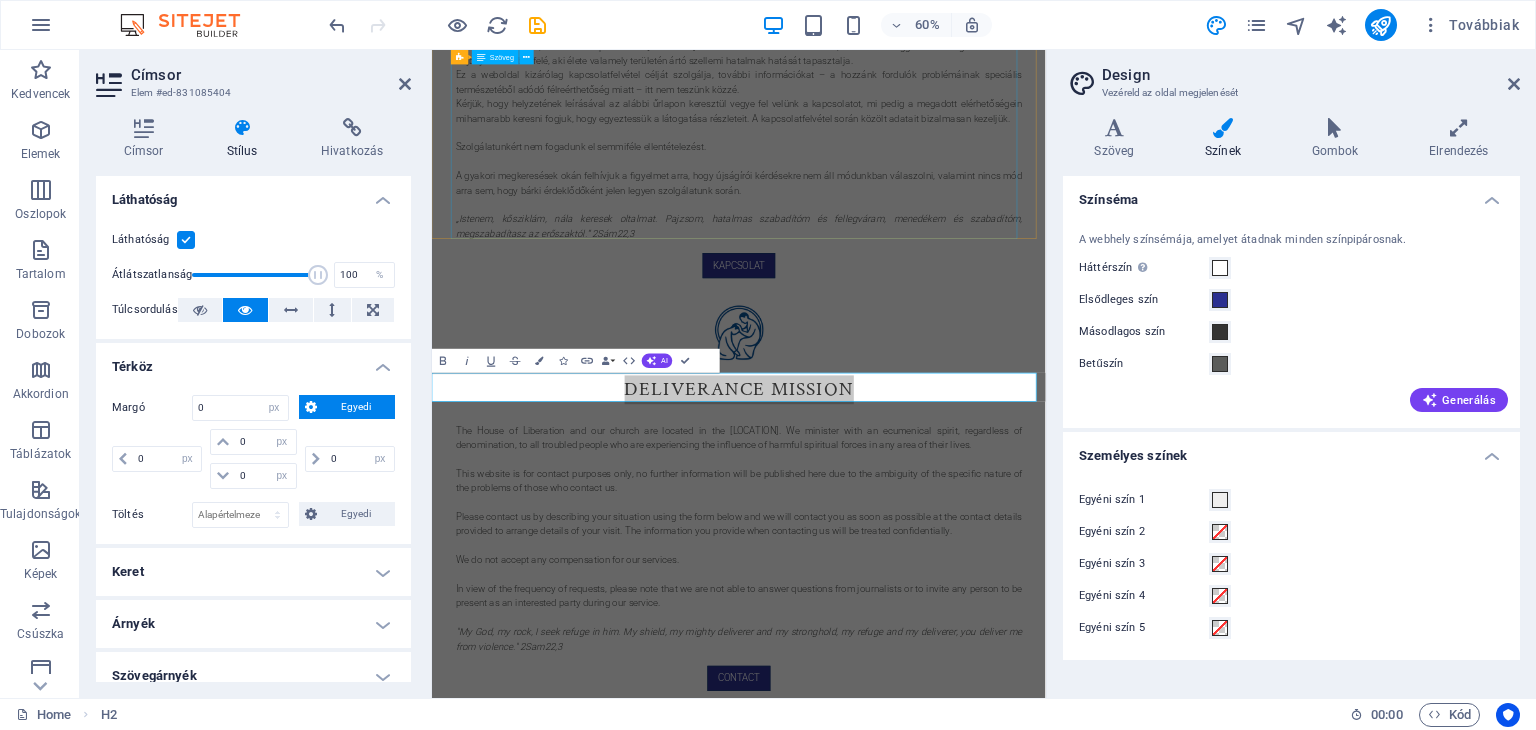 click on "A Szabadulás Háza, valamint templomunk a [REGION] található. Ökumenikus lelkülettel, felekezettől függetlenül szolgálunk minden bajbajutott ember felé, aki élete valamely területén ártó szellemi hatalmak hatását tapasztalja. Ez a weboldal kizárólag kapcsolatfelvétel célját szolgálja, további információkat – a hozzánk fordulók problémáinak speciális természetéből adódó félreérthetőség miatt – itt nem teszünk közzé. Kérjük, hogy helyzetének leírásával az alábbi űrlapon keresztül vegye fel velünk a kapcsolatot, mi pedig a megadott elérhetőségein mihamarabb keresni fogjuk, hogy egyeztessük a látogatása részleteit. A kapcsolatfelvétel során közölt adatait bizalmasan kezeljük. Szolgálatunkért nem fogadunk el semmiféle ellentételezést. „Istenem, kősziklám, nála keresek oltalmat. Pajzsom, hatalmas szabadítóm és fellegváram, menedékem és szabadítóm, megszabadítasz az erőszaktól.” 2Sám22,3" at bounding box center (944, 200) 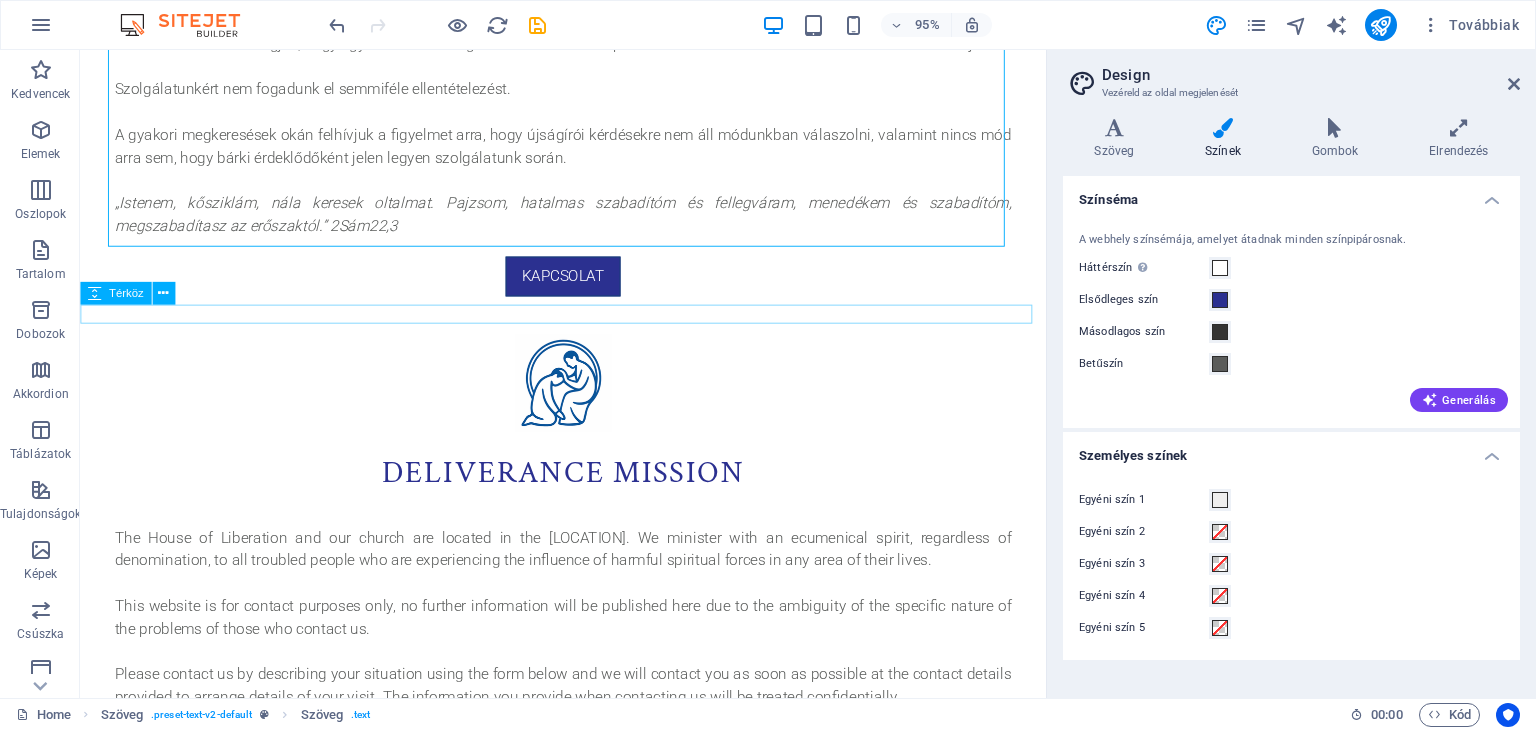 scroll, scrollTop: 372, scrollLeft: 0, axis: vertical 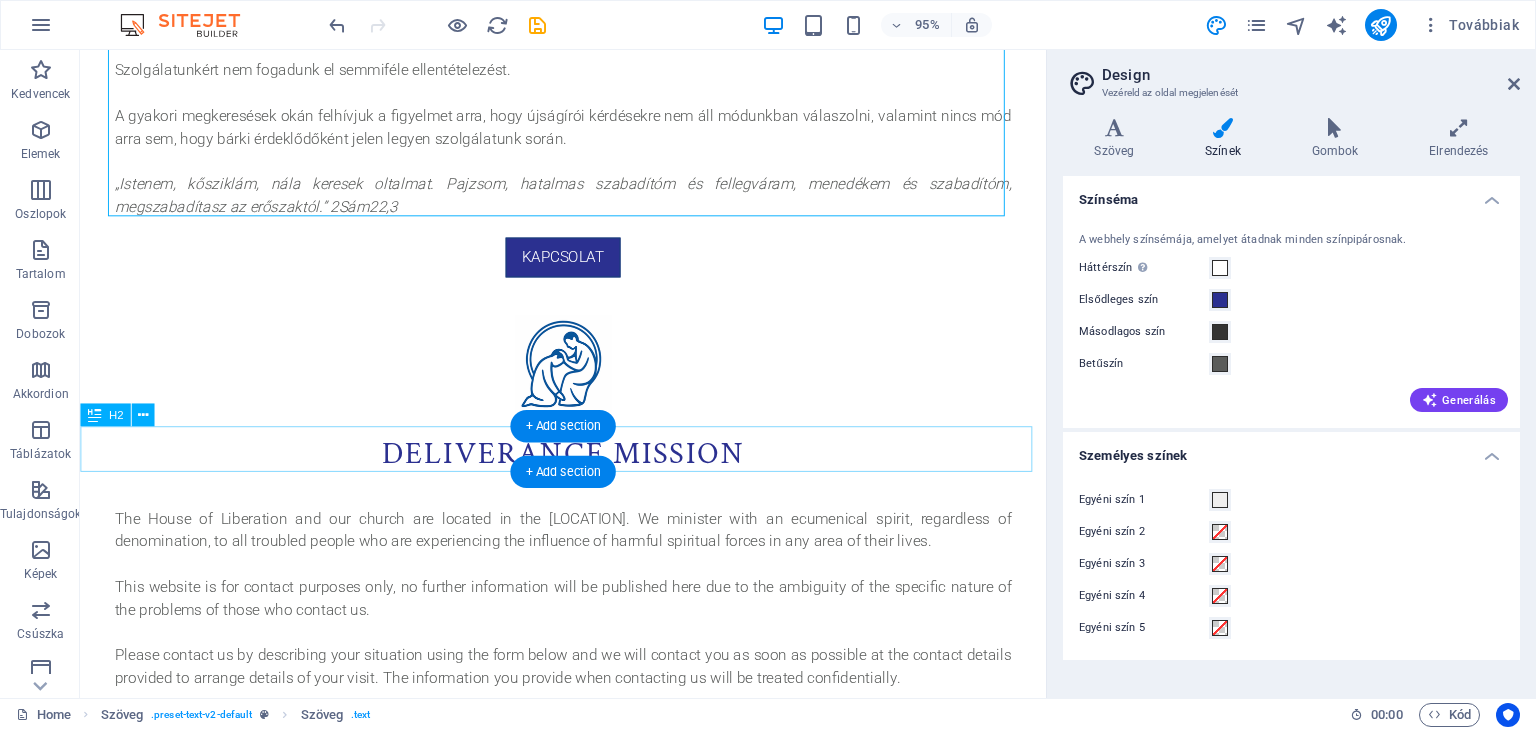 click on "Deliverance mission" at bounding box center (588, 475) 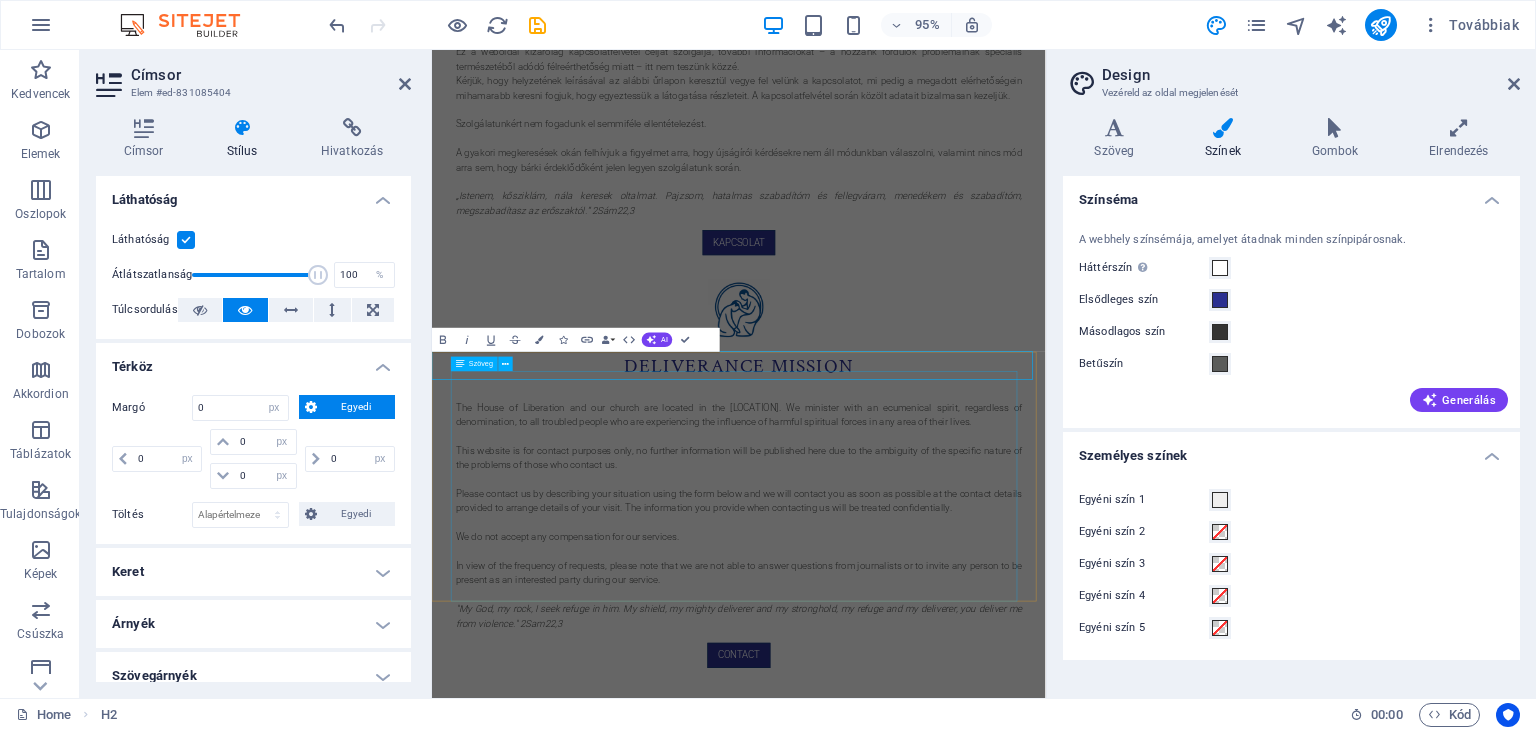 scroll, scrollTop: 267, scrollLeft: 0, axis: vertical 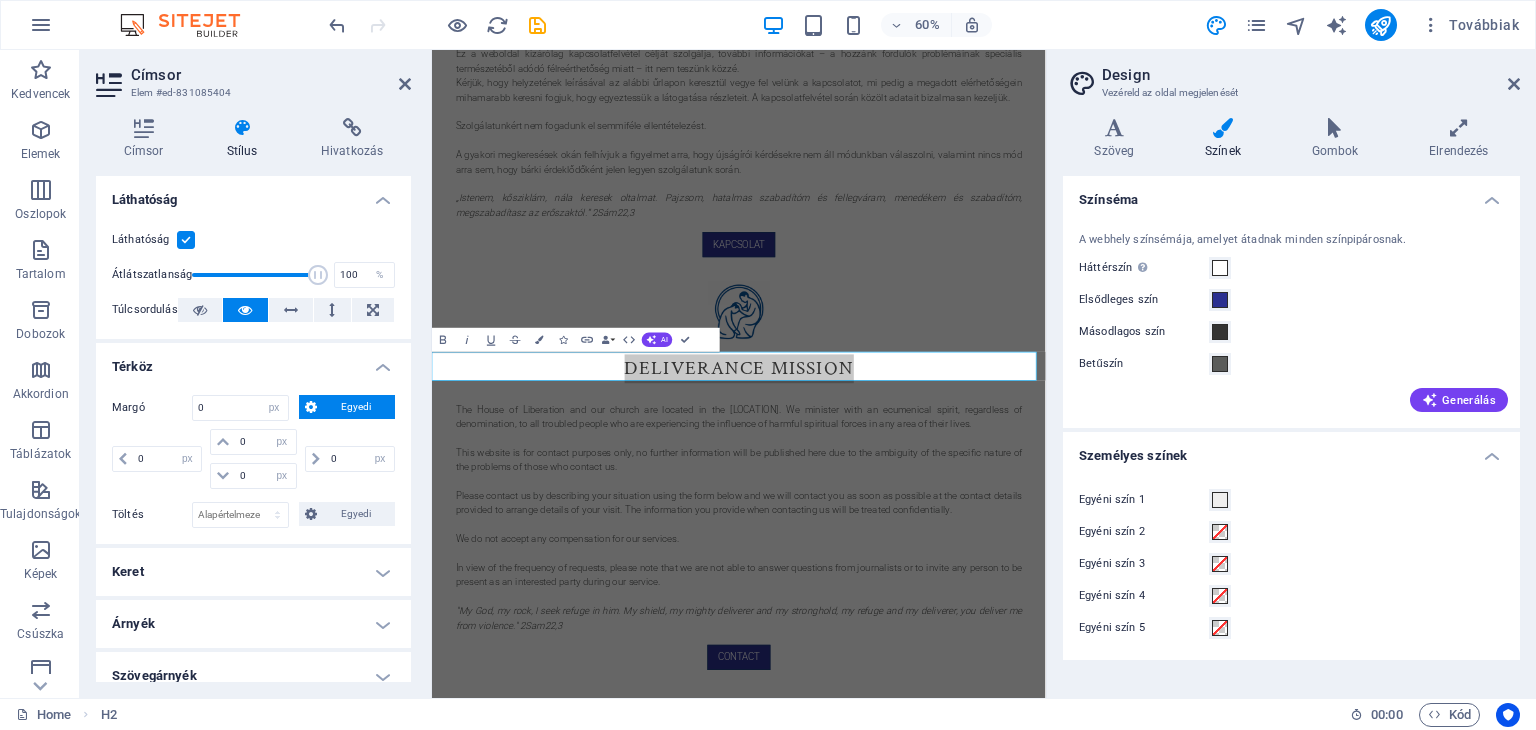 click on "Töltés" at bounding box center (152, 515) 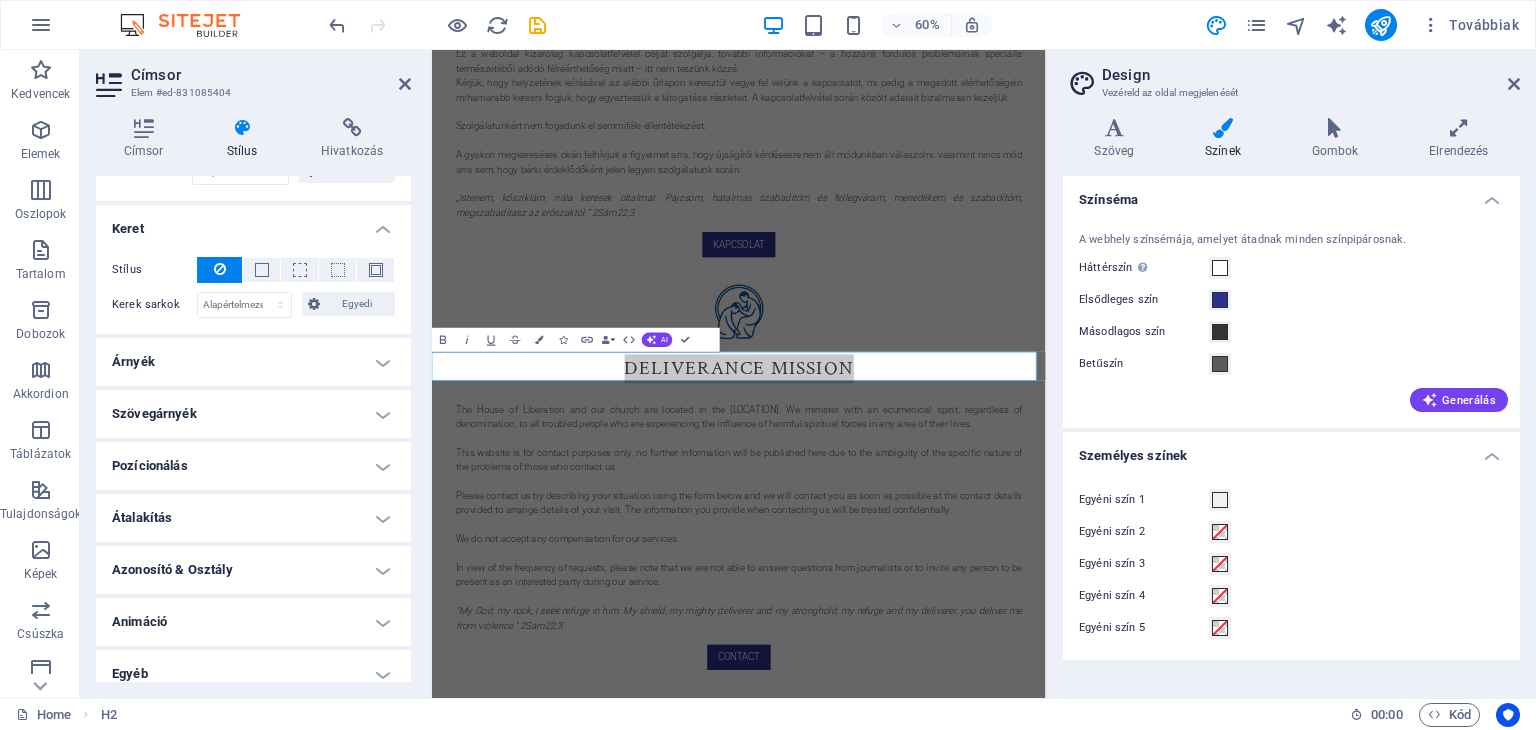 scroll, scrollTop: 340, scrollLeft: 0, axis: vertical 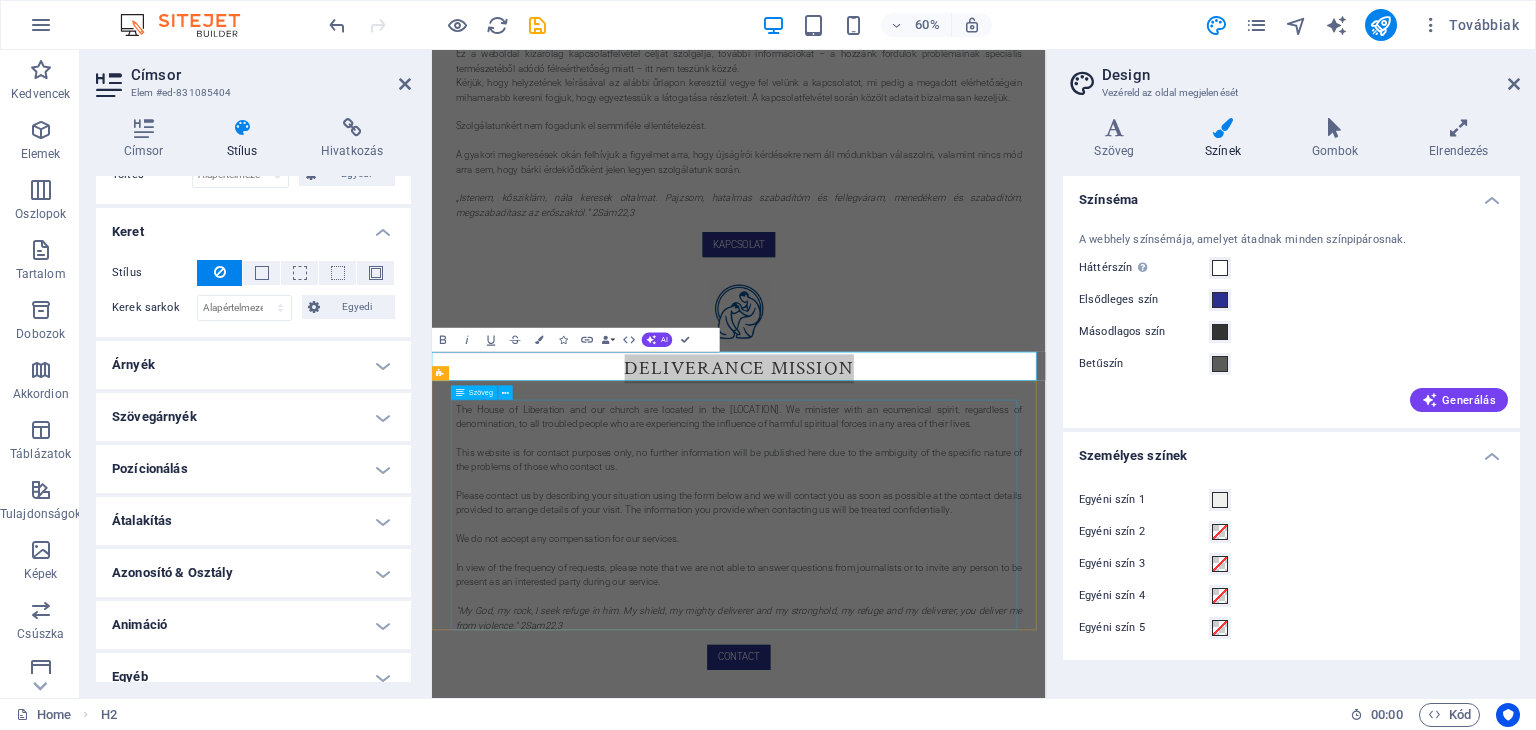 click on "The House of Liberation and our church are located in the [REGION]. We minister with an ecumenical spirit, regardless of denomination, to all troubled people who are experiencing the influence of harmful spiritual forces in any area of their lives. This website is for contact purposes only, no further information will be published here due to the ambiguity of the specific nature of the problems of those who contact us. Please contact us by describing your situation using the form below and we will contact you as soon as possible at the contact details provided to arrange details of your visit. The information you provide when contacting us will be treated confidentially. We do not accept any compensation for our services. In view of the frequency of requests, please note that we are not able to answer questions from journalists or to invite any person to be present as an interested party during our service." at bounding box center (944, 829) 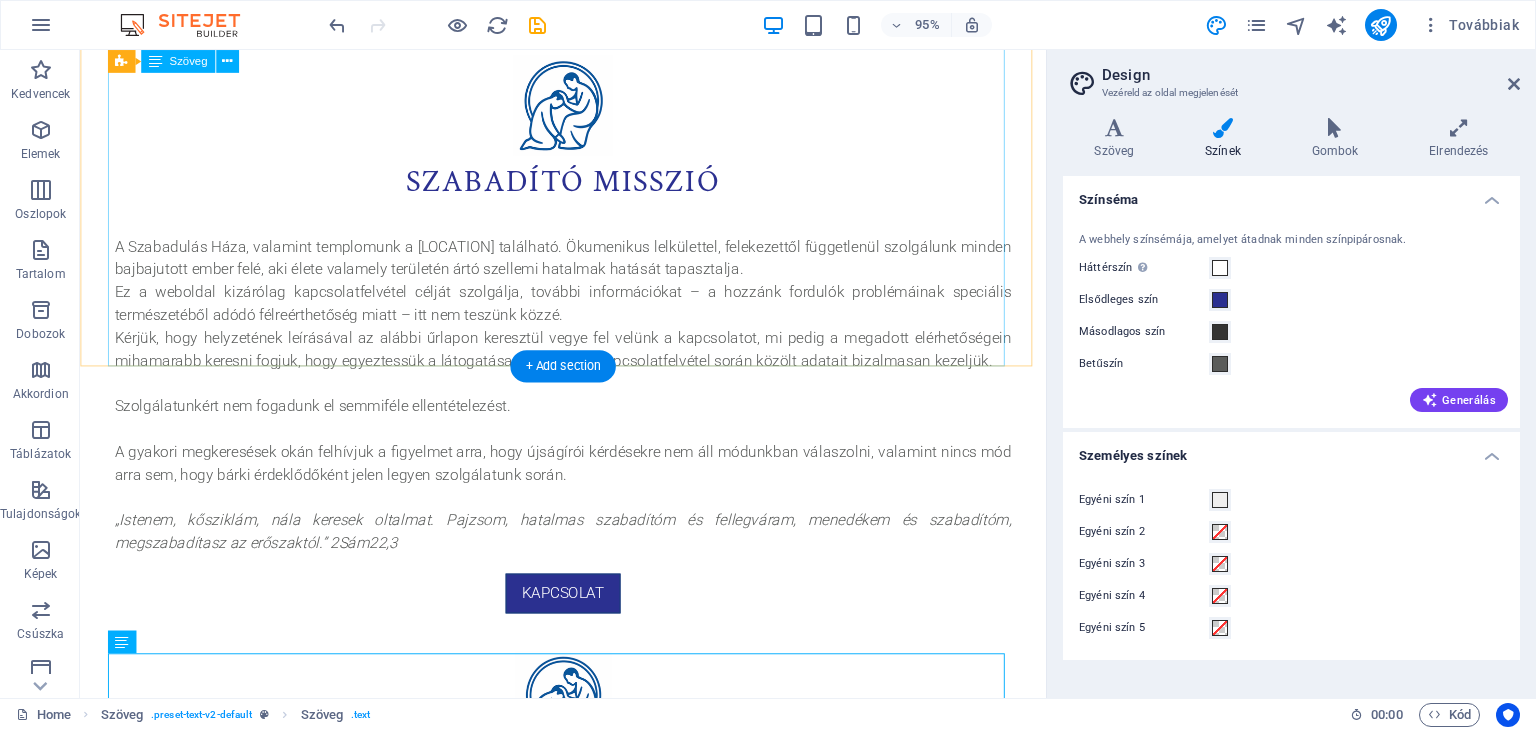 scroll, scrollTop: 0, scrollLeft: 0, axis: both 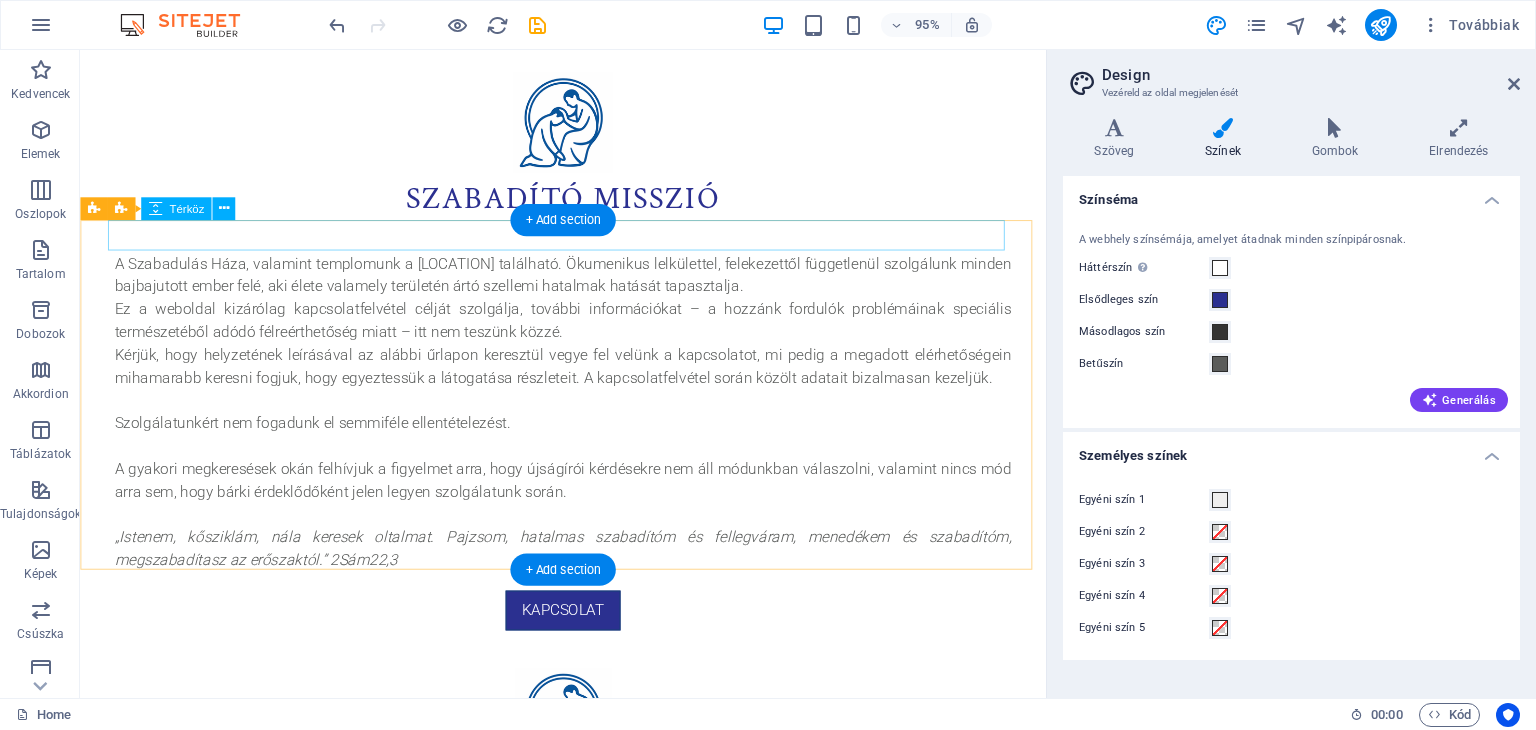 click at bounding box center [589, 247] 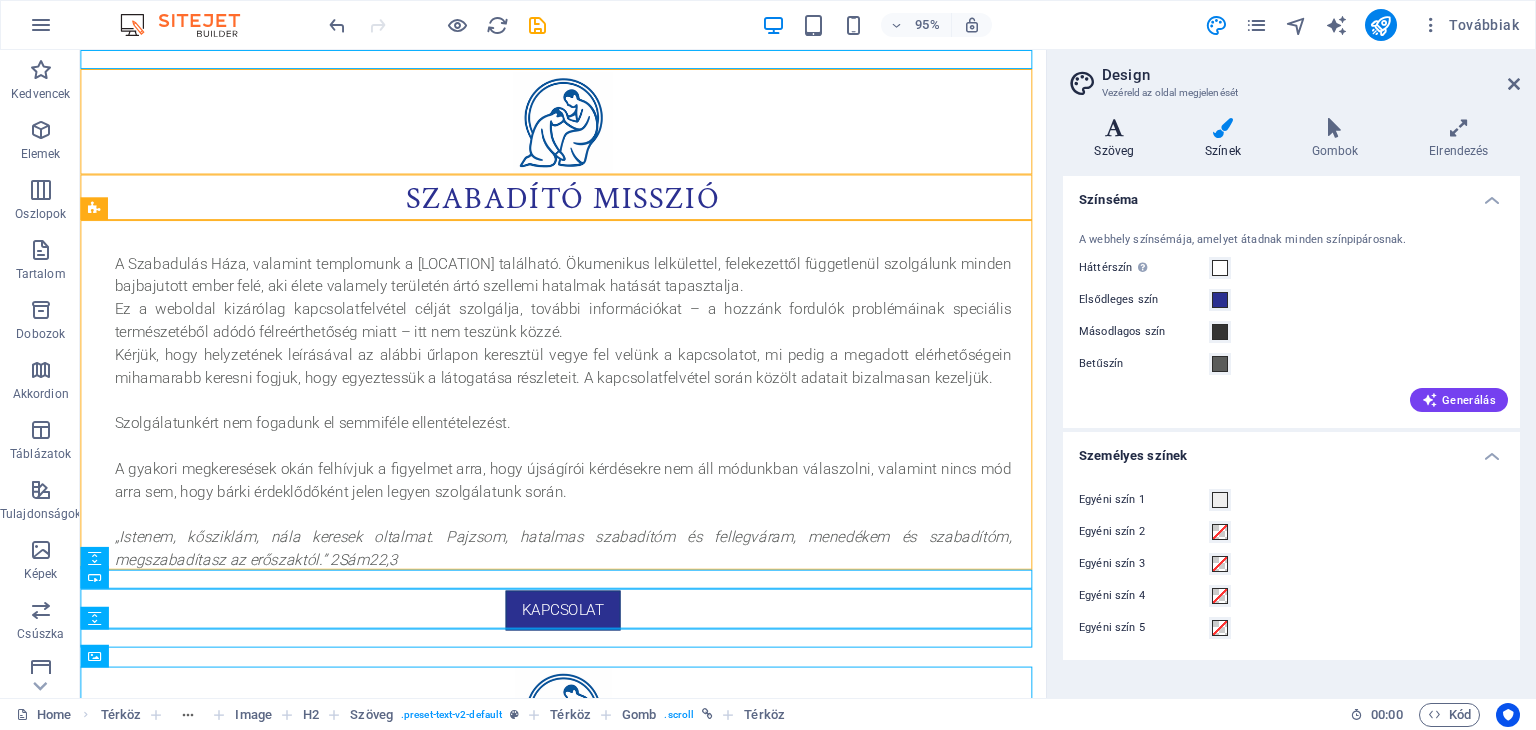 click at bounding box center (1114, 128) 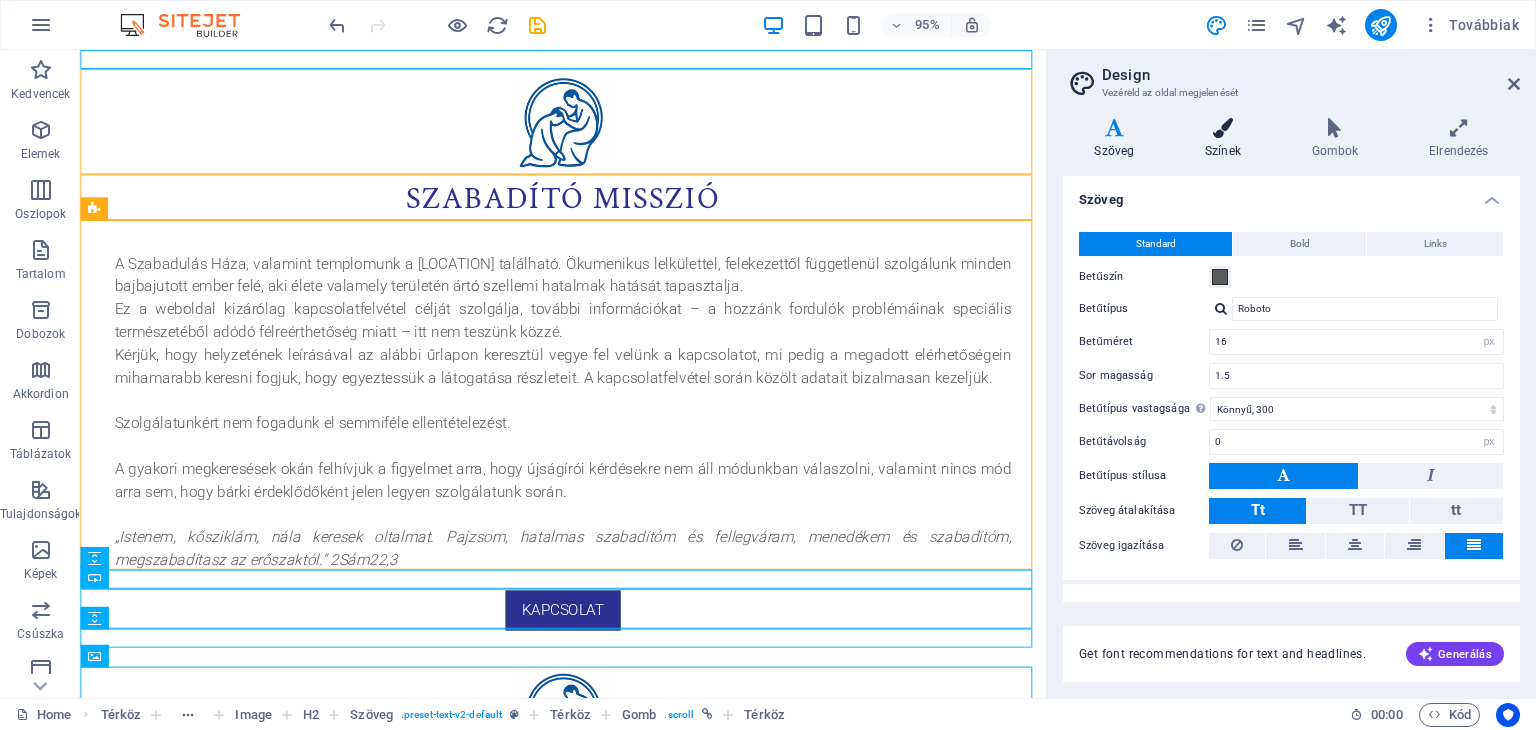 click at bounding box center (1223, 128) 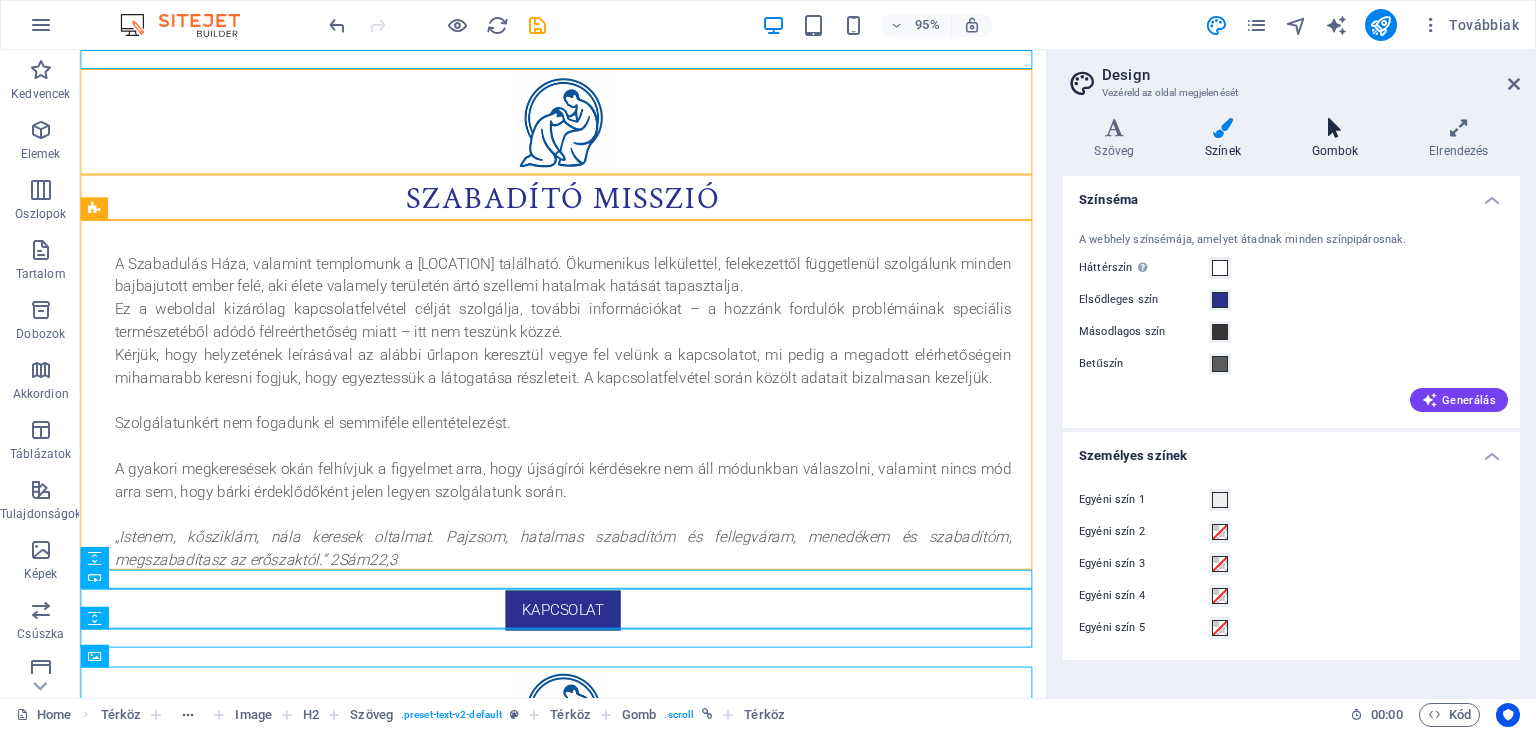 click on "Gombok" at bounding box center (1339, 139) 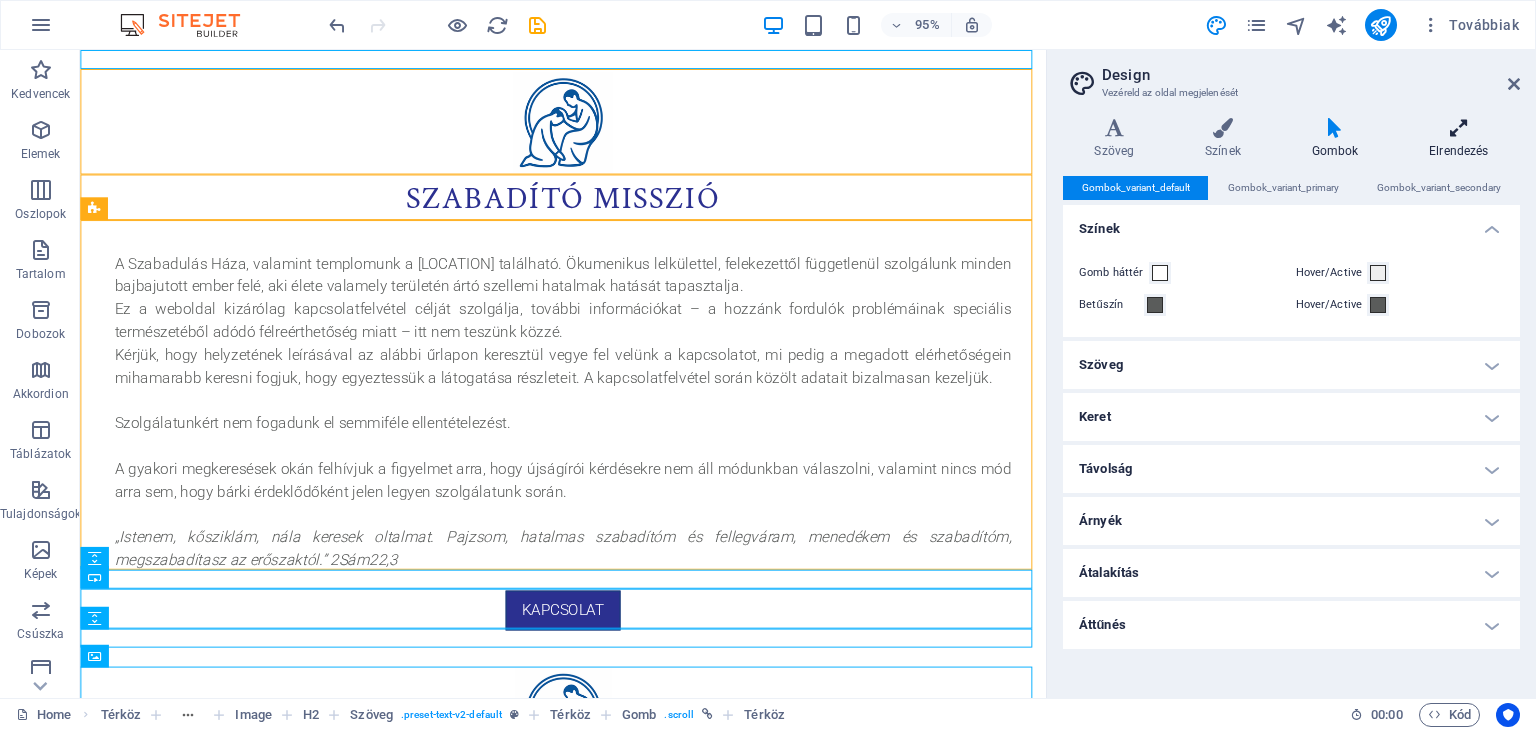 click on "Elrendezés" at bounding box center [1459, 139] 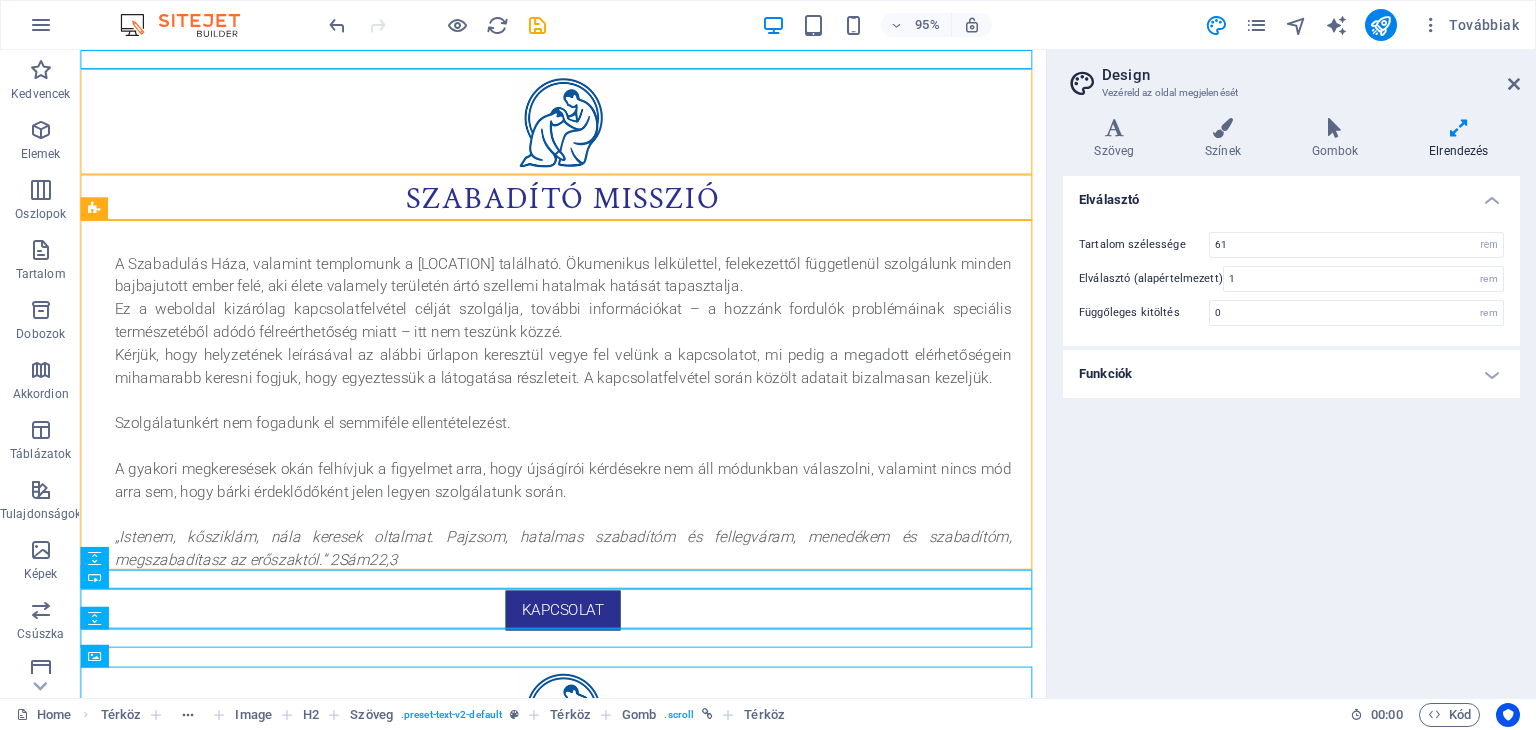 click on "Funkciók" at bounding box center (1291, 374) 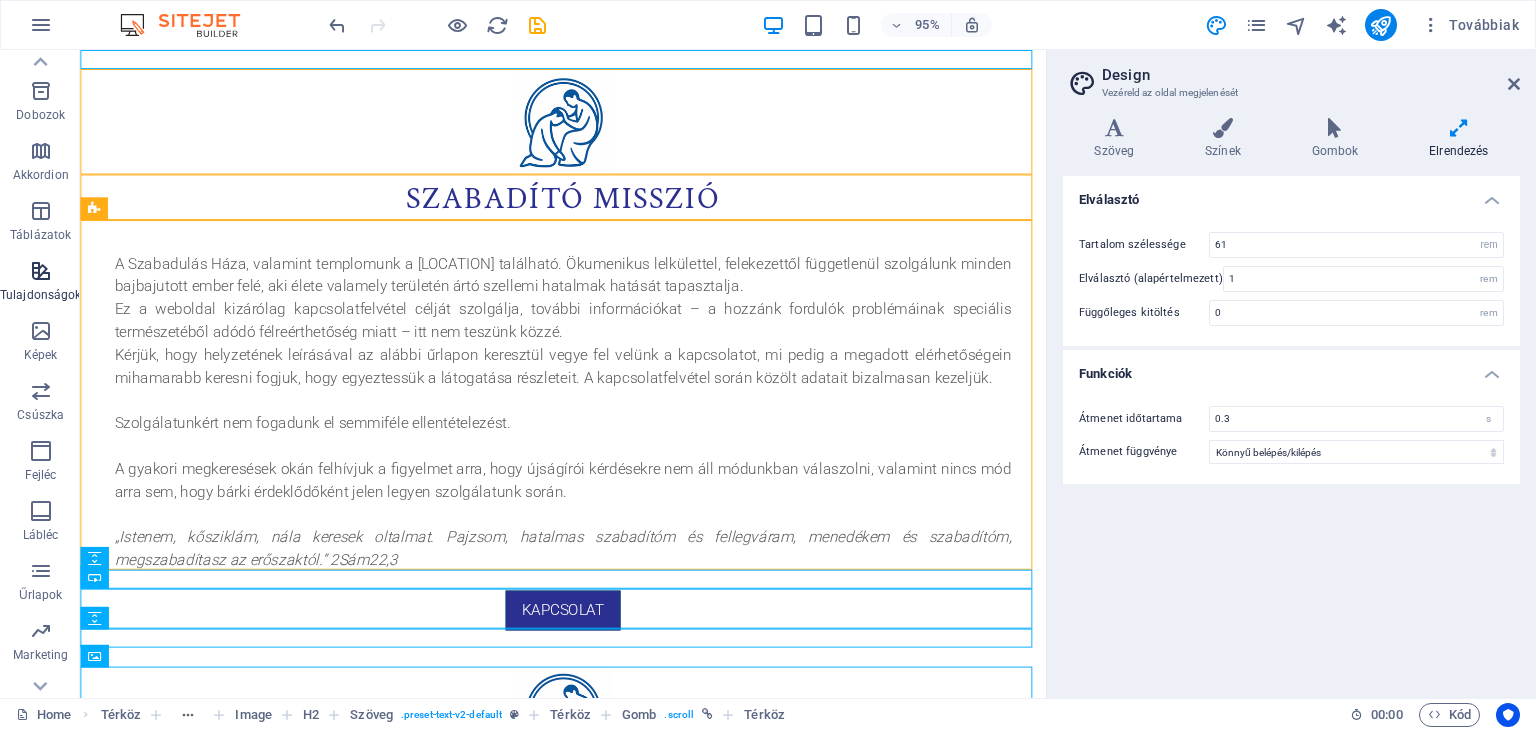 scroll, scrollTop: 252, scrollLeft: 0, axis: vertical 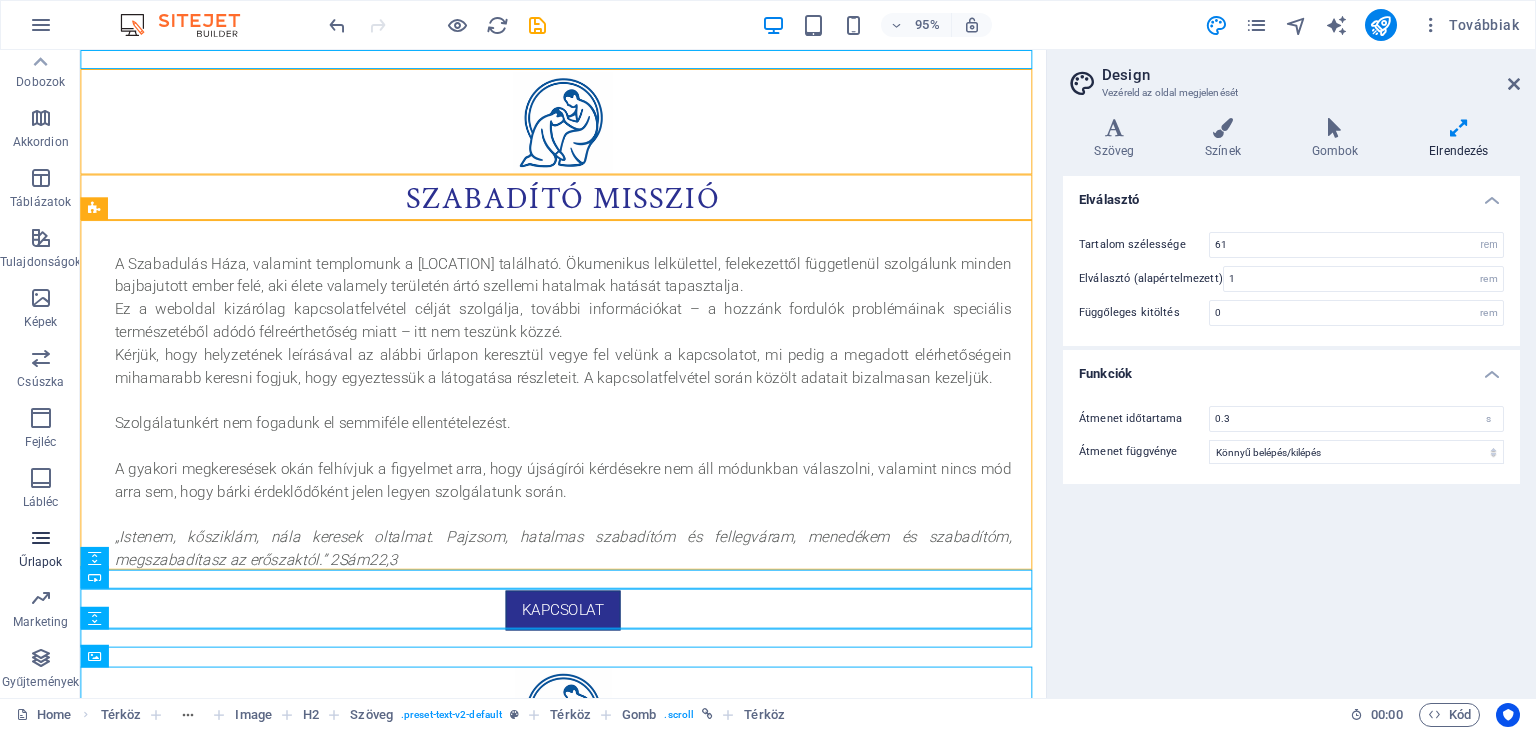 click at bounding box center (41, 538) 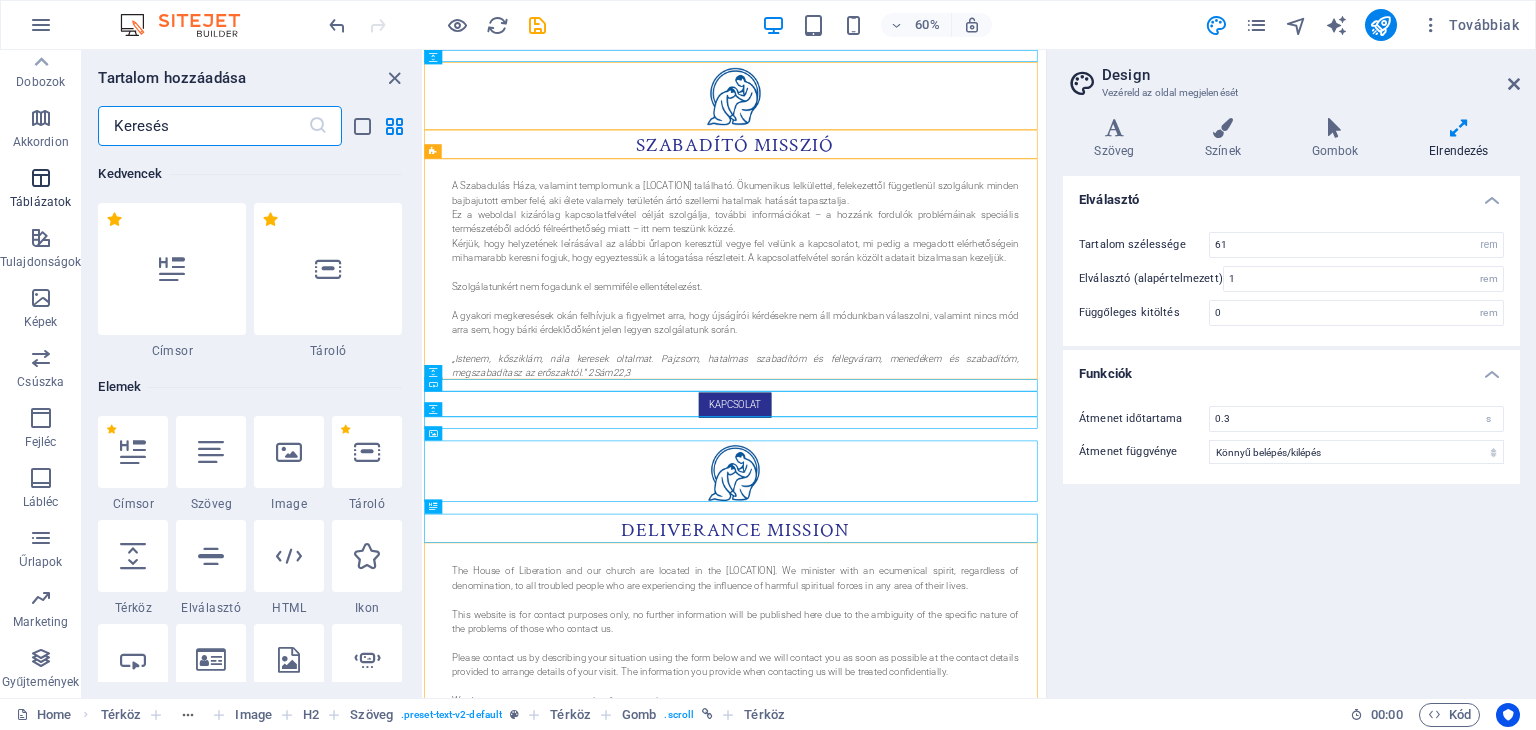 scroll, scrollTop: 14600, scrollLeft: 0, axis: vertical 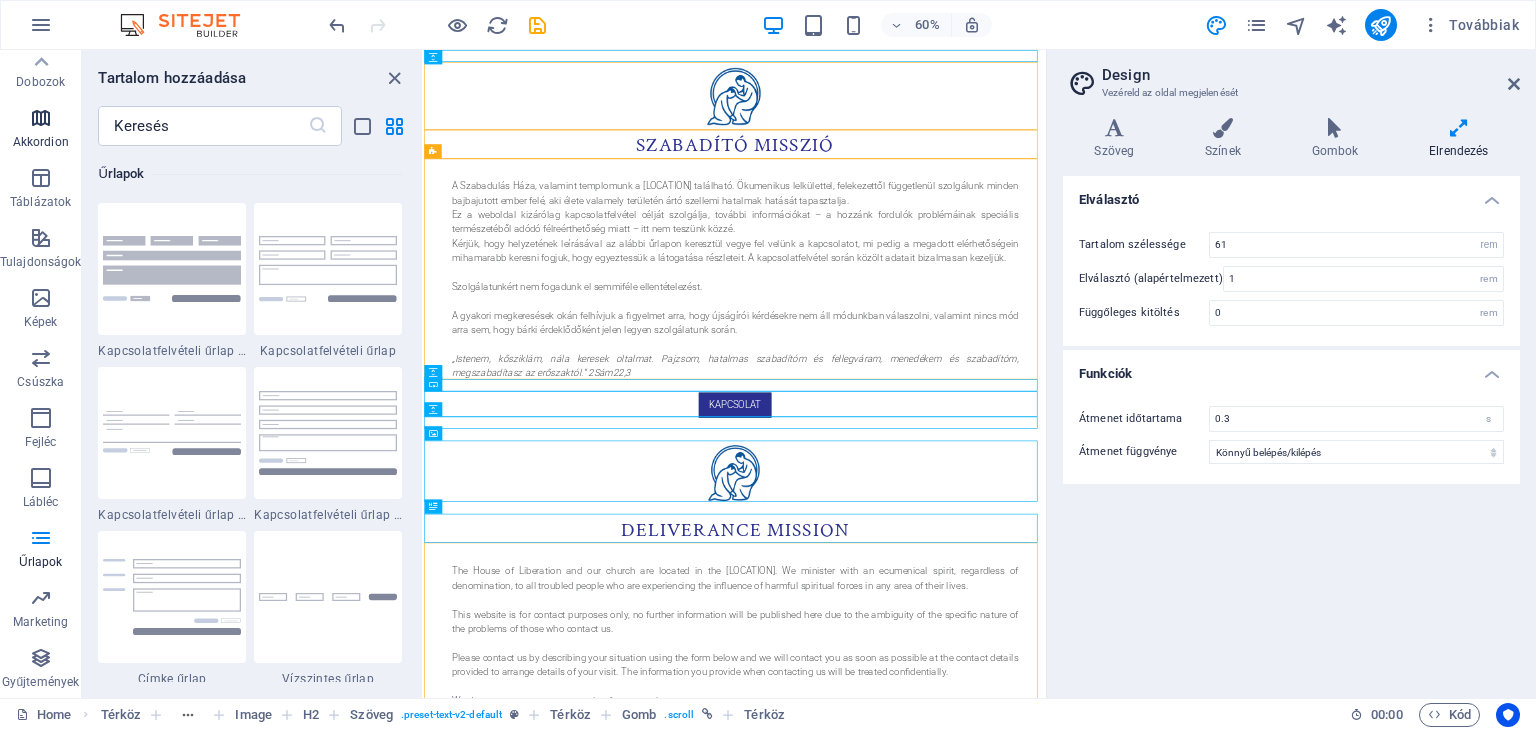 click at bounding box center [41, 118] 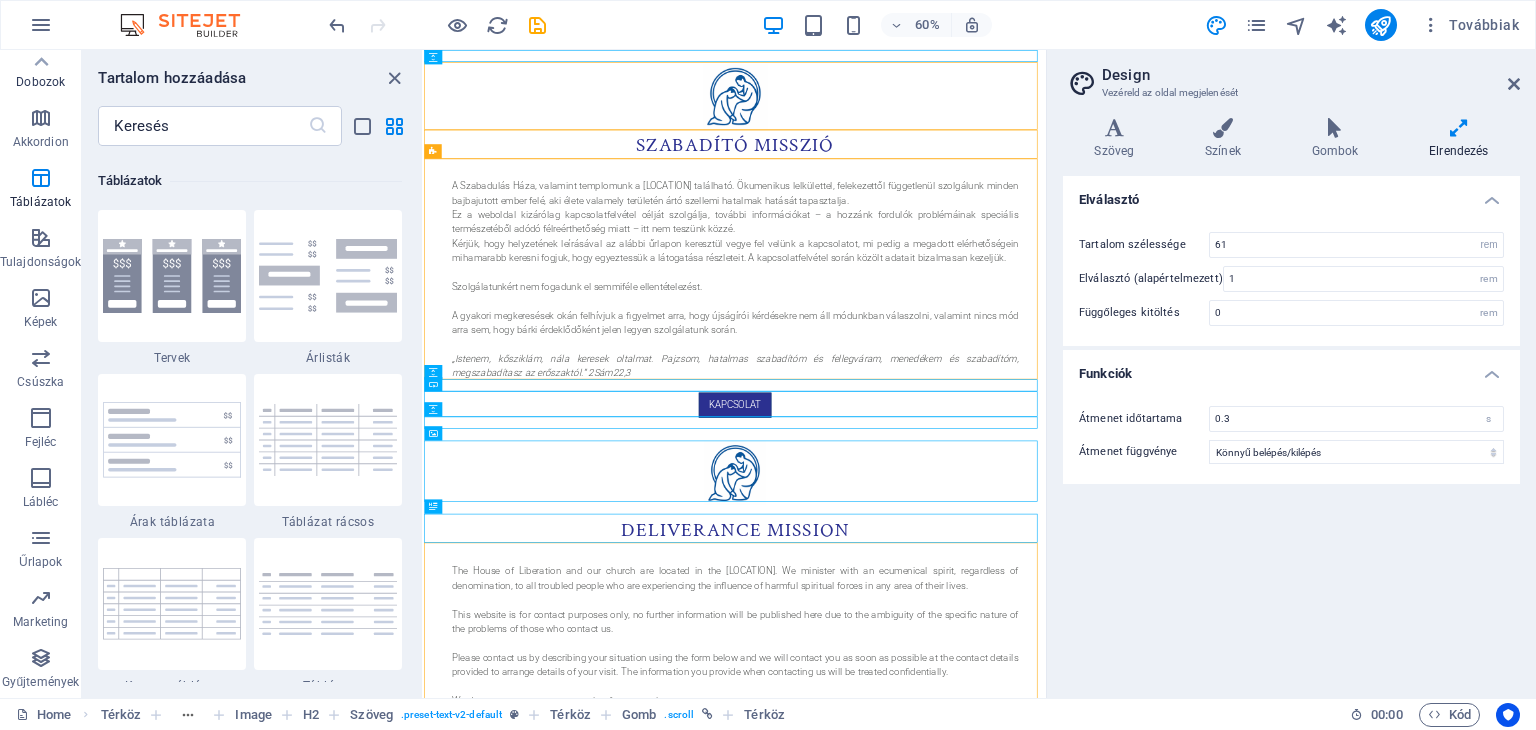 scroll, scrollTop: 6384, scrollLeft: 0, axis: vertical 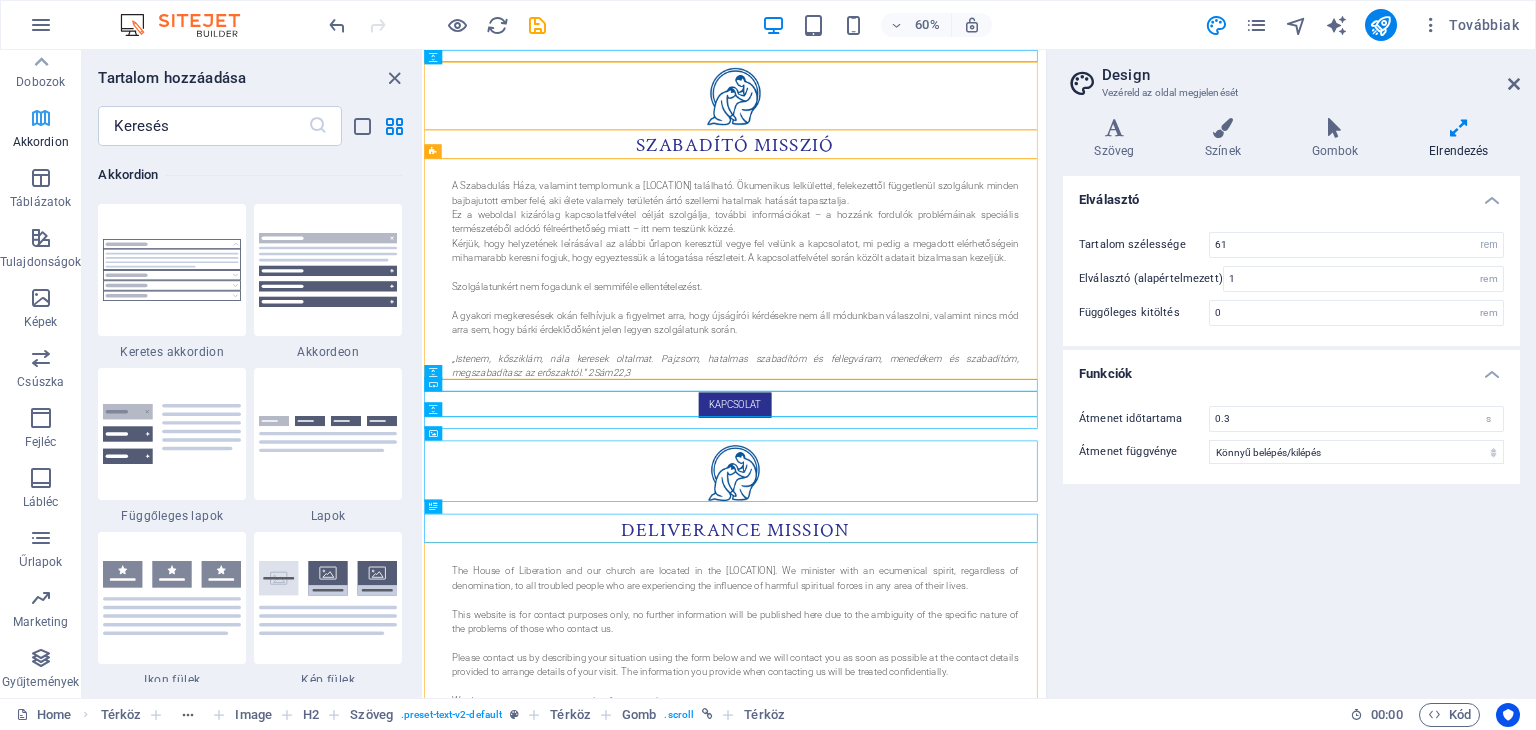 click at bounding box center [41, 118] 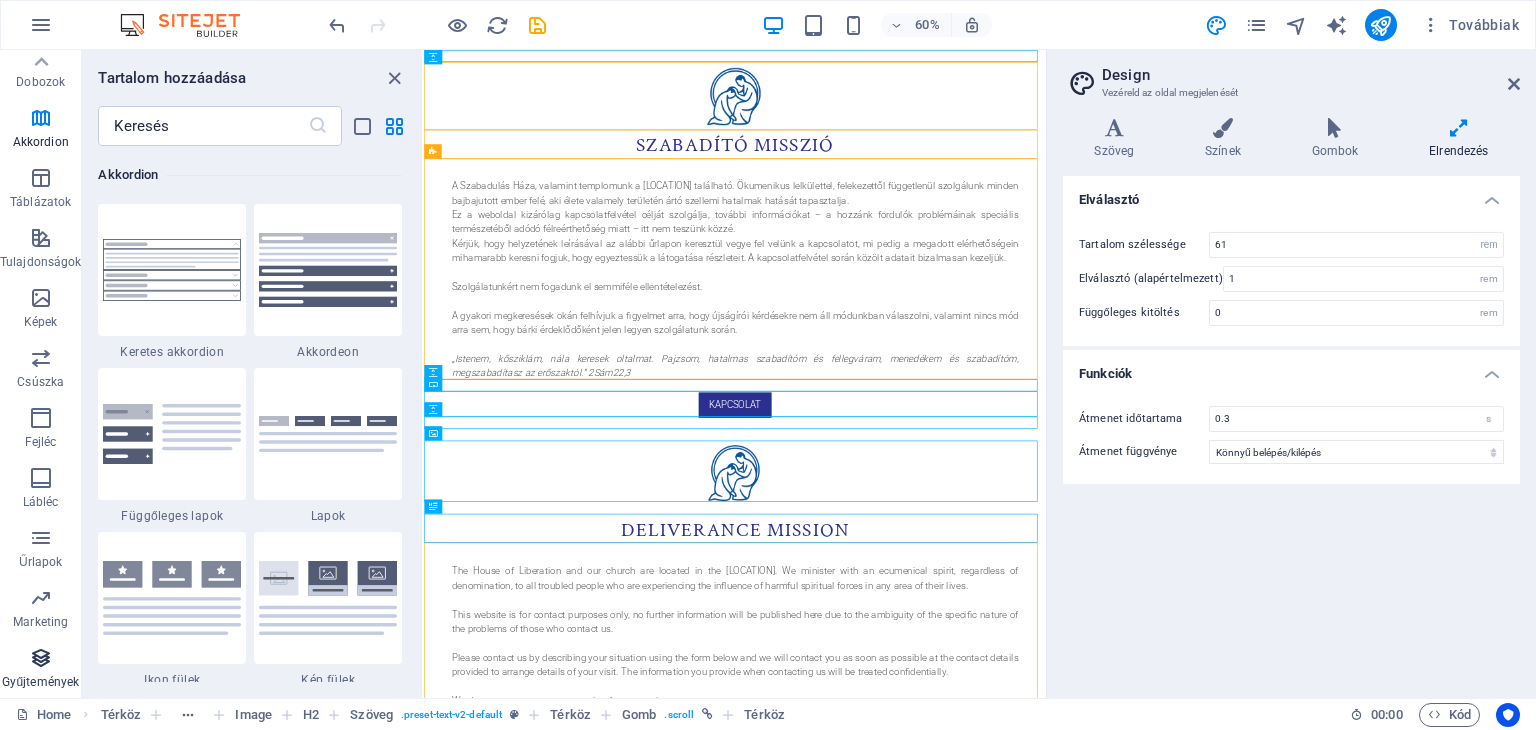 scroll, scrollTop: 0, scrollLeft: 0, axis: both 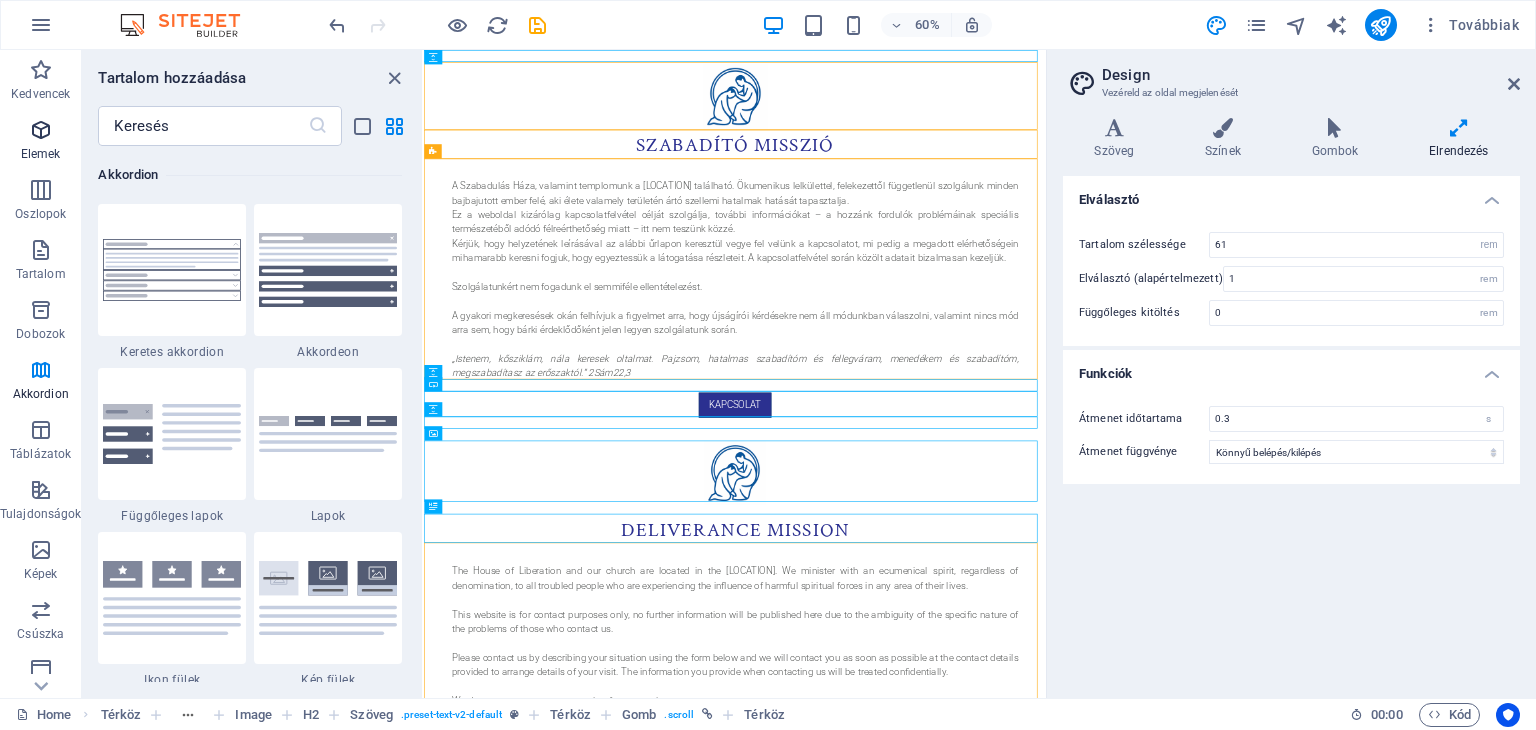 click on "Elemek" at bounding box center (41, 154) 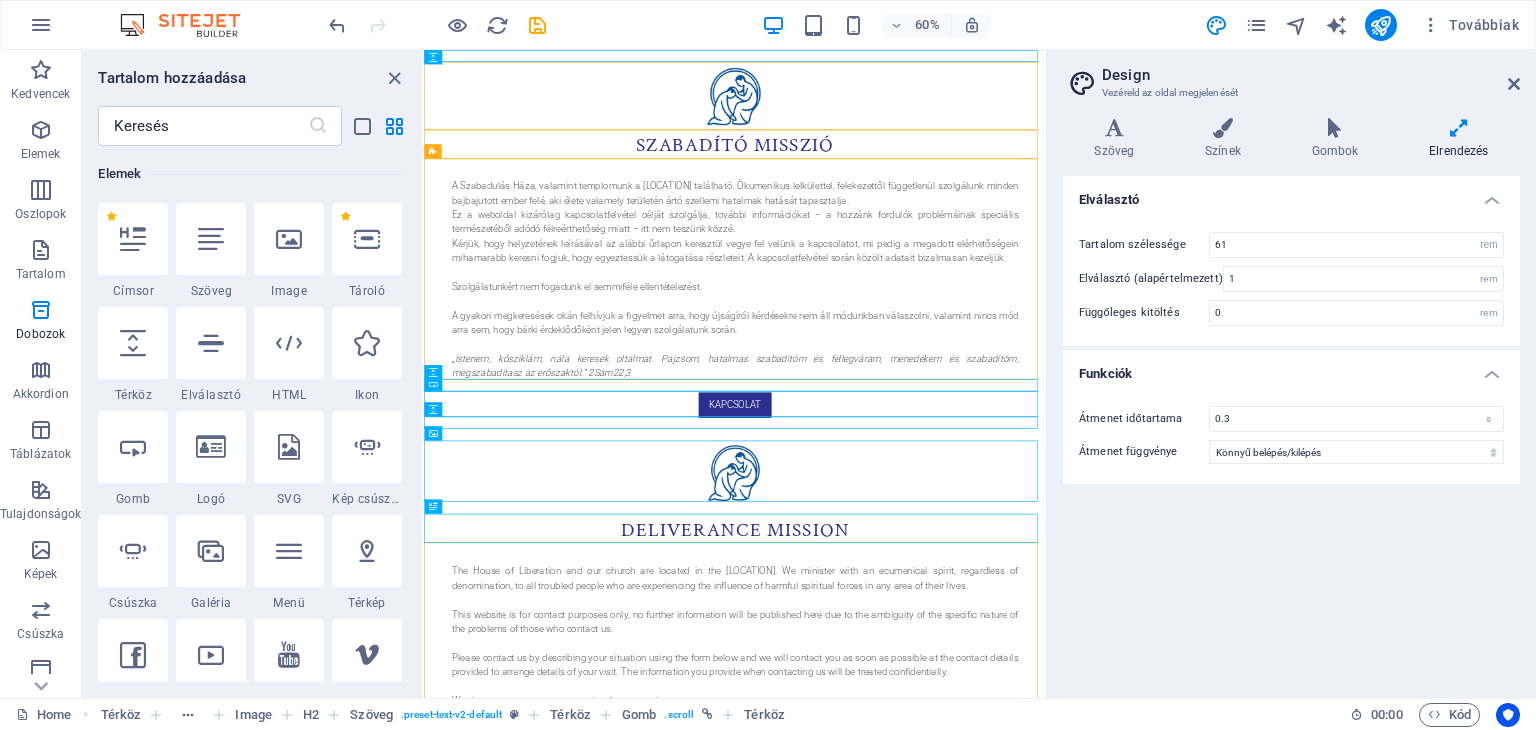 scroll, scrollTop: 212, scrollLeft: 0, axis: vertical 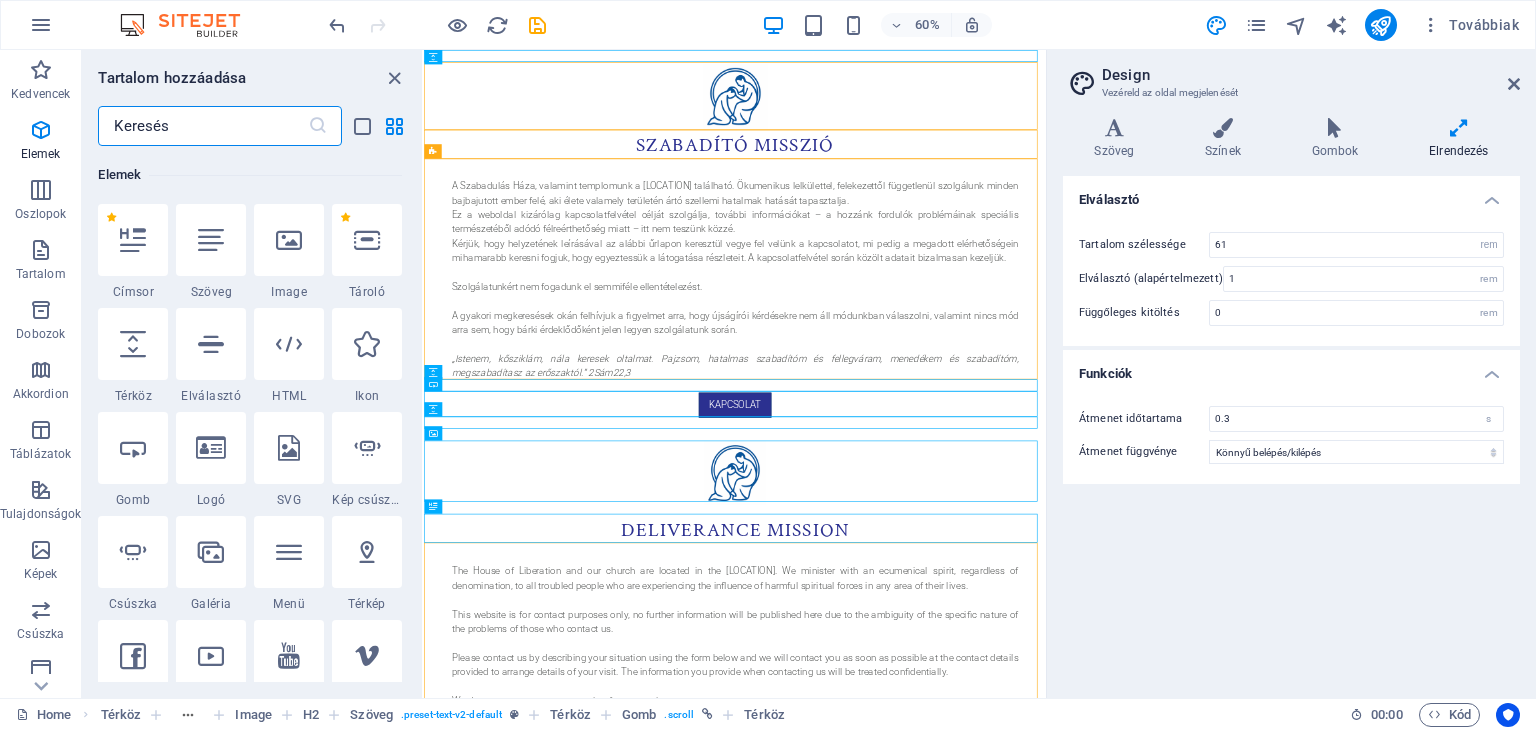 click at bounding box center (202, 126) 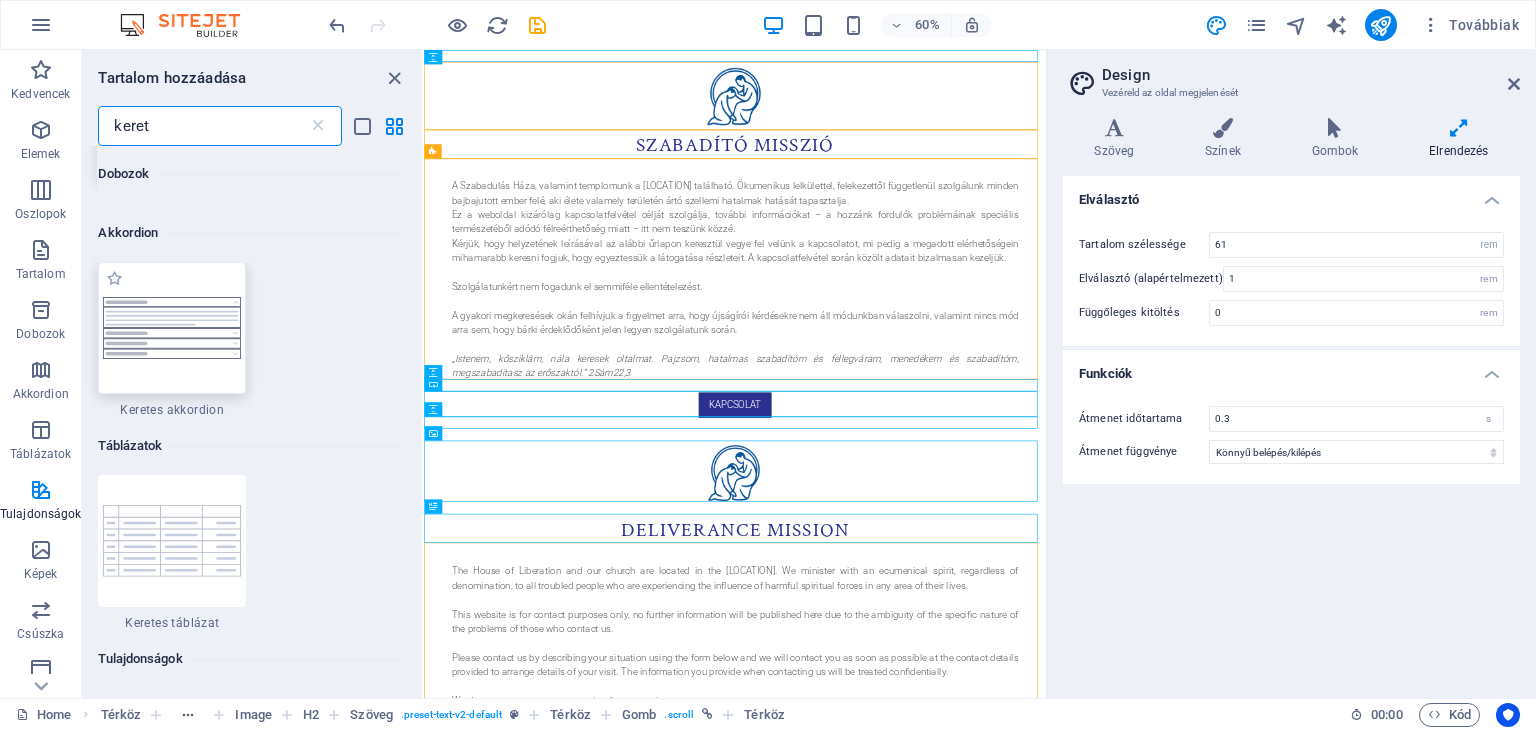 scroll, scrollTop: 0, scrollLeft: 0, axis: both 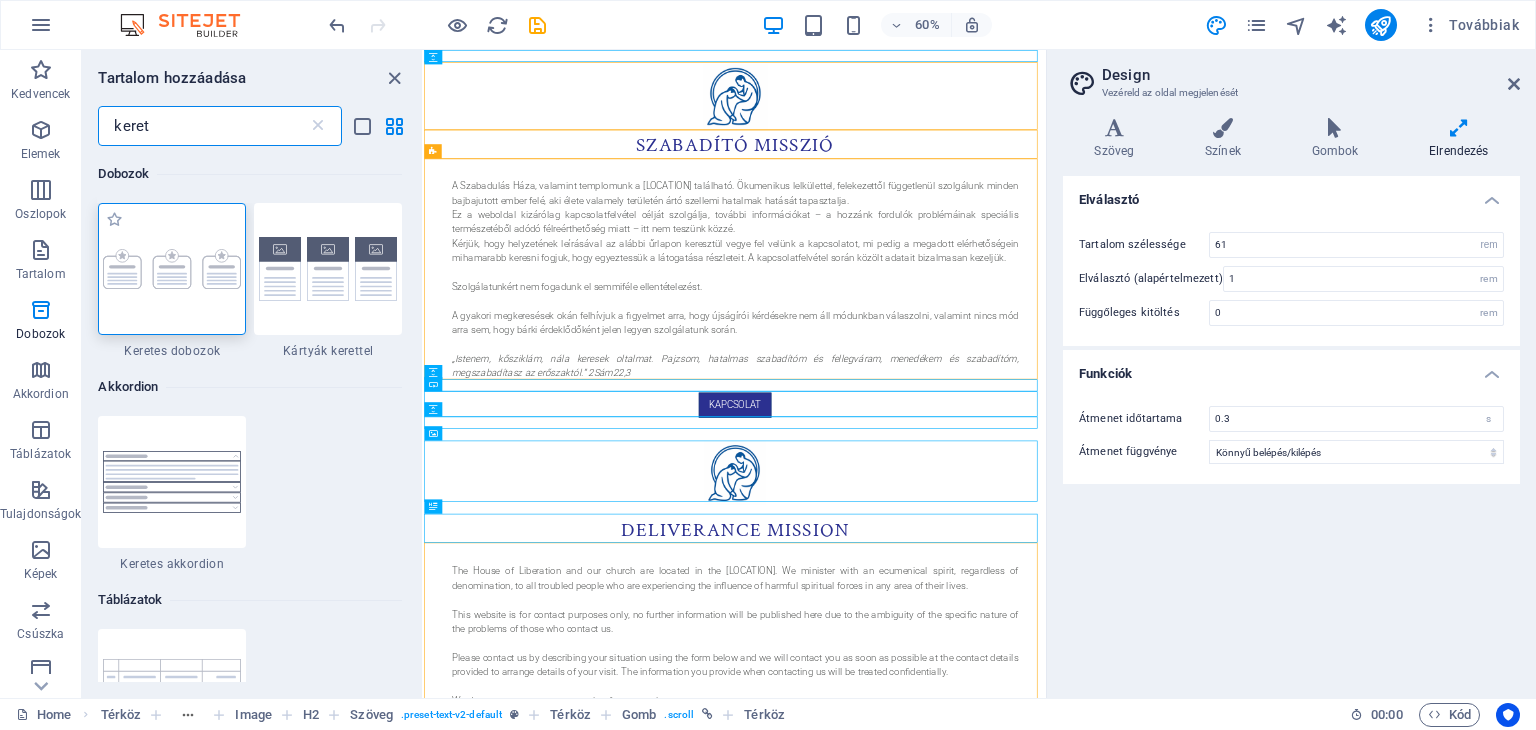 type on "keret" 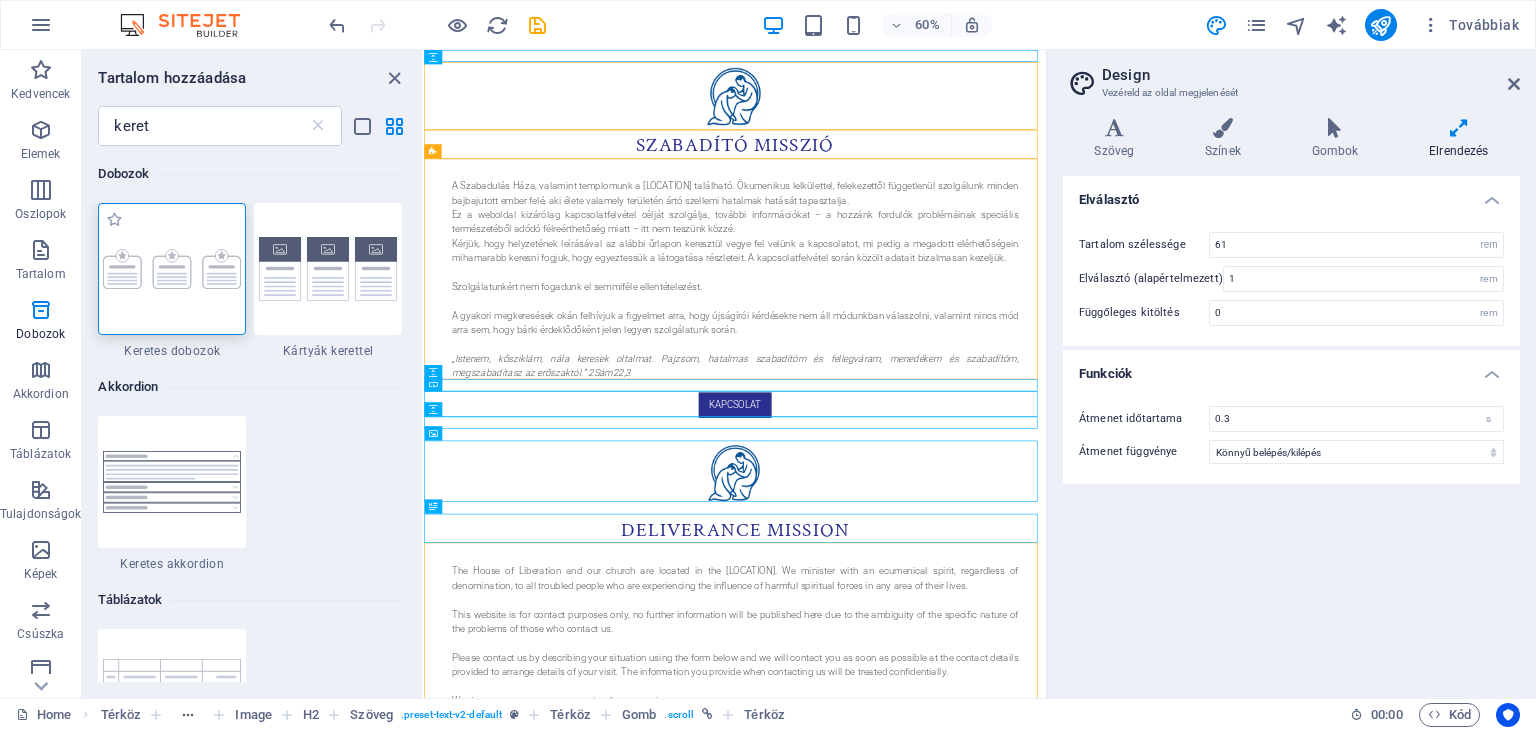 click at bounding box center (172, 269) 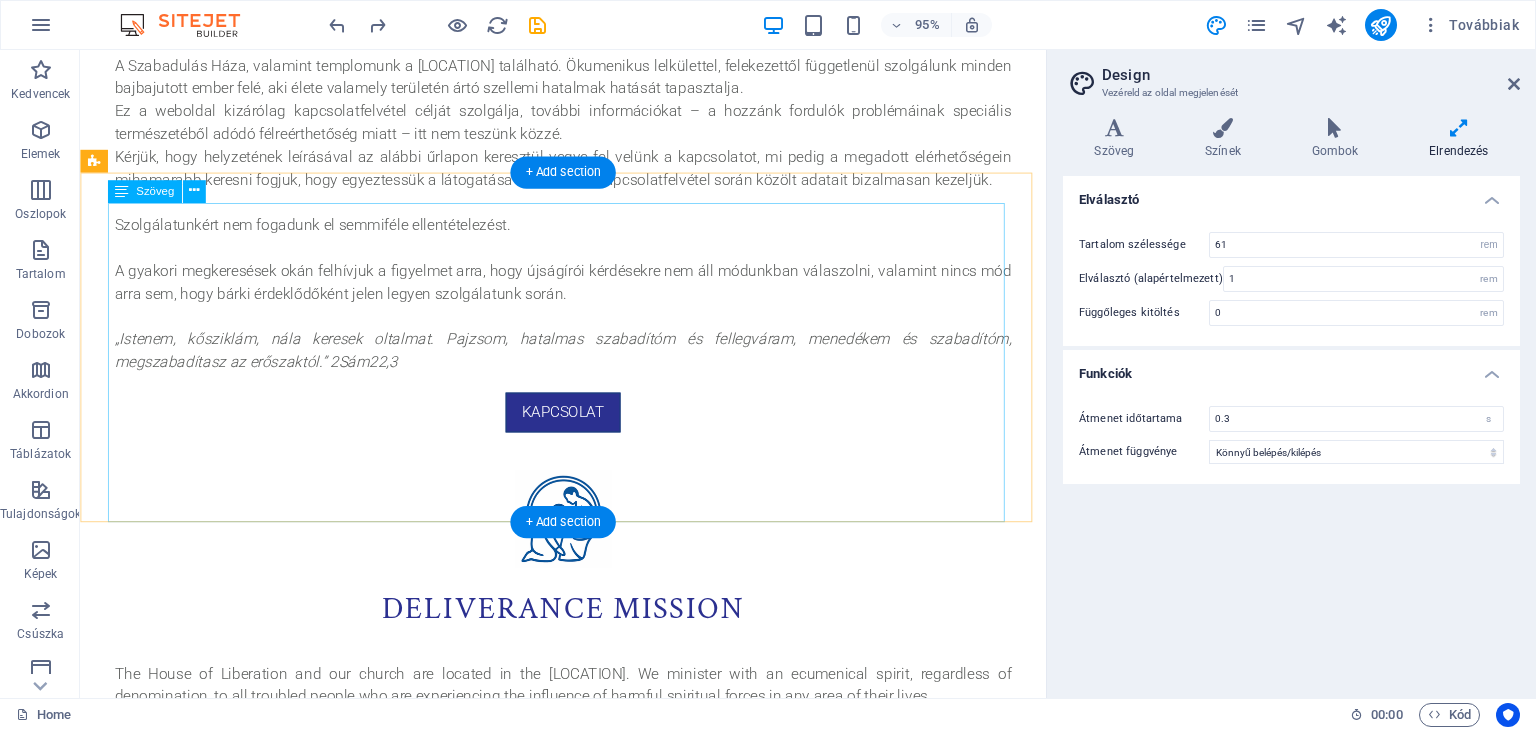 scroll, scrollTop: 452, scrollLeft: 0, axis: vertical 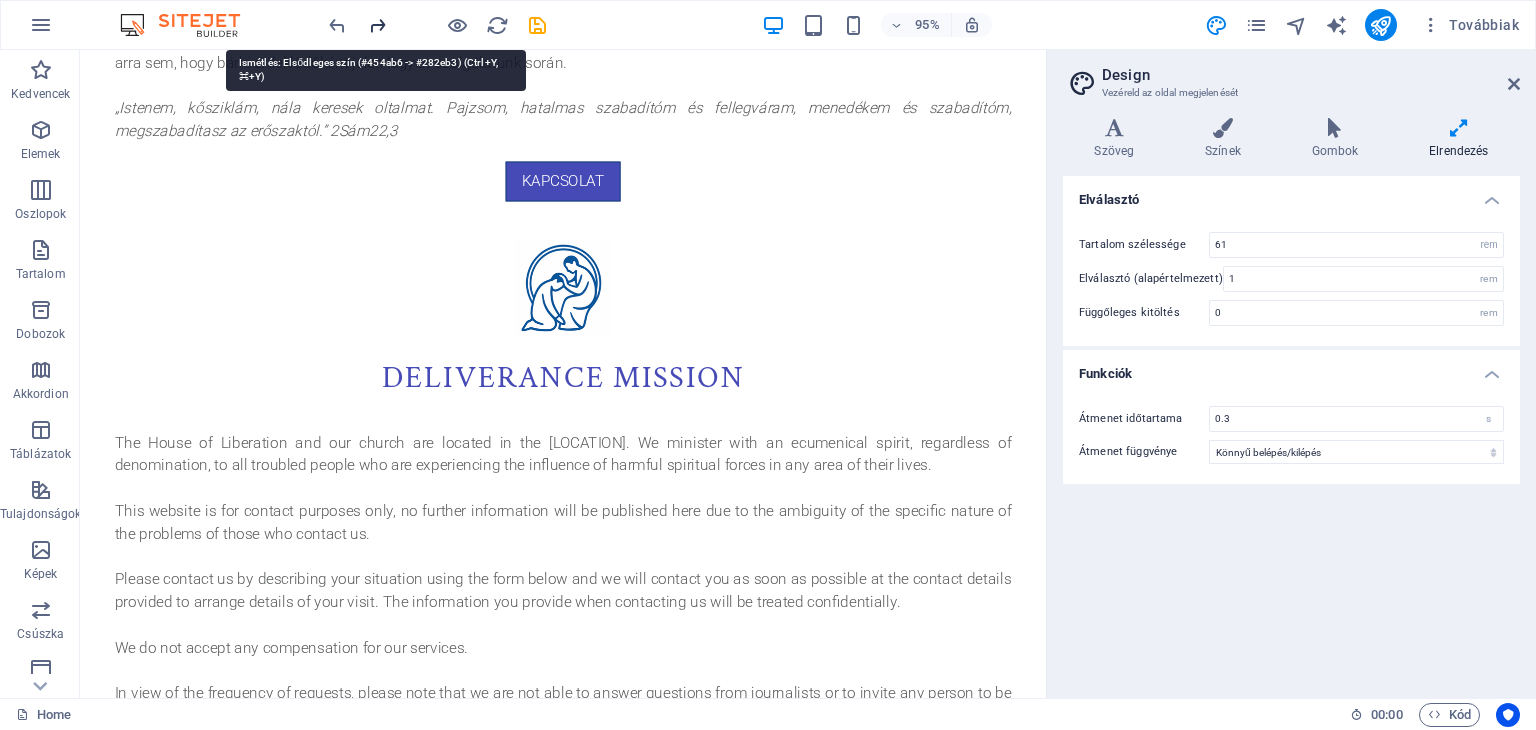 click at bounding box center (377, 25) 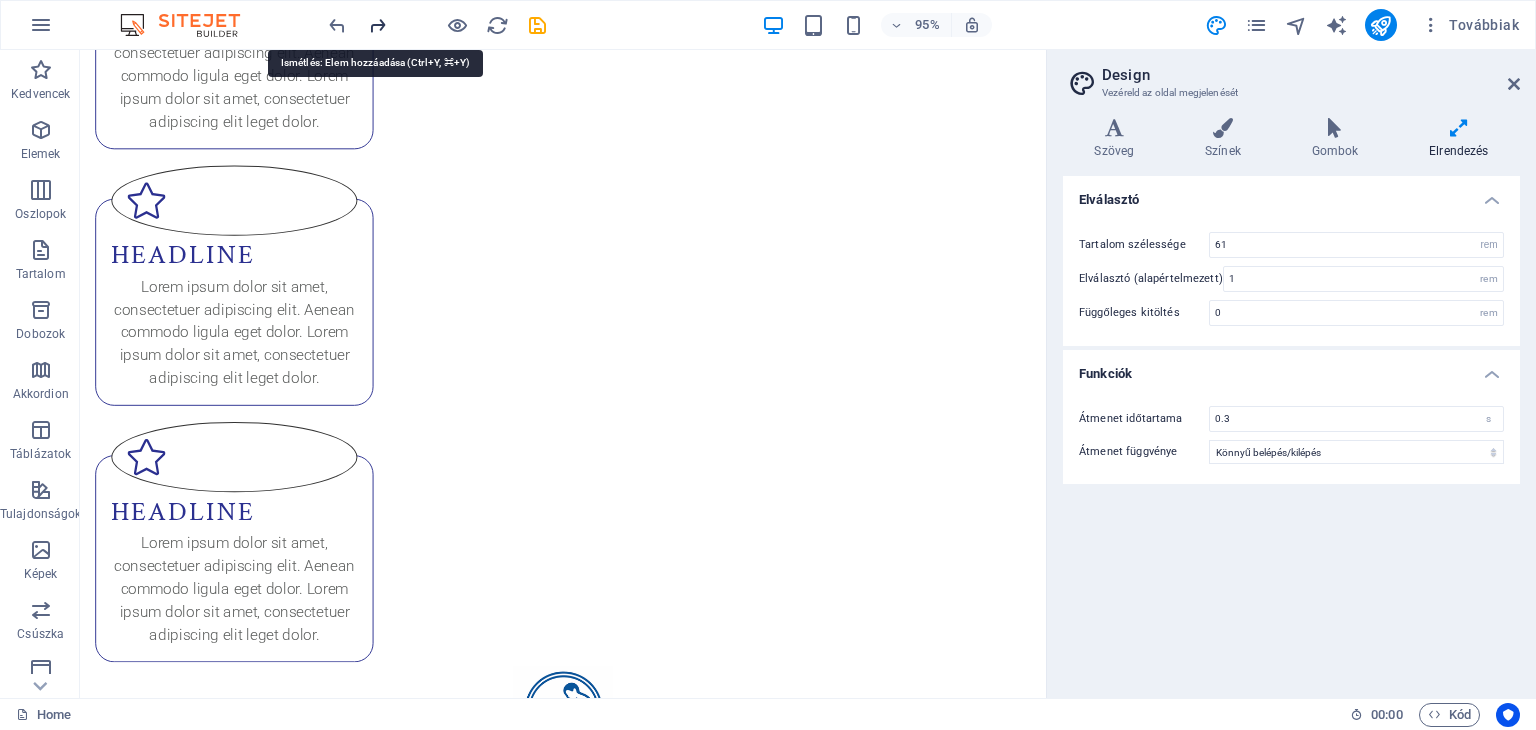 click at bounding box center (377, 25) 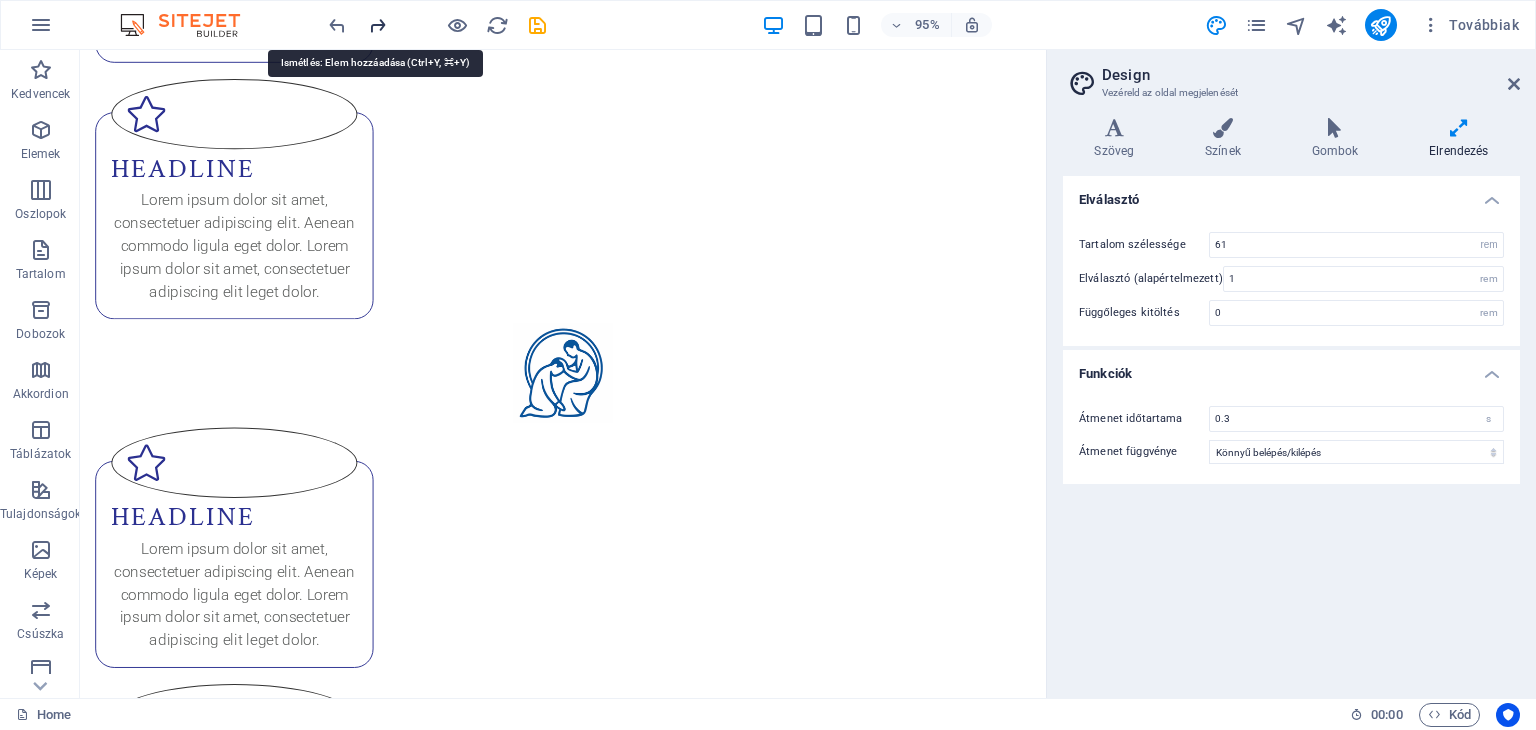 click at bounding box center (377, 25) 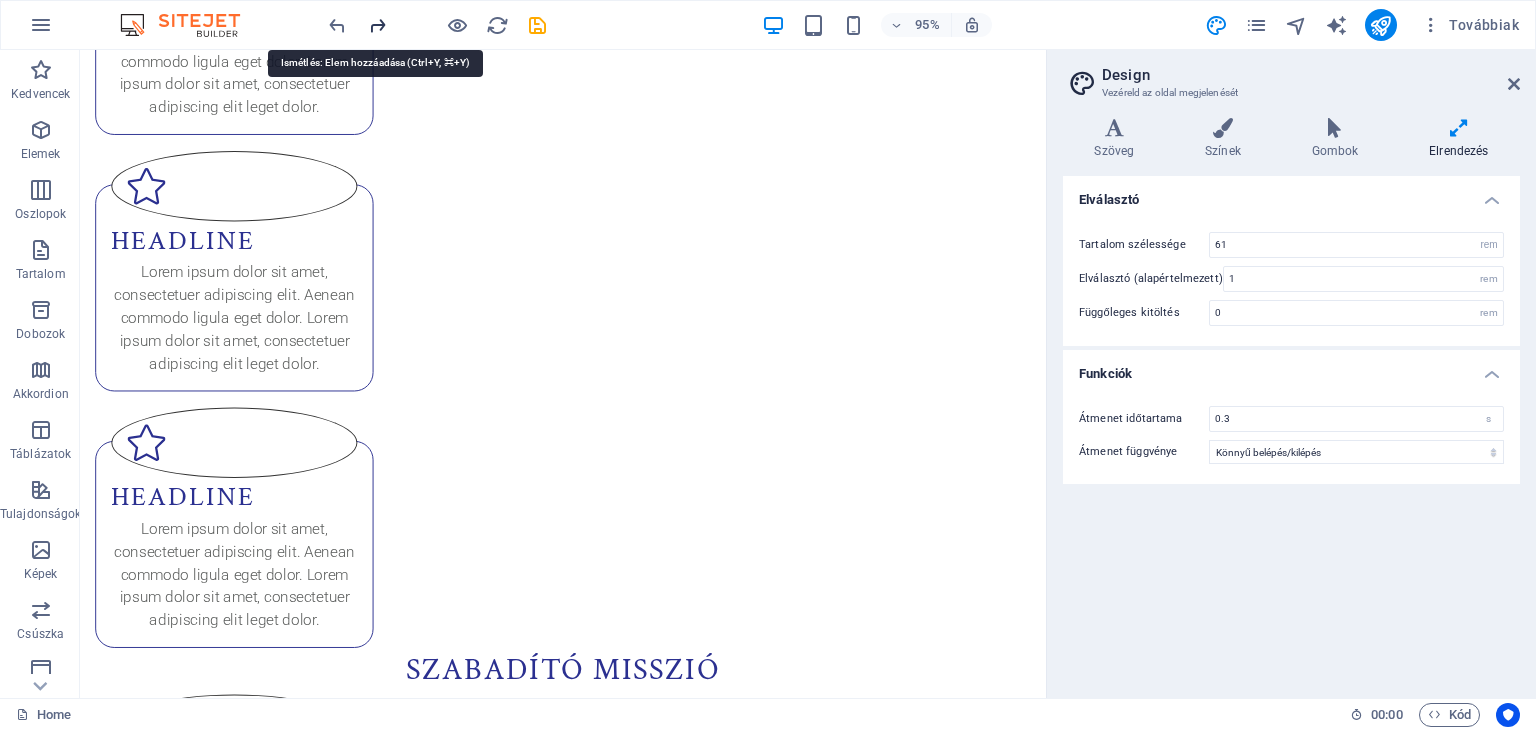 click at bounding box center [377, 25] 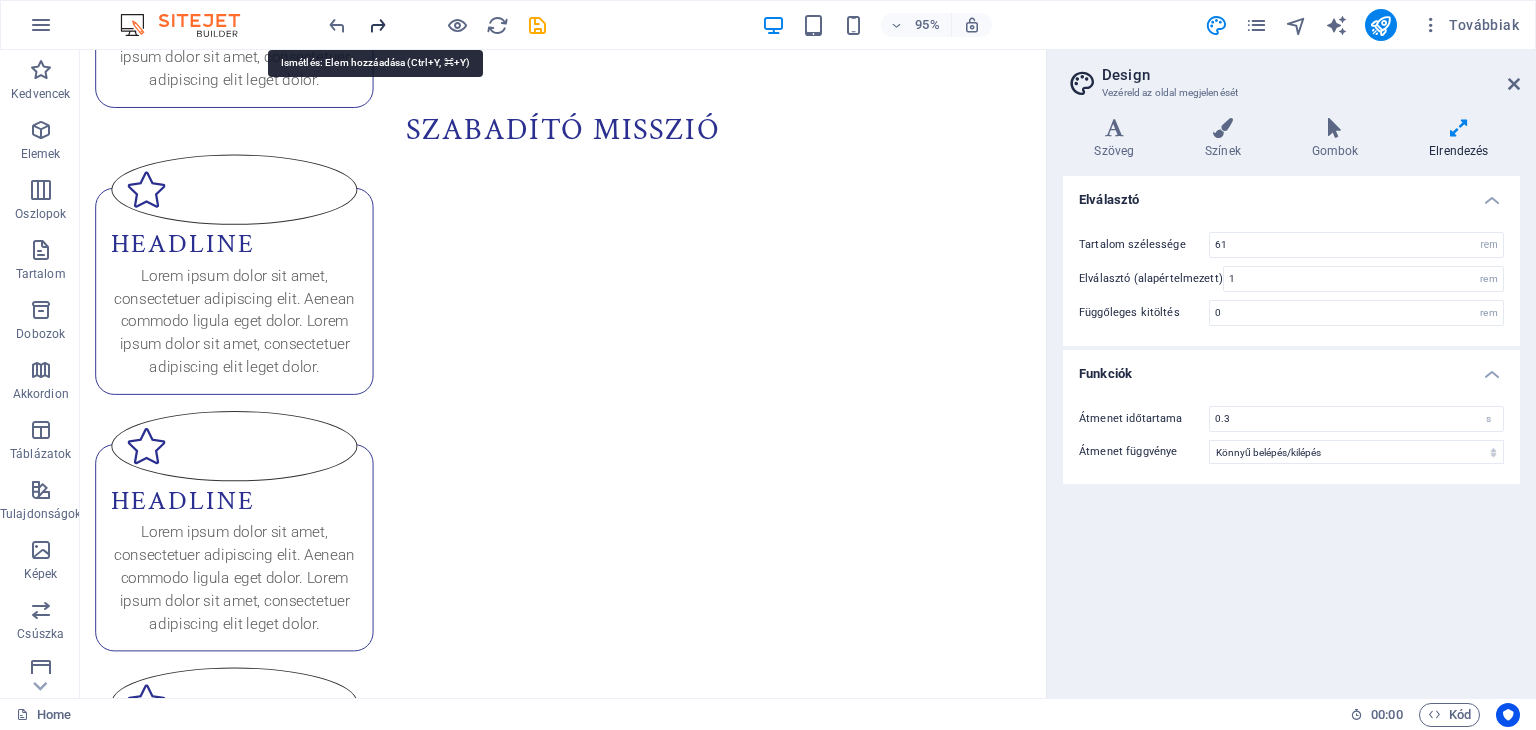 click at bounding box center (377, 25) 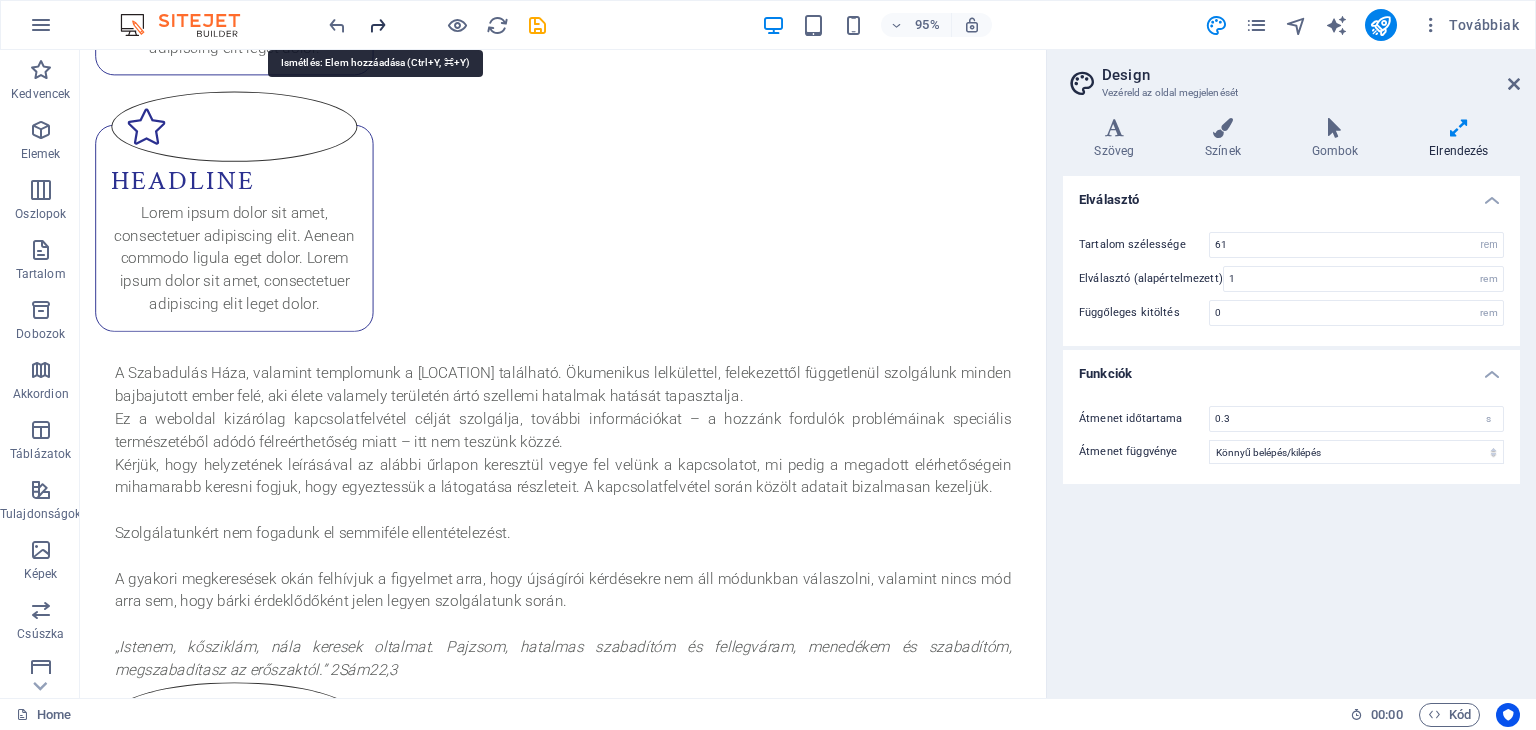 click at bounding box center [377, 25] 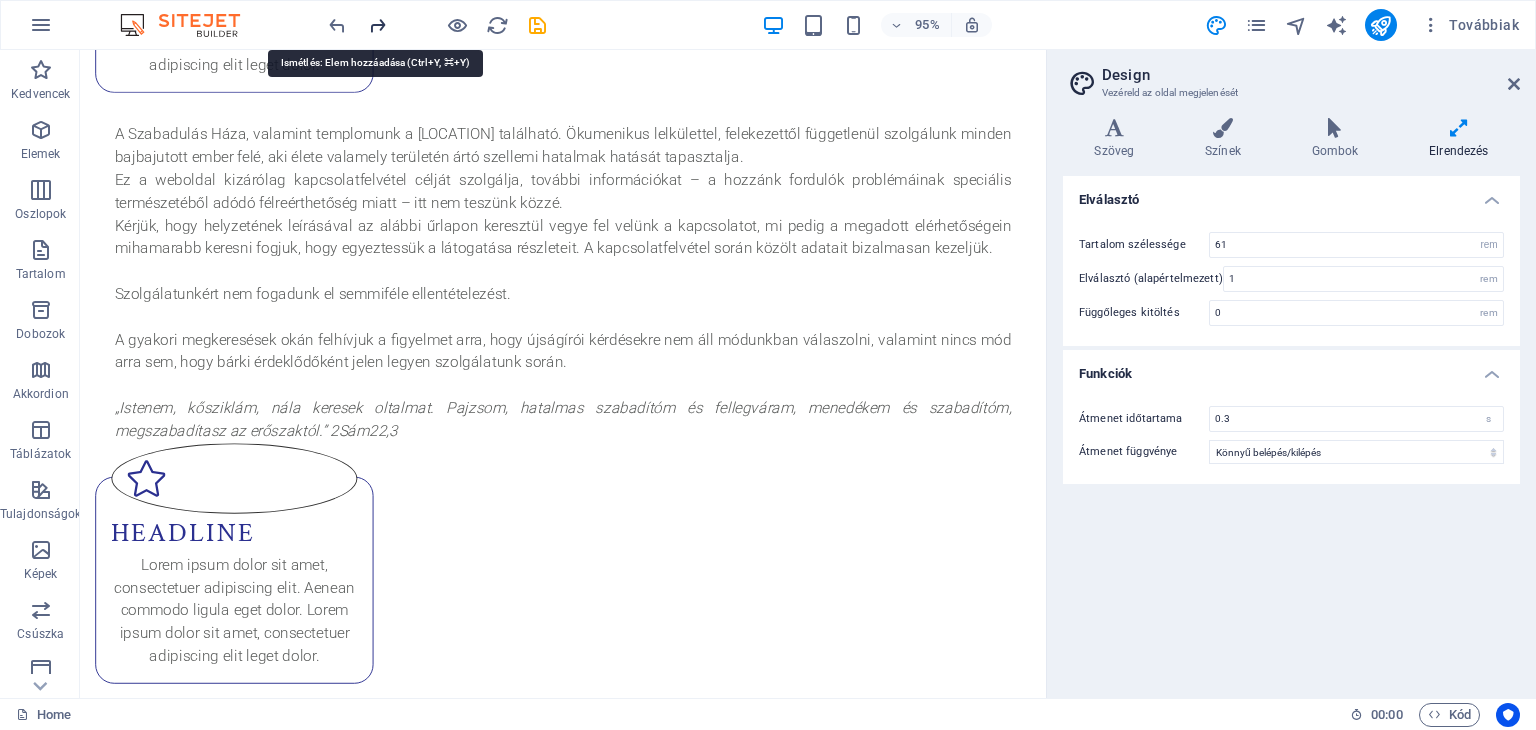 click at bounding box center [377, 25] 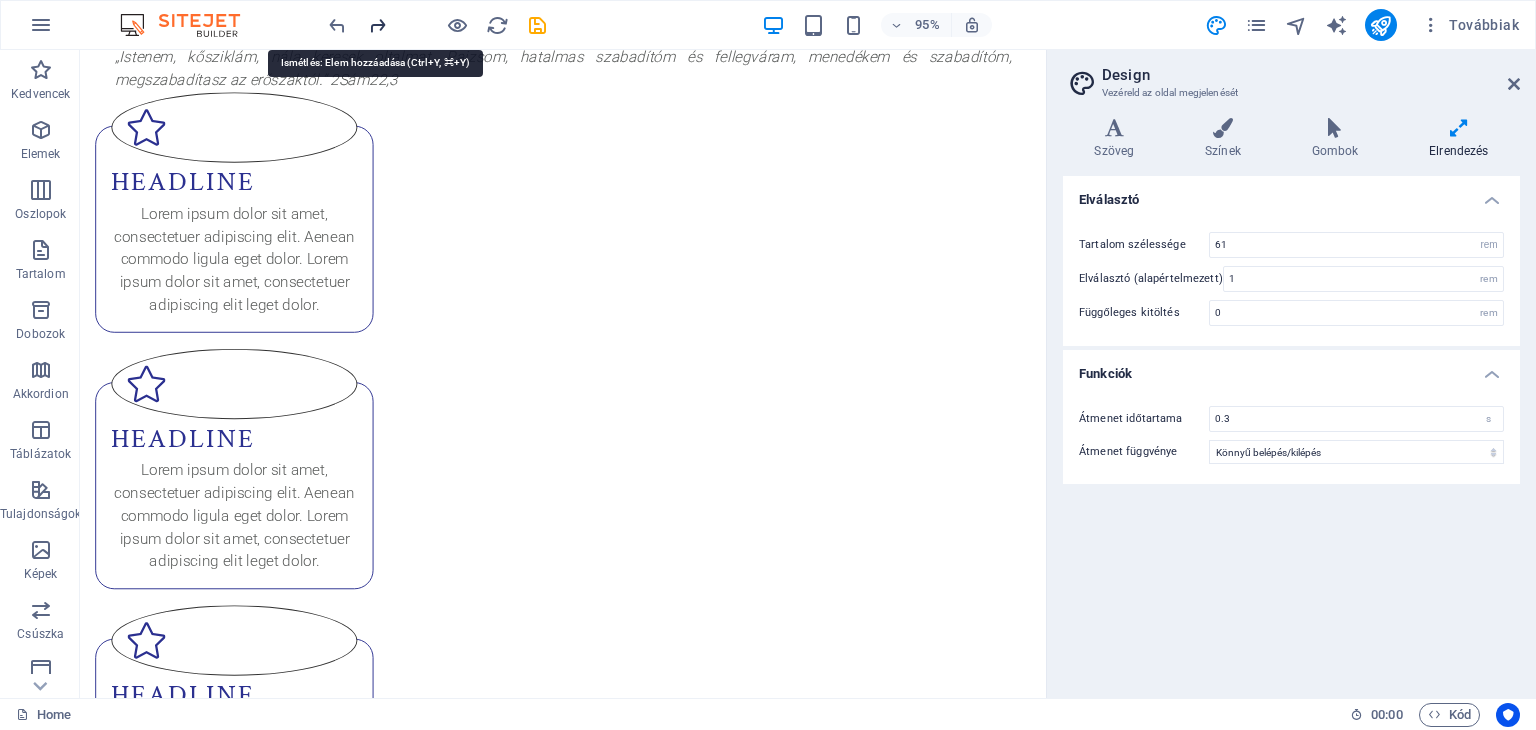 click at bounding box center (377, 25) 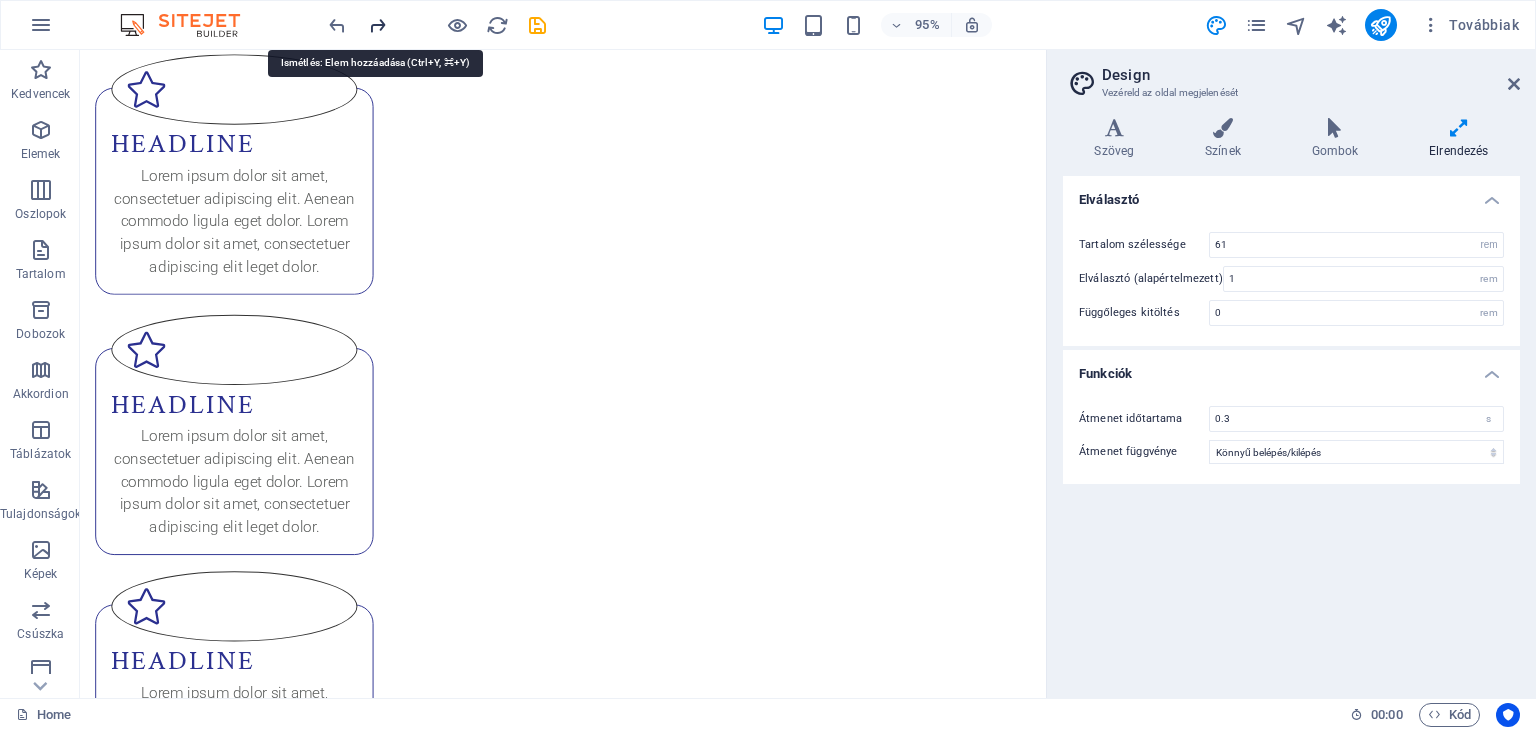 click at bounding box center [377, 25] 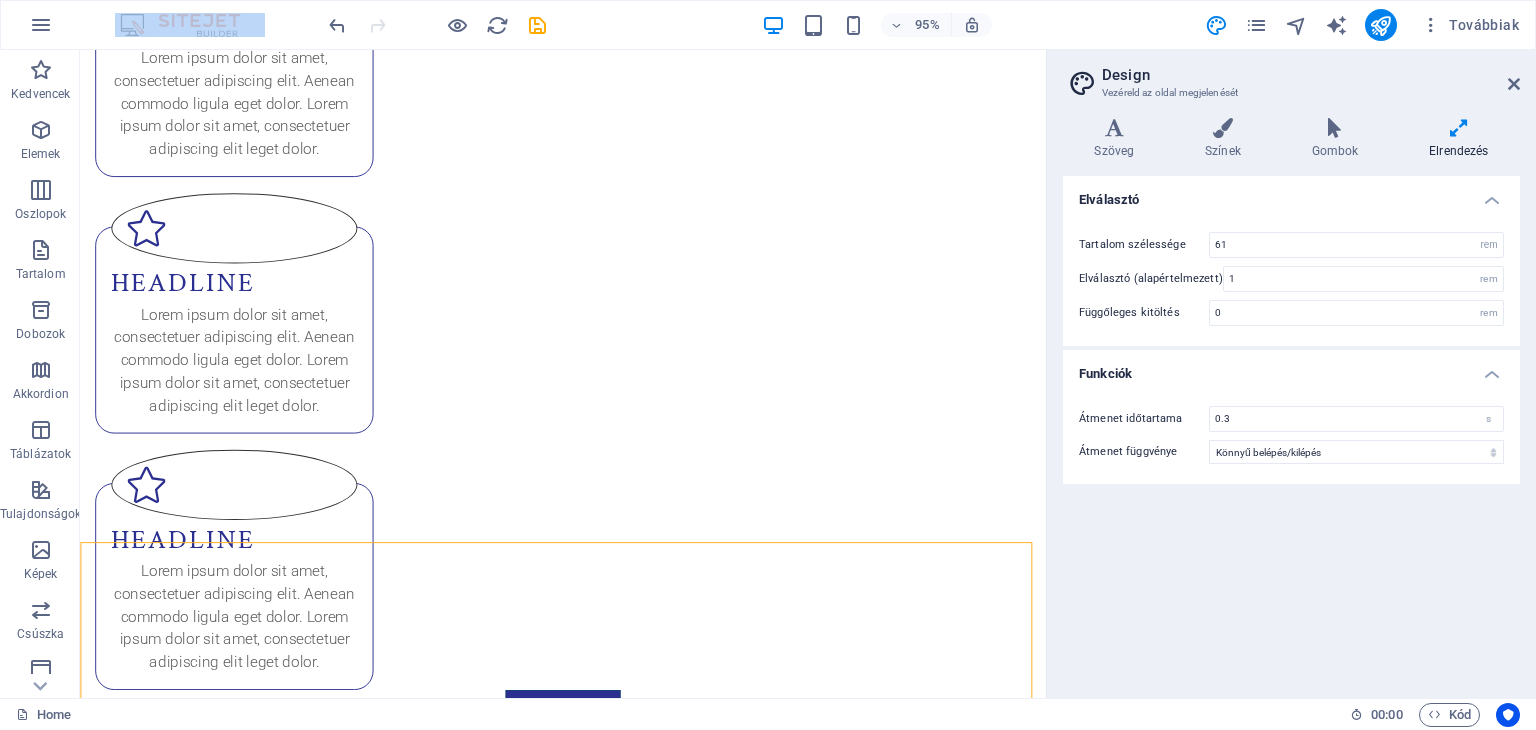 click at bounding box center (437, 25) 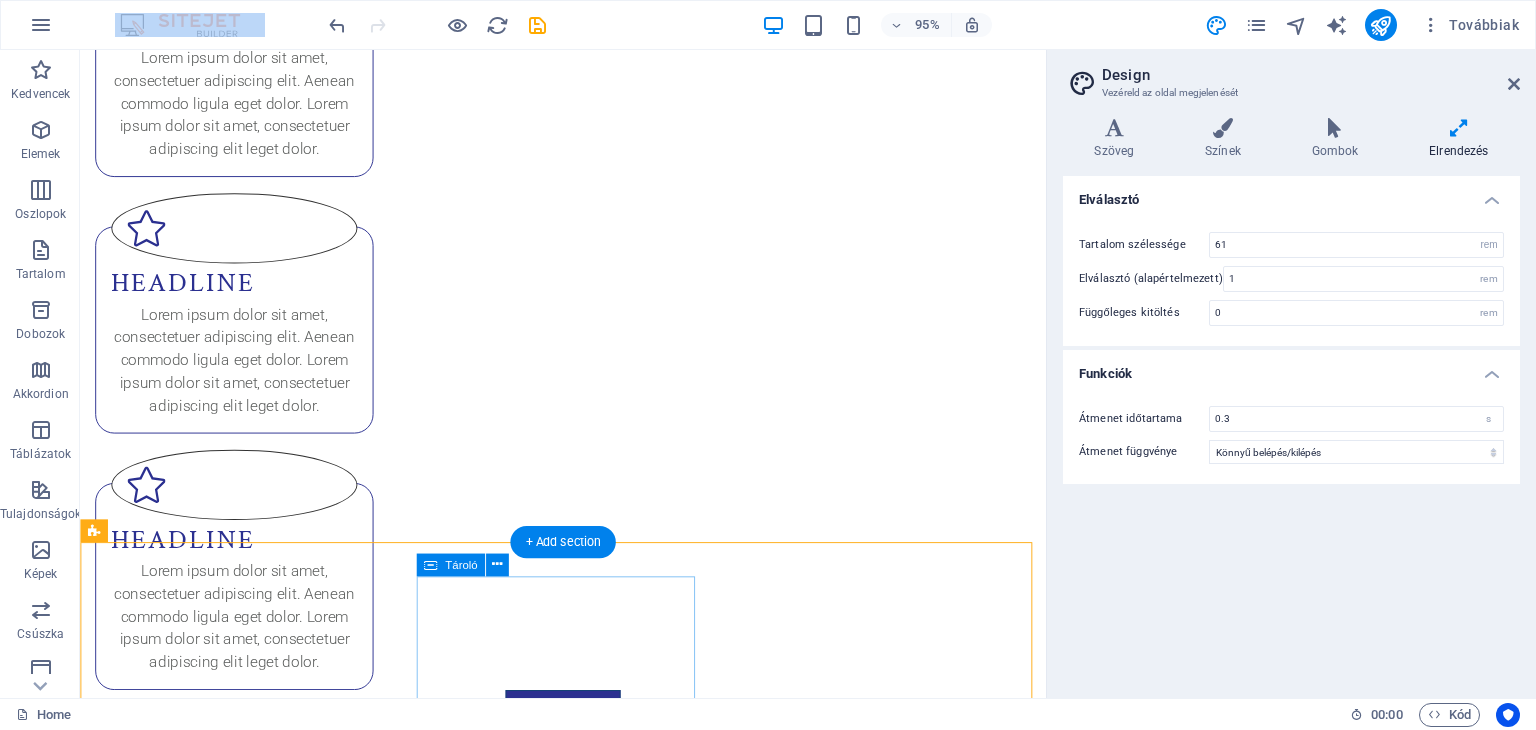 click on "Headline Lorem ipsum dolor sit amet, consectetuer adipiscing elit. Aenean commodo ligula eget dolor. Lorem ipsum dolor sit amet, consectetuer adipiscing elit leget dolor." at bounding box center [242, 7477] 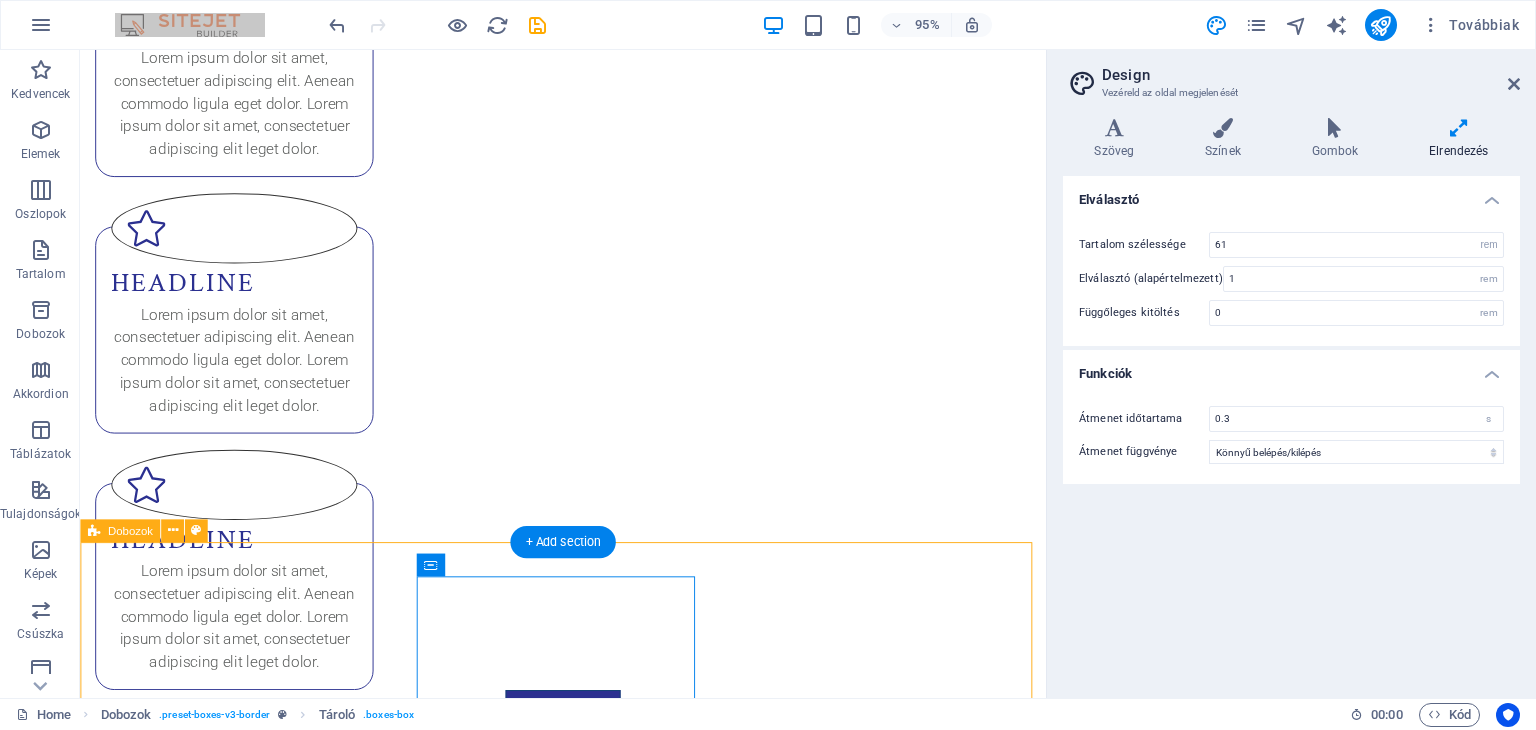 click on "Headline Lorem ipsum dolor sit amet, consectetuer adipiscing elit. Aenean commodo ligula eget dolor. Lorem ipsum dolor sit amet, consectetuer adipiscing elit leget dolor. Headline Lorem ipsum dolor sit amet, consectetuer adipiscing elit. Aenean commodo ligula eget dolor. Lorem ipsum dolor sit amet, consectetuer adipiscing elit leget dolor. Headline Lorem ipsum dolor sit amet, consectetuer adipiscing elit. Aenean commodo ligula eget dolor. Lorem ipsum dolor sit amet, consectetuer adipiscing elit leget dolor." at bounding box center (588, 7459) 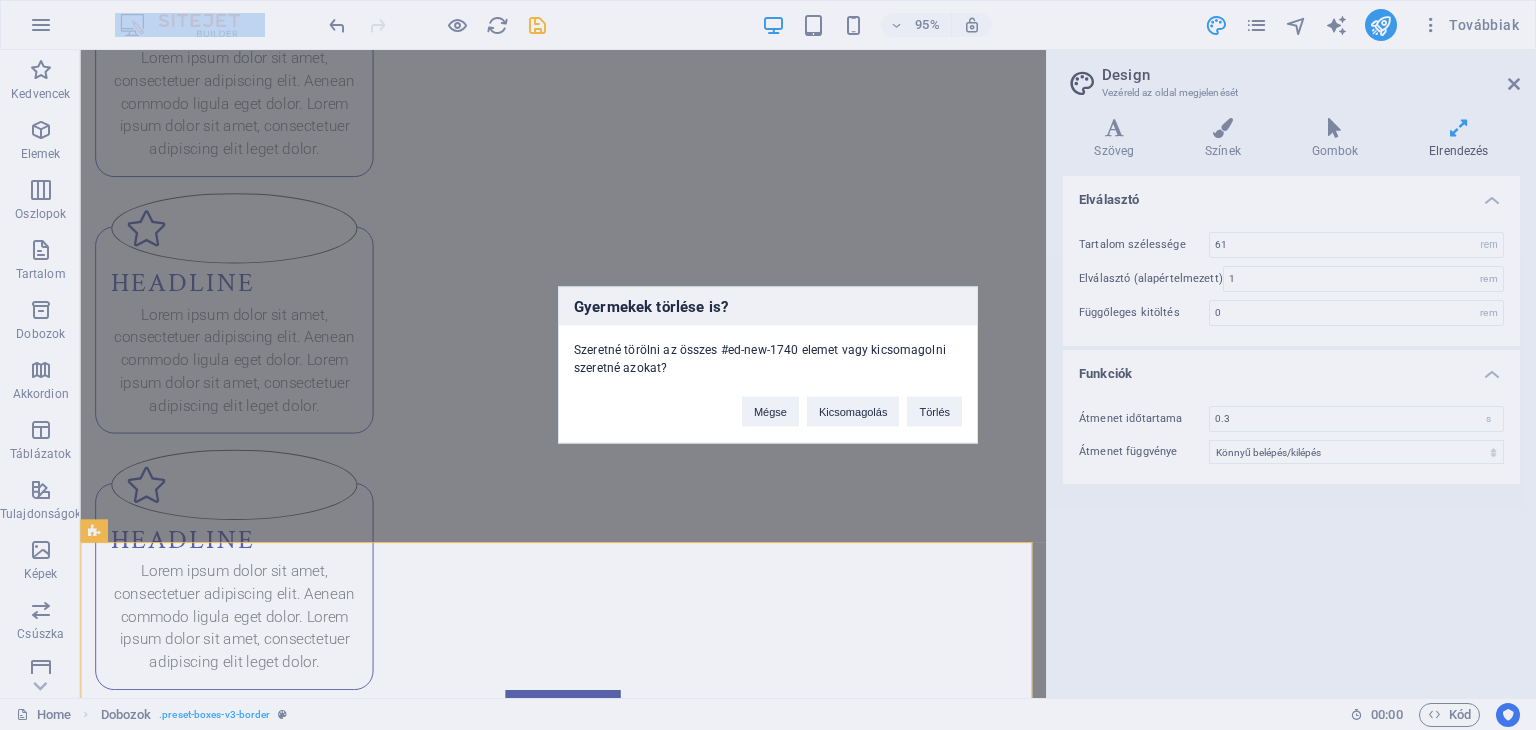 scroll, scrollTop: 3701, scrollLeft: 0, axis: vertical 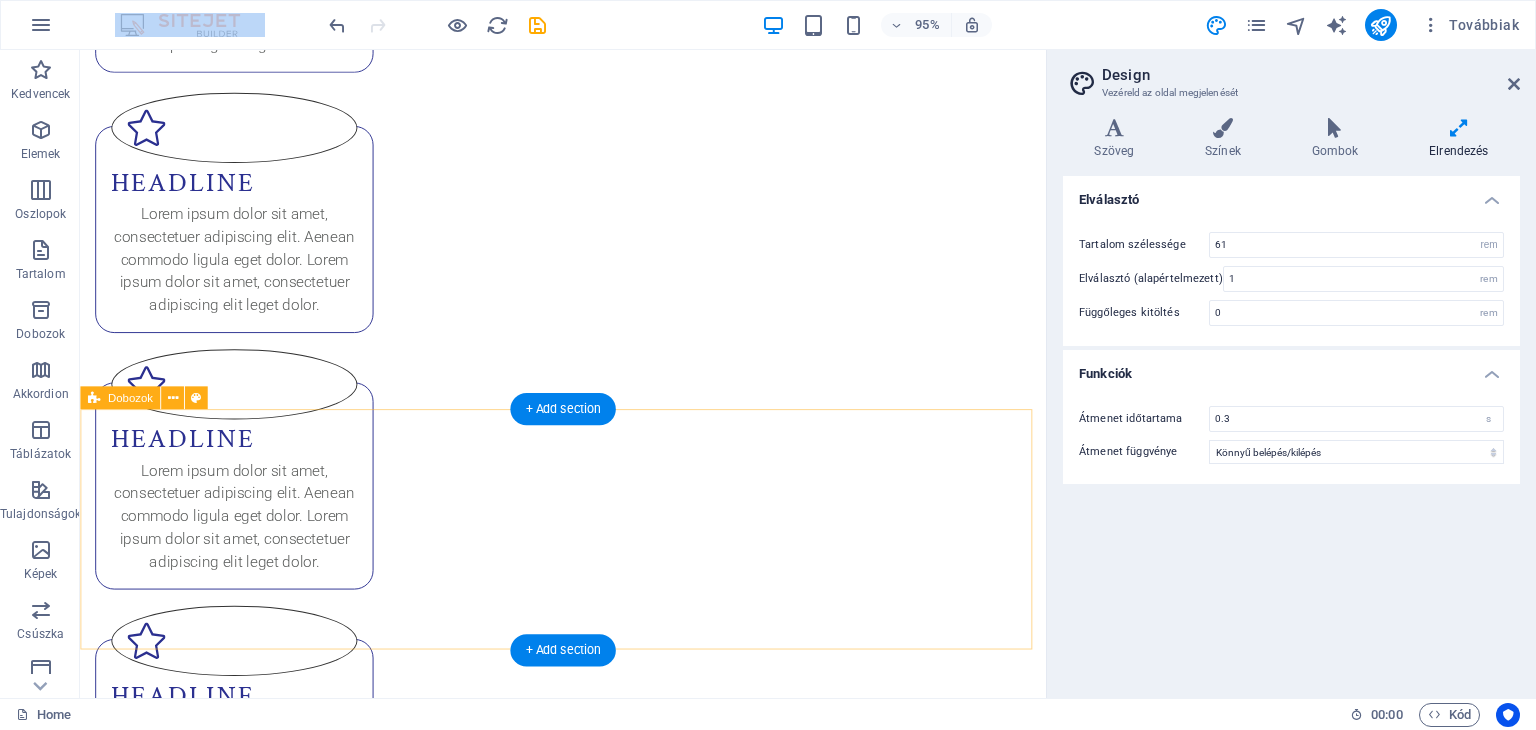 click on "Headline Lorem ipsum dolor sit amet, consectetuer adipiscing elit. Aenean commodo ligula eget dolor. Lorem ipsum dolor sit amet, consectetuer adipiscing elit leget dolor. Headline Lorem ipsum dolor sit amet, consectetuer adipiscing elit. Aenean commodo ligula eget dolor. Lorem ipsum dolor sit amet, consectetuer adipiscing elit leget dolor. Headline Lorem ipsum dolor sit amet, consectetuer adipiscing elit. Aenean commodo ligula eget dolor. Lorem ipsum dolor sit amet, consectetuer adipiscing elit leget dolor." at bounding box center (588, 6779) 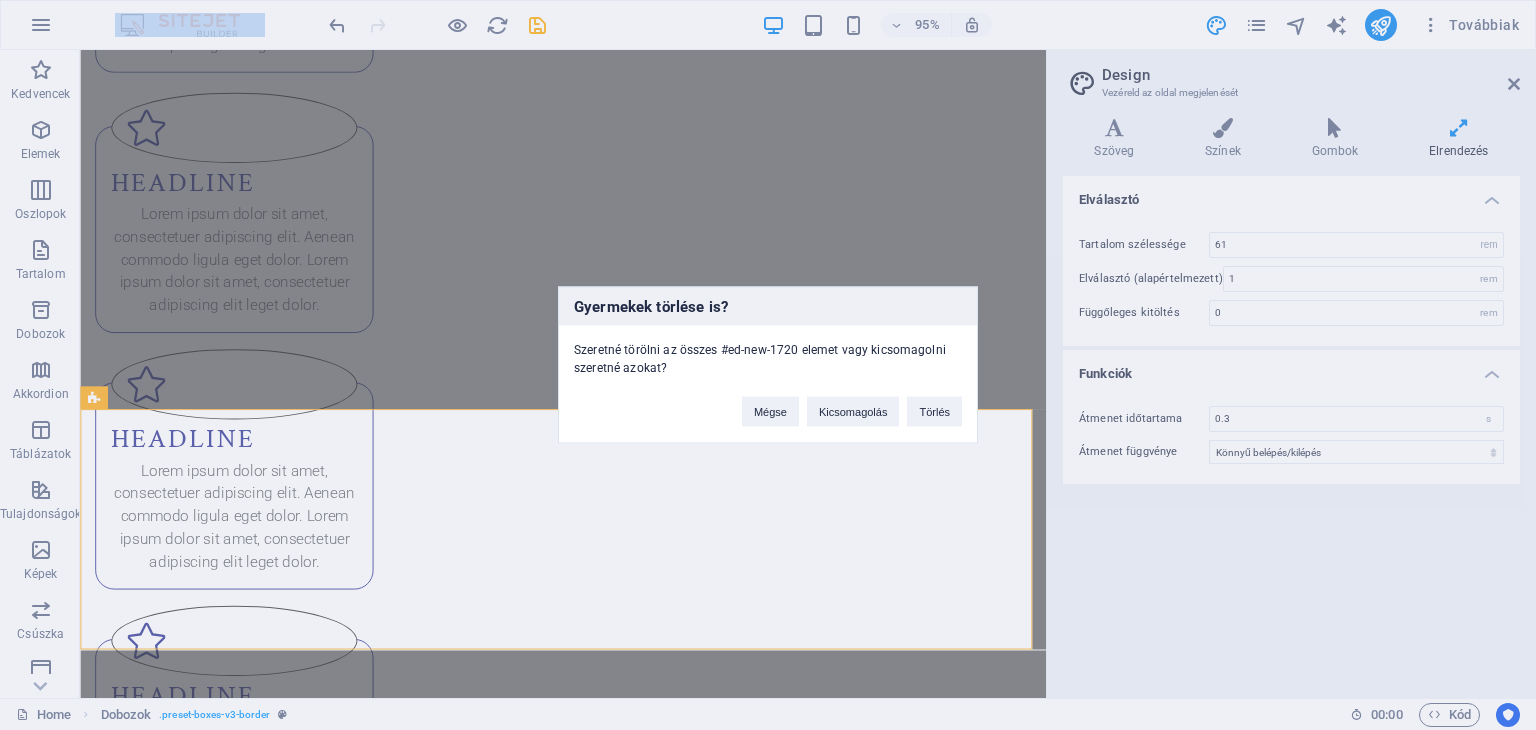 scroll, scrollTop: 3448, scrollLeft: 0, axis: vertical 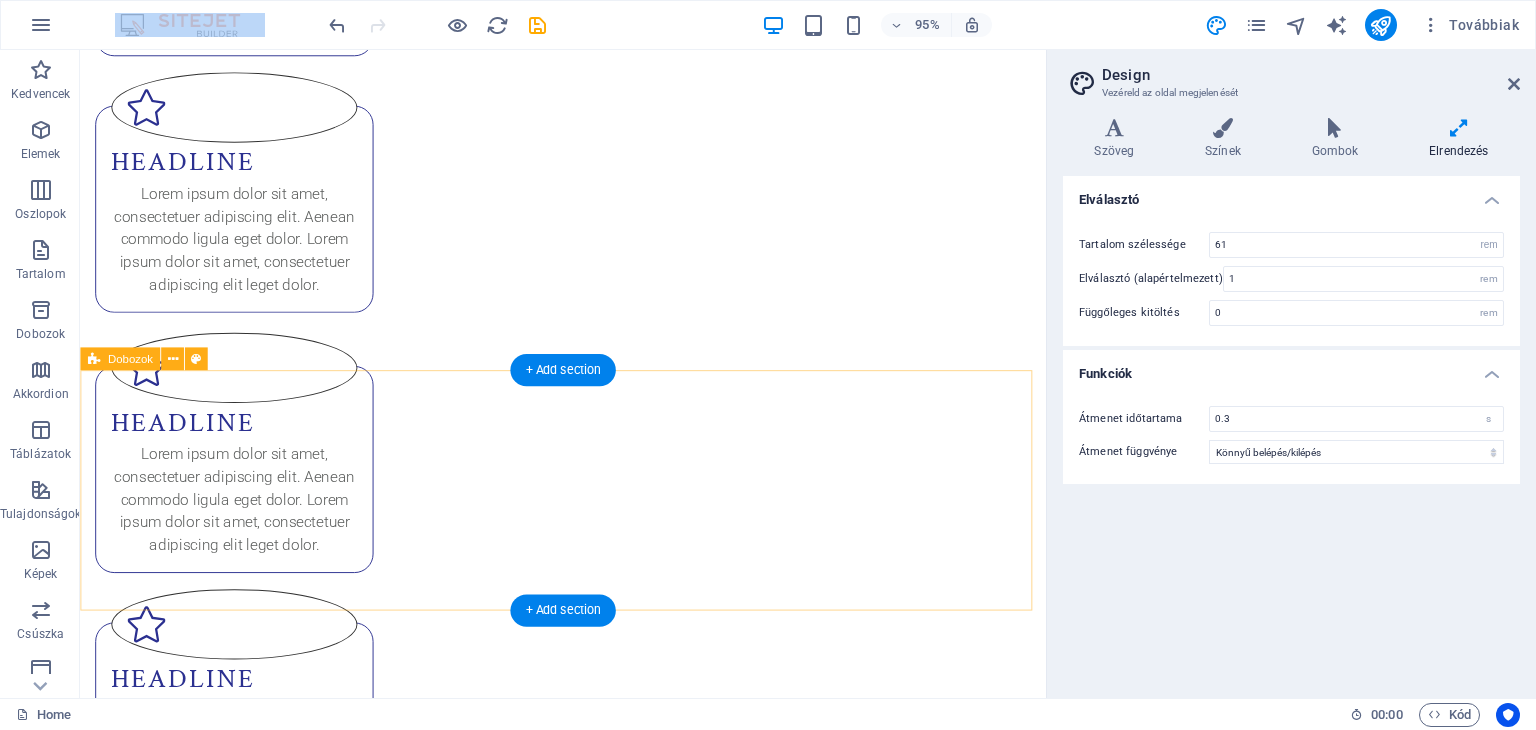 click on "Headline Lorem ipsum dolor sit amet, consectetuer adipiscing elit. Aenean commodo ligula eget dolor. Lorem ipsum dolor sit amet, consectetuer adipiscing elit leget dolor. Headline Lorem ipsum dolor sit amet, consectetuer adipiscing elit. Aenean commodo ligula eget dolor. Lorem ipsum dolor sit amet, consectetuer adipiscing elit leget dolor. Headline Lorem ipsum dolor sit amet, consectetuer adipiscing elit. Aenean commodo ligula eget dolor. Lorem ipsum dolor sit amet, consectetuer adipiscing elit leget dolor." at bounding box center (588, 6196) 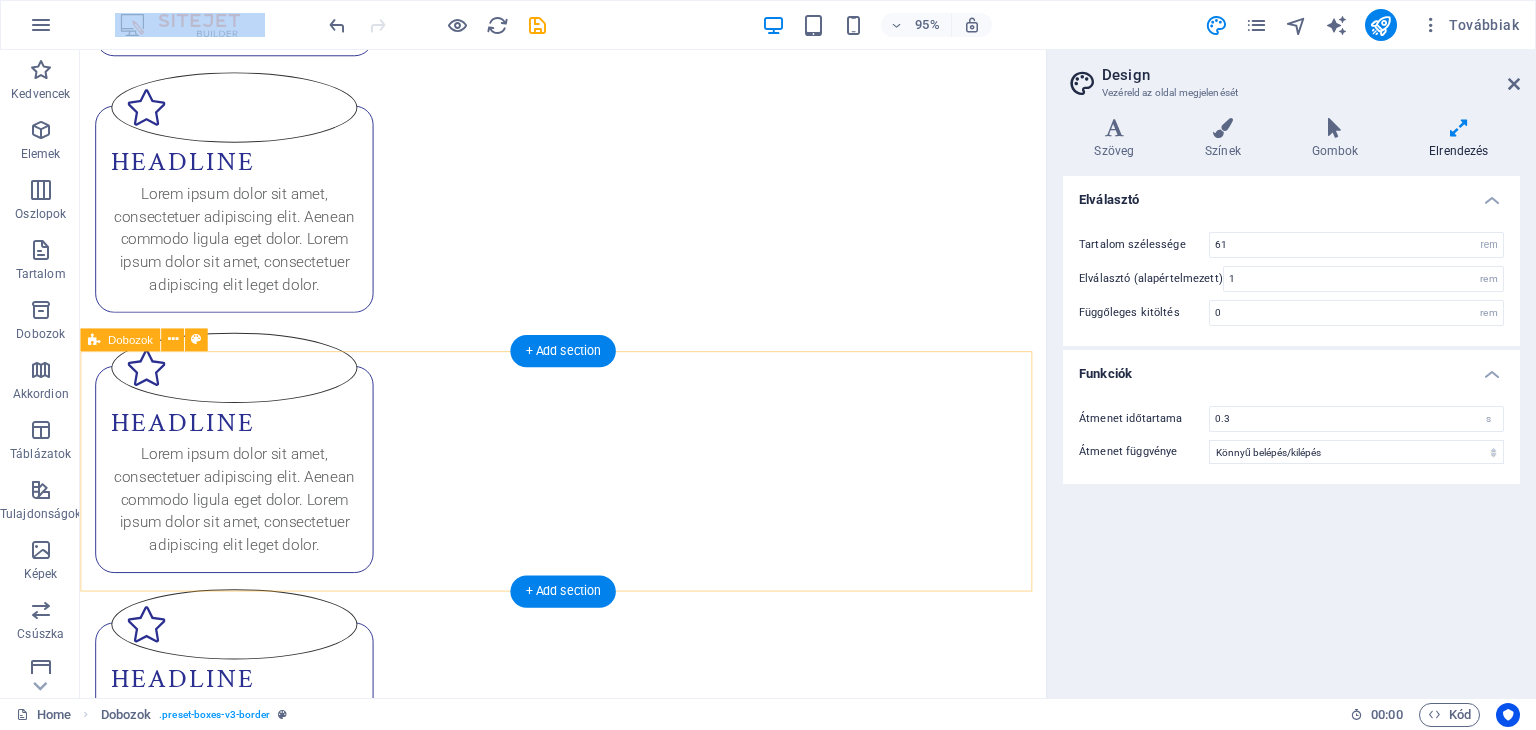 scroll, scrollTop: 3195, scrollLeft: 0, axis: vertical 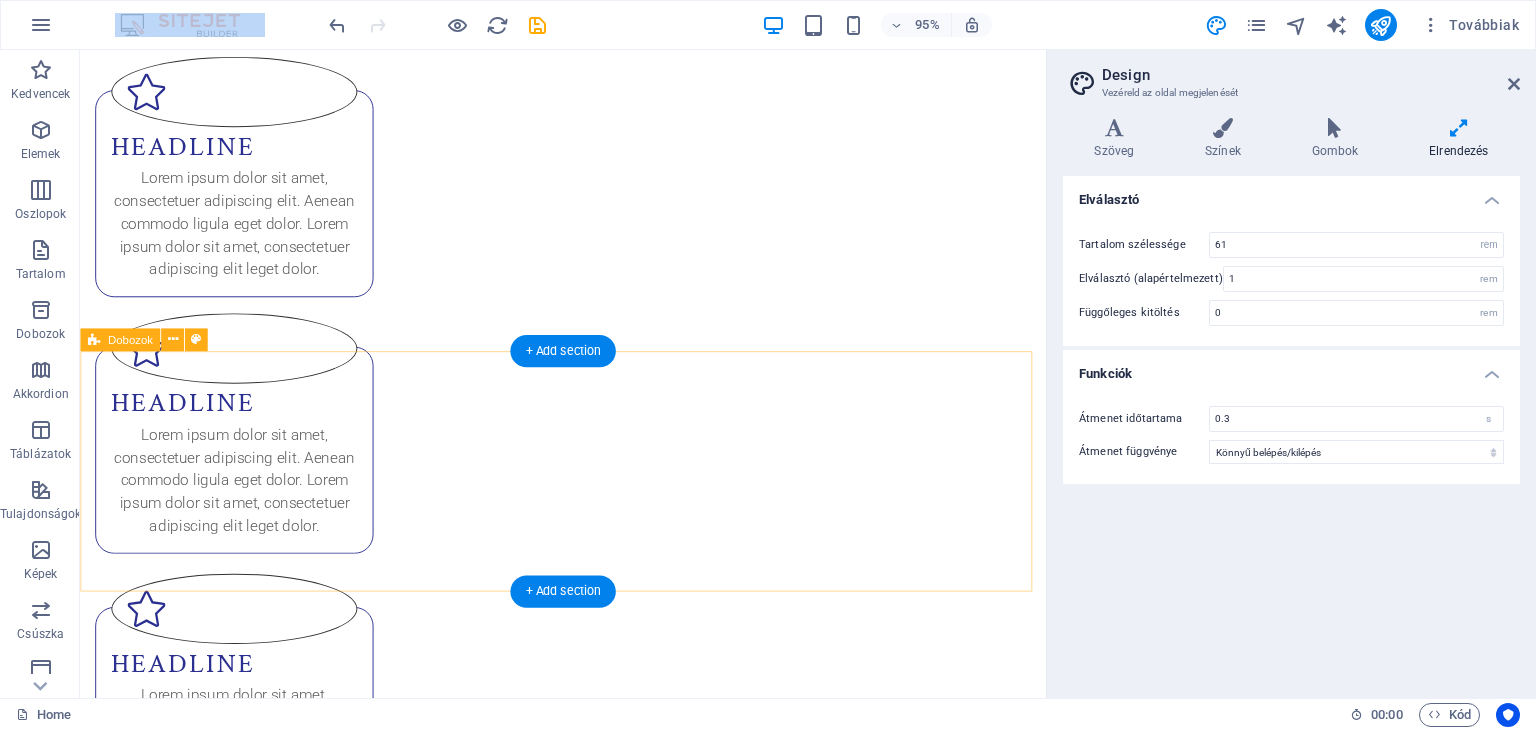 click on "Headline Lorem ipsum dolor sit amet, consectetuer adipiscing elit. Aenean commodo ligula eget dolor. Lorem ipsum dolor sit amet, consectetuer adipiscing elit leget dolor. Headline Lorem ipsum dolor sit amet, consectetuer adipiscing elit. Aenean commodo ligula eget dolor. Lorem ipsum dolor sit amet, consectetuer adipiscing elit leget dolor. Headline Lorem ipsum dolor sit amet, consectetuer adipiscing elit. Aenean commodo ligula eget dolor. Lorem ipsum dolor sit amet, consectetuer adipiscing elit leget dolor." at bounding box center [588, 5635] 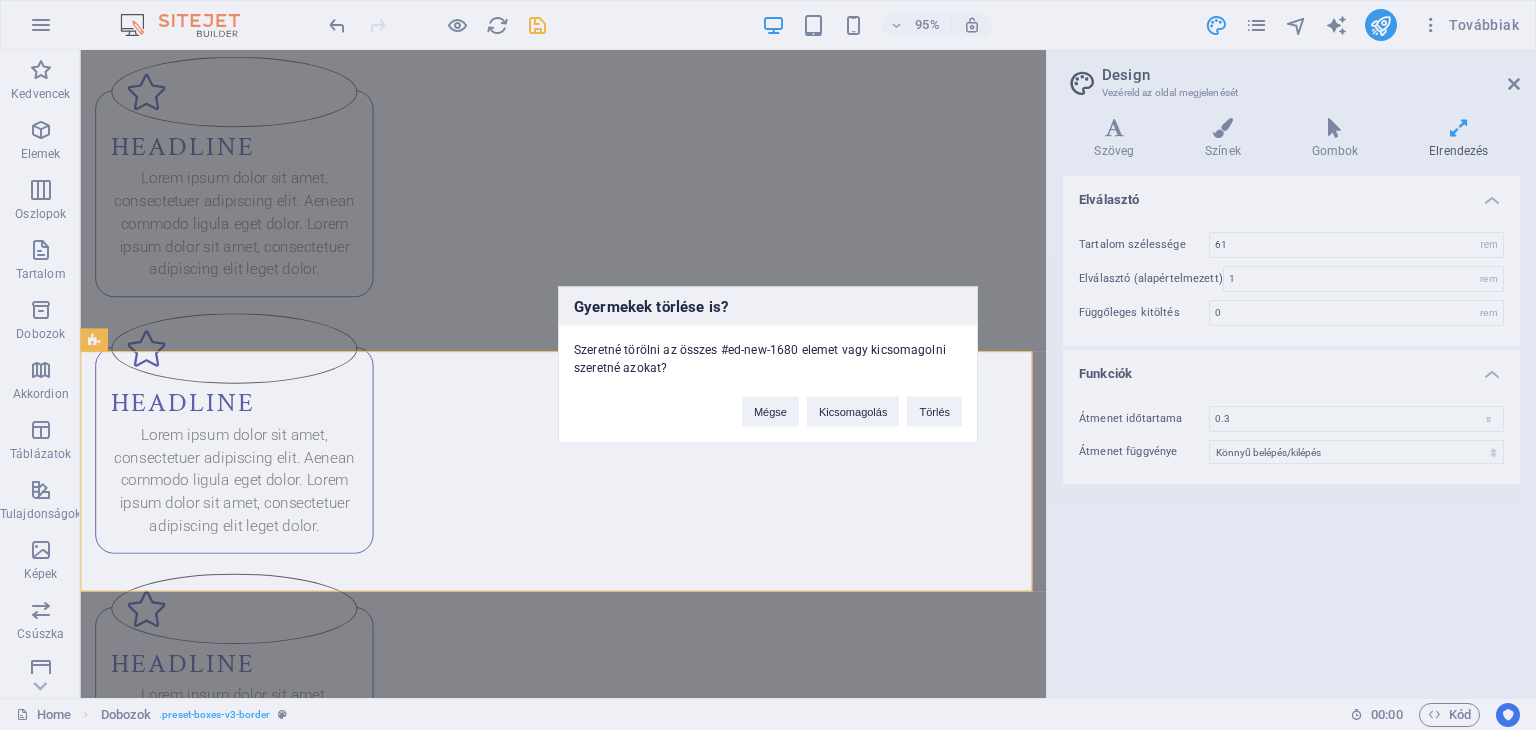 click on "Gyermekek törlése is? Szeretné törölni az összes #ed-new-1680 elemet vagy kicsomagolni szeretné azokat? Mégse Kicsomagolás Törlés" at bounding box center [768, 365] 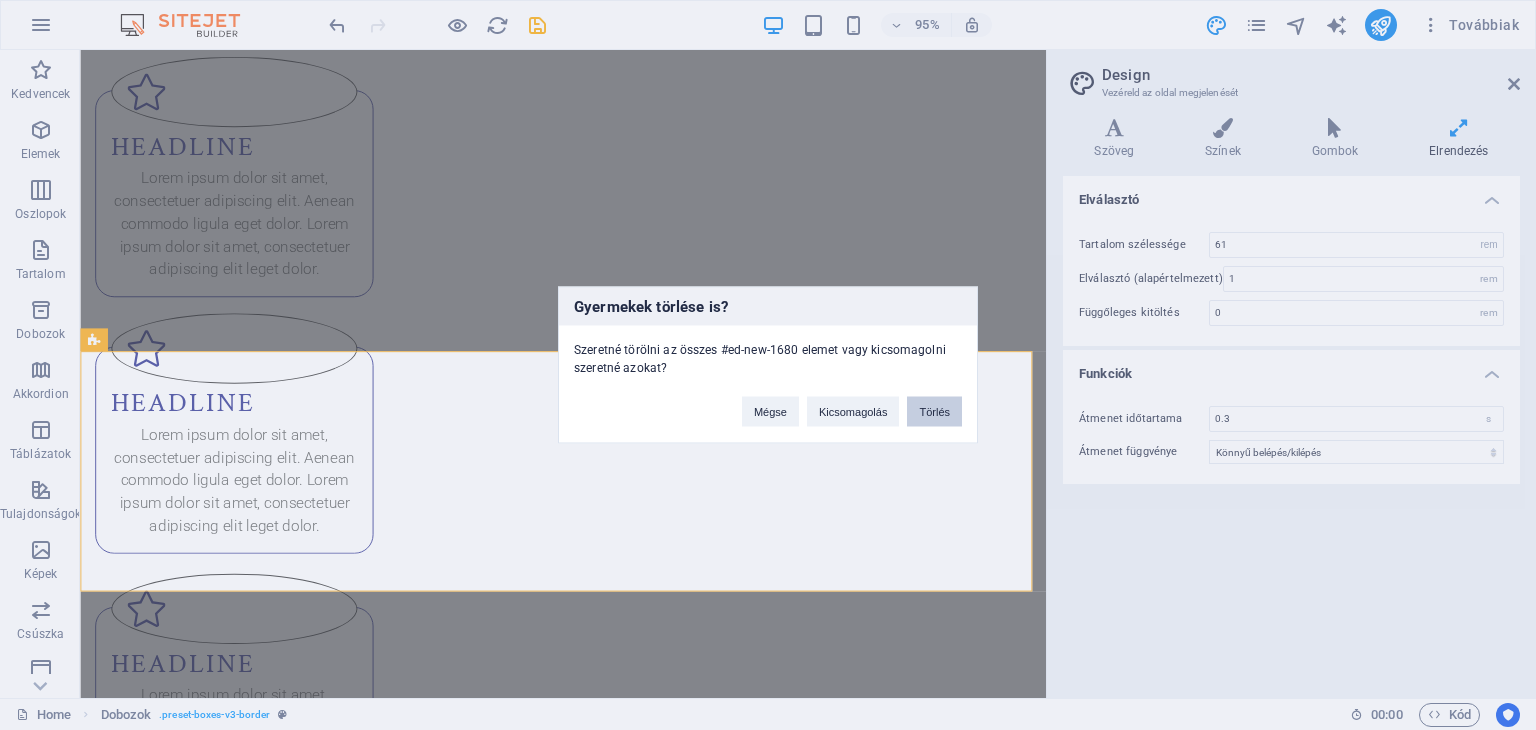 click on "Törlés" at bounding box center [934, 412] 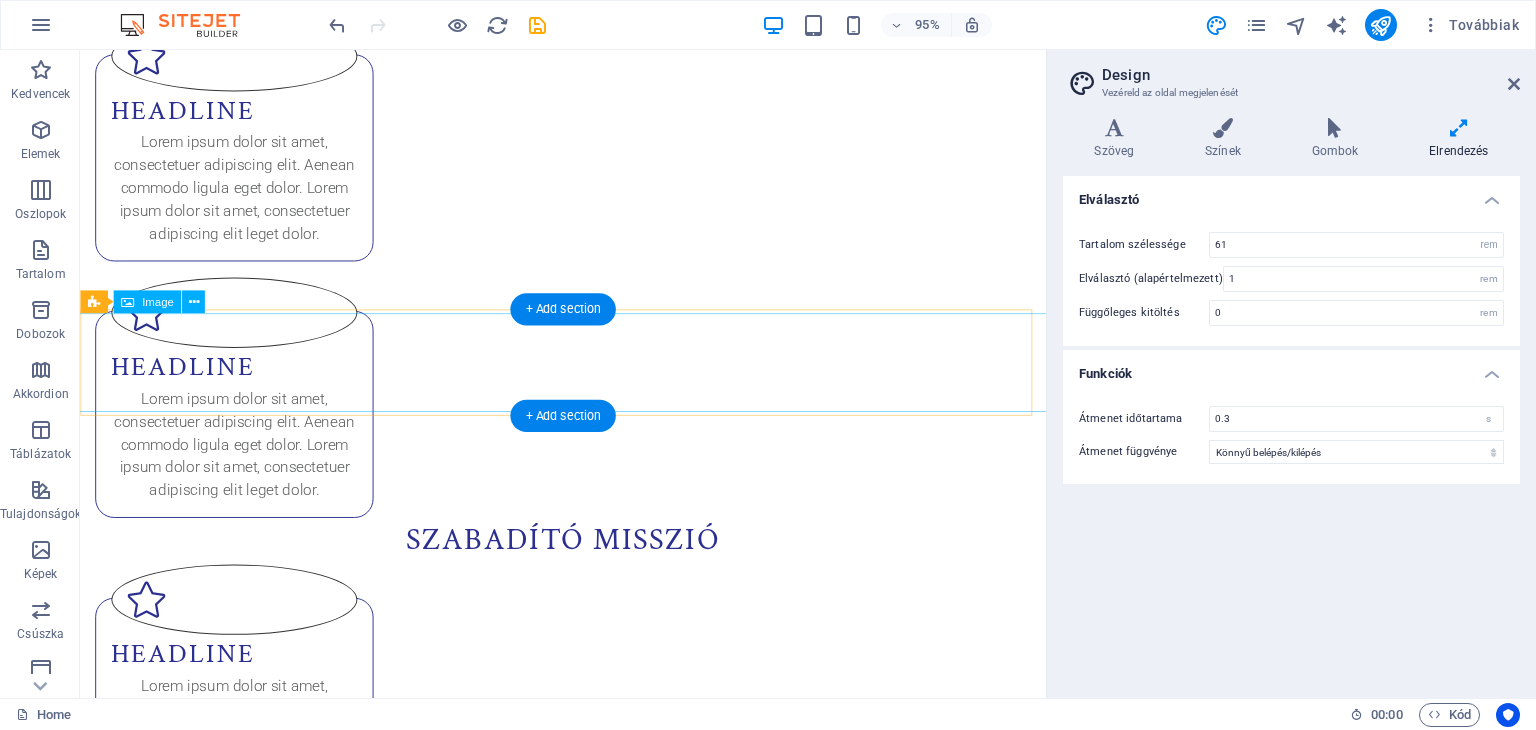 scroll, scrollTop: 0, scrollLeft: 0, axis: both 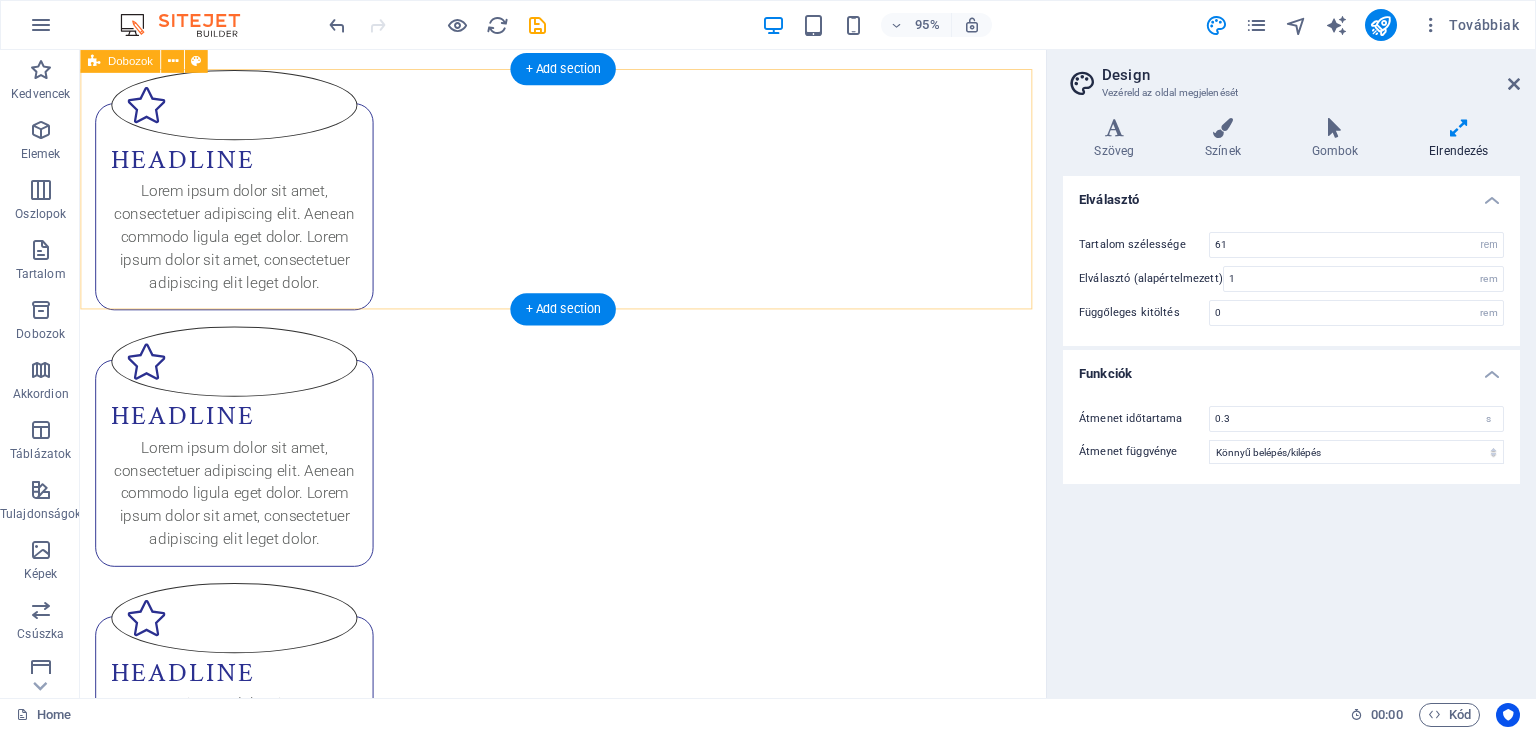 click on "Headline Lorem ipsum dolor sit amet, consectetuer adipiscing elit. Aenean commodo ligula eget dolor. Lorem ipsum dolor sit amet, consectetuer adipiscing elit leget dolor. Headline Lorem ipsum dolor sit amet, consectetuer adipiscing elit. Aenean commodo ligula eget dolor. Lorem ipsum dolor sit amet, consectetuer adipiscing elit leget dolor. Headline Lorem ipsum dolor sit amet, consectetuer adipiscing elit. Aenean commodo ligula eget dolor. Lorem ipsum dolor sit amet, consectetuer adipiscing elit leget dolor." at bounding box center (588, 467) 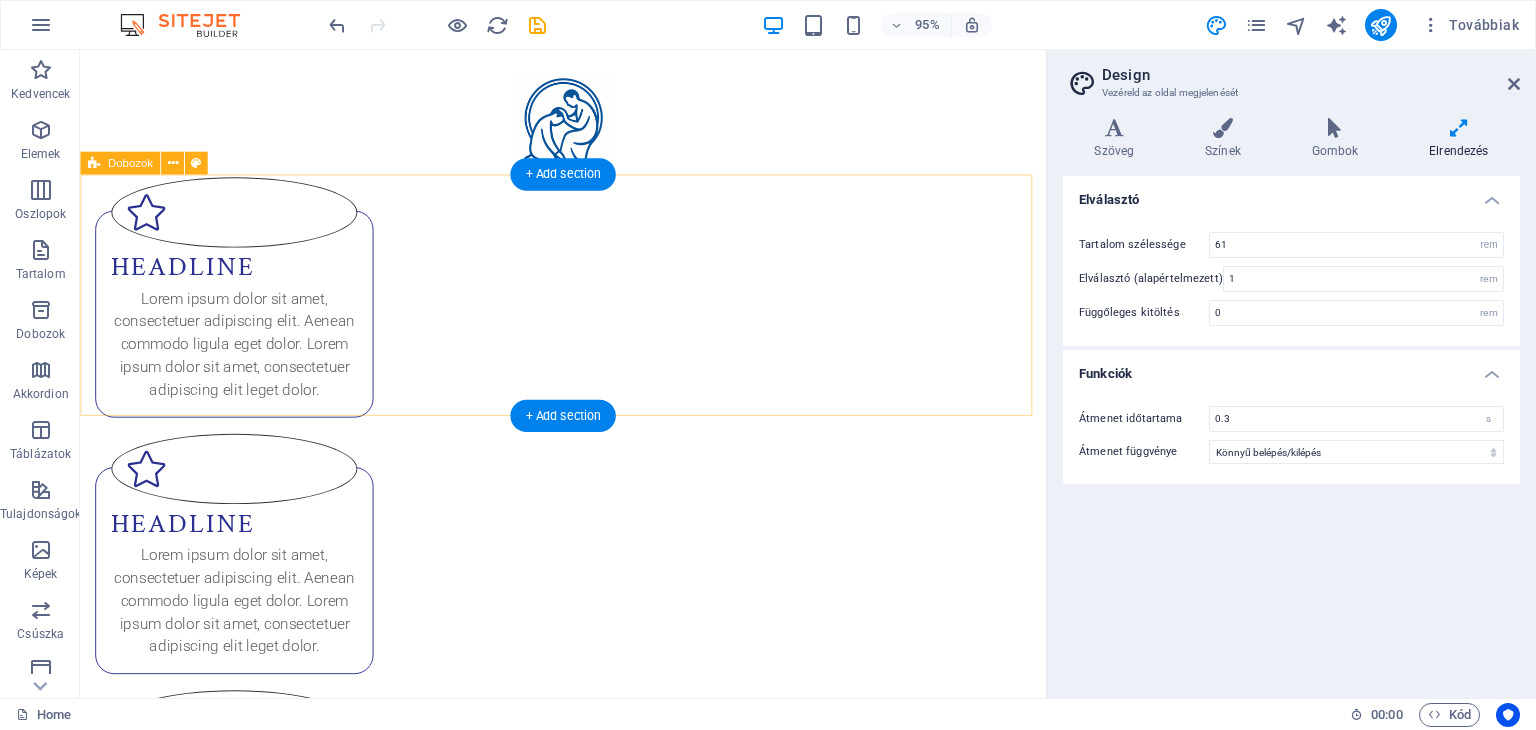 click on "Headline Lorem ipsum dolor sit amet, consectetuer adipiscing elit. Aenean commodo ligula eget dolor. Lorem ipsum dolor sit amet, consectetuer adipiscing elit leget dolor. Headline Lorem ipsum dolor sit amet, consectetuer adipiscing elit. Aenean commodo ligula eget dolor. Lorem ipsum dolor sit amet, consectetuer adipiscing elit leget dolor. Headline Lorem ipsum dolor sit amet, consectetuer adipiscing elit. Aenean commodo ligula eget dolor. Lorem ipsum dolor sit amet, consectetuer adipiscing elit leget dolor." at bounding box center [588, 580] 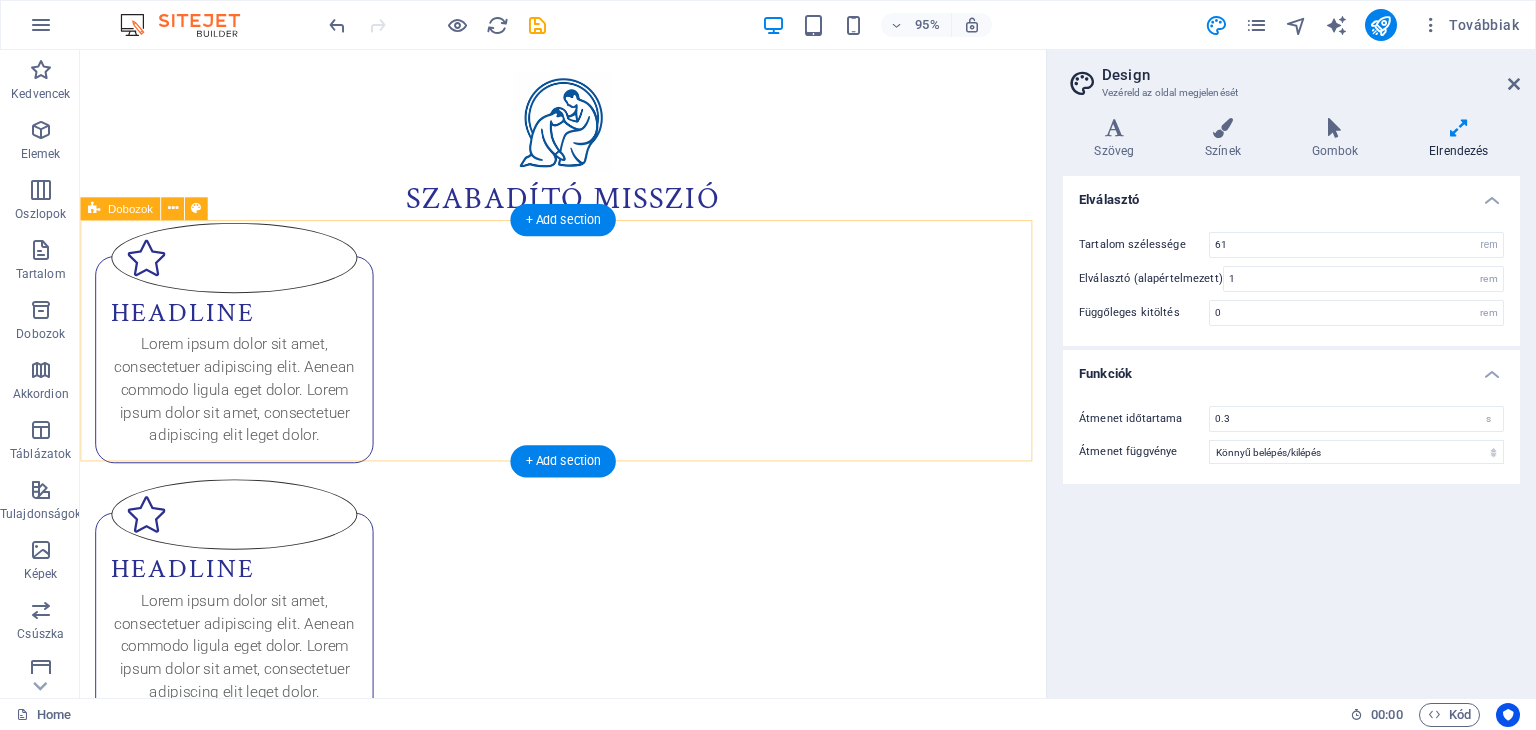 click on "Headline Lorem ipsum dolor sit amet, consectetuer adipiscing elit. Aenean commodo ligula eget dolor. Lorem ipsum dolor sit amet, consectetuer adipiscing elit leget dolor. Headline Lorem ipsum dolor sit amet, consectetuer adipiscing elit. Aenean commodo ligula eget dolor. Lorem ipsum dolor sit amet, consectetuer adipiscing elit leget dolor. Headline Lorem ipsum dolor sit amet, consectetuer adipiscing elit. Aenean commodo ligula eget dolor. Lorem ipsum dolor sit amet, consectetuer adipiscing elit leget dolor." at bounding box center [588, 628] 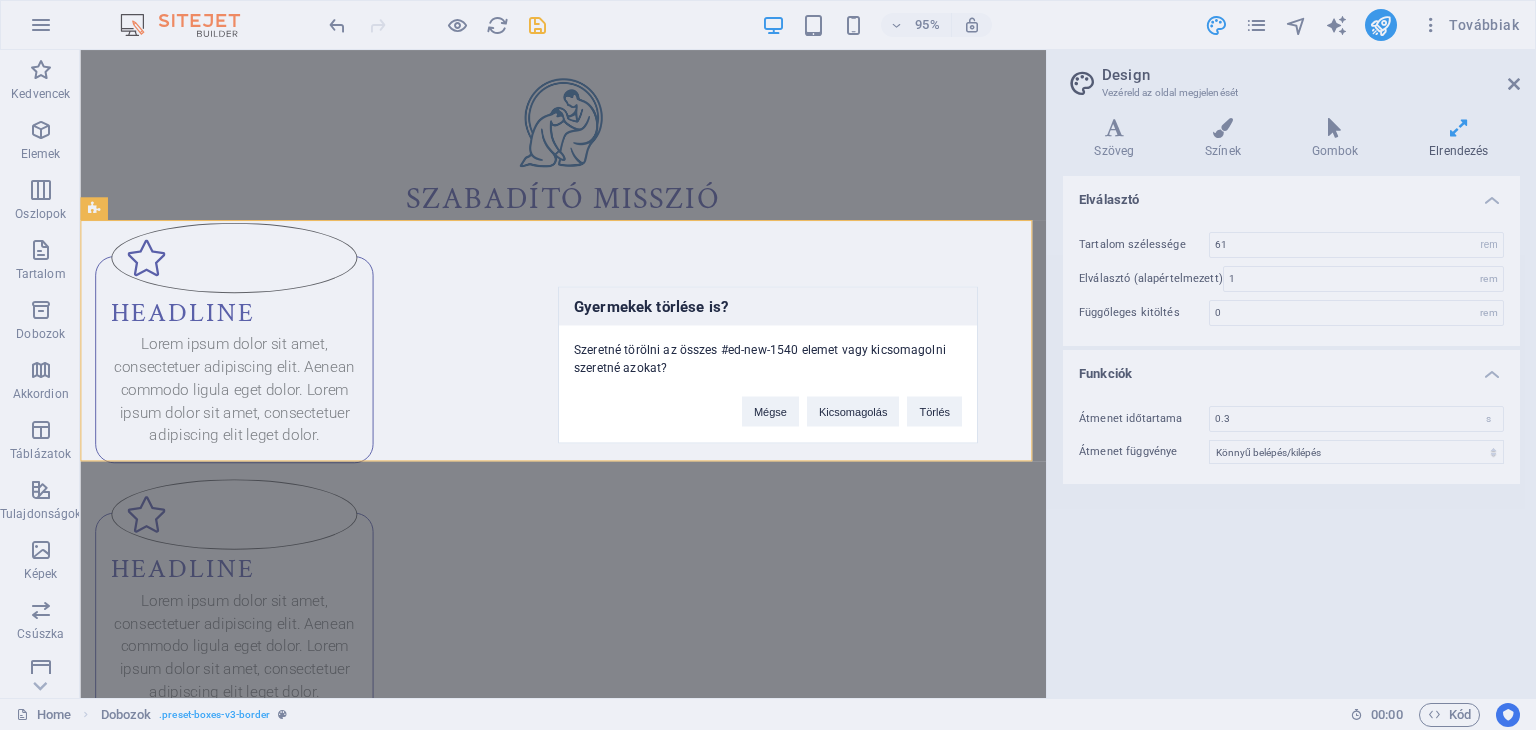 type 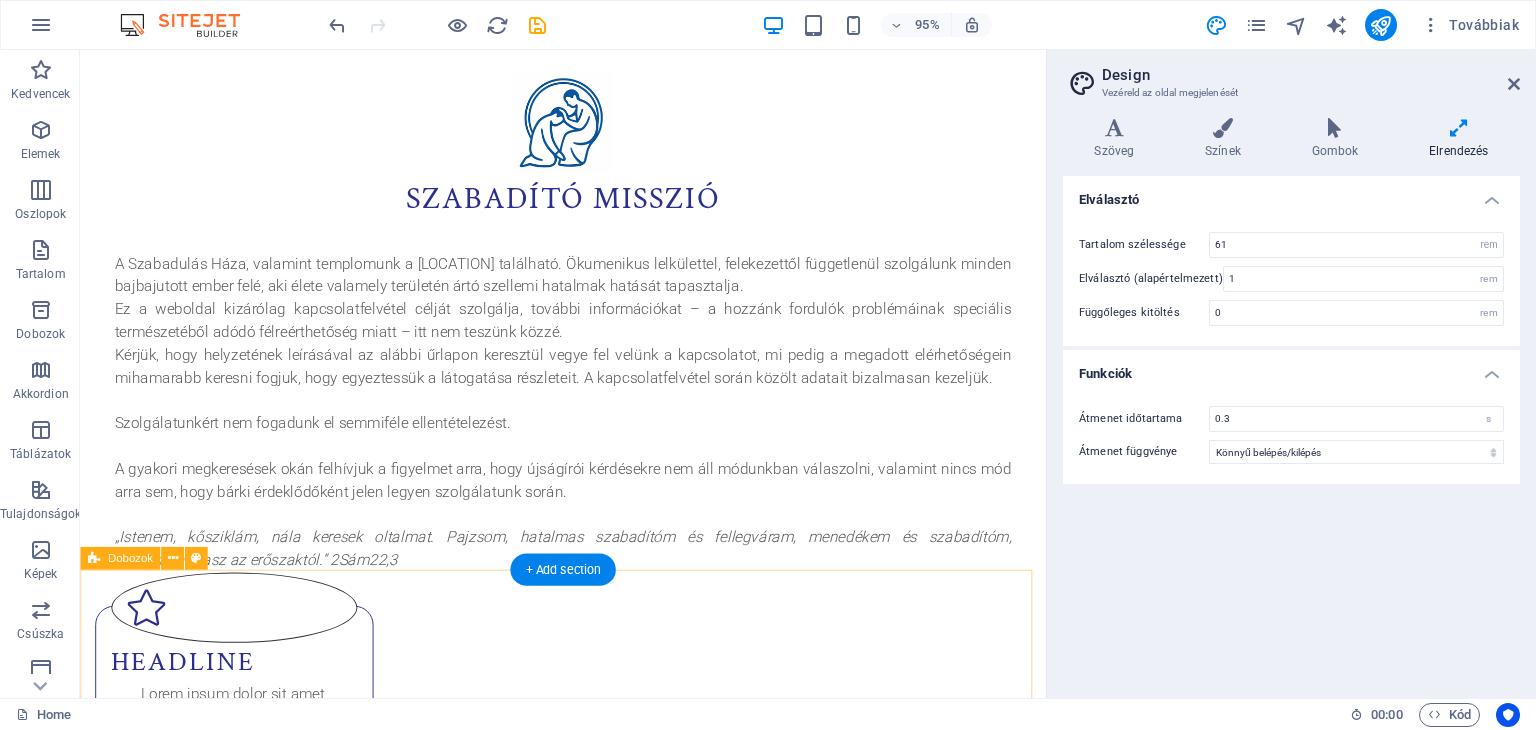 click on "Headline Lorem ipsum dolor sit amet, consectetuer adipiscing elit. Aenean commodo ligula eget dolor. Lorem ipsum dolor sit amet, consectetuer adipiscing elit leget dolor. Headline Lorem ipsum dolor sit amet, consectetuer adipiscing elit. Aenean commodo ligula eget dolor. Lorem ipsum dolor sit amet, consectetuer adipiscing elit leget dolor. Headline Lorem ipsum dolor sit amet, consectetuer adipiscing elit. Aenean commodo ligula eget dolor. Lorem ipsum dolor sit amet, consectetuer adipiscing elit leget dolor." at bounding box center (588, 996) 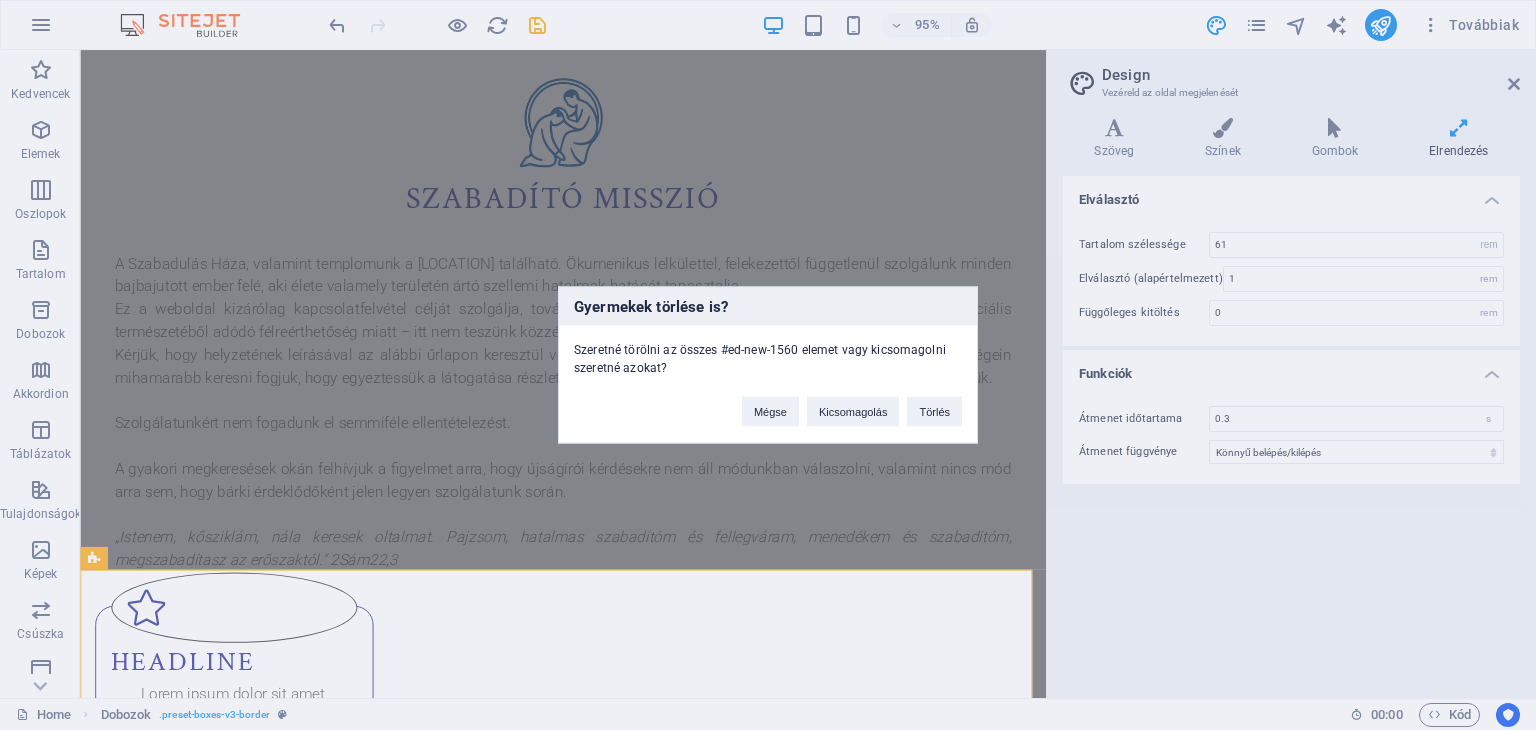 type 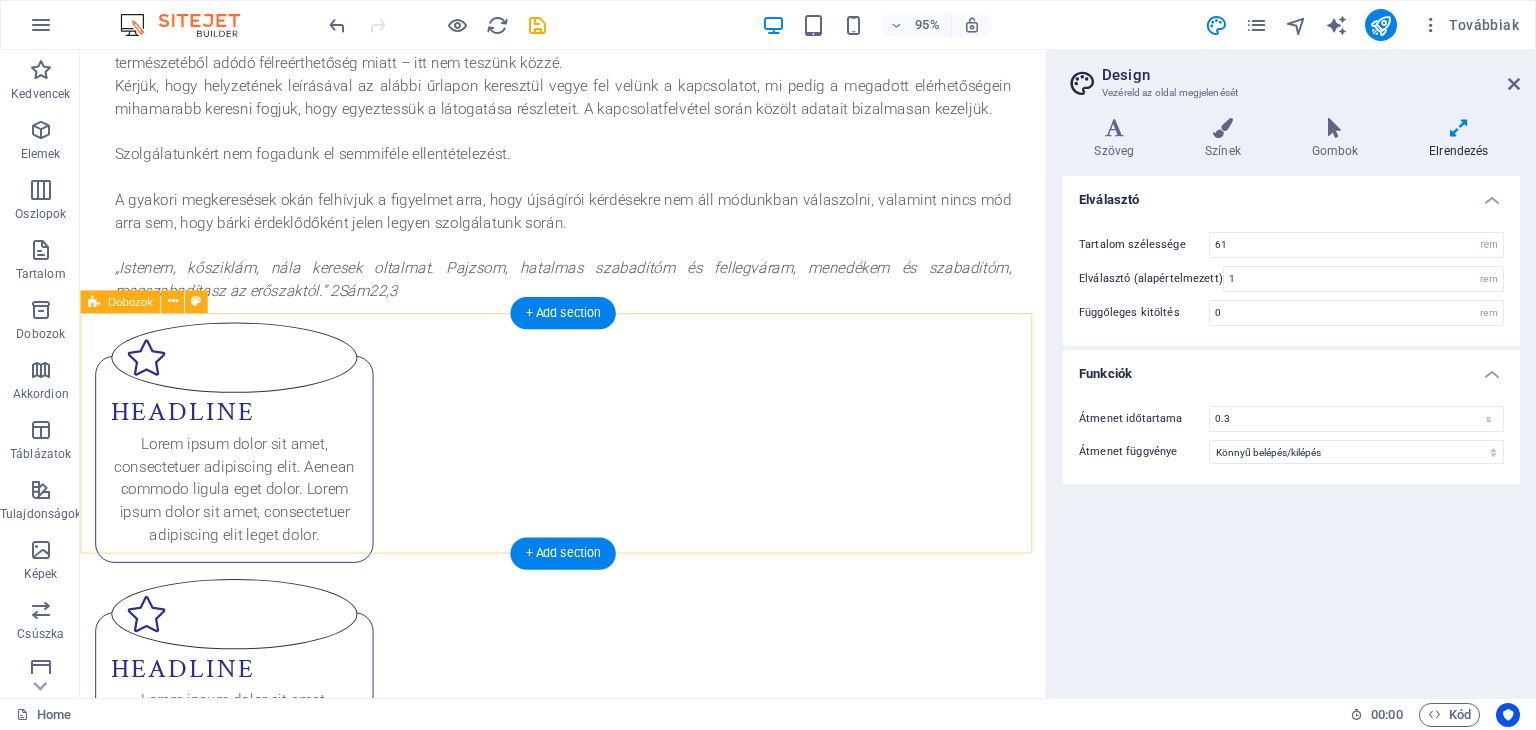 scroll, scrollTop: 292, scrollLeft: 0, axis: vertical 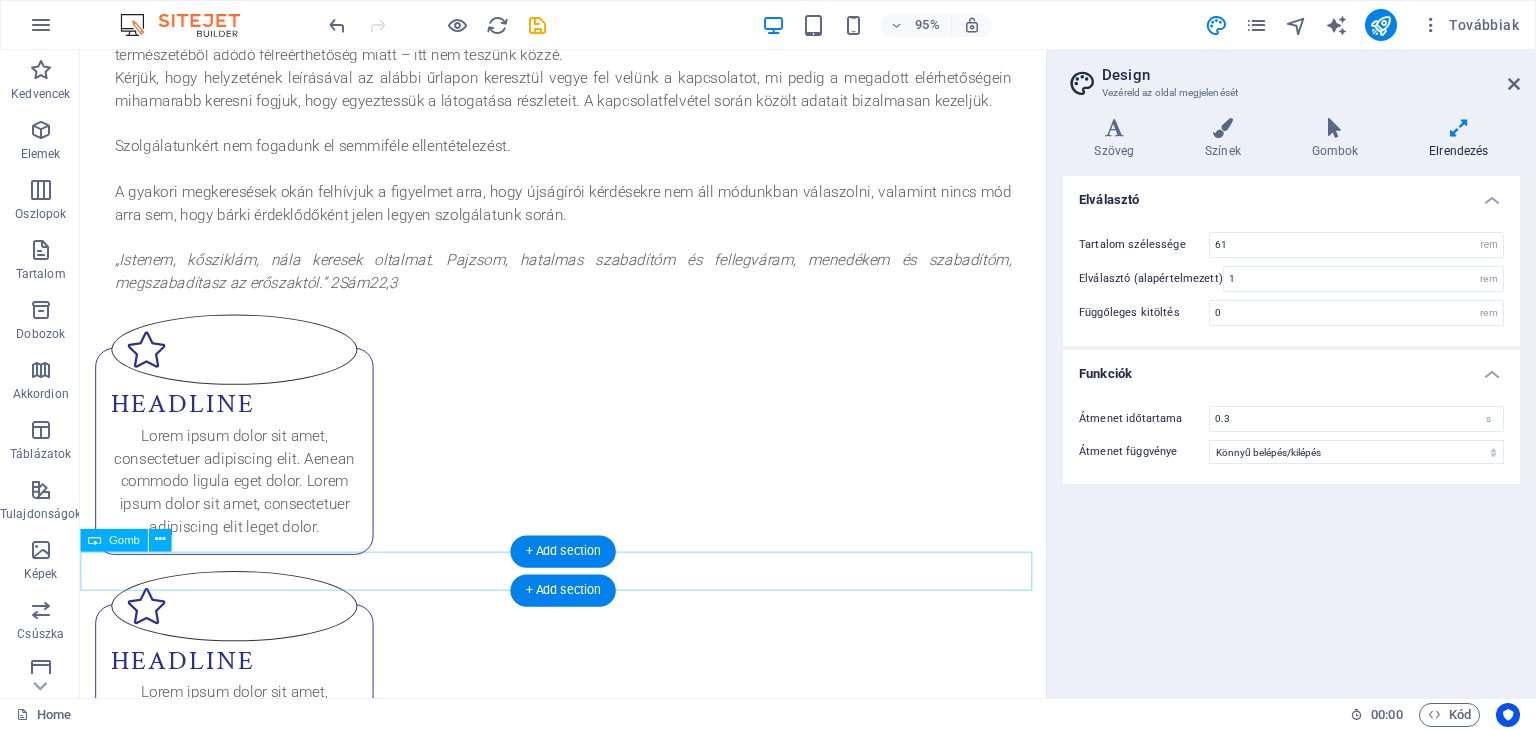 click on "Kapcsolat" at bounding box center (588, 1142) 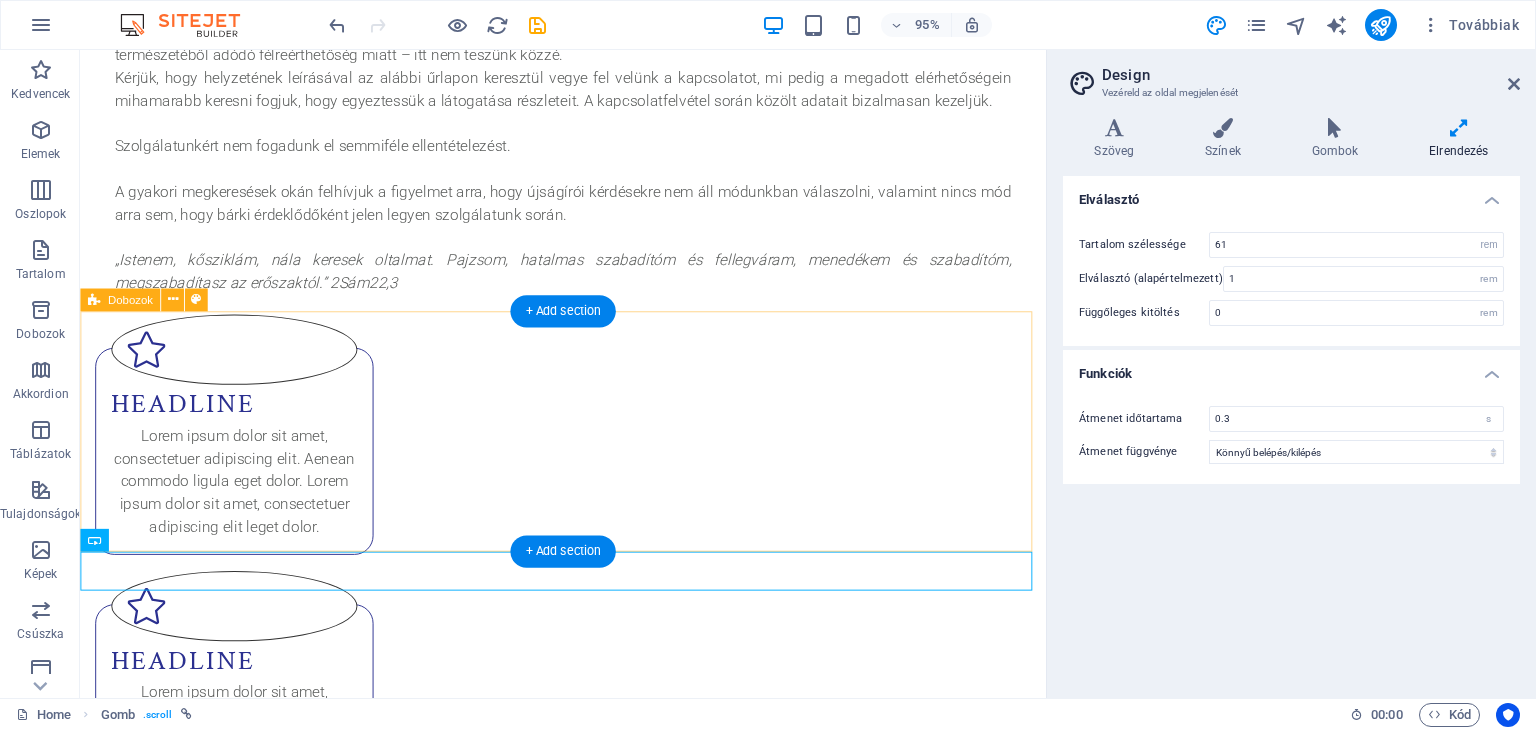 click on "Headline Lorem ipsum dolor sit amet, consectetuer adipiscing elit. Aenean commodo ligula eget dolor. Lorem ipsum dolor sit amet, consectetuer adipiscing elit leget dolor. Headline Lorem ipsum dolor sit amet, consectetuer adipiscing elit. Aenean commodo ligula eget dolor. Lorem ipsum dolor sit amet, consectetuer adipiscing elit leget dolor. Headline Lorem ipsum dolor sit amet, consectetuer adipiscing elit. Aenean commodo ligula eget dolor. Lorem ipsum dolor sit amet, consectetuer adipiscing elit leget dolor." at bounding box center [588, 724] 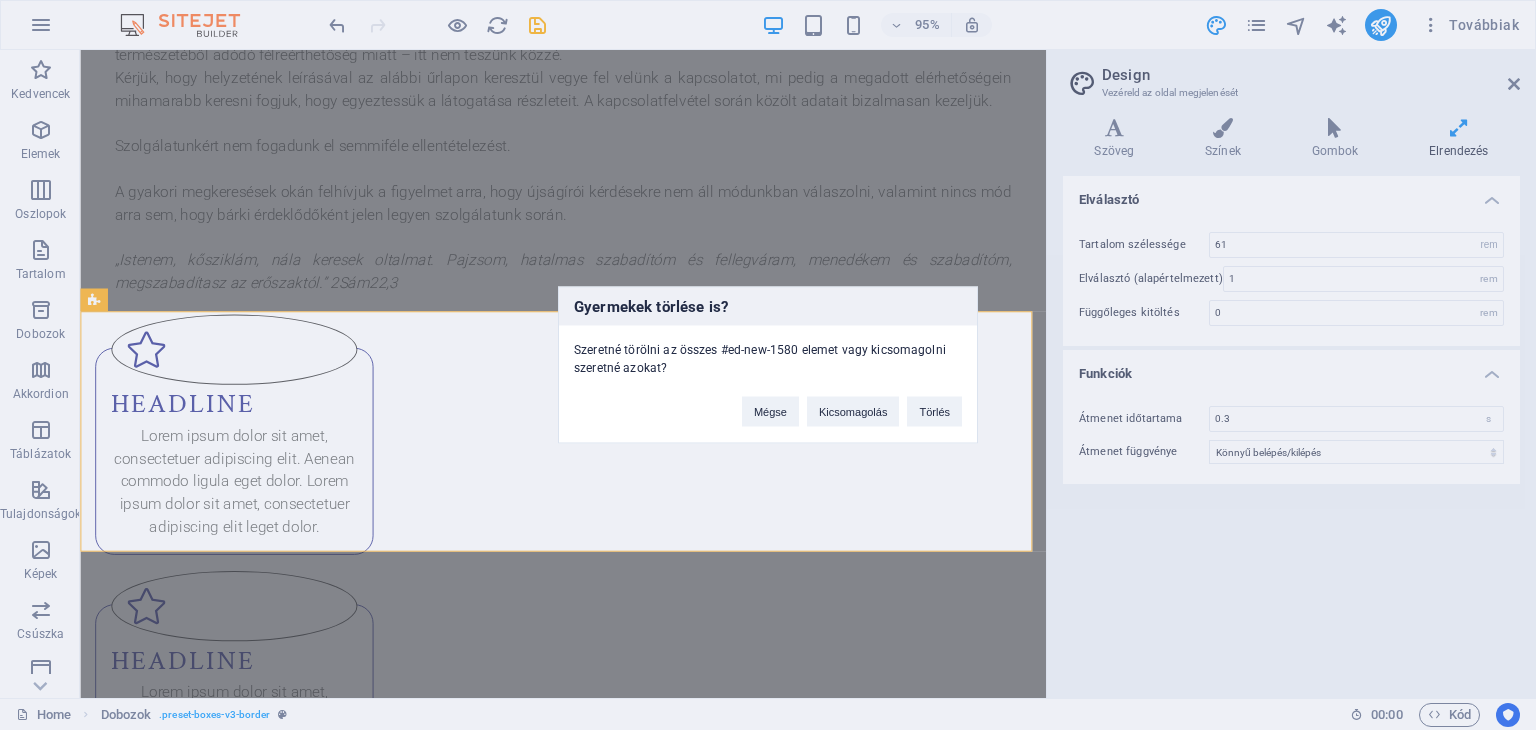 type 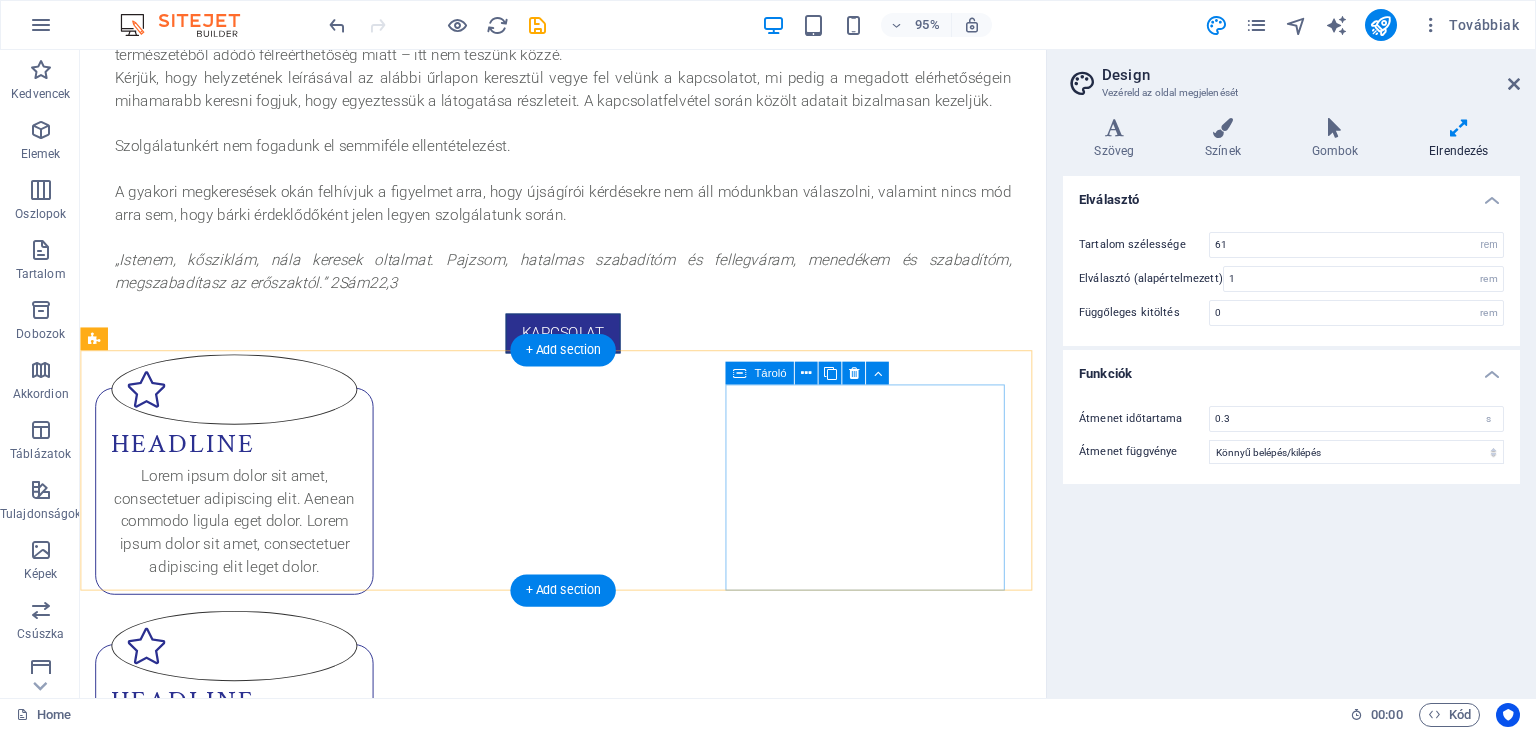 click on "Headline Lorem ipsum dolor sit amet, consectetuer adipiscing elit. Aenean commodo ligula eget dolor. Lorem ipsum dolor sit amet, consectetuer adipiscing elit leget dolor." at bounding box center [242, 1054] 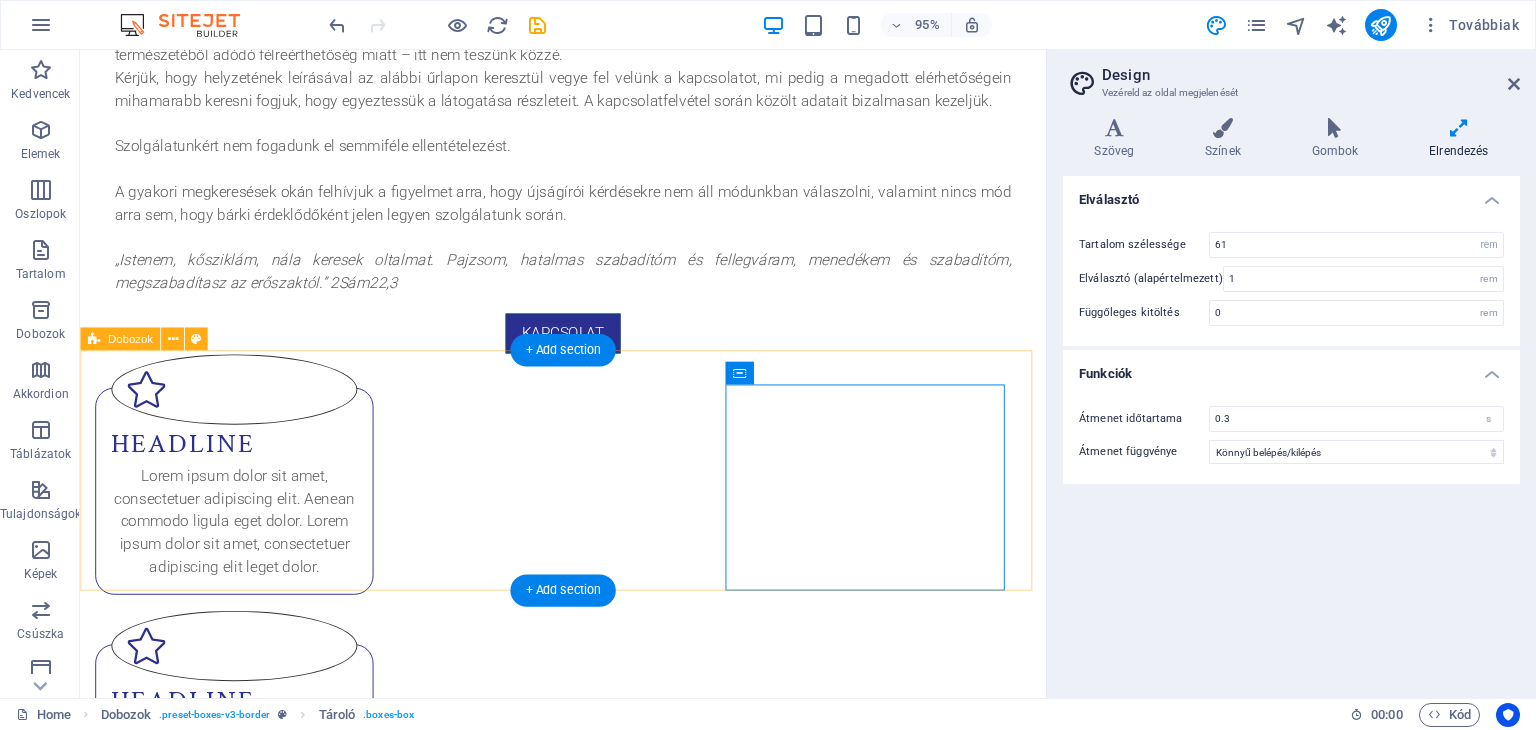 click on "Headline Lorem ipsum dolor sit amet, consectetuer adipiscing elit. Aenean commodo ligula eget dolor. Lorem ipsum dolor sit amet, consectetuer adipiscing elit leget dolor. Headline Lorem ipsum dolor sit amet, consectetuer adipiscing elit. Aenean commodo ligula eget dolor. Lorem ipsum dolor sit amet, consectetuer adipiscing elit leget dolor. Headline Lorem ipsum dolor sit amet, consectetuer adipiscing elit. Aenean commodo ligula eget dolor. Lorem ipsum dolor sit amet, consectetuer adipiscing elit leget dolor." at bounding box center (588, 766) 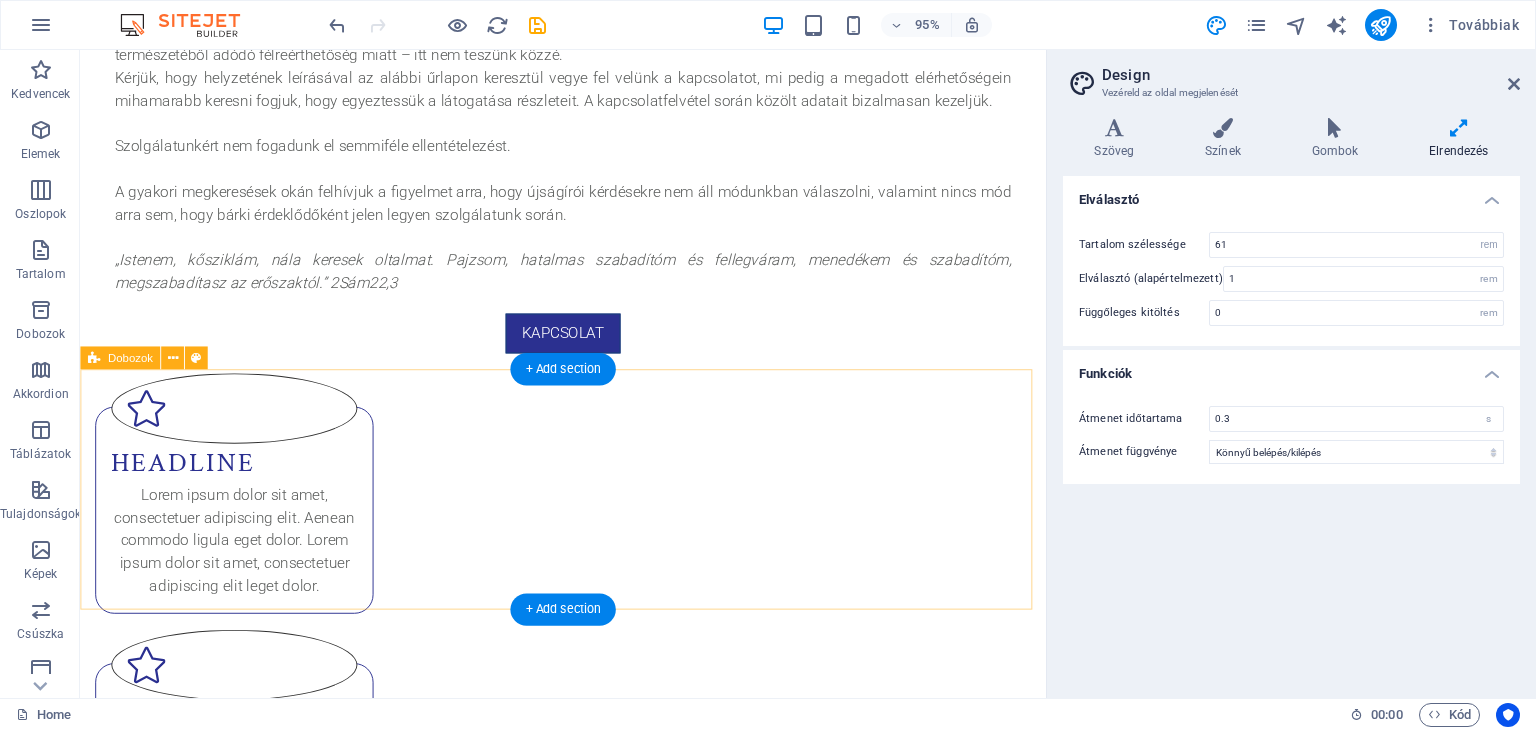 click on "Headline Lorem ipsum dolor sit amet, consectetuer adipiscing elit. Aenean commodo ligula eget dolor. Lorem ipsum dolor sit amet, consectetuer adipiscing elit leget dolor. Headline Lorem ipsum dolor sit amet, consectetuer adipiscing elit. Aenean commodo ligula eget dolor. Lorem ipsum dolor sit amet, consectetuer adipiscing elit leget dolor. Headline Lorem ipsum dolor sit amet, consectetuer adipiscing elit. Aenean commodo ligula eget dolor. Lorem ipsum dolor sit amet, consectetuer adipiscing elit leget dolor." at bounding box center [588, 786] 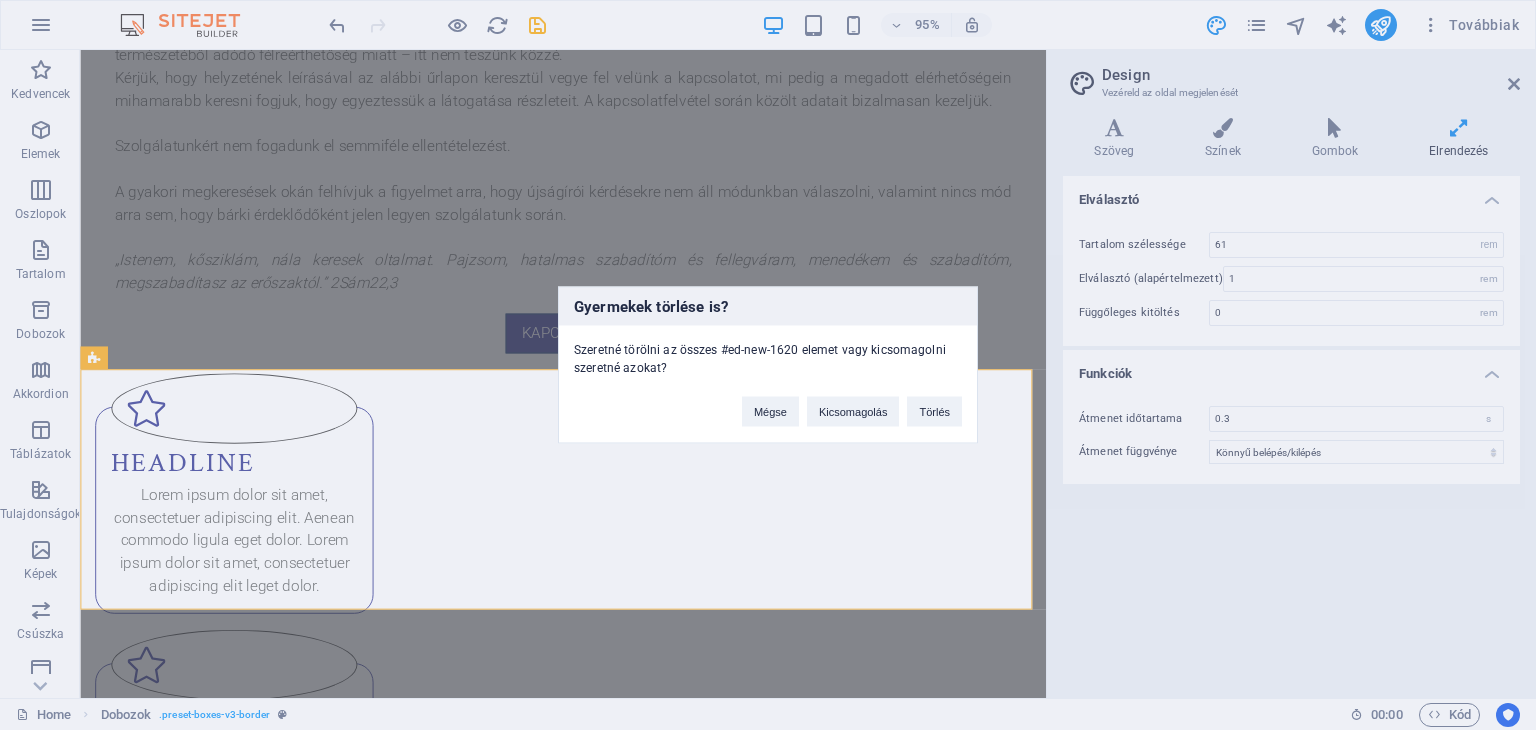 type 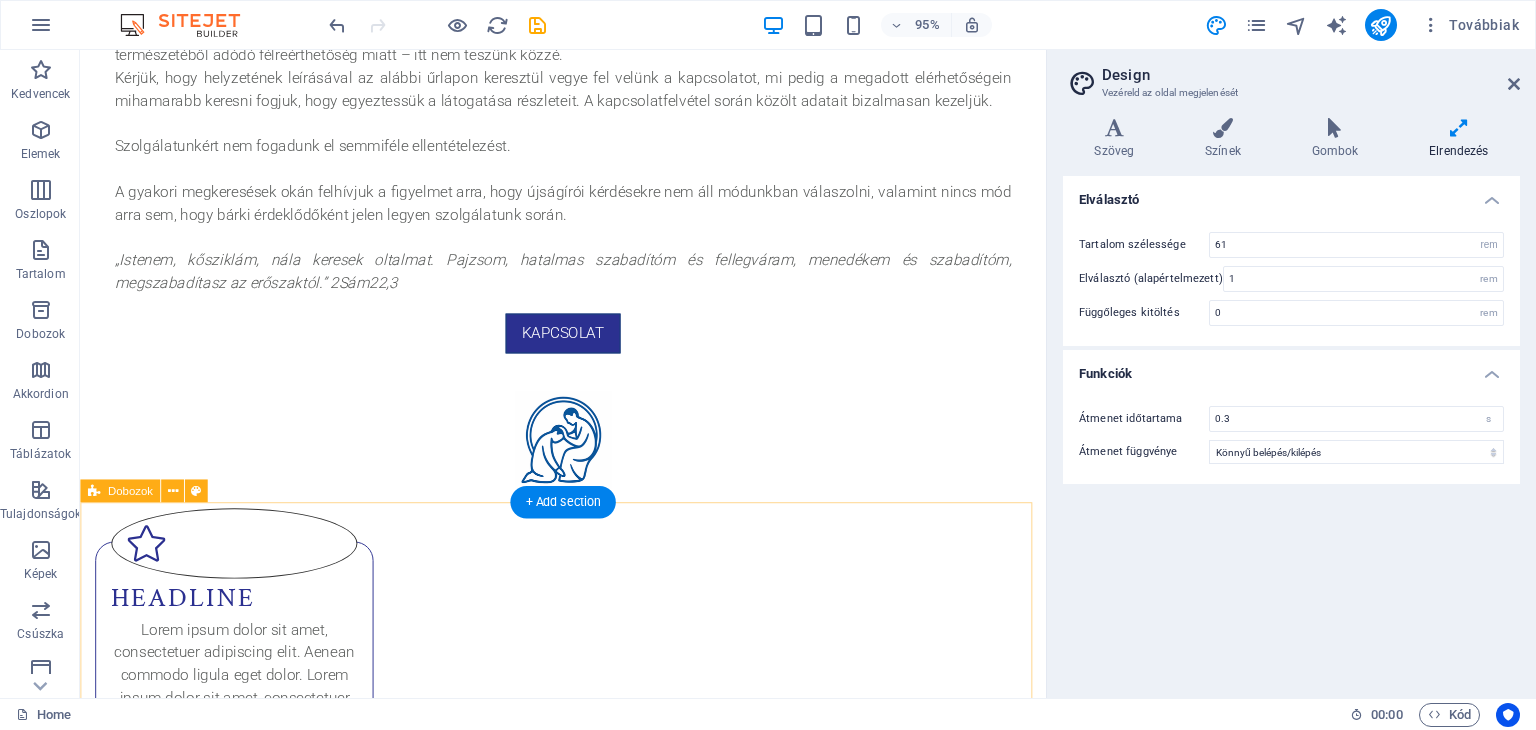click on "Headline Lorem ipsum dolor sit amet, consectetuer adipiscing elit. Aenean commodo ligula eget dolor. Lorem ipsum dolor sit amet, consectetuer adipiscing elit leget dolor. Headline Lorem ipsum dolor sit amet, consectetuer adipiscing elit. Aenean commodo ligula eget dolor. Lorem ipsum dolor sit amet, consectetuer adipiscing elit leget dolor. Headline Lorem ipsum dolor sit amet, consectetuer adipiscing elit. Aenean commodo ligula eget dolor. Lorem ipsum dolor sit amet, consectetuer adipiscing elit leget dolor." at bounding box center (588, 928) 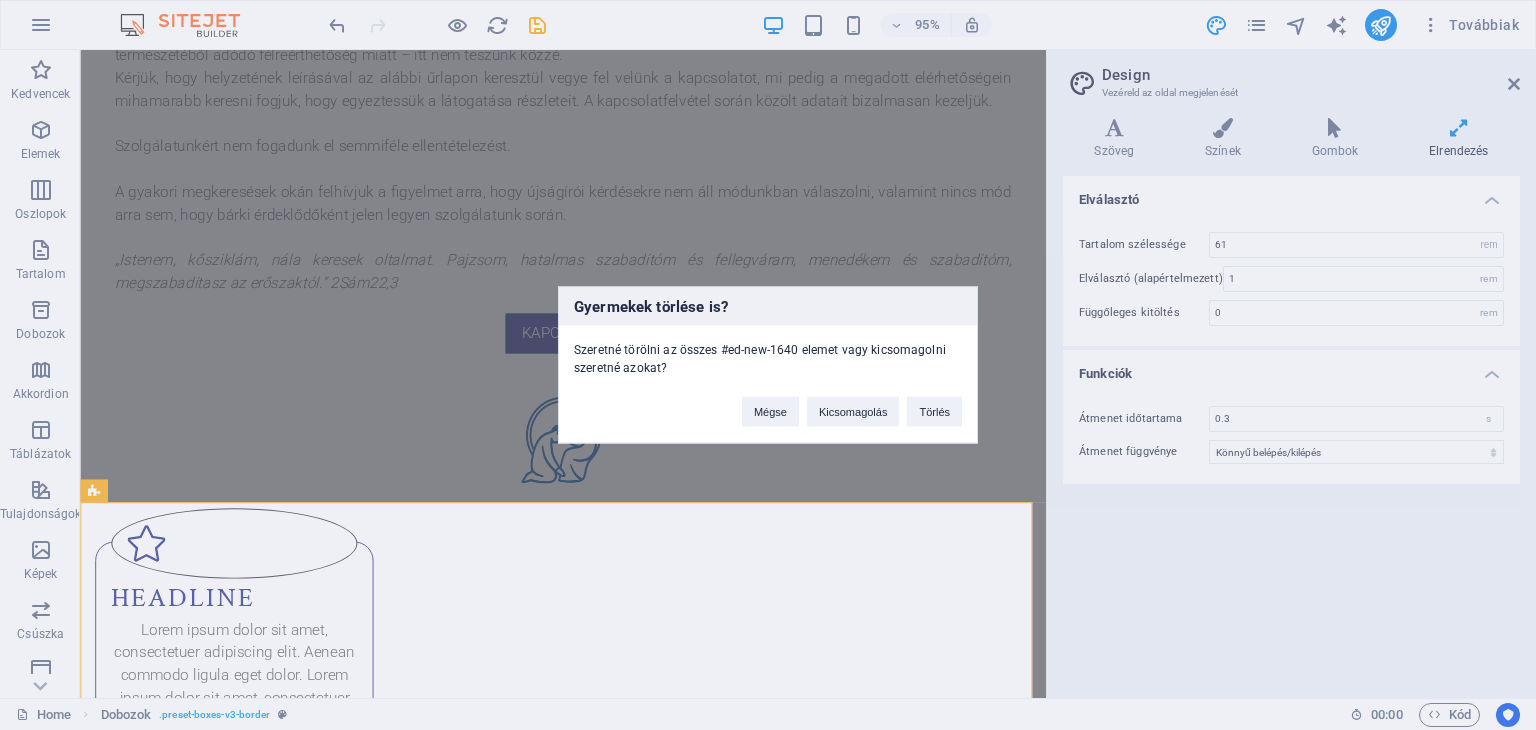 type 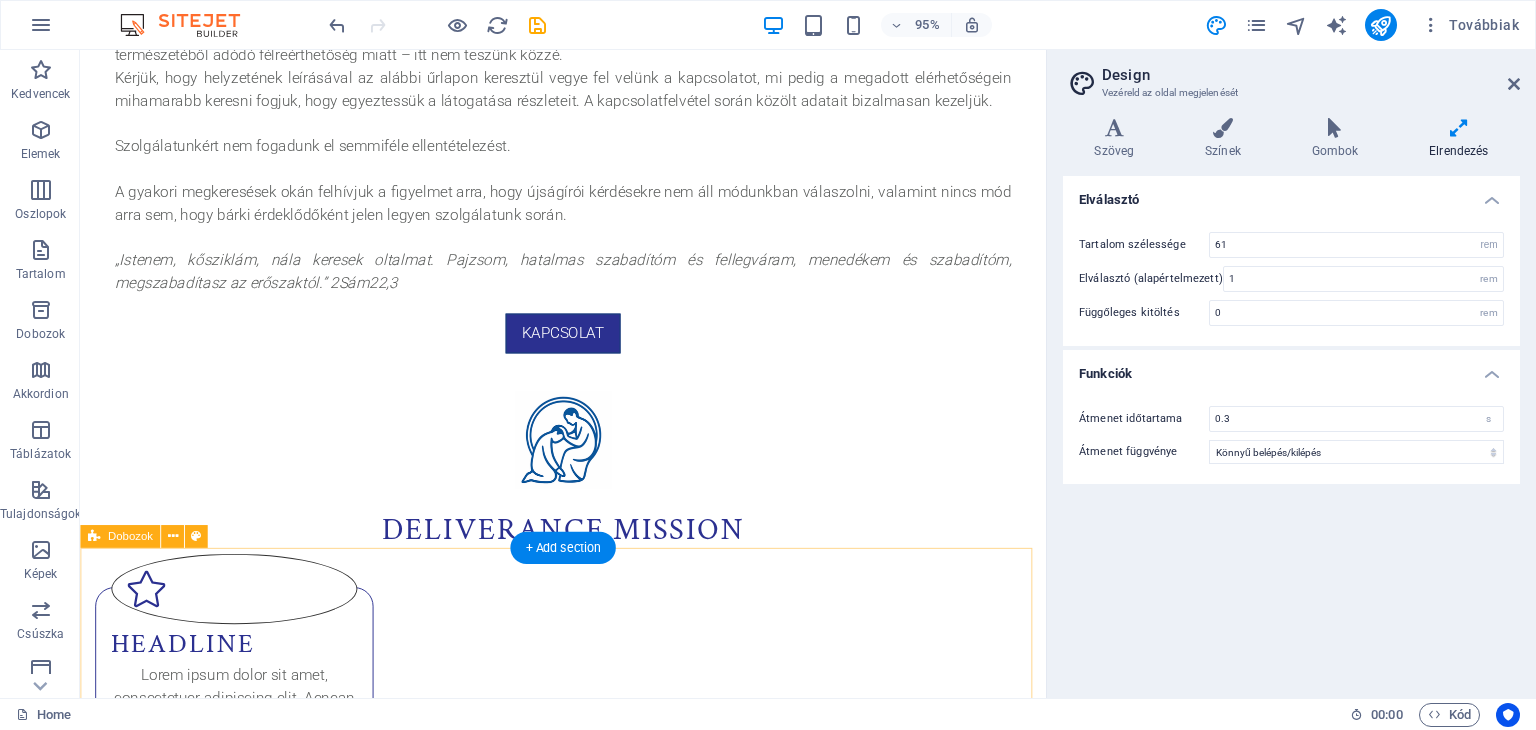 click on "Headline Lorem ipsum dolor sit amet, consectetuer adipiscing elit. Aenean commodo ligula eget dolor. Lorem ipsum dolor sit amet, consectetuer adipiscing elit leget dolor. Headline Lorem ipsum dolor sit amet, consectetuer adipiscing elit. Aenean commodo ligula eget dolor. Lorem ipsum dolor sit amet, consectetuer adipiscing elit leget dolor. Headline Lorem ipsum dolor sit amet, consectetuer adipiscing elit. Aenean commodo ligula eget dolor. Lorem ipsum dolor sit amet, consectetuer adipiscing elit leget dolor." at bounding box center [588, 976] 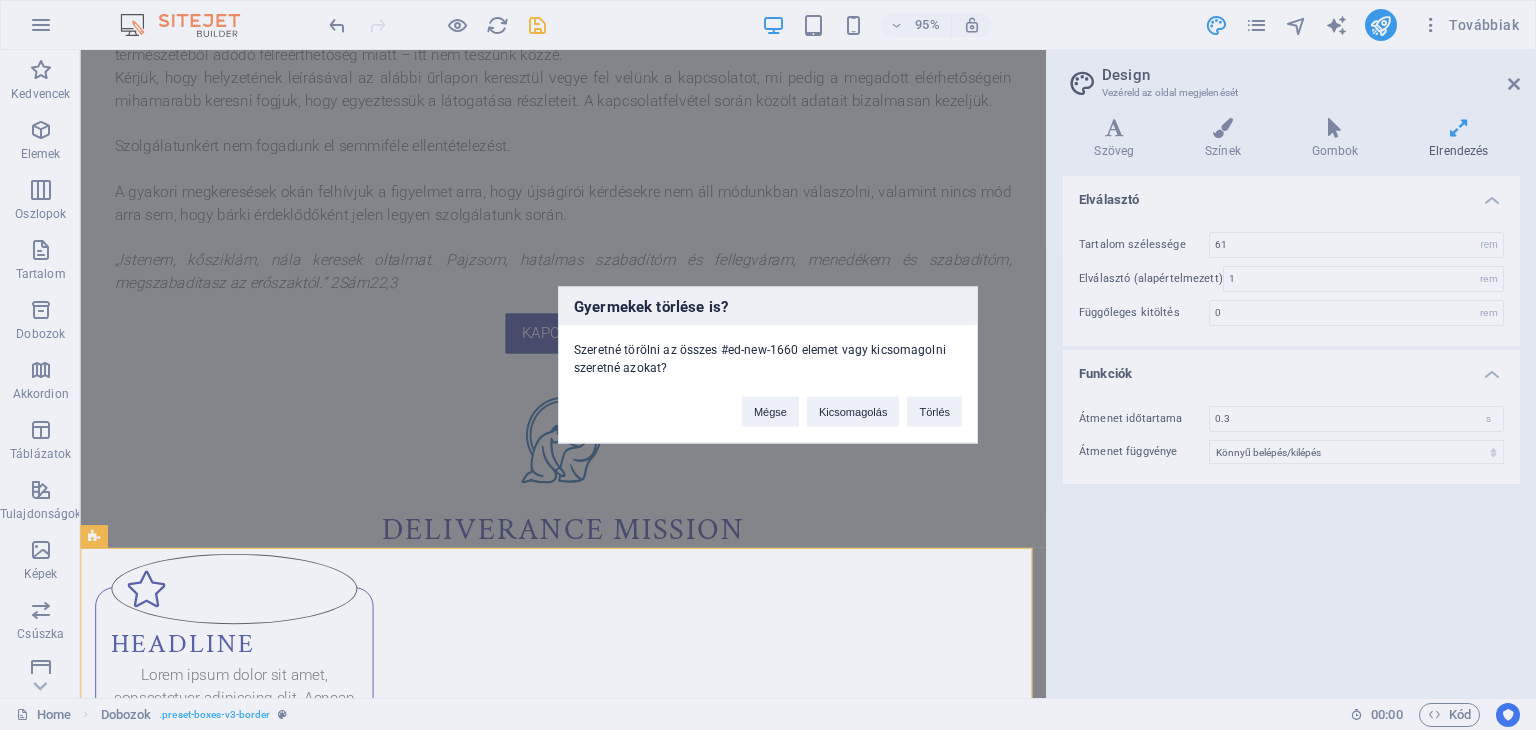 type 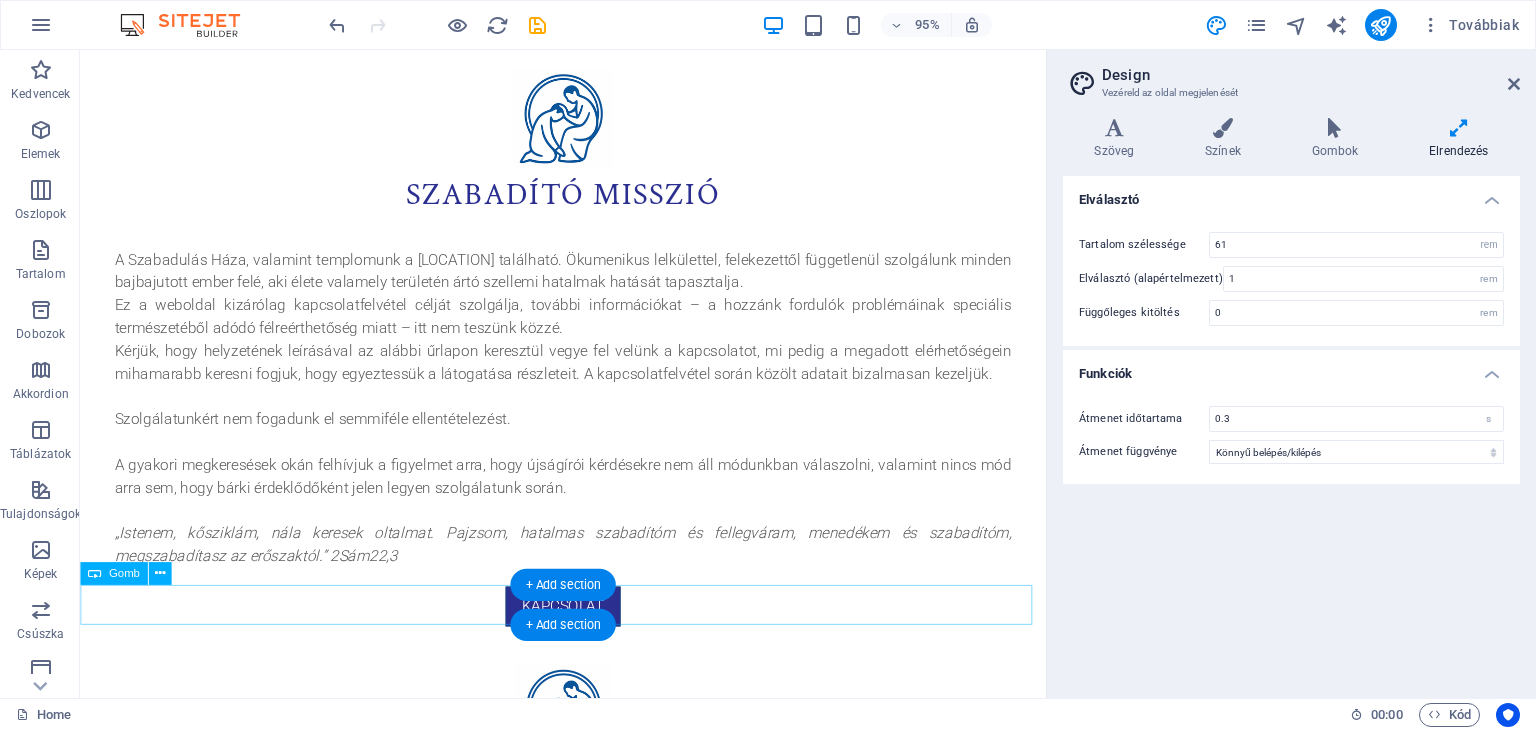scroll, scrollTop: 0, scrollLeft: 0, axis: both 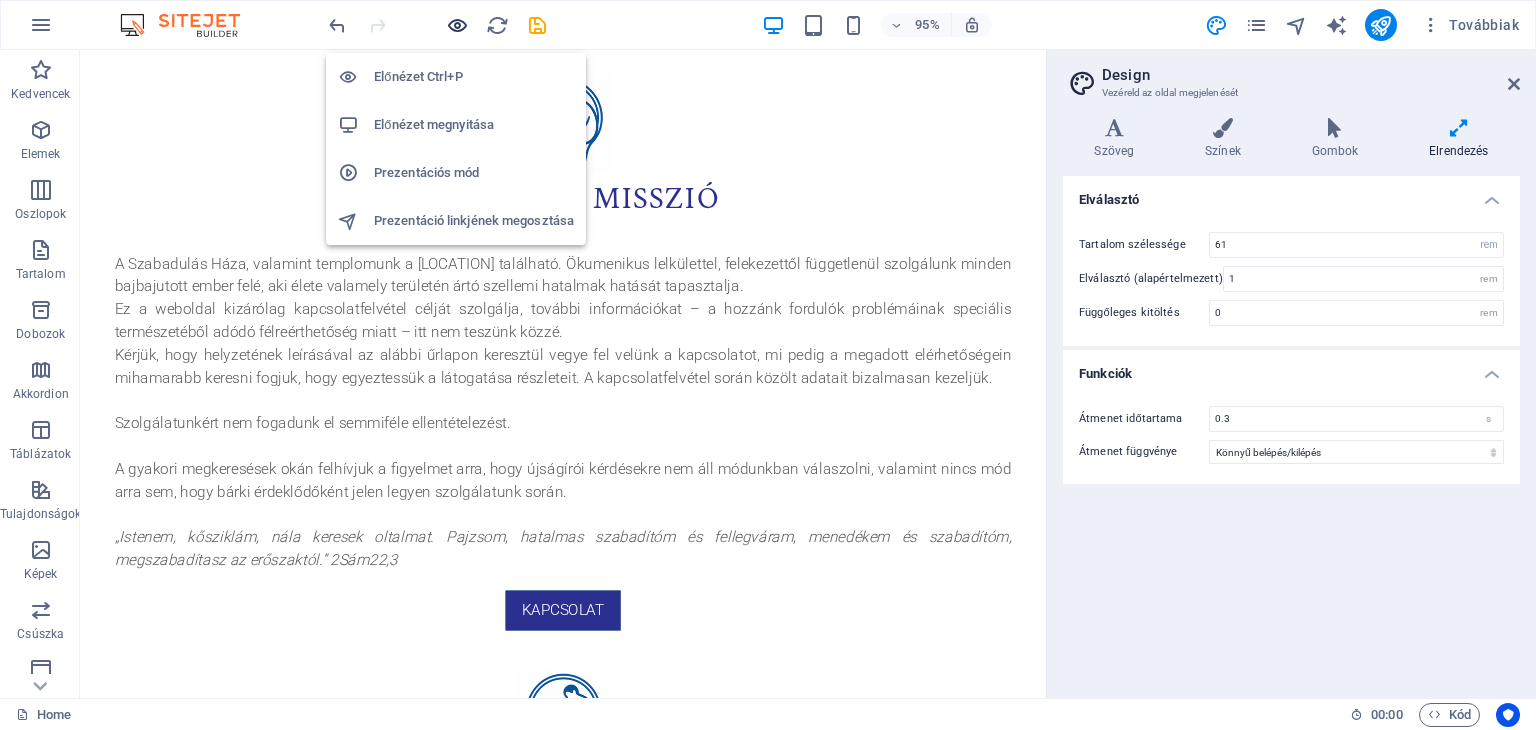 click at bounding box center (457, 25) 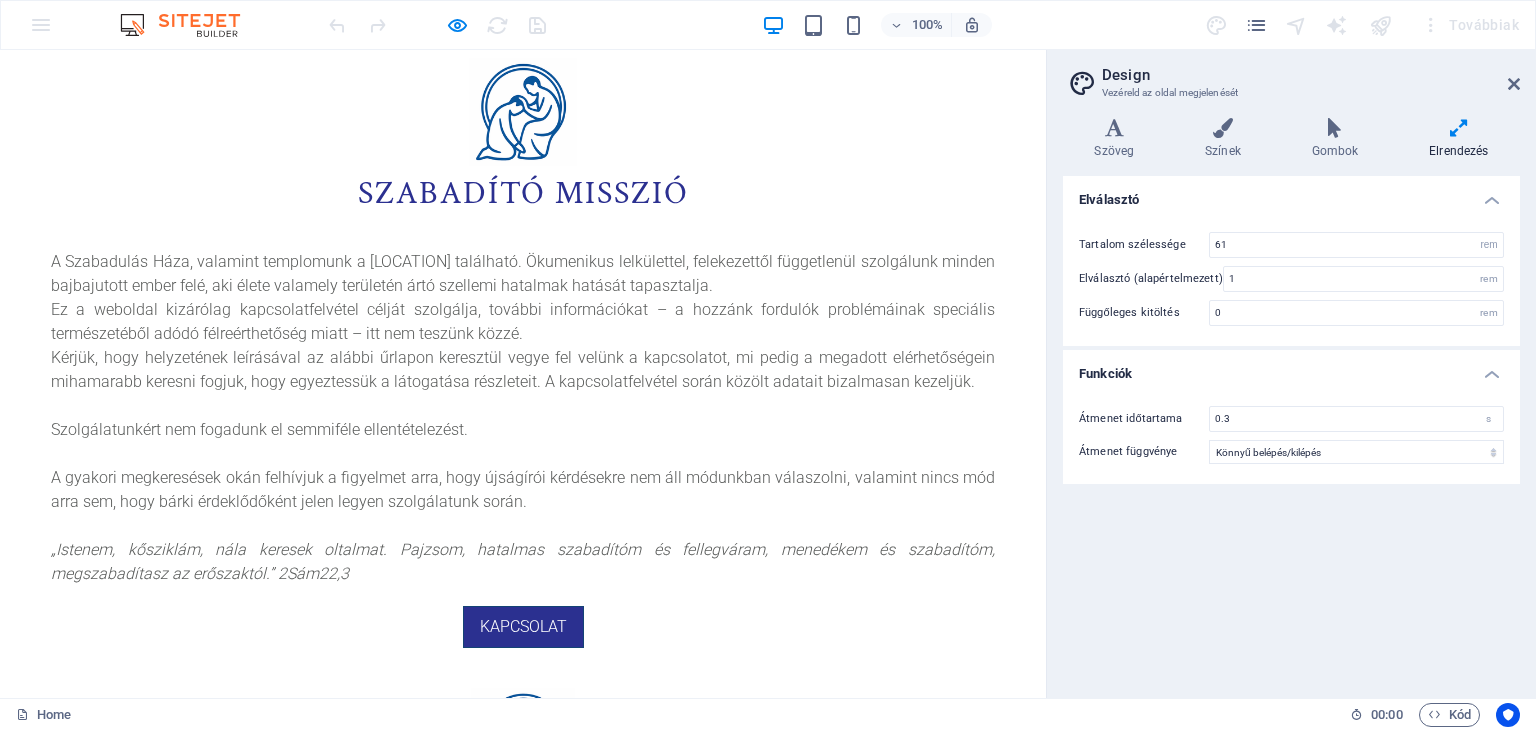 scroll, scrollTop: 0, scrollLeft: 0, axis: both 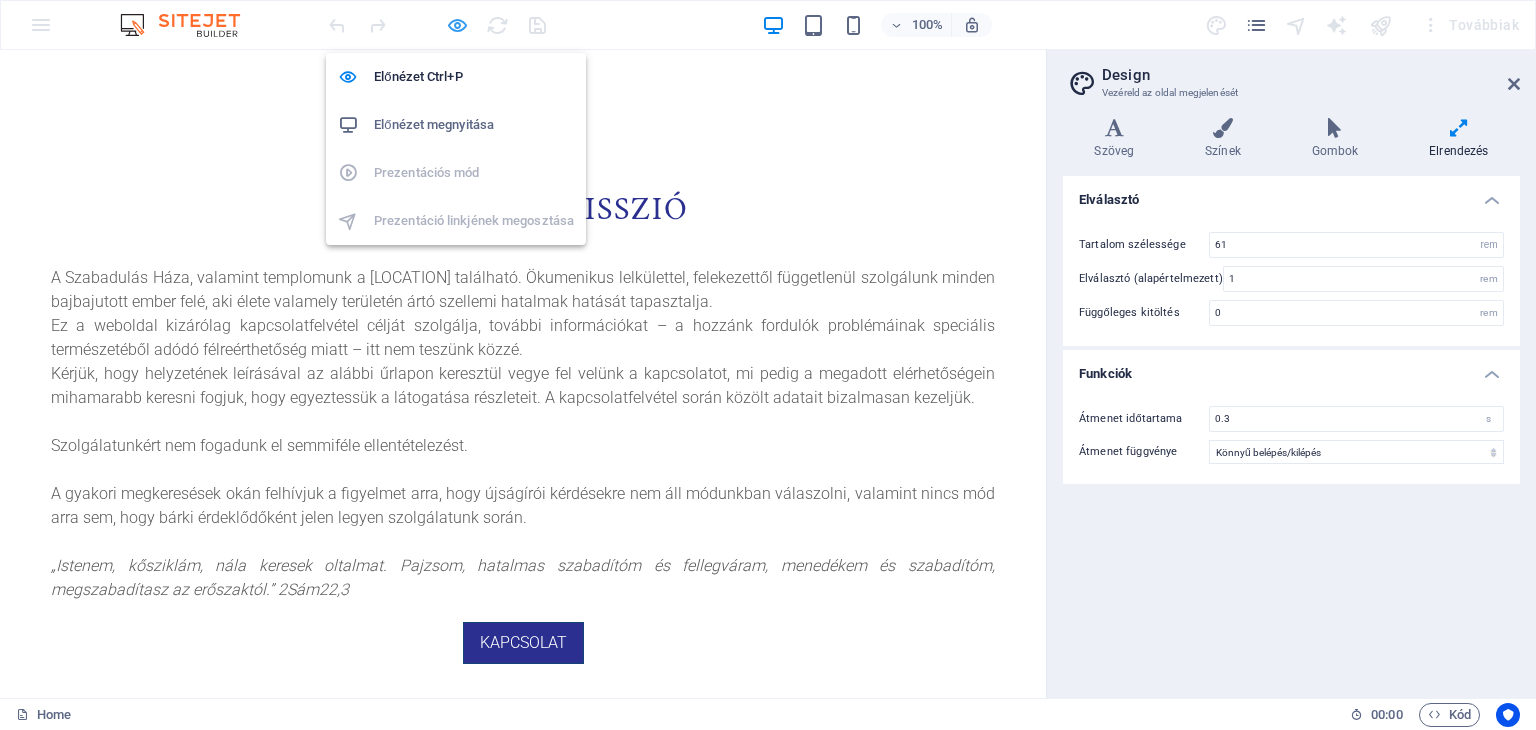 click at bounding box center [457, 25] 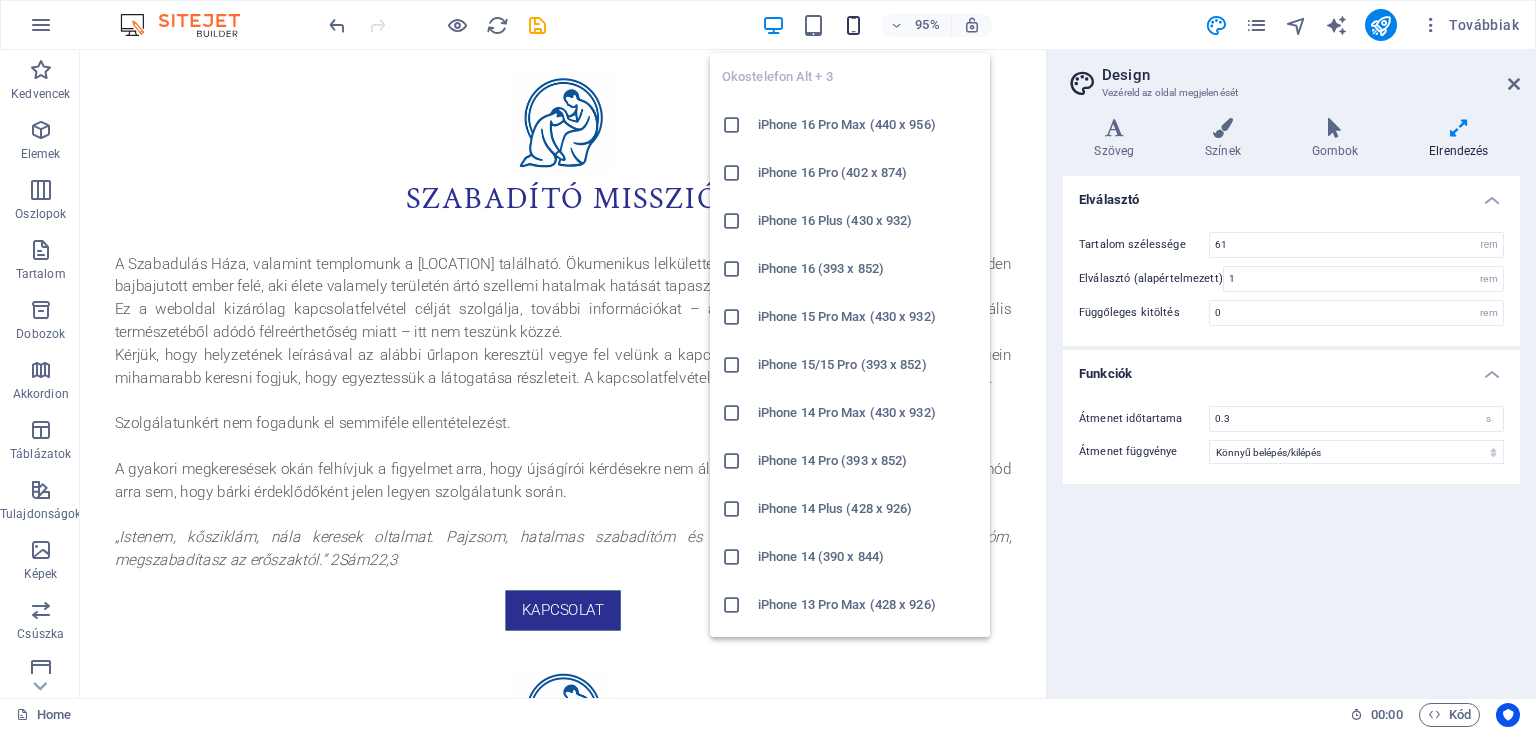 click at bounding box center (853, 25) 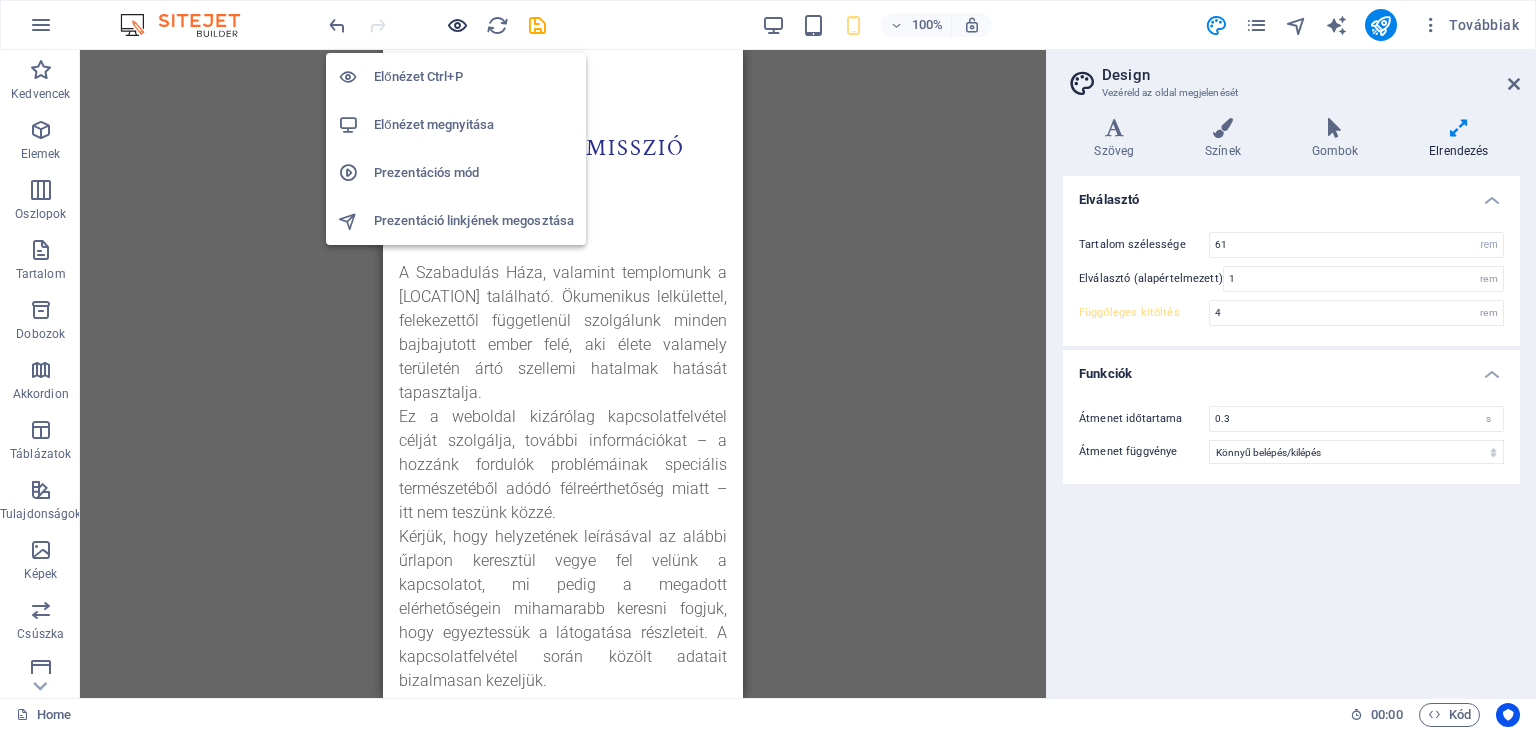 click at bounding box center [457, 25] 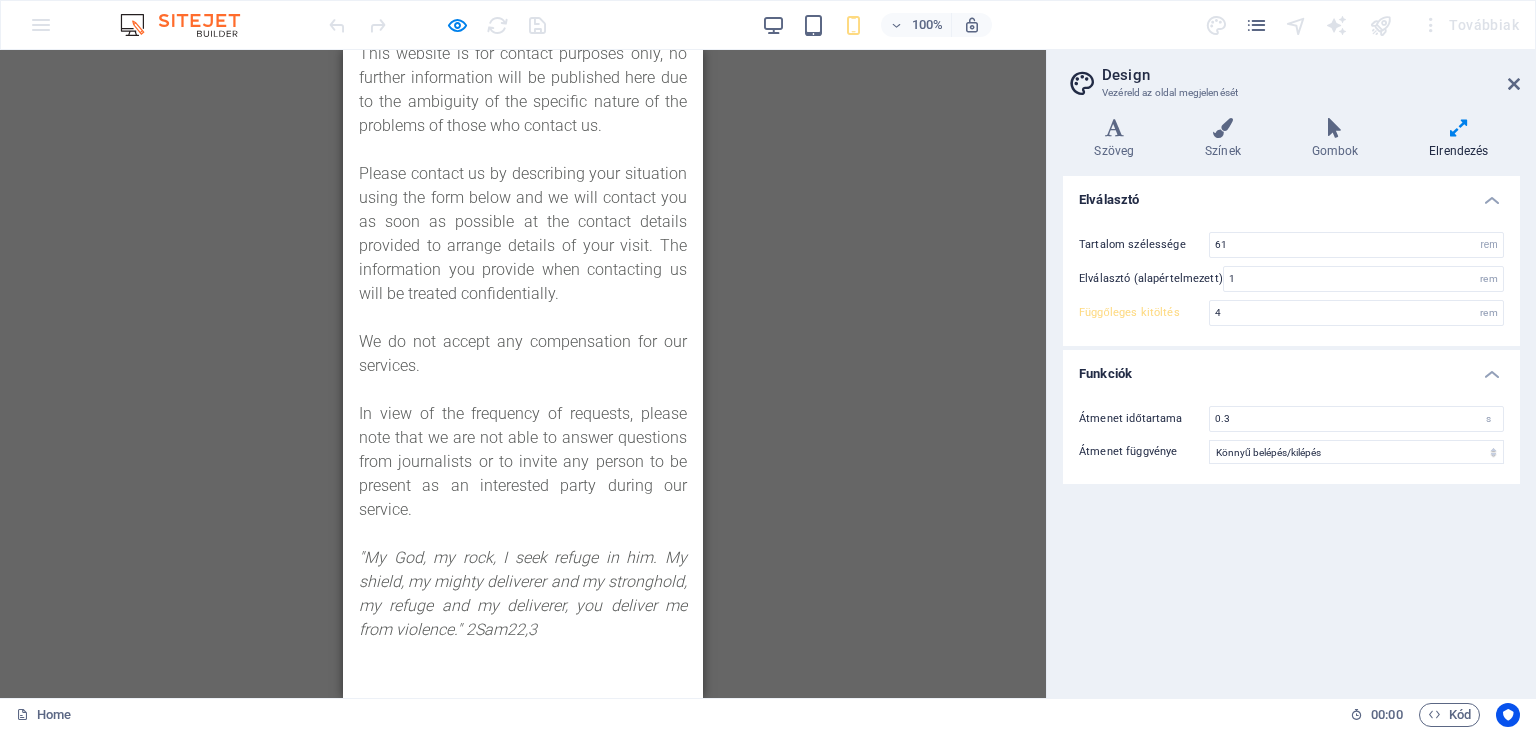 scroll, scrollTop: 1647, scrollLeft: 0, axis: vertical 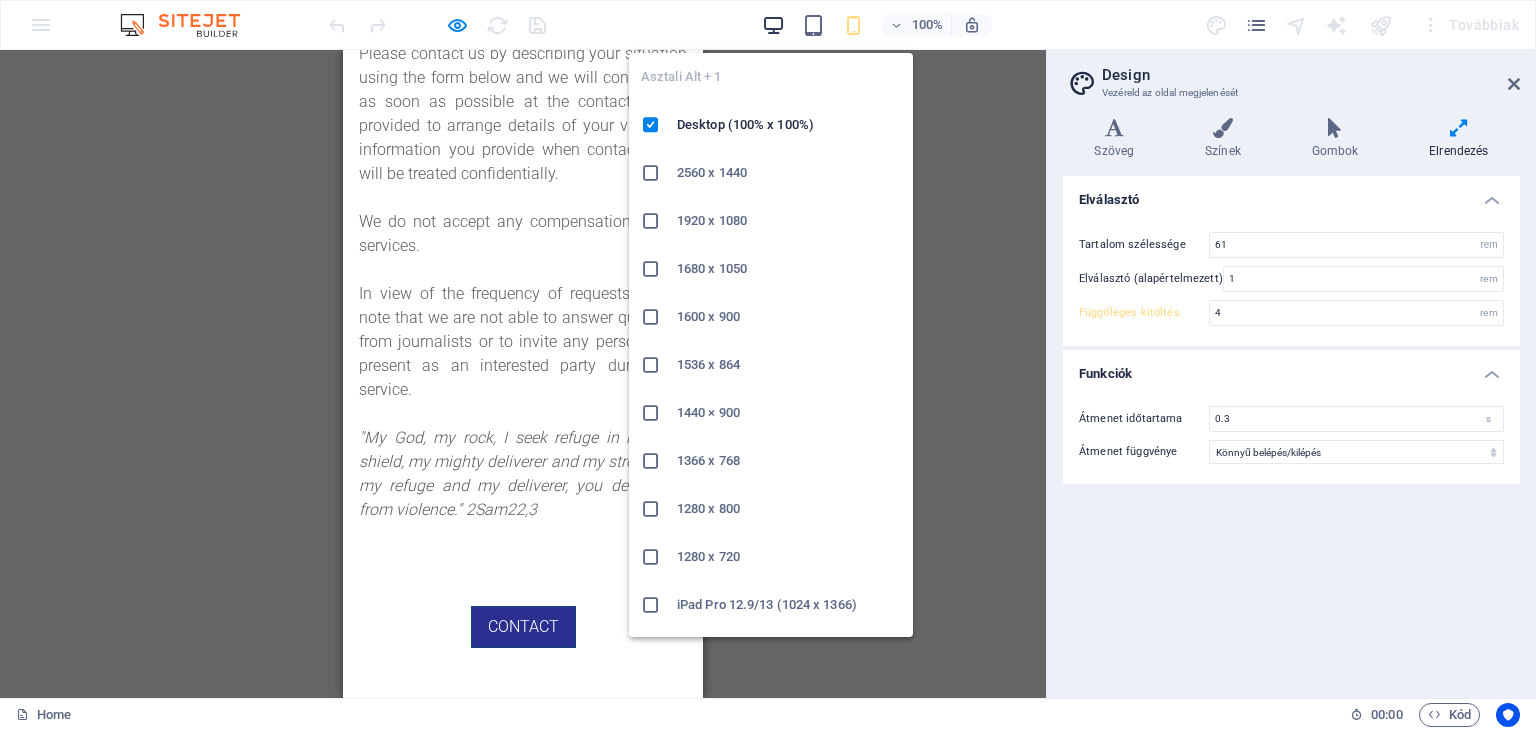 click at bounding box center [773, 25] 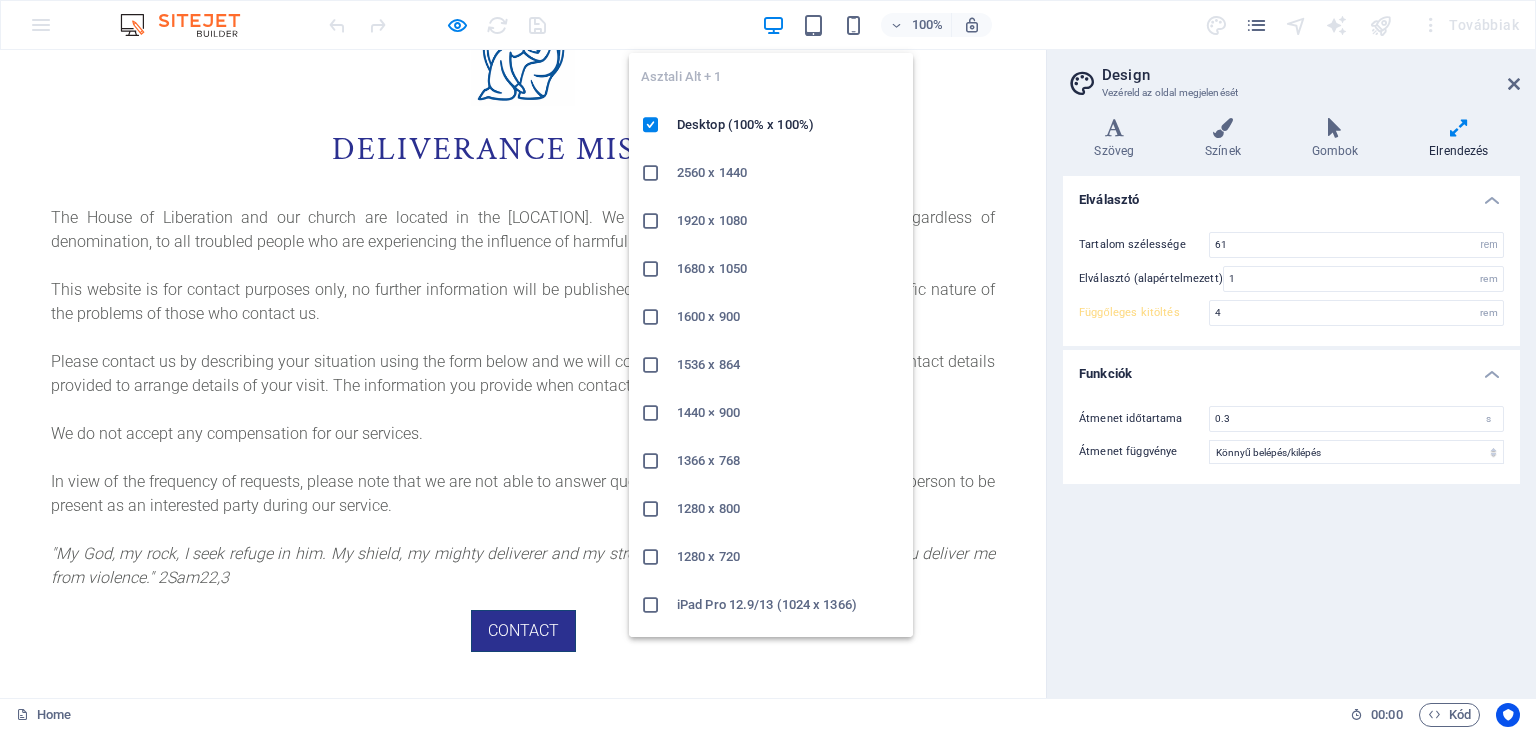 type on "0" 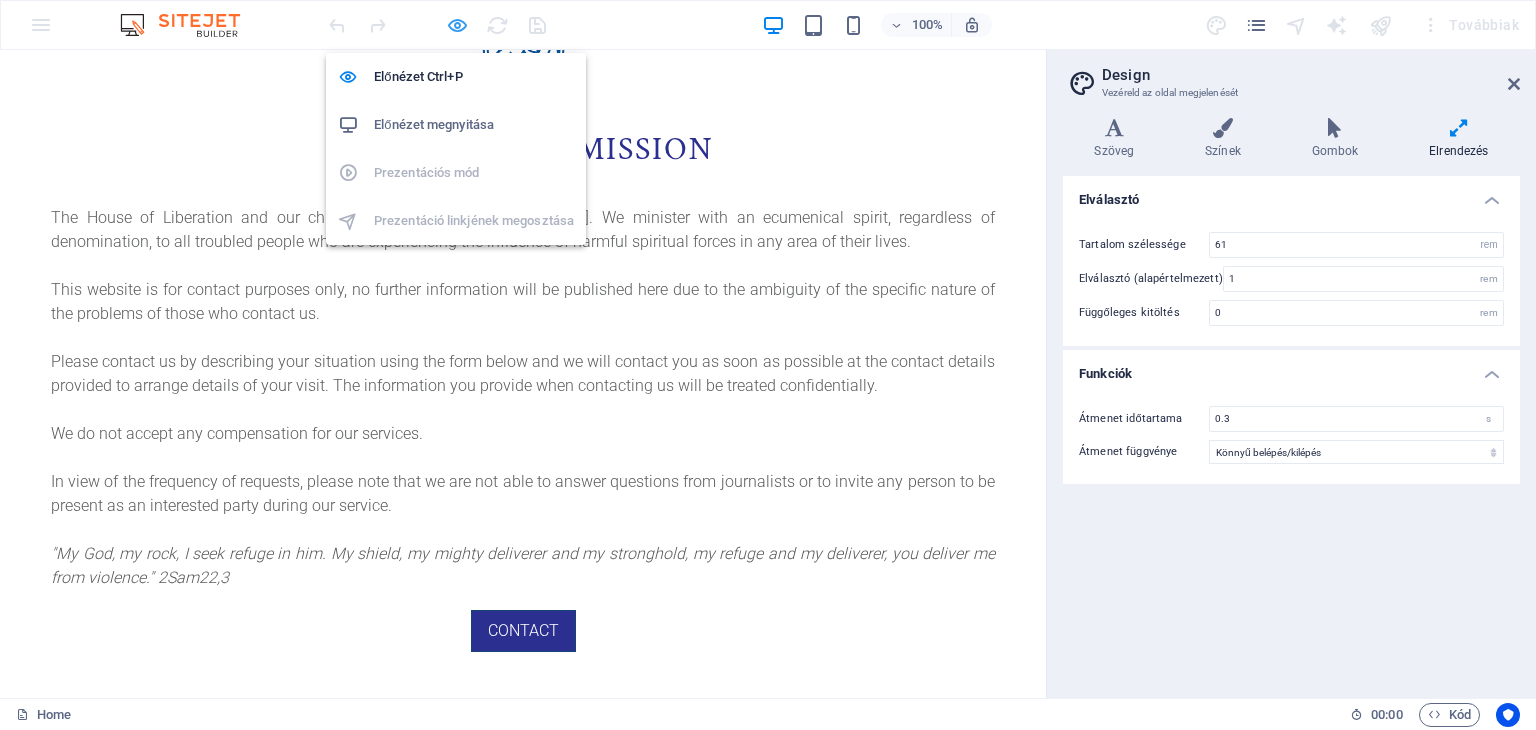 click at bounding box center [457, 25] 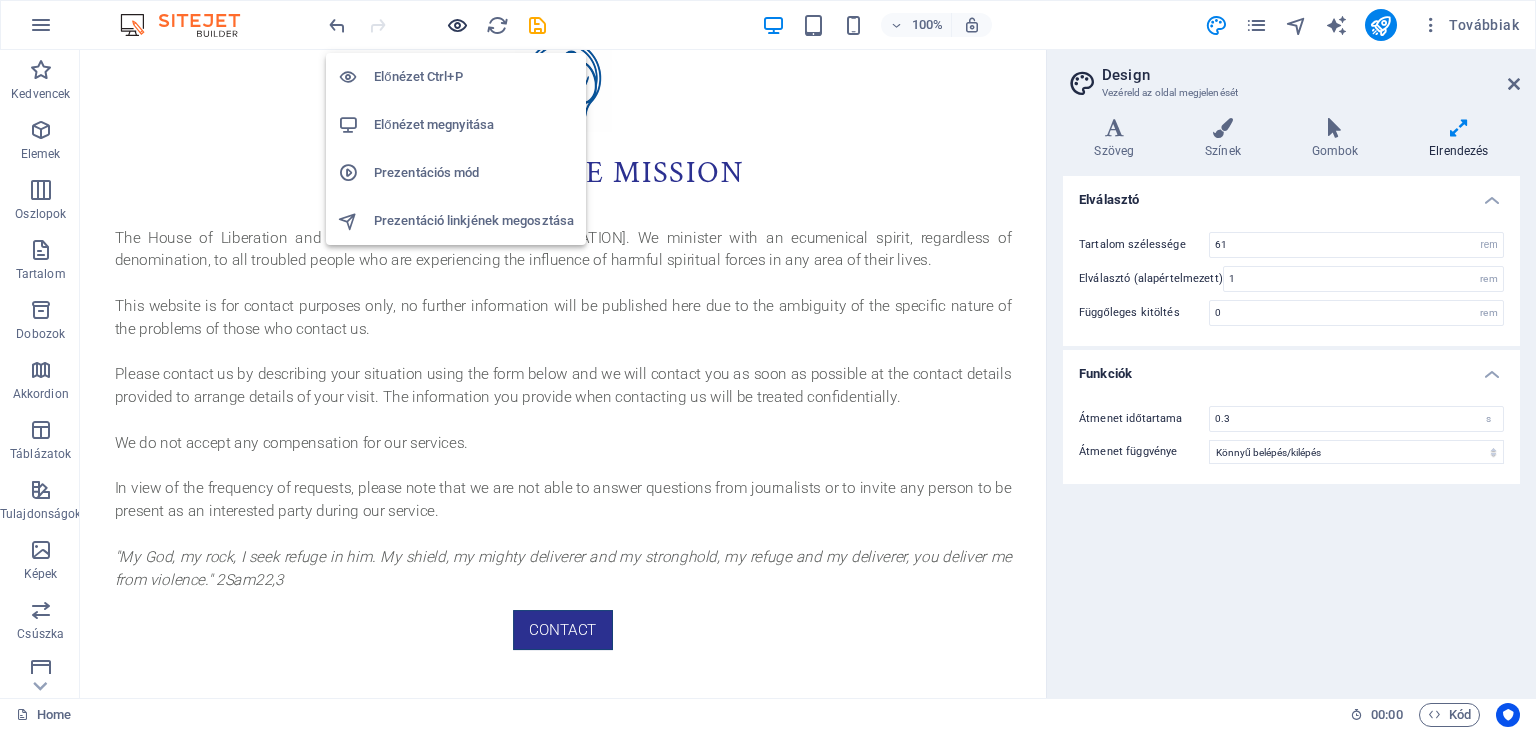 scroll, scrollTop: 663, scrollLeft: 0, axis: vertical 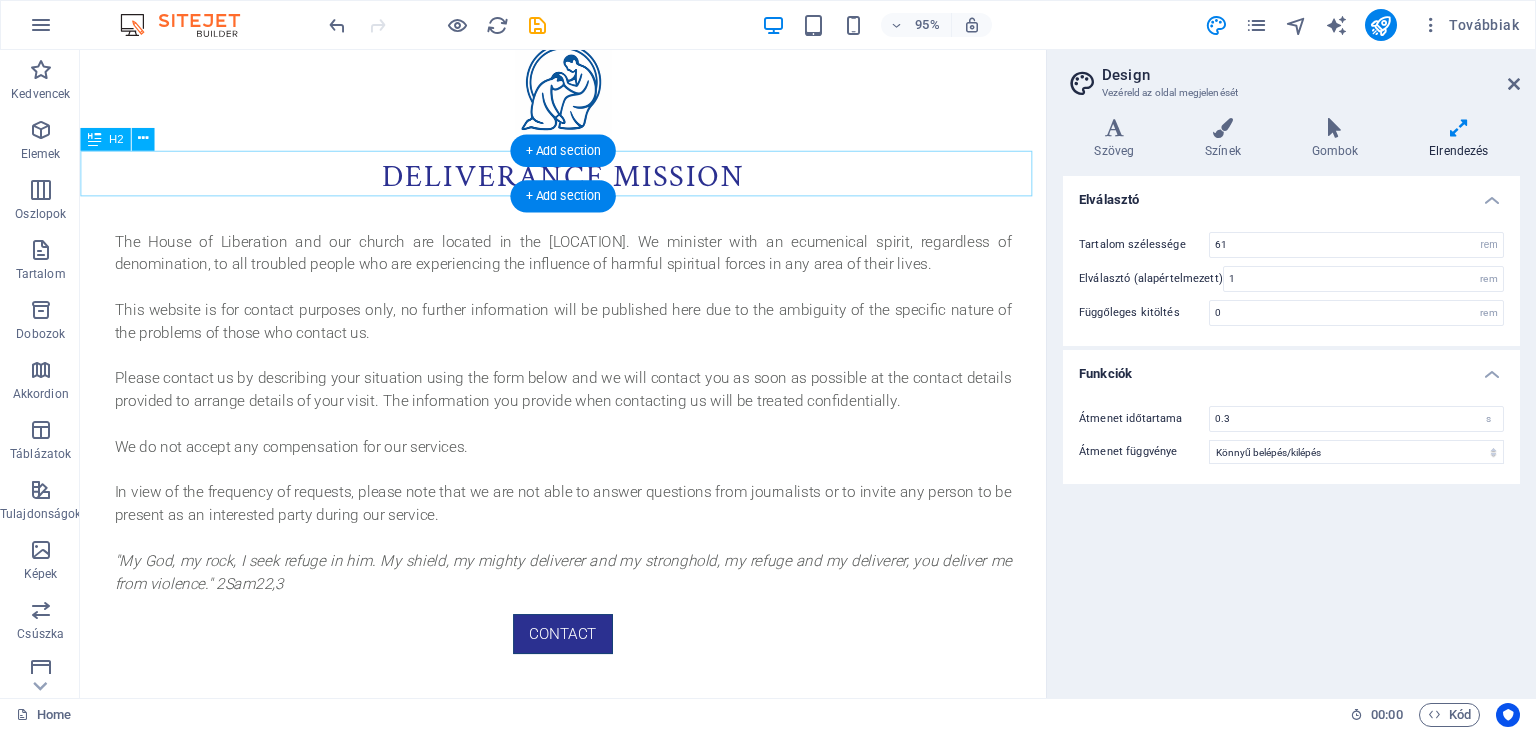 click on "Deliverance mission" at bounding box center [588, 184] 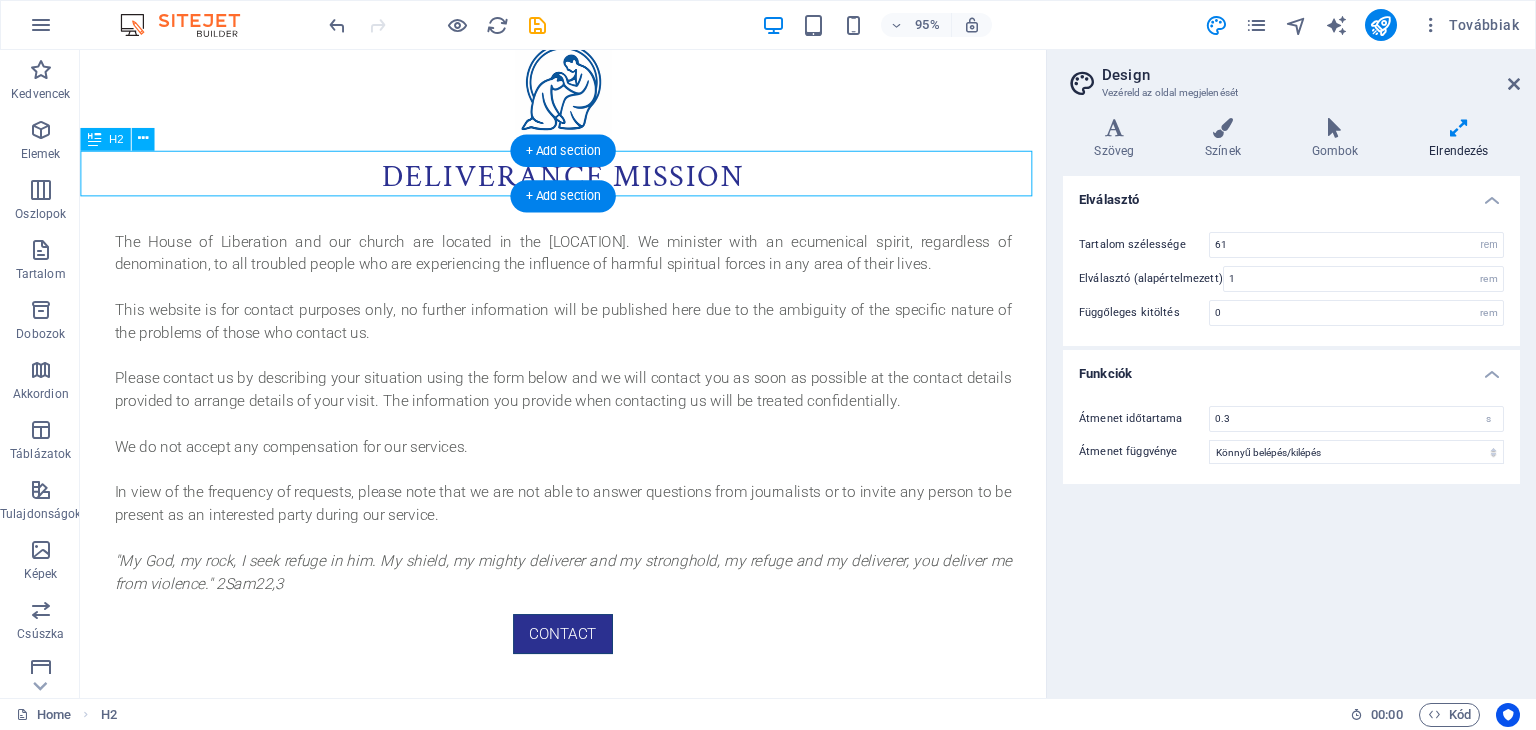 click on "Deliverance mission" at bounding box center [588, 184] 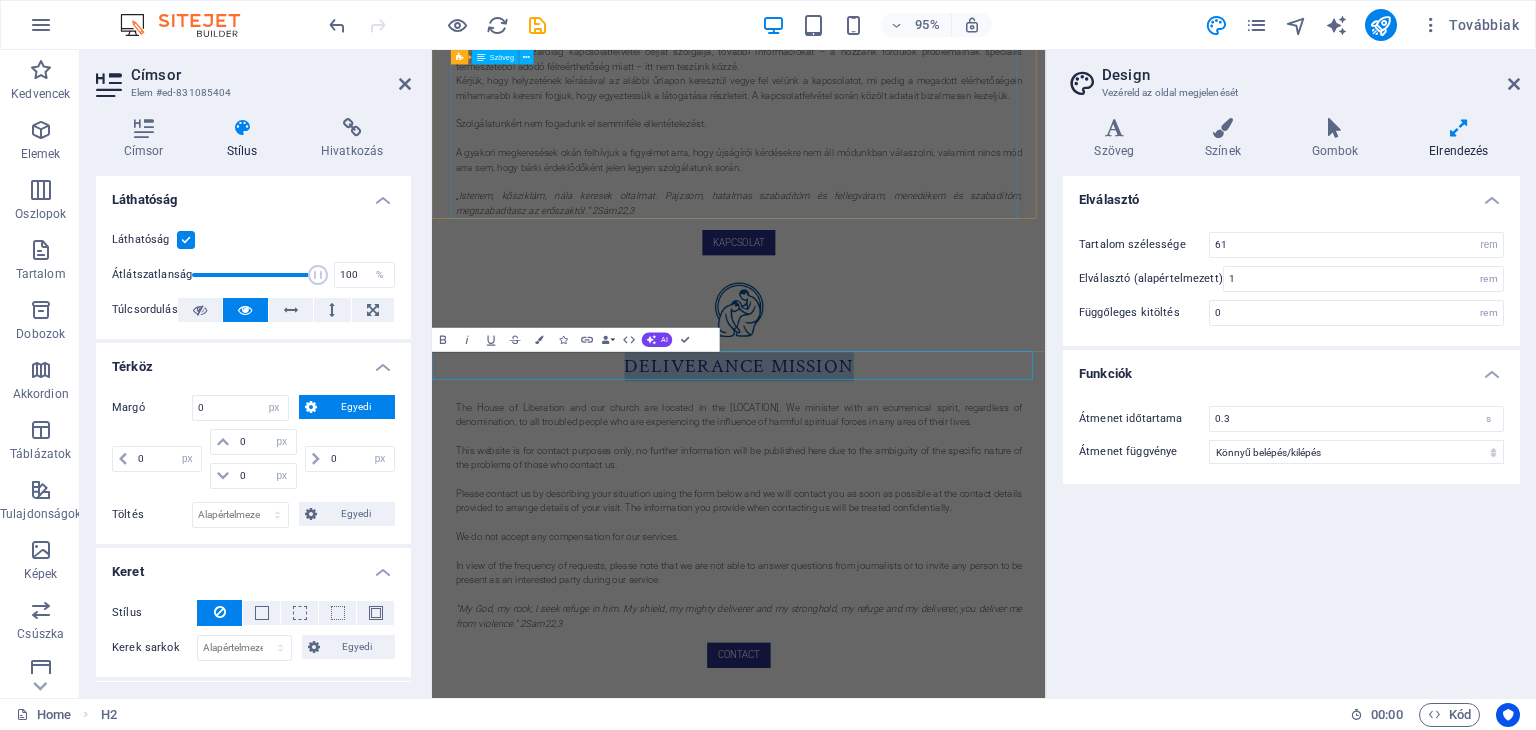 scroll, scrollTop: 267, scrollLeft: 0, axis: vertical 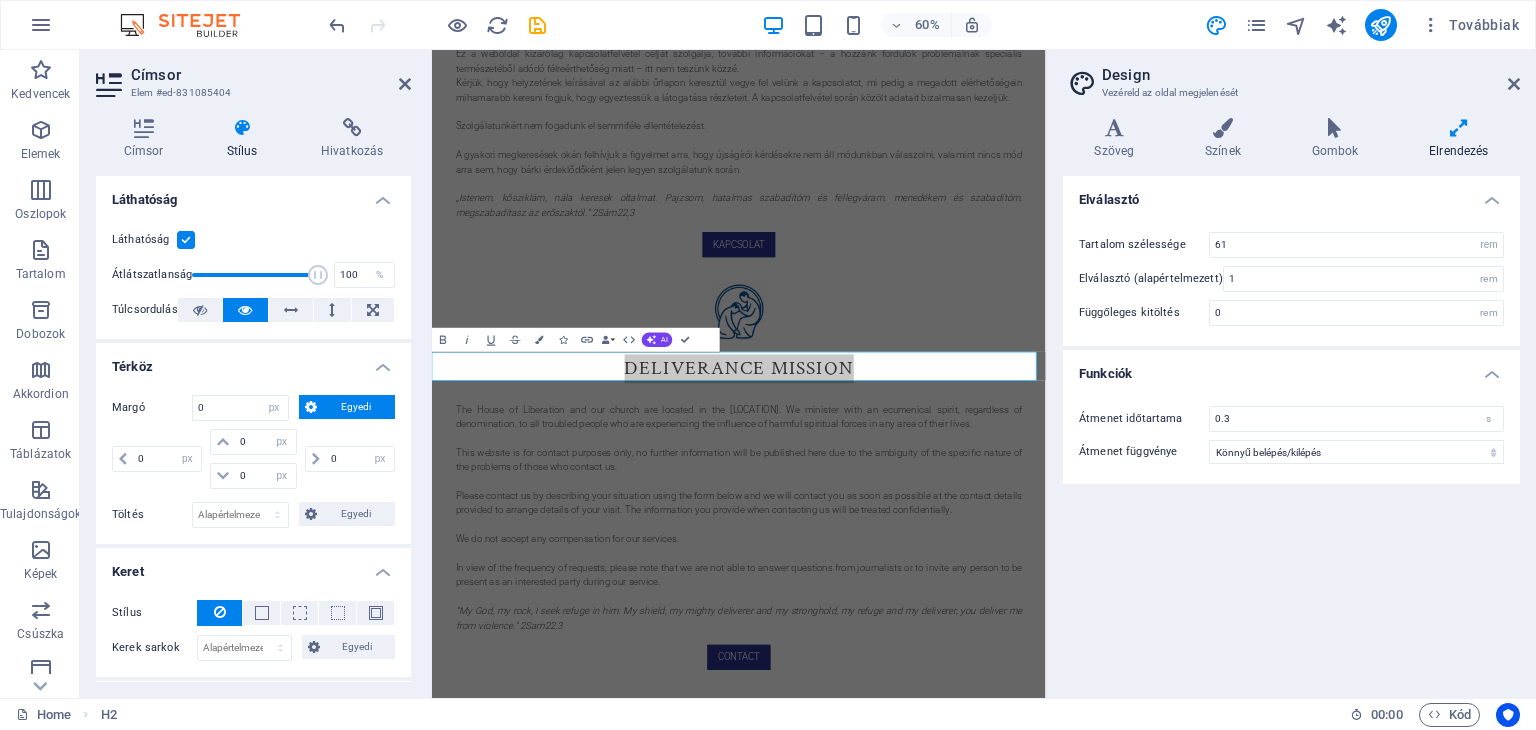 click on "Stílus" at bounding box center (246, 139) 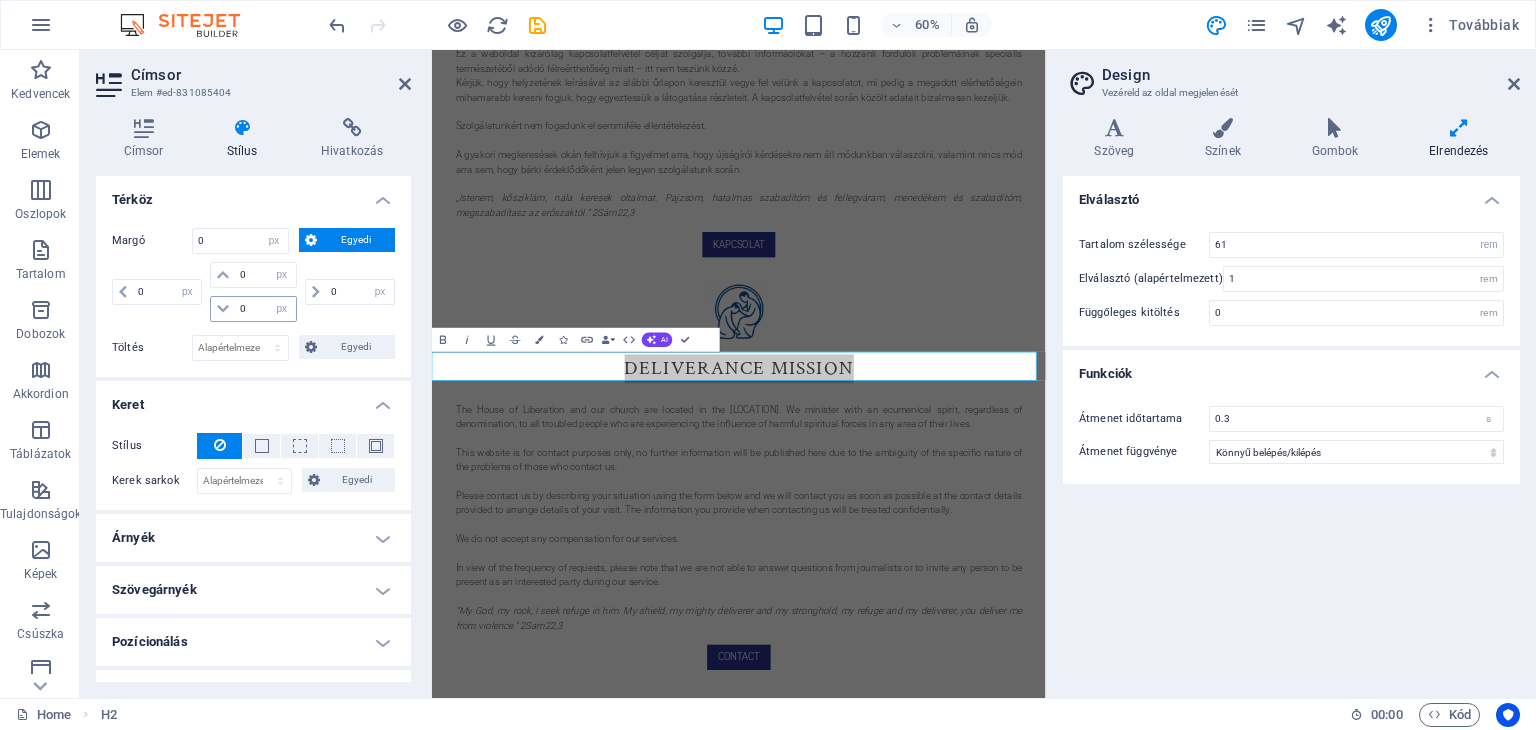 scroll, scrollTop: 168, scrollLeft: 0, axis: vertical 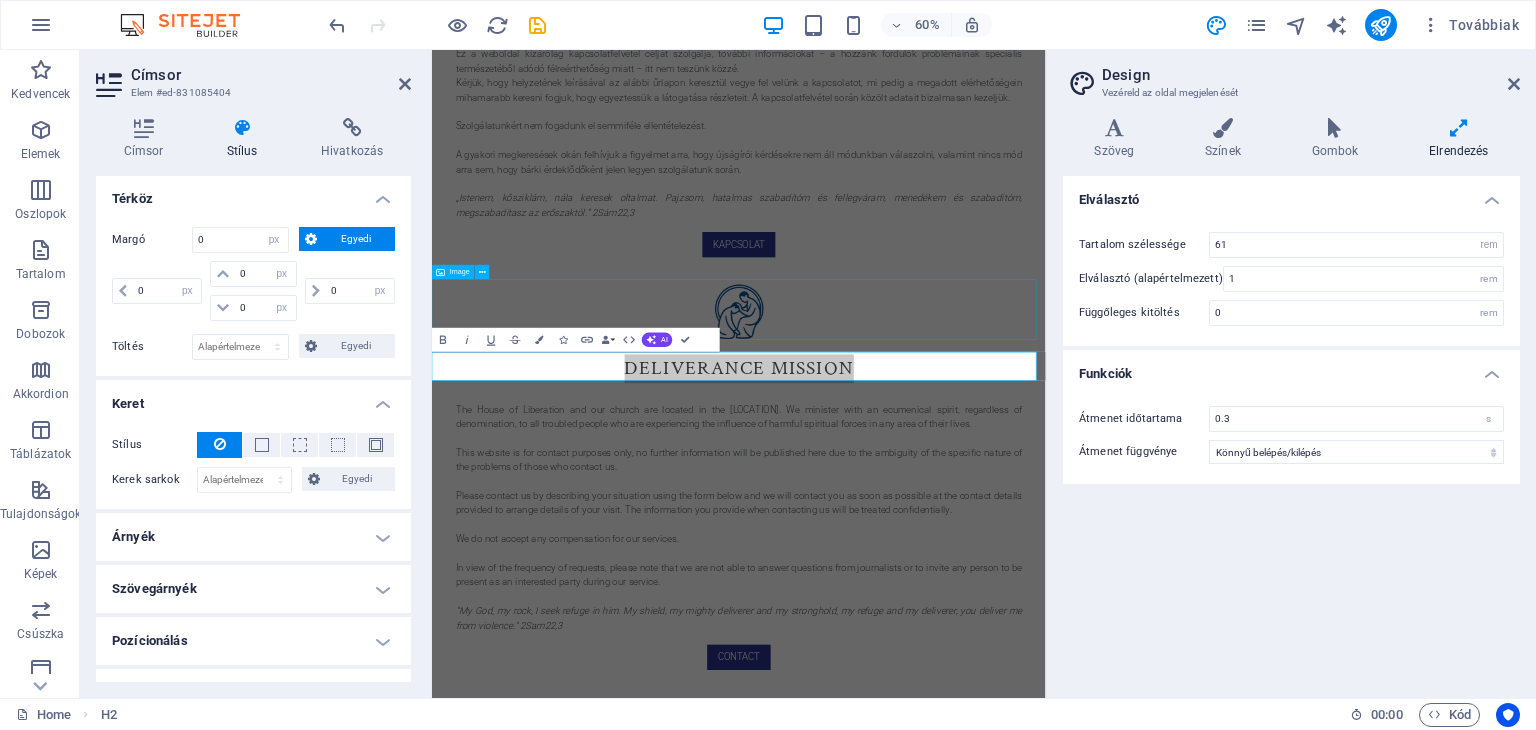 click at bounding box center (943, 486) 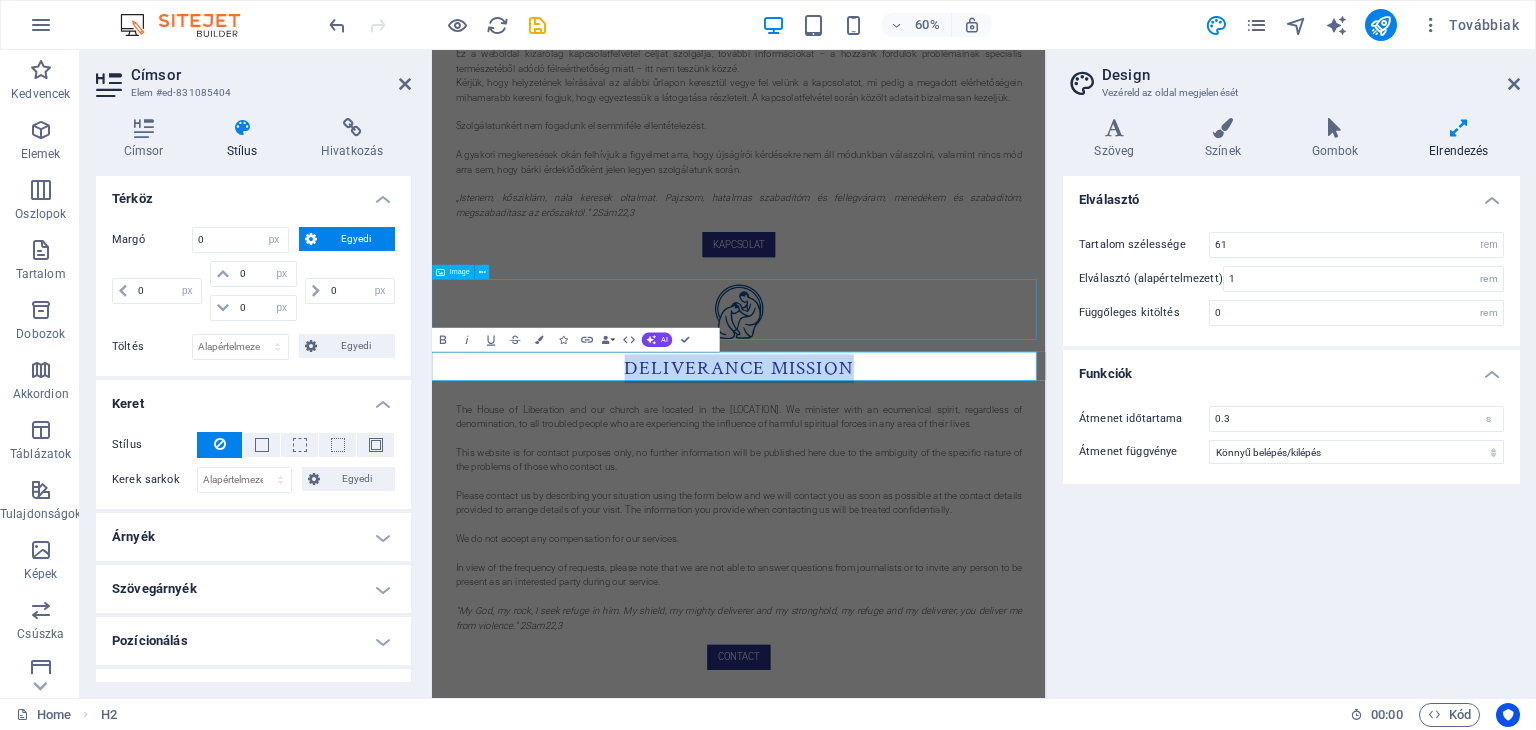 click at bounding box center (943, 486) 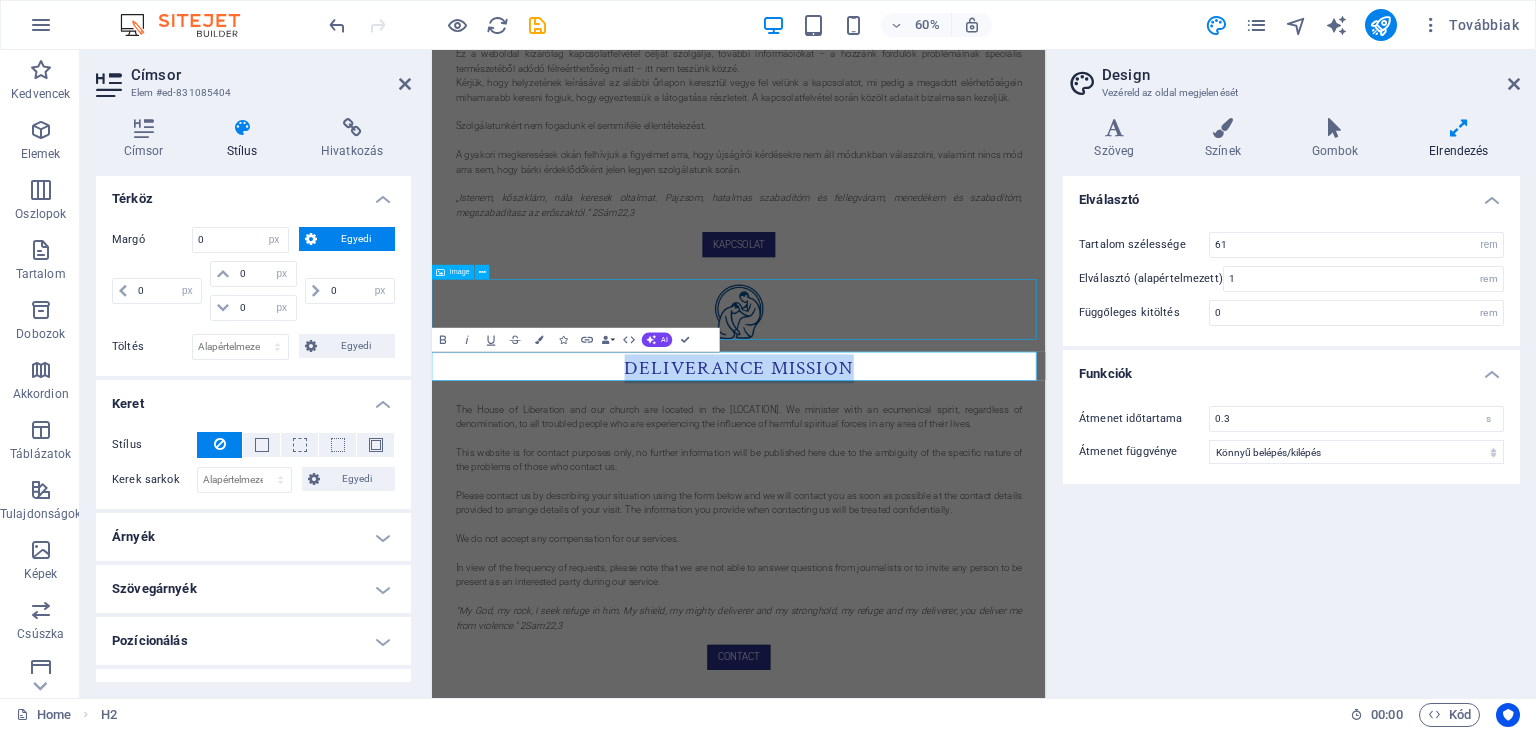 select on "%" 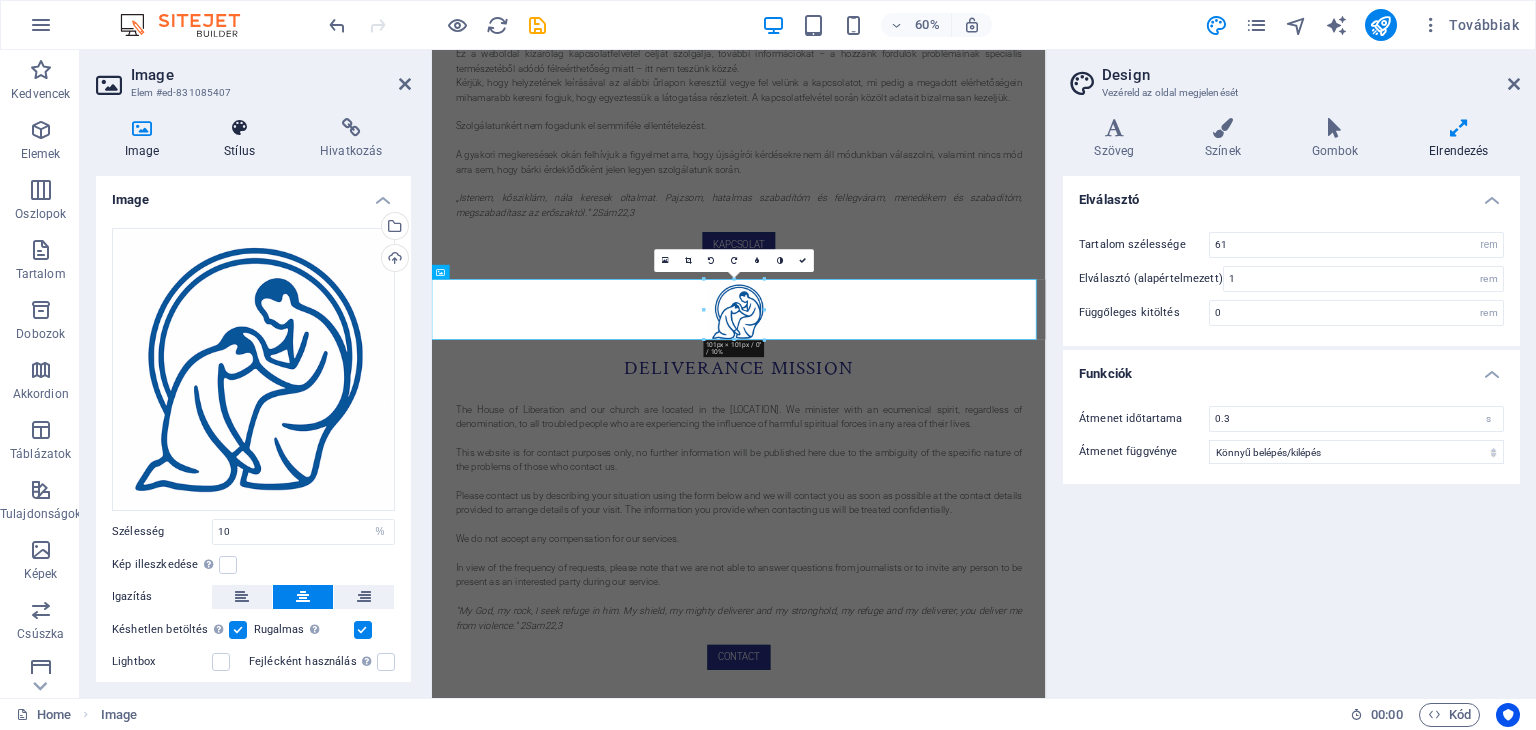 click at bounding box center (240, 128) 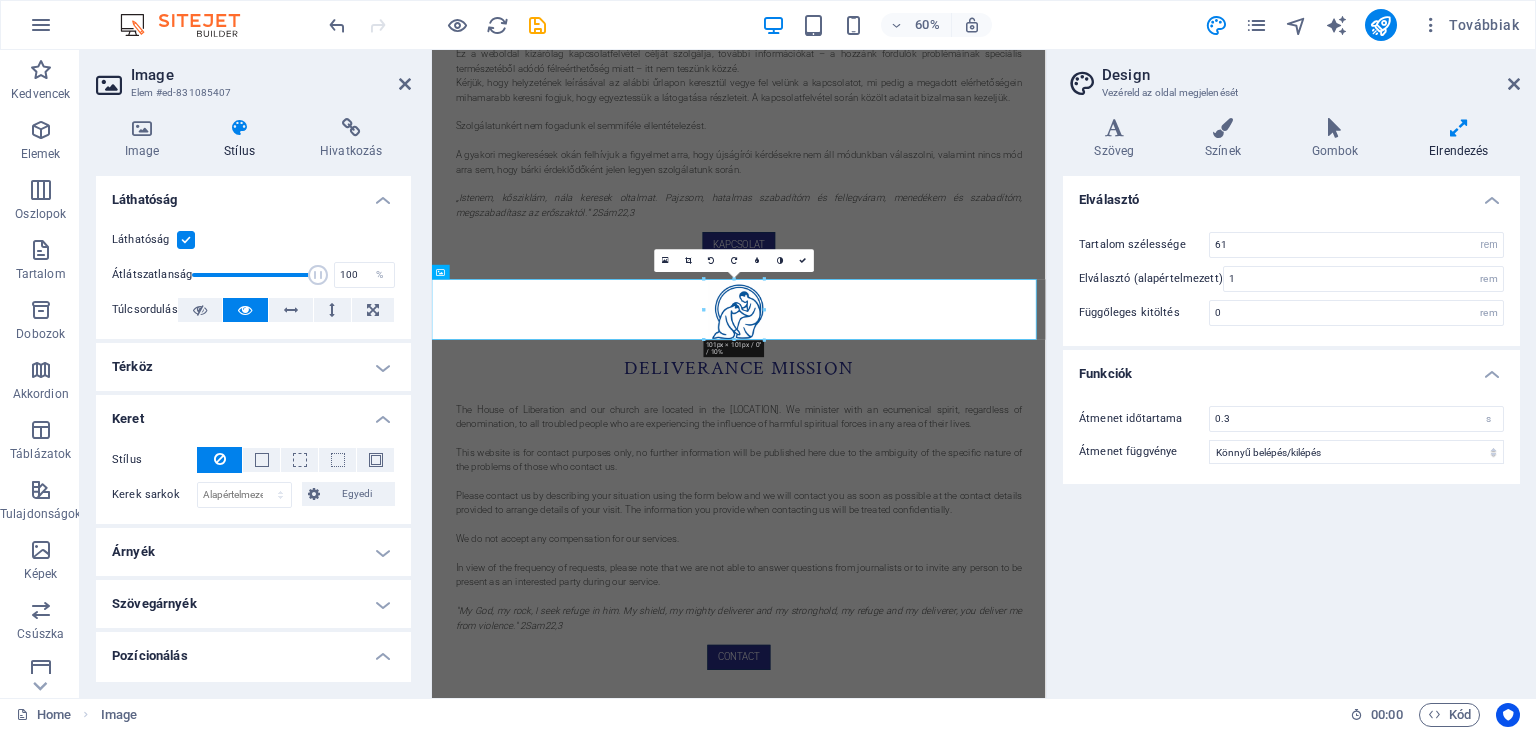click on "Térköz" at bounding box center [253, 367] 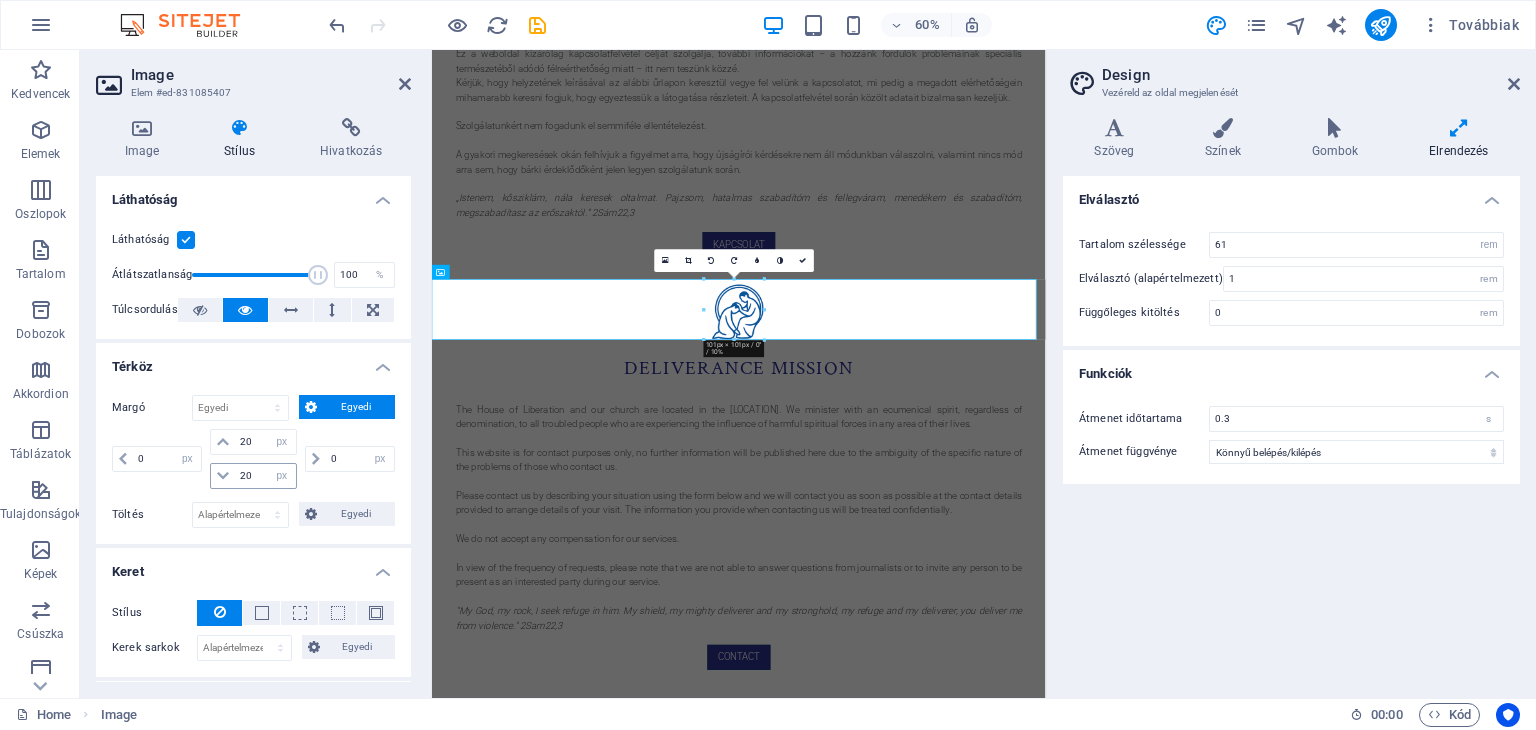click at bounding box center (223, 476) 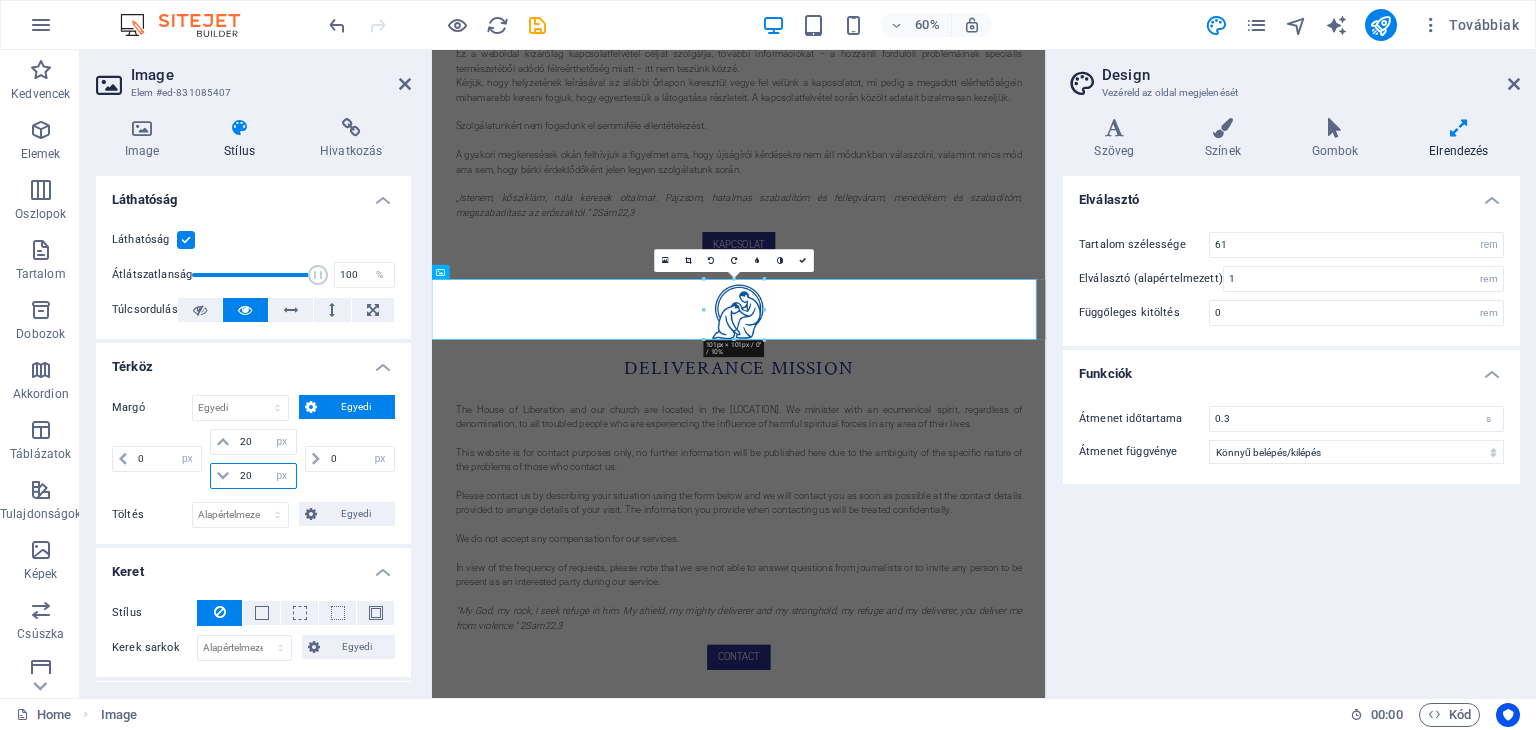 click on "20" at bounding box center (265, 476) 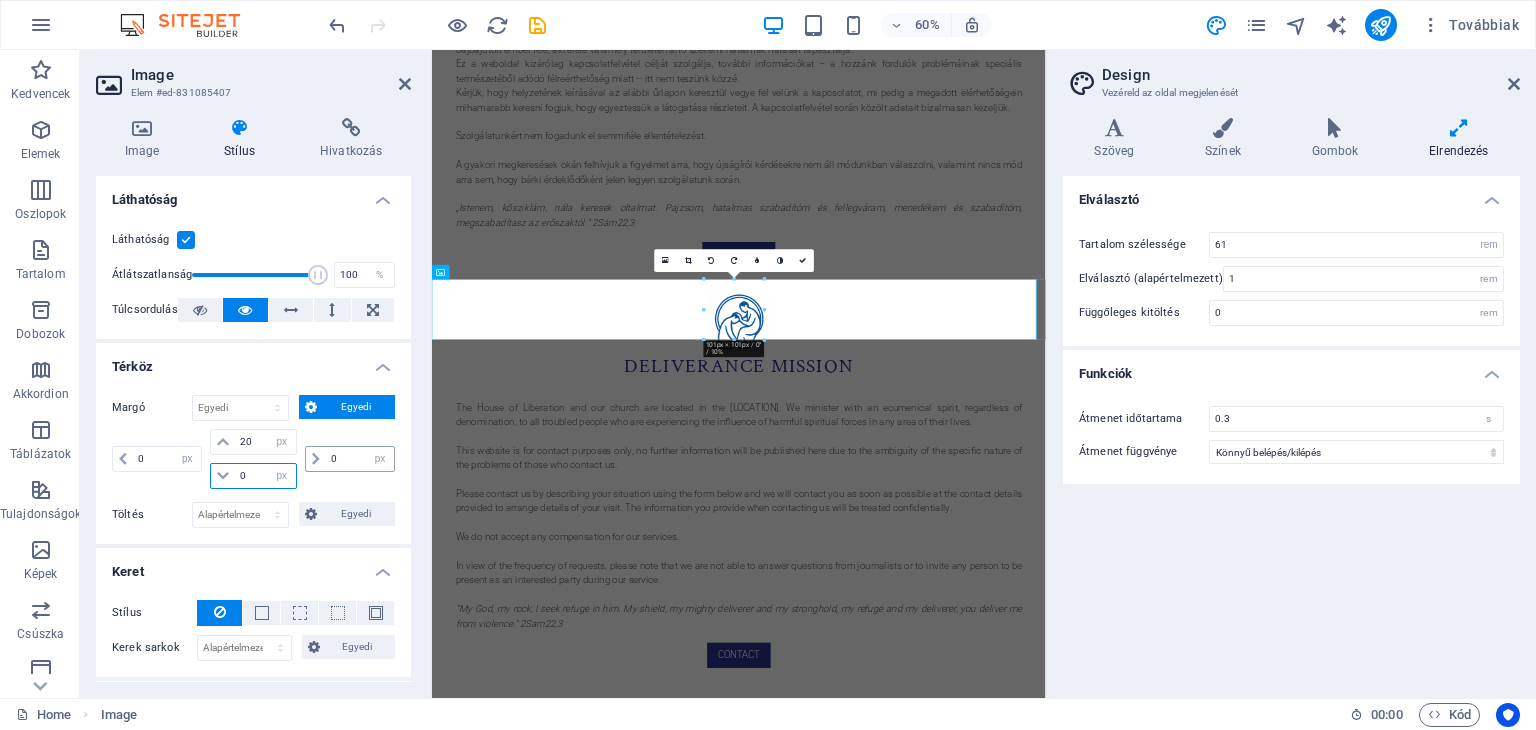 scroll, scrollTop: 247, scrollLeft: 0, axis: vertical 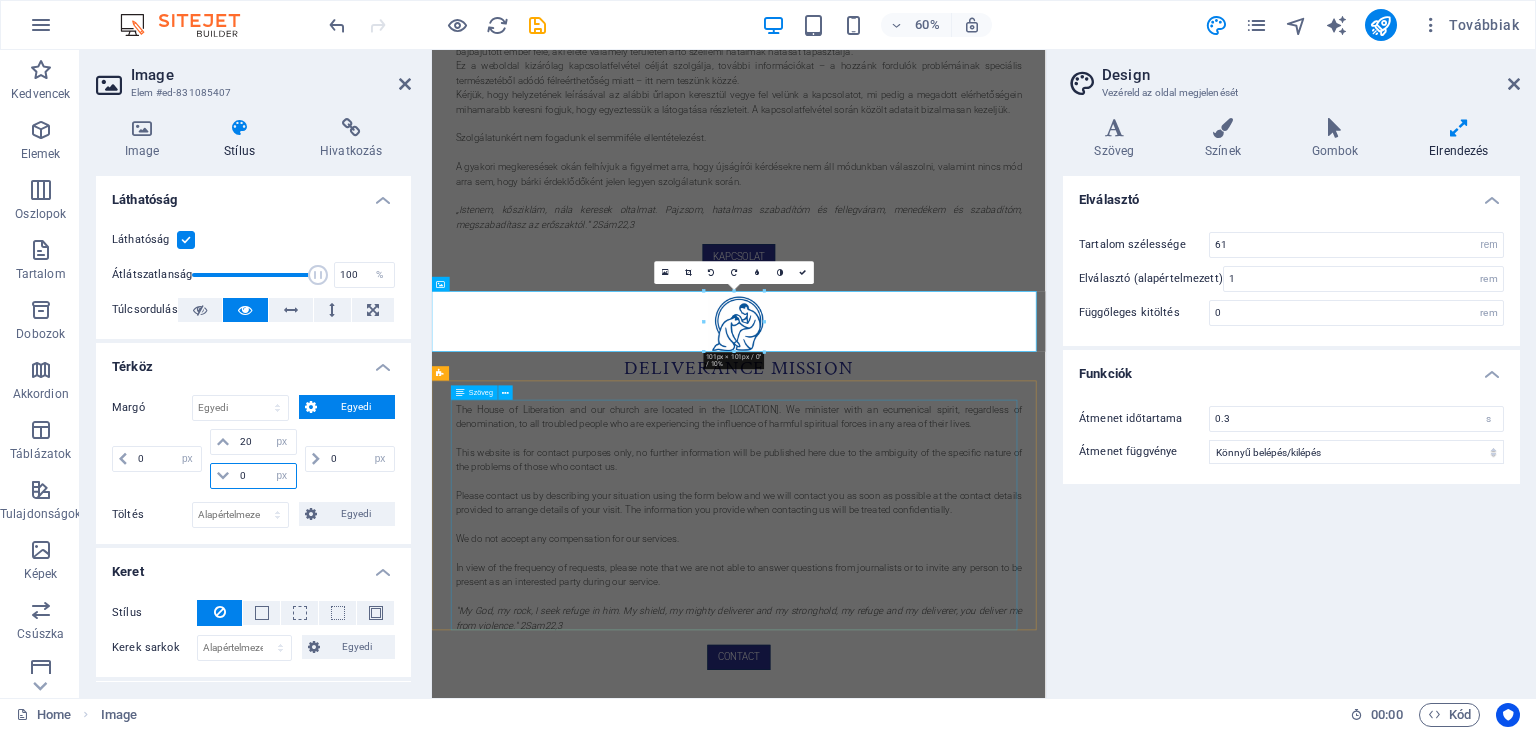 type on "0" 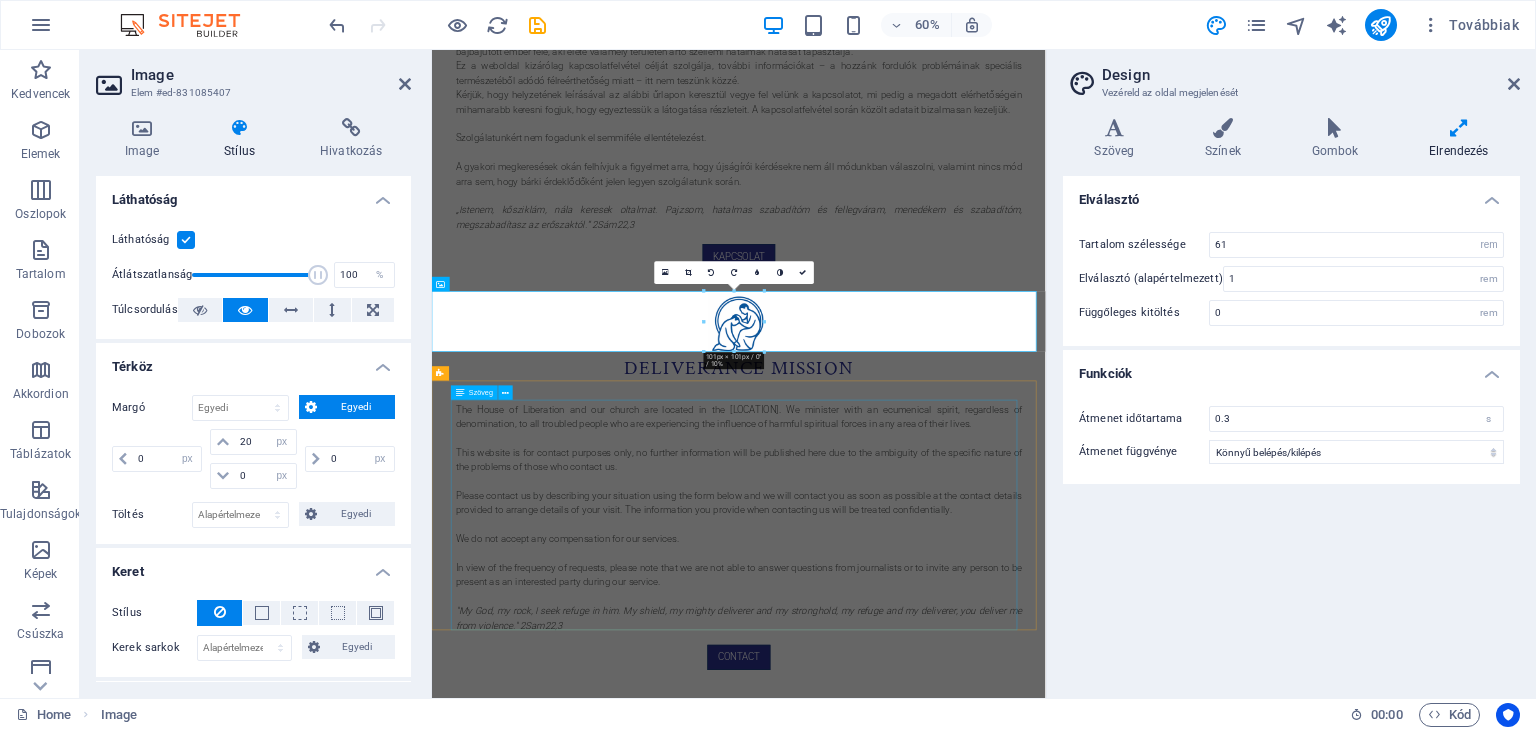 click on "The House of Liberation and our church are located in the [REGION]. We minister with an ecumenical spirit, regardless of denomination, to all troubled people who are experiencing the influence of harmful spiritual forces in any area of their lives. This website is for contact purposes only, no further information will be published here due to the ambiguity of the specific nature of the problems of those who contact us. Please contact us by describing your situation using the form below and we will contact you as soon as possible at the contact details provided to arrange details of your visit. The information you provide when contacting us will be treated confidentially. We do not accept any compensation for our services. In view of the frequency of requests, please note that we are not able to answer questions from journalists or to invite any person to be present as an interested party during our service." at bounding box center (944, 829) 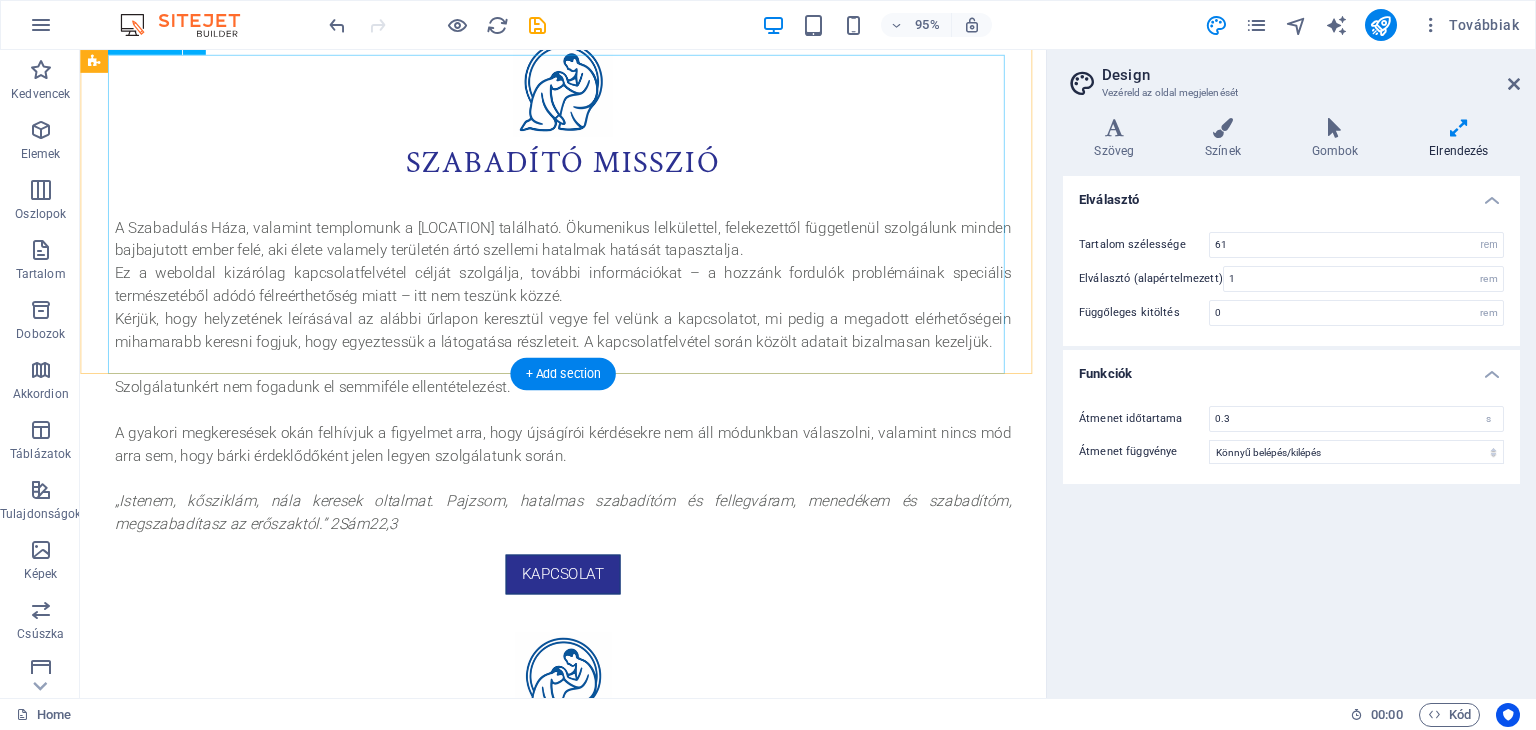 scroll, scrollTop: 0, scrollLeft: 0, axis: both 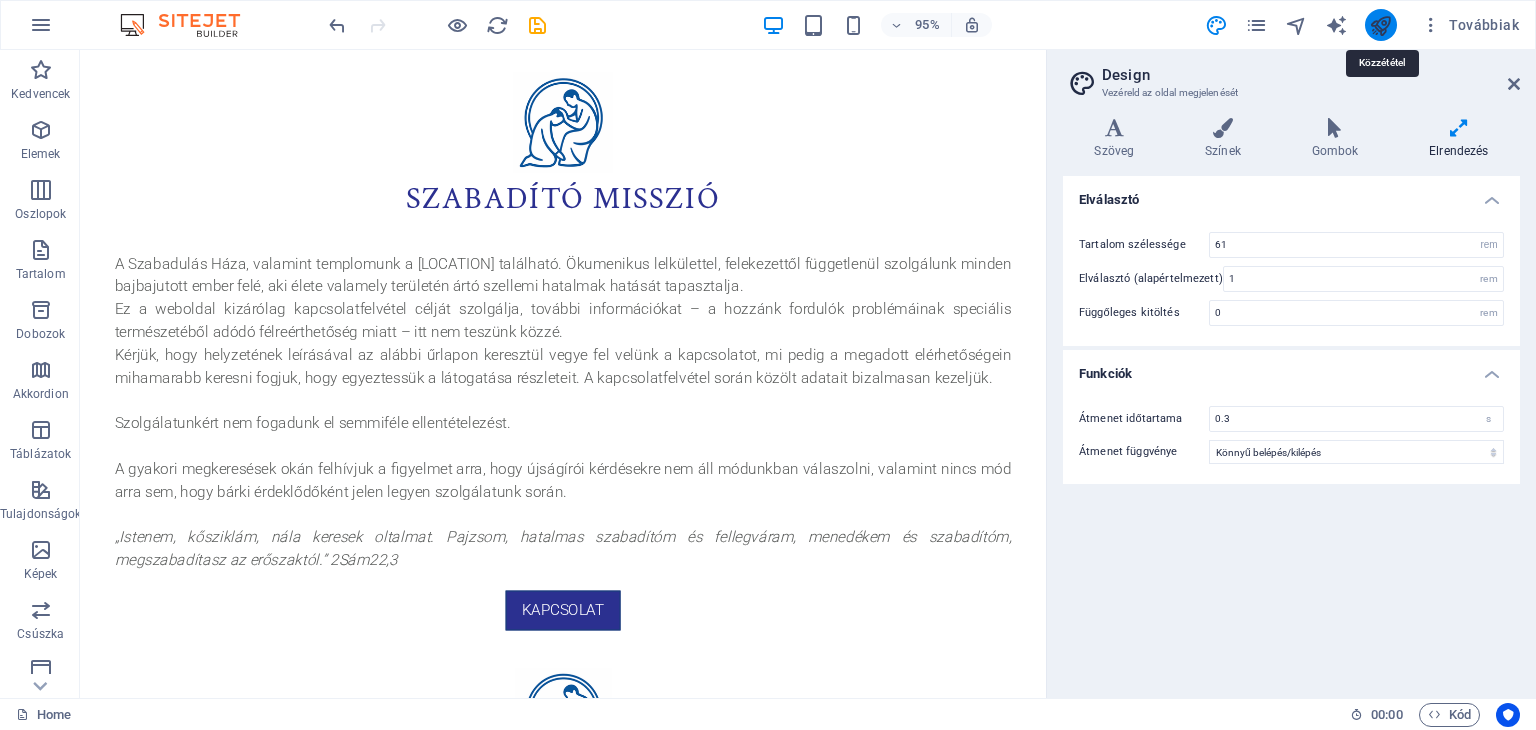 click at bounding box center (1380, 25) 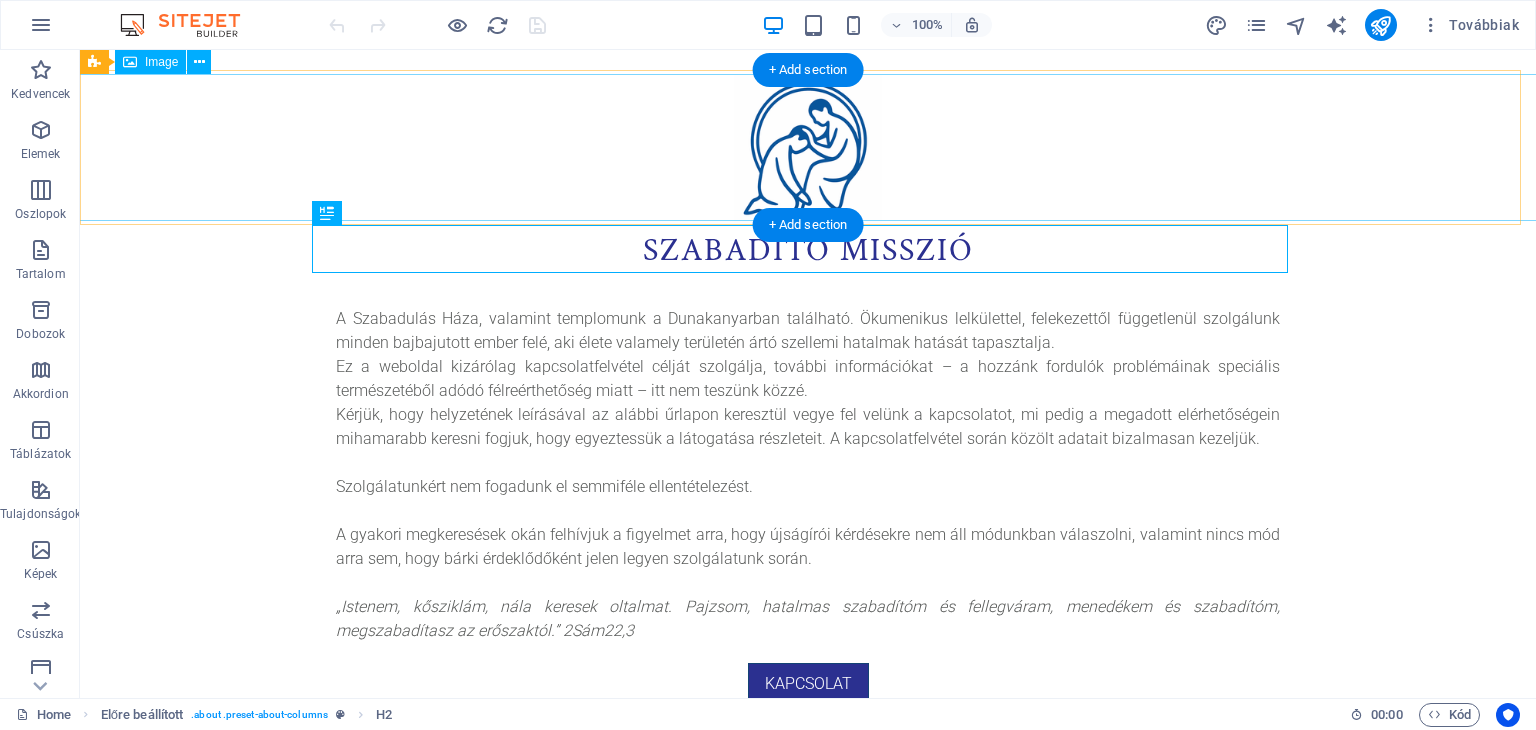 scroll, scrollTop: 0, scrollLeft: 0, axis: both 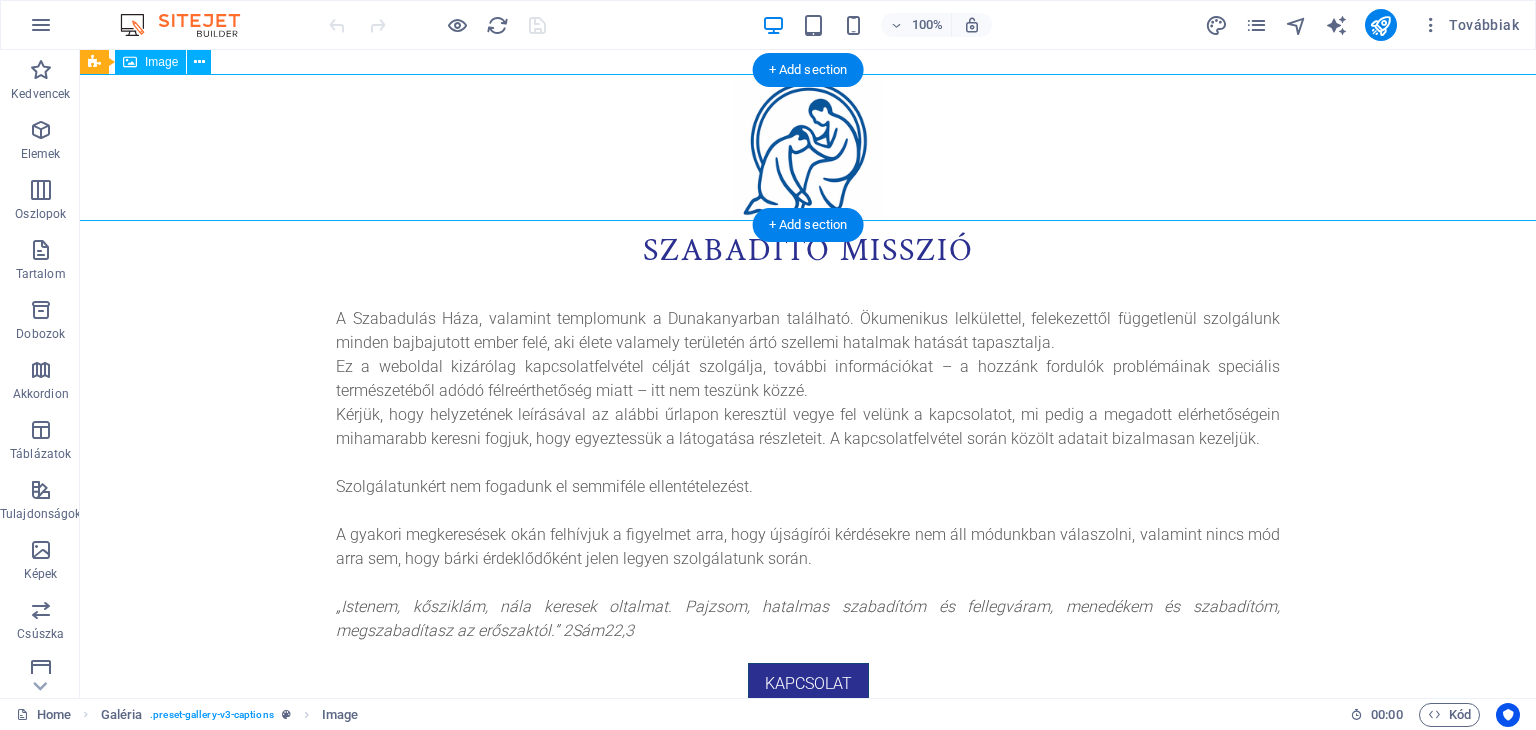 click at bounding box center [808, 148] 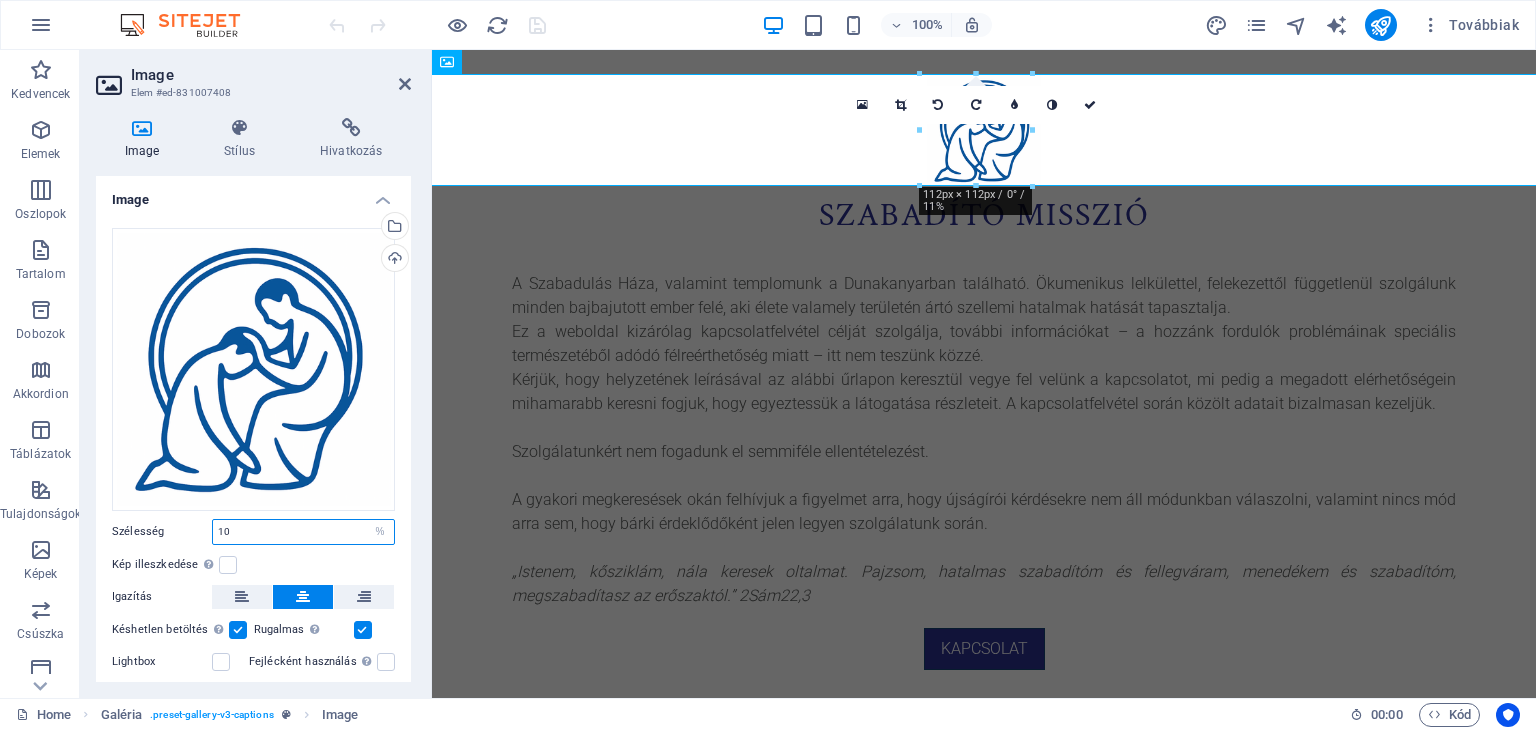 click on "10" at bounding box center (303, 532) 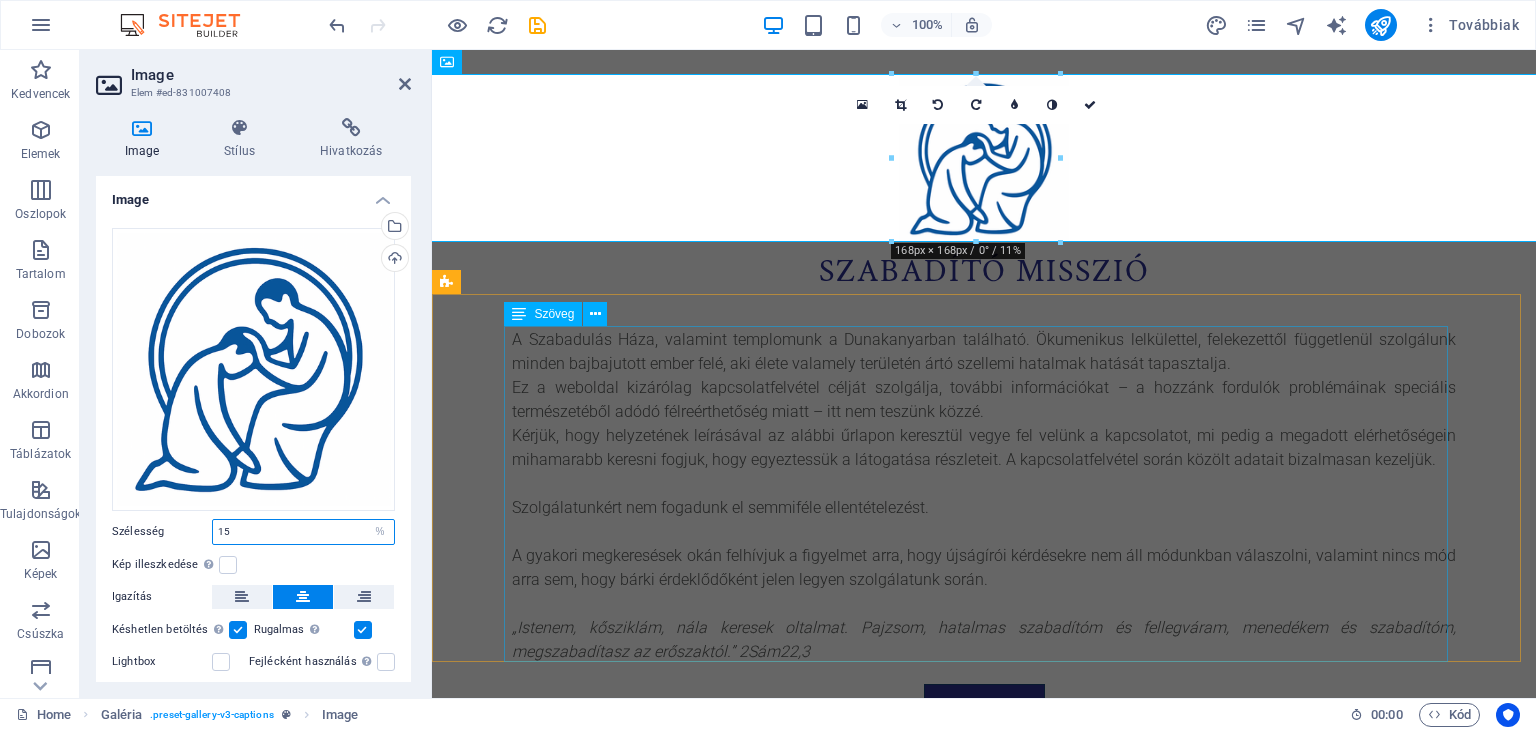 type on "15" 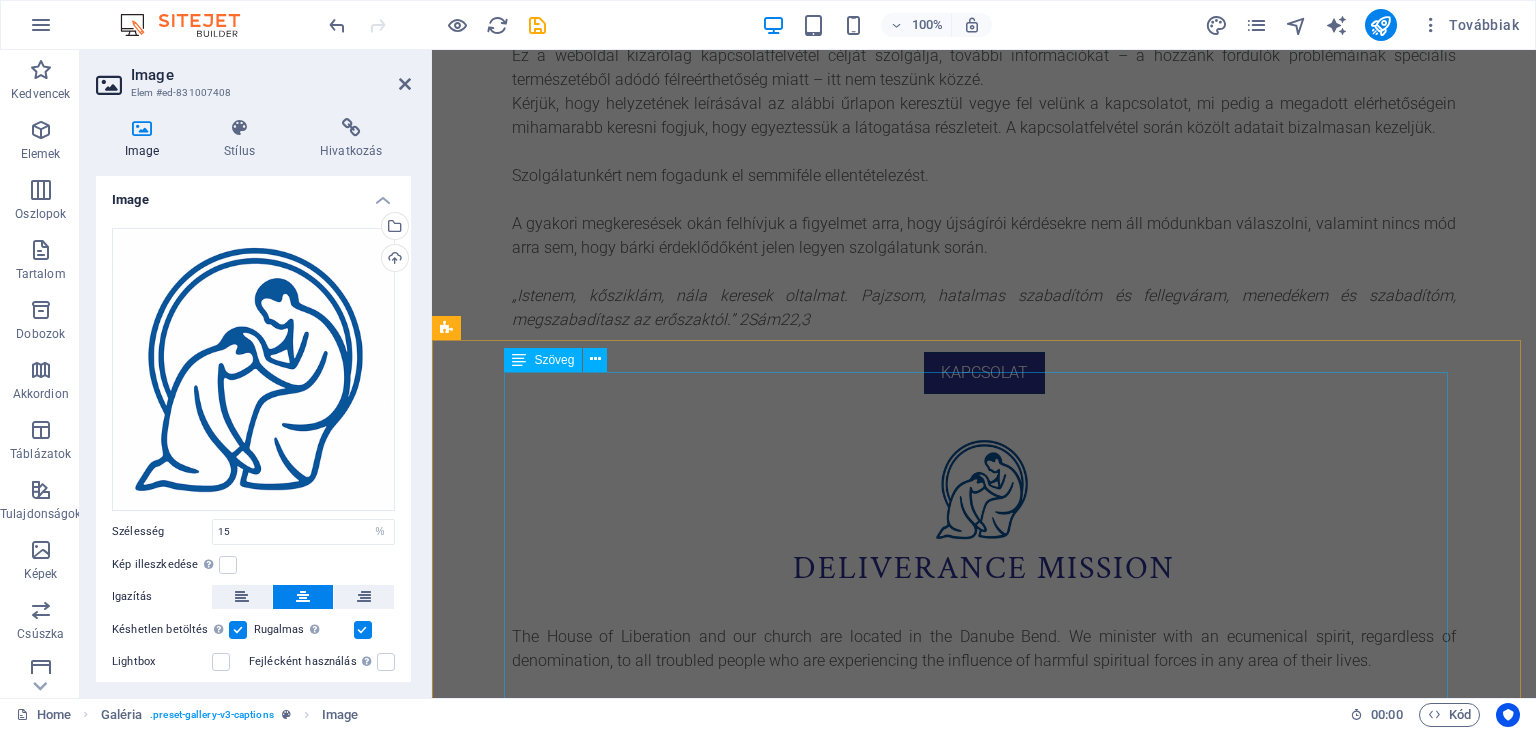 scroll, scrollTop: 624, scrollLeft: 0, axis: vertical 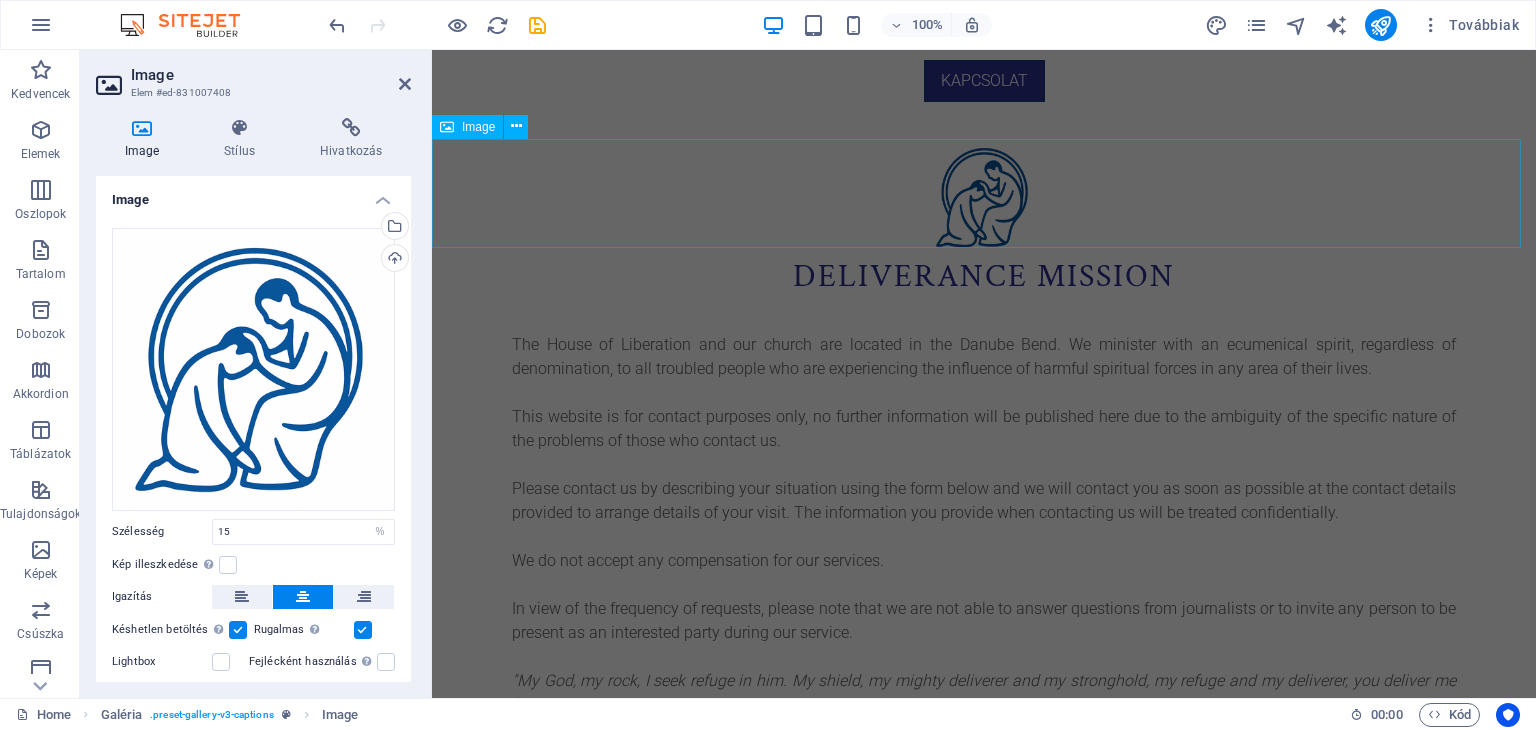 click at bounding box center (984, 197) 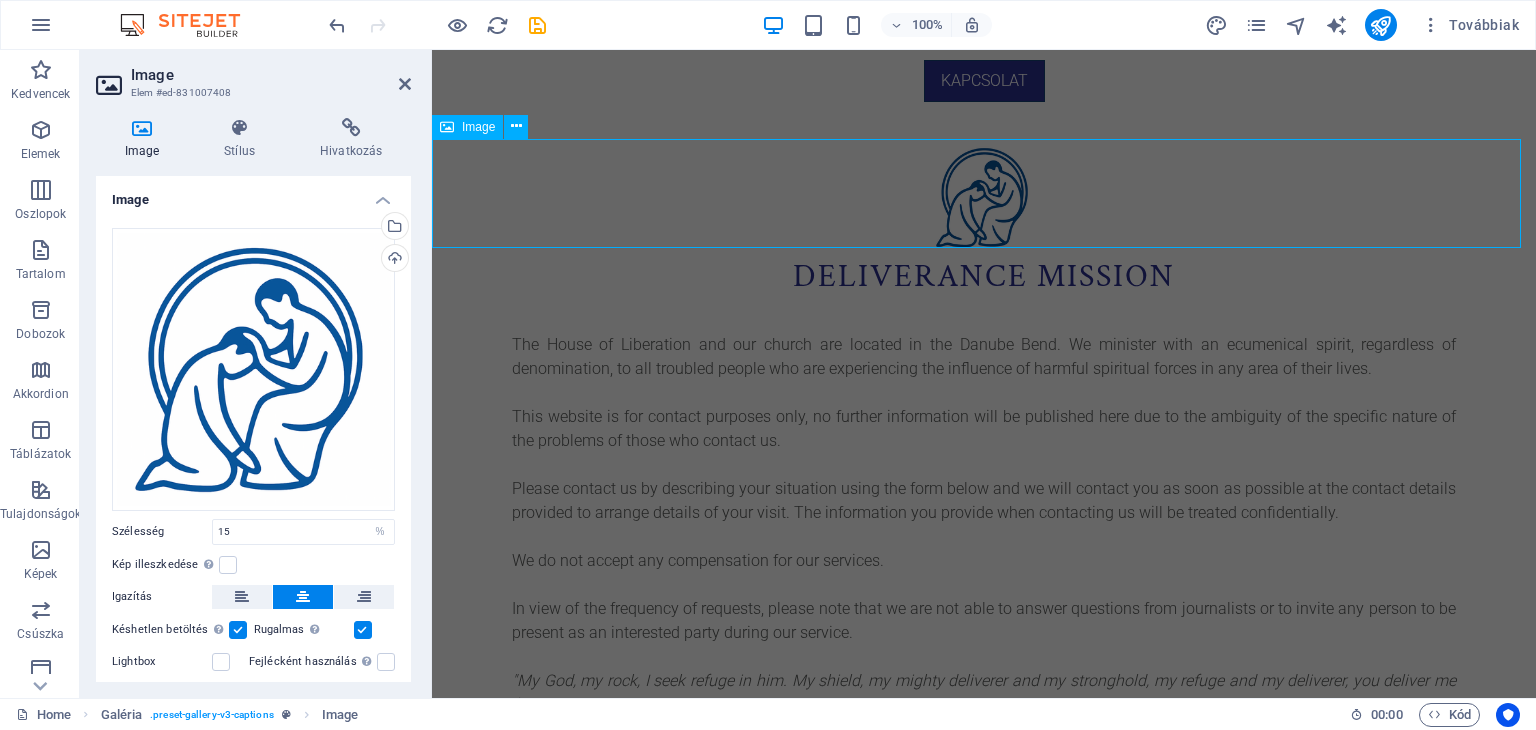click at bounding box center (984, 197) 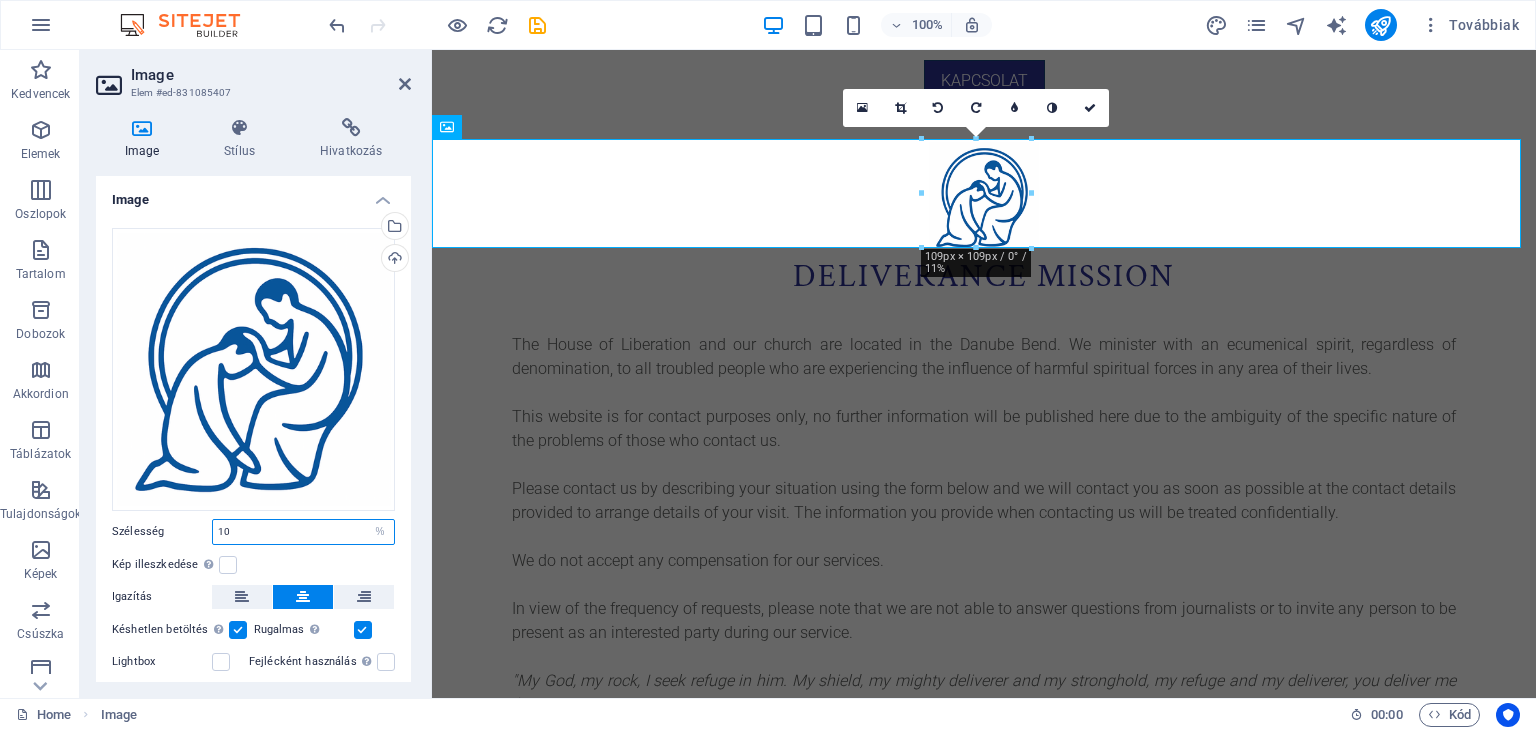 click on "10" at bounding box center [303, 532] 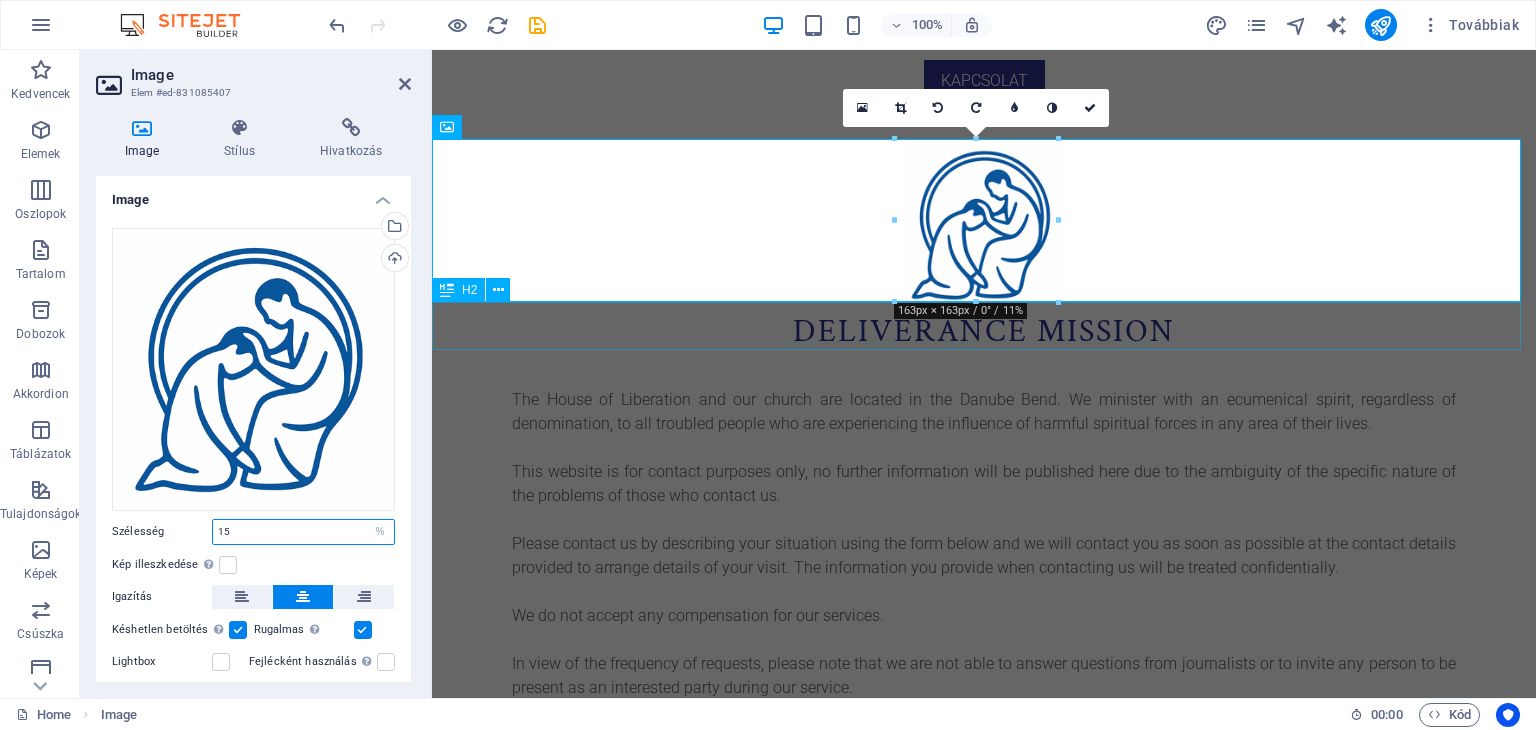 type on "15" 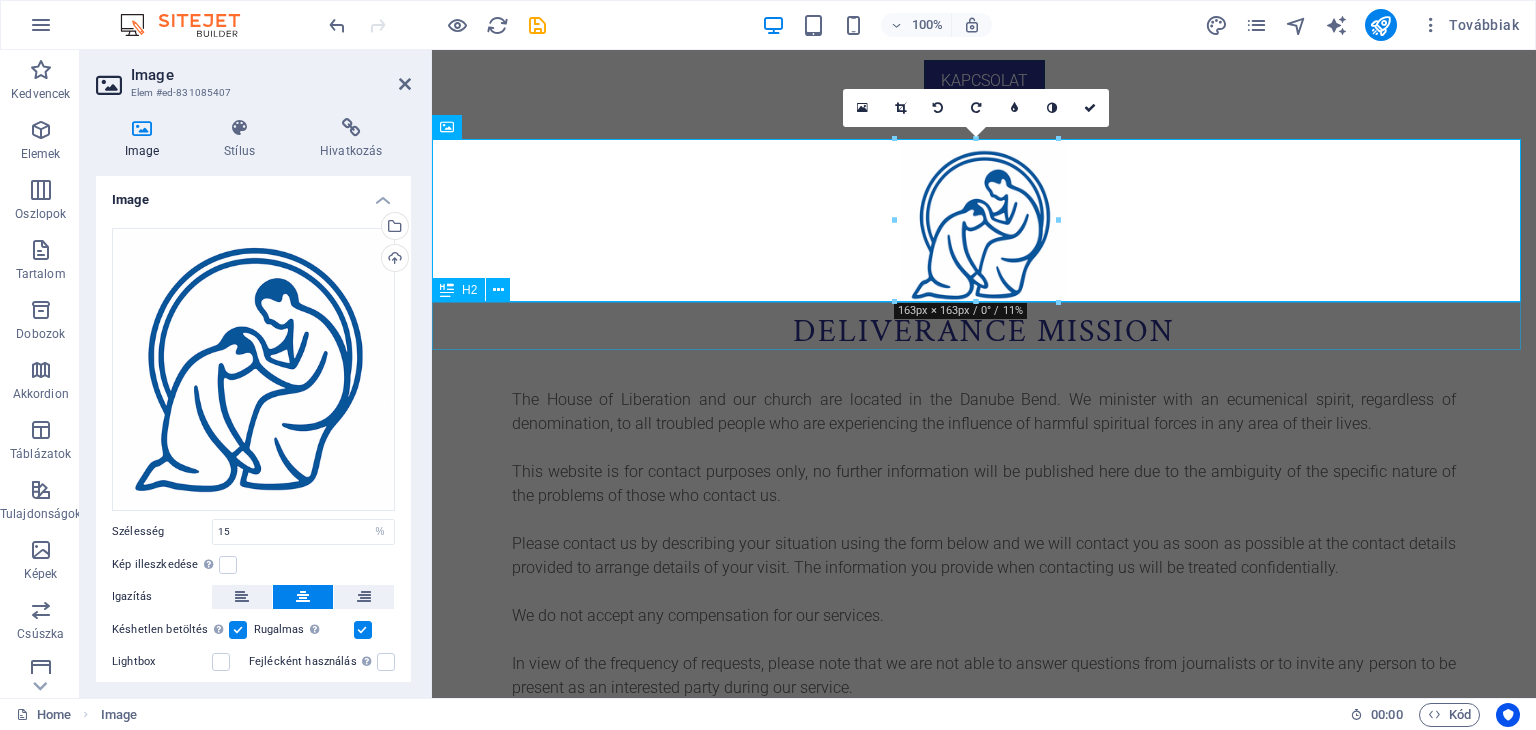 click on "Deliverance mission" at bounding box center [984, 332] 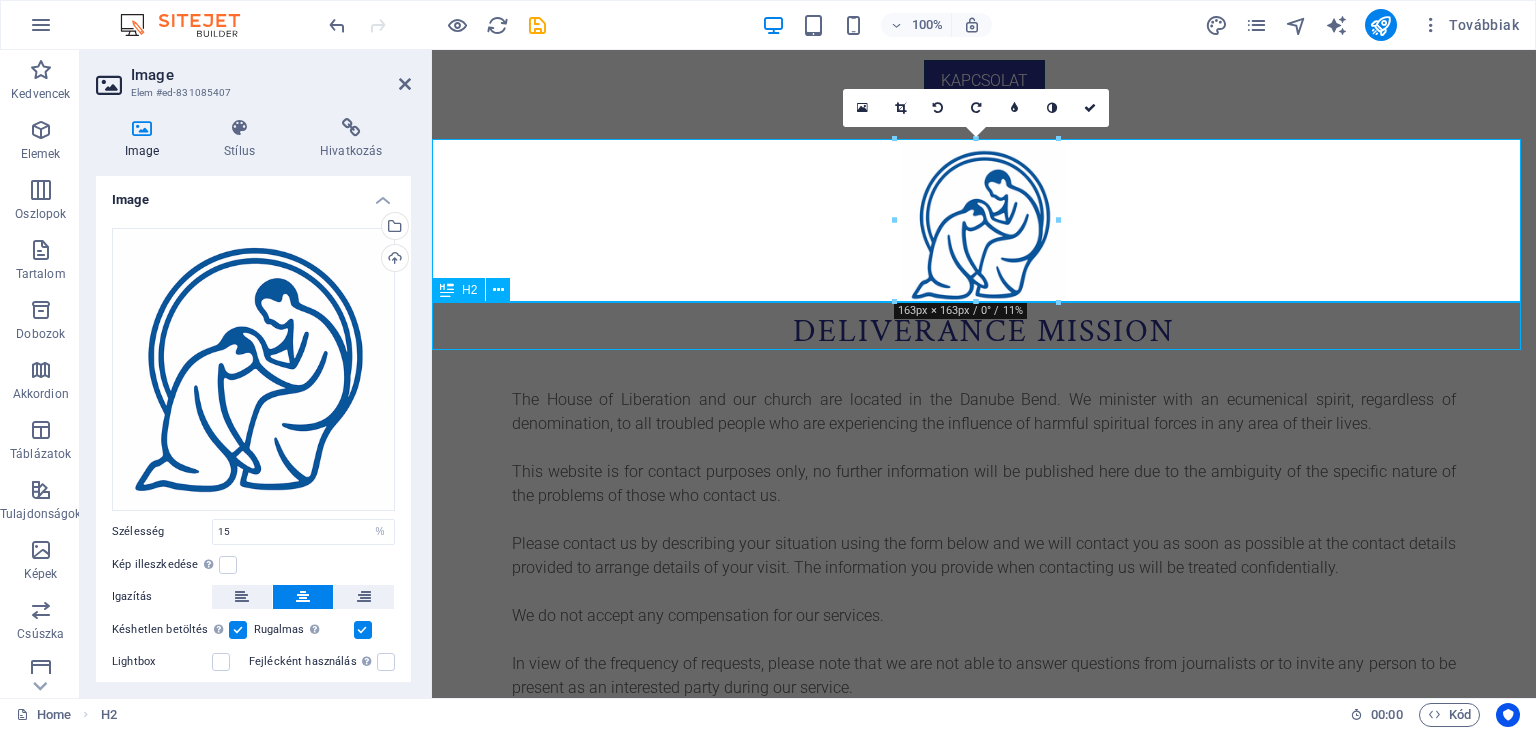 click on "Deliverance mission" at bounding box center (984, 332) 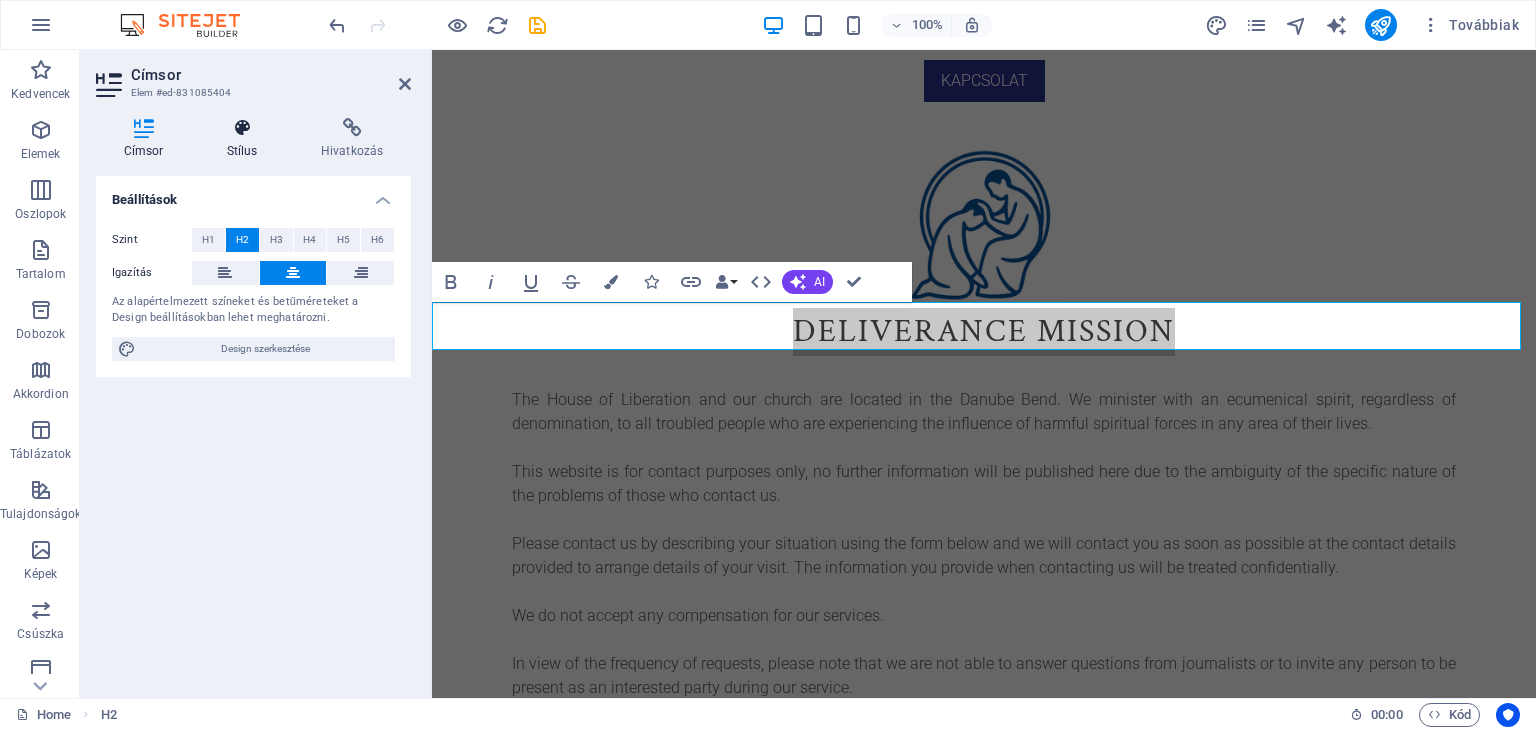 click at bounding box center [242, 128] 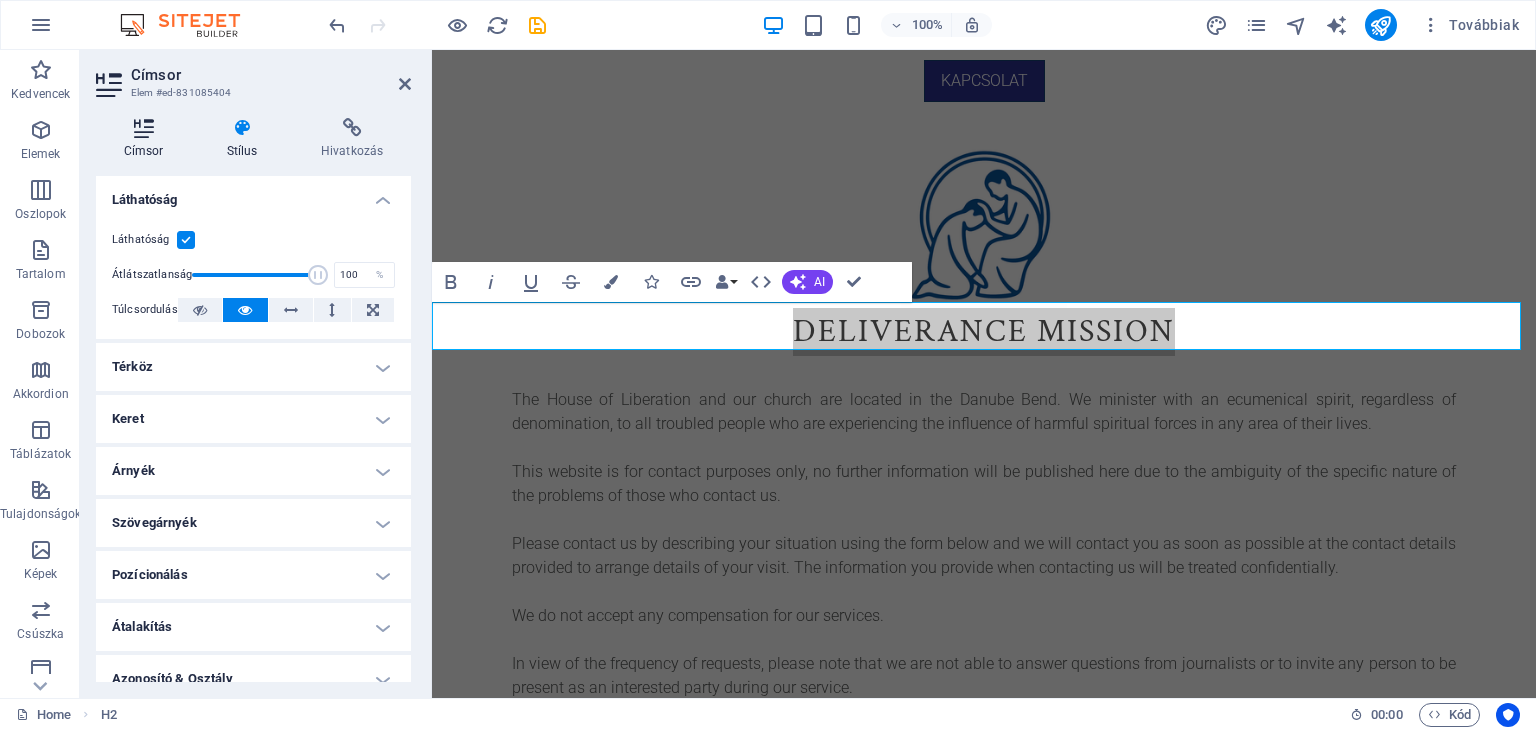 click at bounding box center [143, 128] 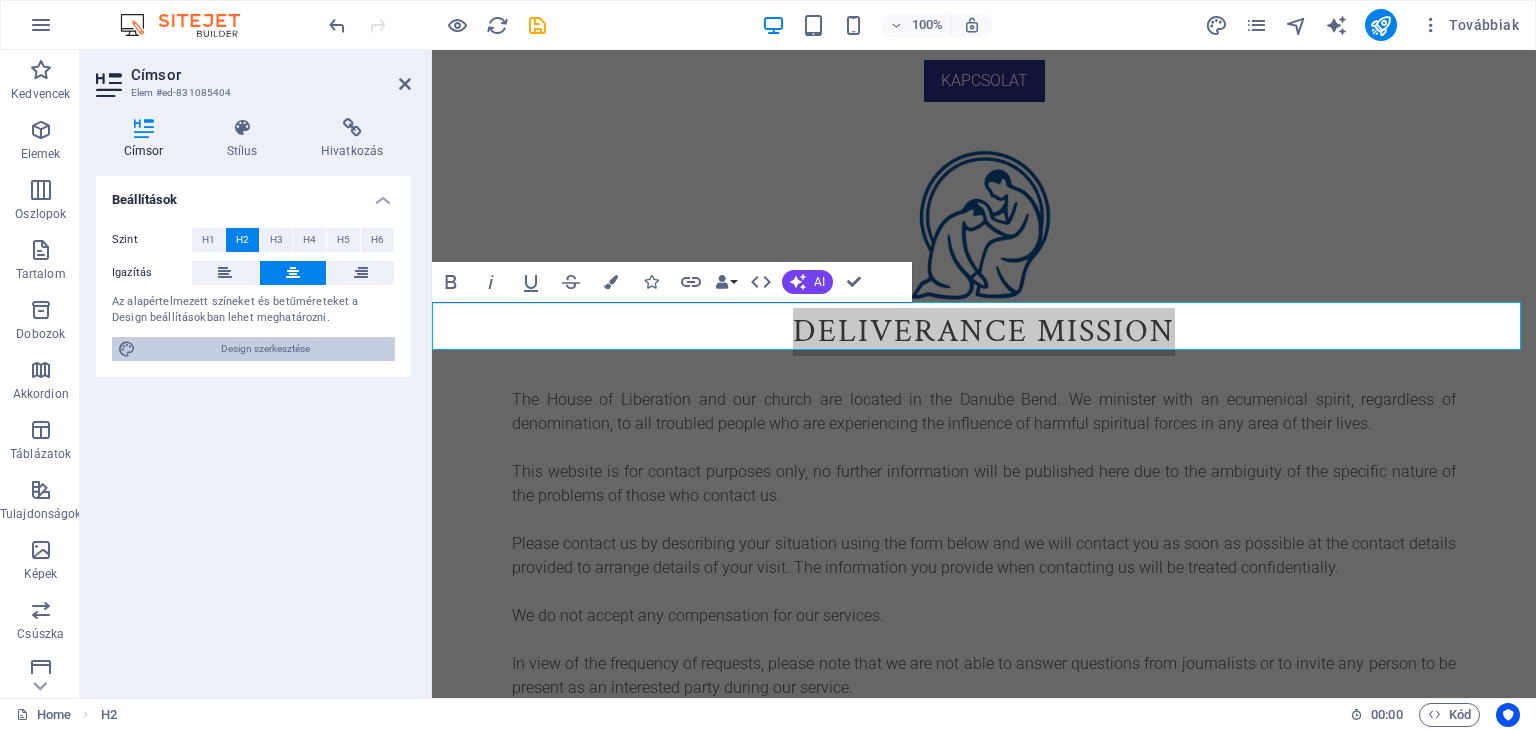 click on "Design szerkesztése" at bounding box center [265, 349] 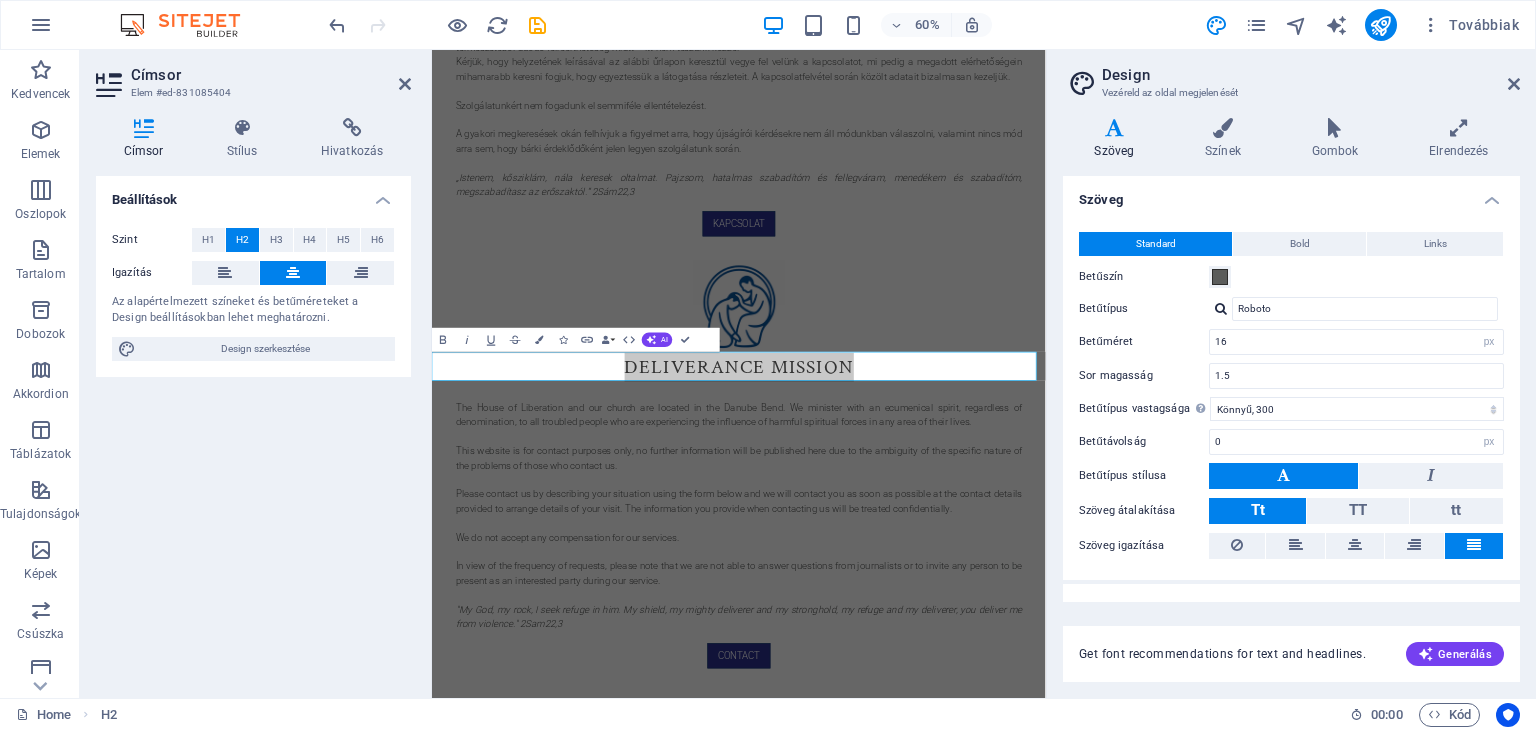 scroll, scrollTop: 349, scrollLeft: 0, axis: vertical 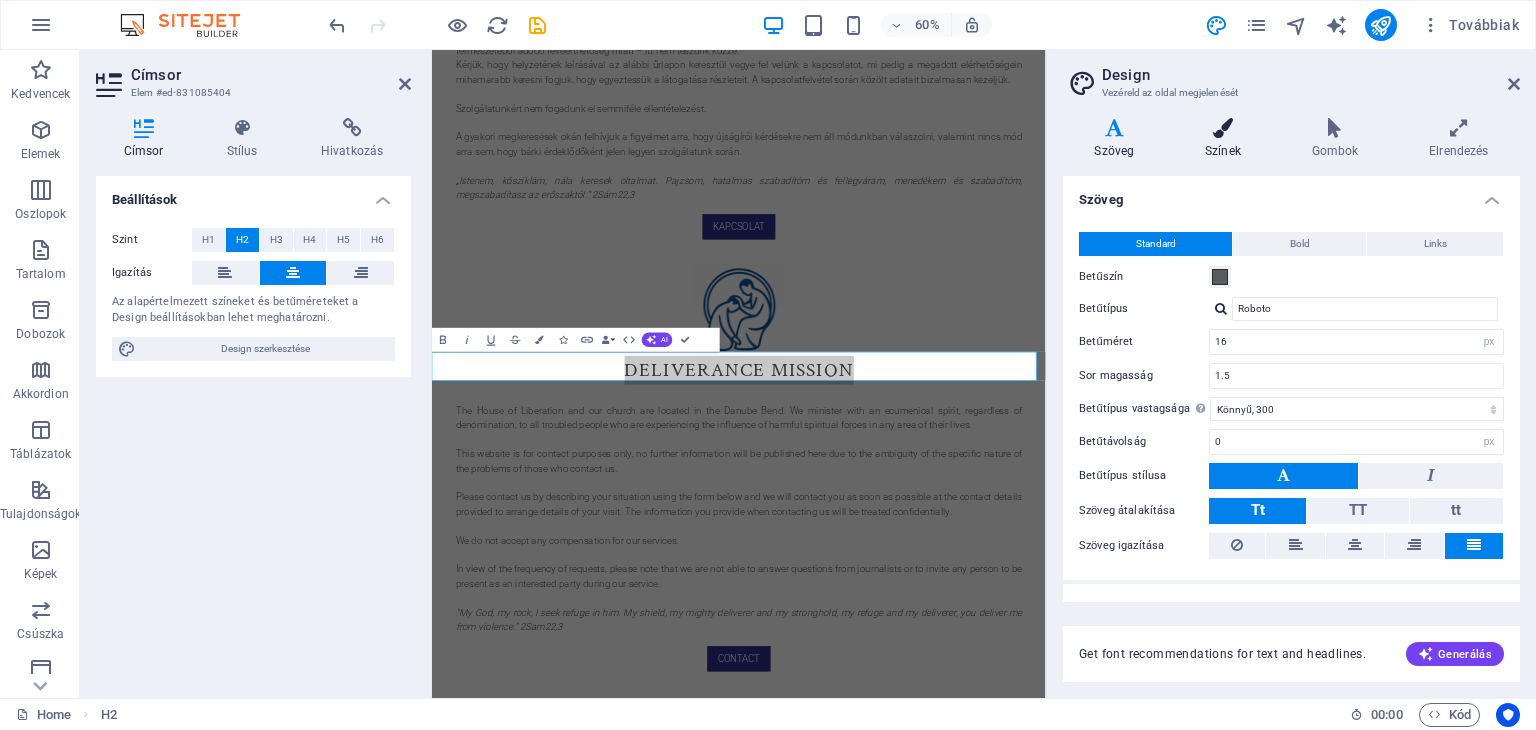 click on "Színek" at bounding box center (1227, 139) 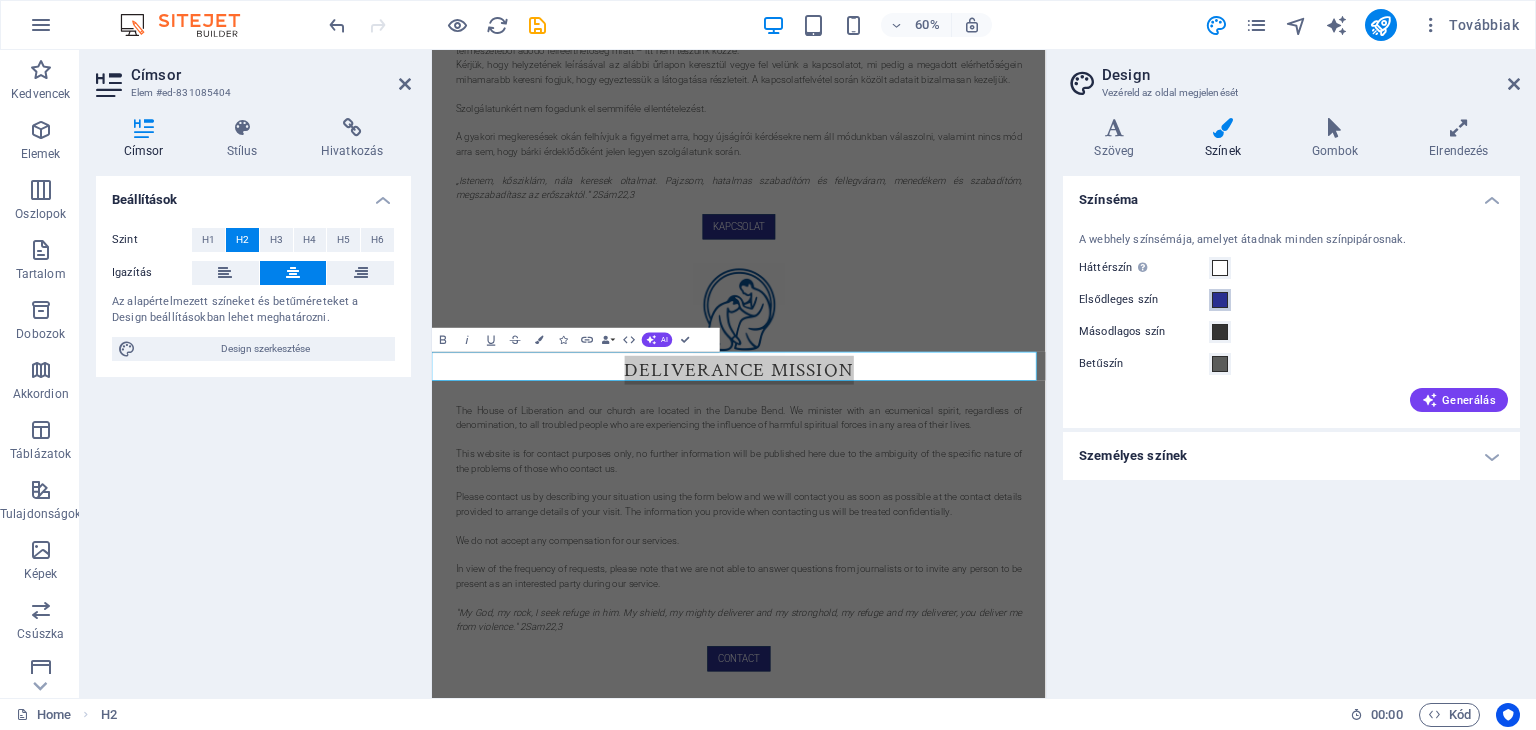 click at bounding box center (1220, 300) 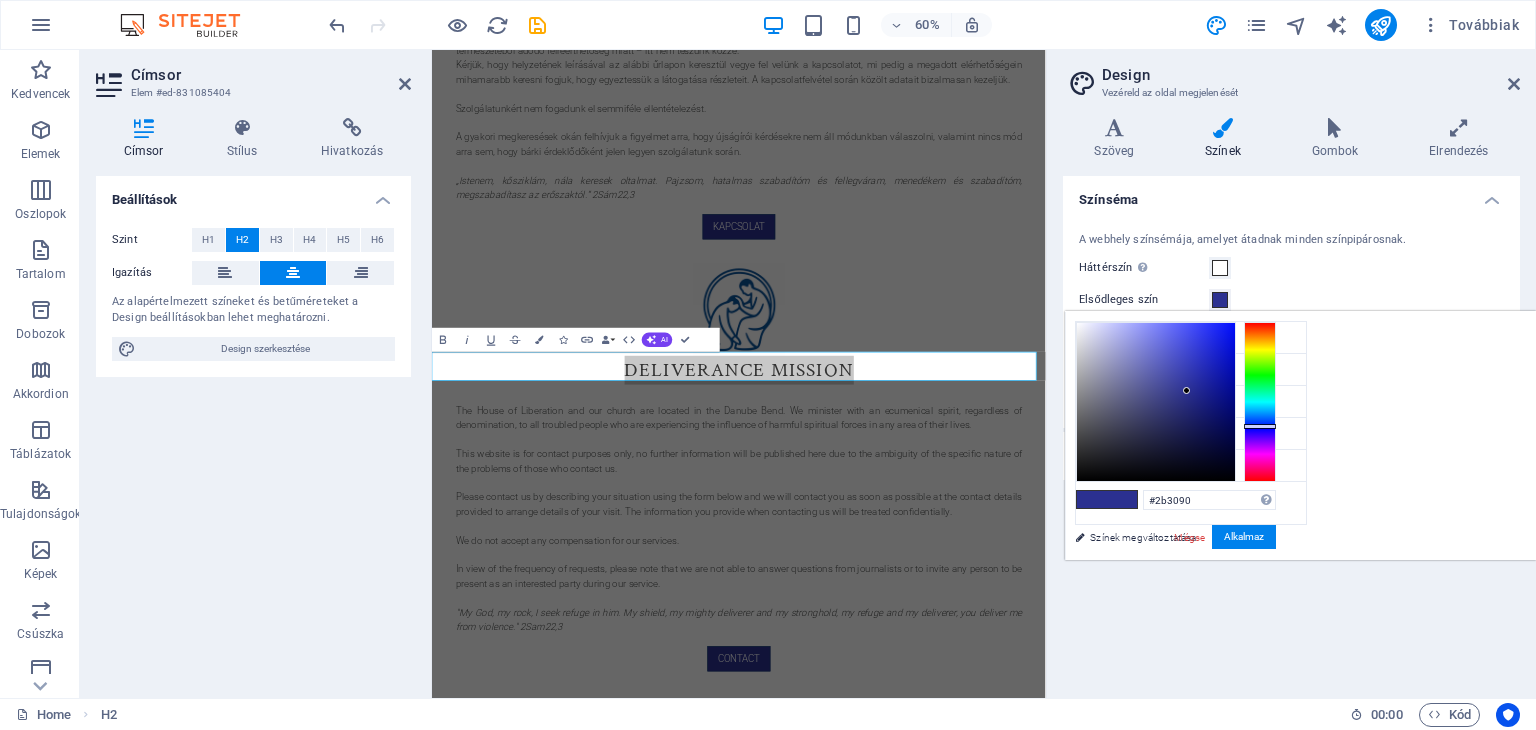 click at bounding box center (1220, 300) 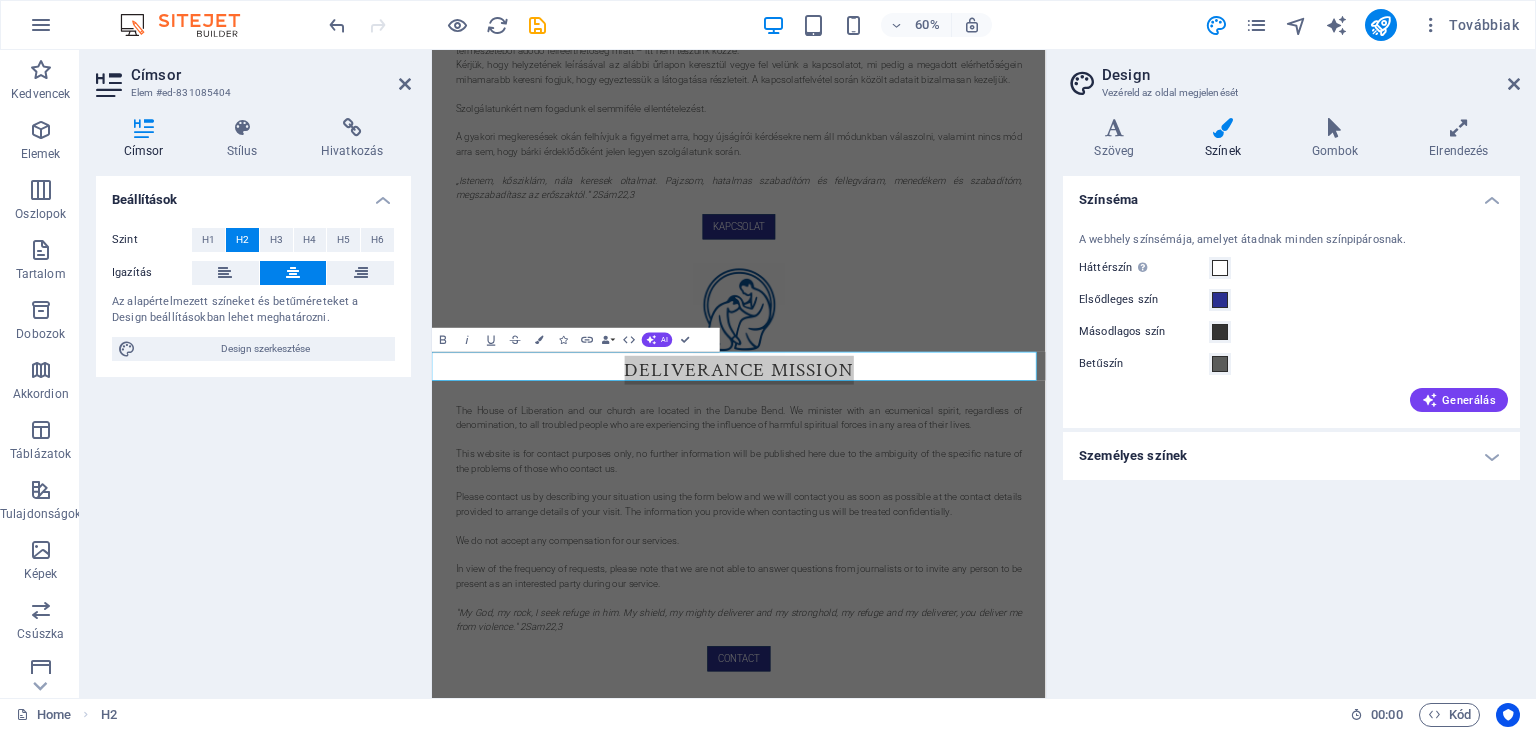 click on "Személyes színek" at bounding box center (1291, 456) 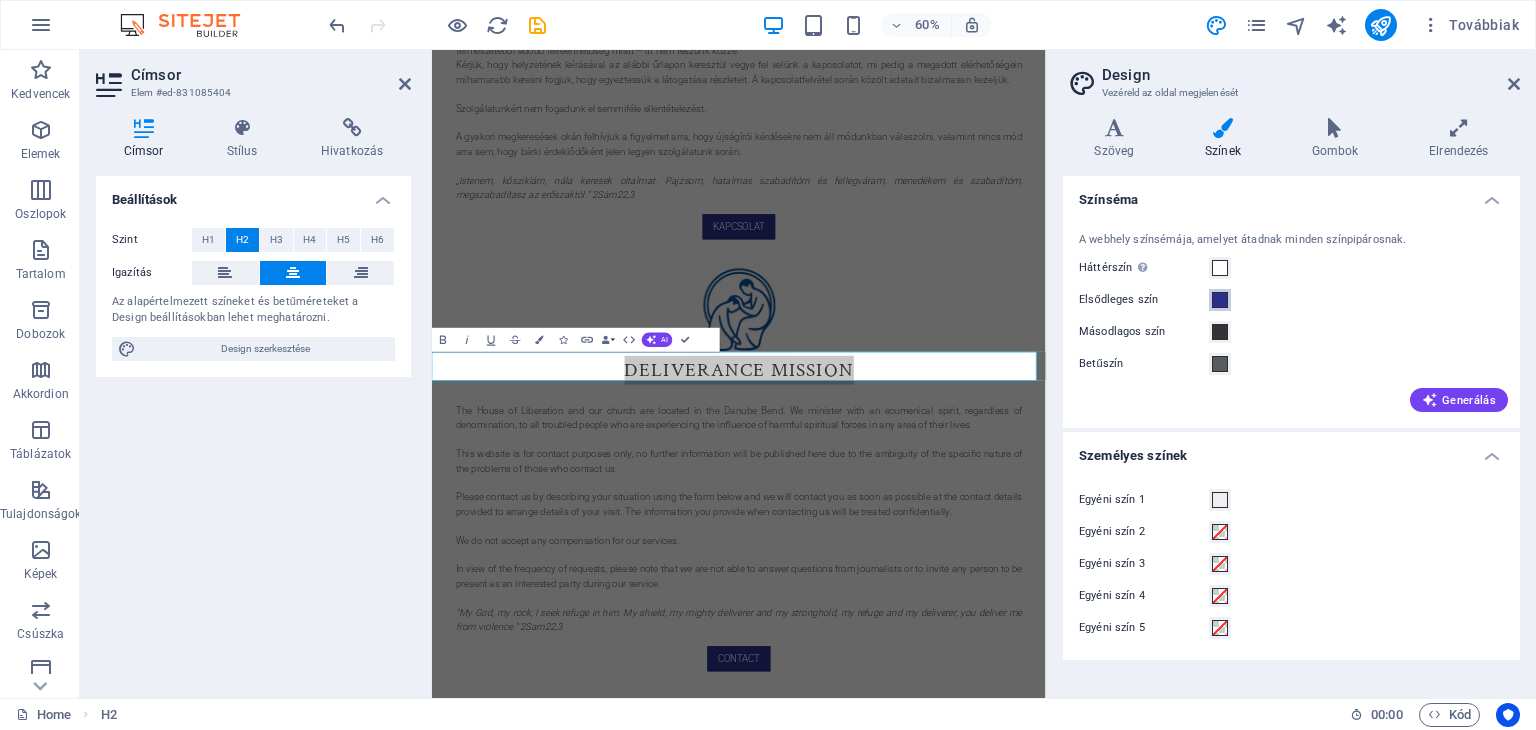 click at bounding box center [1220, 300] 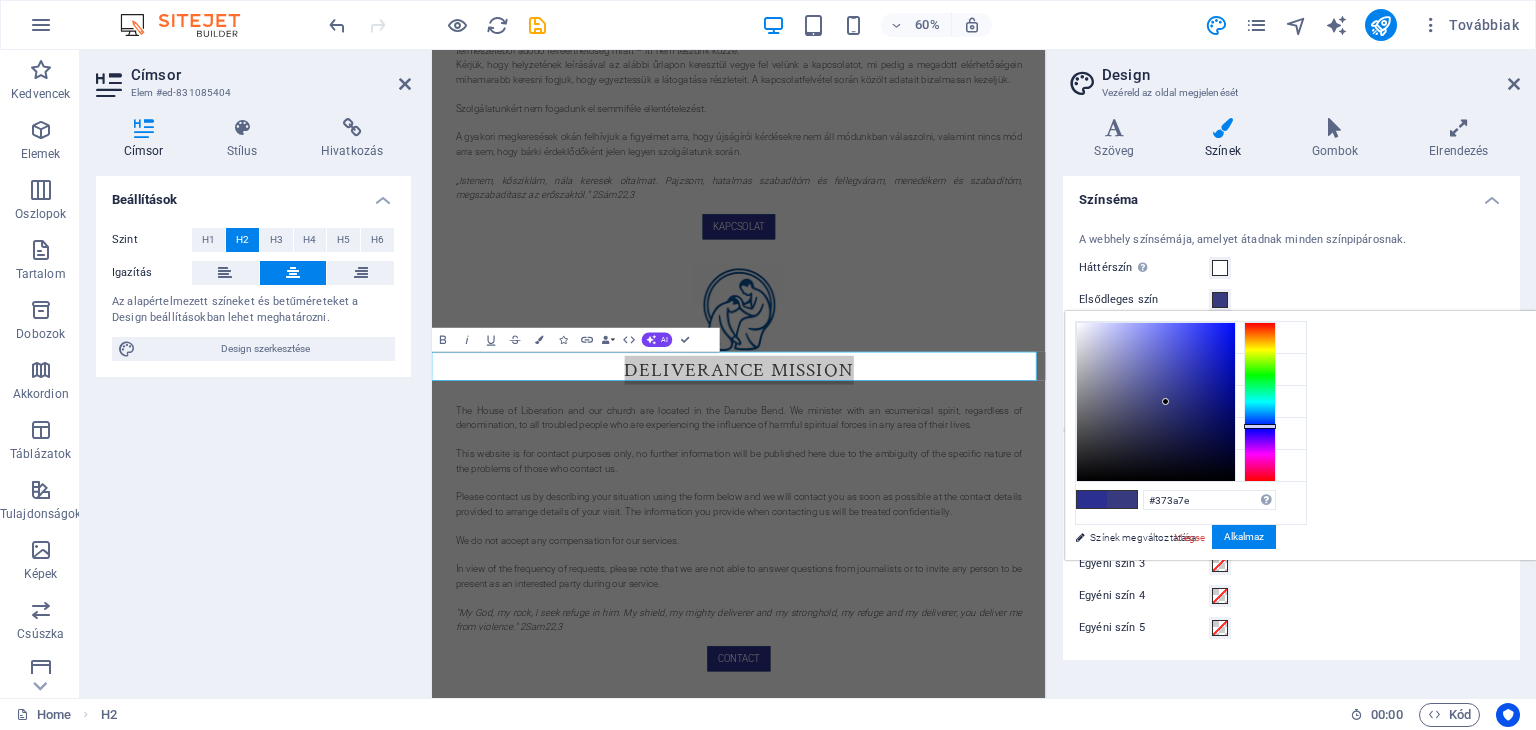 click at bounding box center (1156, 402) 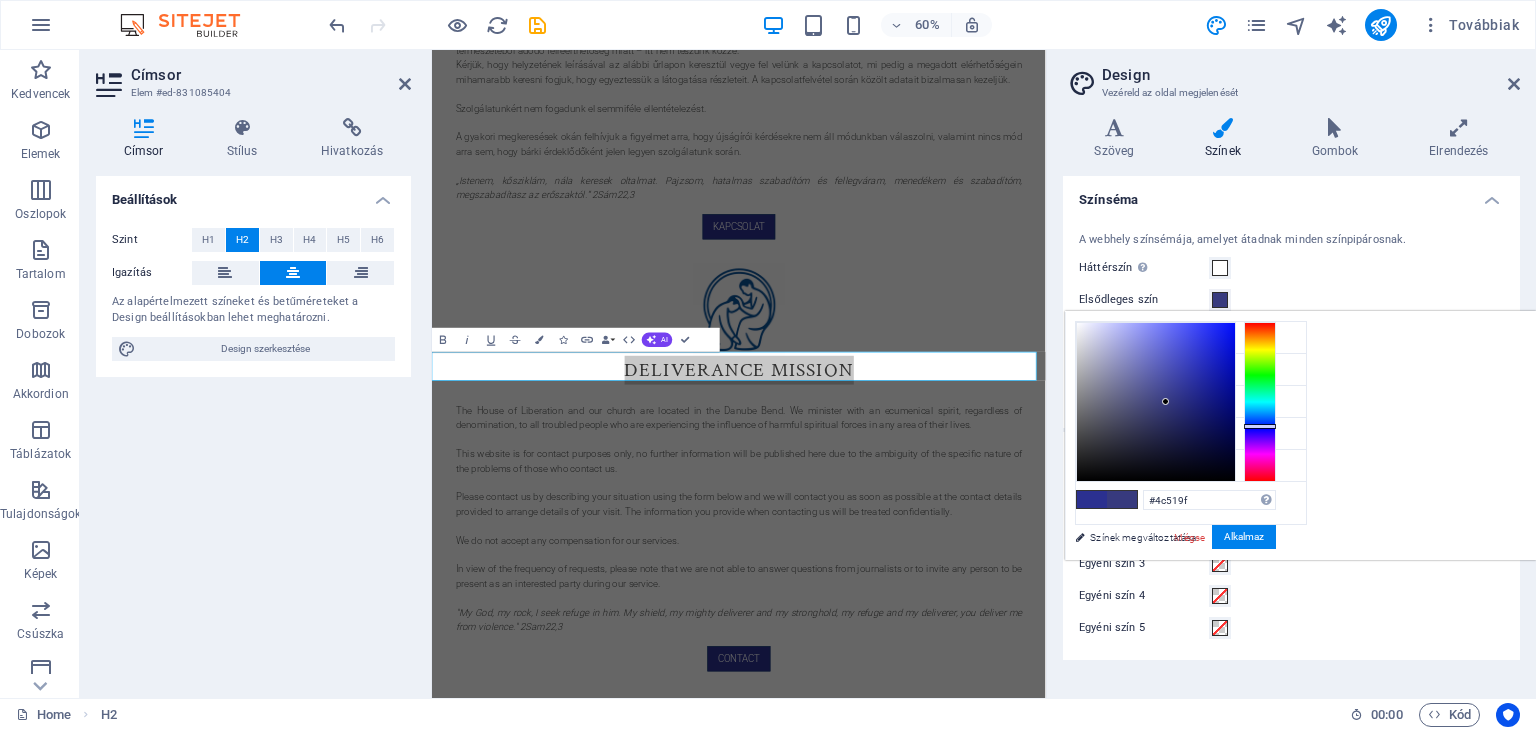 click at bounding box center (1156, 402) 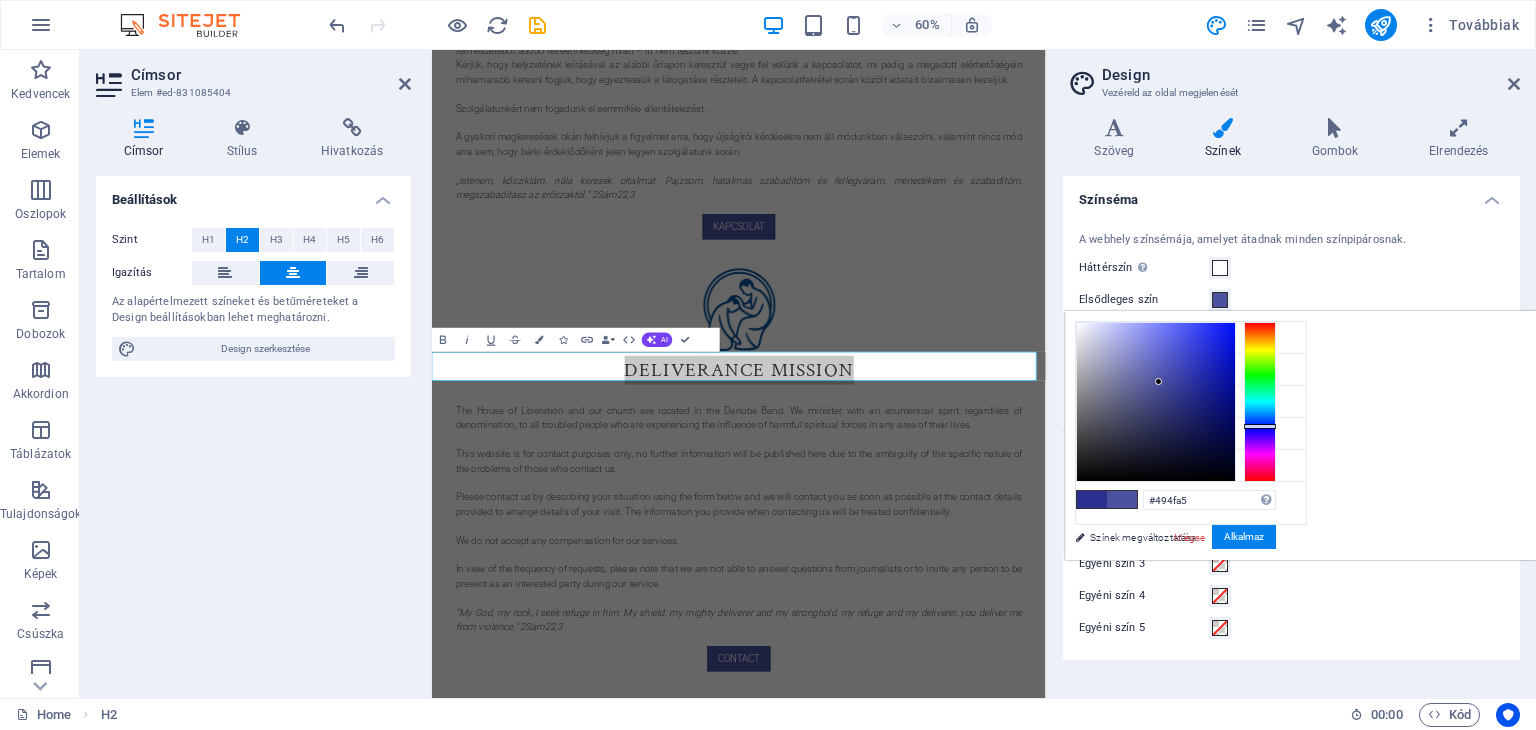click at bounding box center [1156, 402] 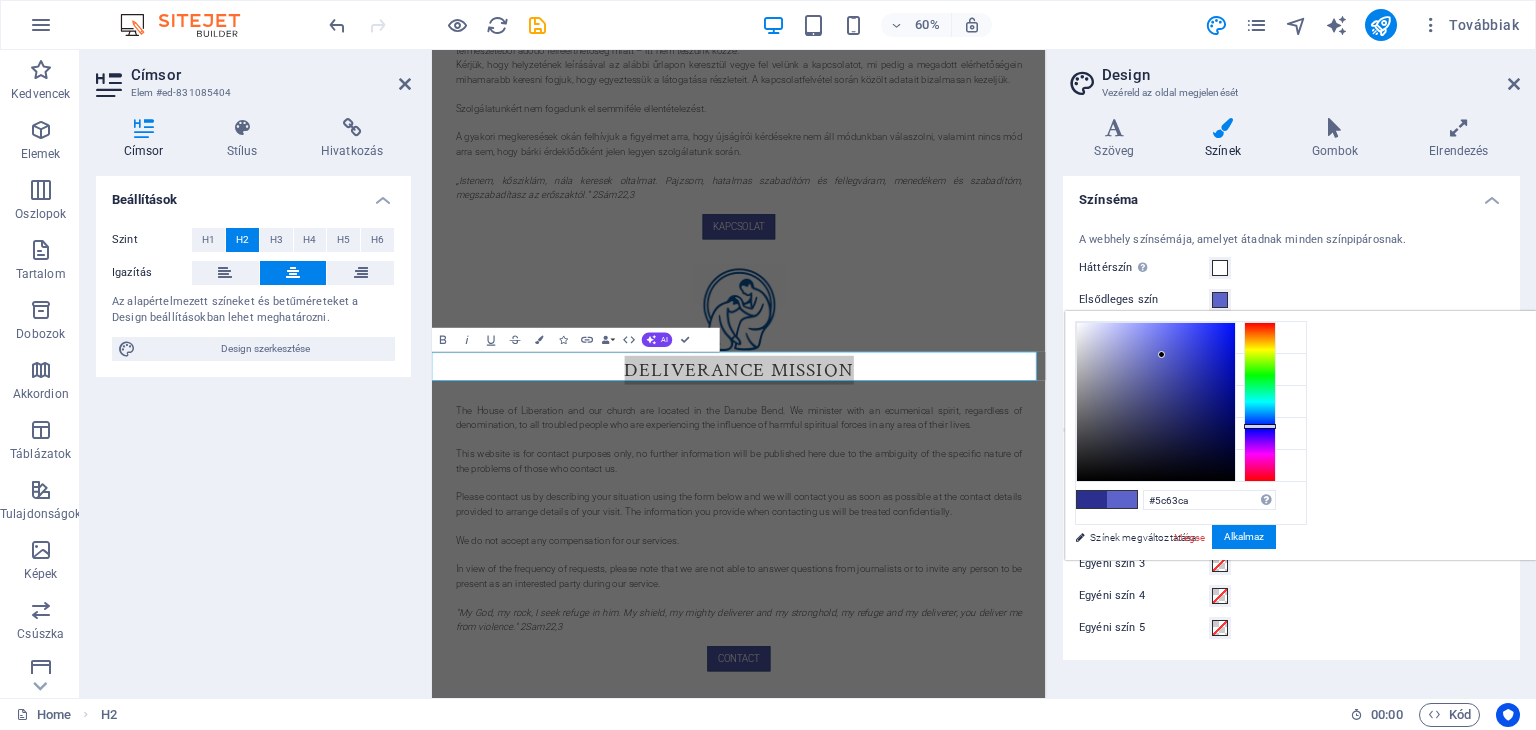 click at bounding box center (1156, 402) 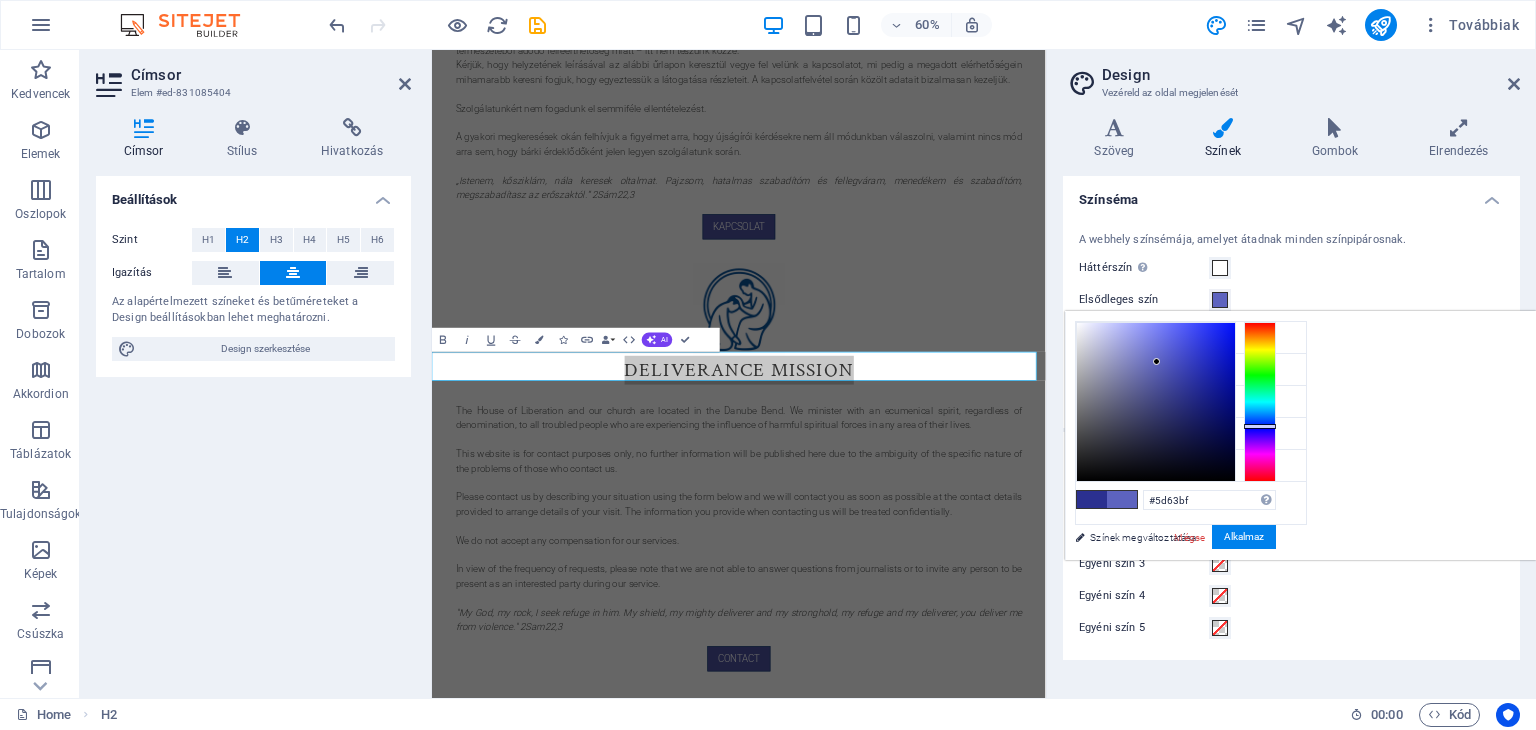 click at bounding box center (1156, 402) 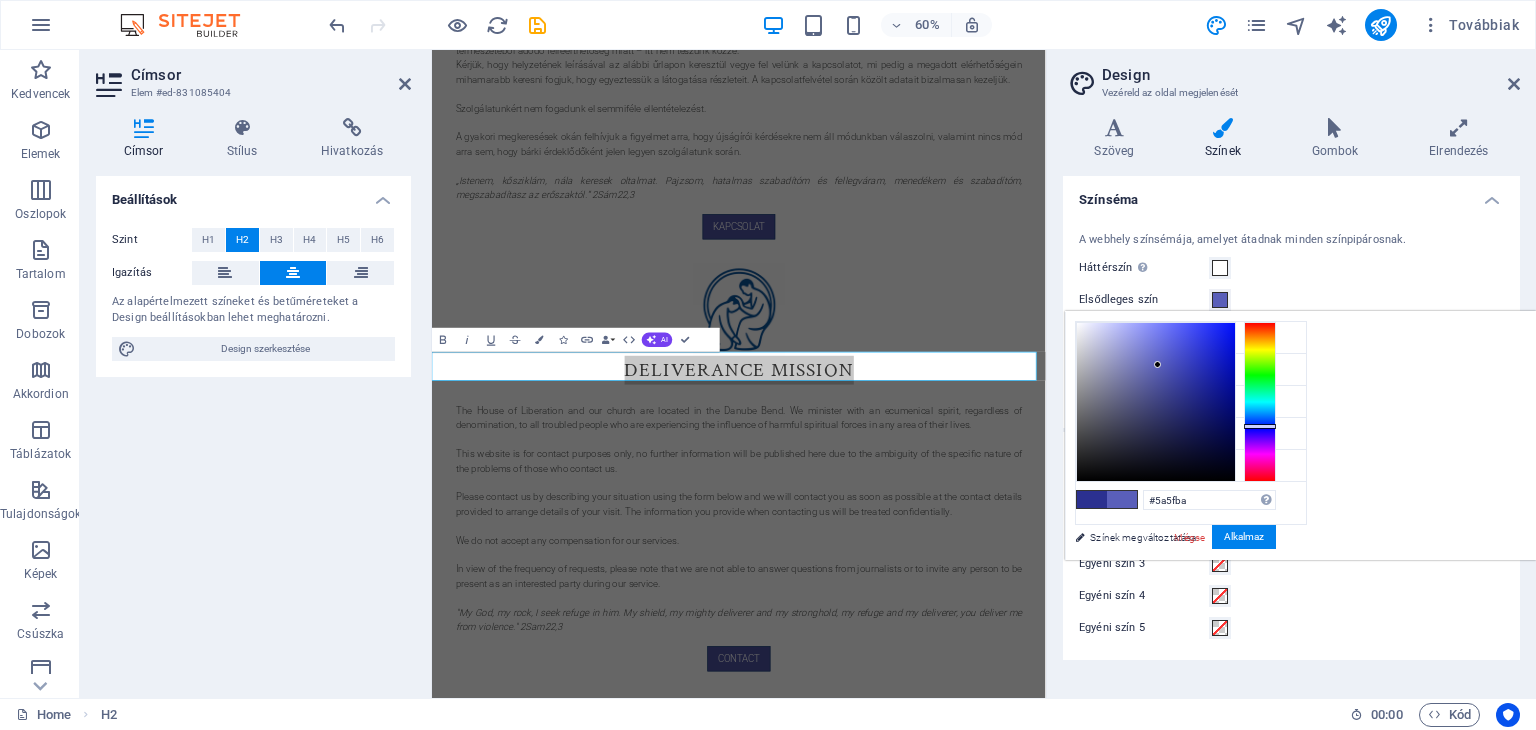 click at bounding box center [1156, 402] 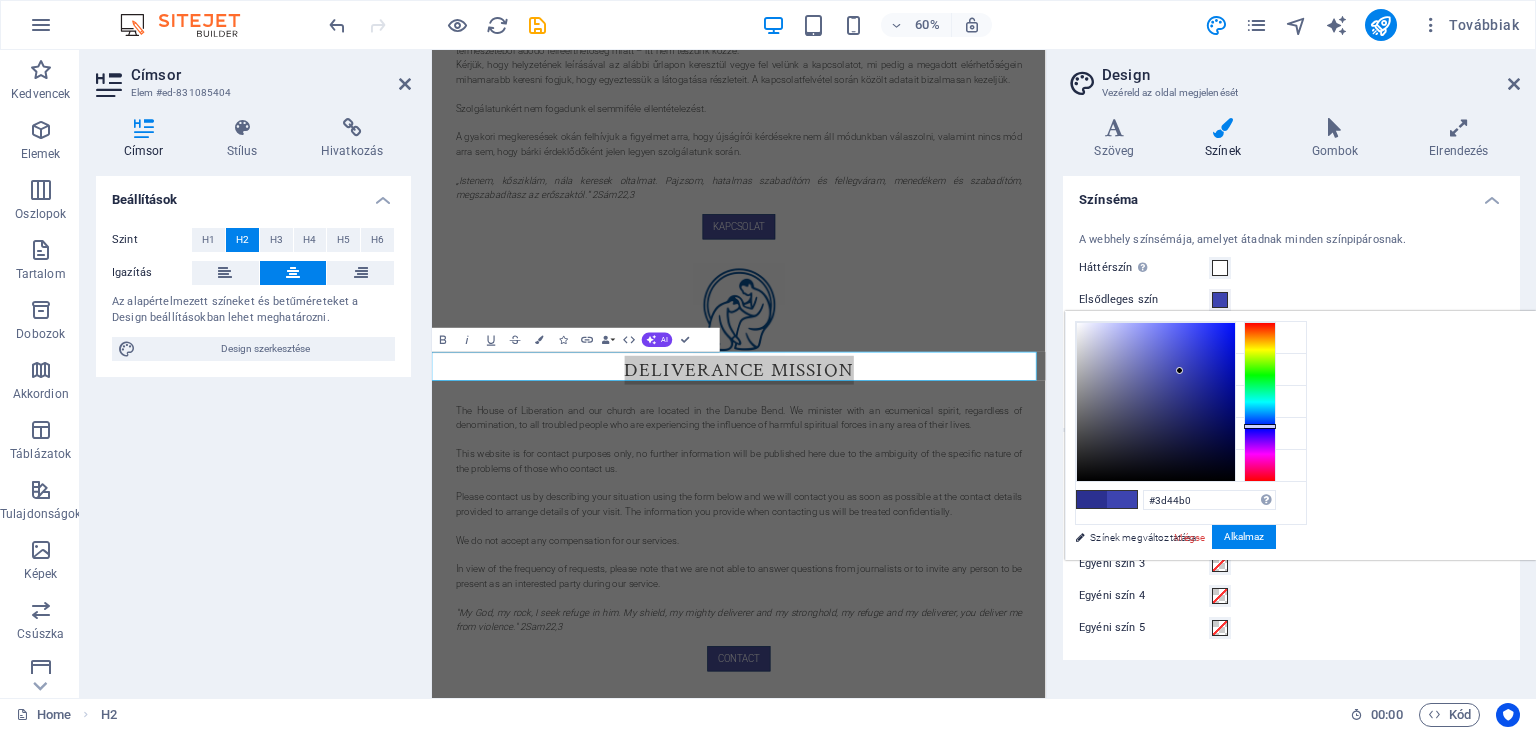 click at bounding box center (1156, 402) 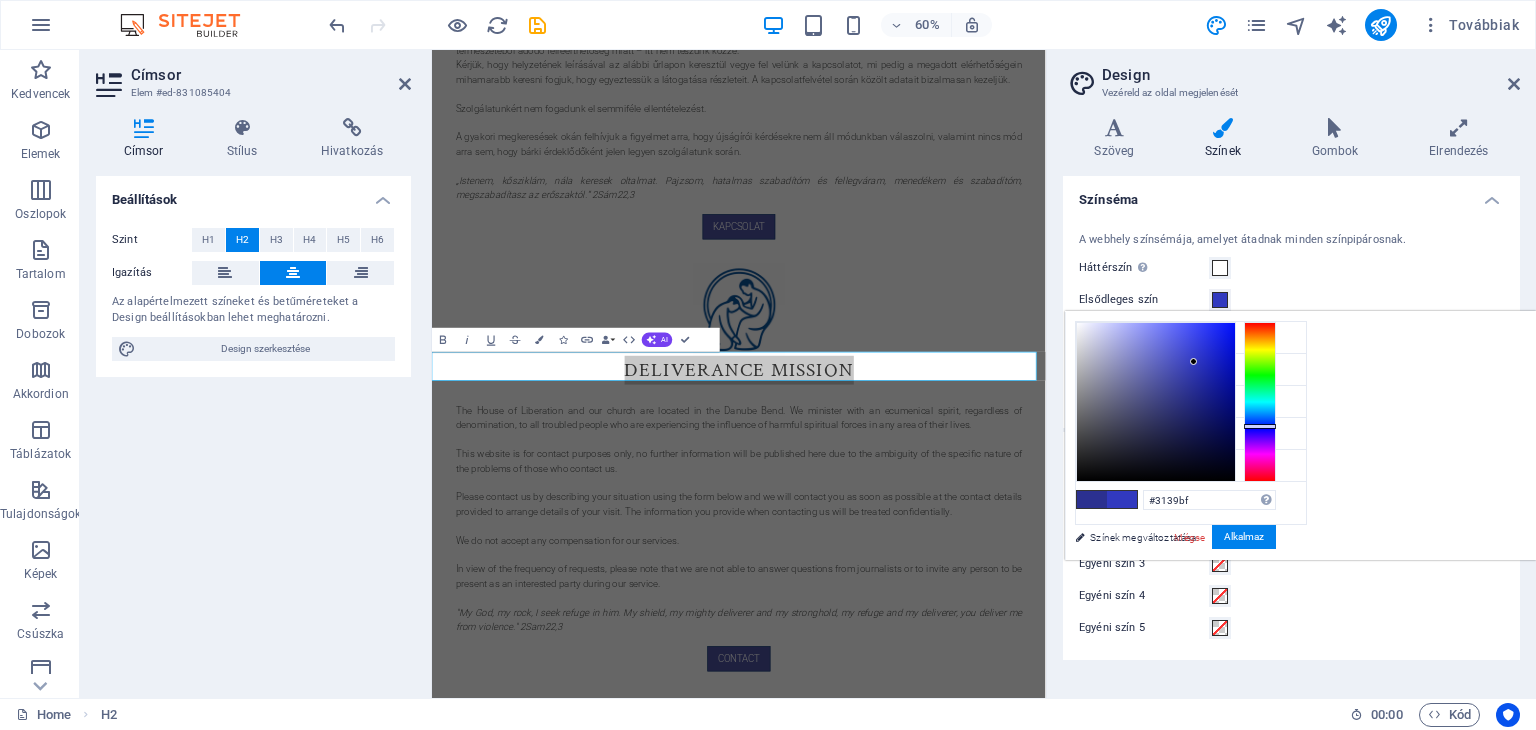 click at bounding box center (1156, 402) 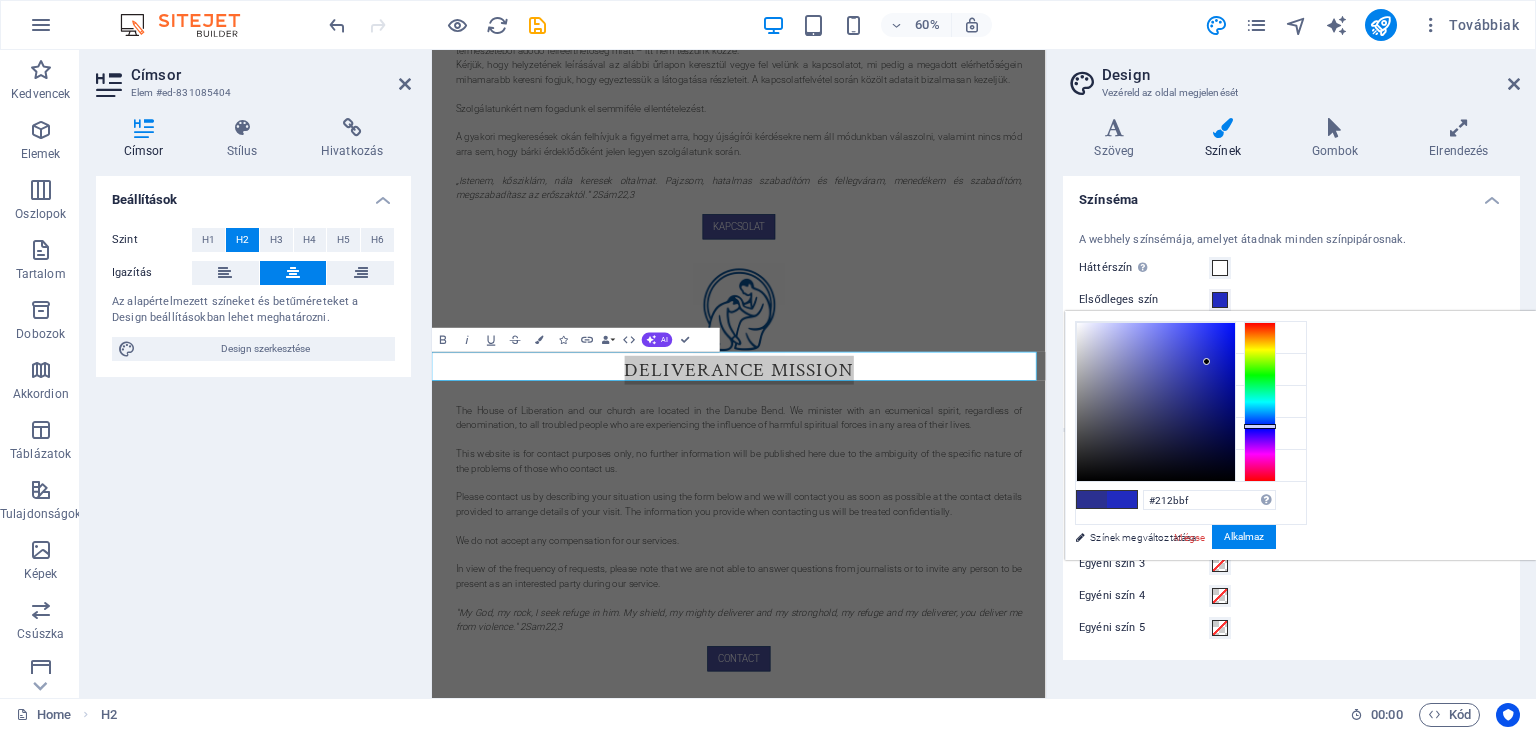 click at bounding box center (1156, 402) 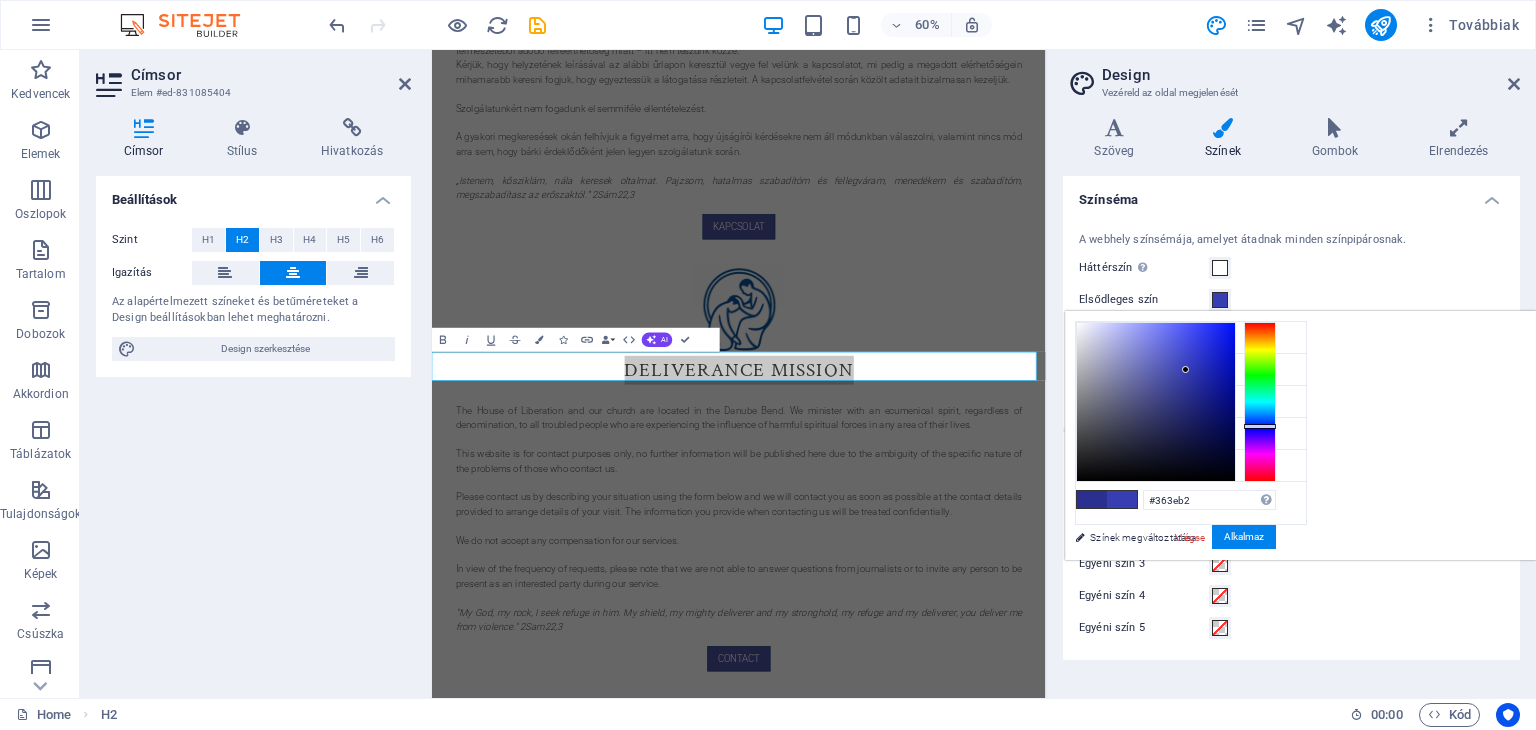 click at bounding box center (1156, 402) 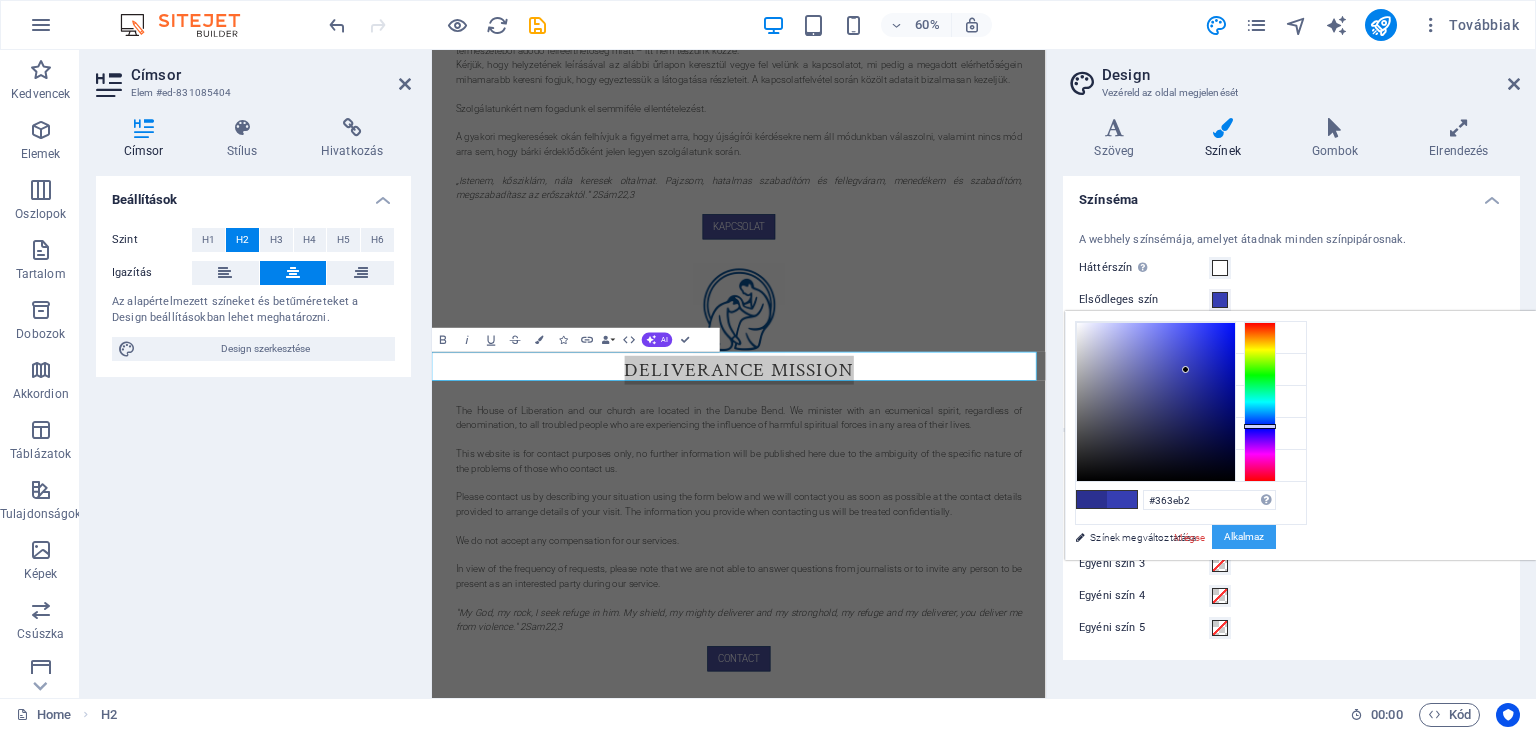 click on "Alkalmaz" at bounding box center (1244, 537) 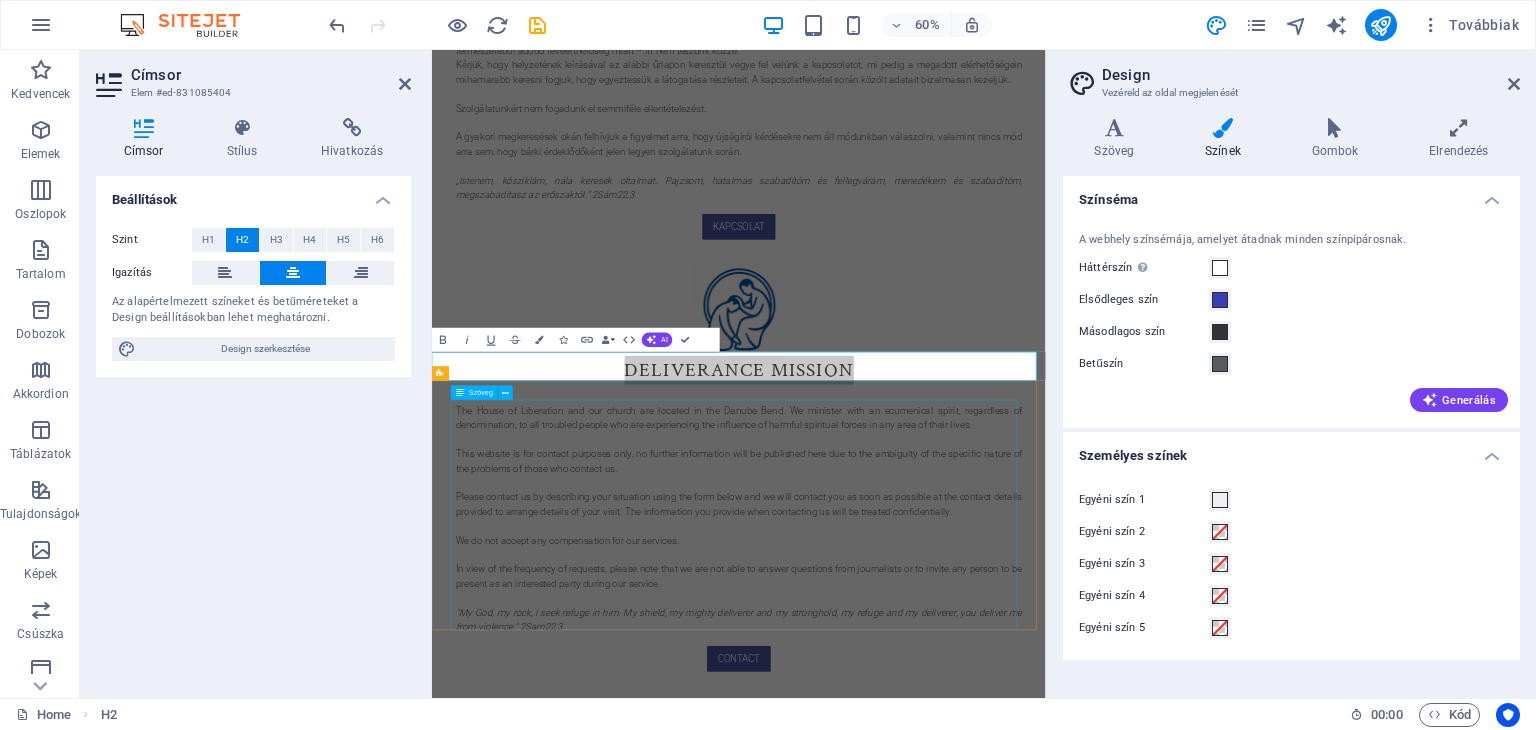 click on "The House of Liberation and our church are located in the [REGION]. We minister with an ecumenical spirit, regardless of denomination, to all troubled people who are experiencing the influence of harmful spiritual forces in any area of their lives. This website is for contact purposes only, no further information will be published here due to the ambiguity of the specific nature of the problems of those who contact us. Please contact us by describing your situation using the form below and we will contact you as soon as possible at the contact details provided to arrange details of your visit. The information you provide when contacting us will be treated confidentially. We do not accept any compensation for our services. In view of the frequency of requests, please note that we are not able to answer questions from journalists or to invite any person to be present as an interested party during our service." at bounding box center (944, 831) 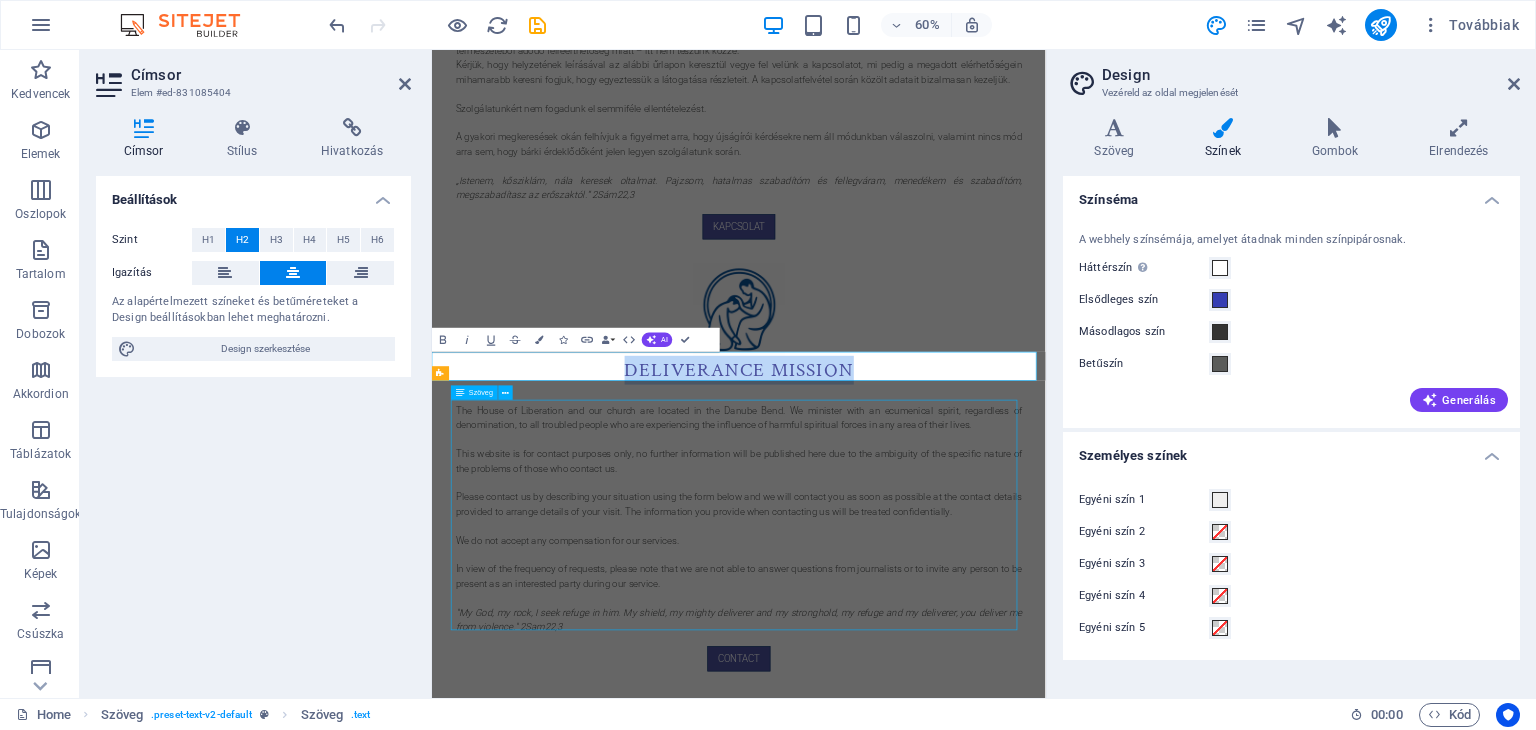 scroll, scrollTop: 612, scrollLeft: 0, axis: vertical 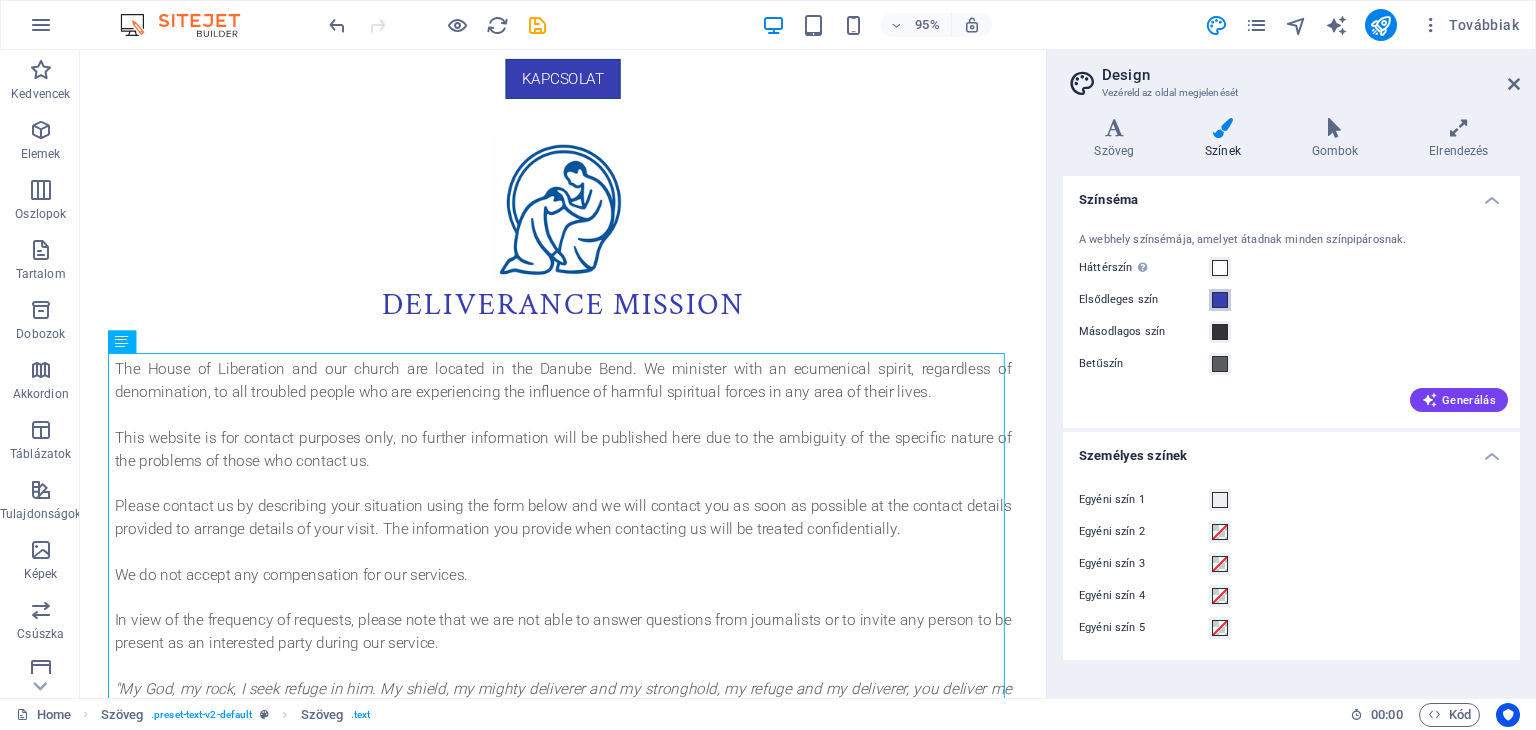 click at bounding box center [1220, 300] 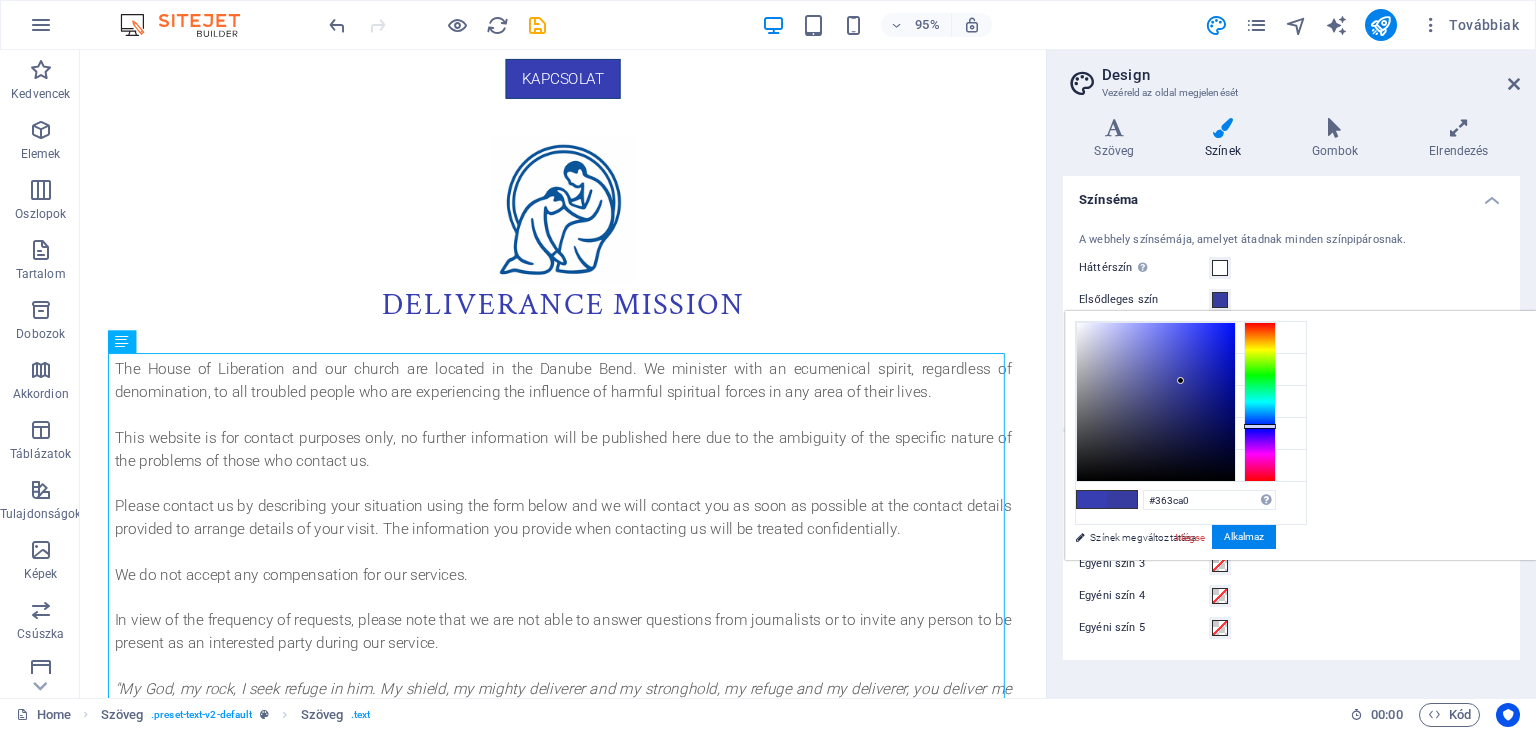 click at bounding box center [1156, 402] 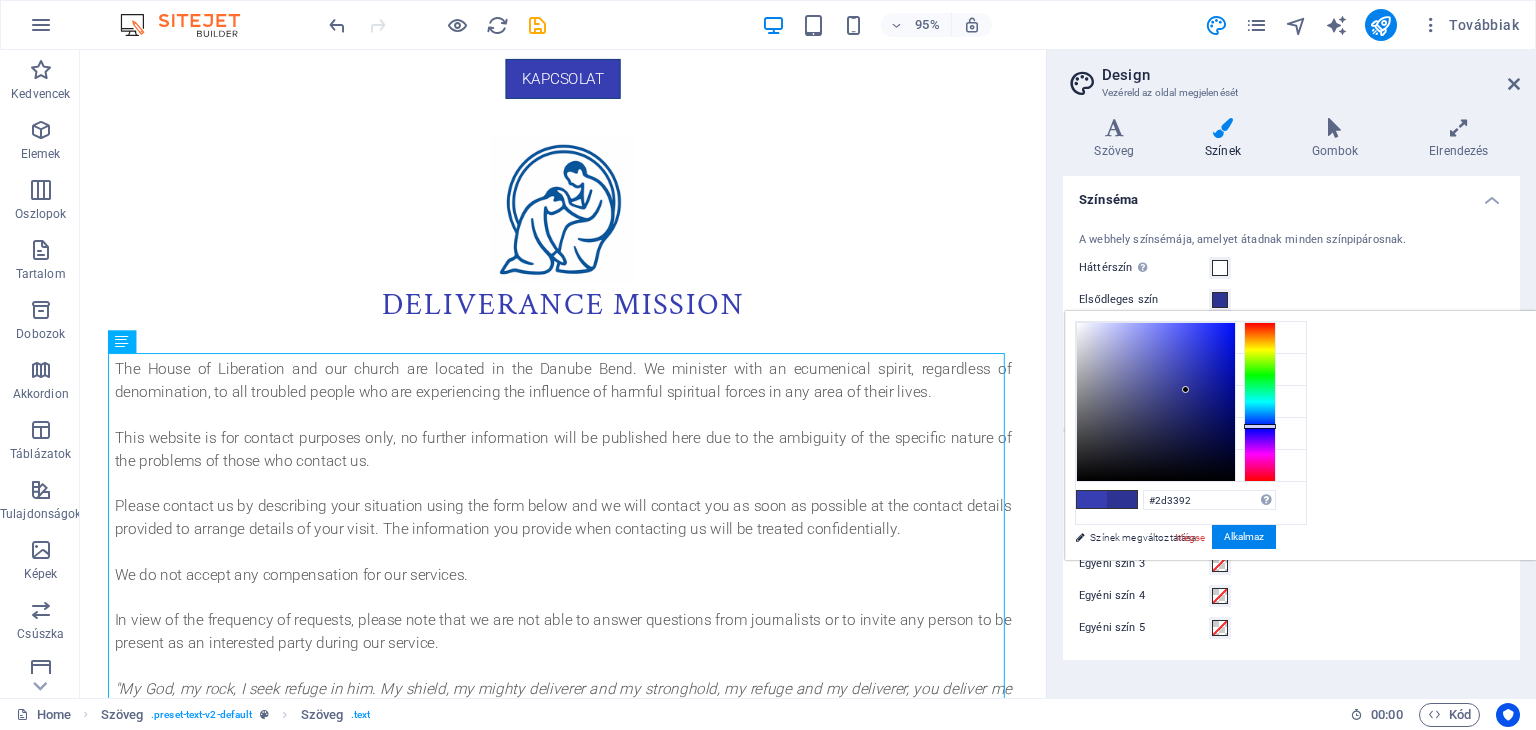 click at bounding box center (1156, 402) 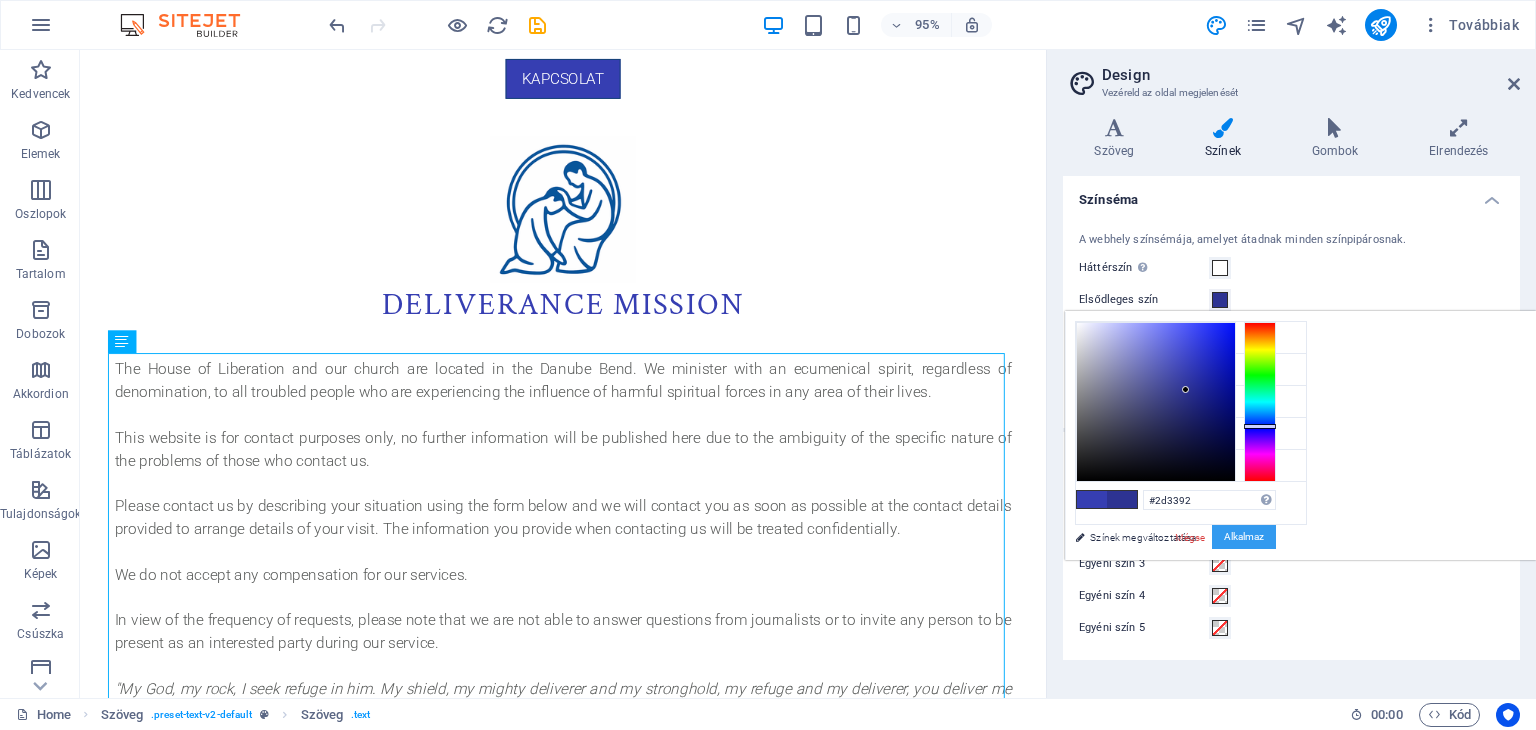 click on "Alkalmaz" at bounding box center (1244, 537) 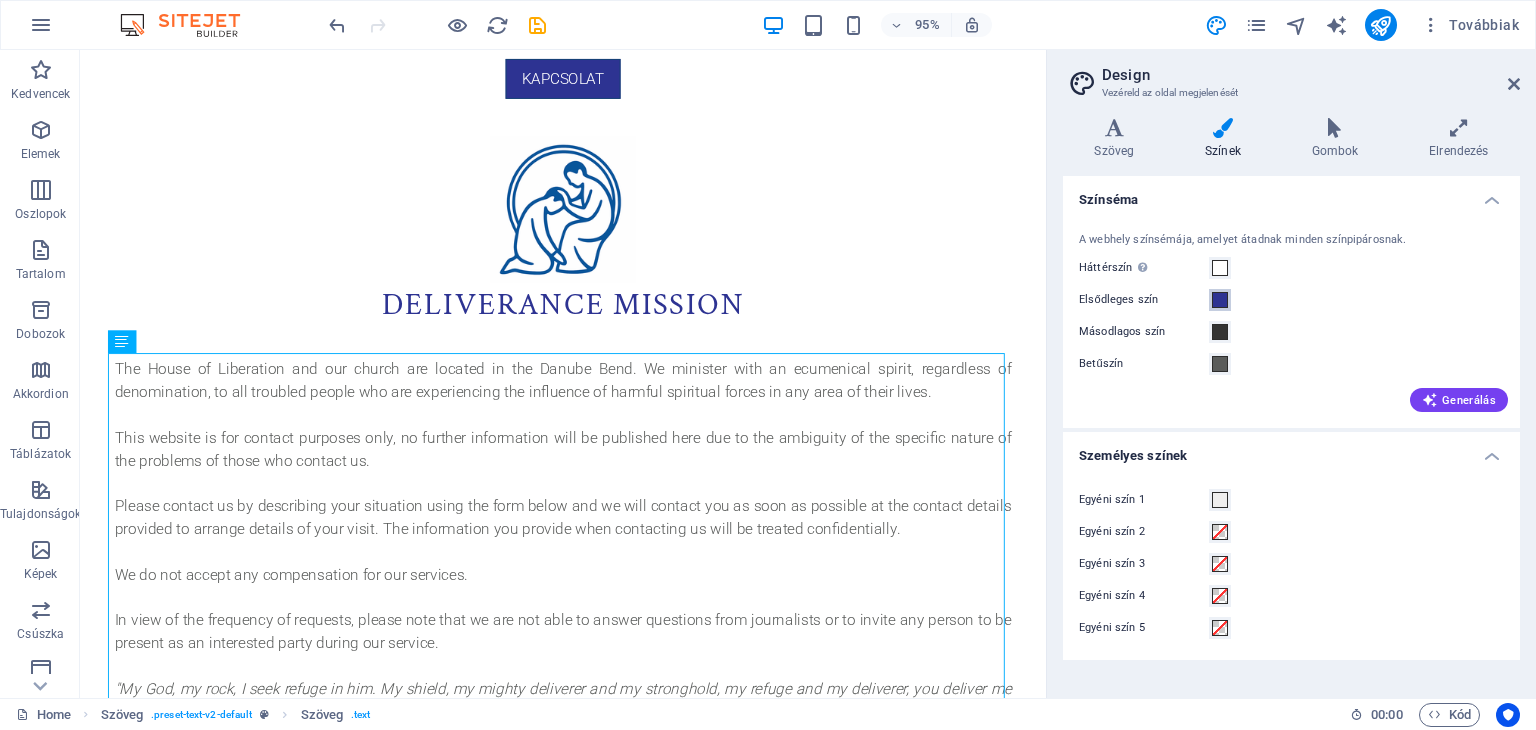 click at bounding box center (1220, 300) 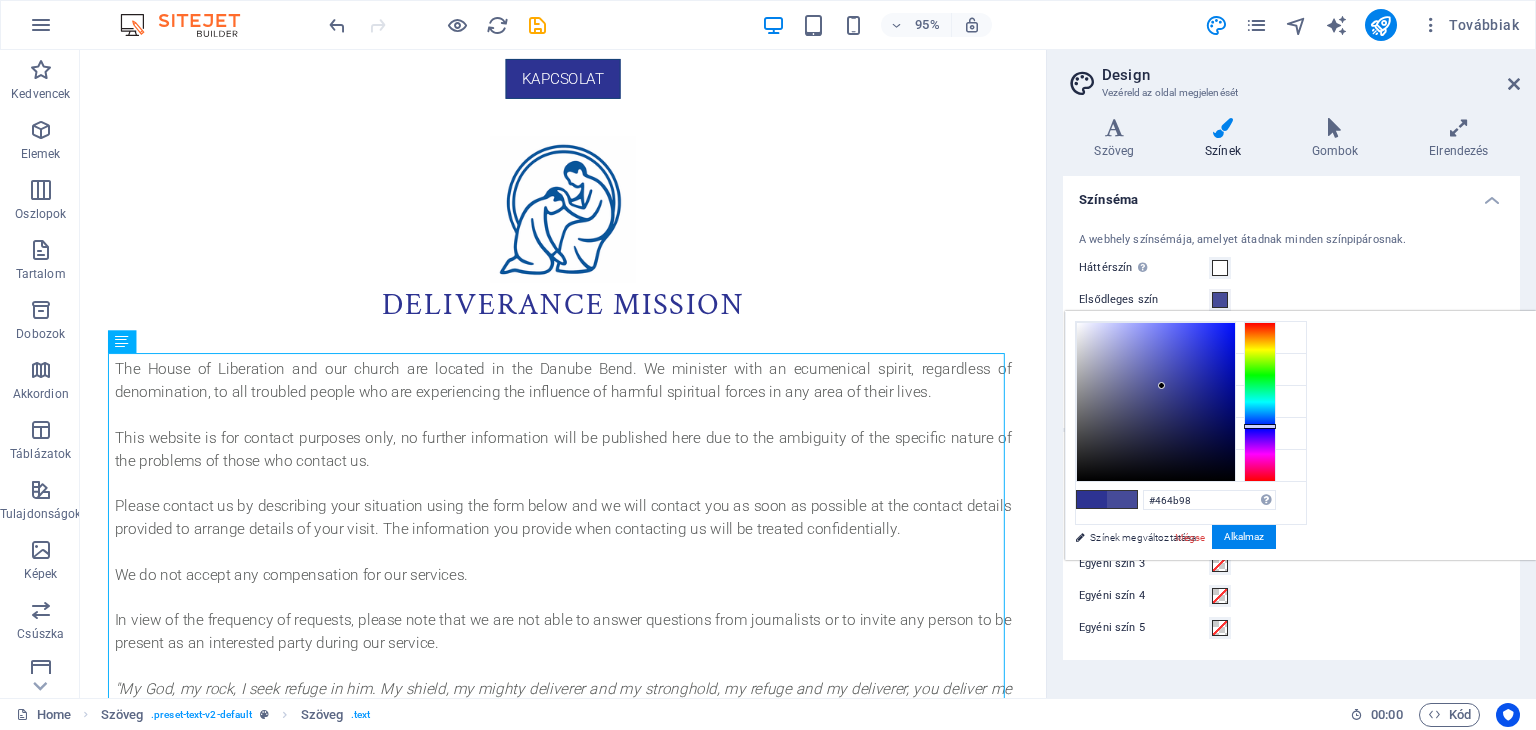 click at bounding box center (1156, 402) 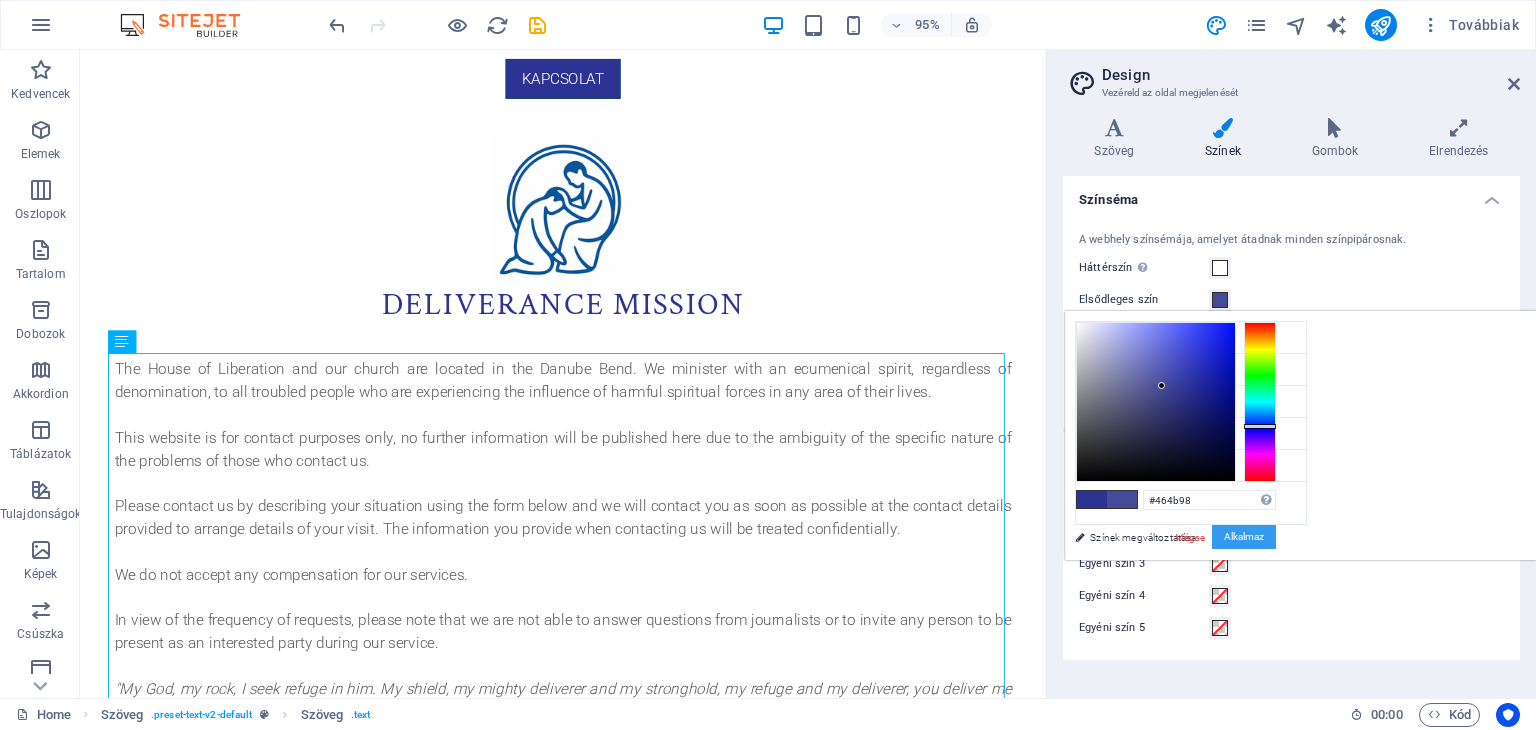 click on "Alkalmaz" at bounding box center (1244, 537) 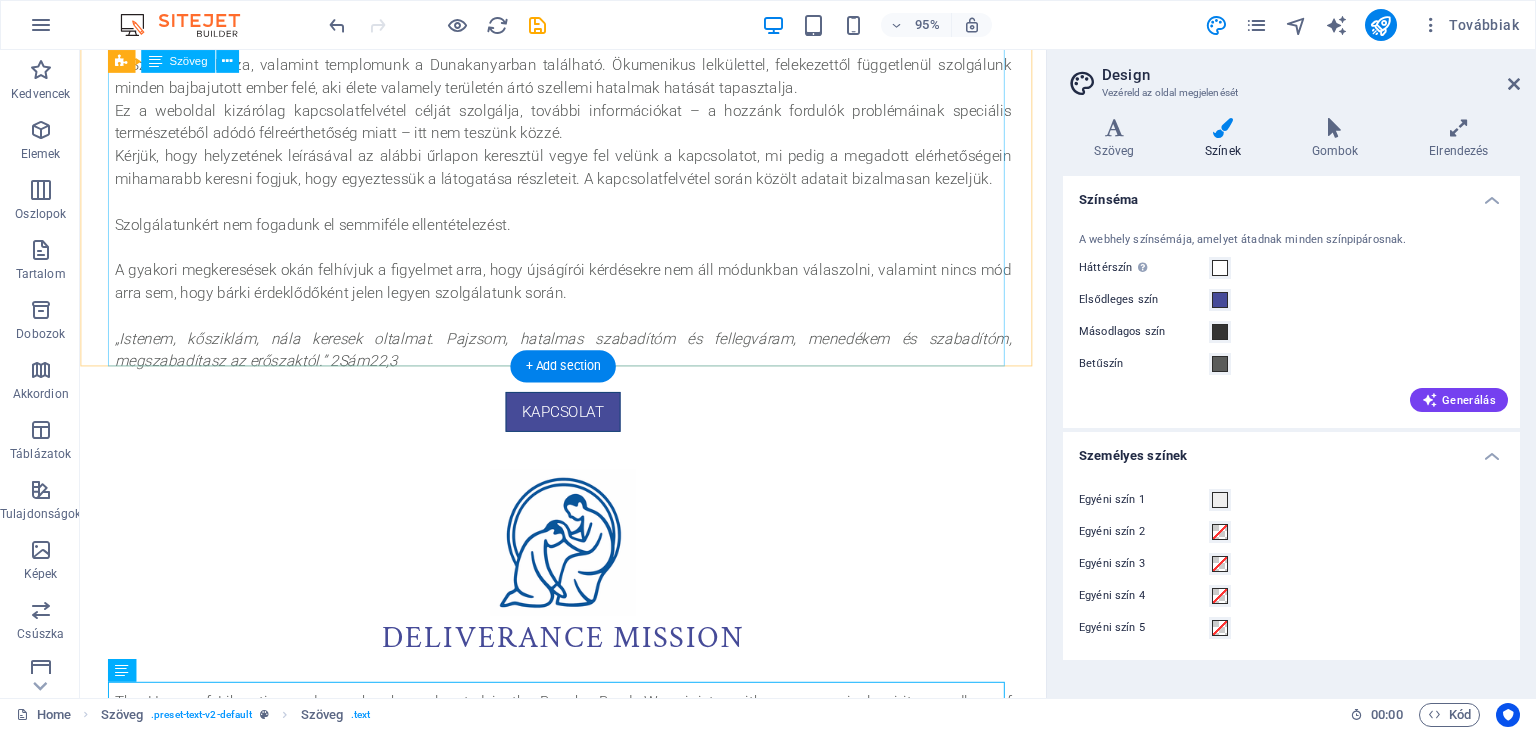 scroll, scrollTop: 0, scrollLeft: 0, axis: both 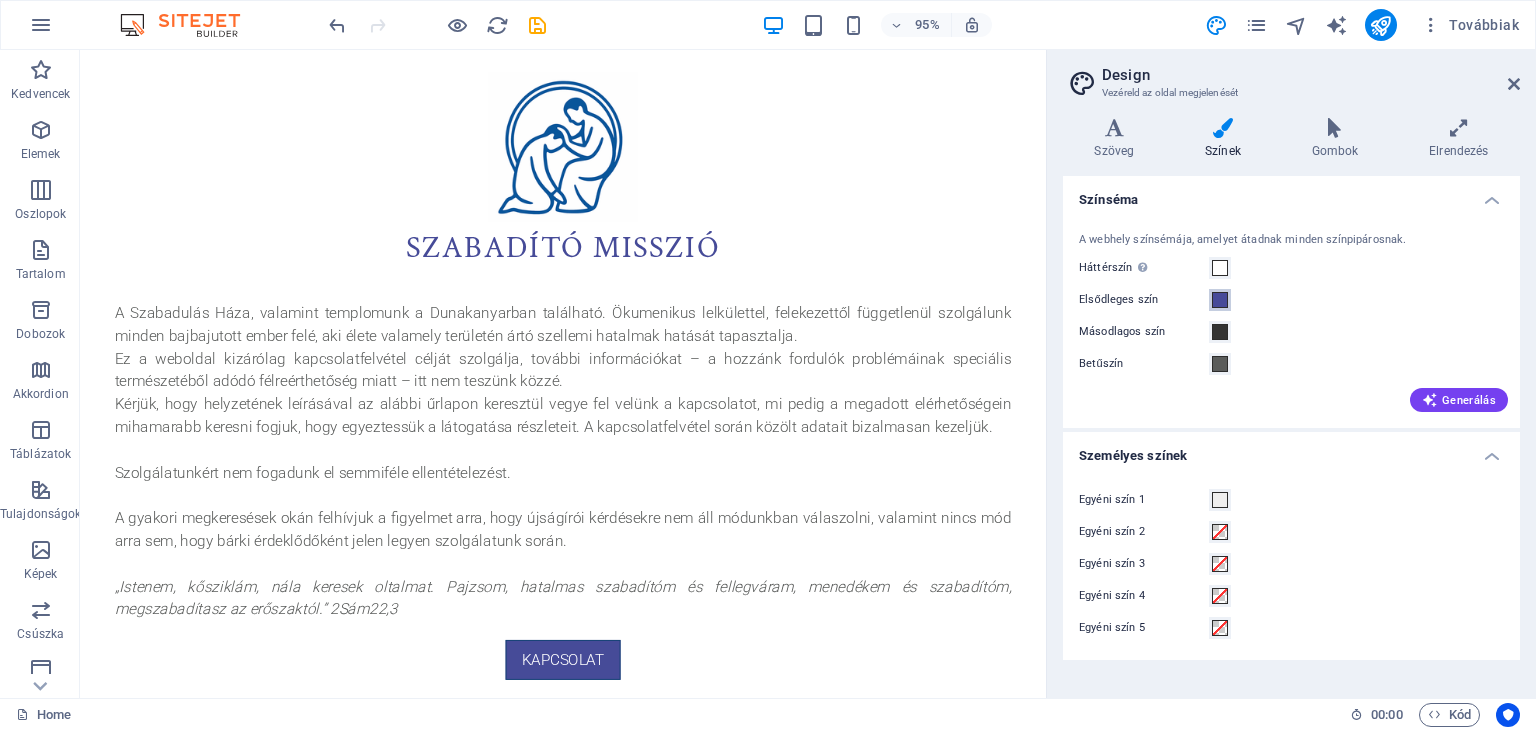 click at bounding box center [1220, 300] 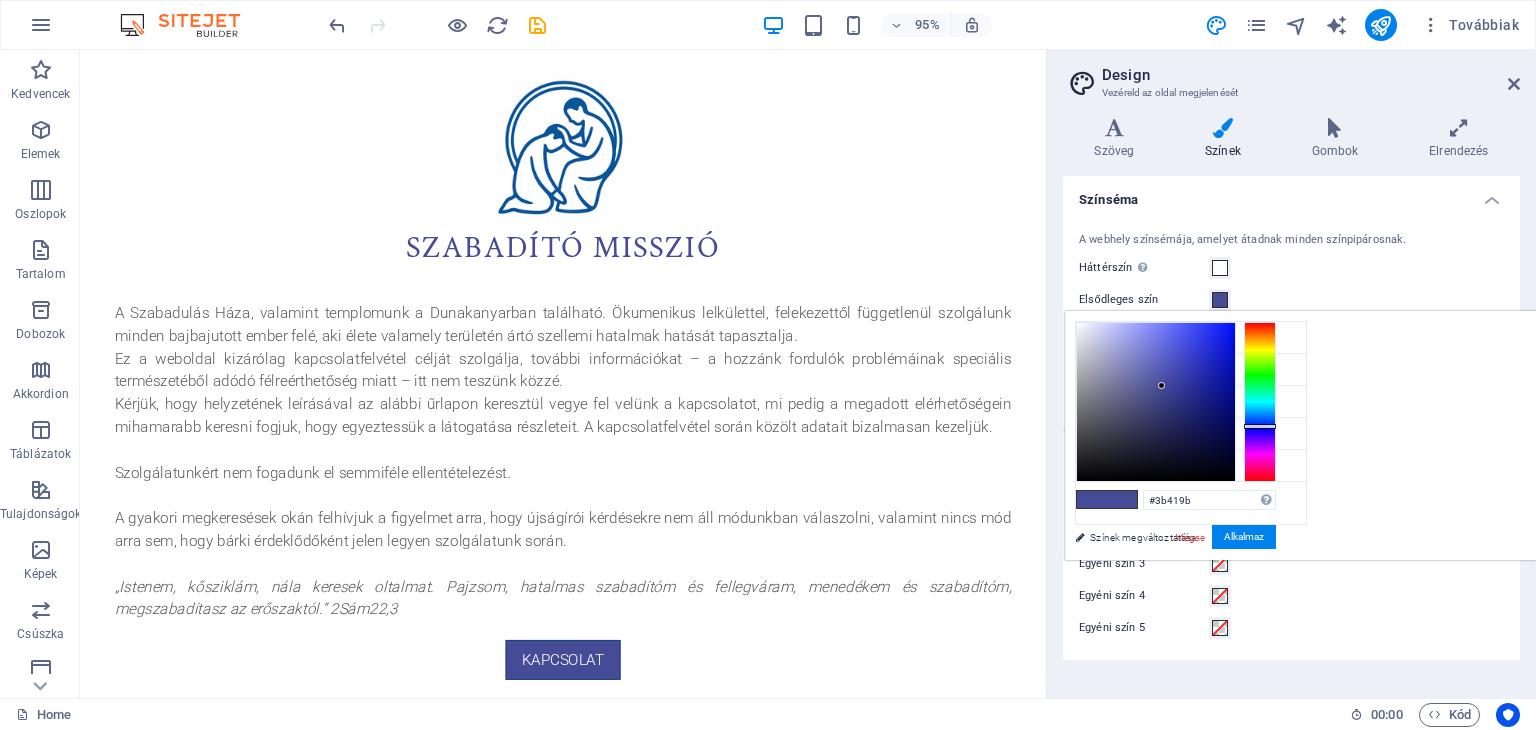 click at bounding box center [1156, 402] 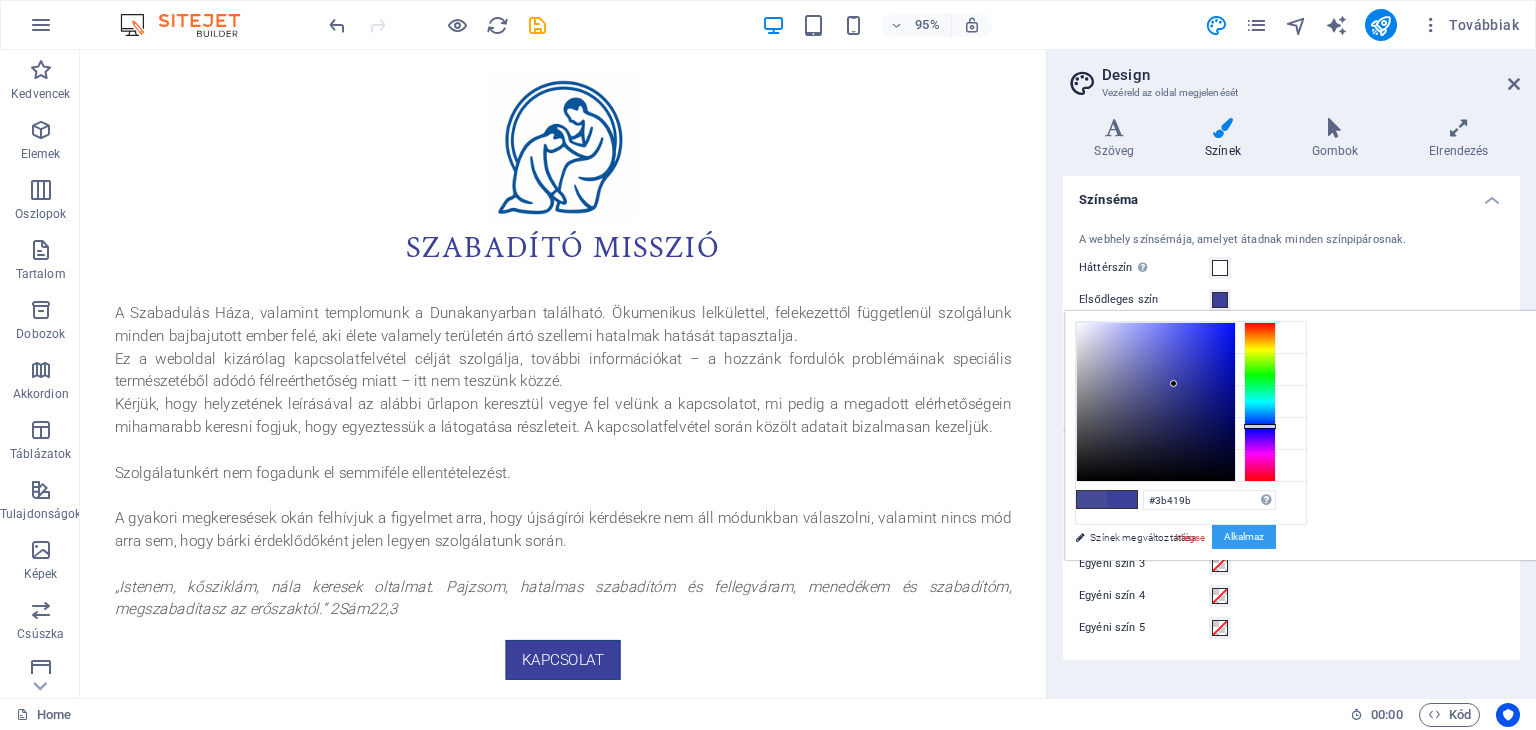 click on "Alkalmaz" at bounding box center [1244, 537] 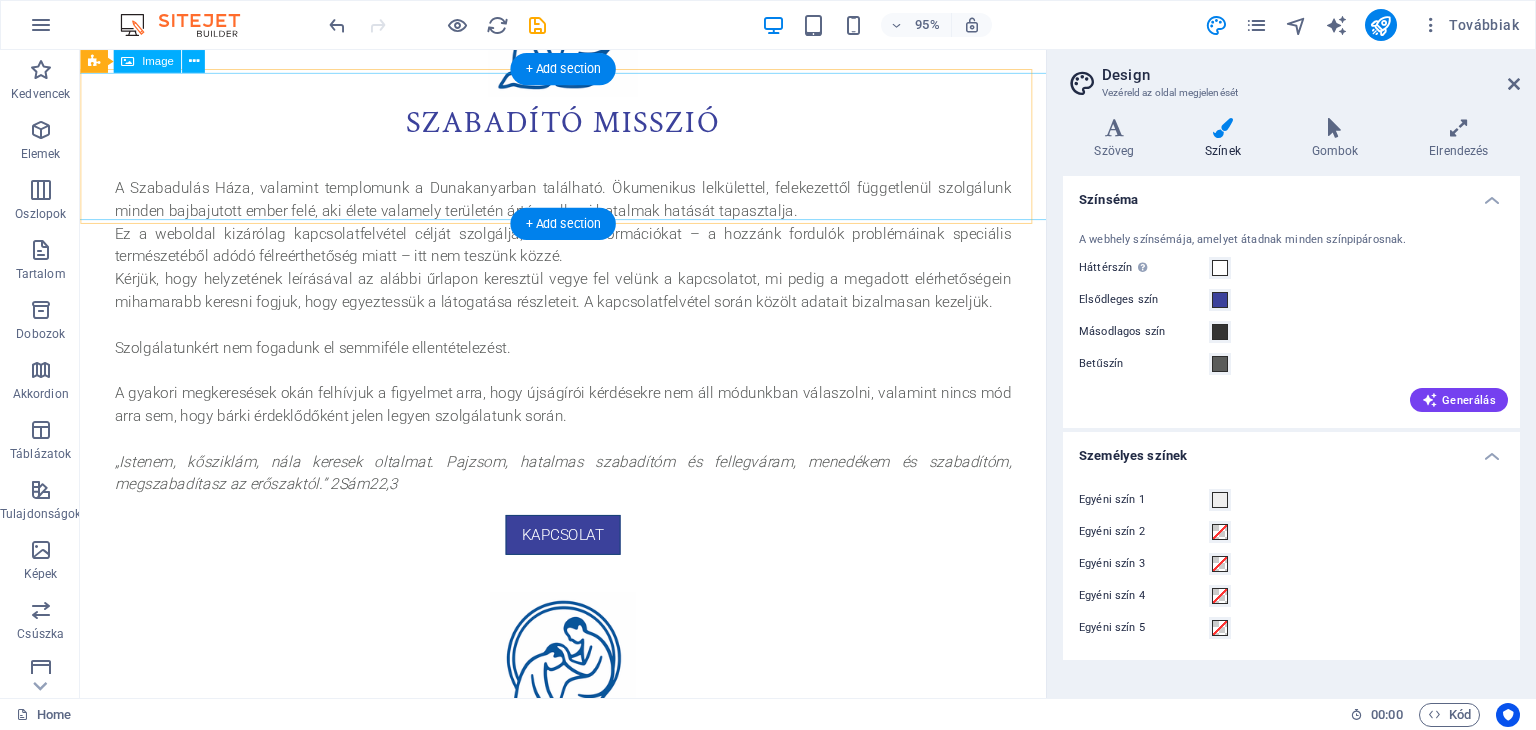 scroll, scrollTop: 0, scrollLeft: 0, axis: both 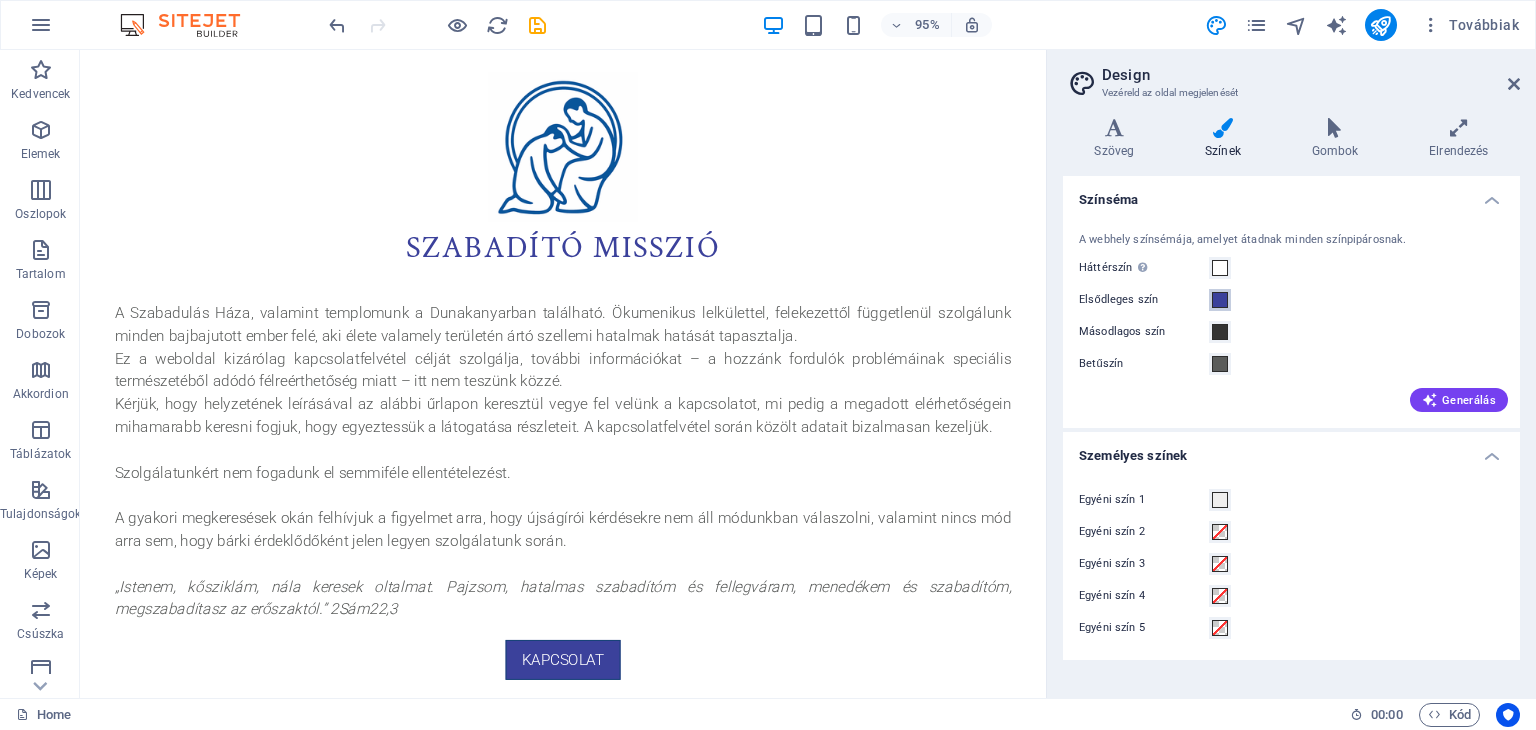 click at bounding box center (1220, 300) 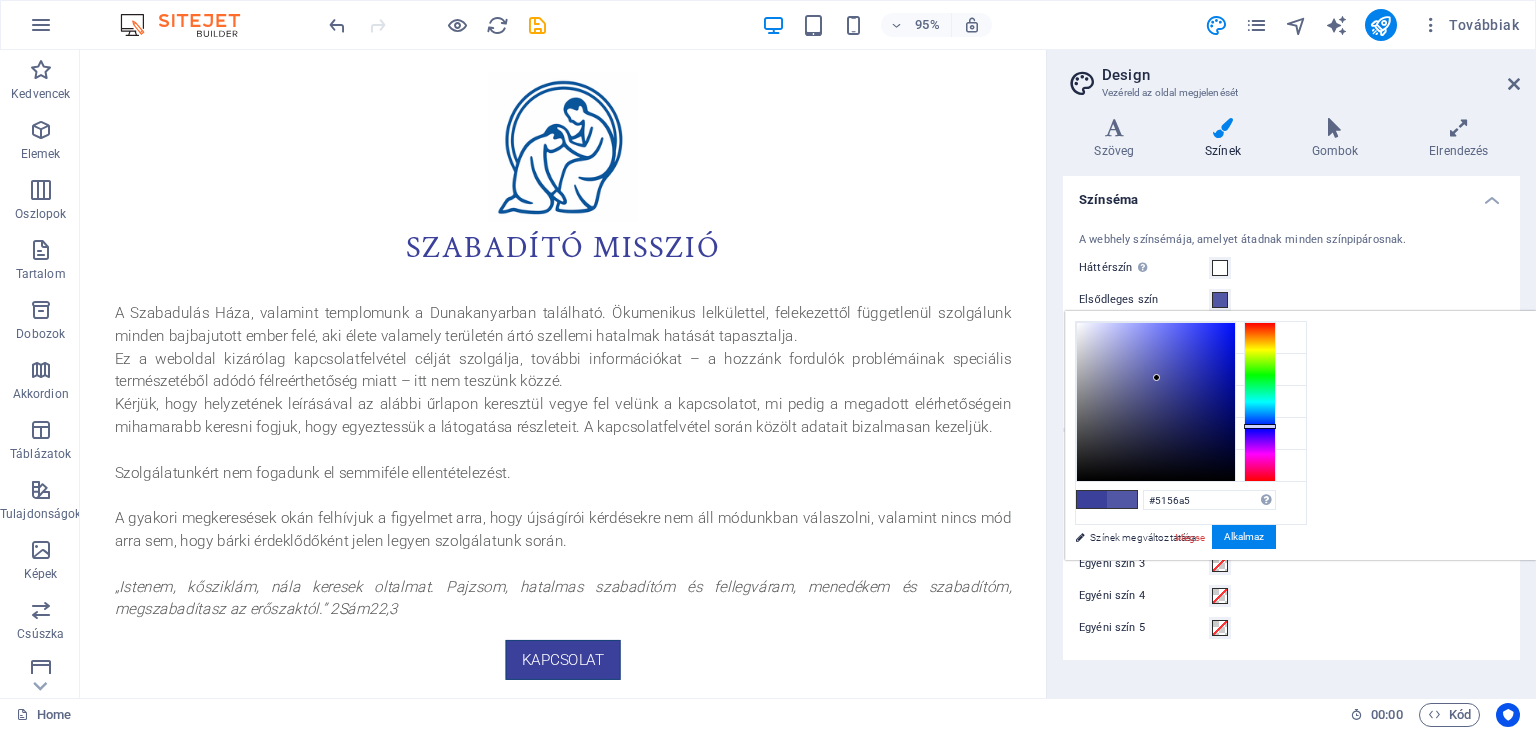 click at bounding box center (1156, 402) 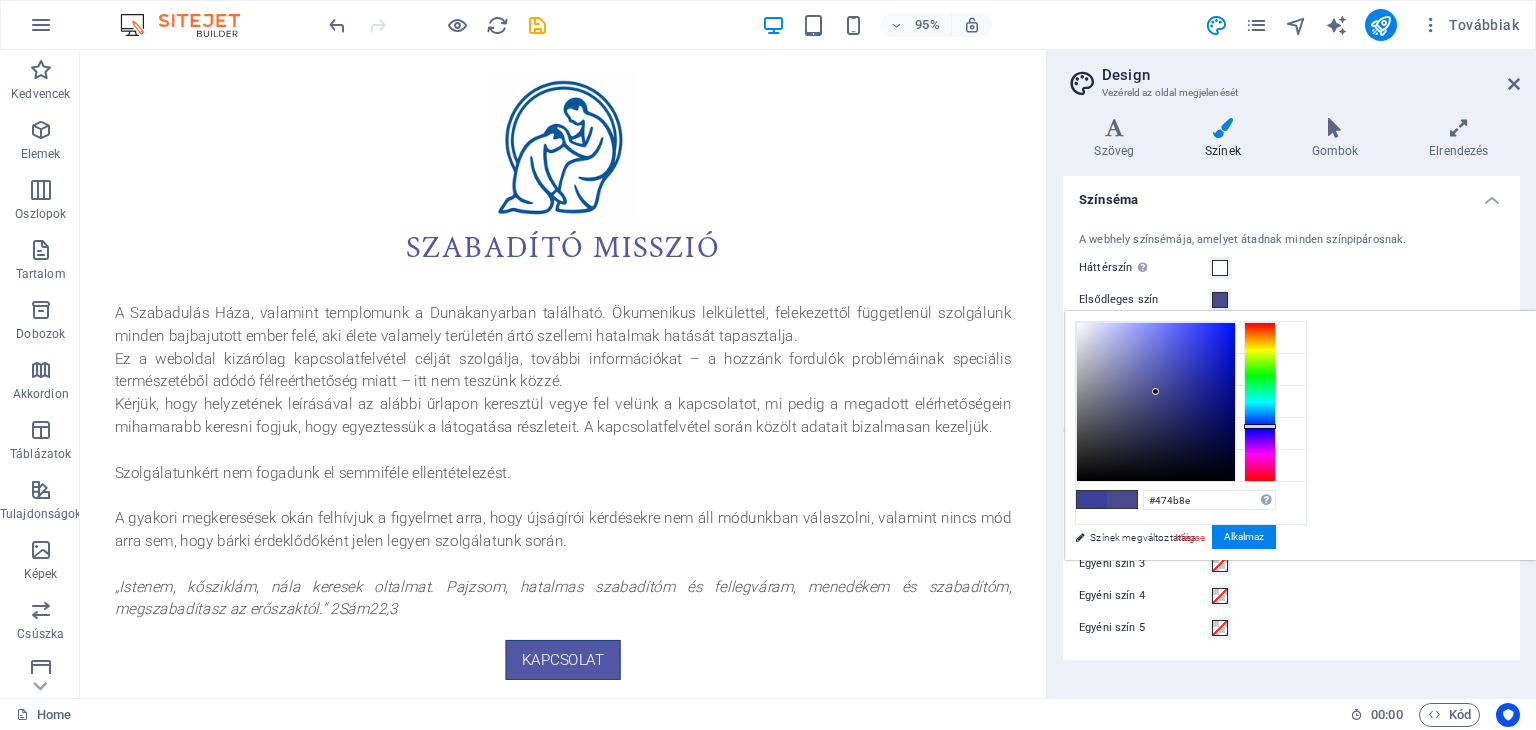 click at bounding box center (1156, 402) 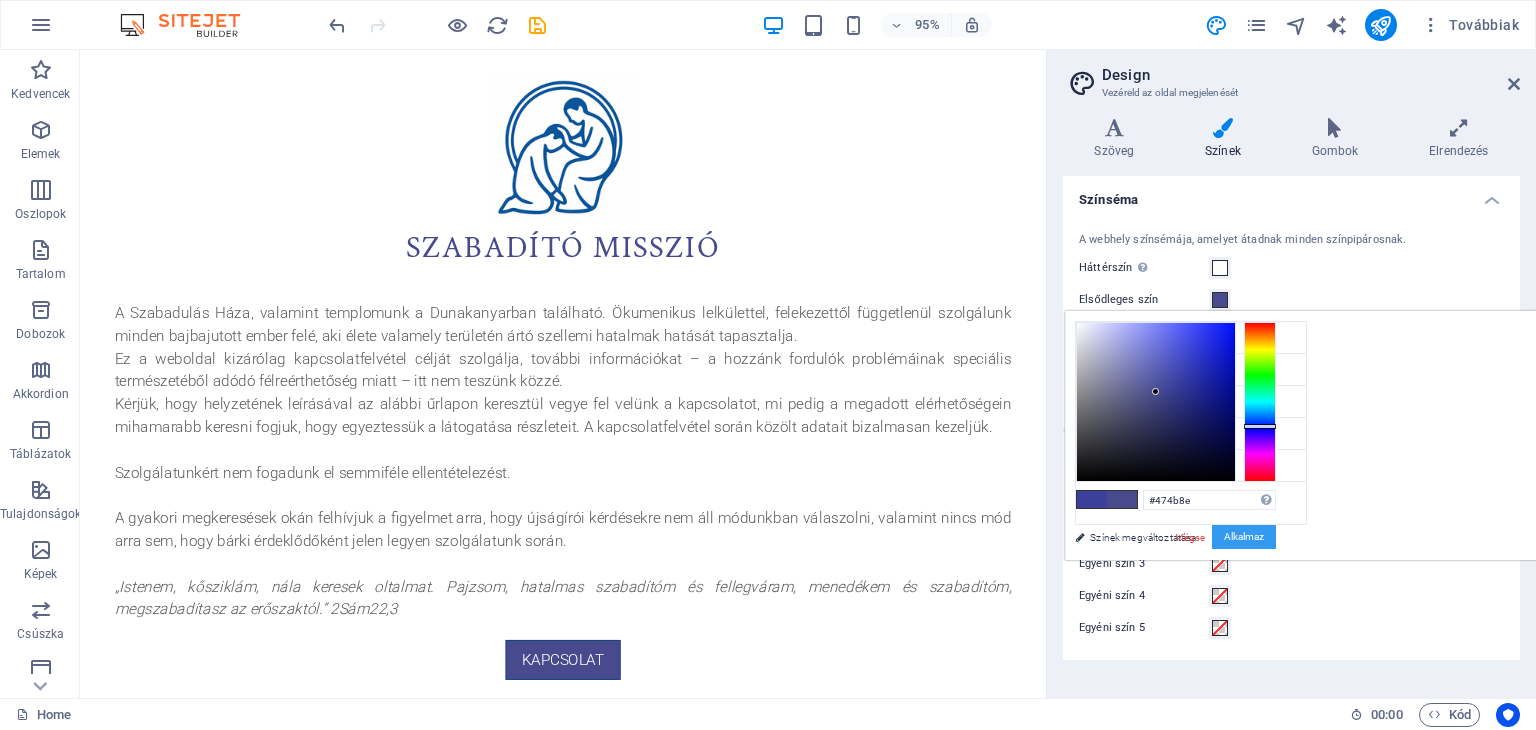 click on "Alkalmaz" at bounding box center (1244, 537) 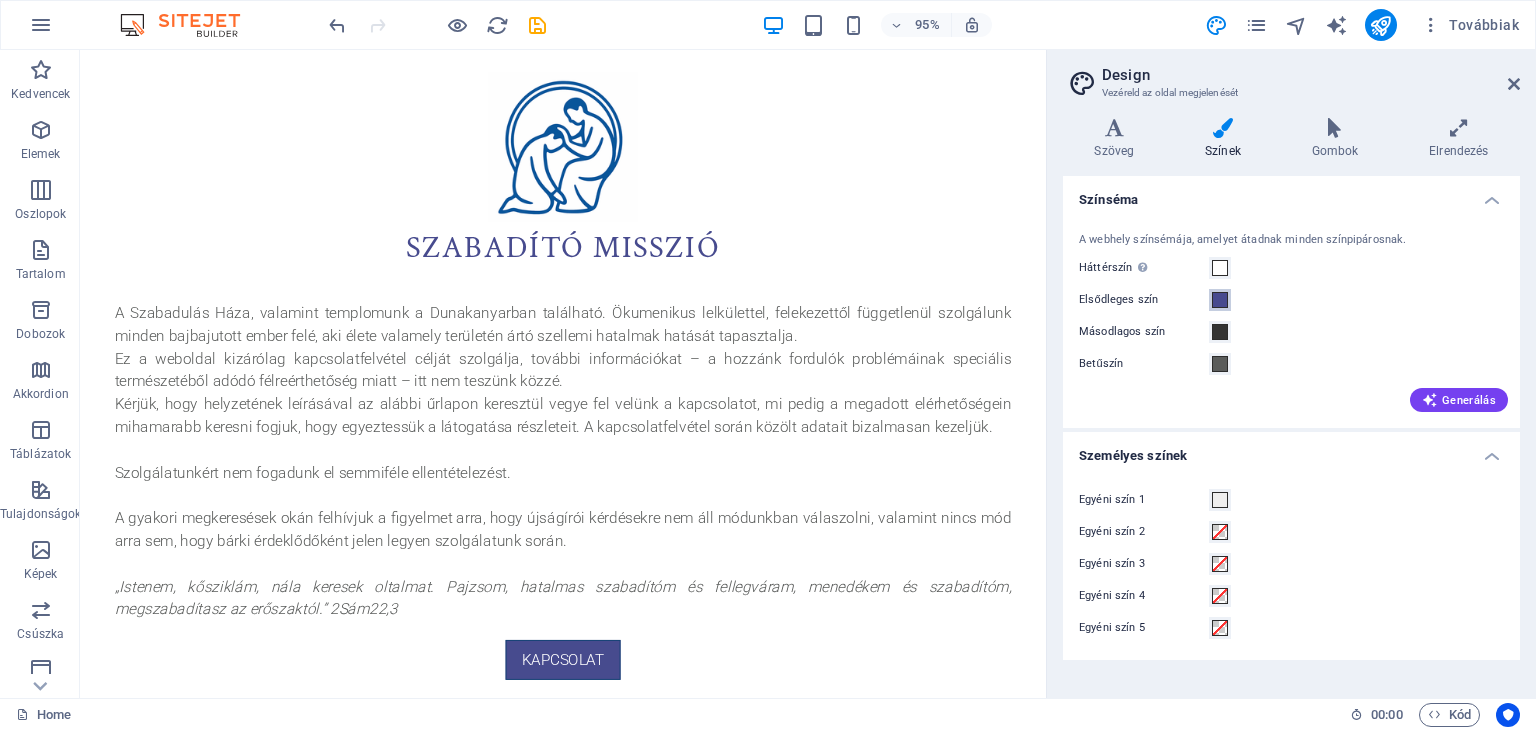 click at bounding box center [1220, 300] 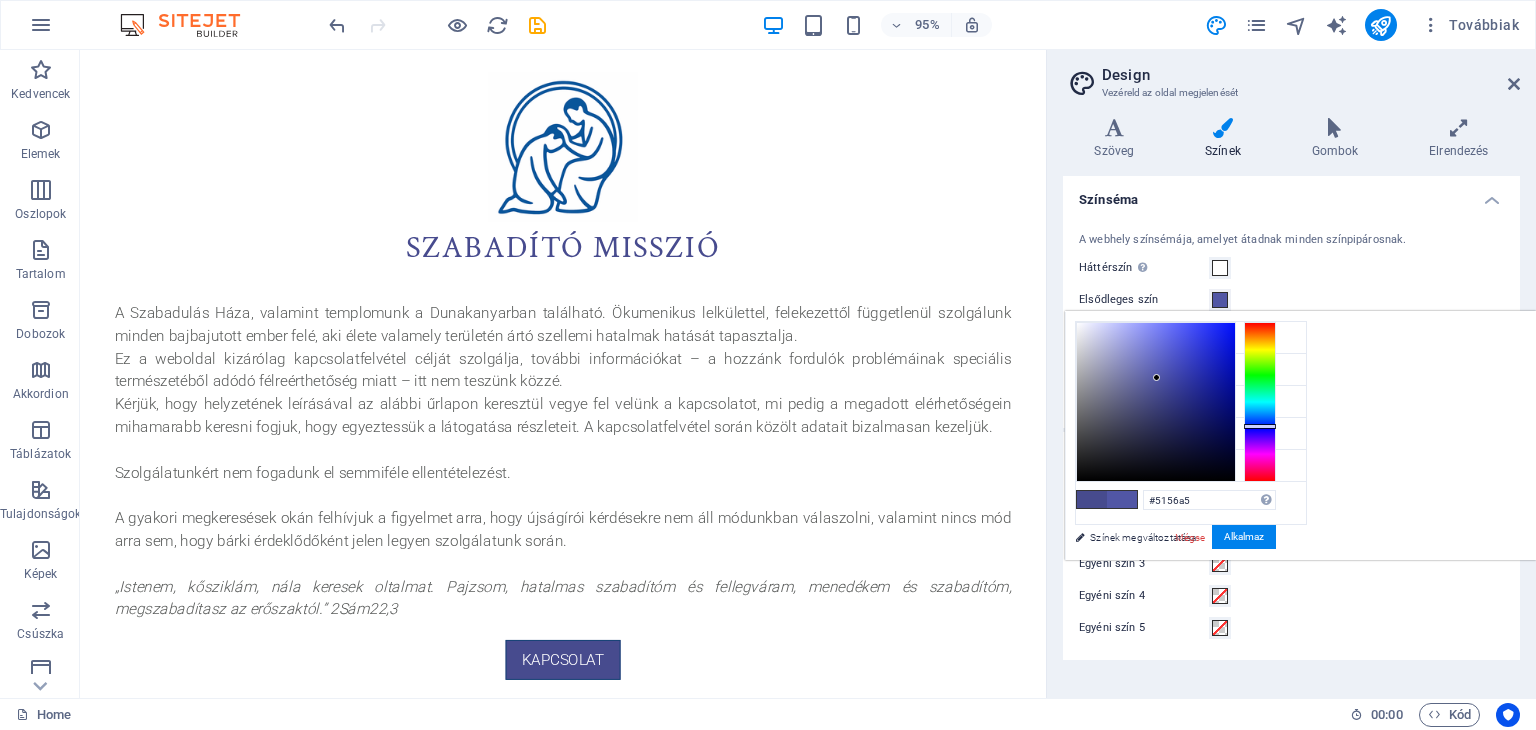 click at bounding box center [1156, 402] 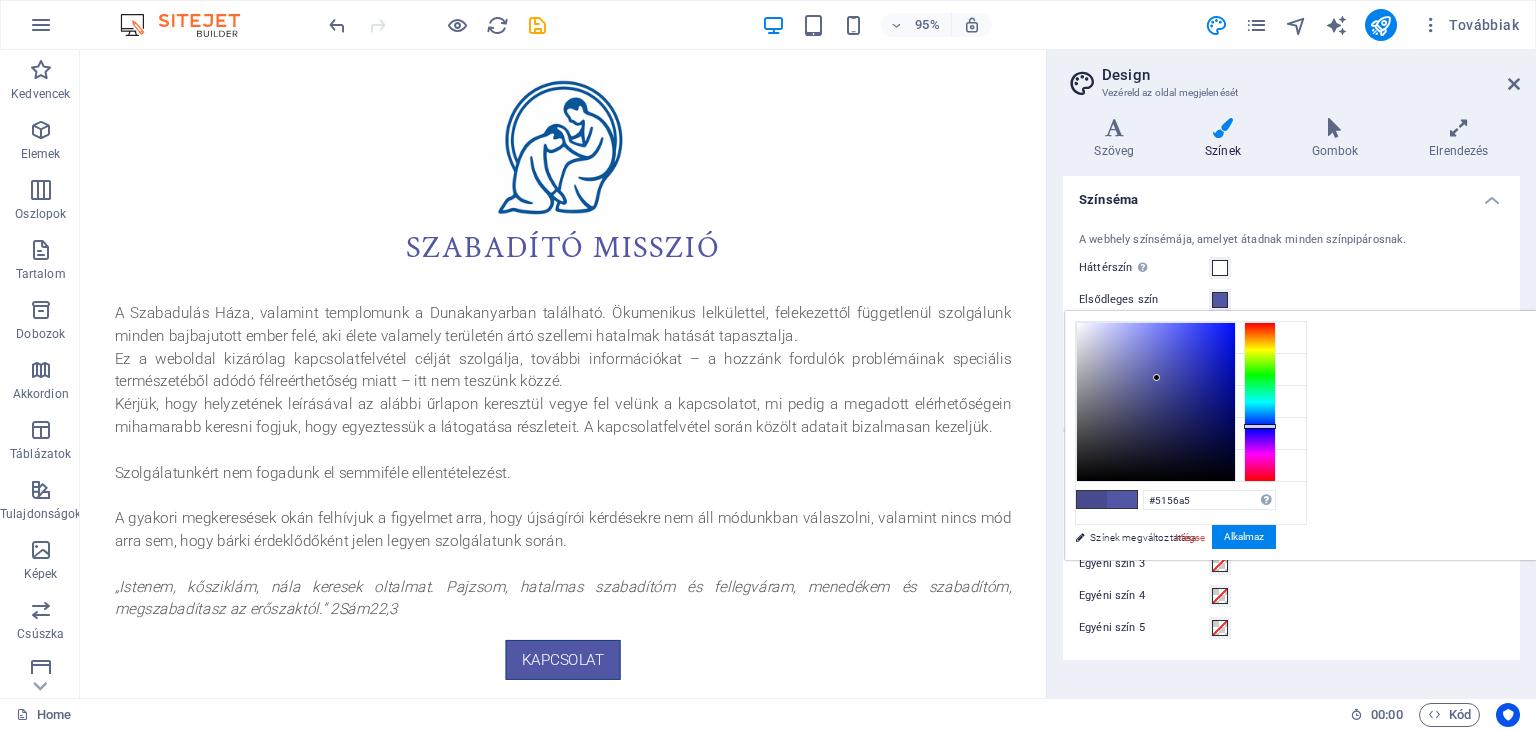 type on "#444a9f" 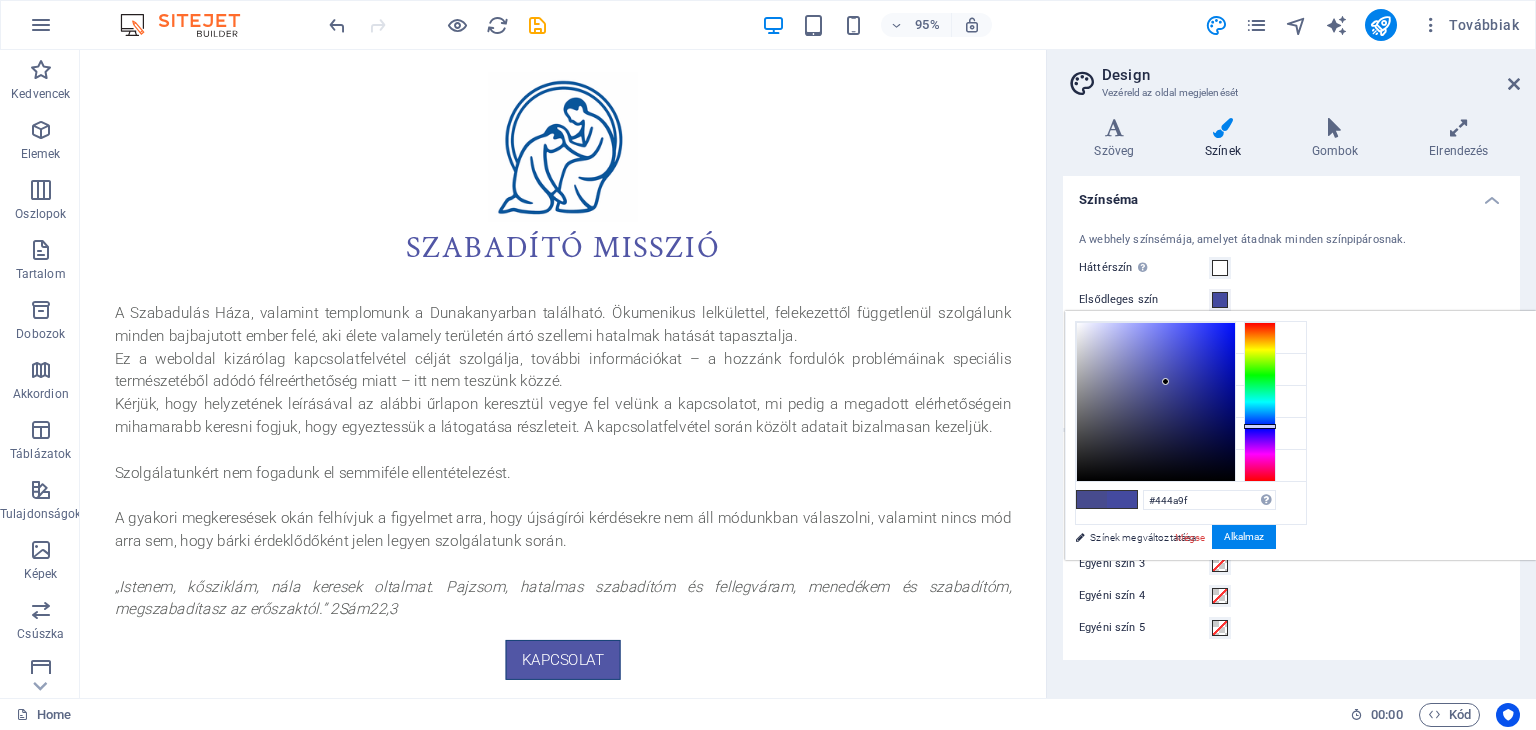 click at bounding box center (1156, 402) 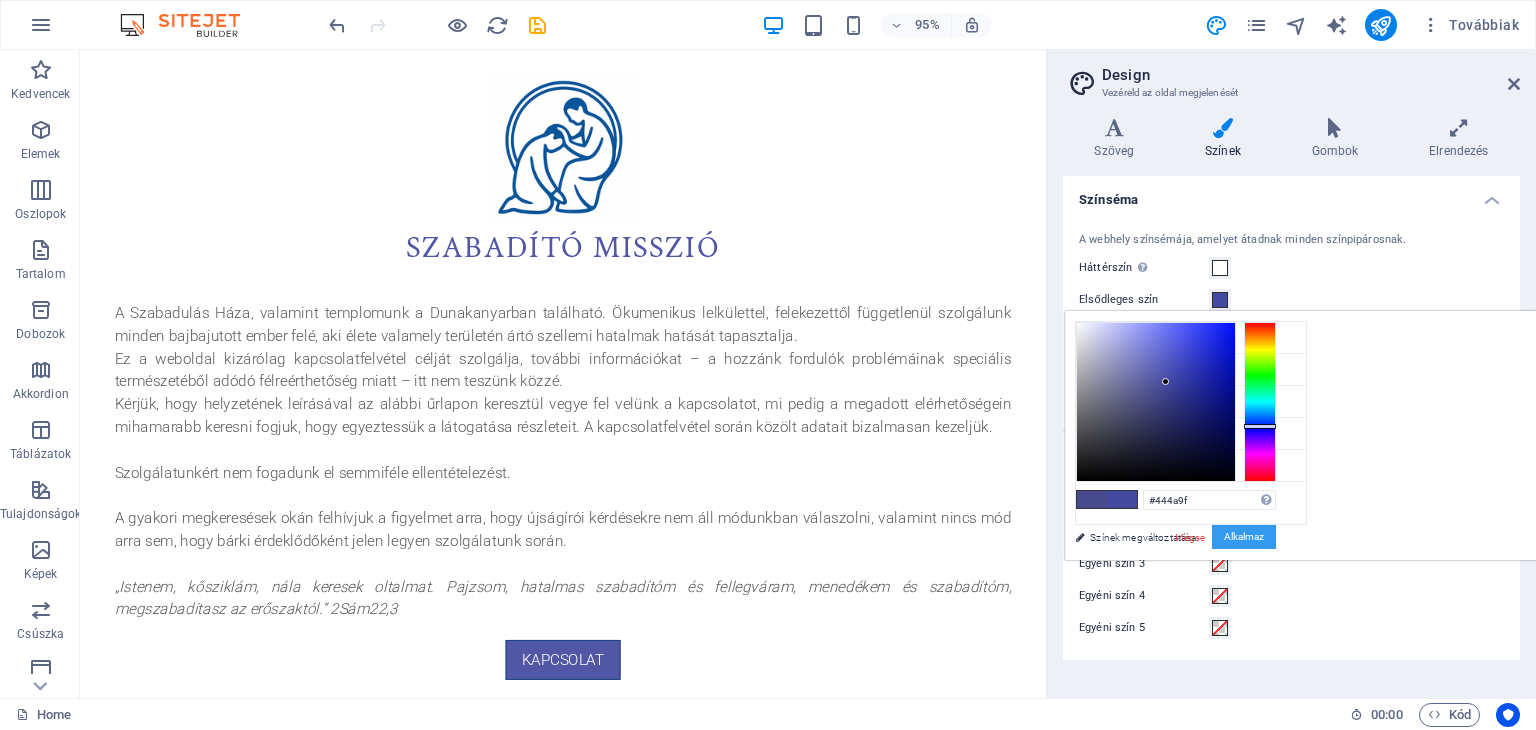 drag, startPoint x: 1480, startPoint y: 537, endPoint x: 763, endPoint y: 270, distance: 765.1 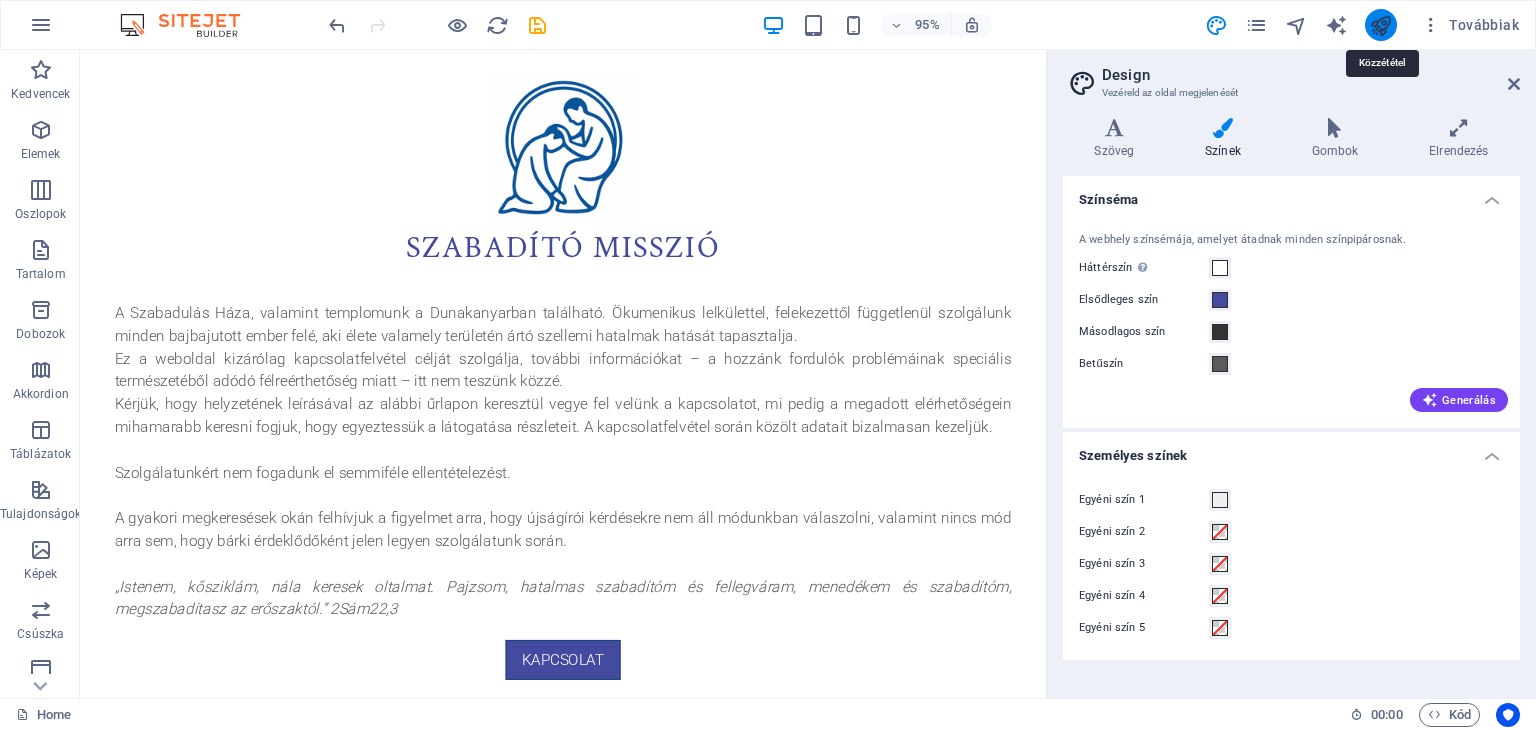 click at bounding box center (1380, 25) 